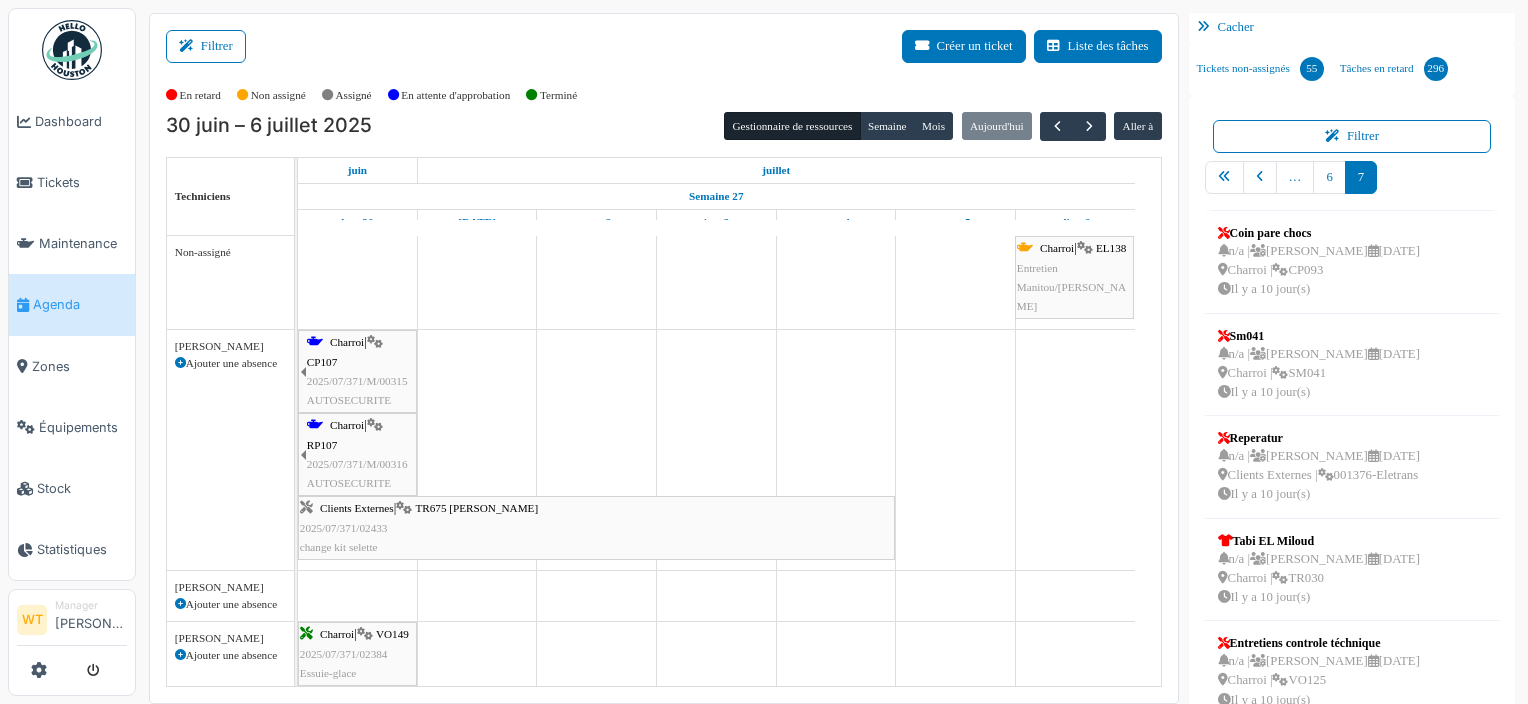 scroll, scrollTop: 0, scrollLeft: 0, axis: both 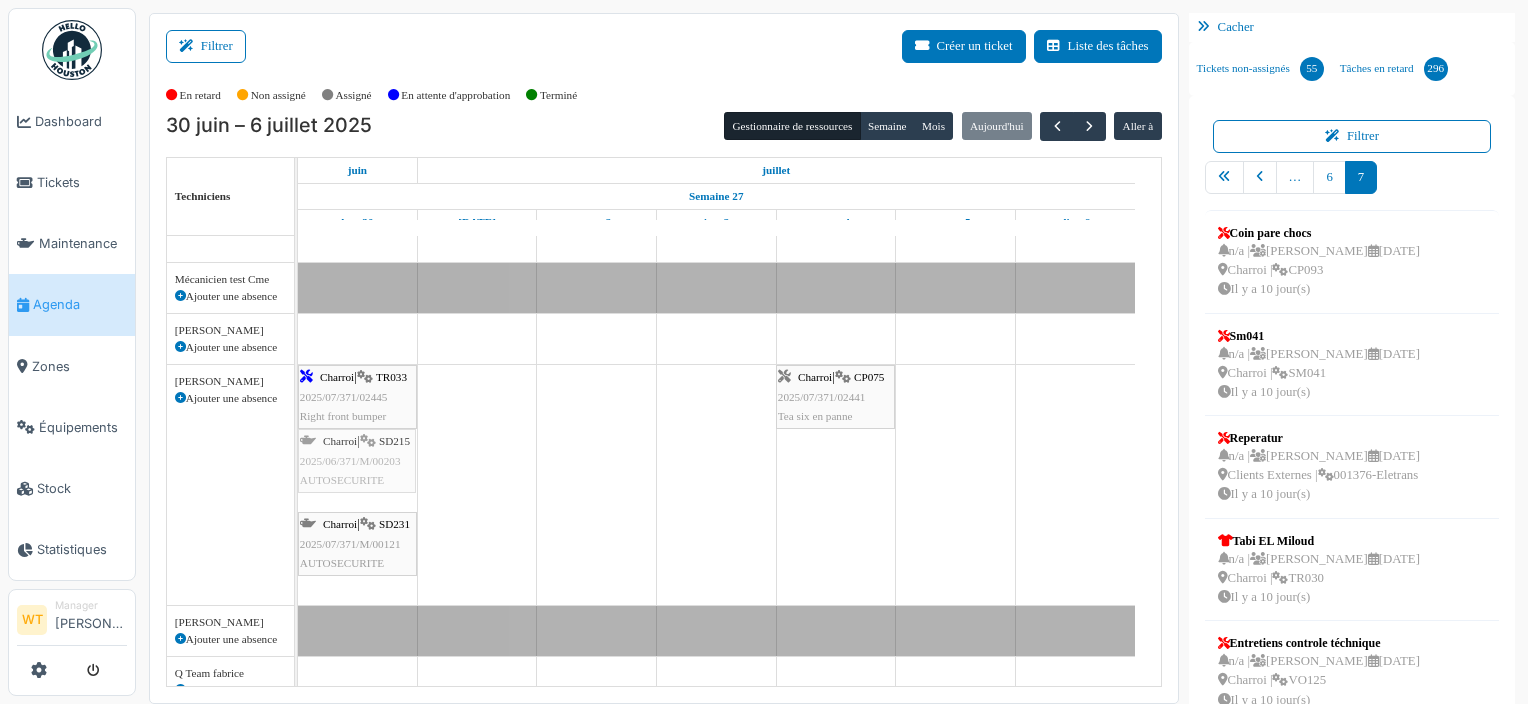 drag, startPoint x: 391, startPoint y: 466, endPoint x: 467, endPoint y: 463, distance: 76.05919 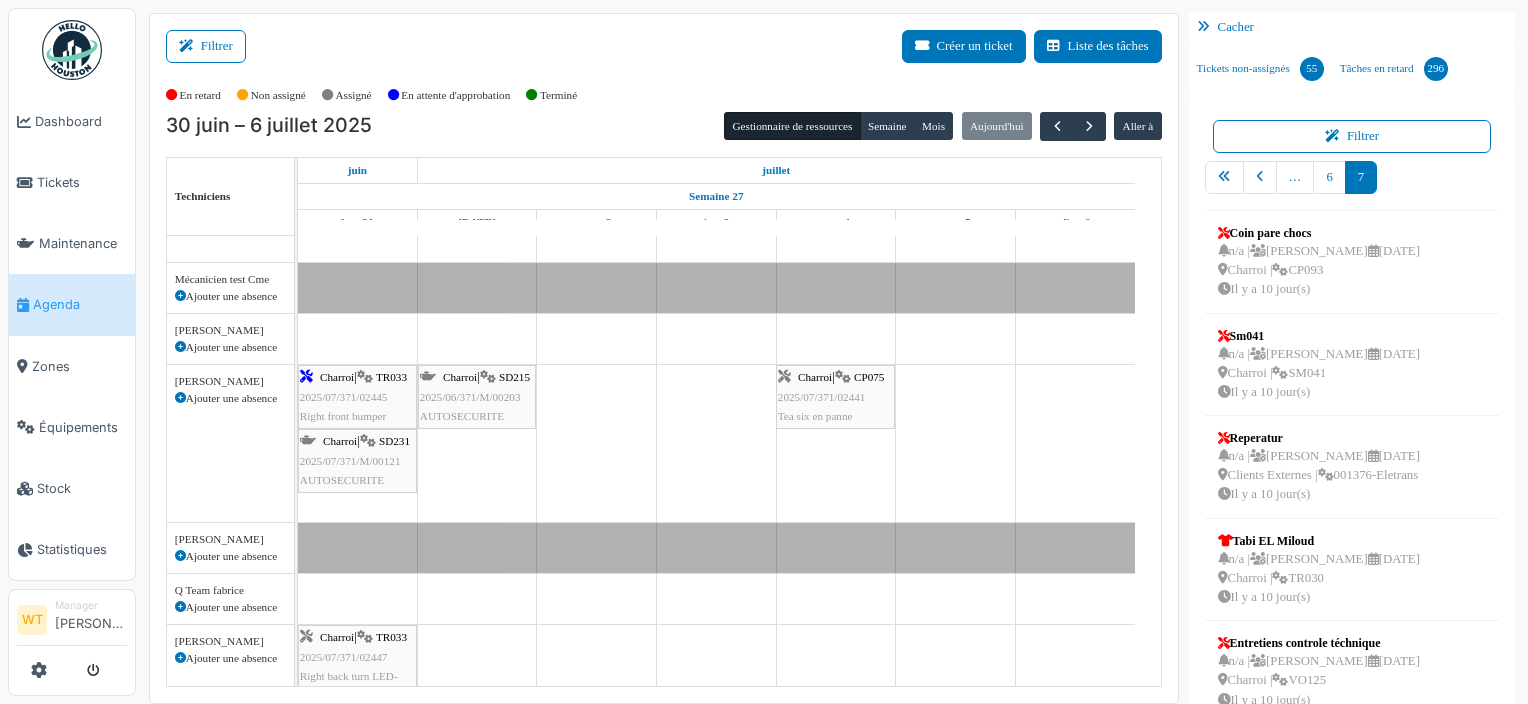scroll, scrollTop: 672, scrollLeft: 0, axis: vertical 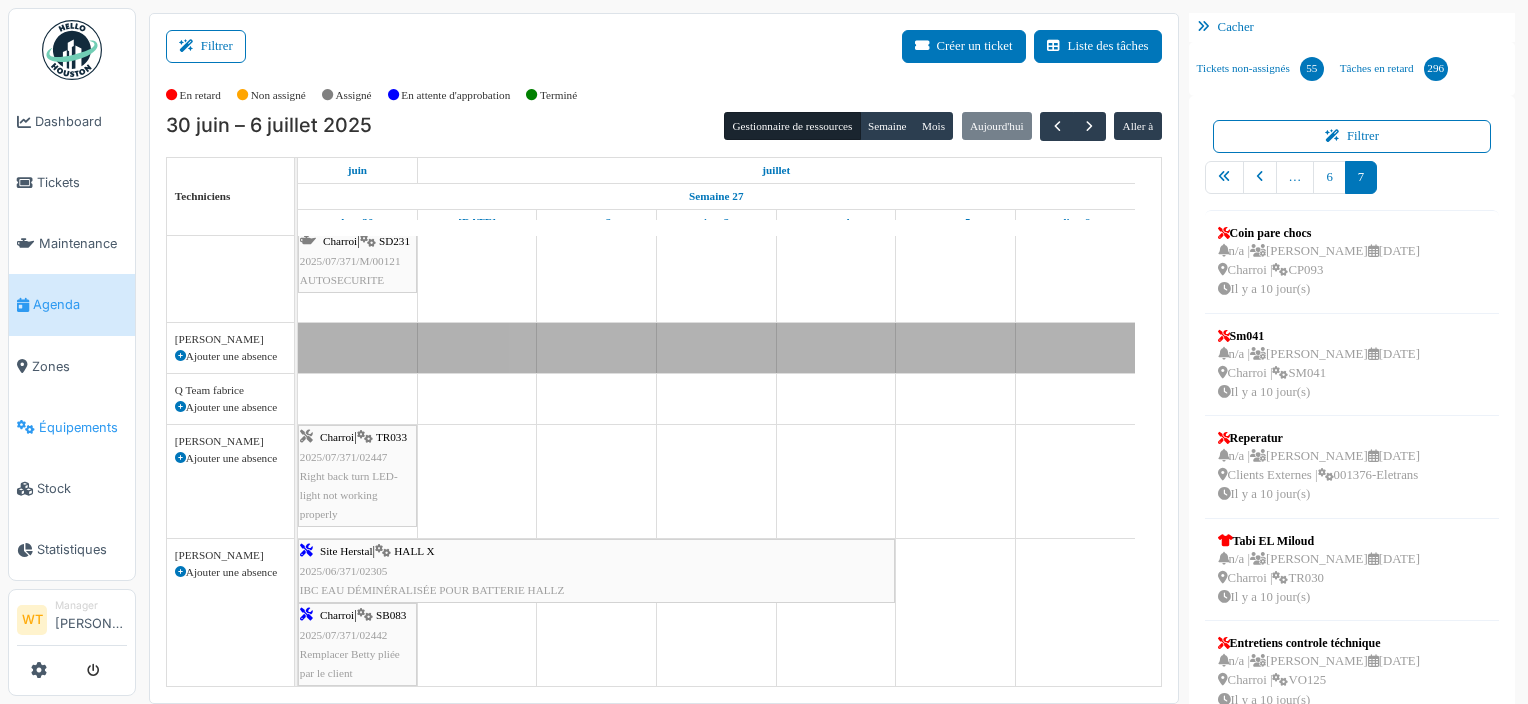 click on "Équipements" at bounding box center [72, 427] 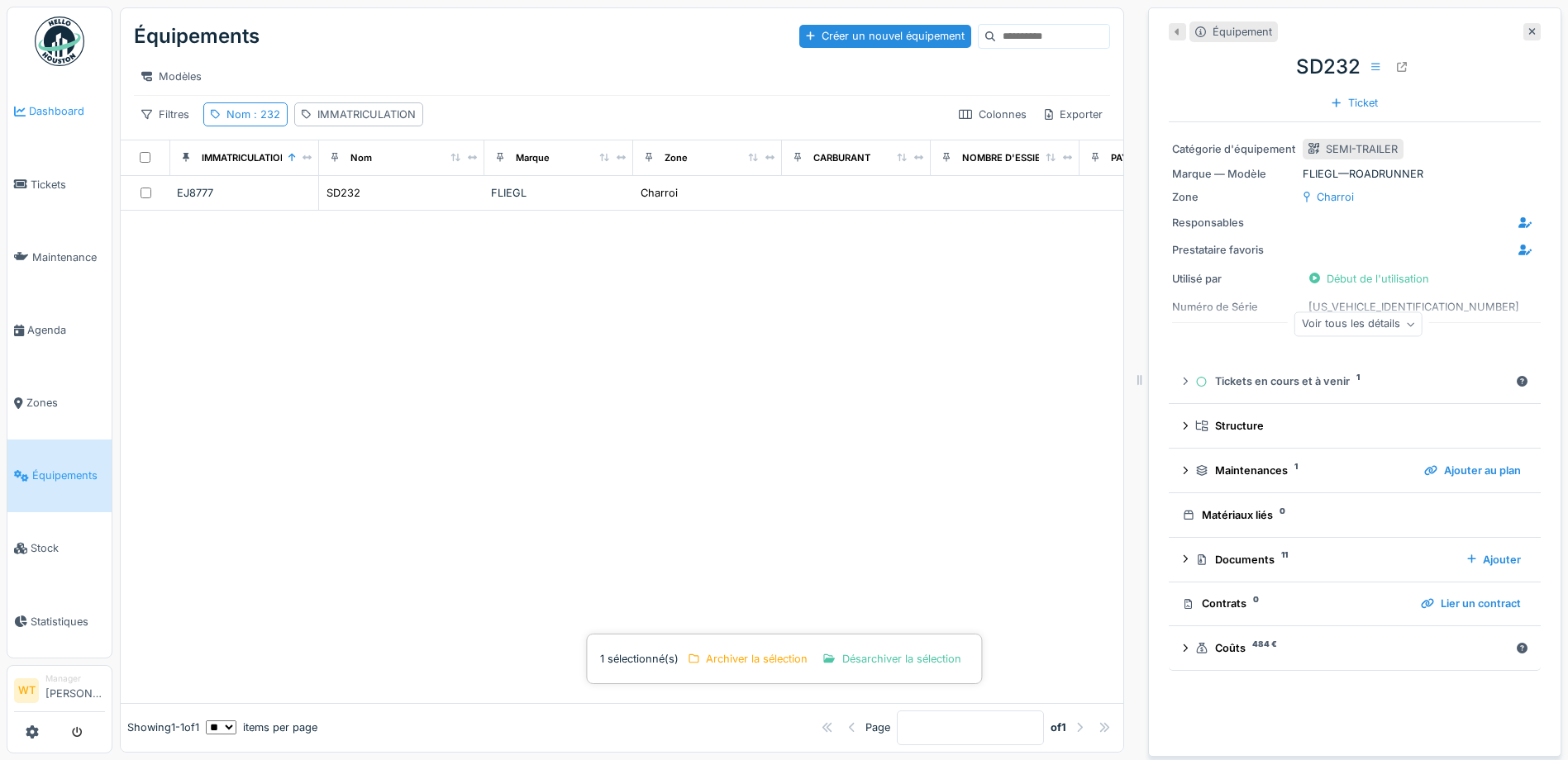 scroll, scrollTop: 0, scrollLeft: 0, axis: both 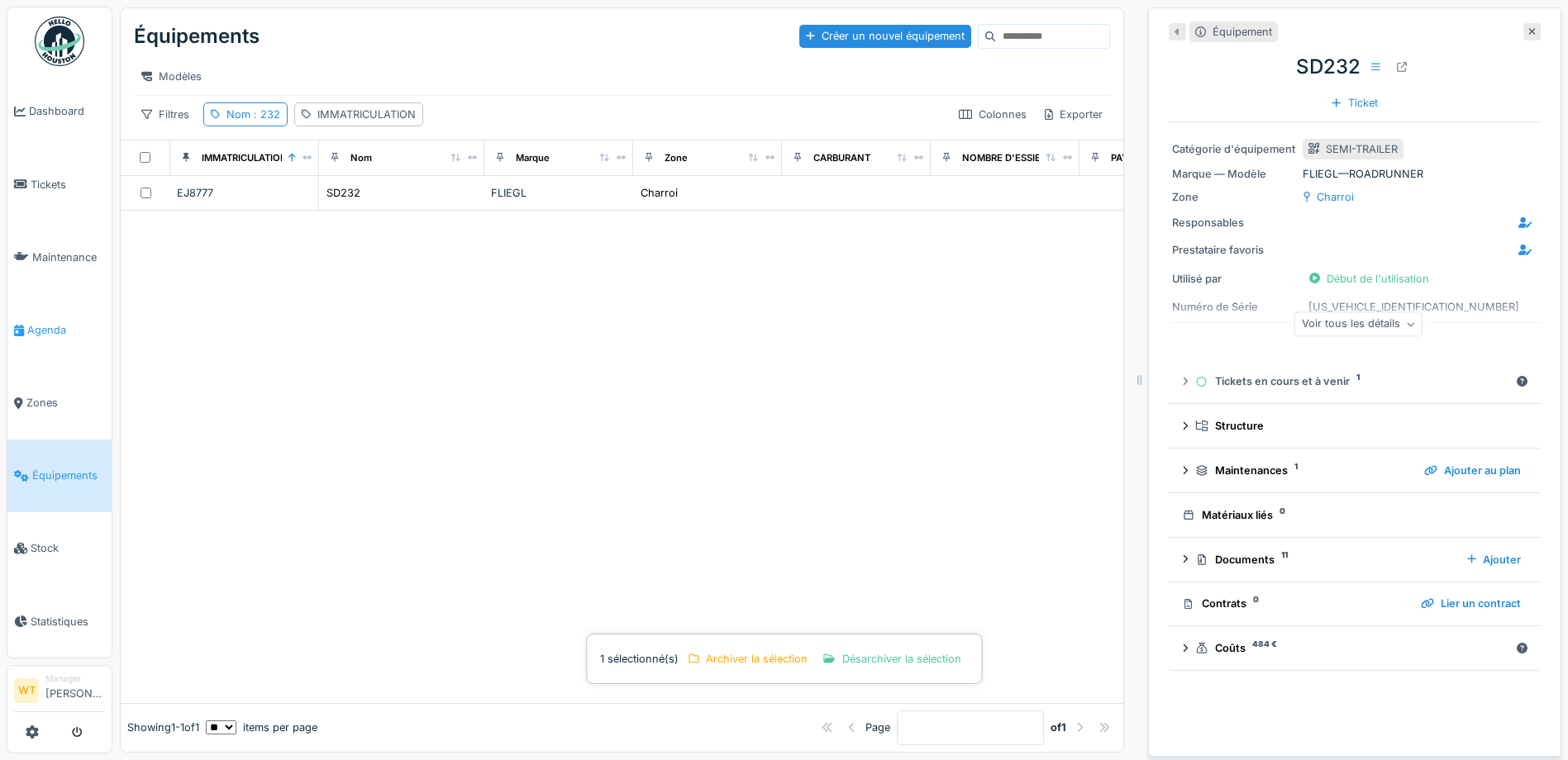 click on "Agenda" at bounding box center [66, 330] 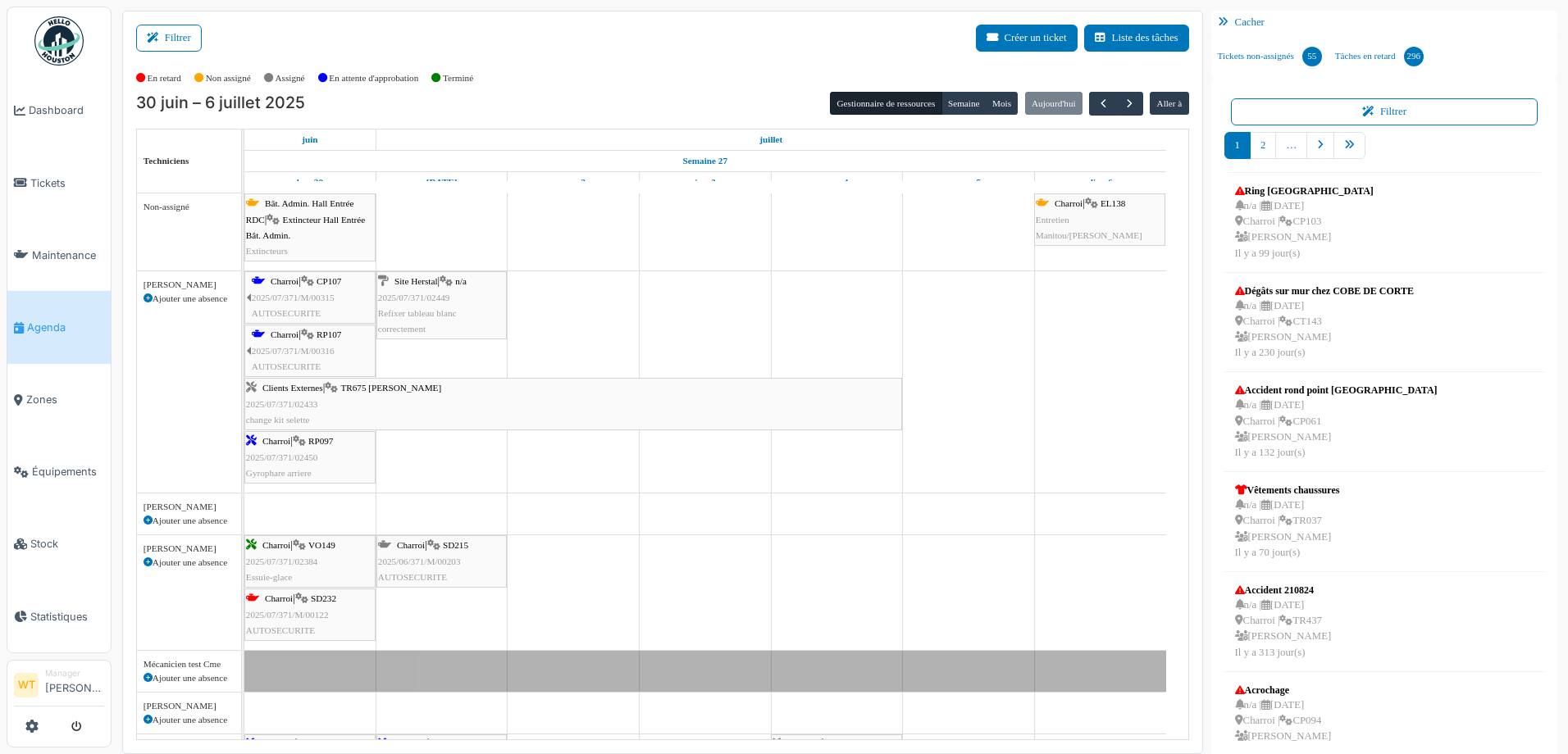 scroll, scrollTop: 0, scrollLeft: 0, axis: both 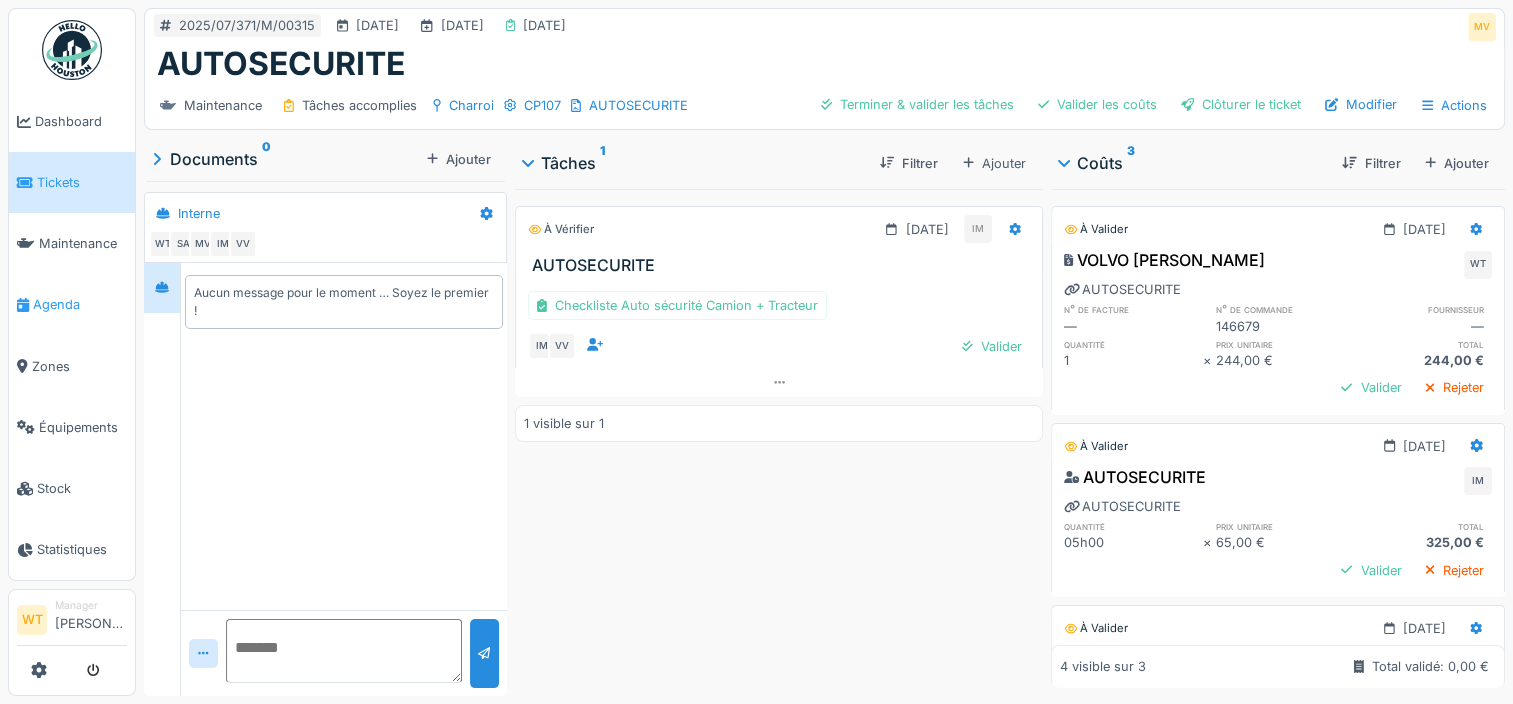 click on "Agenda" at bounding box center (80, 304) 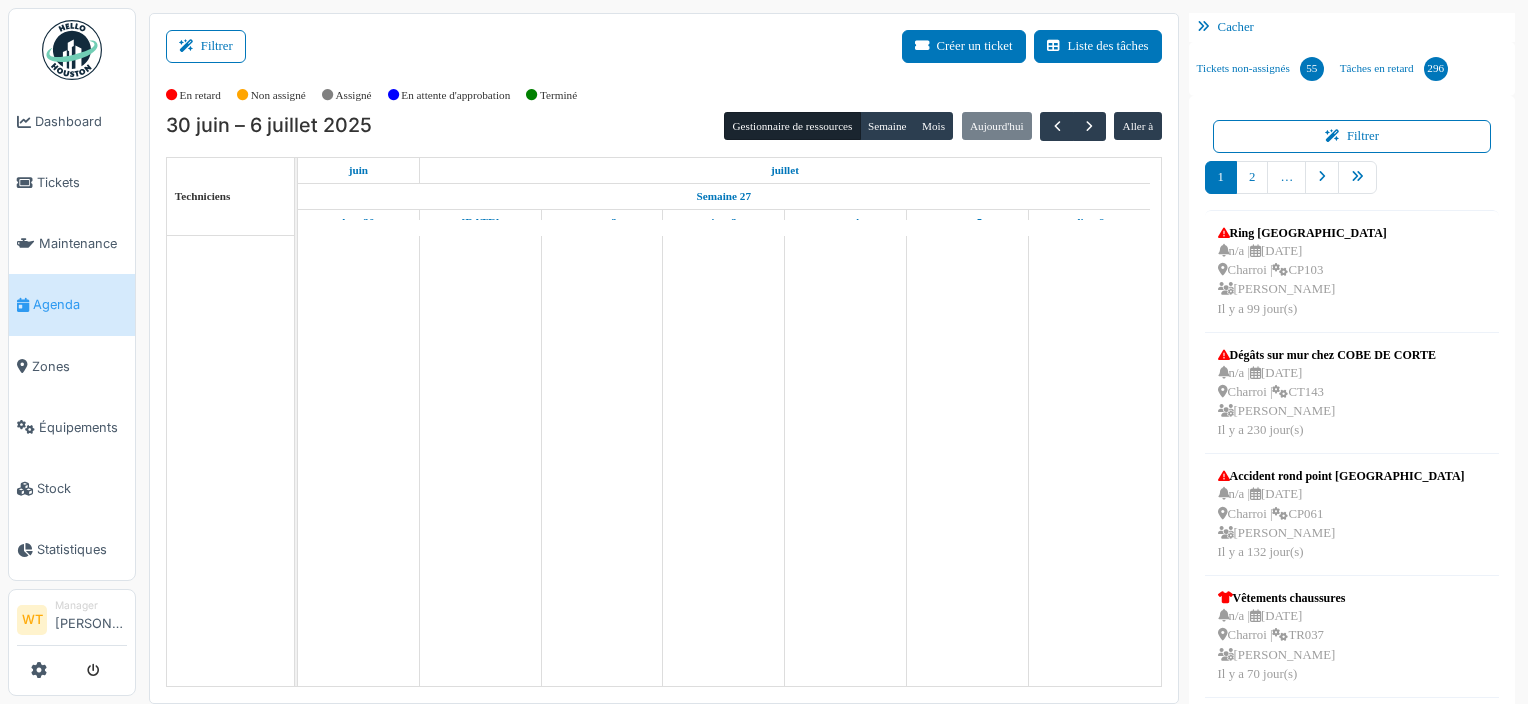 scroll, scrollTop: 0, scrollLeft: 0, axis: both 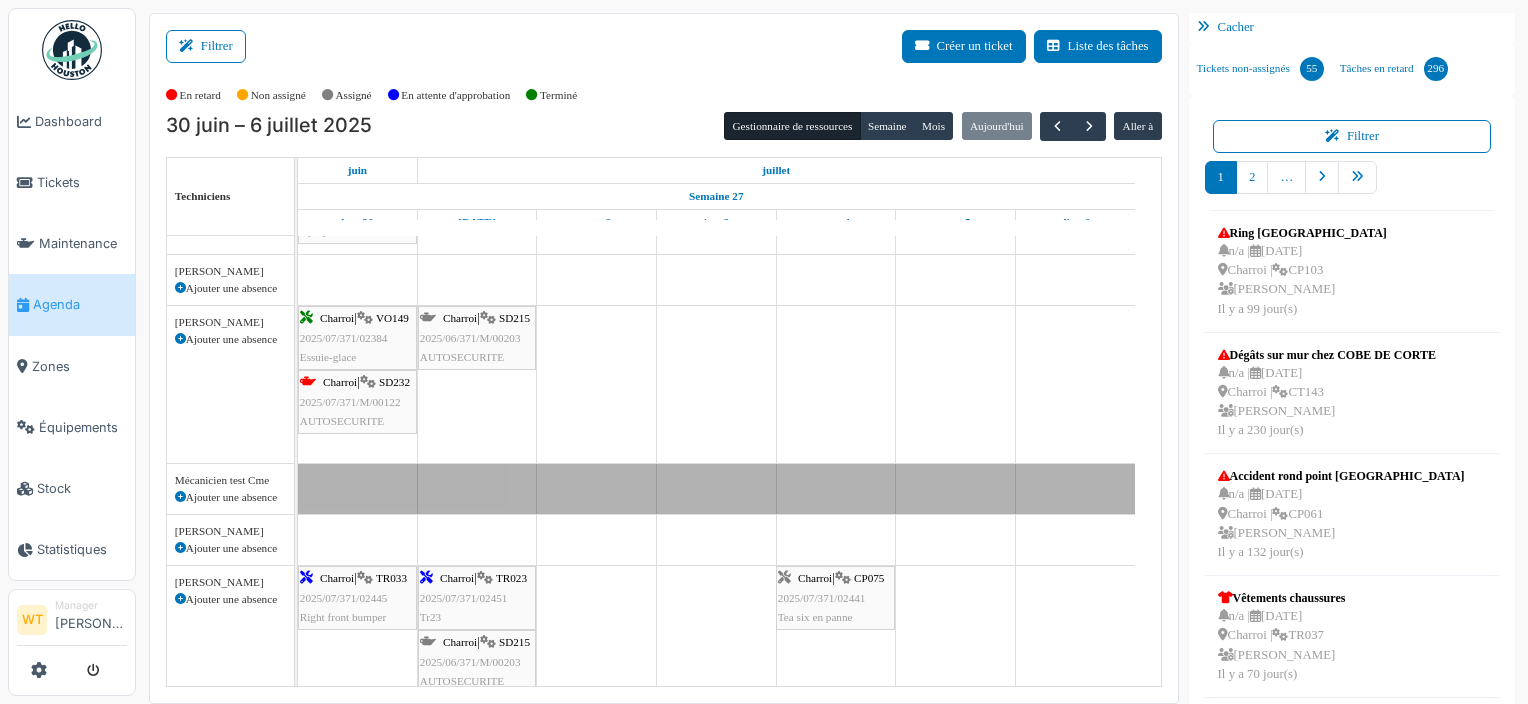 click on "Charroi
|     SD232
2025/07/371/M/00122
AUTOSECURITE" at bounding box center (357, 402) 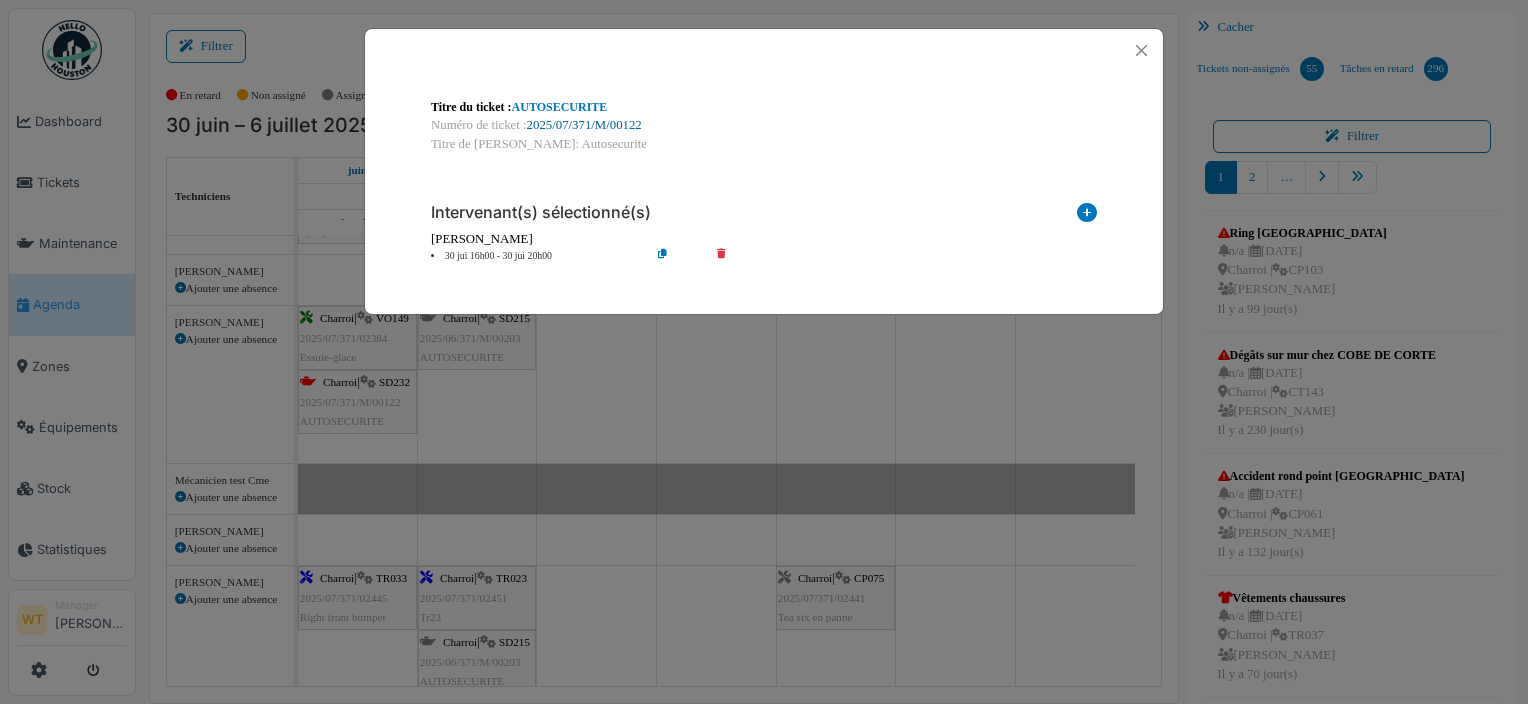 click on "2025/07/371/M/00122" at bounding box center (584, 125) 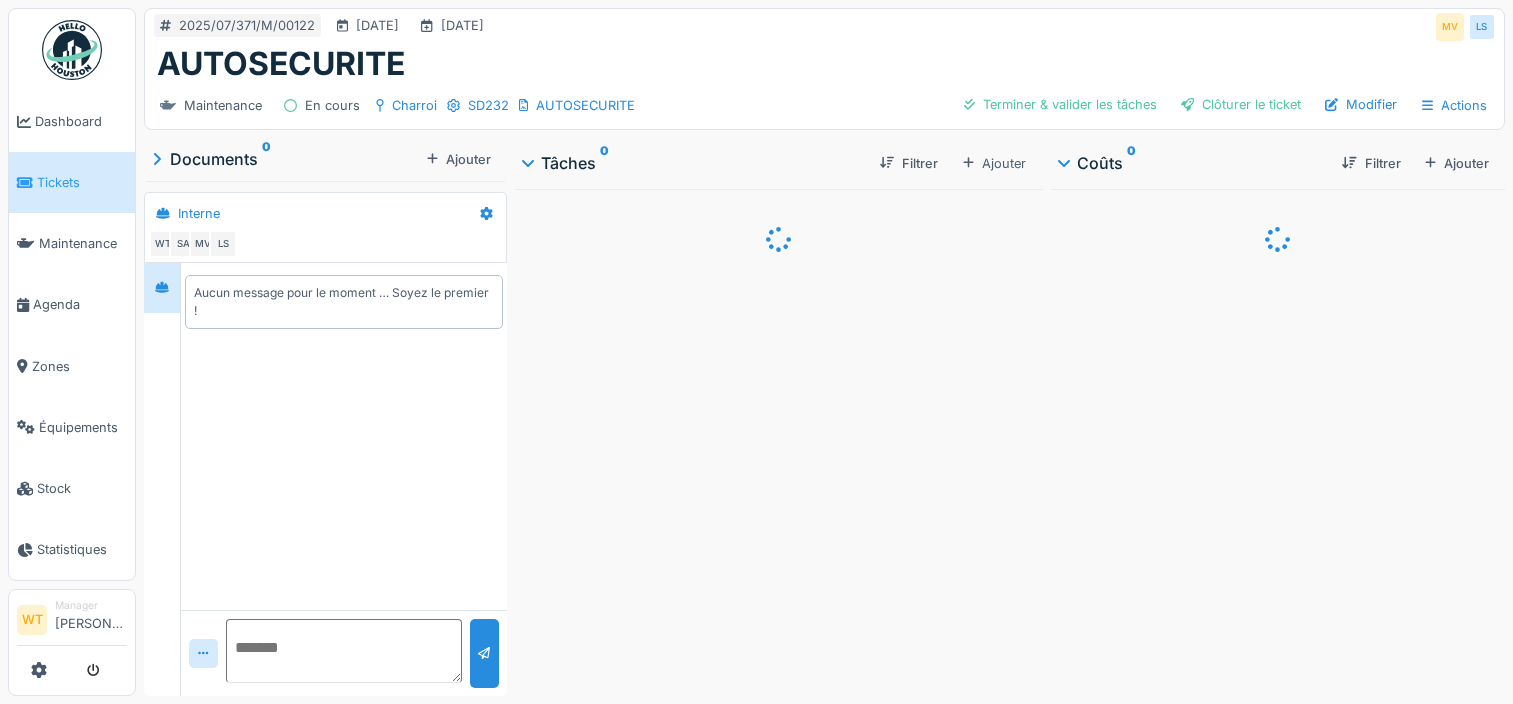 scroll, scrollTop: 0, scrollLeft: 0, axis: both 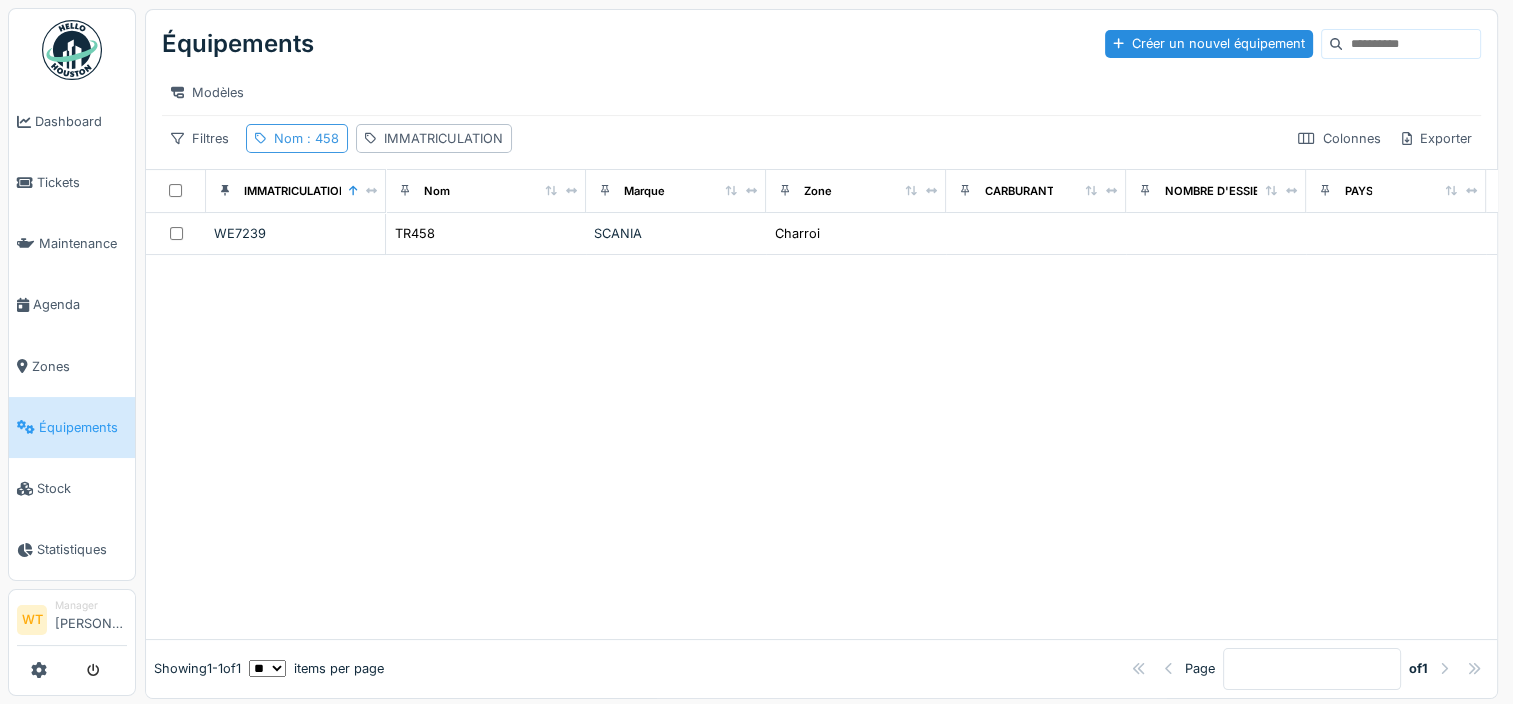 click on ":   458" at bounding box center [321, 138] 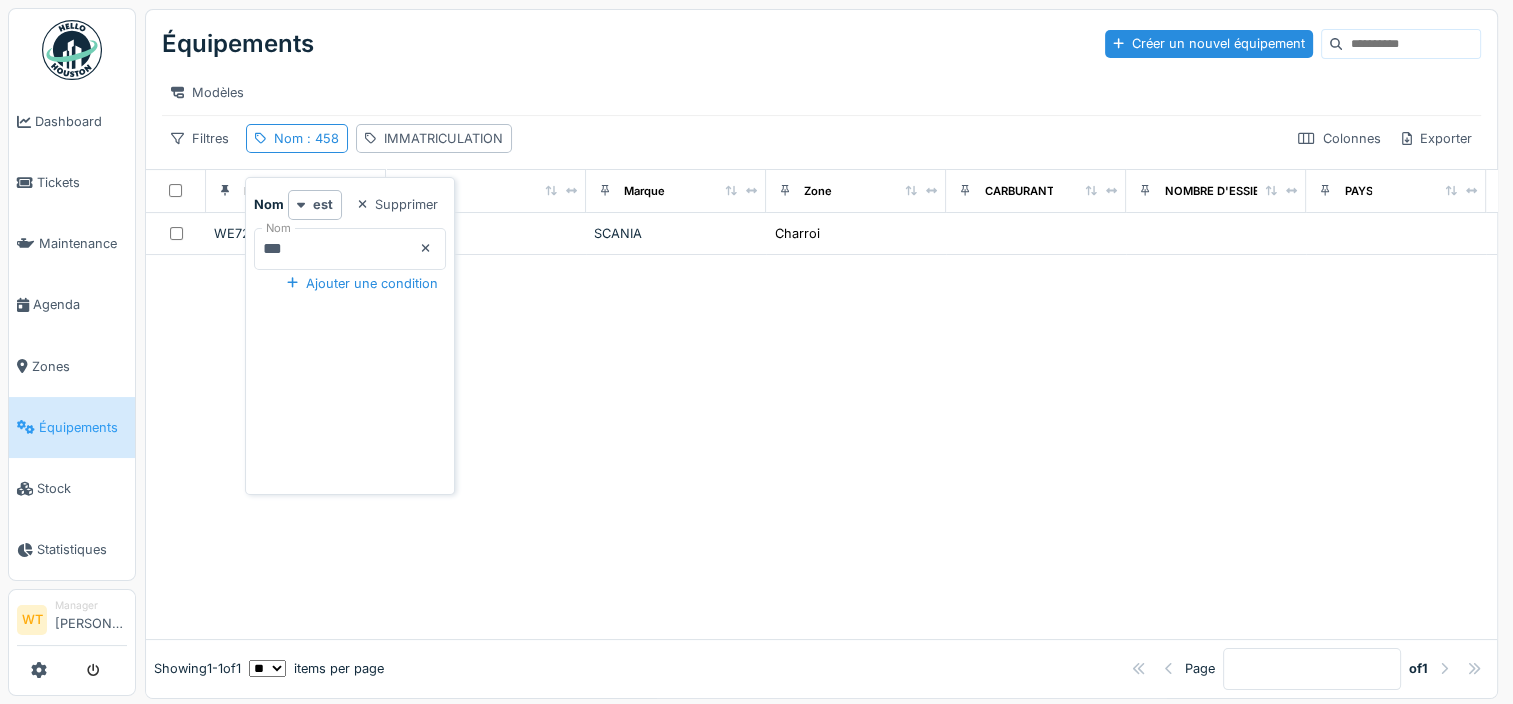 click on "***" at bounding box center (350, 249) 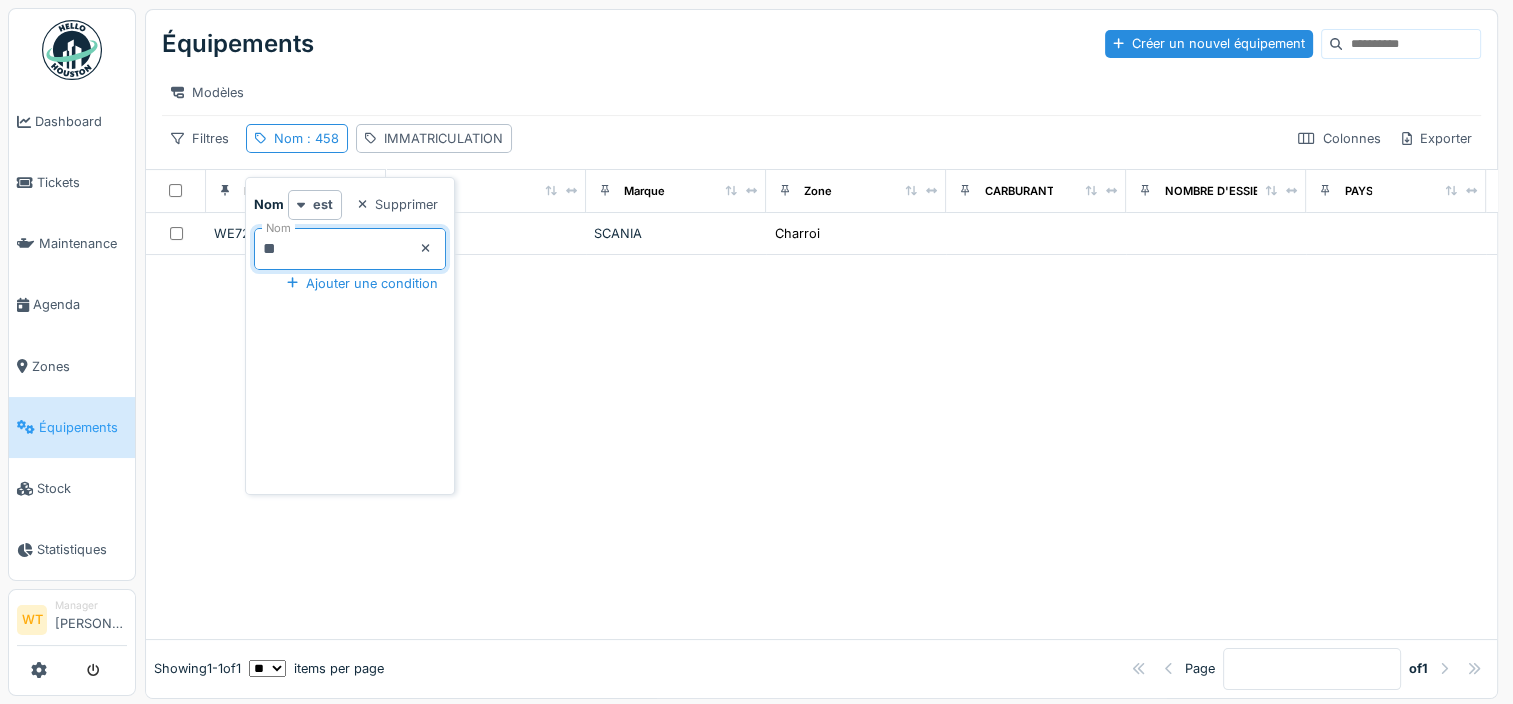 type on "*" 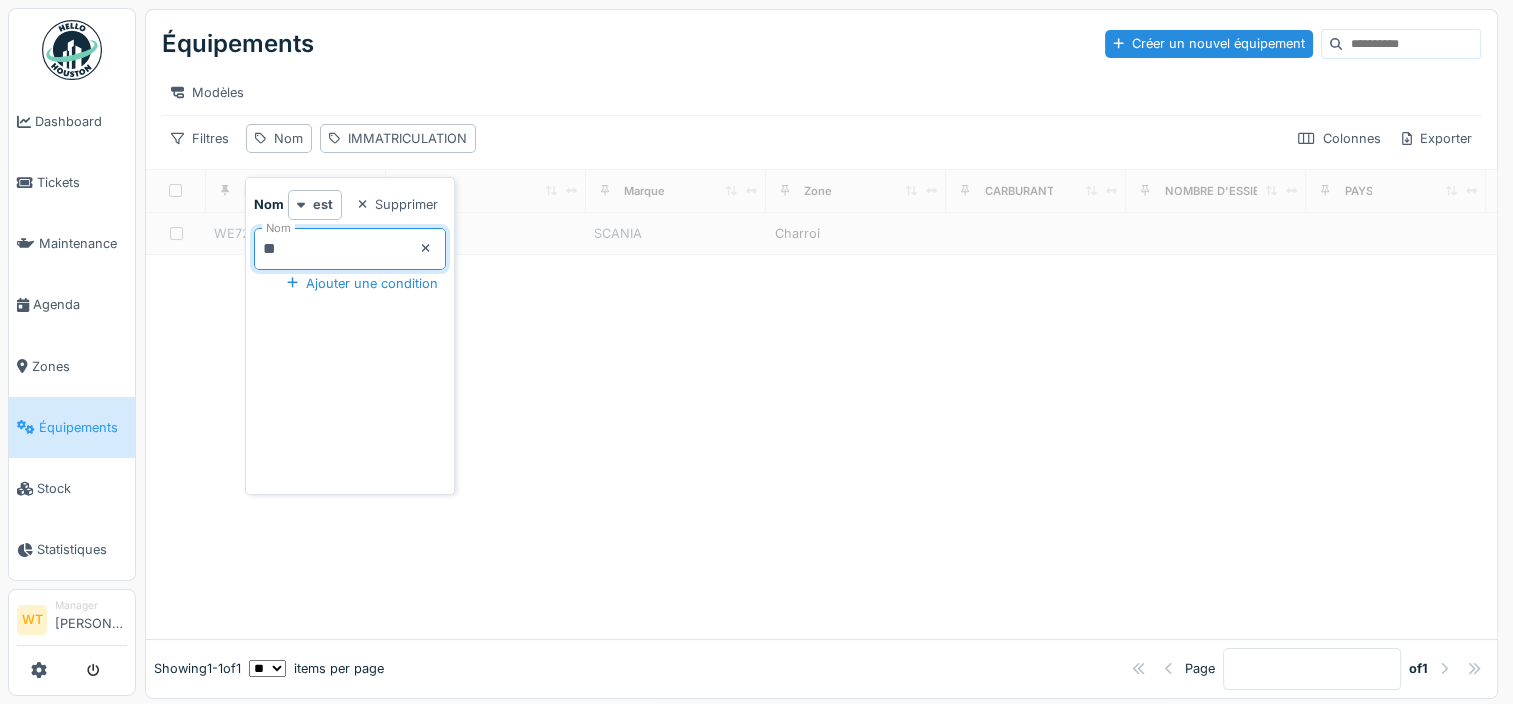 type on "**" 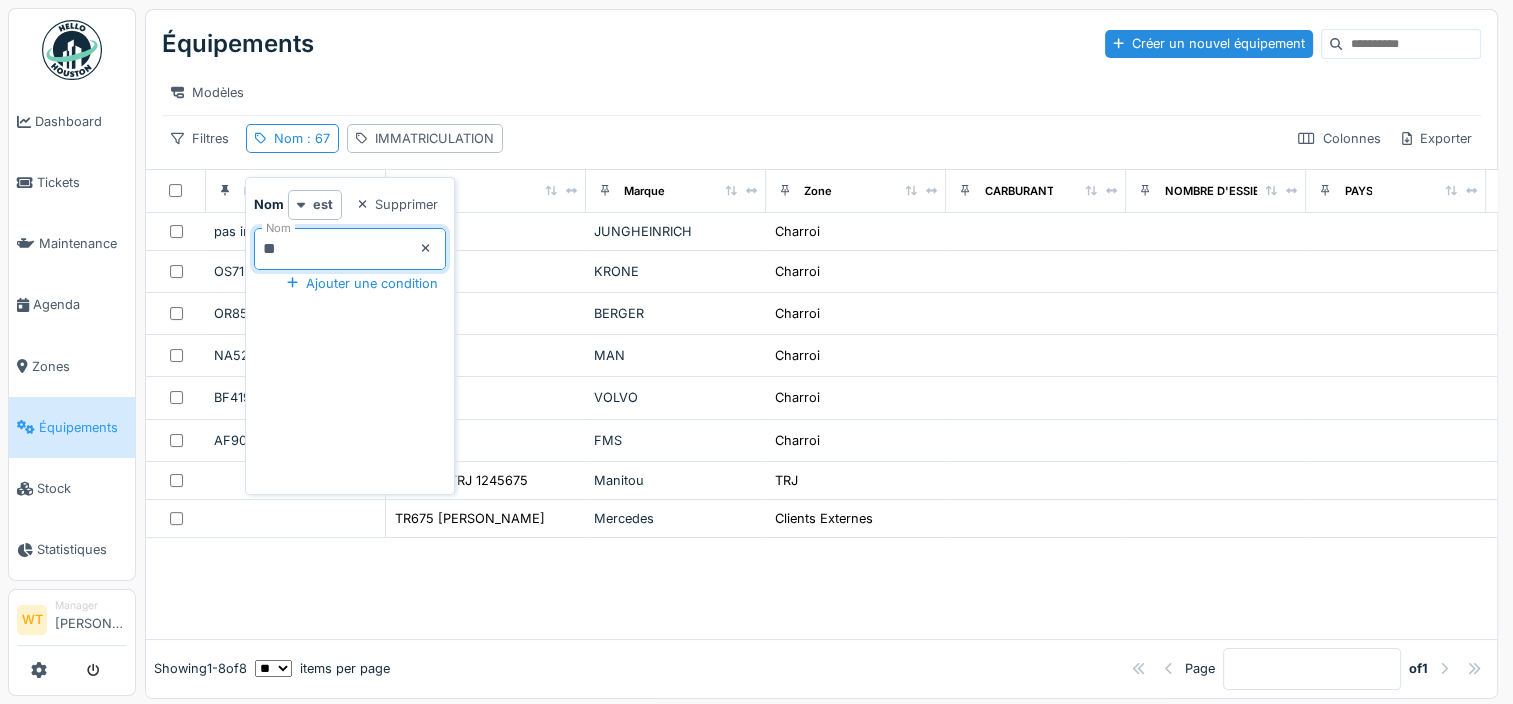 click on "Équipements Créer un nouvel équipement" at bounding box center [821, 44] 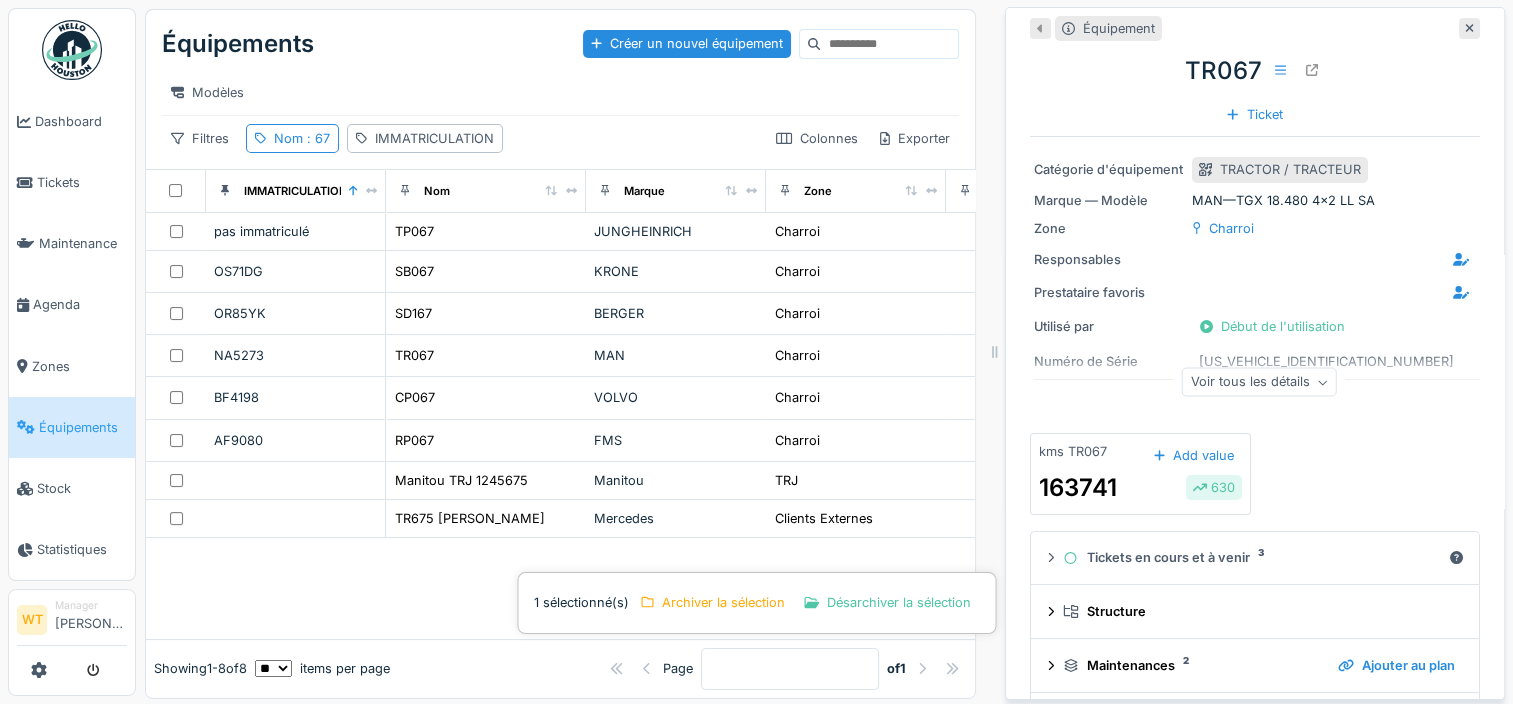 scroll, scrollTop: 0, scrollLeft: 0, axis: both 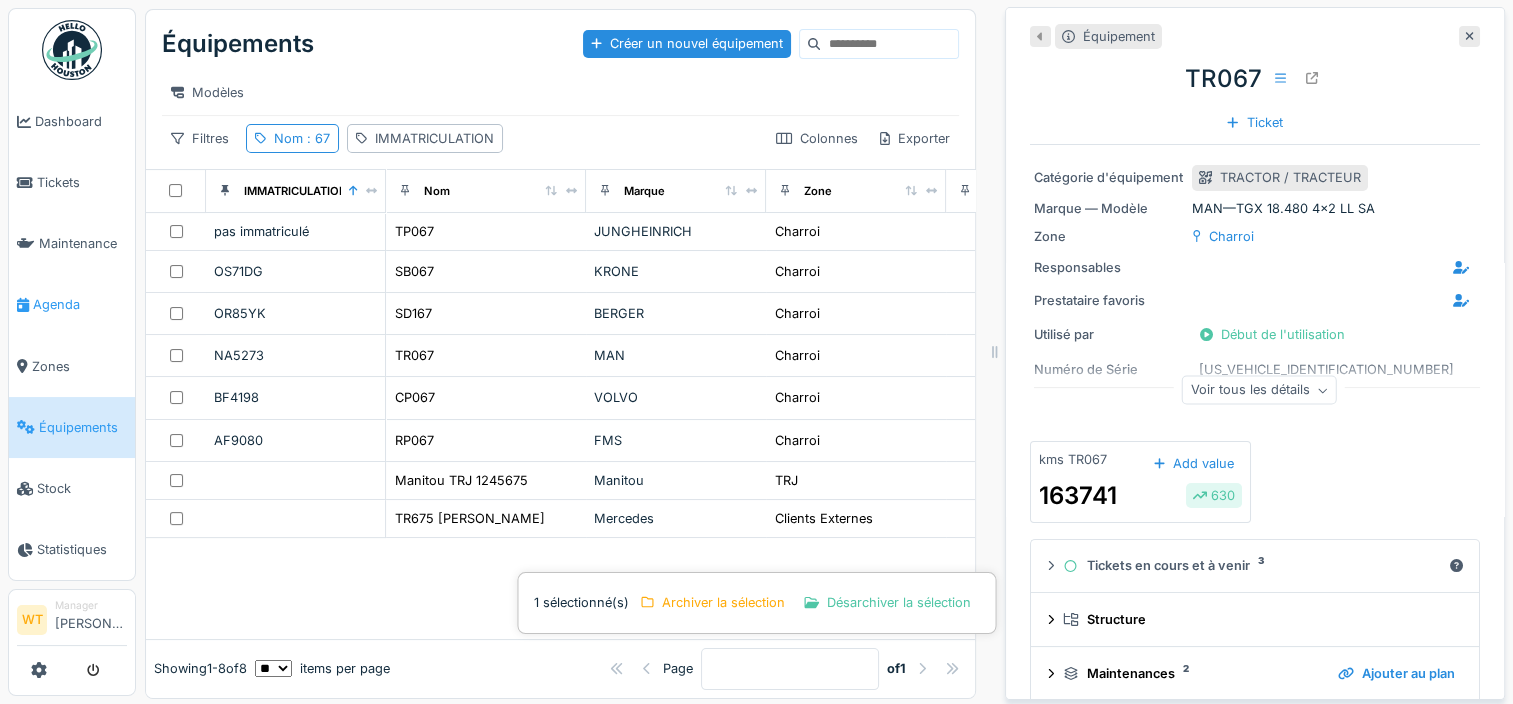 click on "Agenda" at bounding box center (80, 304) 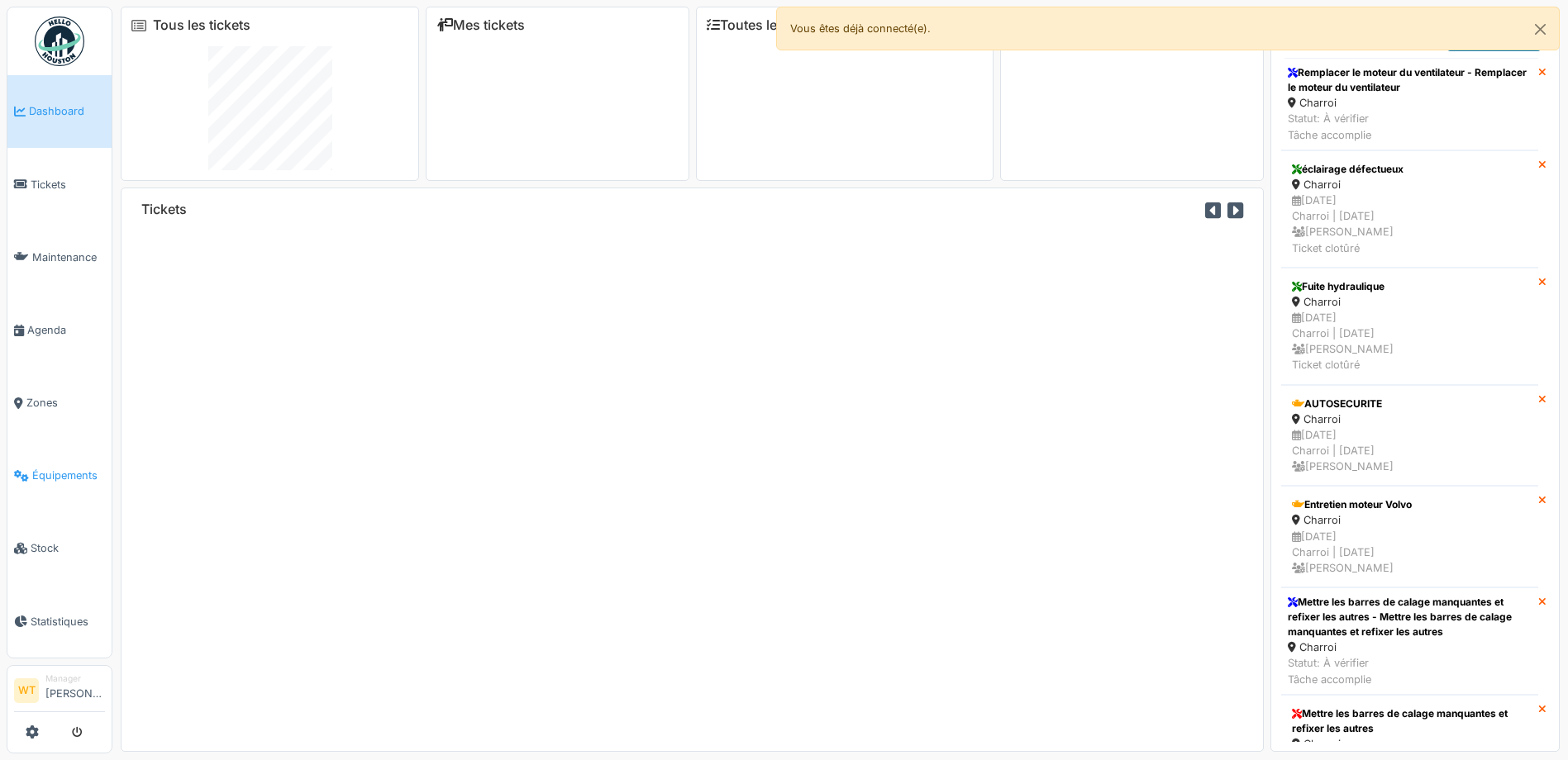 scroll, scrollTop: 0, scrollLeft: 0, axis: both 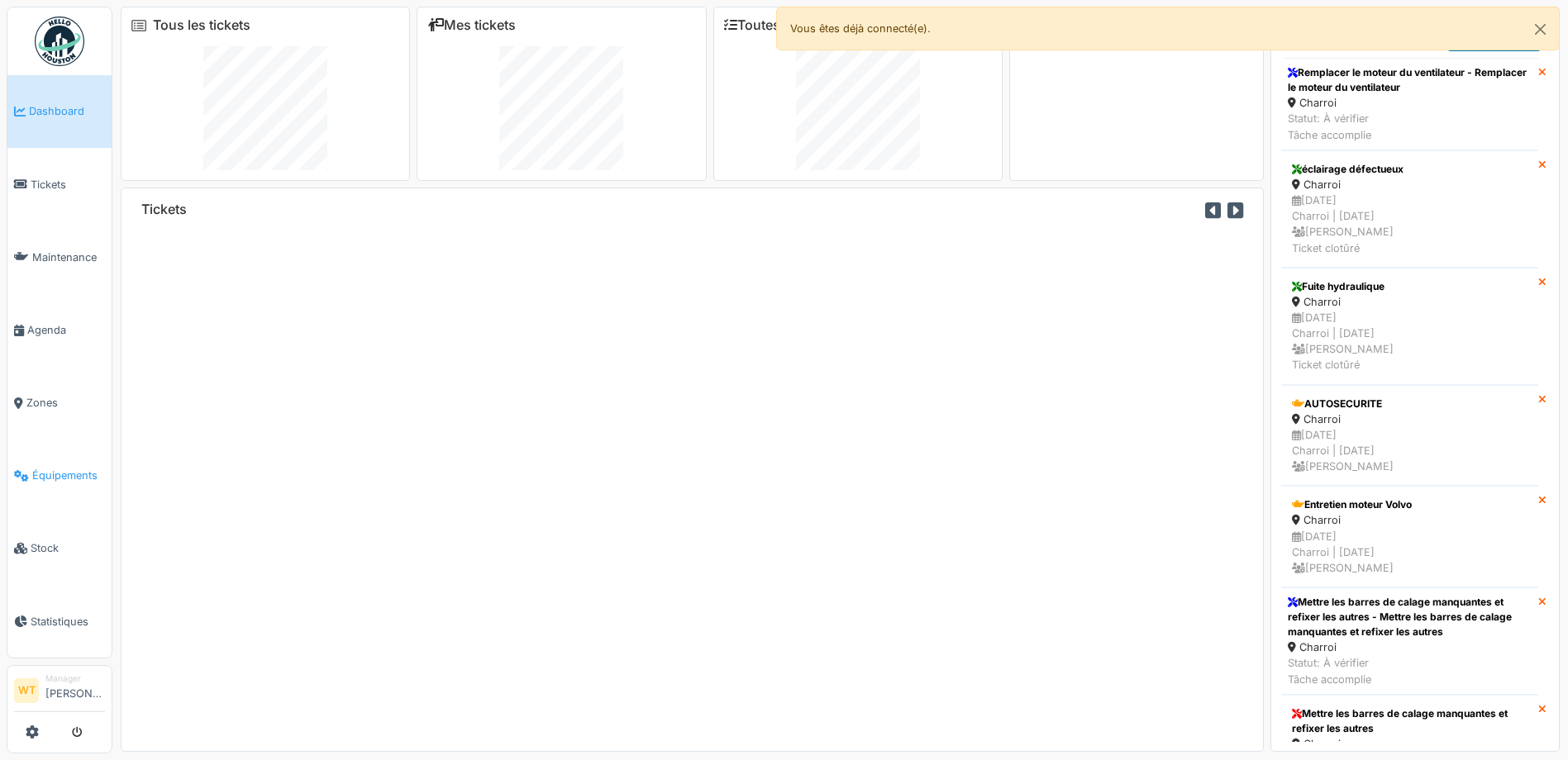 click on "Équipements" at bounding box center [60, 476] 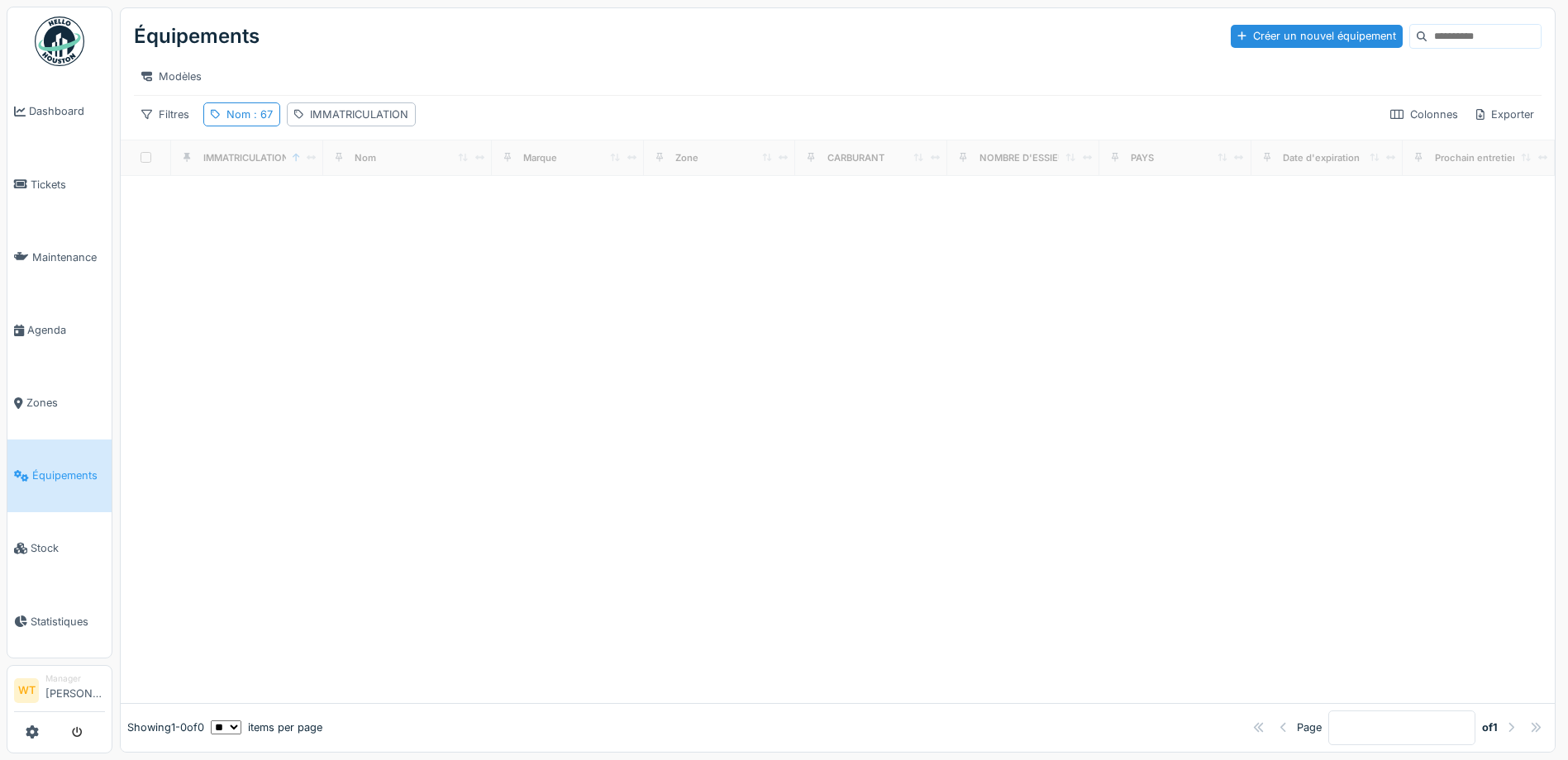 scroll, scrollTop: 0, scrollLeft: 0, axis: both 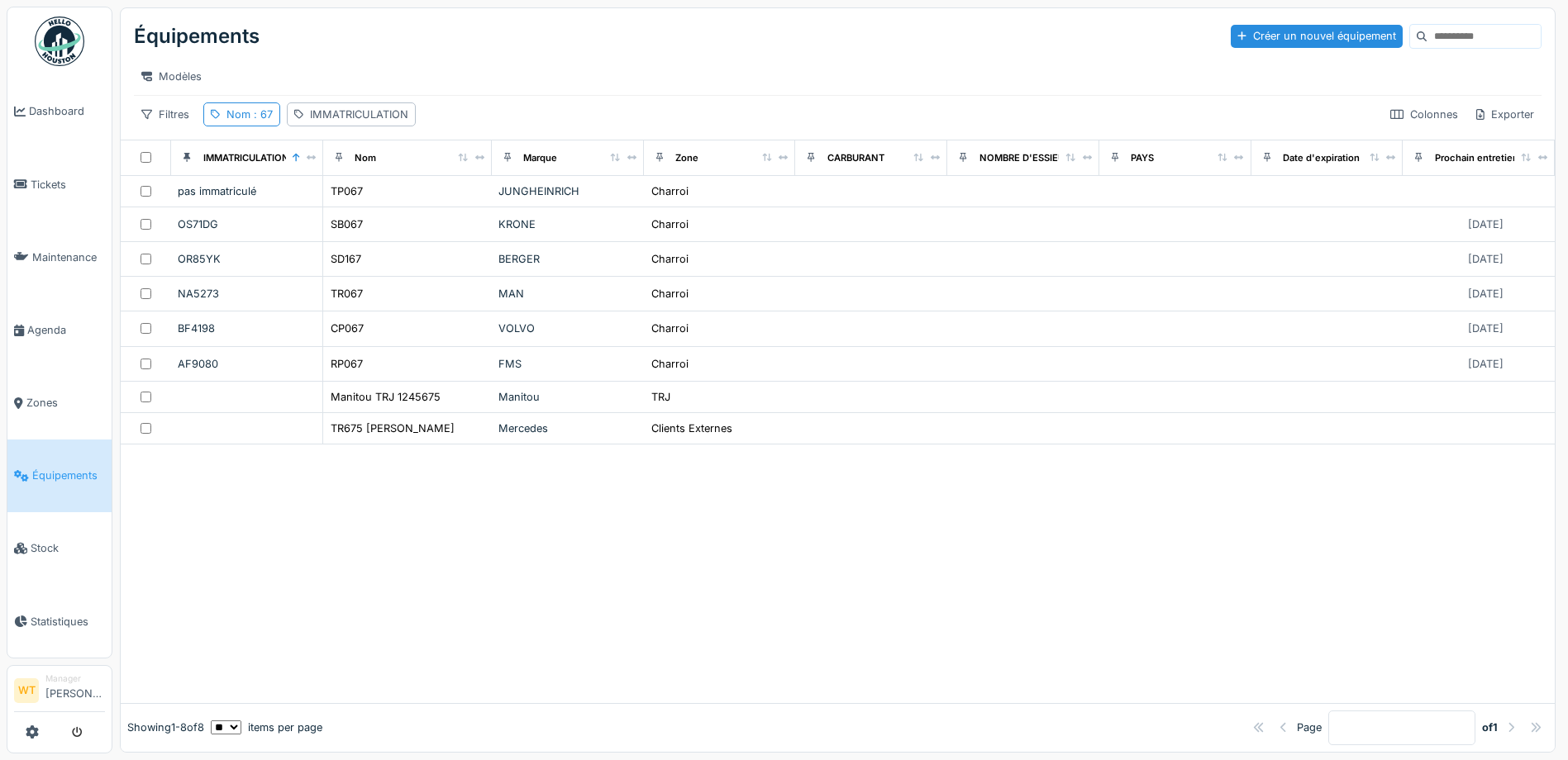 click at bounding box center (1484, 36) 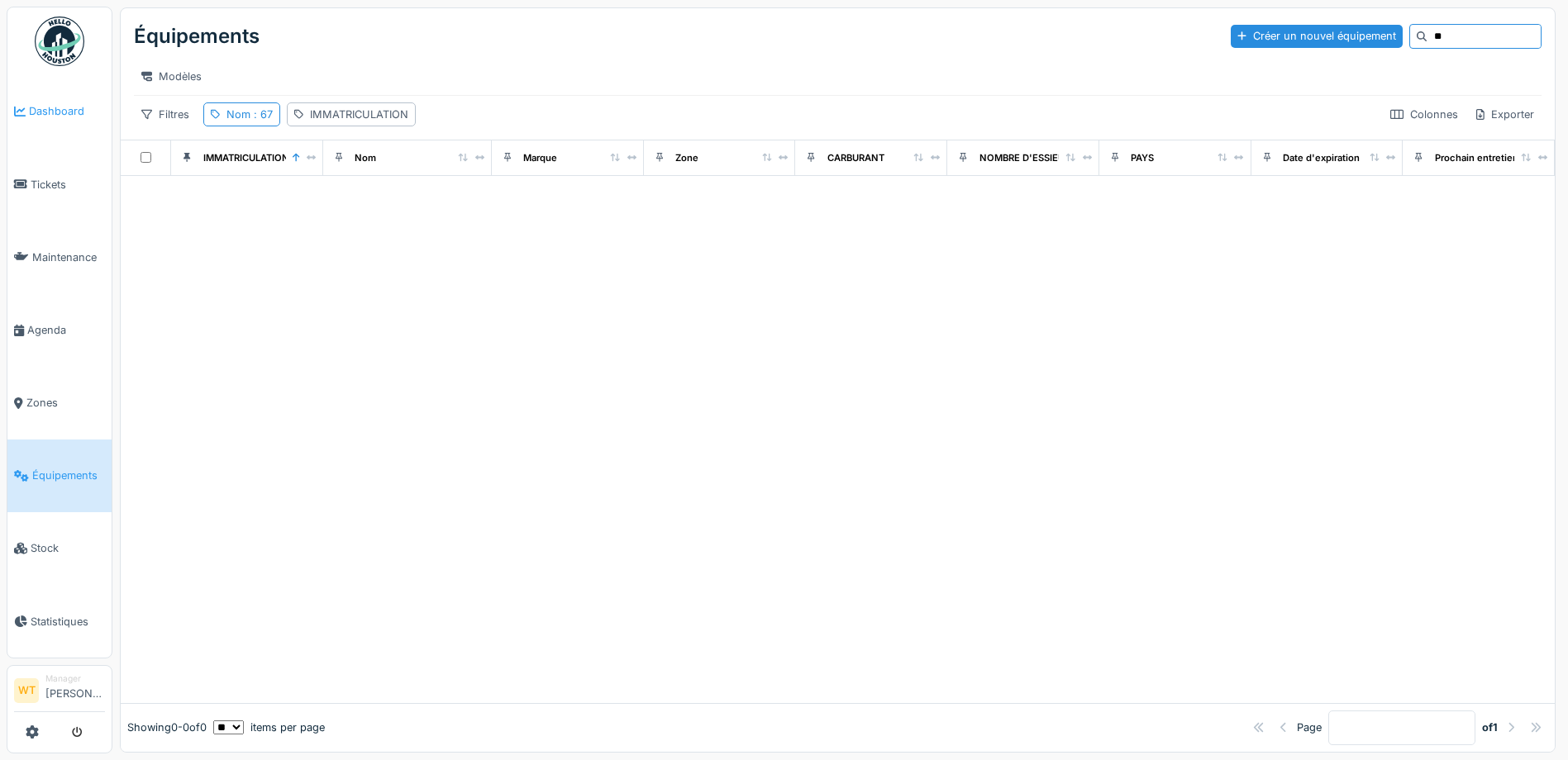 type on "*" 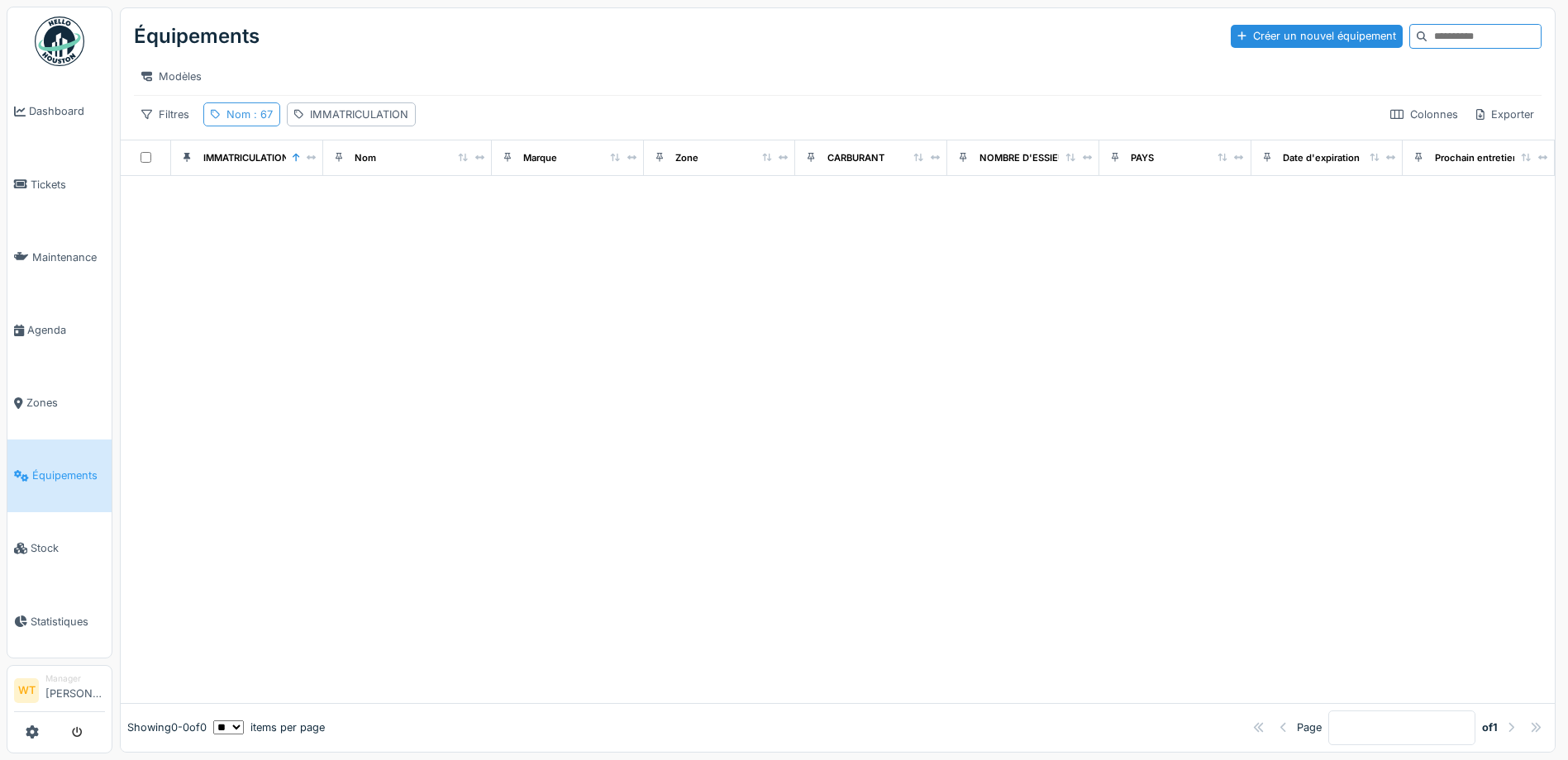 type 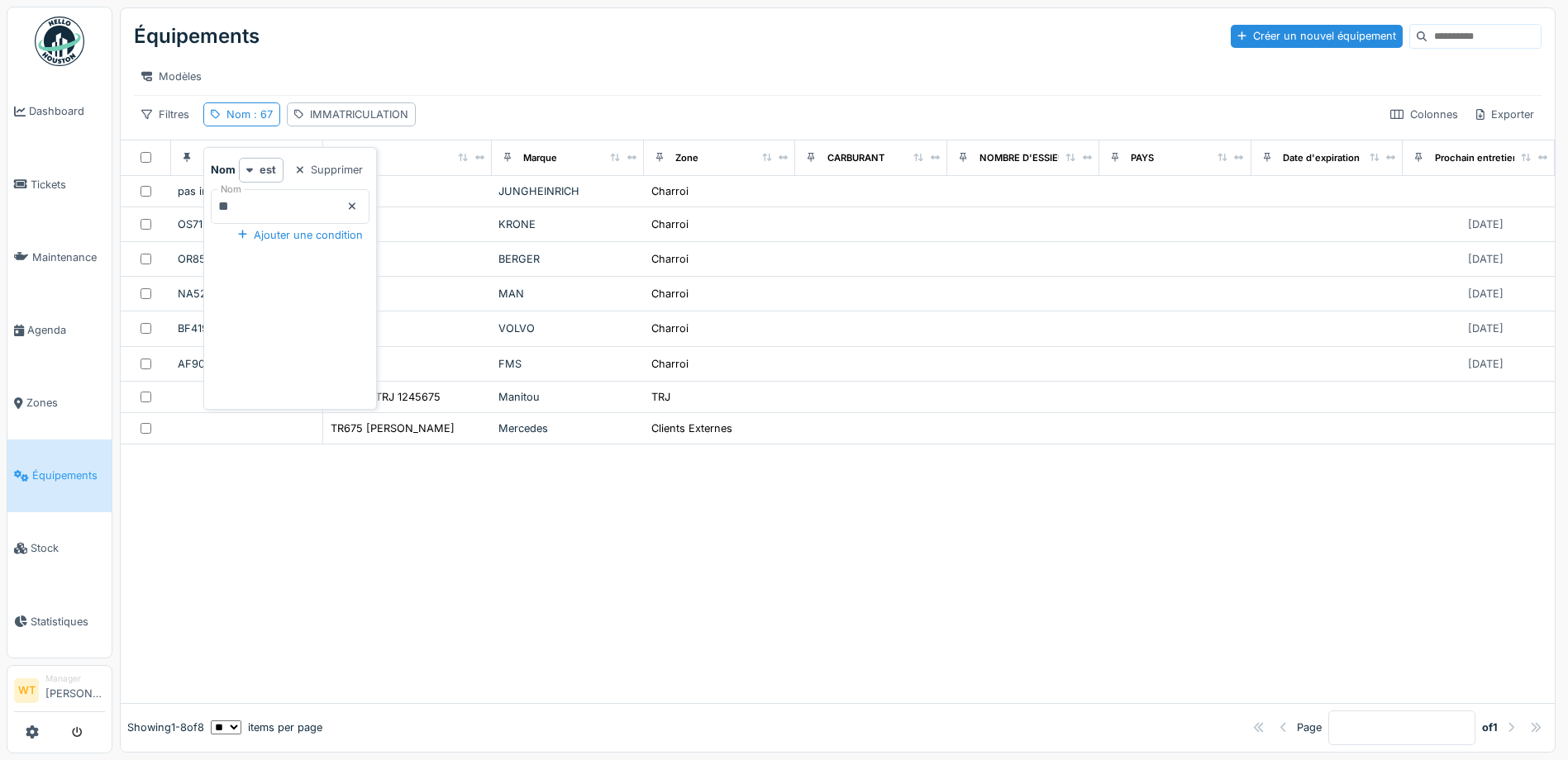click on "**" at bounding box center [290, 207] 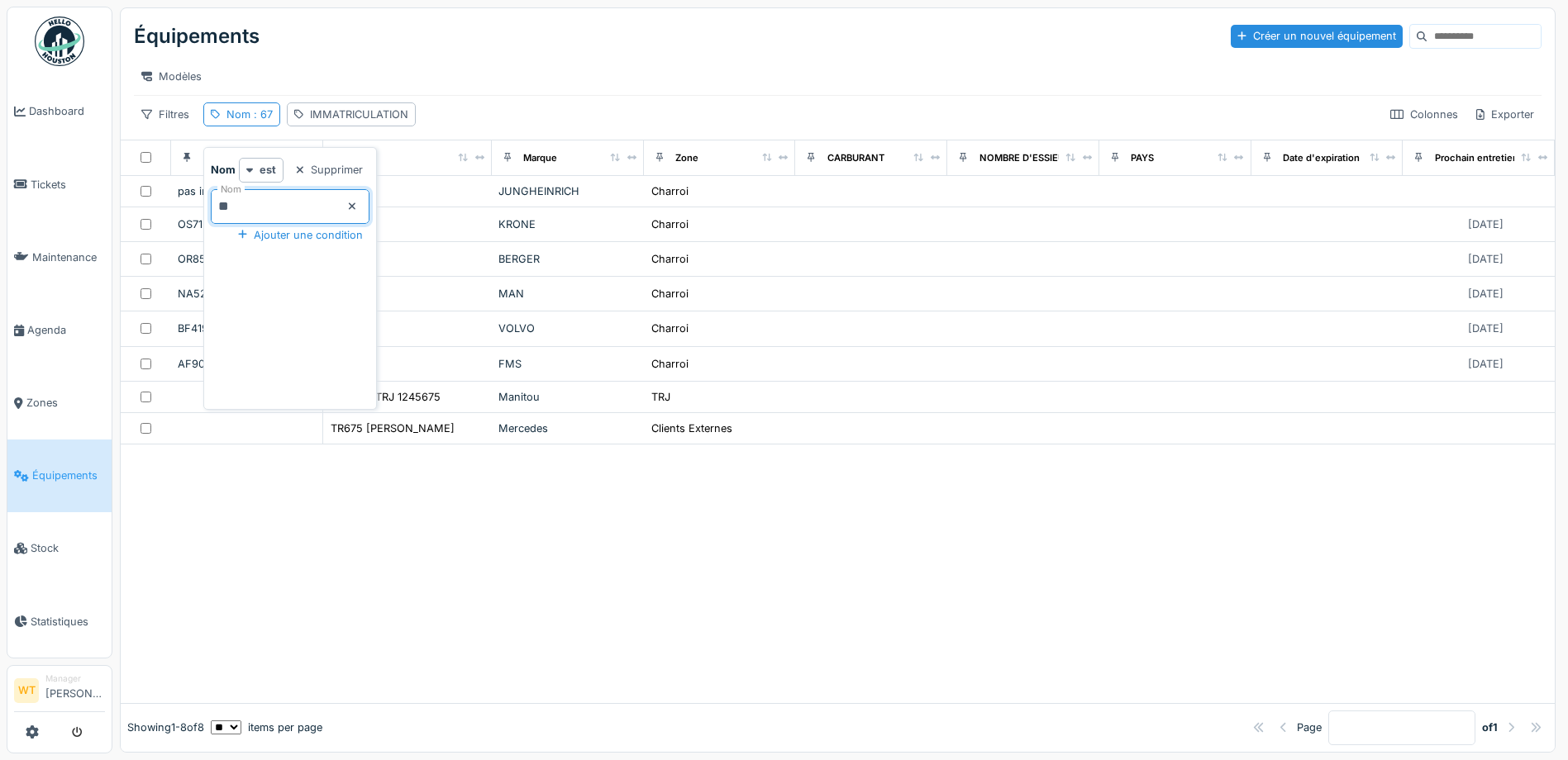 type on "*" 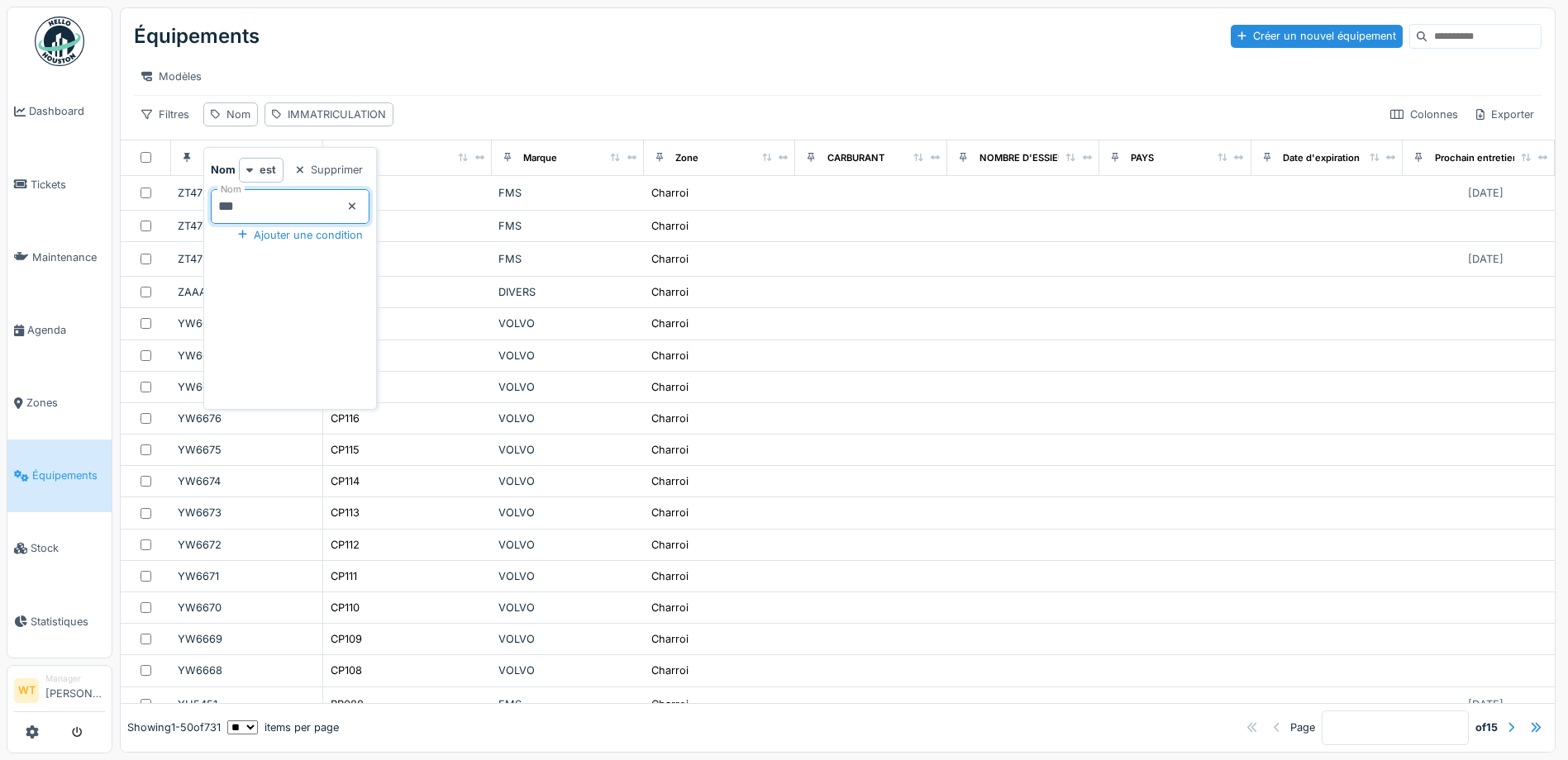 type on "***" 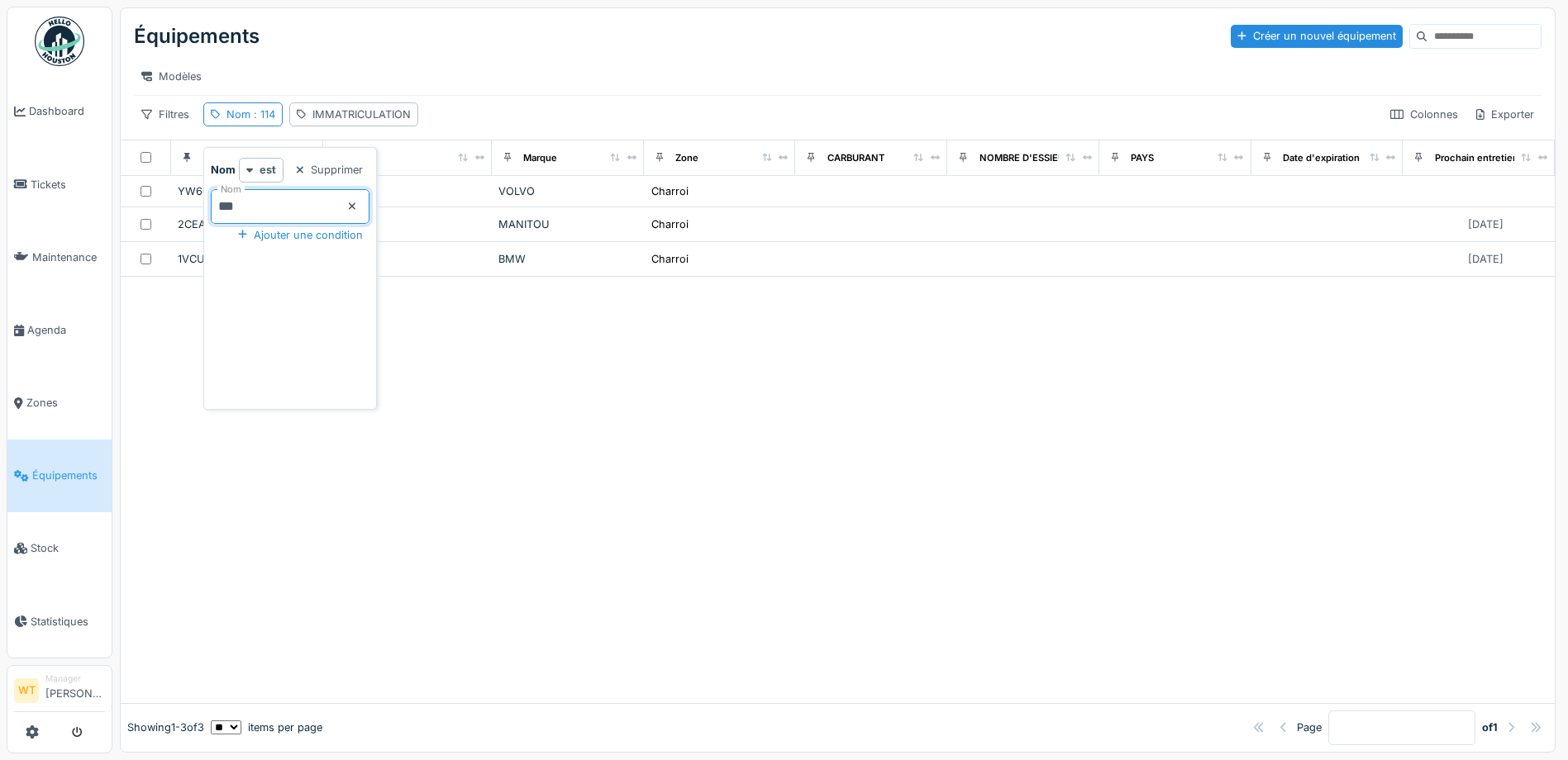 click on "Modèles" at bounding box center [837, 76] 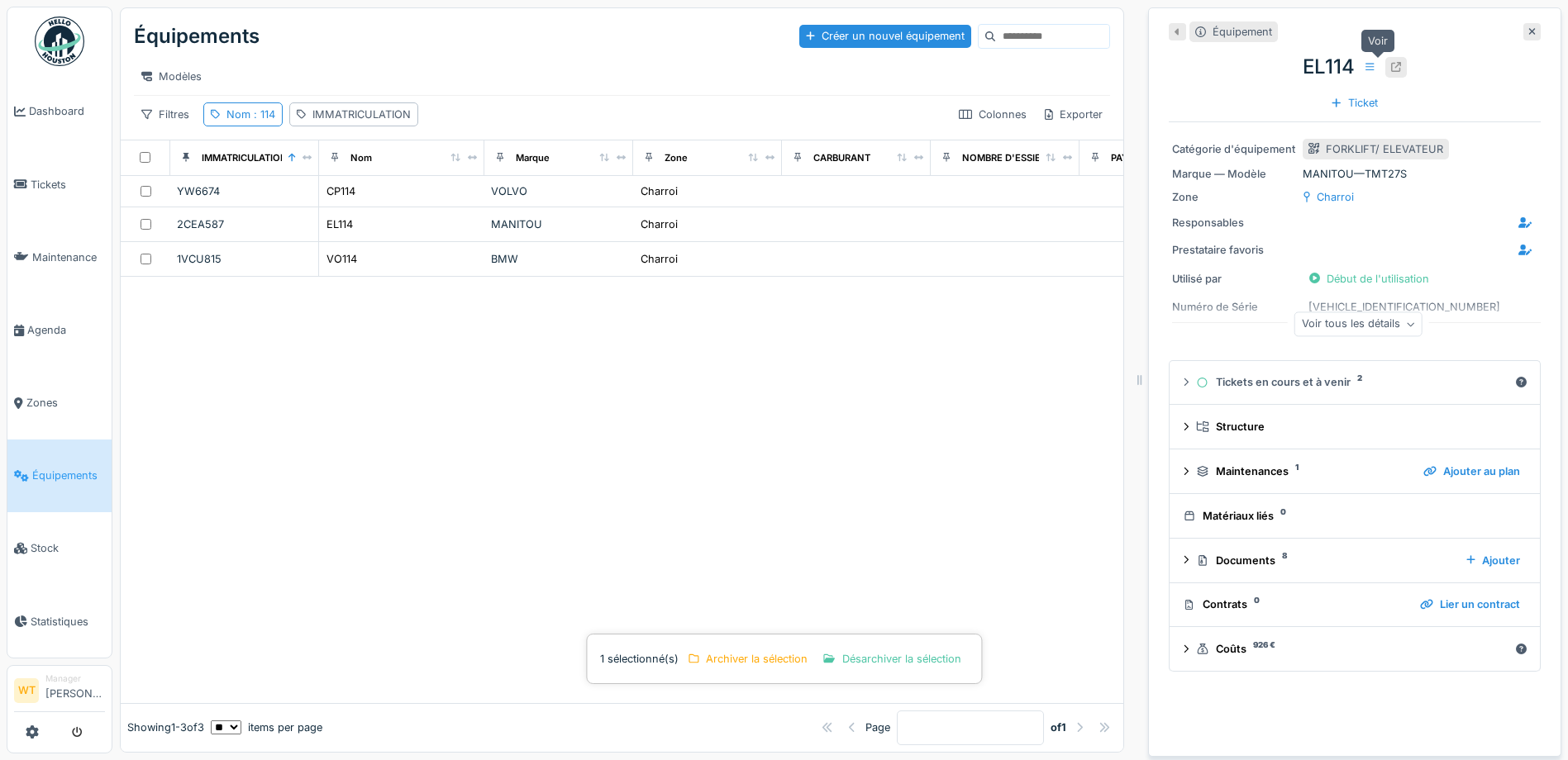click 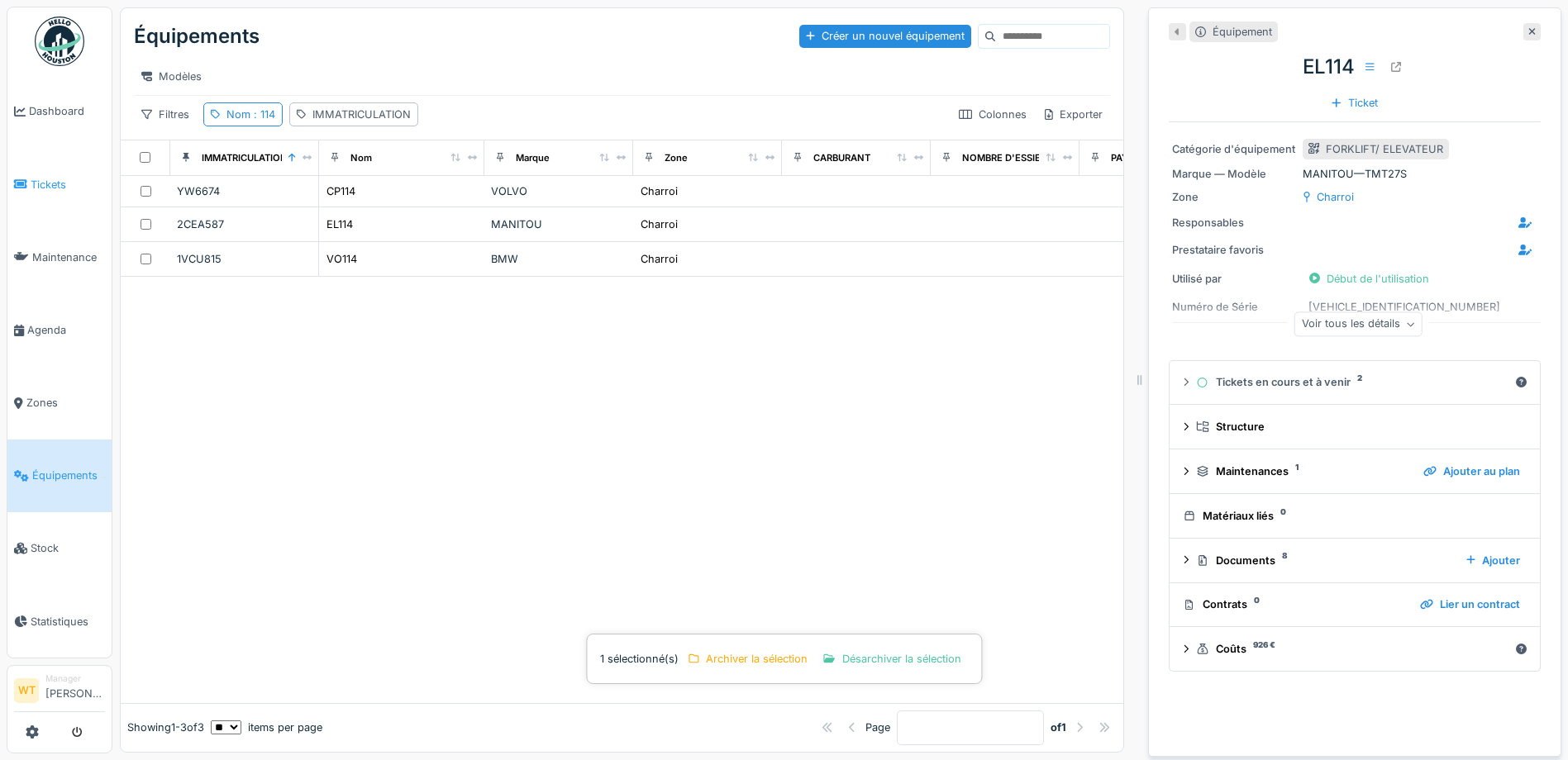 click on "Tickets" at bounding box center [60, 184] 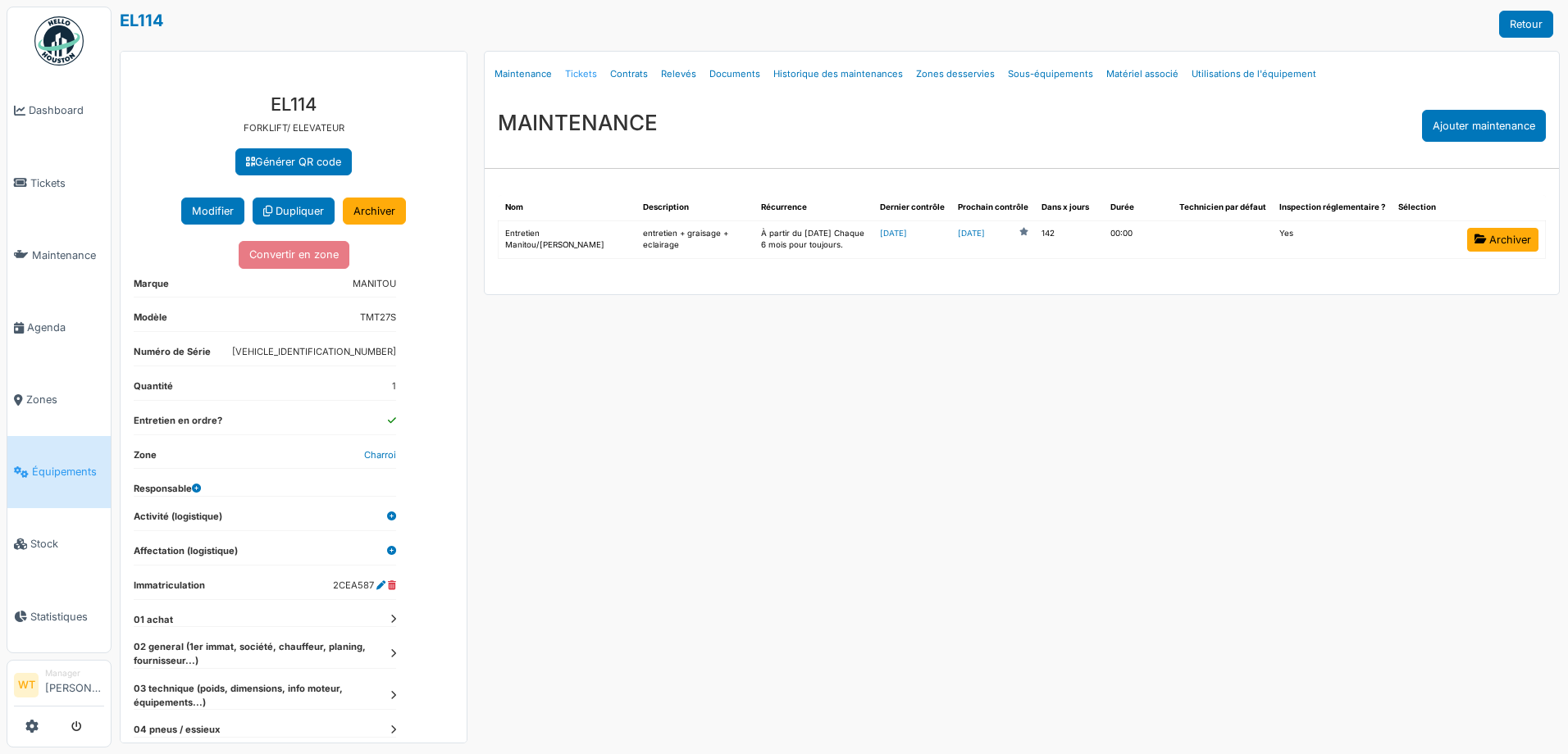scroll, scrollTop: 0, scrollLeft: 0, axis: both 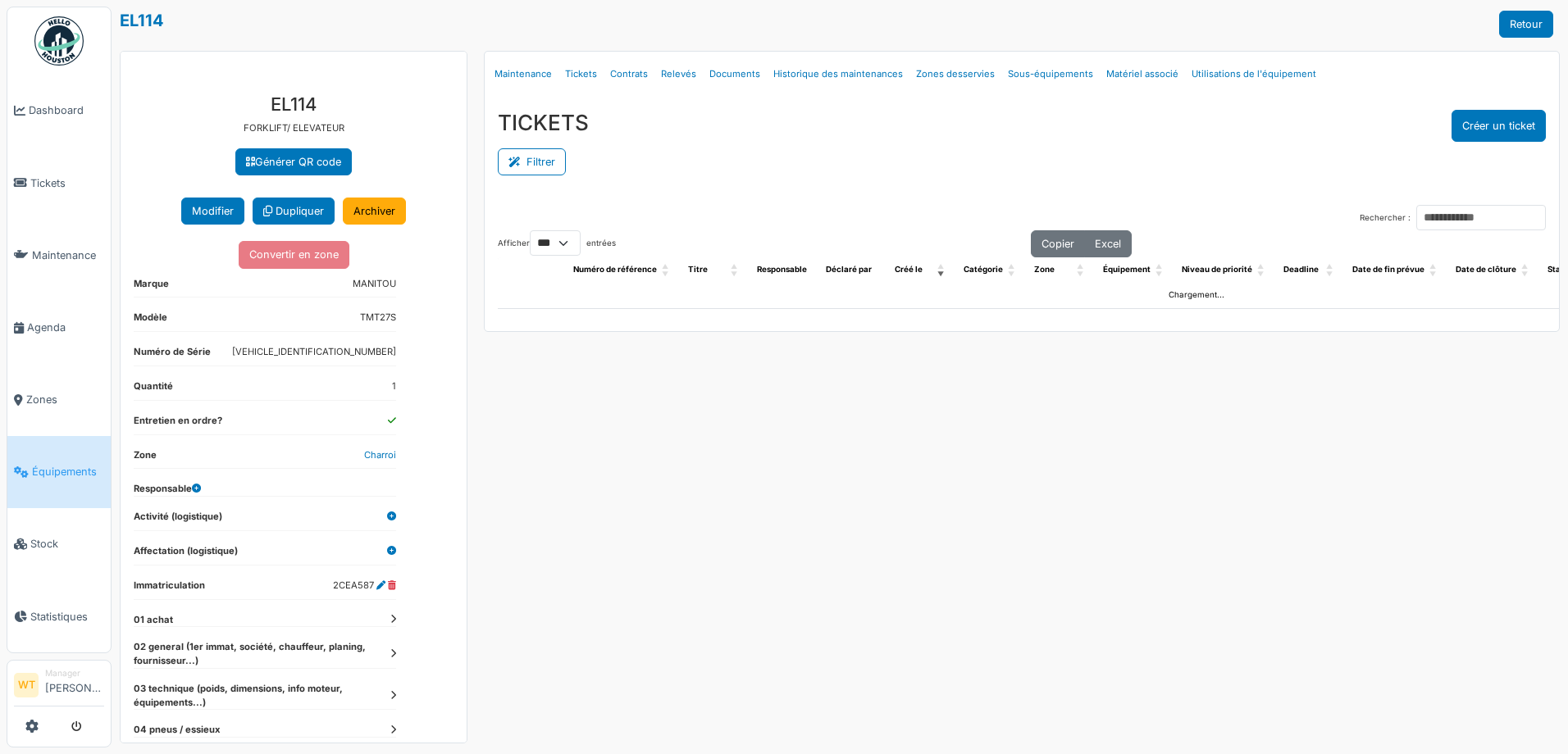 select on "***" 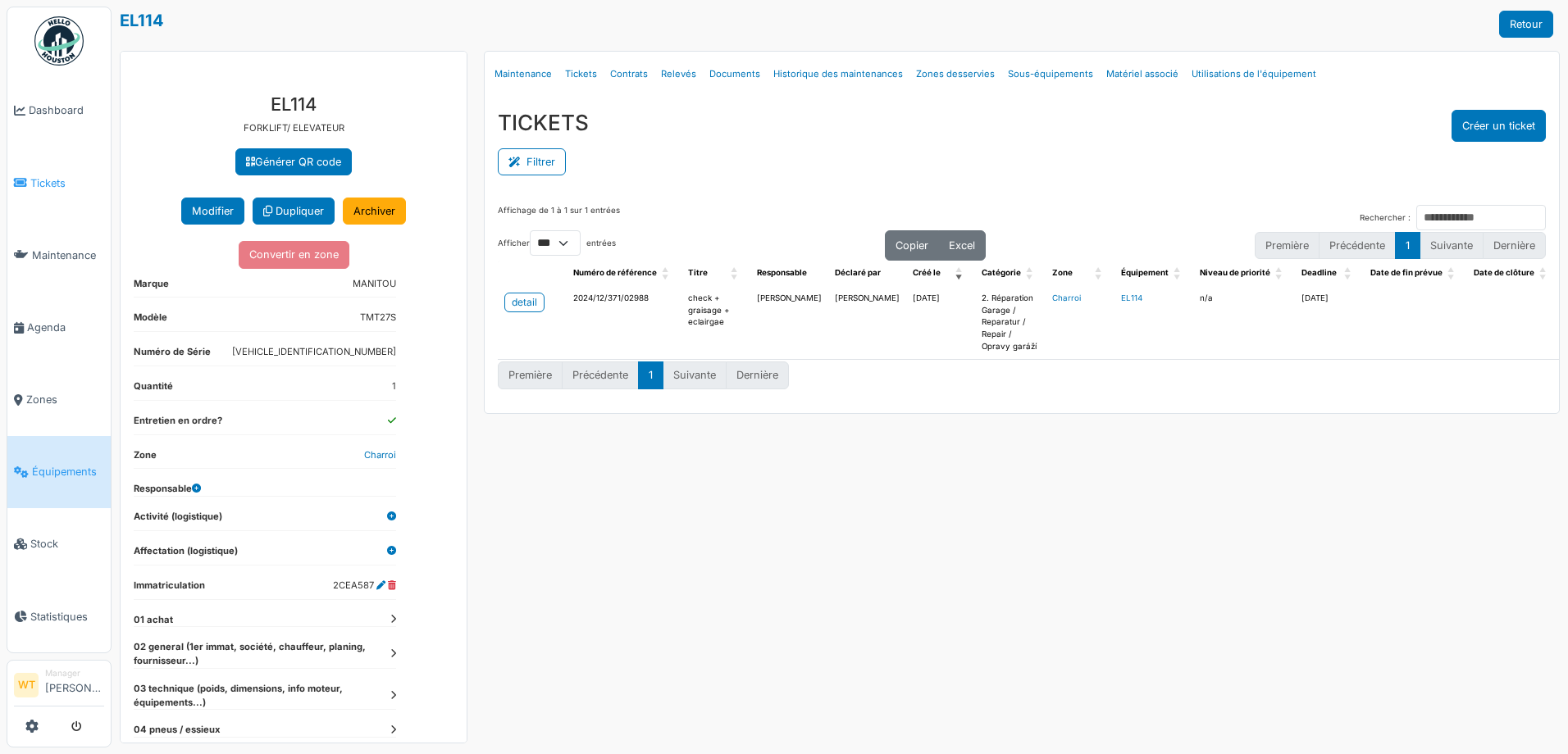 click at bounding box center [21, 183] 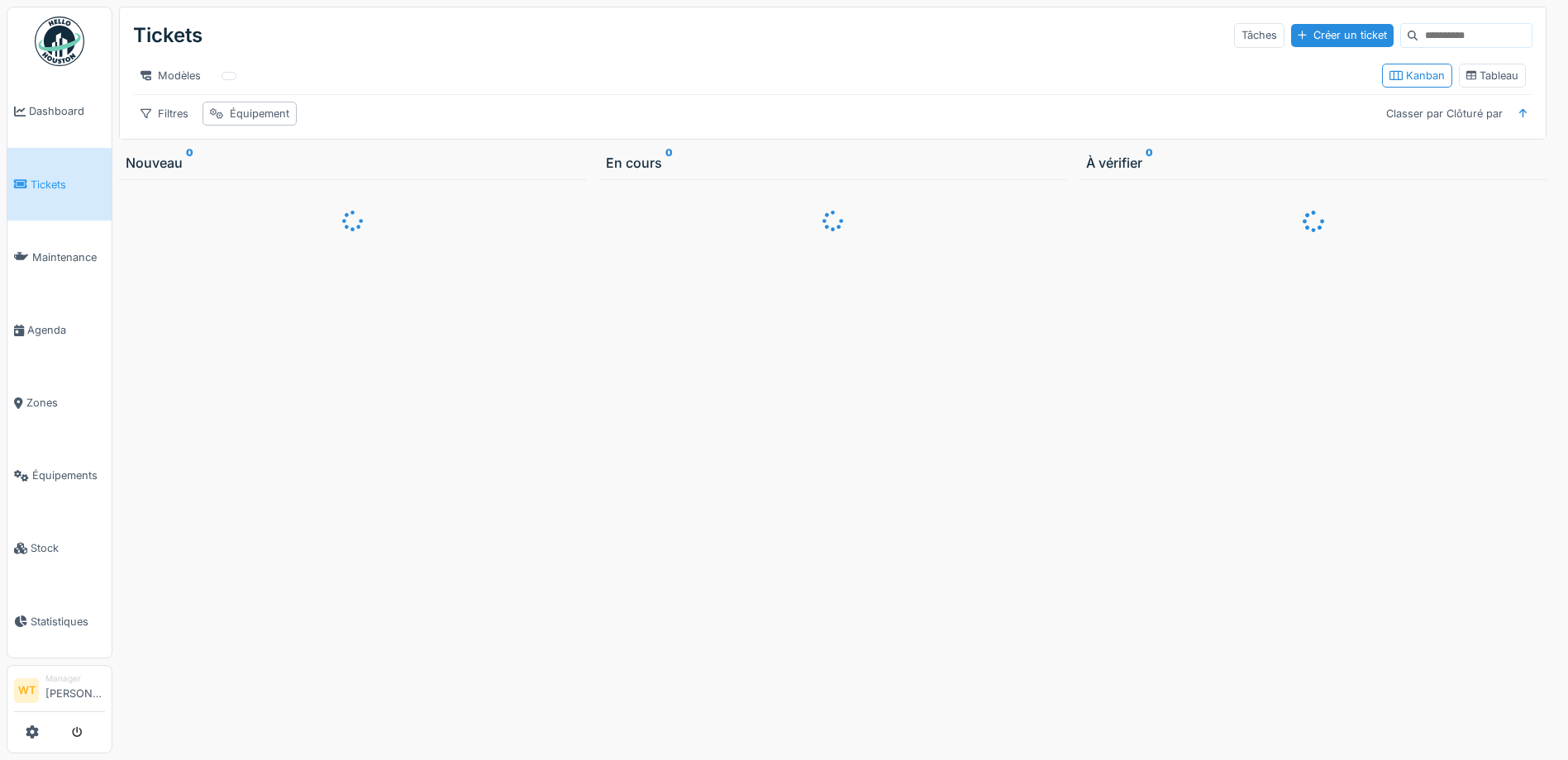 scroll, scrollTop: 0, scrollLeft: 0, axis: both 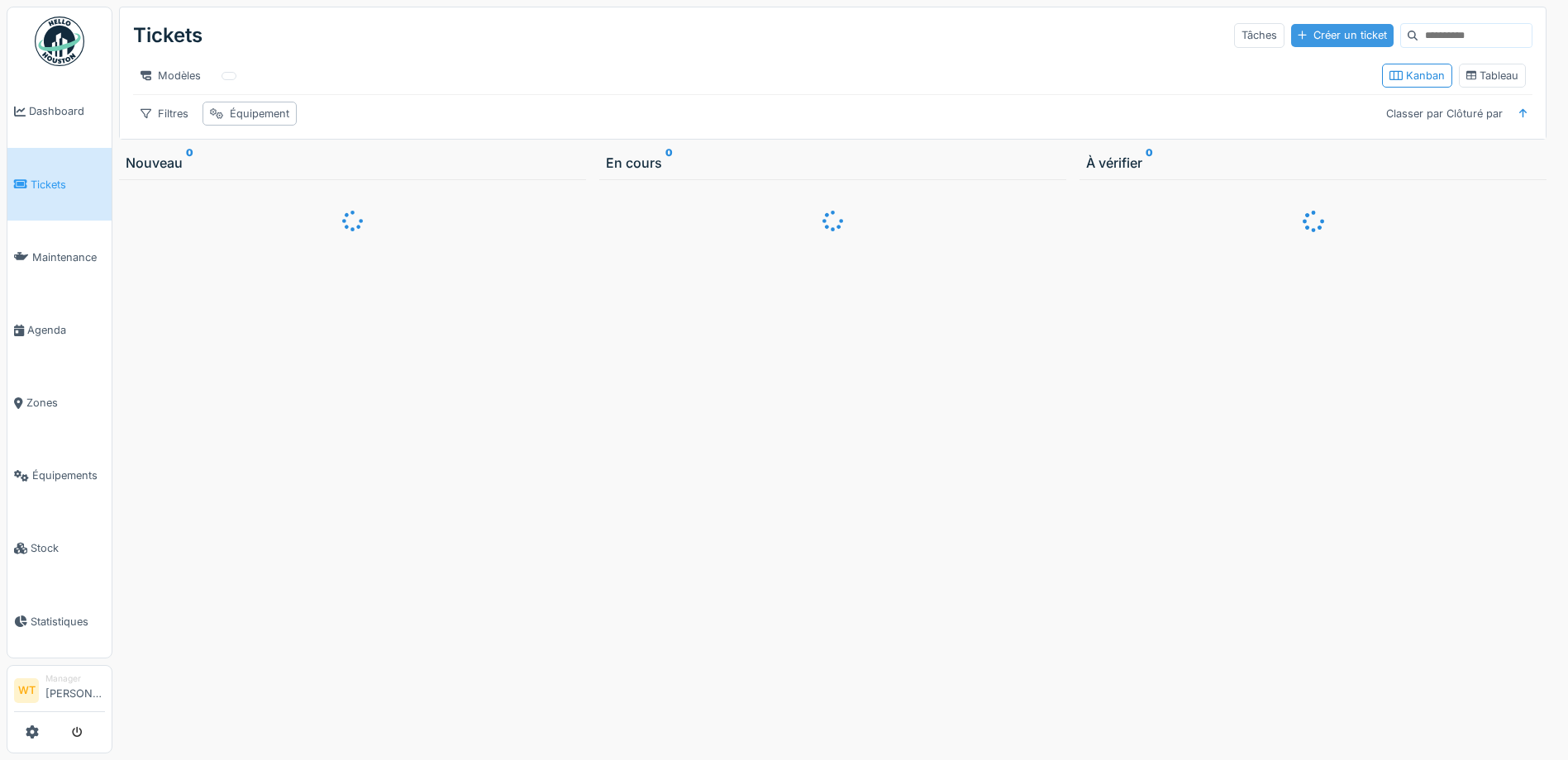 click on "Créer un ticket" at bounding box center [1342, 35] 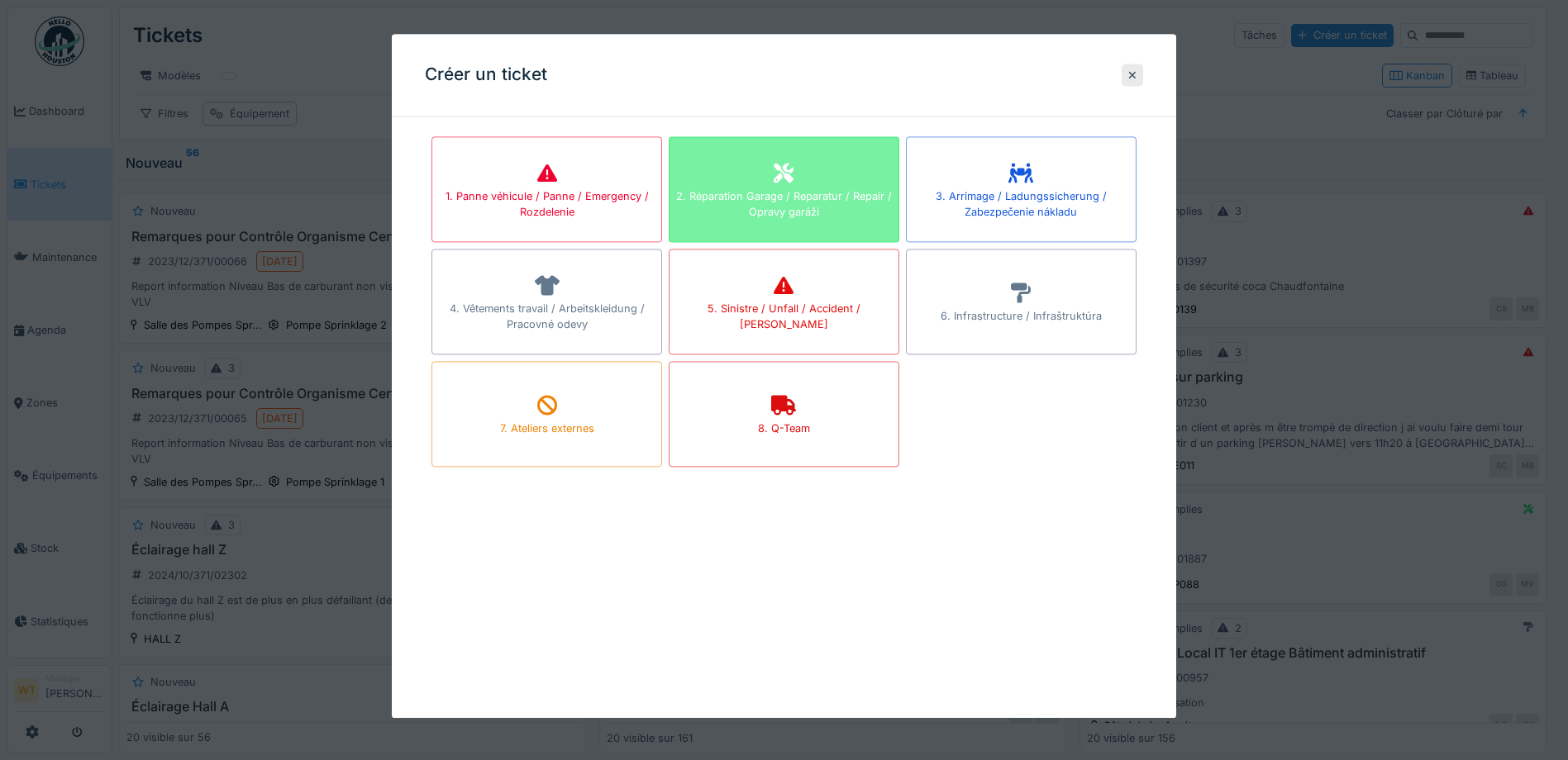click on "2. Réparation Garage / Reparatur / Repair / Opravy garáží" at bounding box center [784, 189] 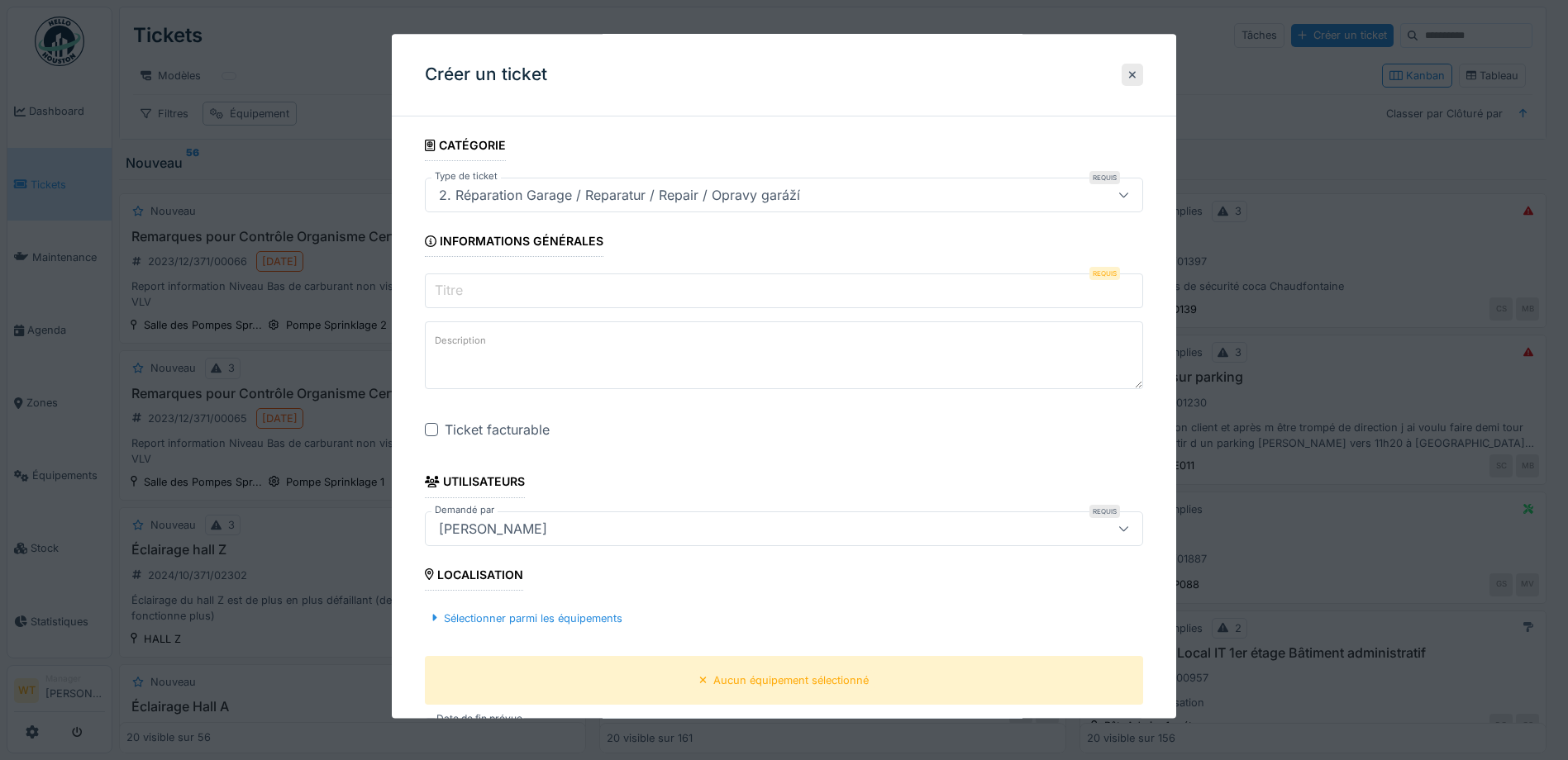 click on "Titre" at bounding box center [784, 292] 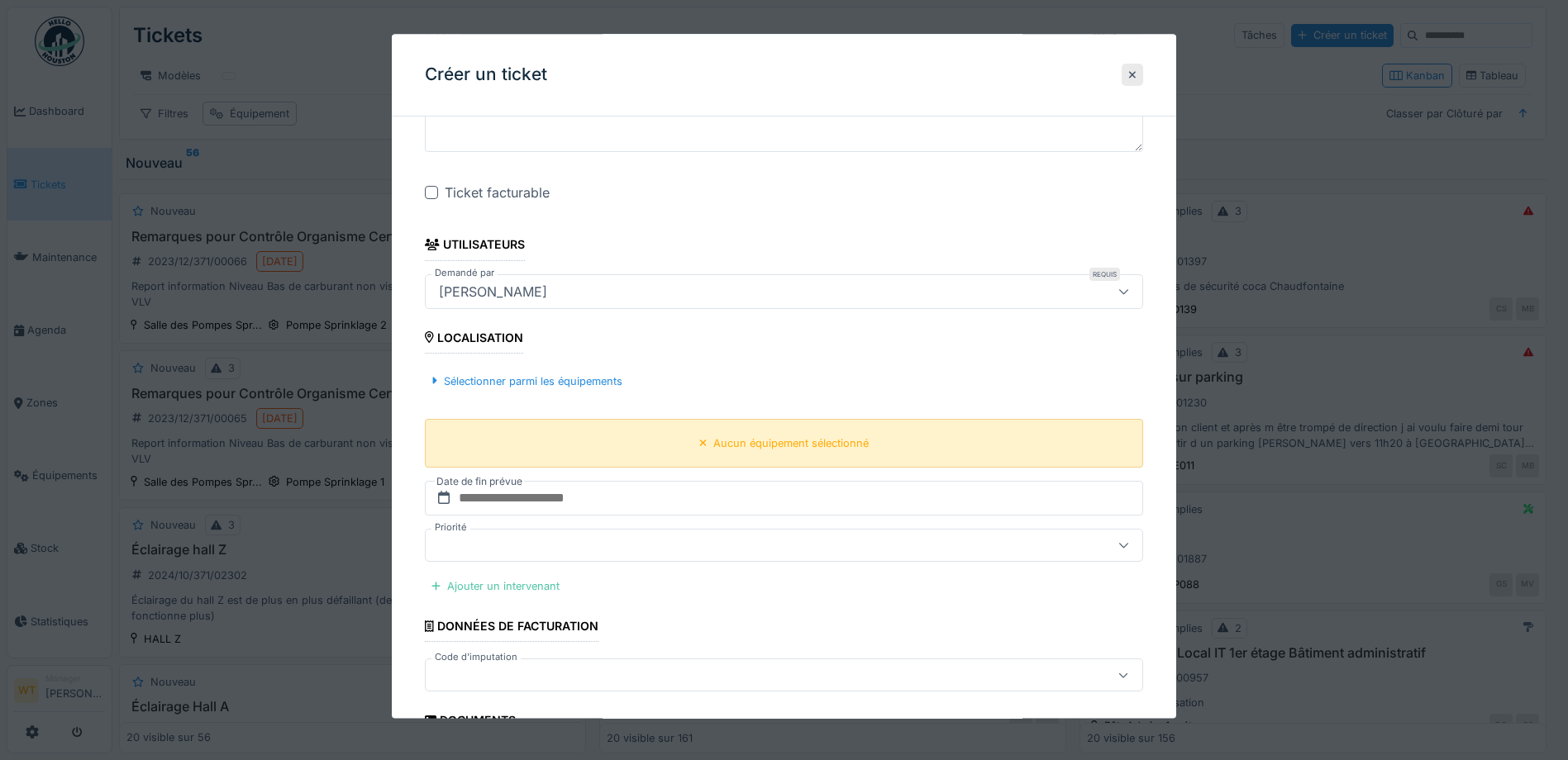 scroll, scrollTop: 248, scrollLeft: 0, axis: vertical 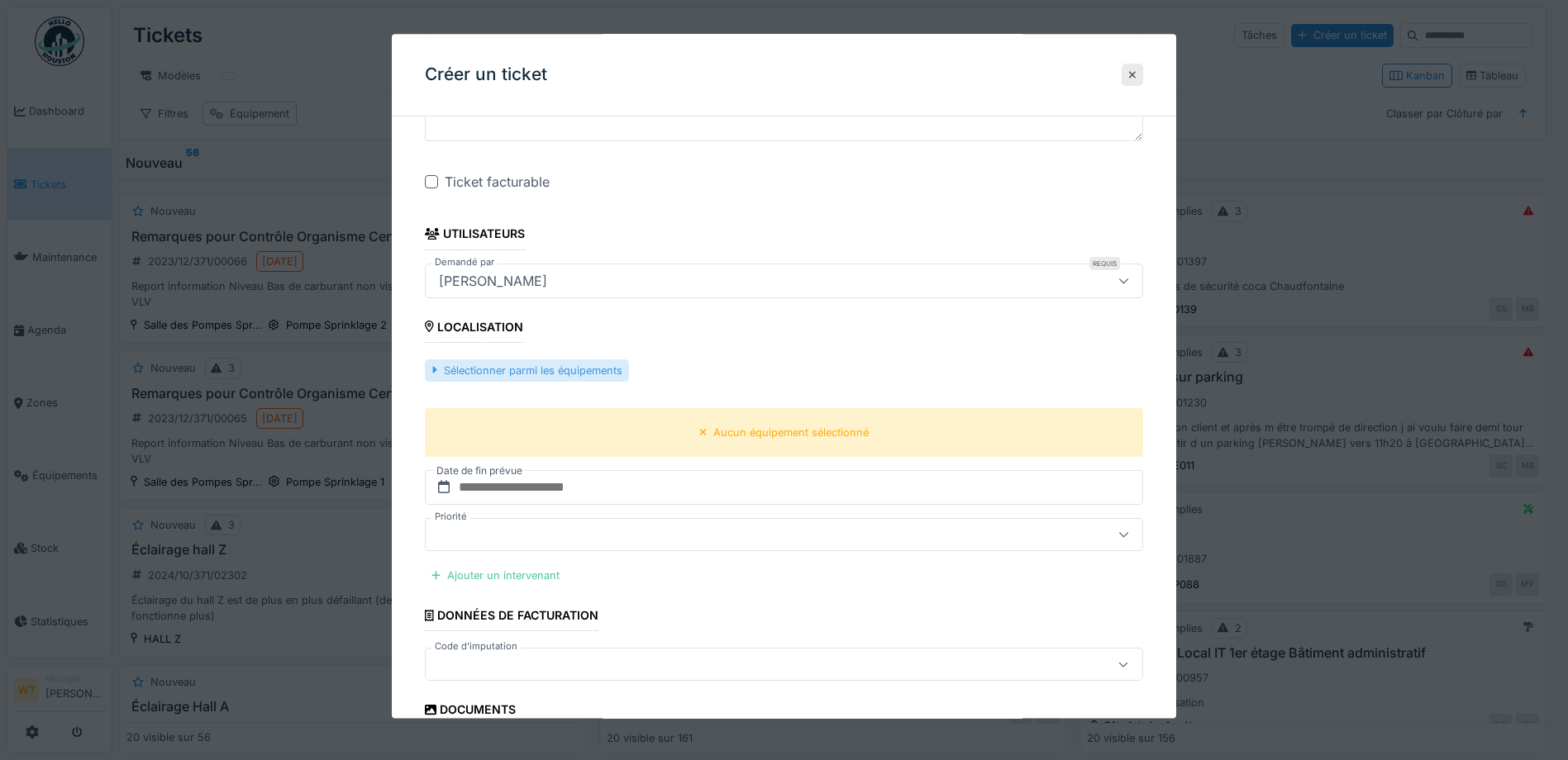 type on "**********" 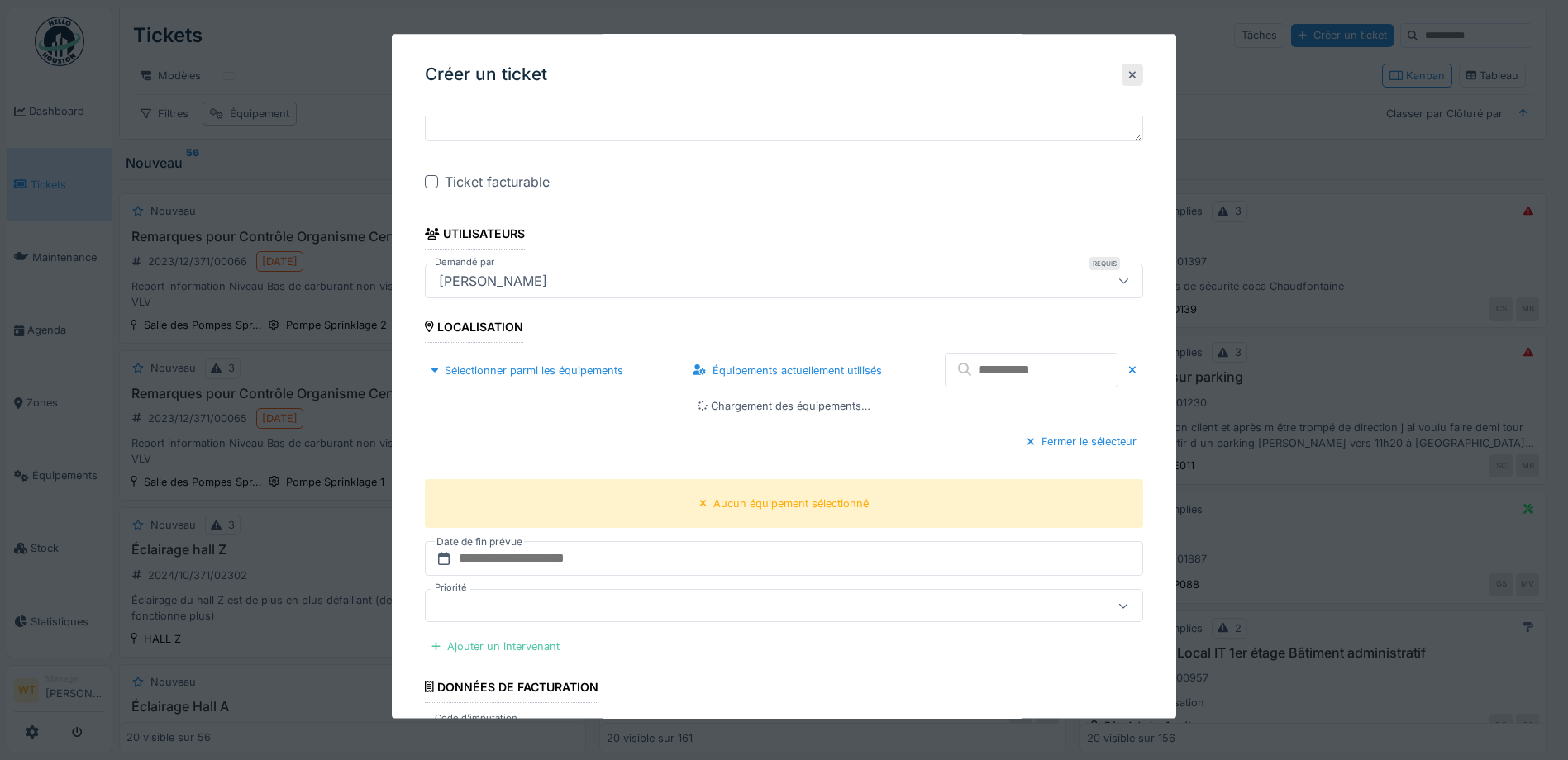 click at bounding box center (1032, 371) 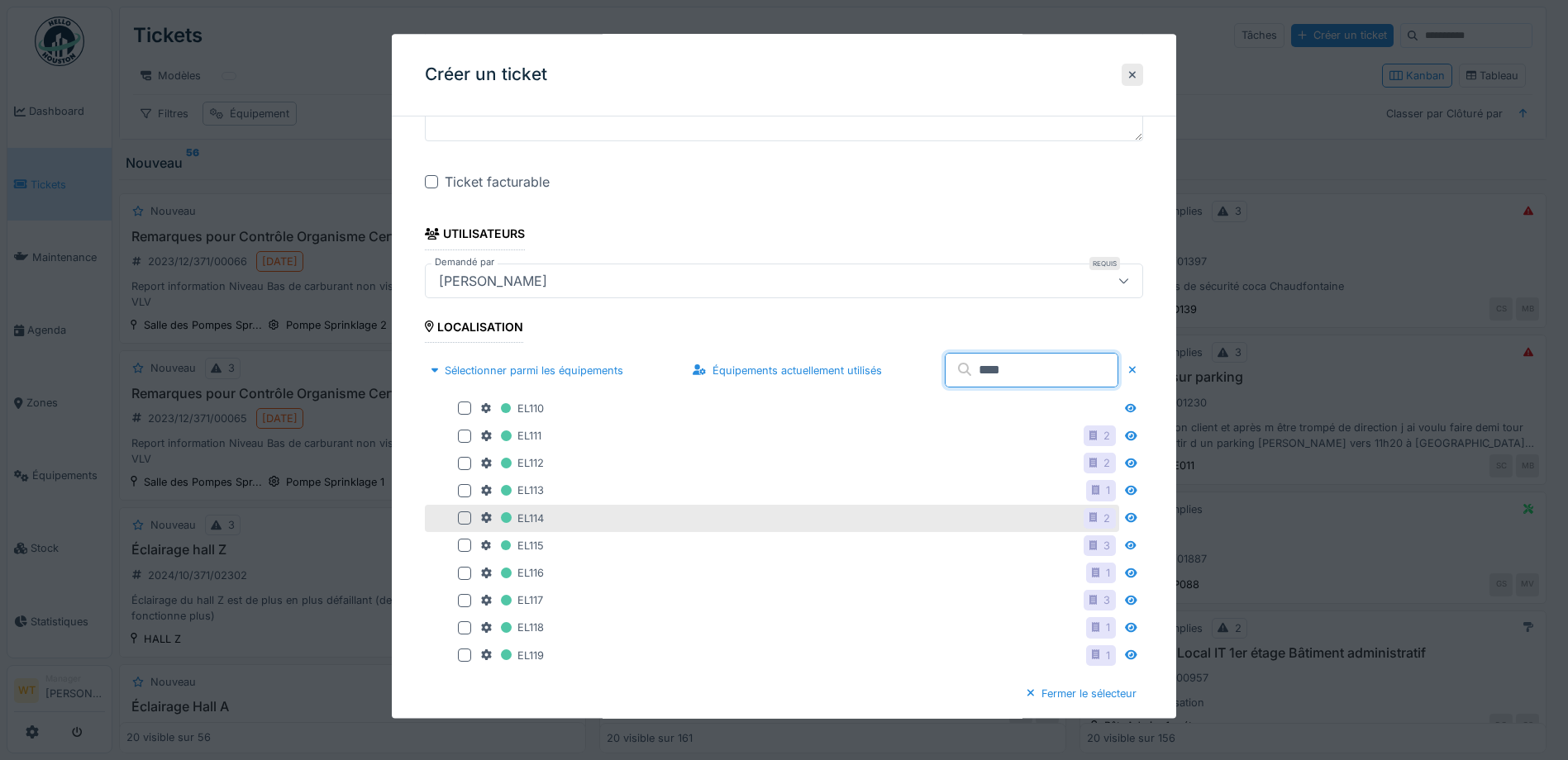 type on "****" 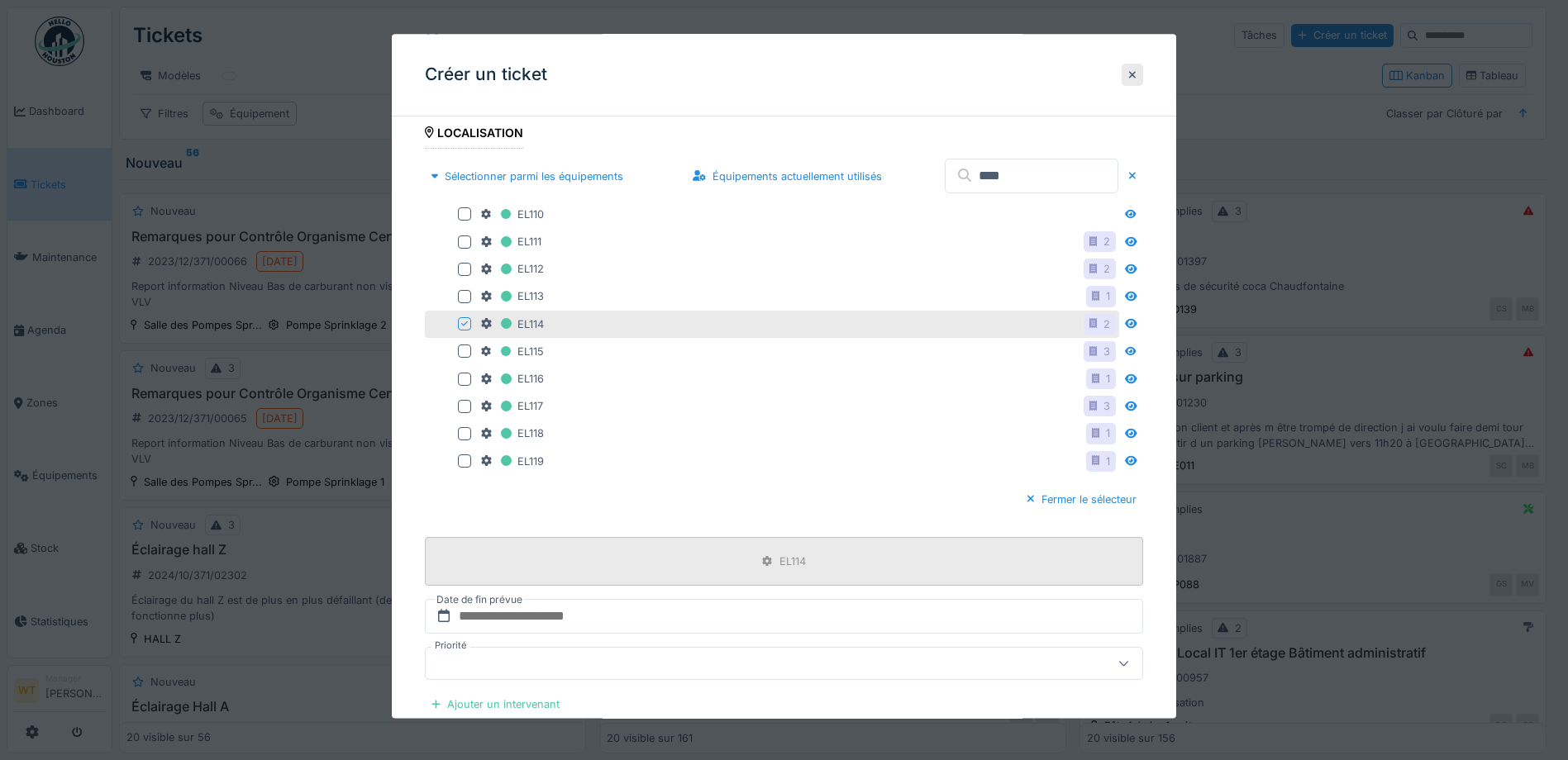 scroll, scrollTop: 496, scrollLeft: 0, axis: vertical 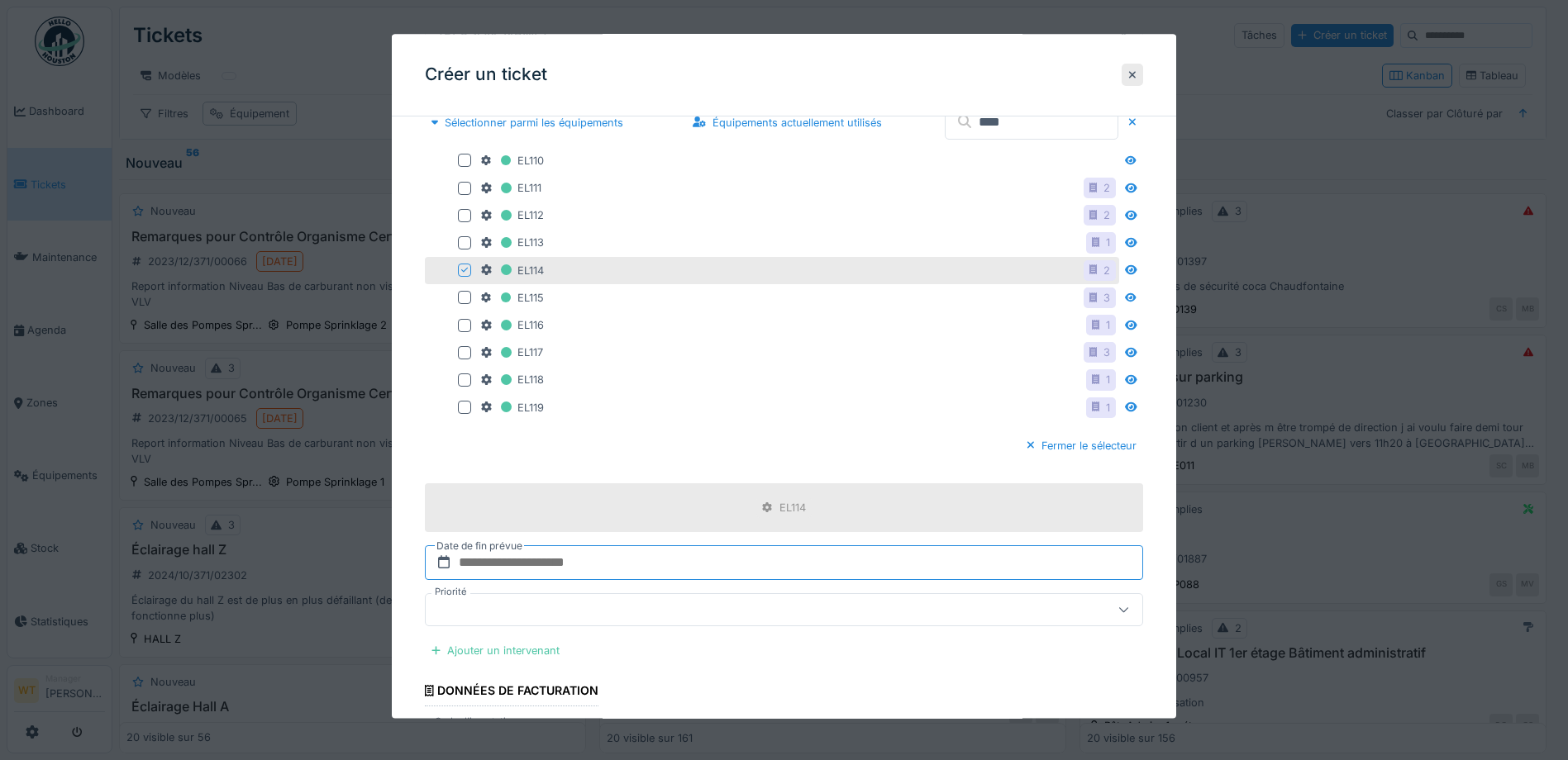 click at bounding box center (784, 563) 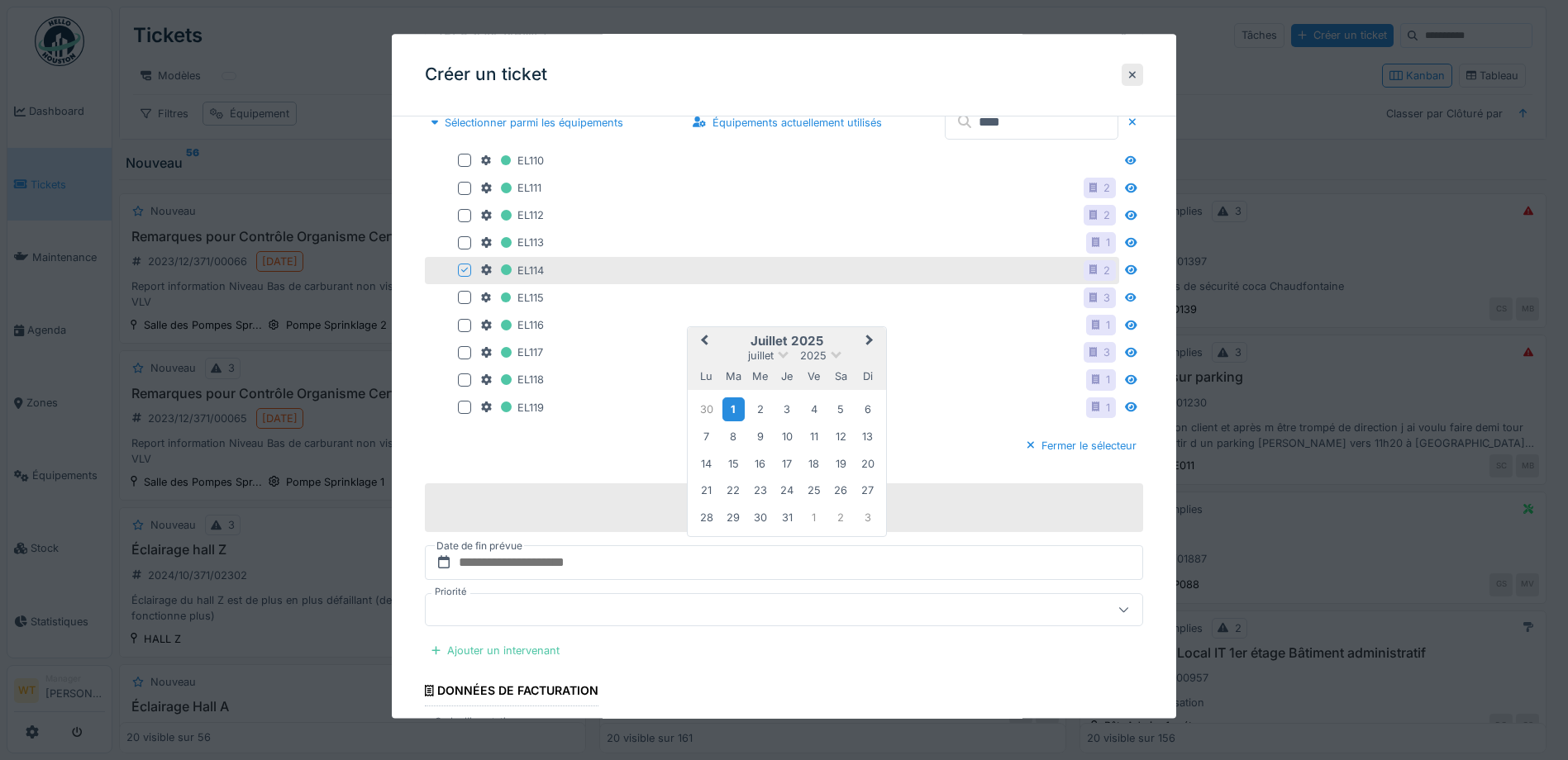 click on "1" at bounding box center [733, 409] 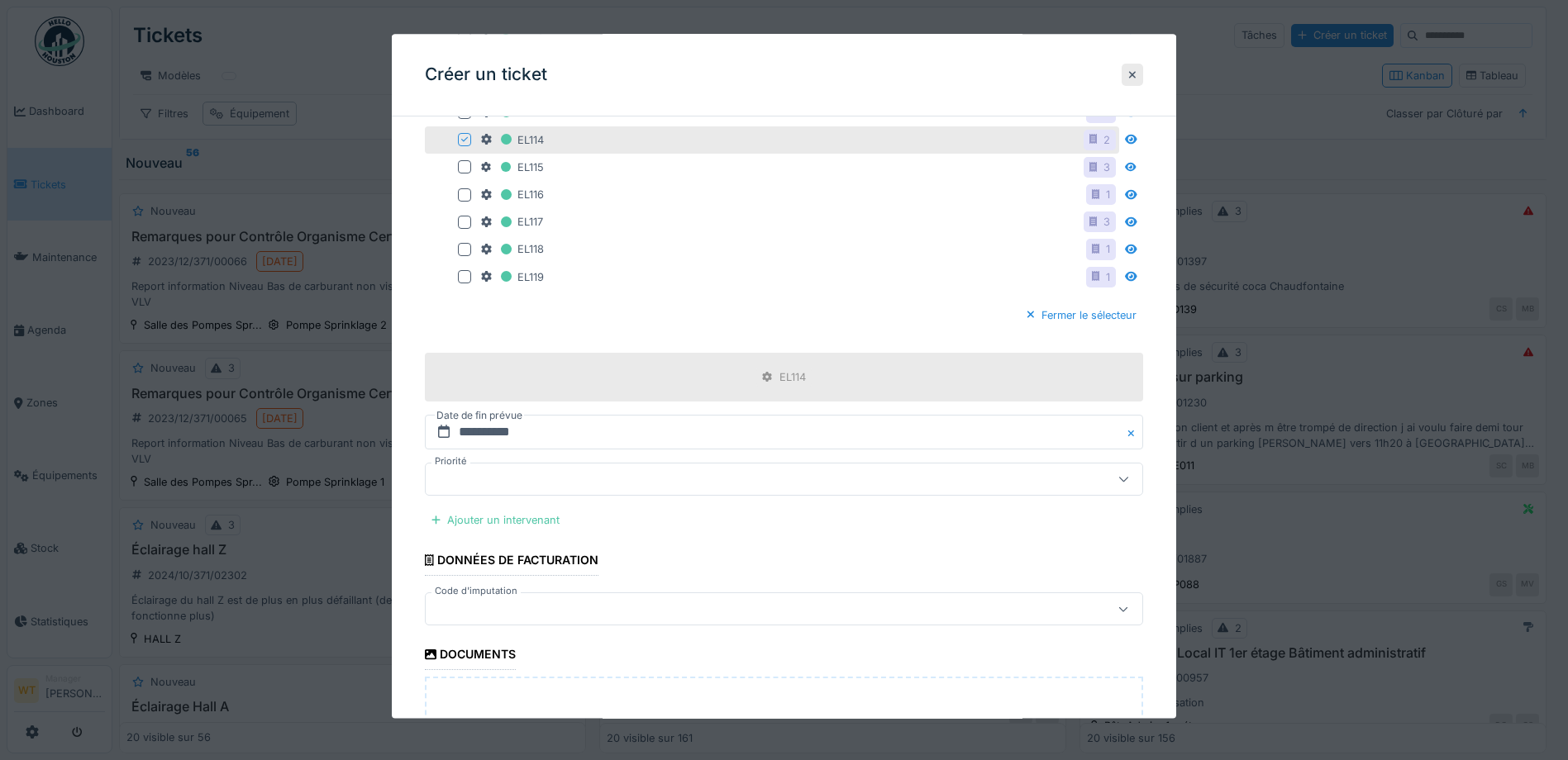 scroll, scrollTop: 743, scrollLeft: 0, axis: vertical 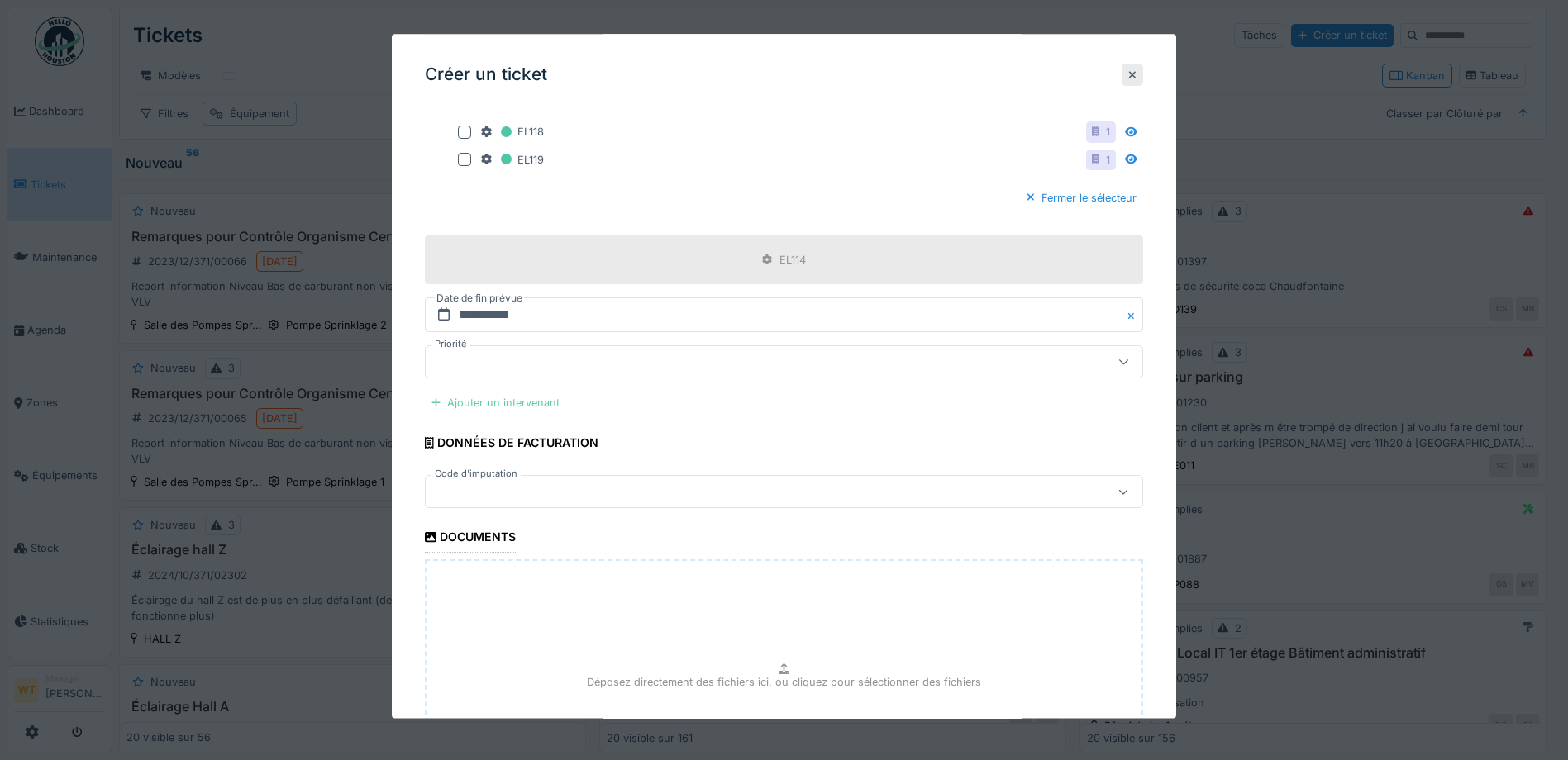 click on "Ajouter un intervenant" at bounding box center (495, 402) 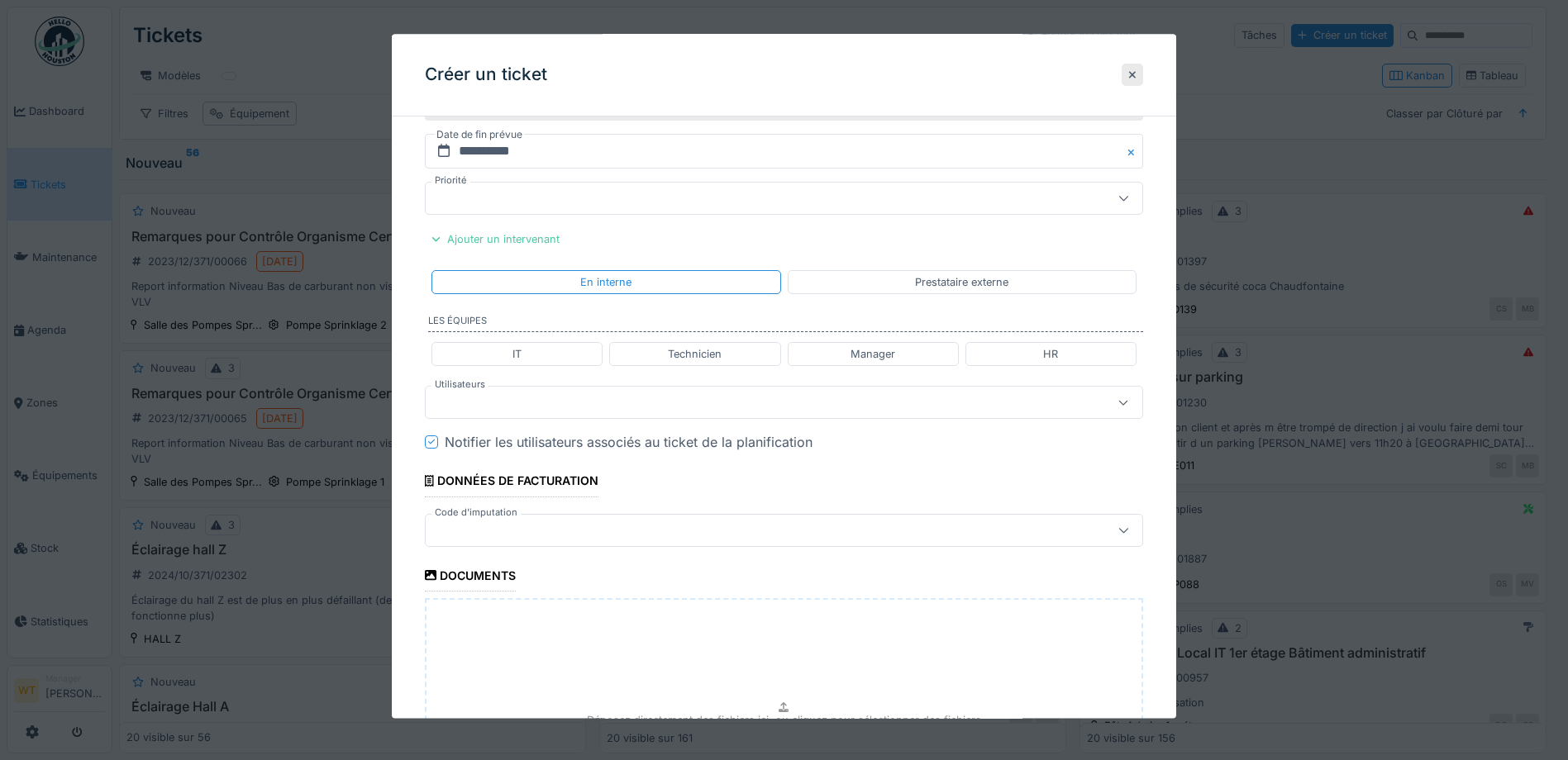 scroll, scrollTop: 909, scrollLeft: 0, axis: vertical 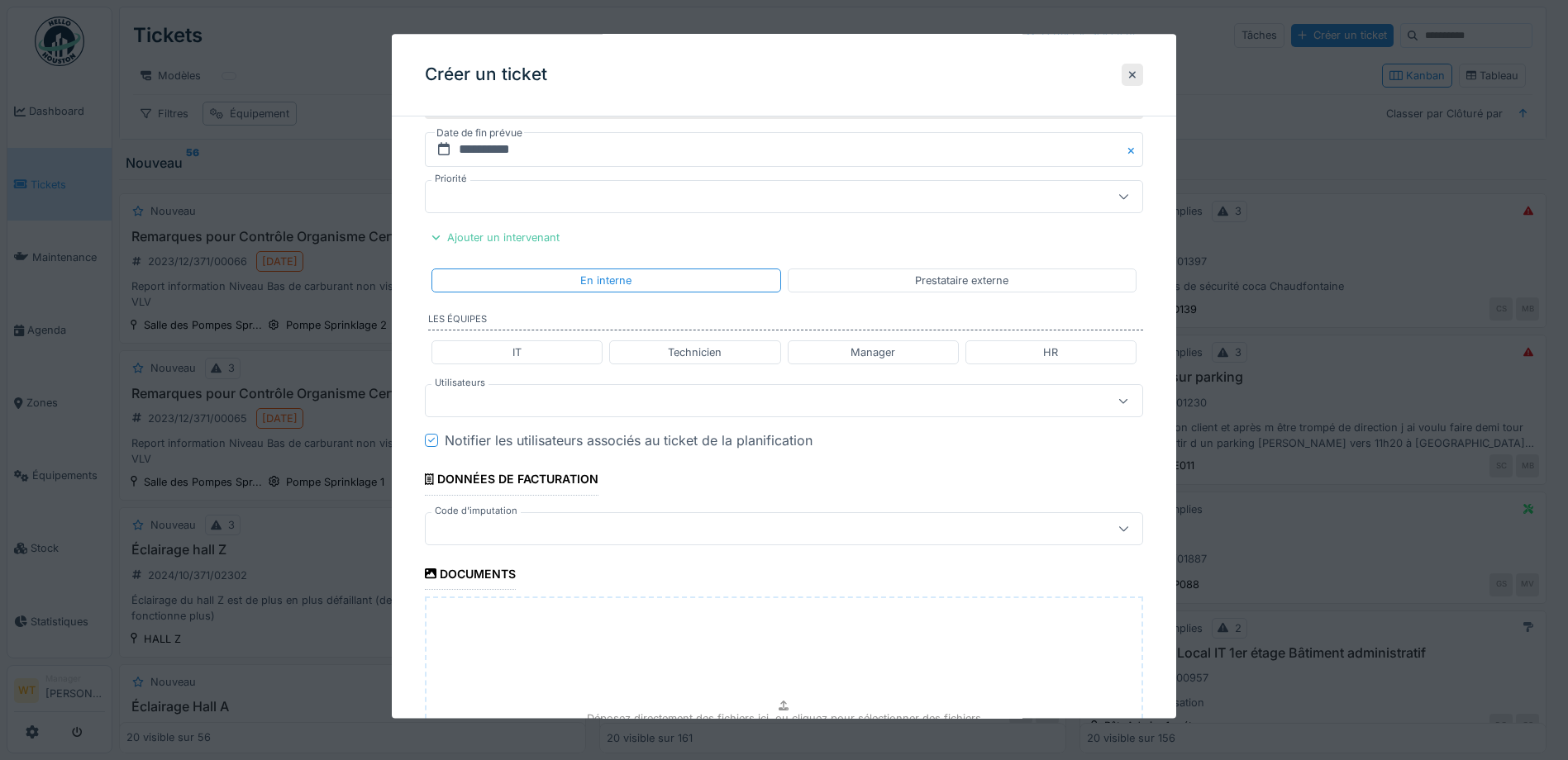 click at bounding box center [784, 401] 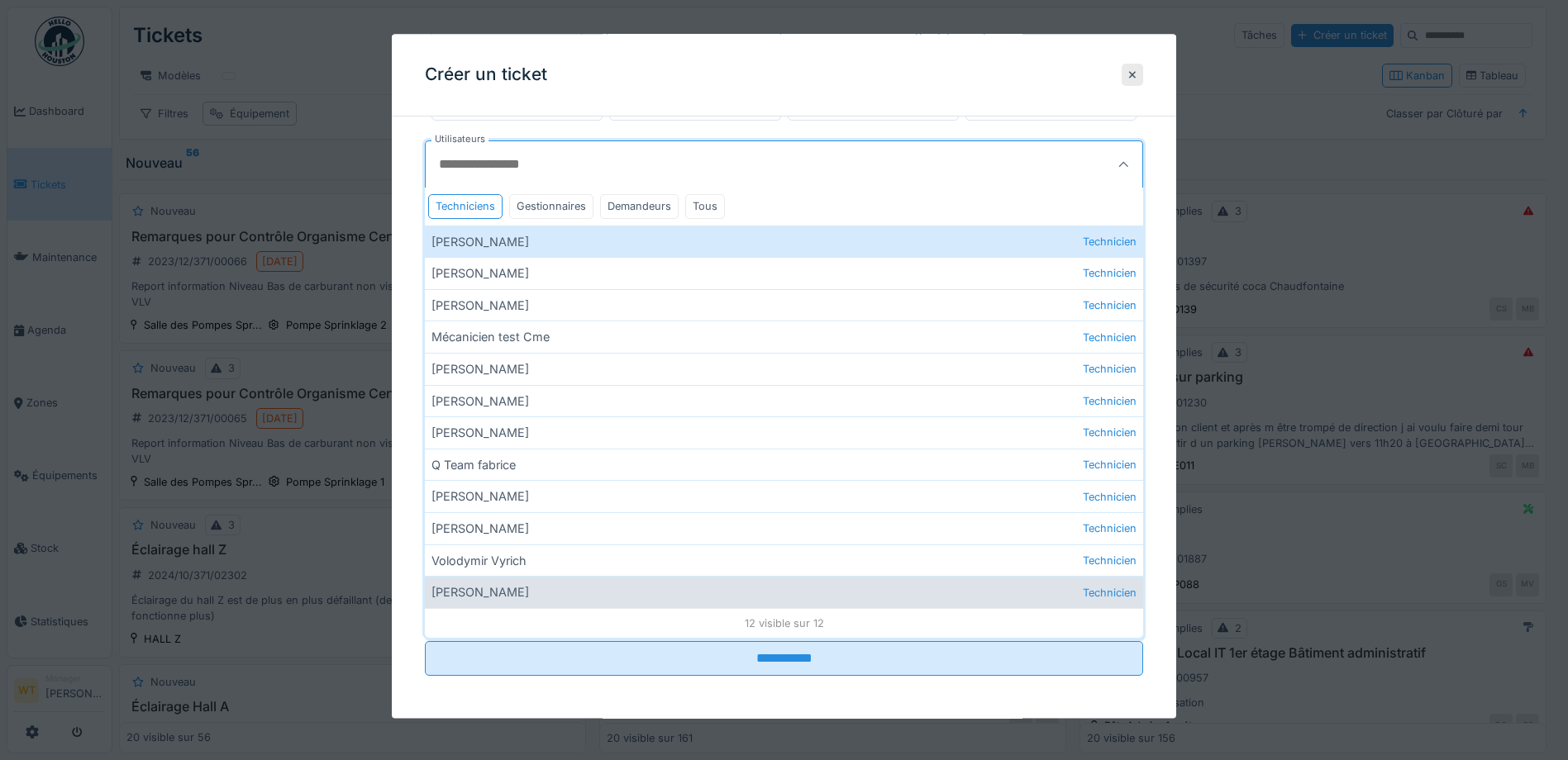 scroll, scrollTop: 1157, scrollLeft: 0, axis: vertical 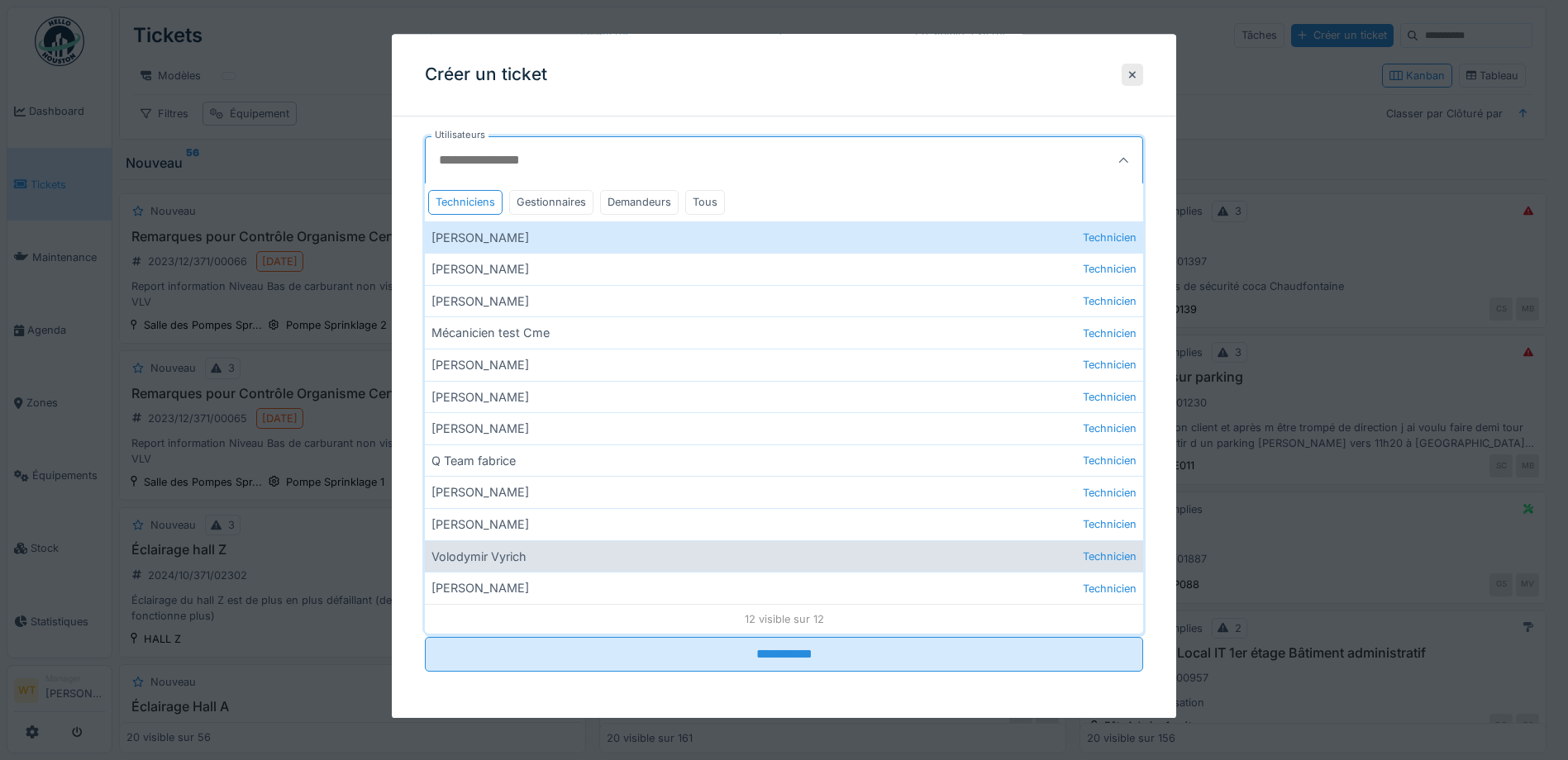 click on "Volodymir Vyrich   Technicien" at bounding box center [784, 556] 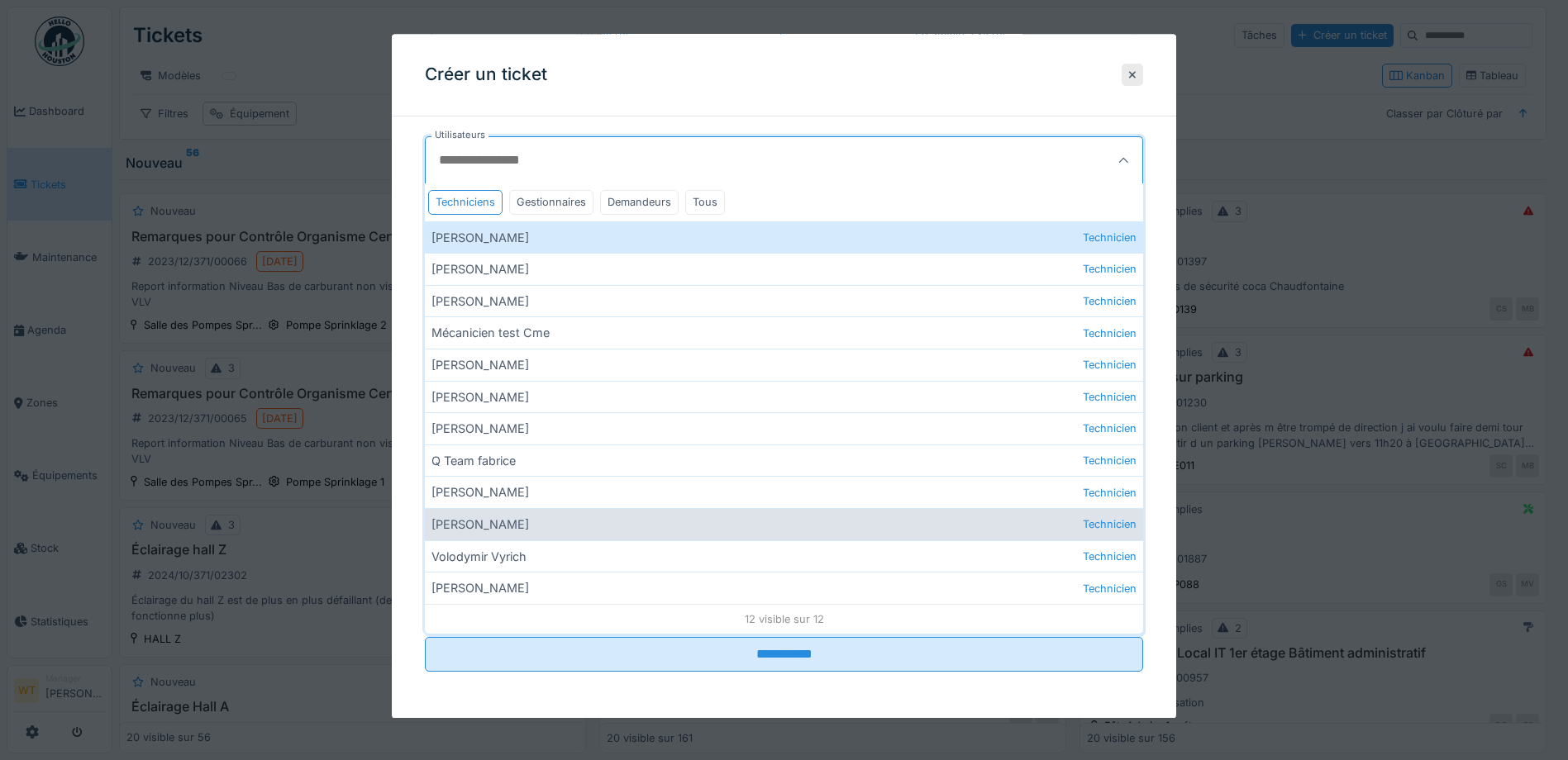 type on "*****" 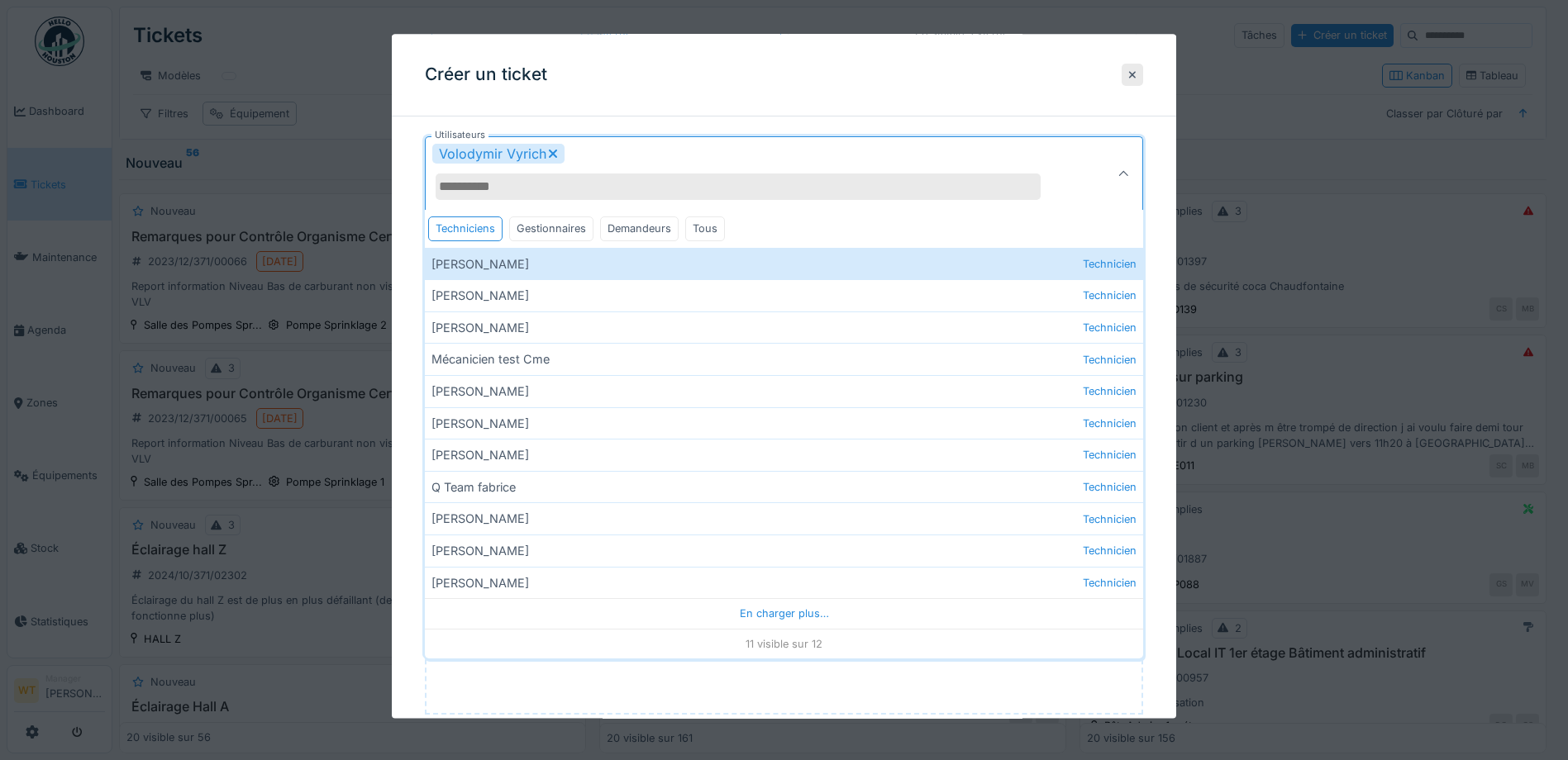 click on "Volodymir Vyrich" at bounding box center [748, 174] 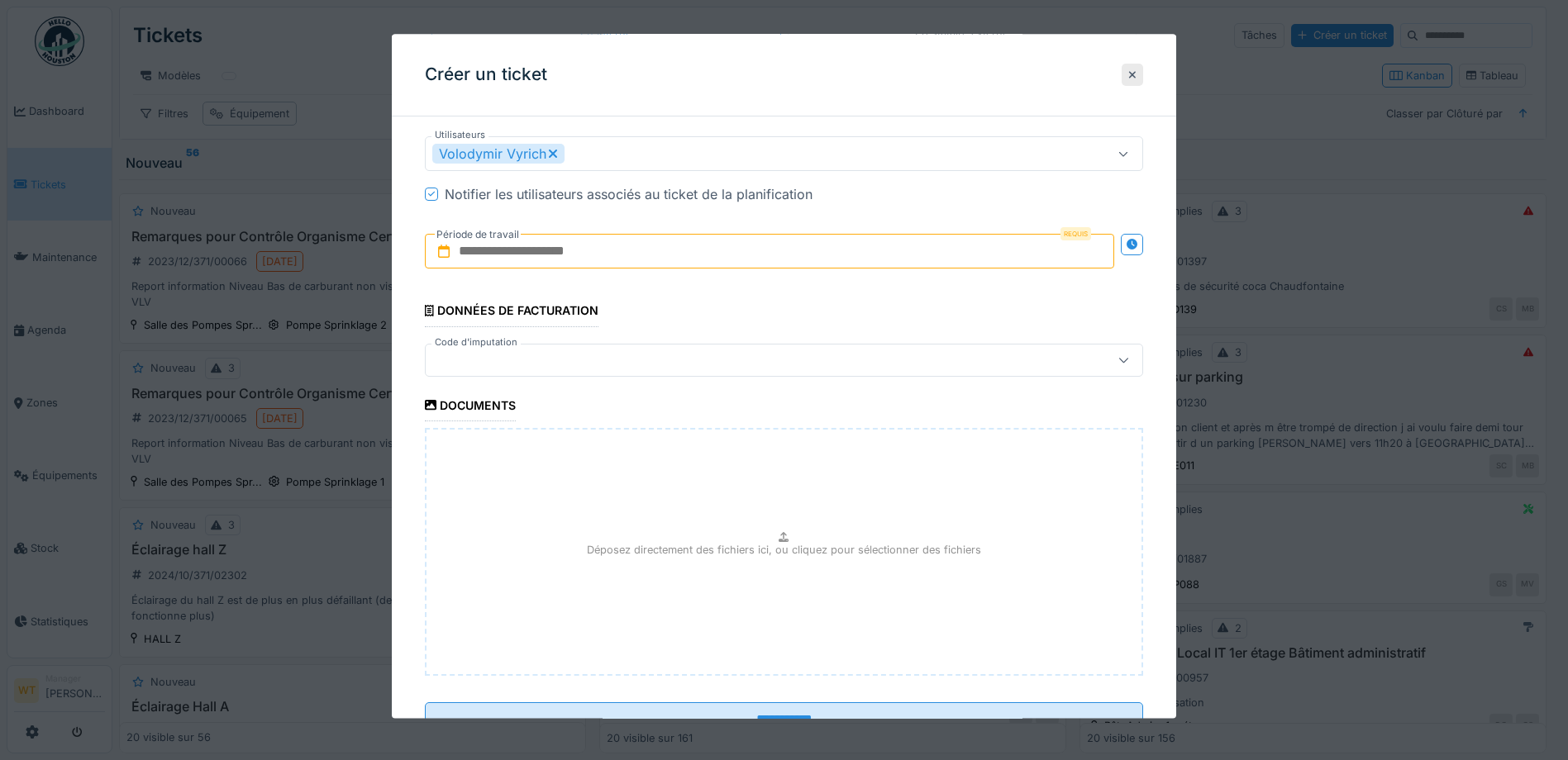 click at bounding box center [770, 252] 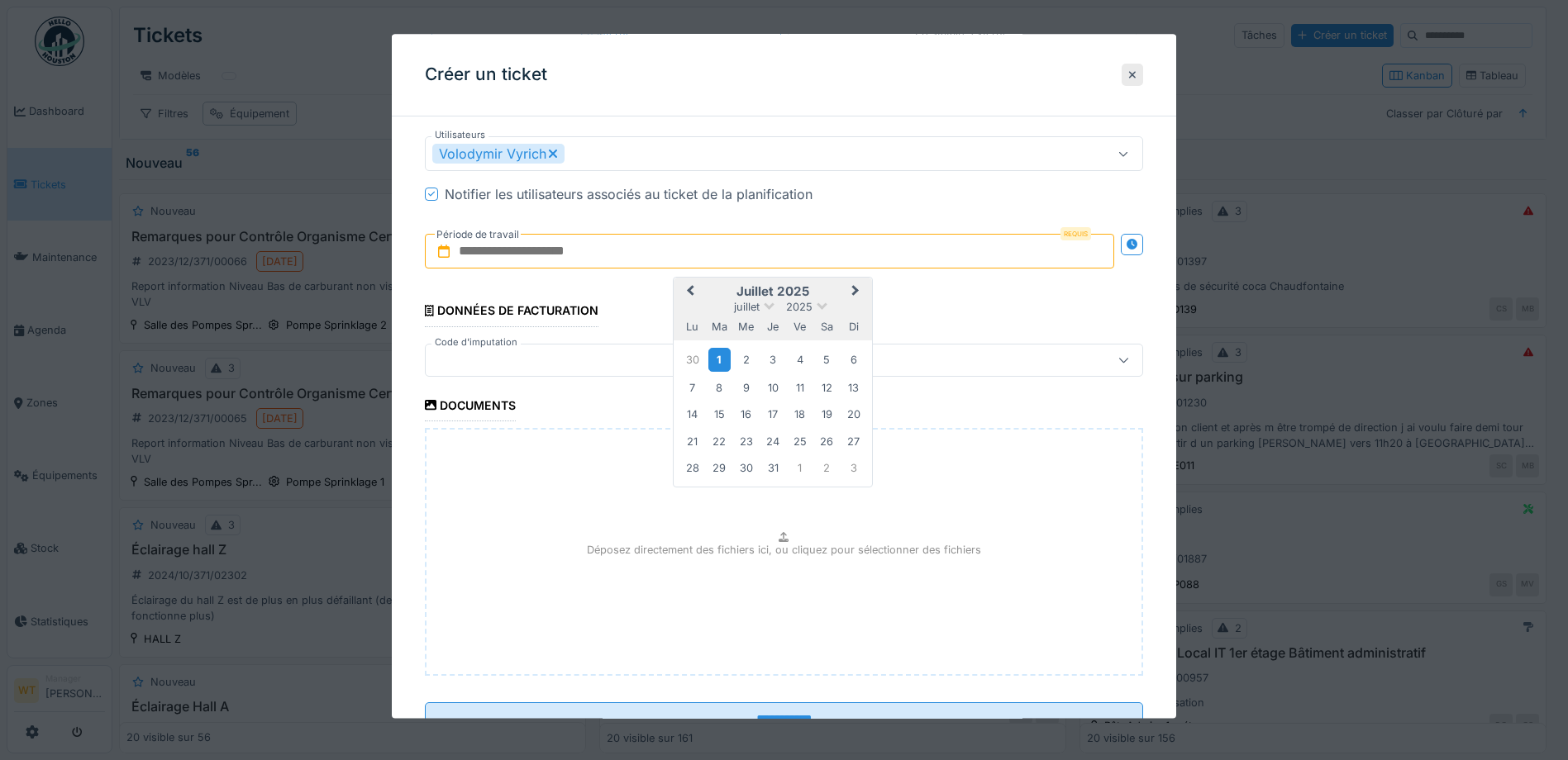click on "1" at bounding box center (719, 359) 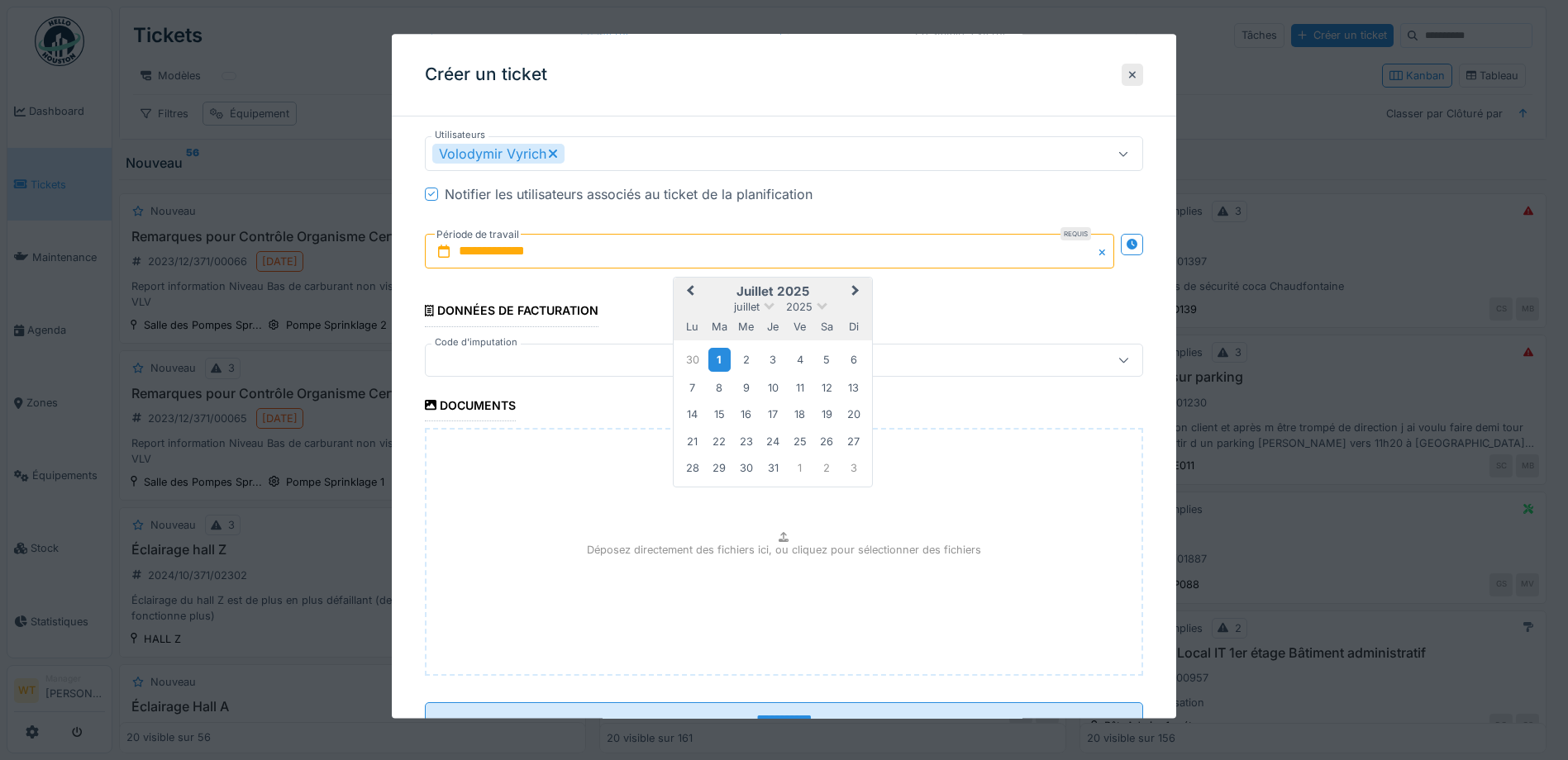 click on "1" at bounding box center (719, 359) 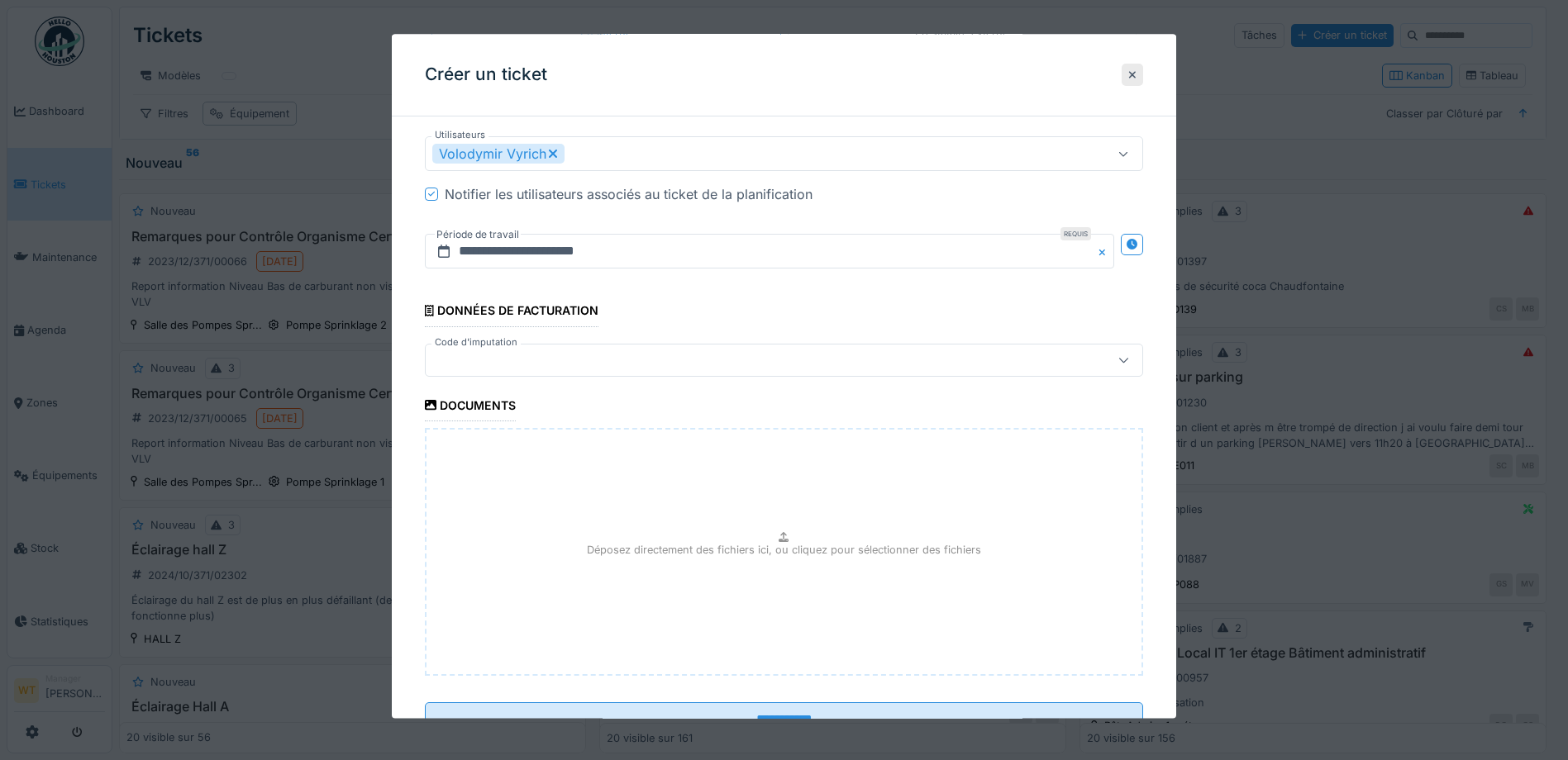 click at bounding box center (748, 360) 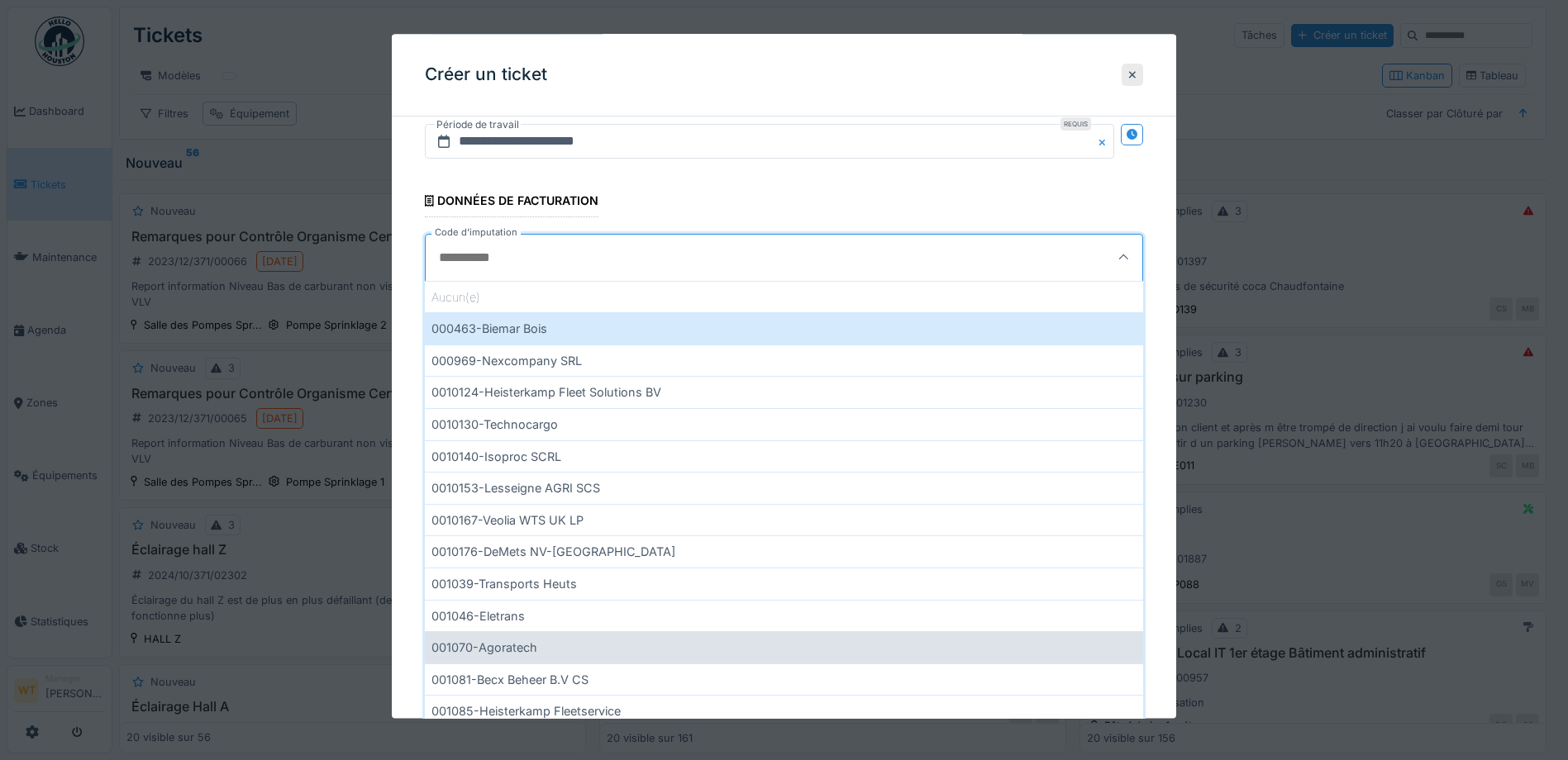 scroll, scrollTop: 1487, scrollLeft: 0, axis: vertical 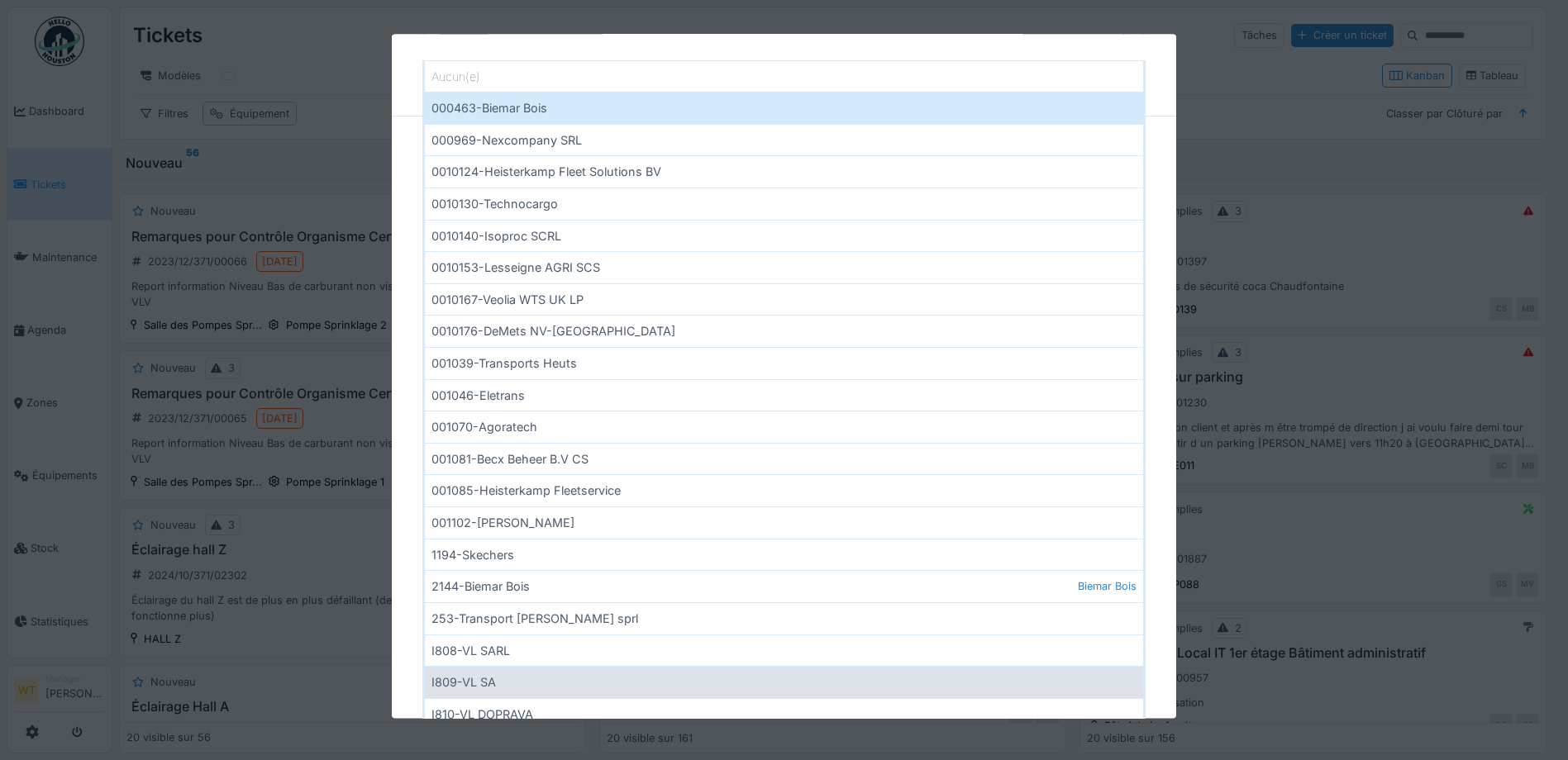 click on "I809-VL SA" at bounding box center [784, 682] 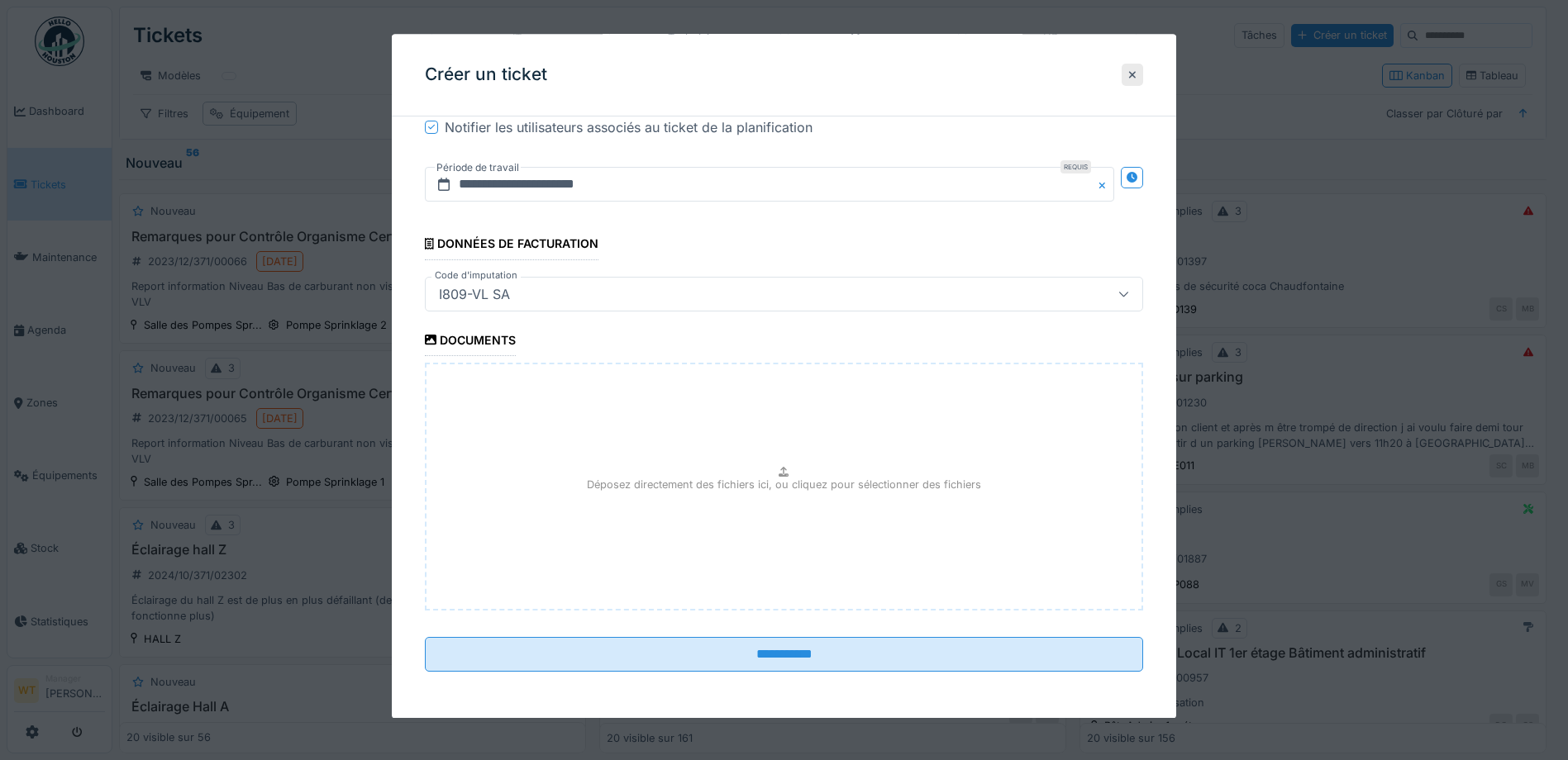 type on "***" 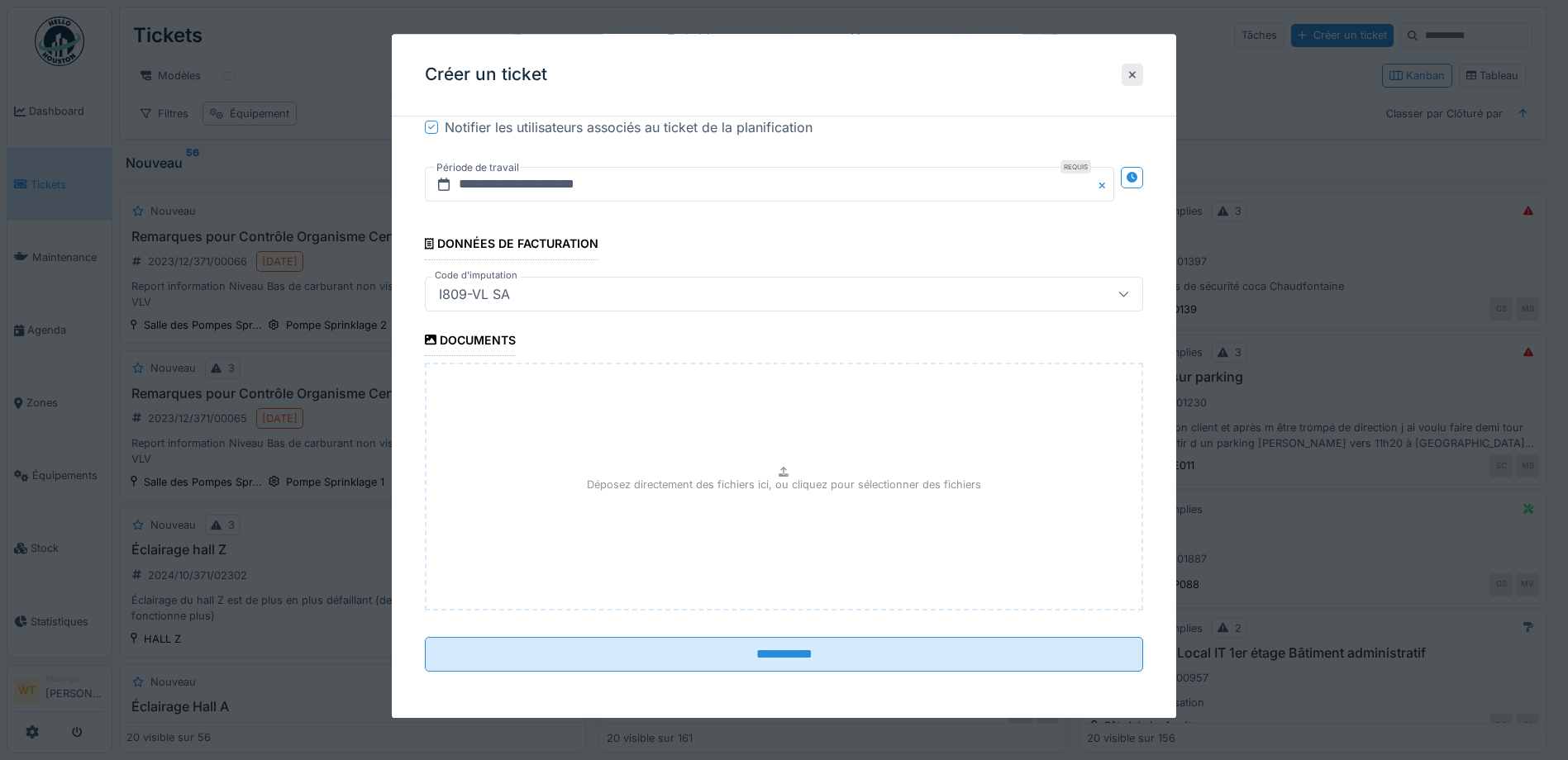 scroll, scrollTop: 1262, scrollLeft: 0, axis: vertical 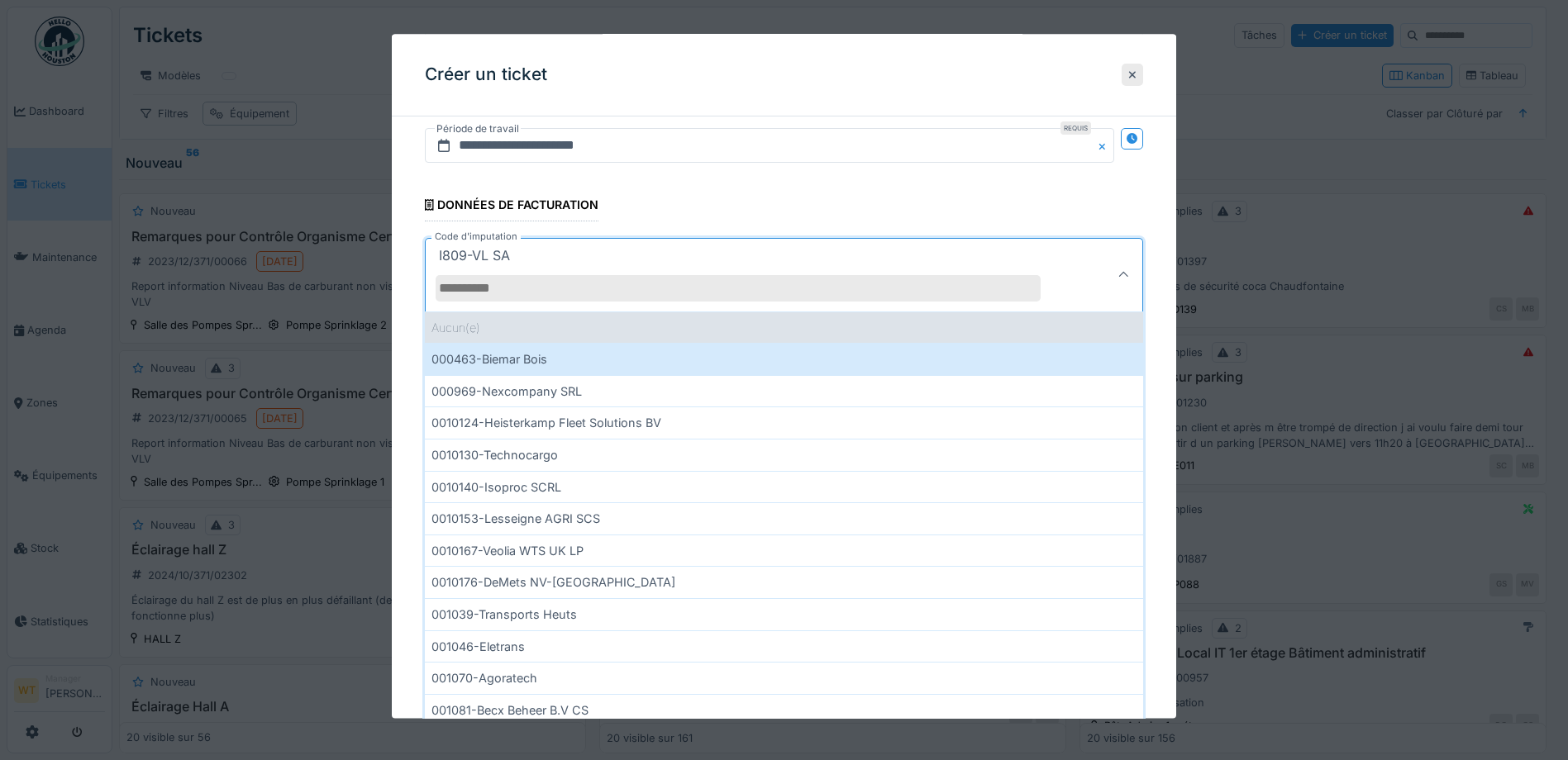 click on "Aucun(e)" at bounding box center [784, 327] 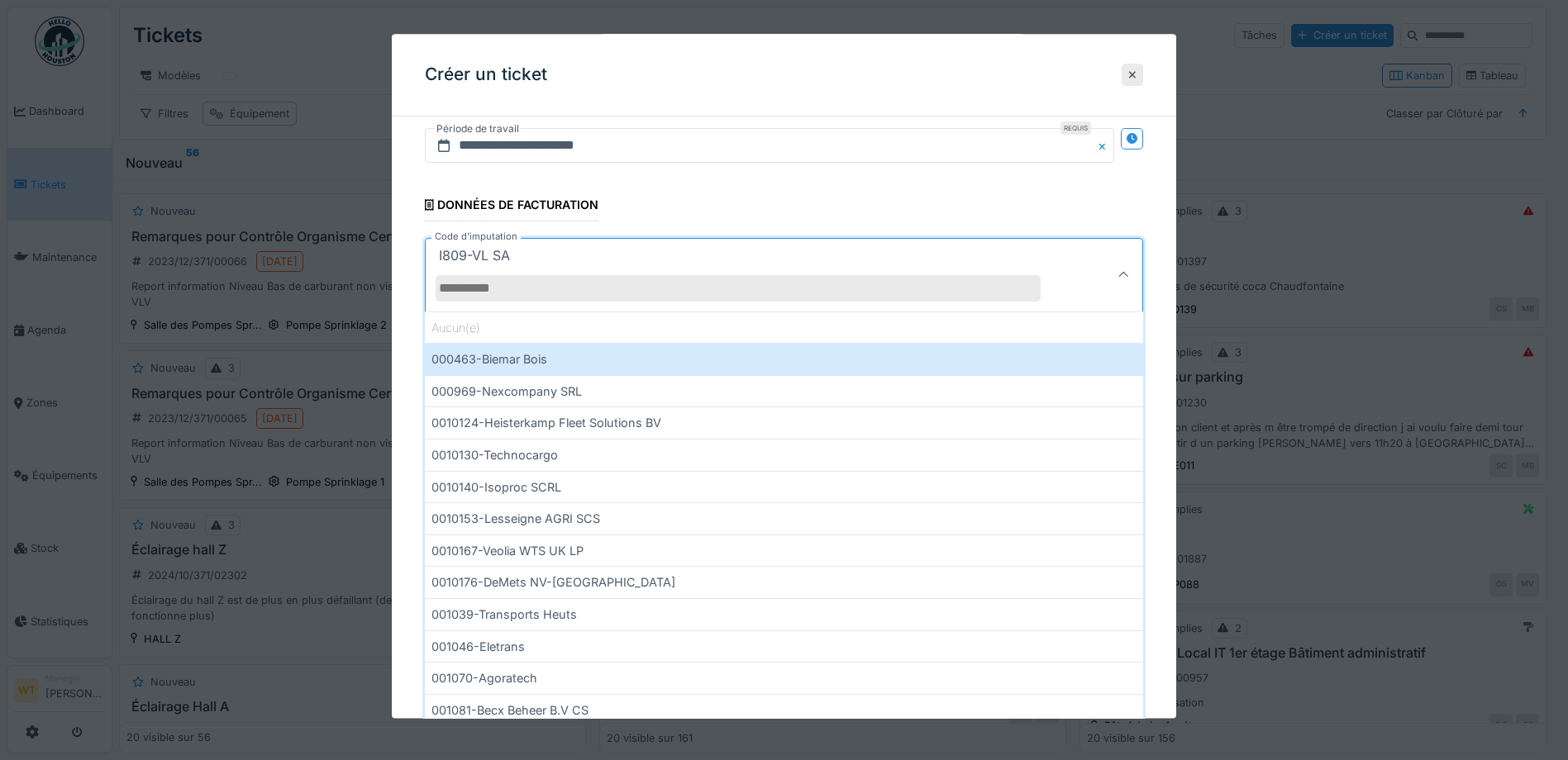 scroll, scrollTop: 1222, scrollLeft: 0, axis: vertical 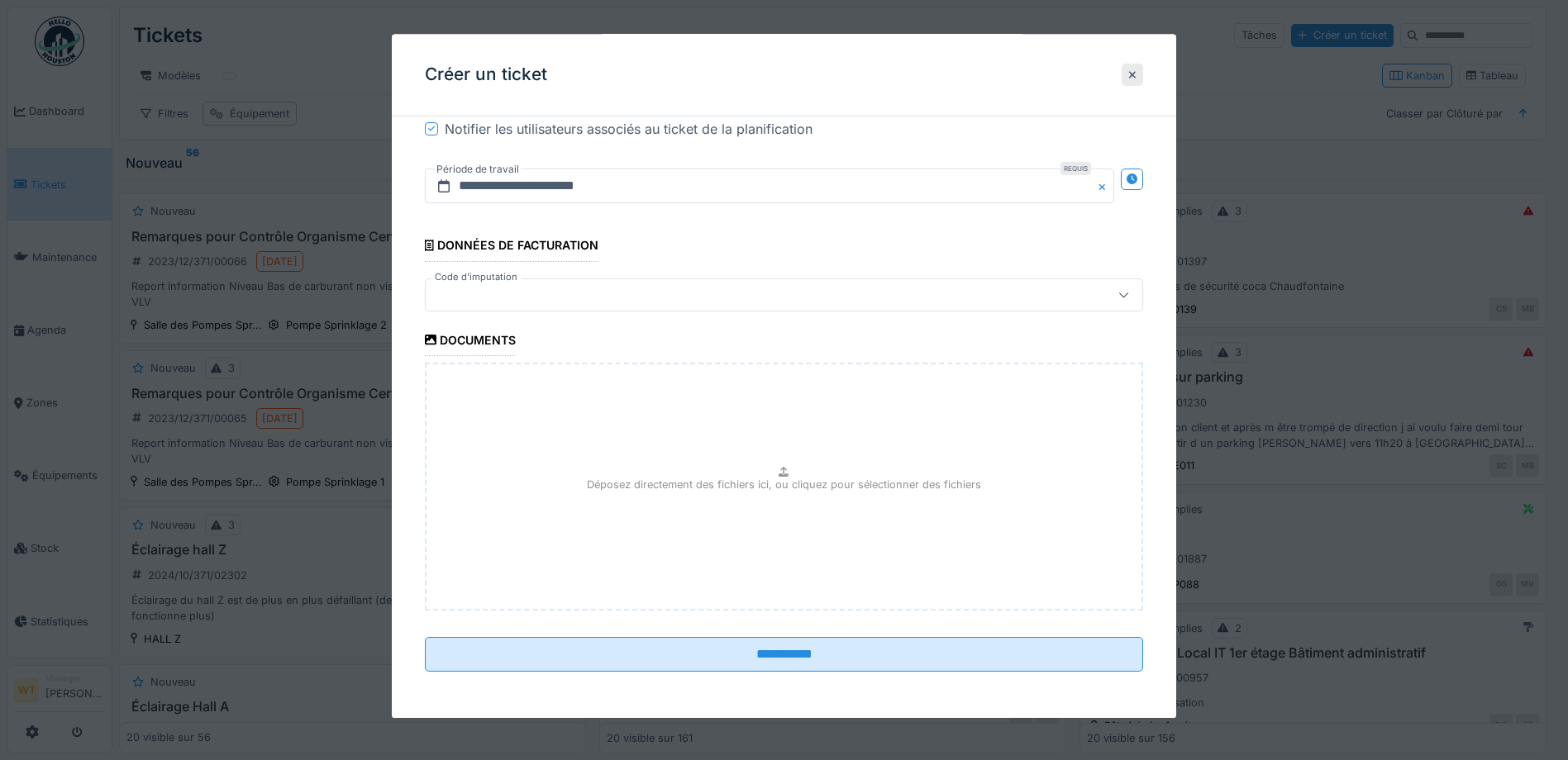 click at bounding box center [748, 295] 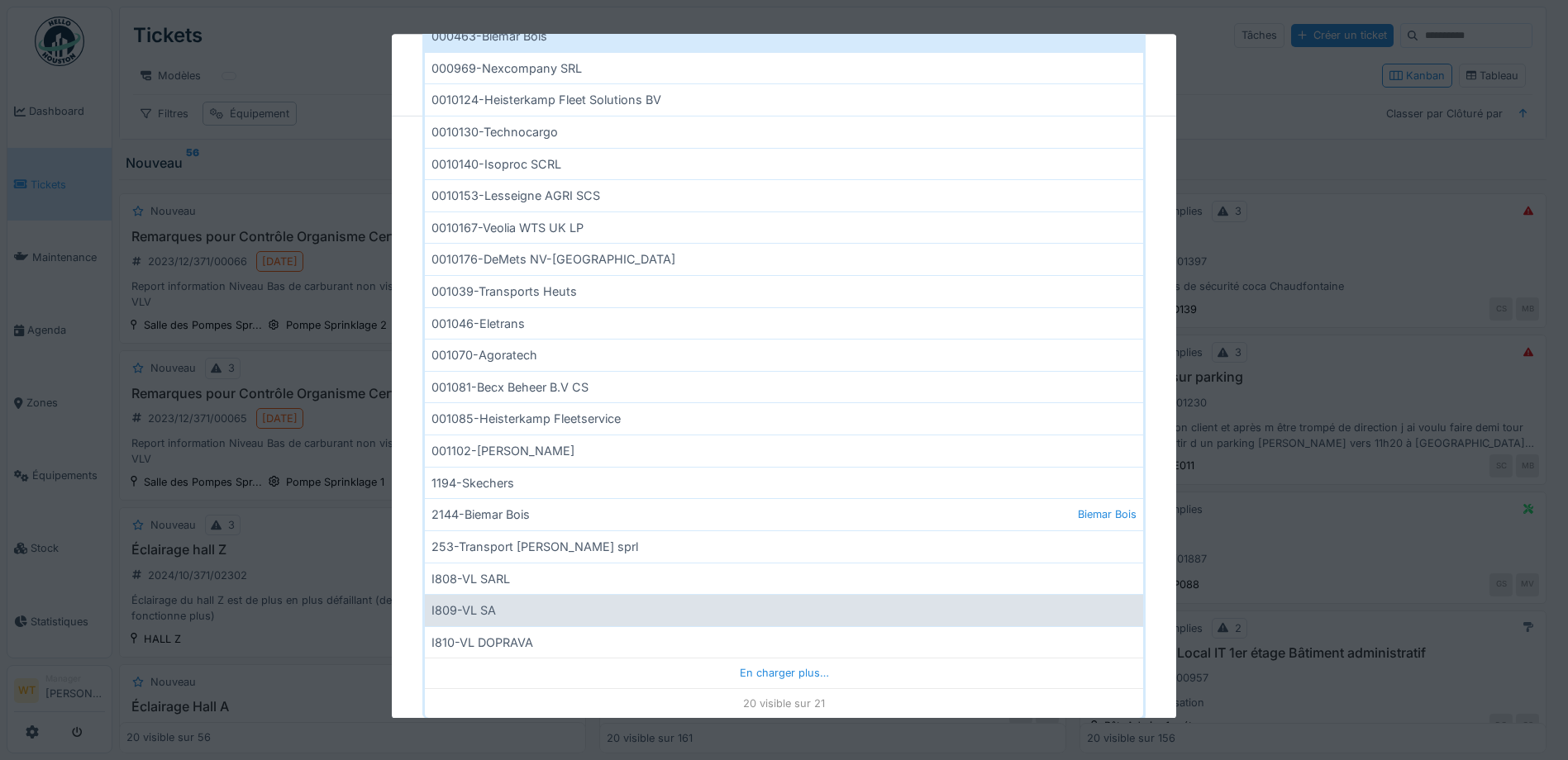 click on "I809-VL SA" at bounding box center [784, 610] 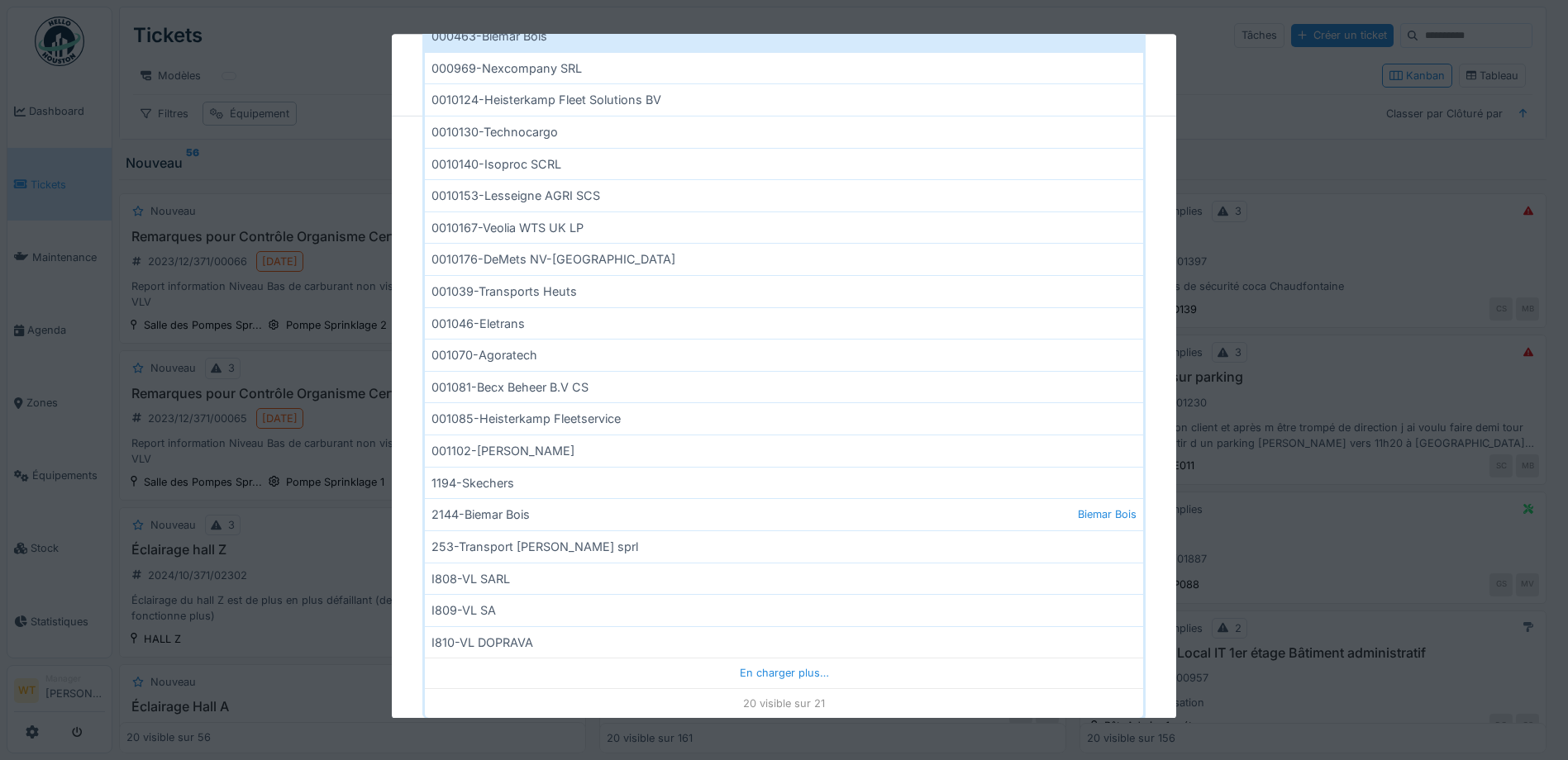 scroll, scrollTop: 1223, scrollLeft: 0, axis: vertical 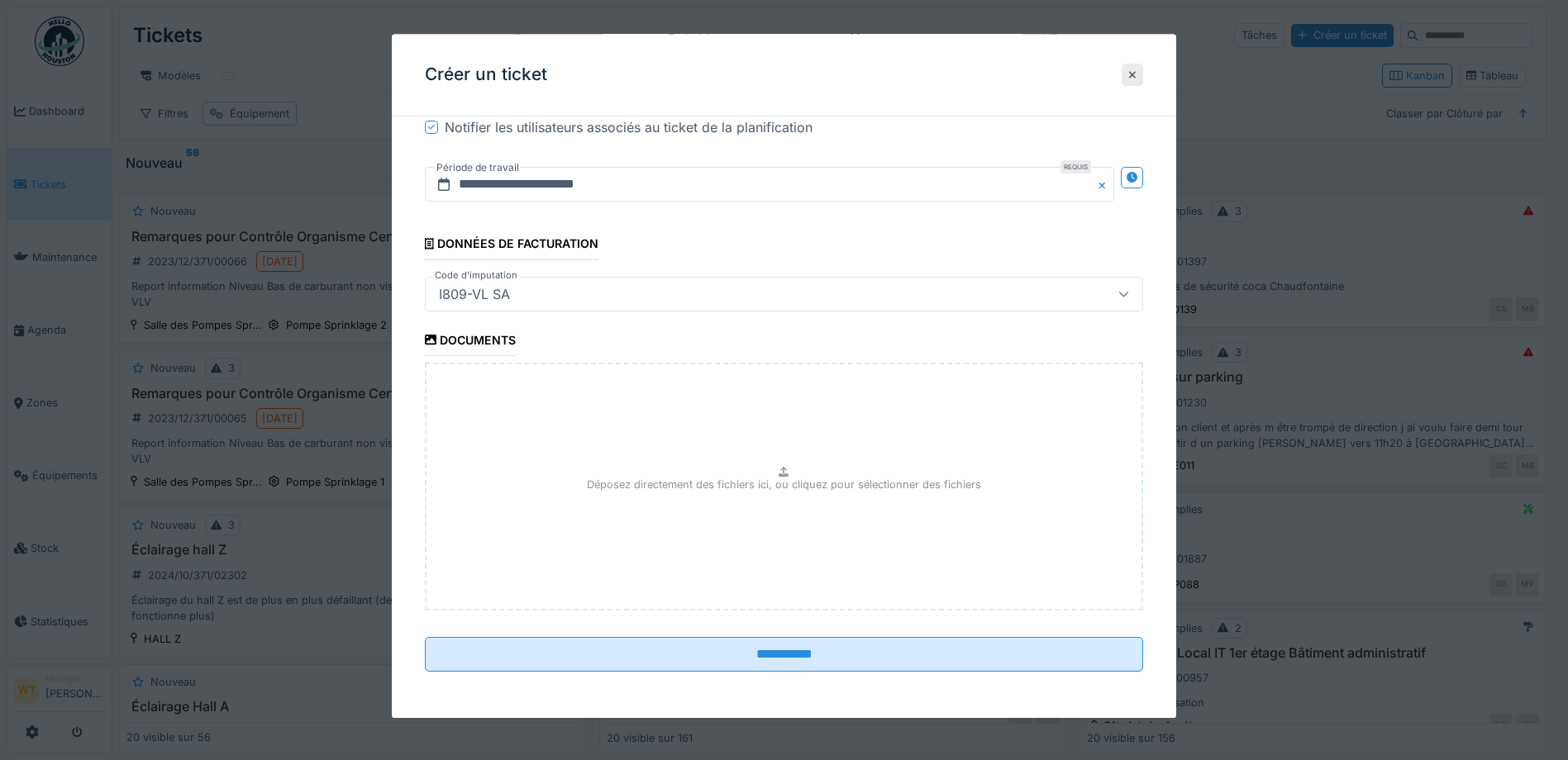 click on "**********" at bounding box center (784, 654) 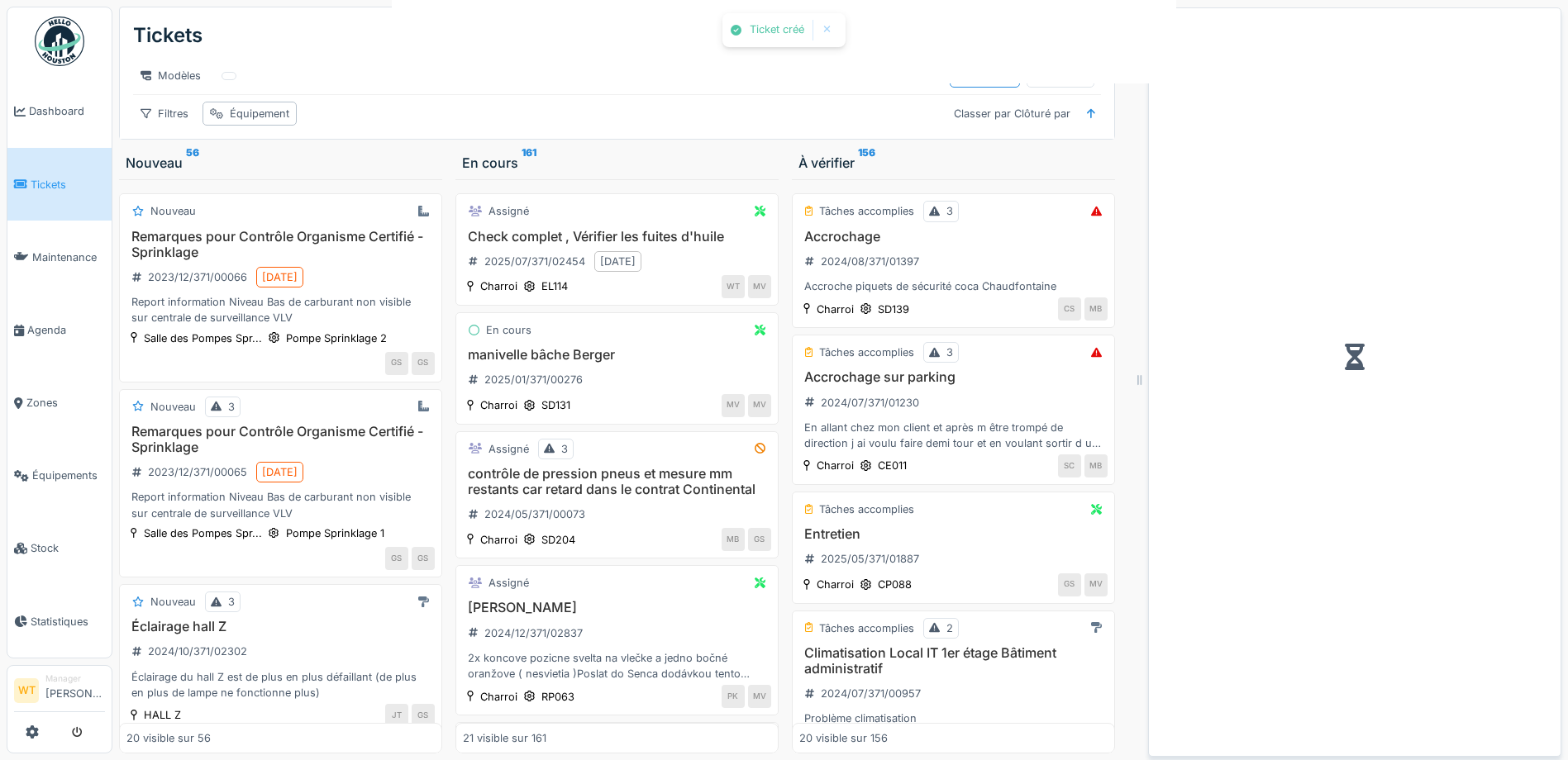 scroll, scrollTop: 0, scrollLeft: 0, axis: both 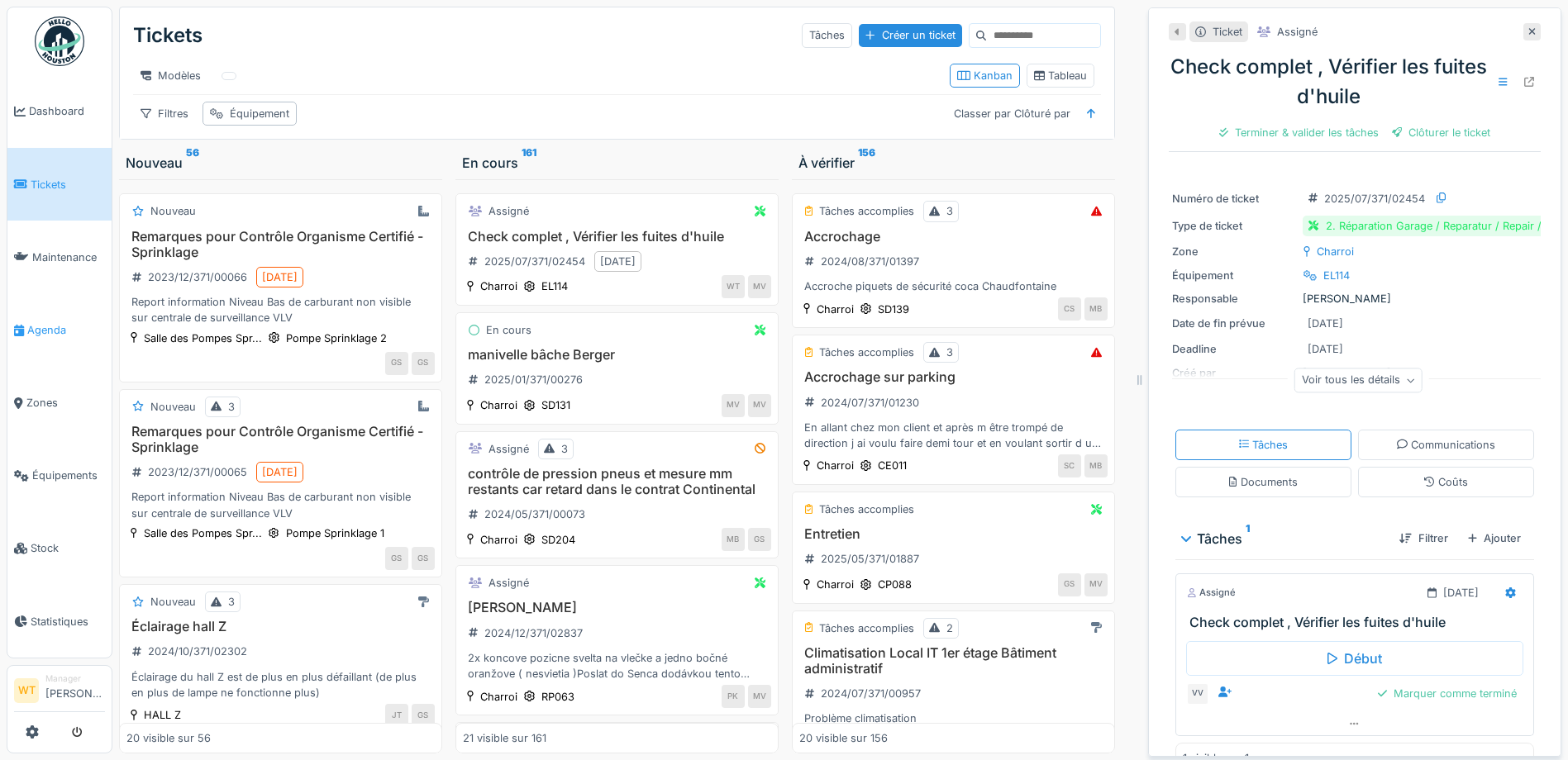 click on "Agenda" at bounding box center [60, 330] 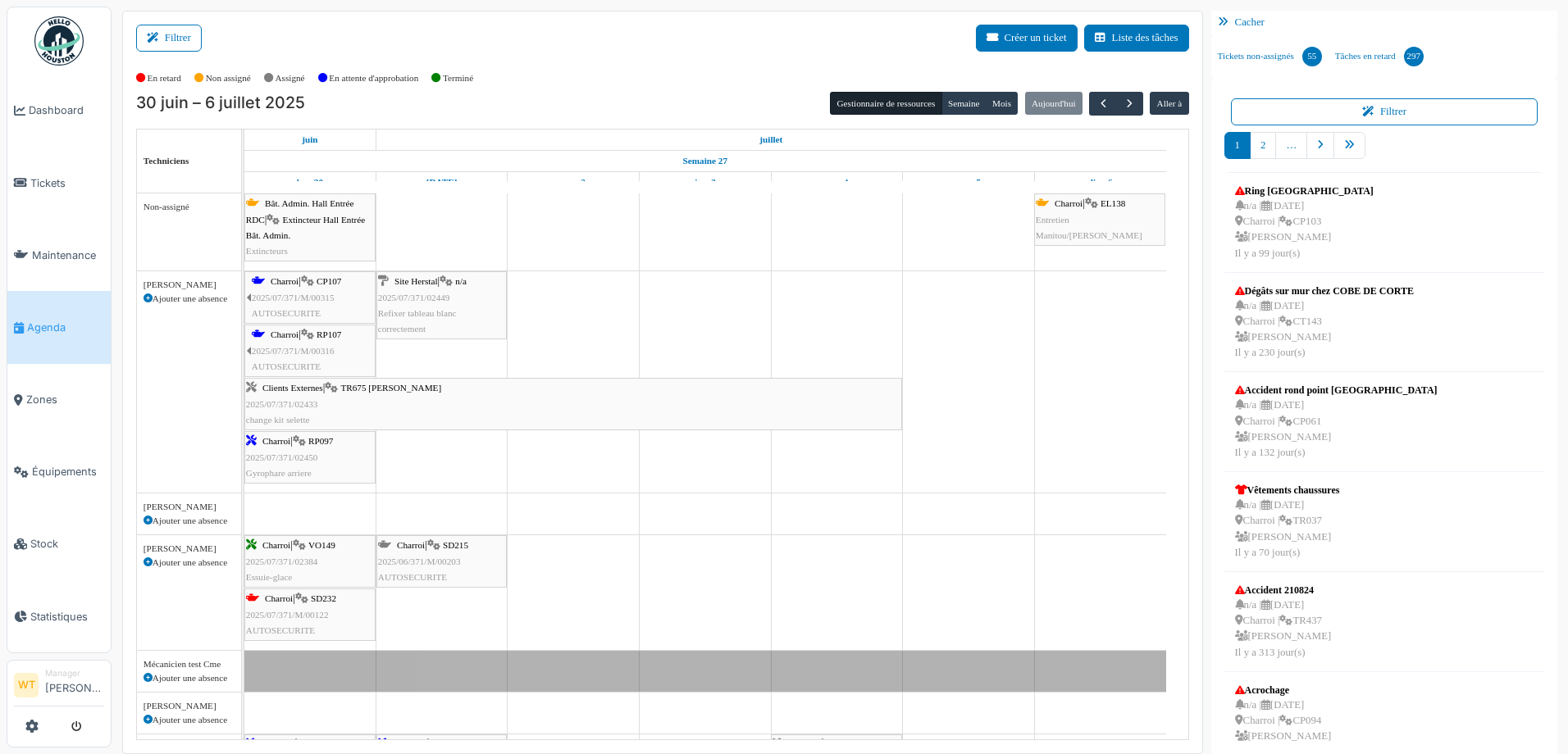 scroll, scrollTop: 0, scrollLeft: 0, axis: both 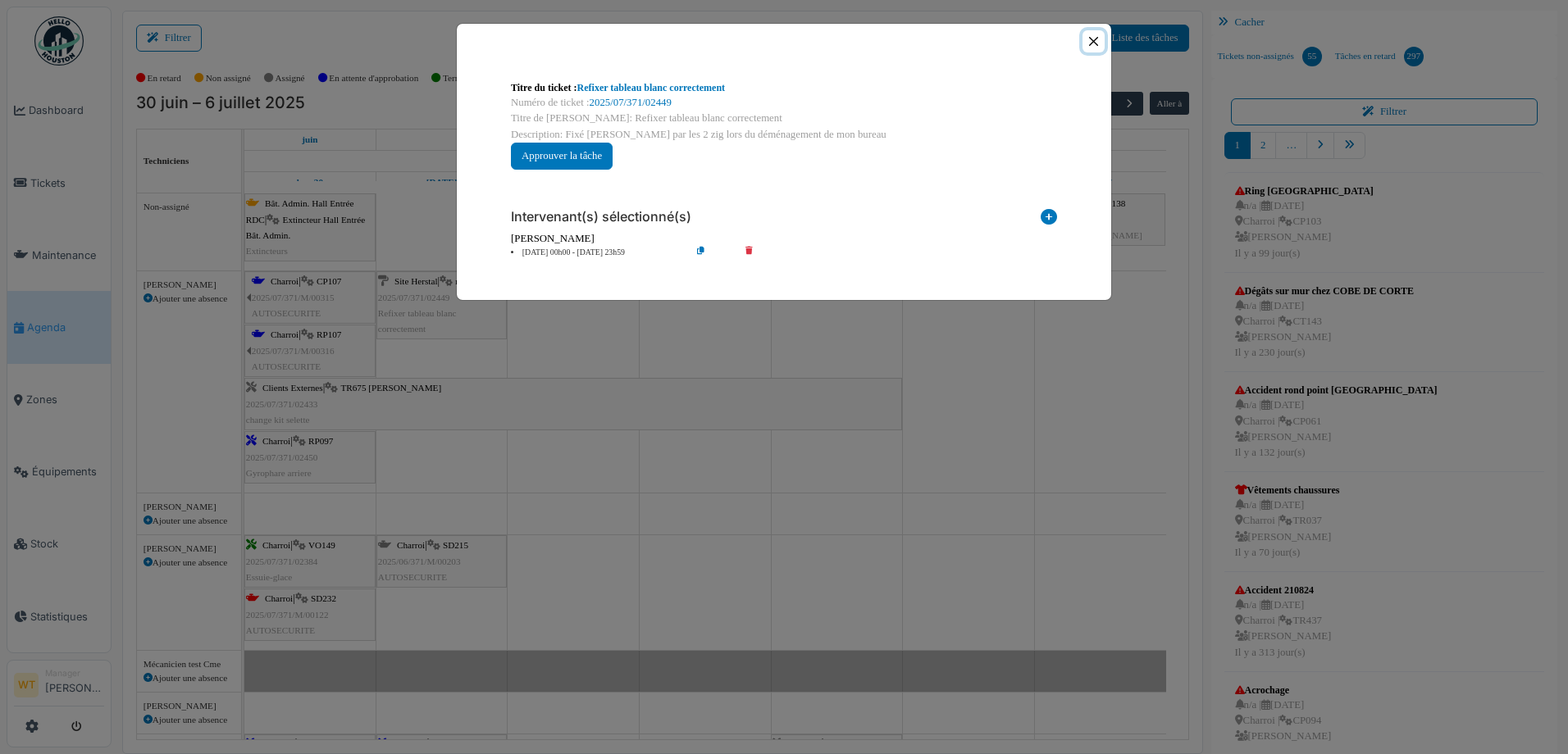 click at bounding box center (1093, 41) 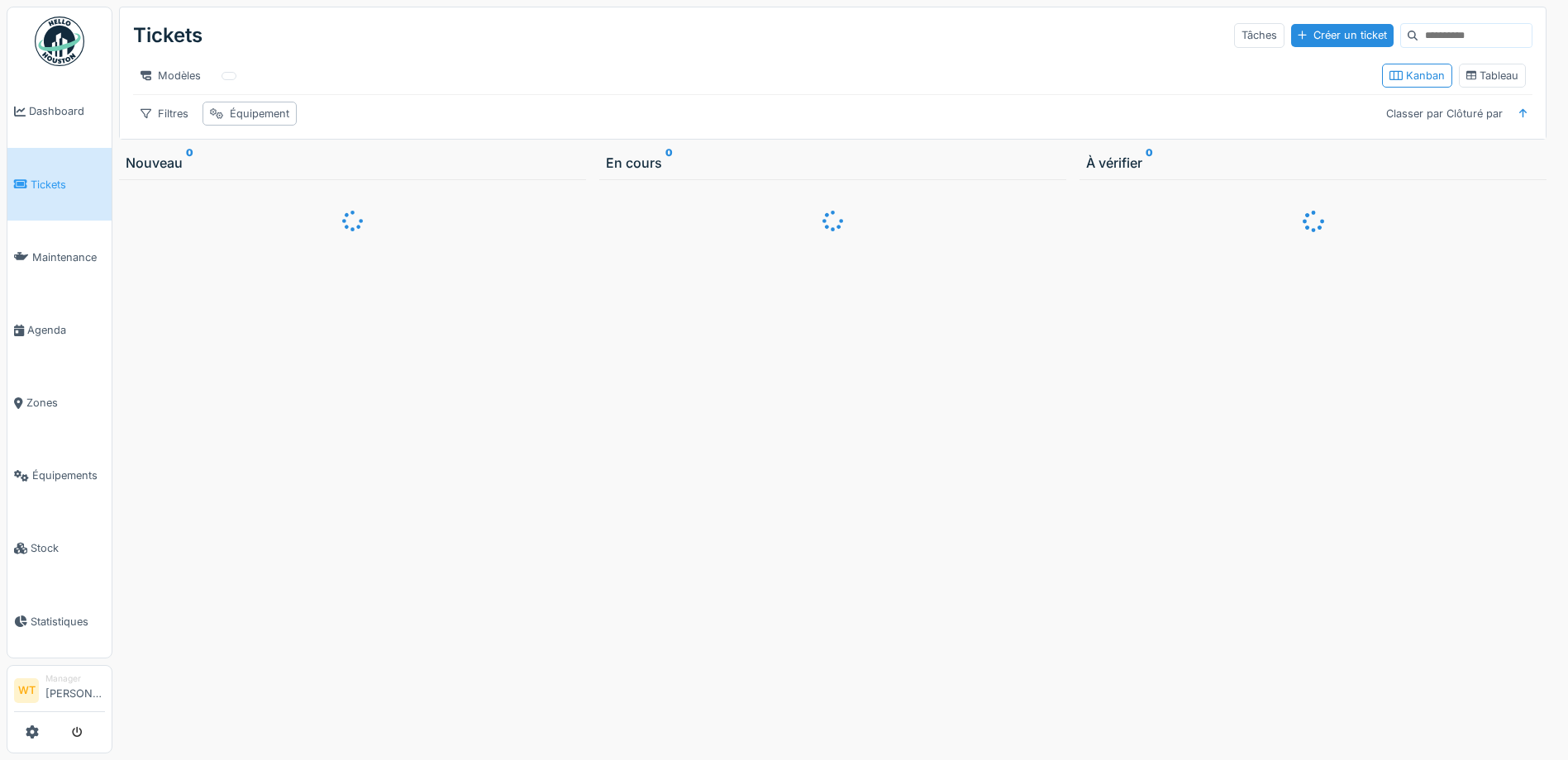 scroll, scrollTop: 0, scrollLeft: 0, axis: both 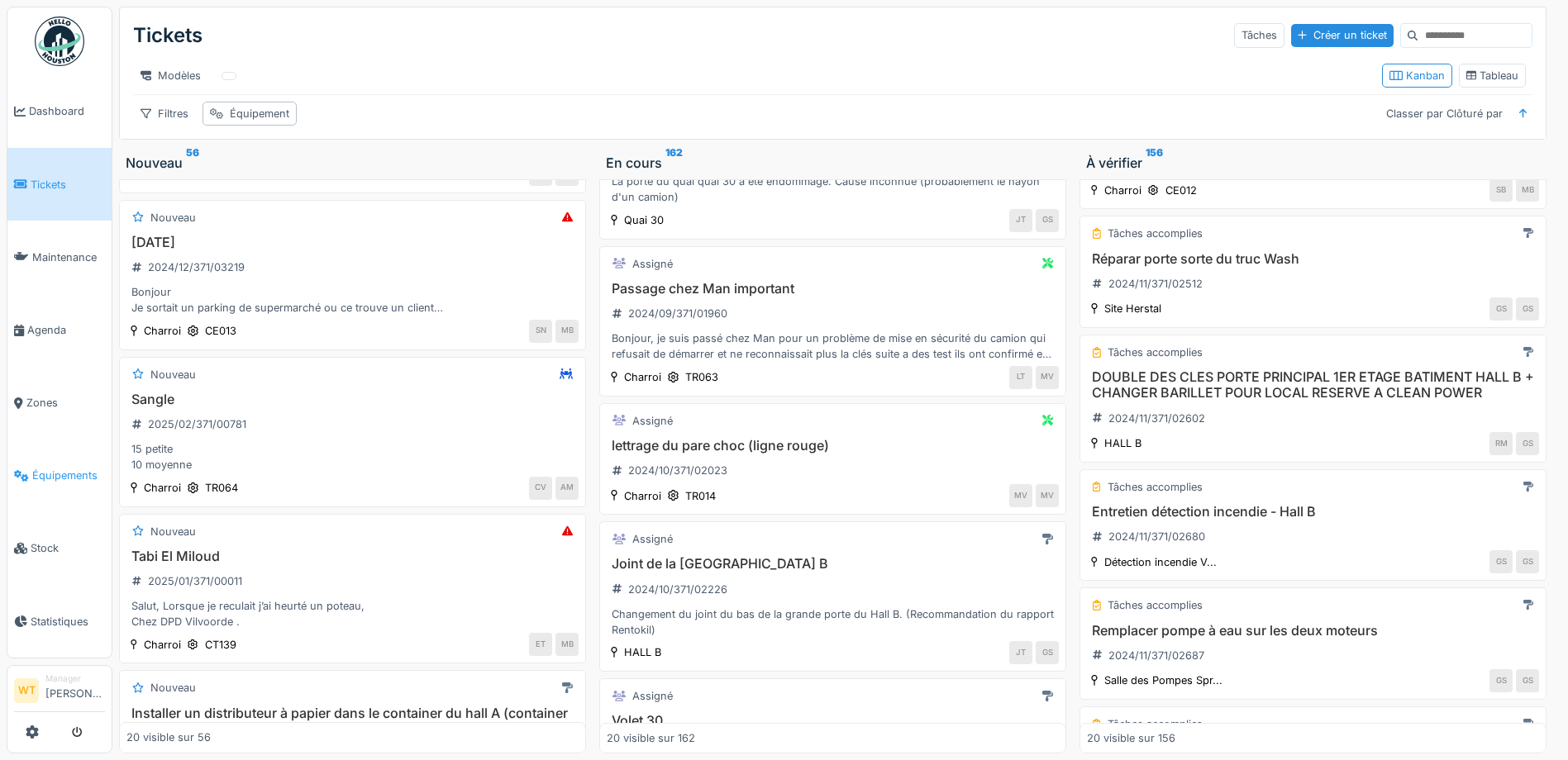 click on "Équipements" at bounding box center [69, 475] 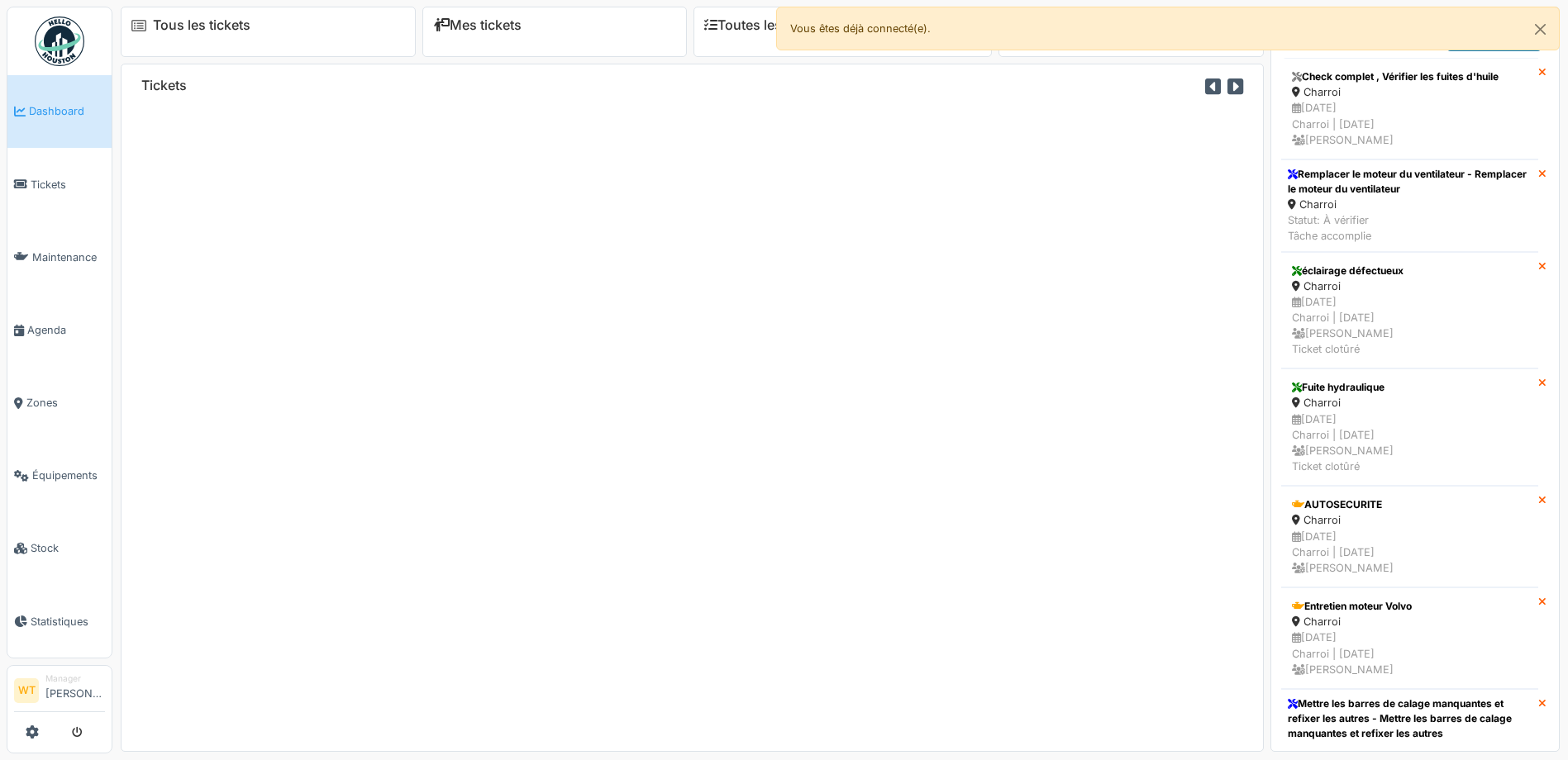 scroll, scrollTop: 0, scrollLeft: 0, axis: both 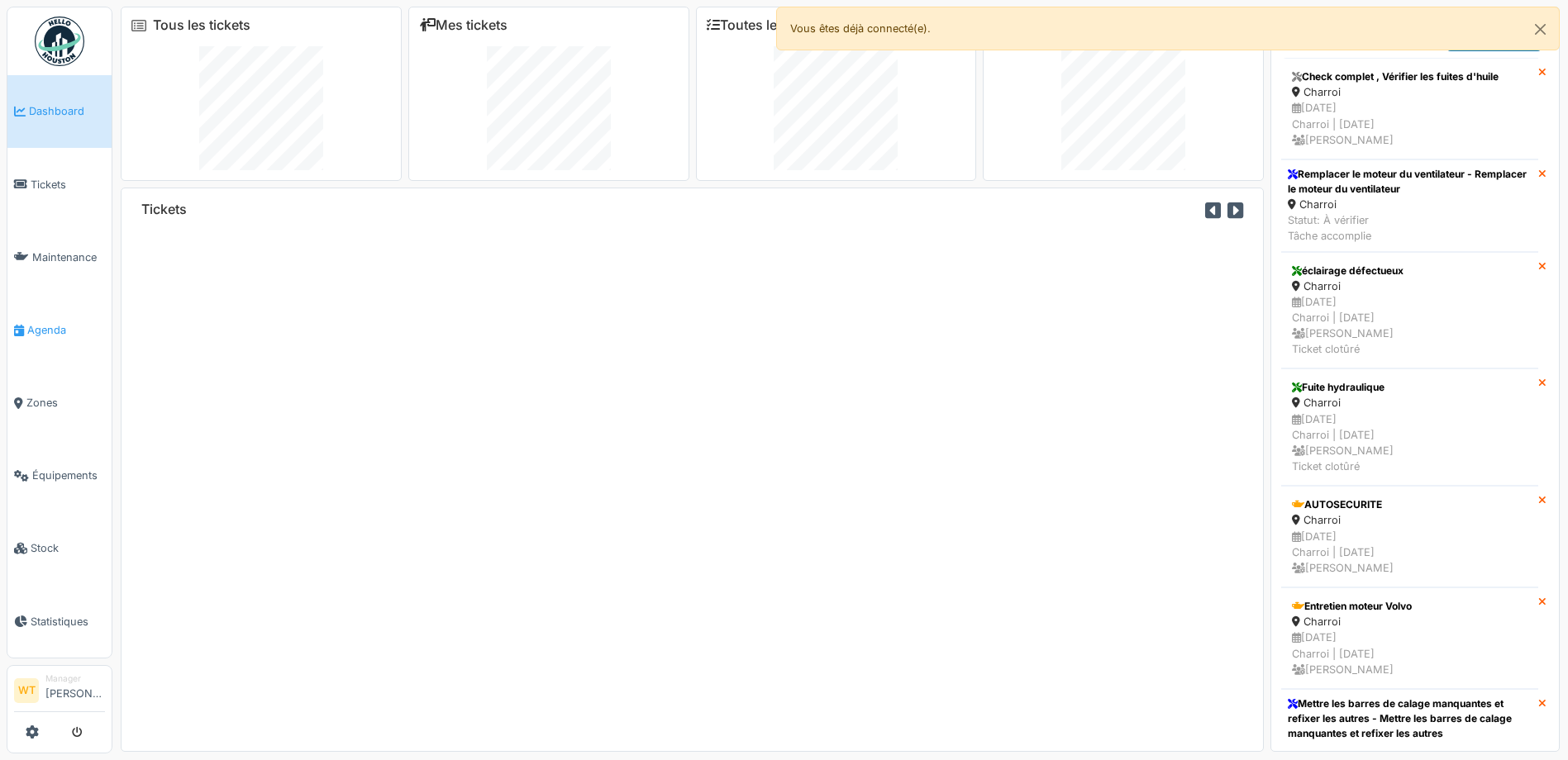 click on "Agenda" at bounding box center (66, 330) 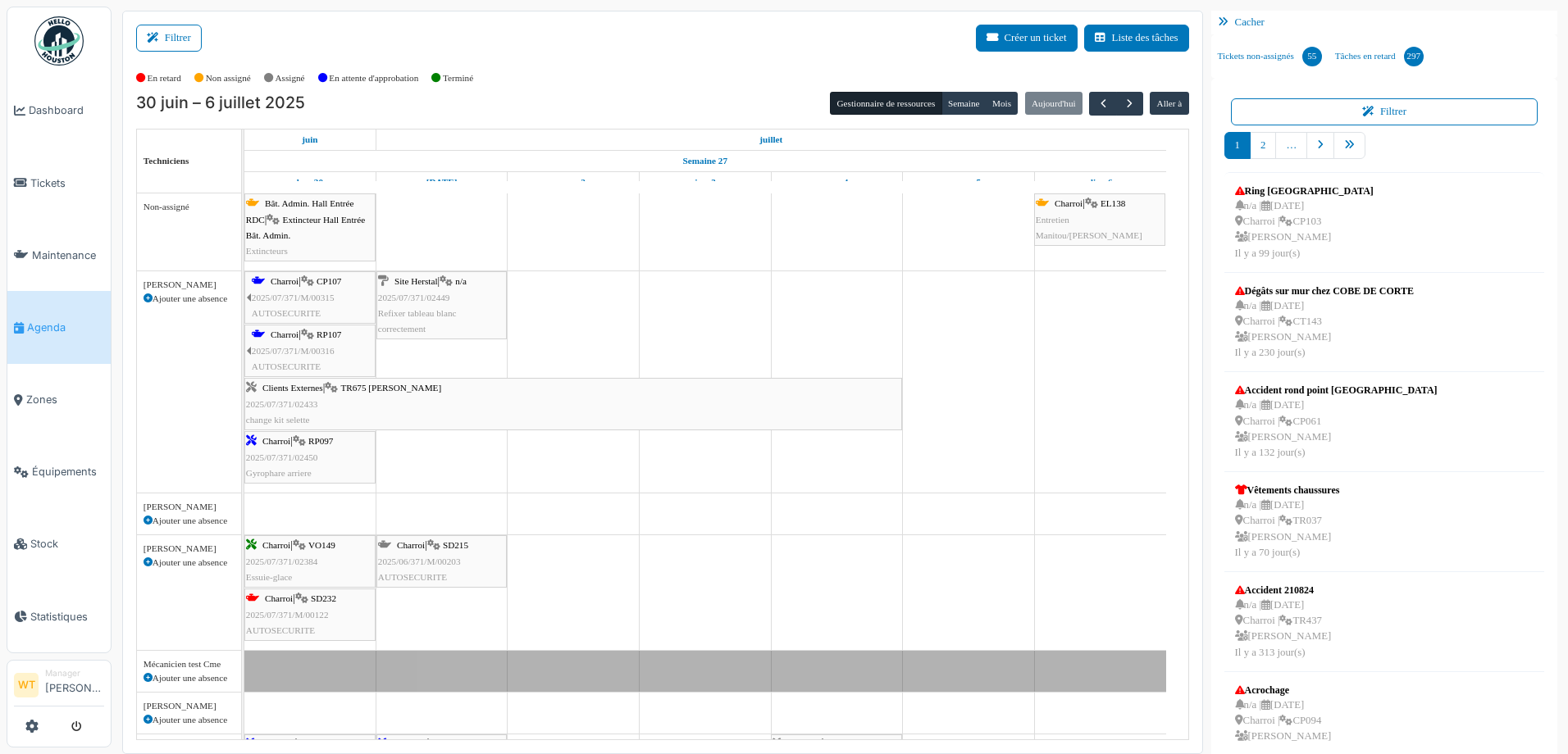 scroll, scrollTop: 0, scrollLeft: 0, axis: both 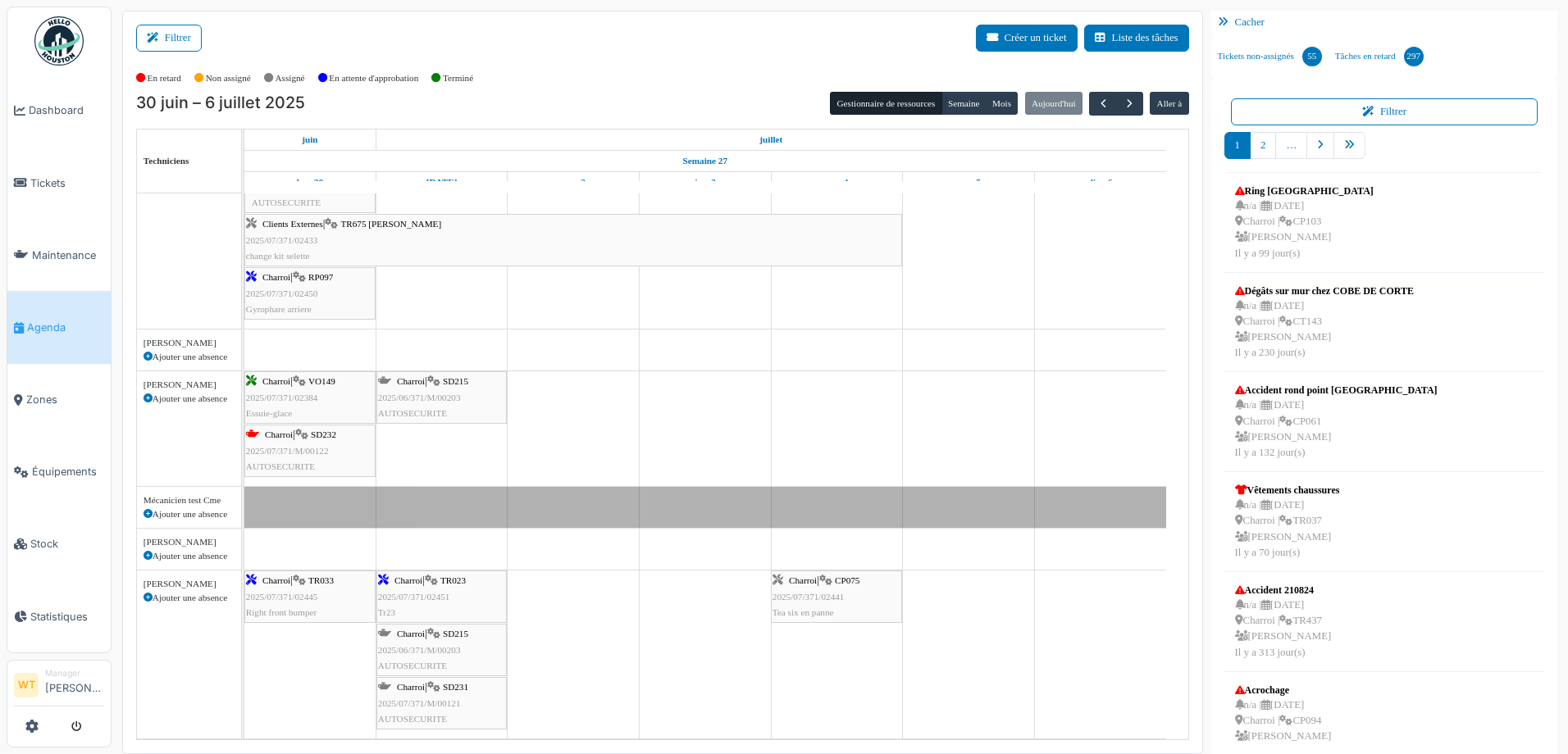 click on "2025/07/371/M/00122" at bounding box center (287, 451) 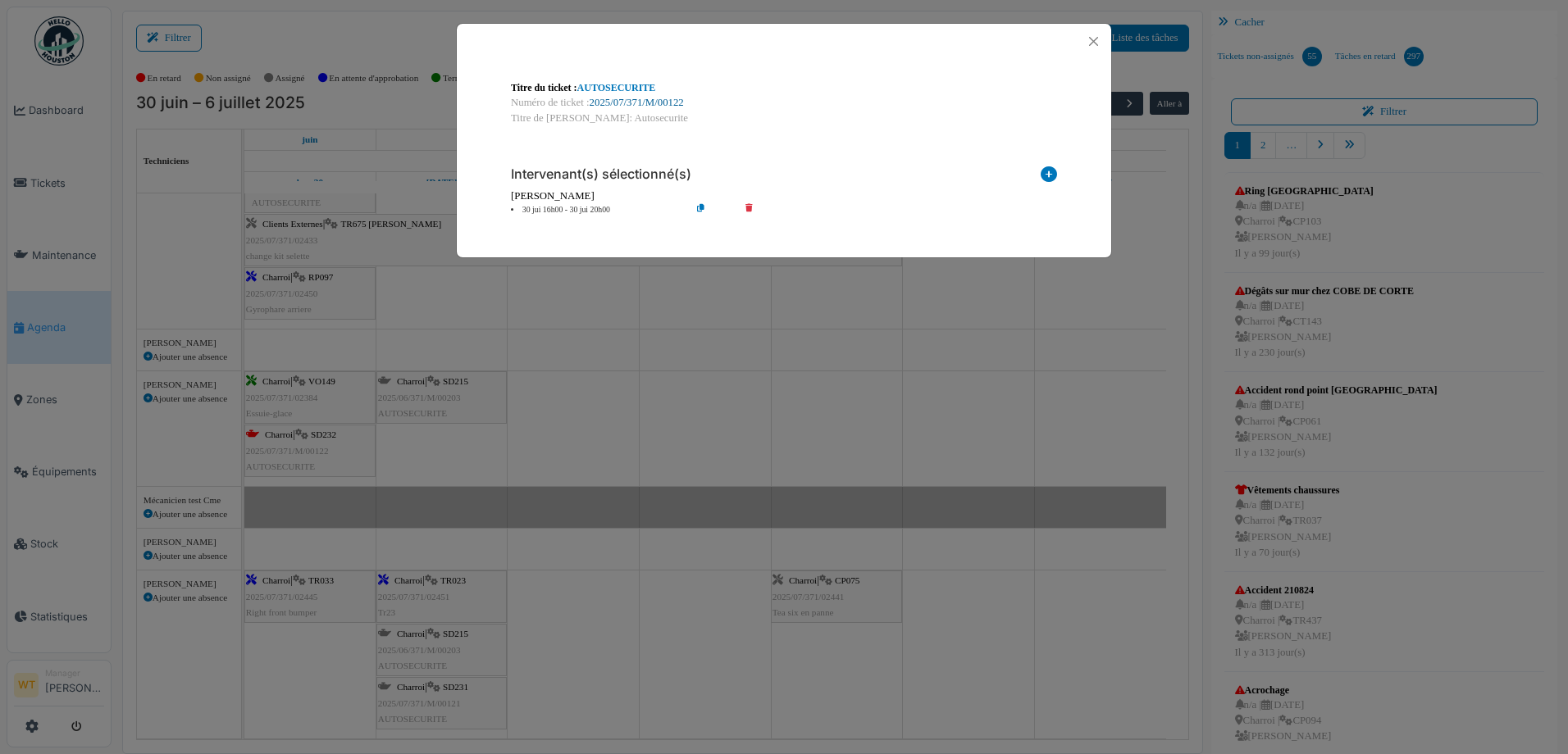 click on "2025/07/371/M/00122" at bounding box center (636, 102) 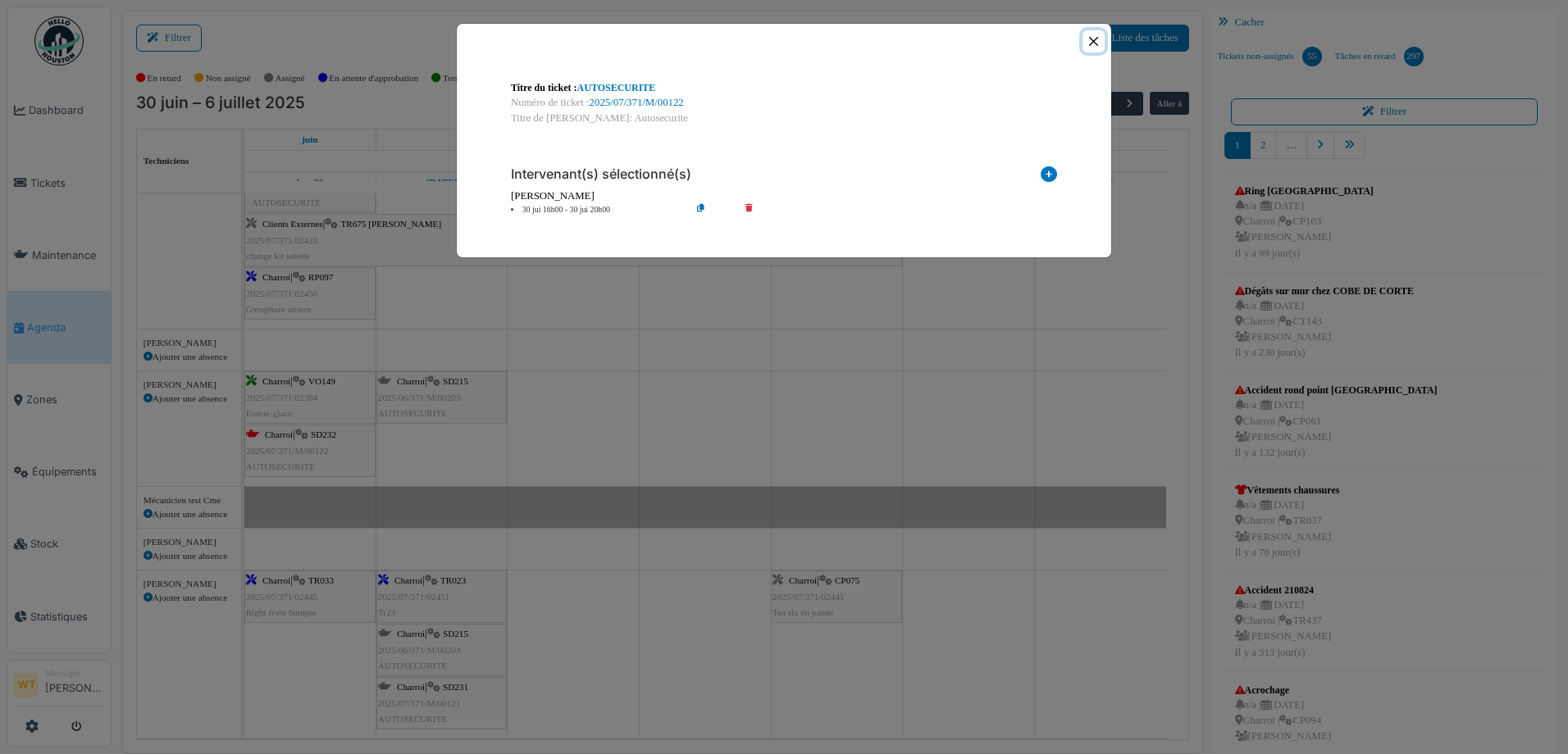 click at bounding box center (1093, 41) 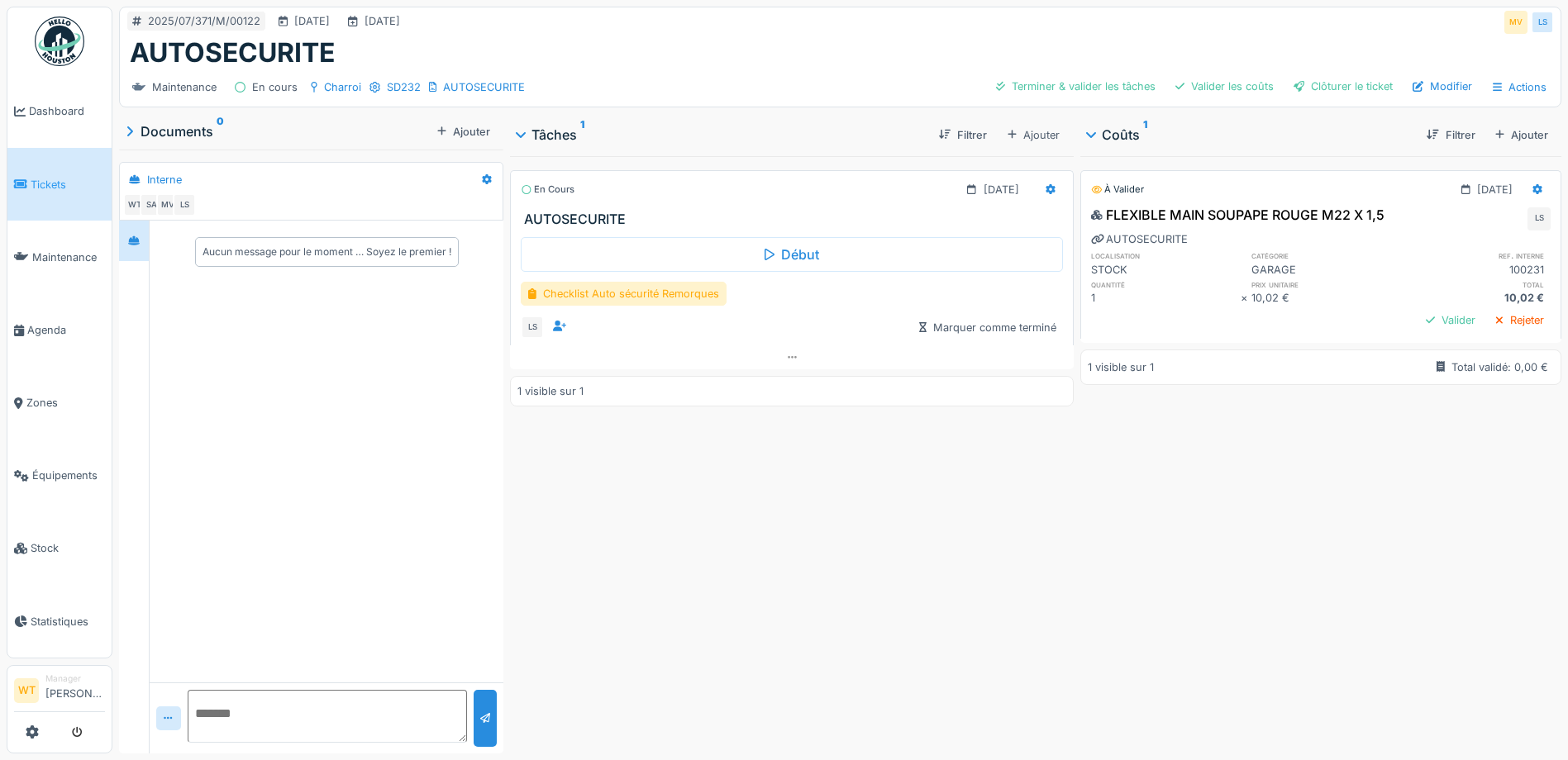 scroll, scrollTop: 0, scrollLeft: 0, axis: both 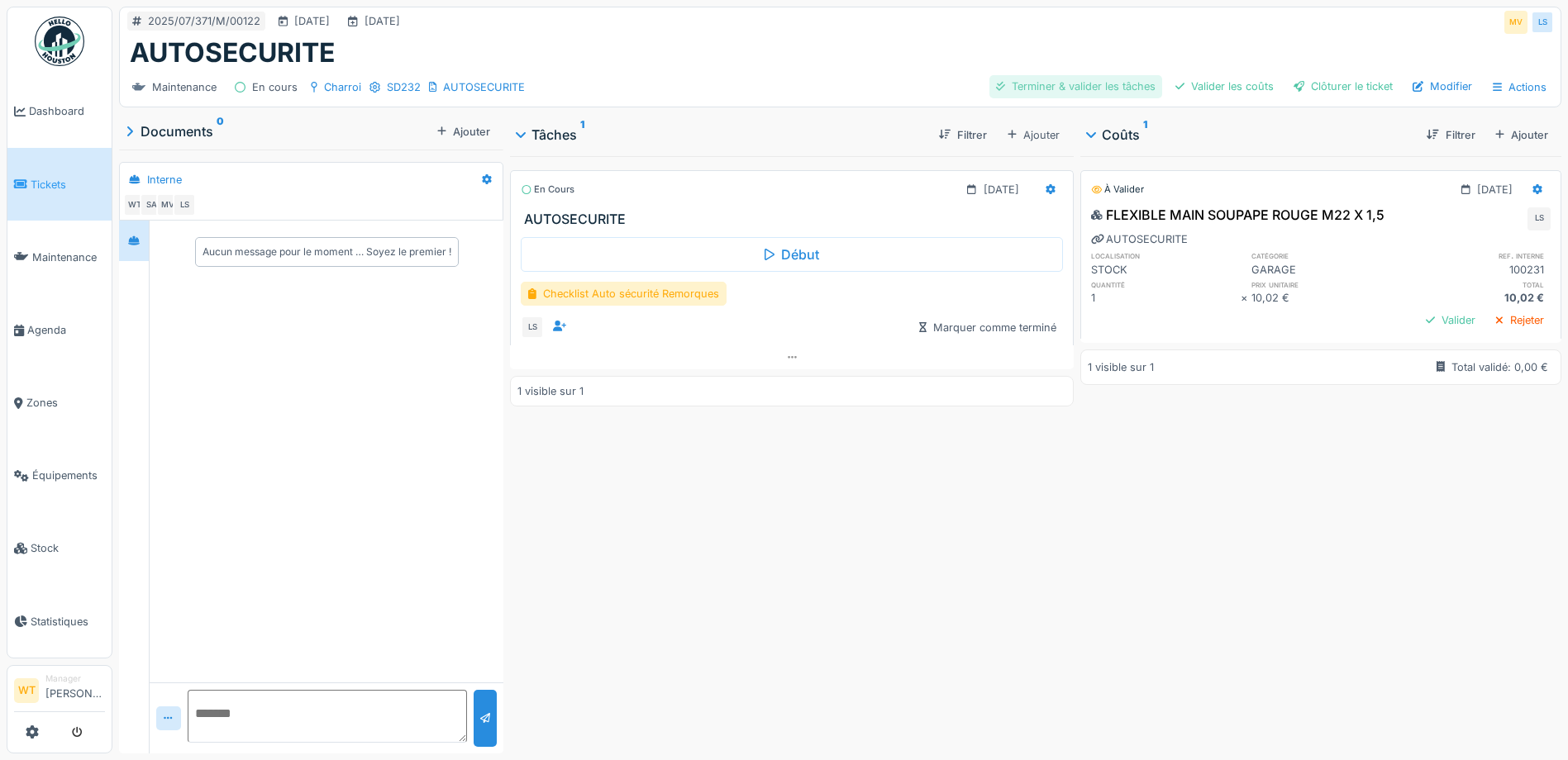 click on "Terminer & valider les tâches" at bounding box center [1075, 86] 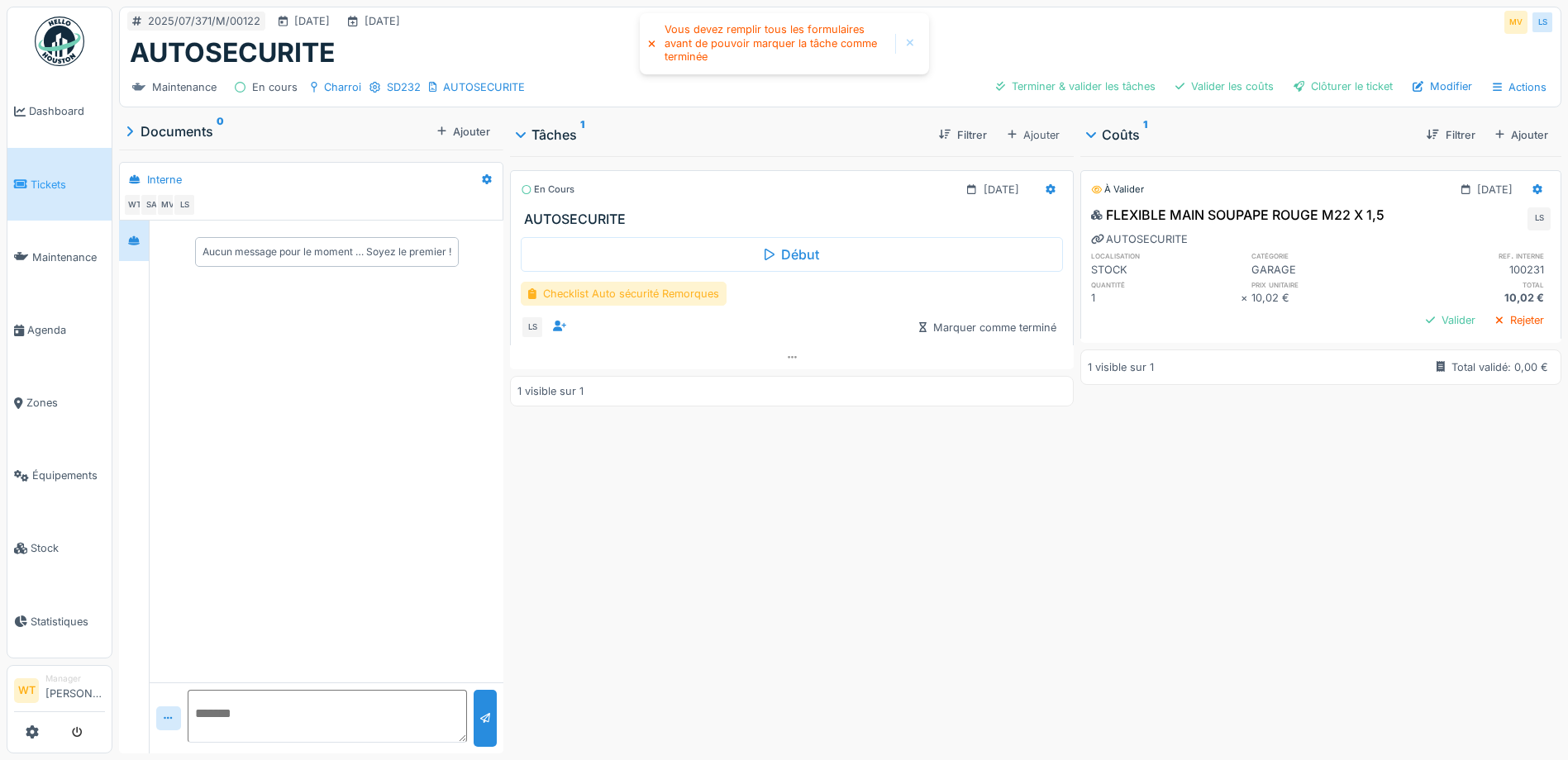 click on "Checklist Auto sécurité Remorques" at bounding box center (623, 293) 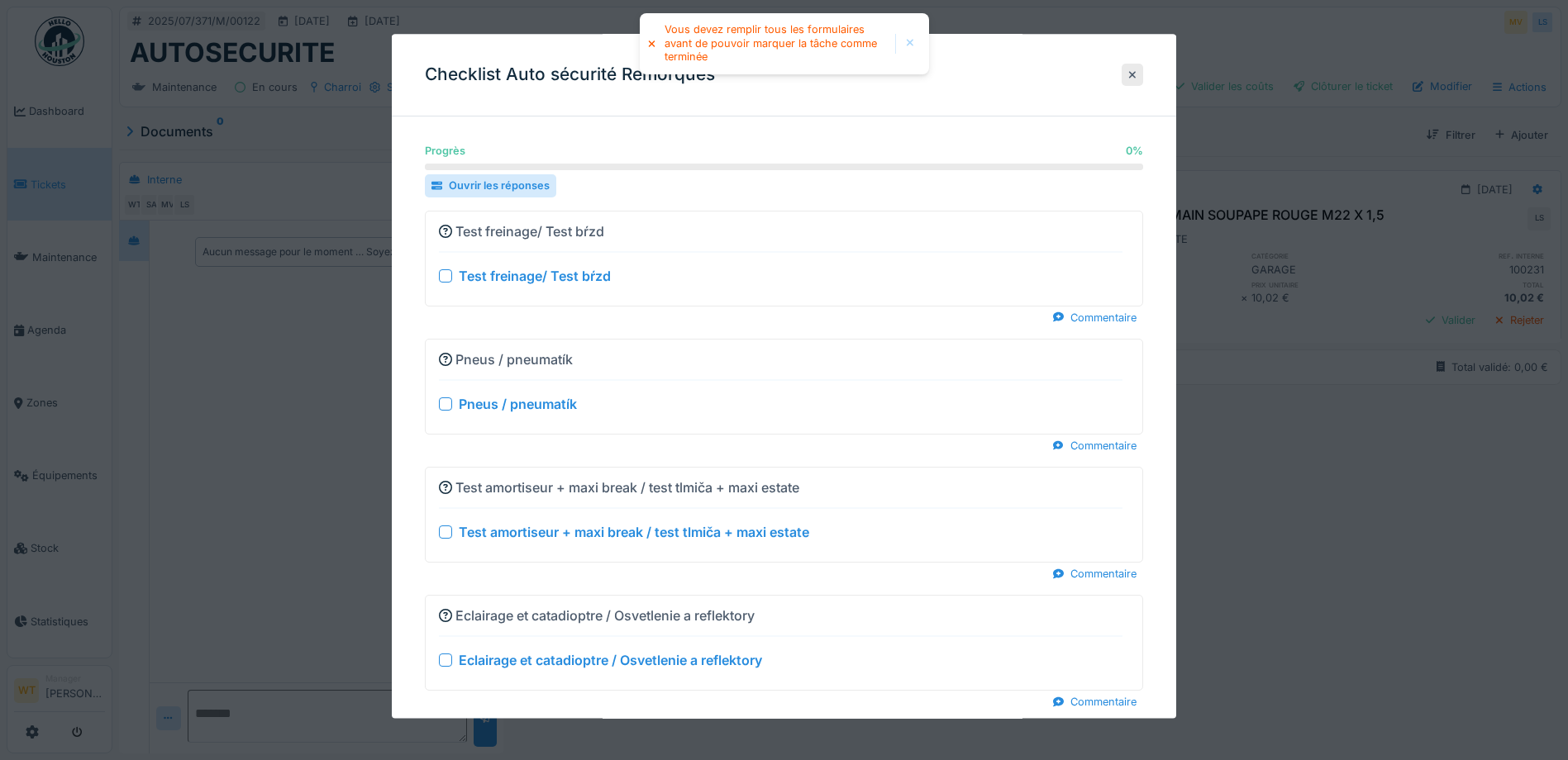 click at bounding box center [446, 276] 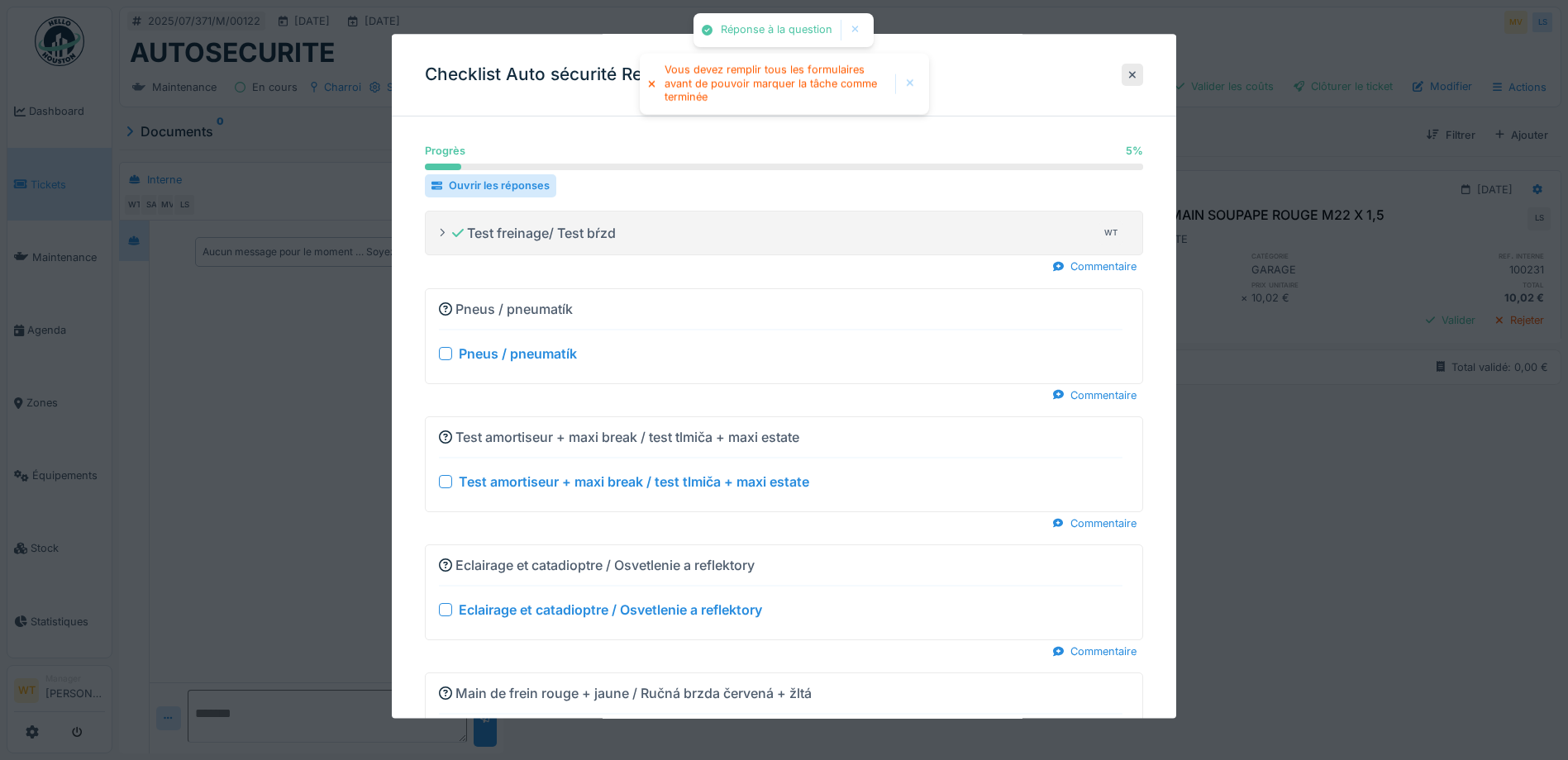 click at bounding box center [446, 354] 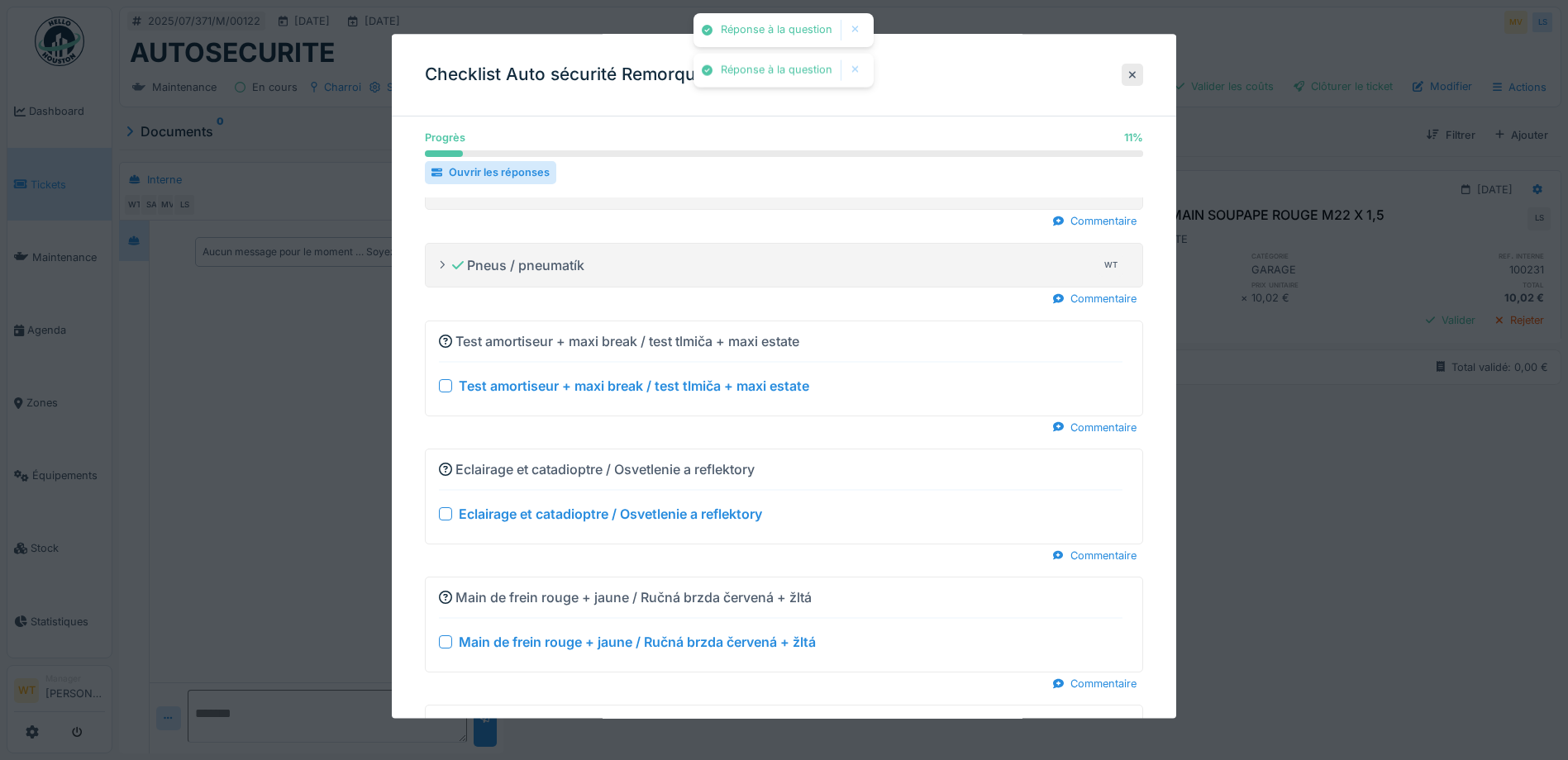 scroll, scrollTop: 83, scrollLeft: 0, axis: vertical 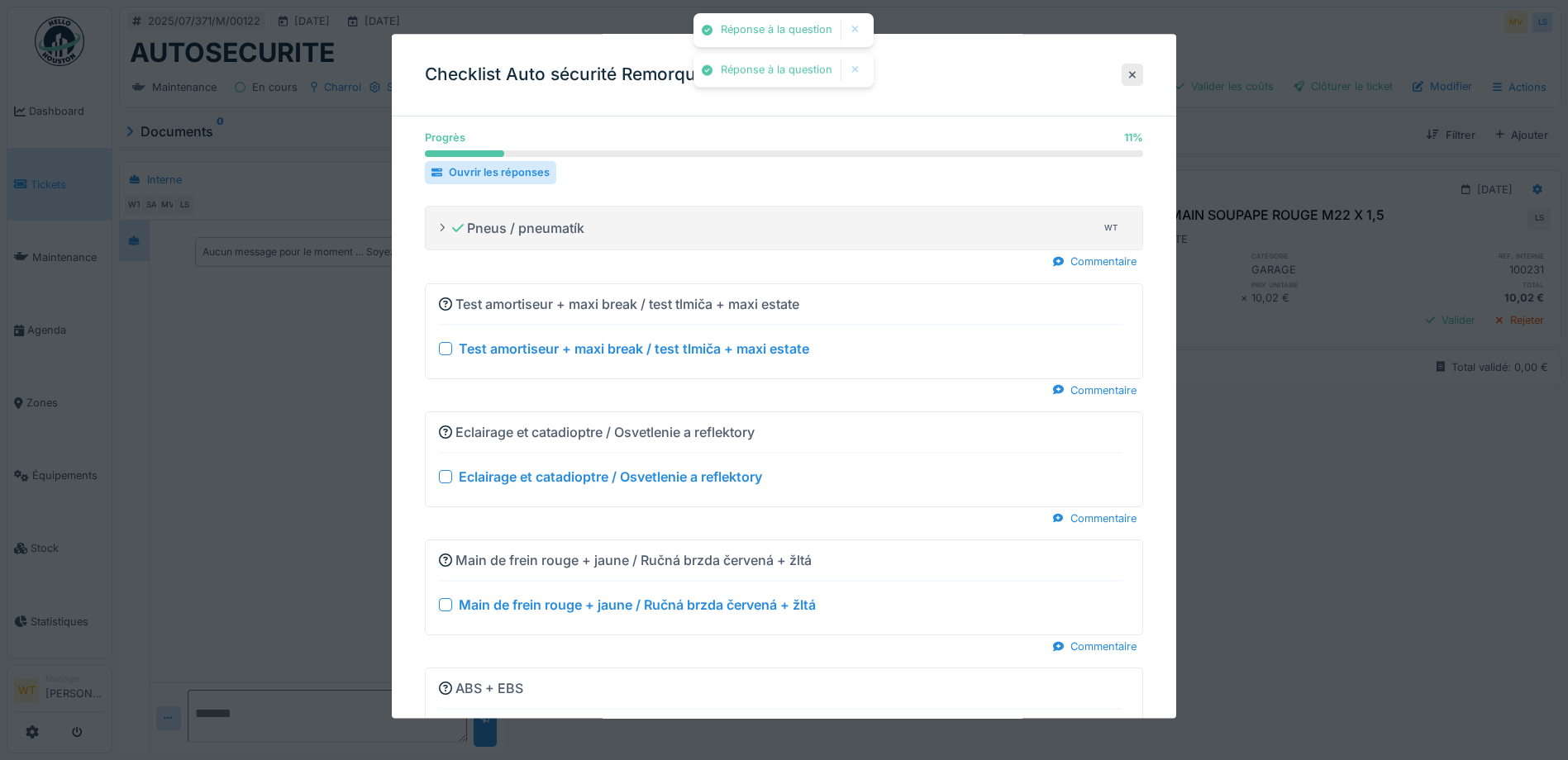 click at bounding box center [446, 349] 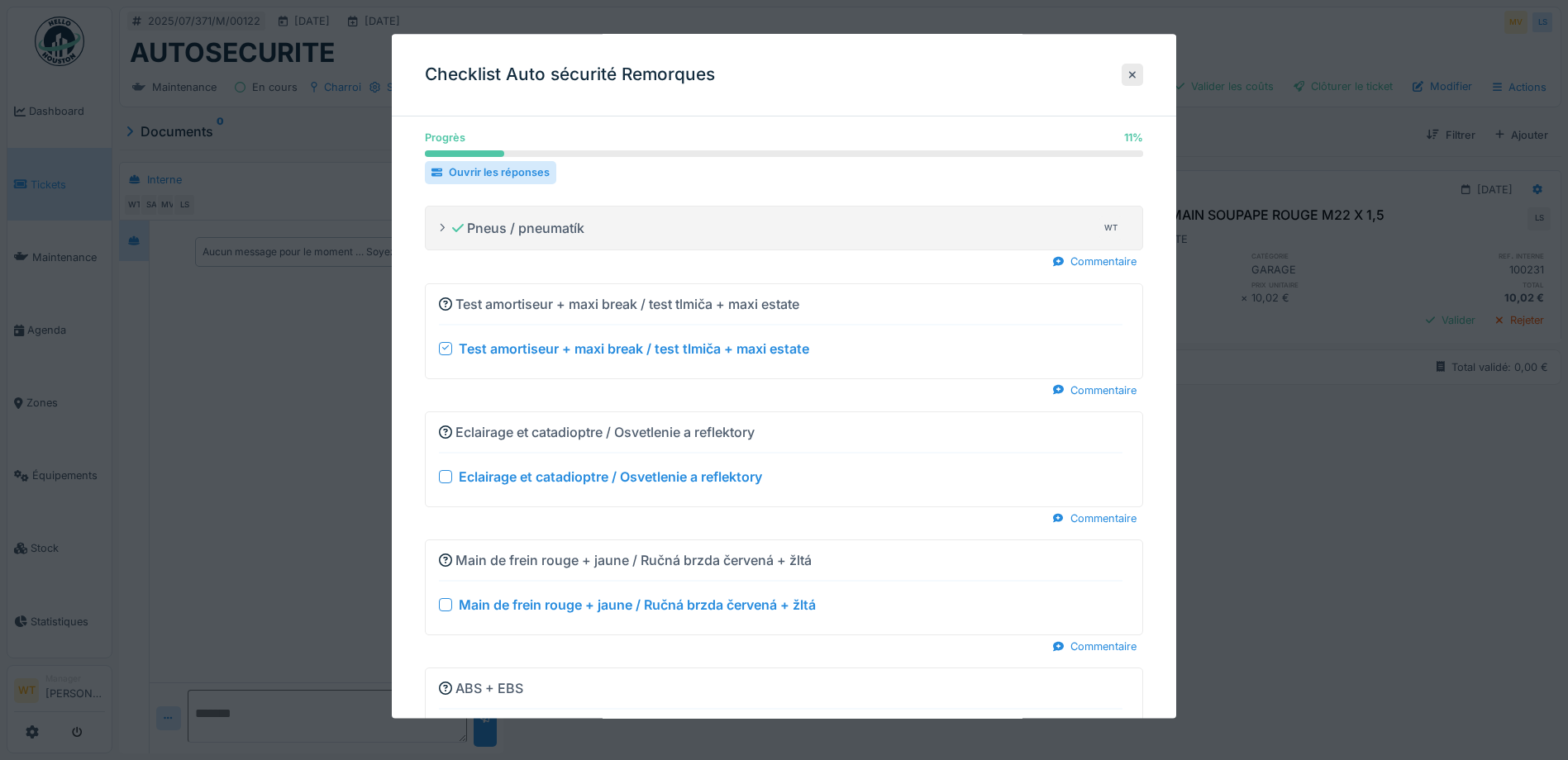 click at bounding box center [446, 477] 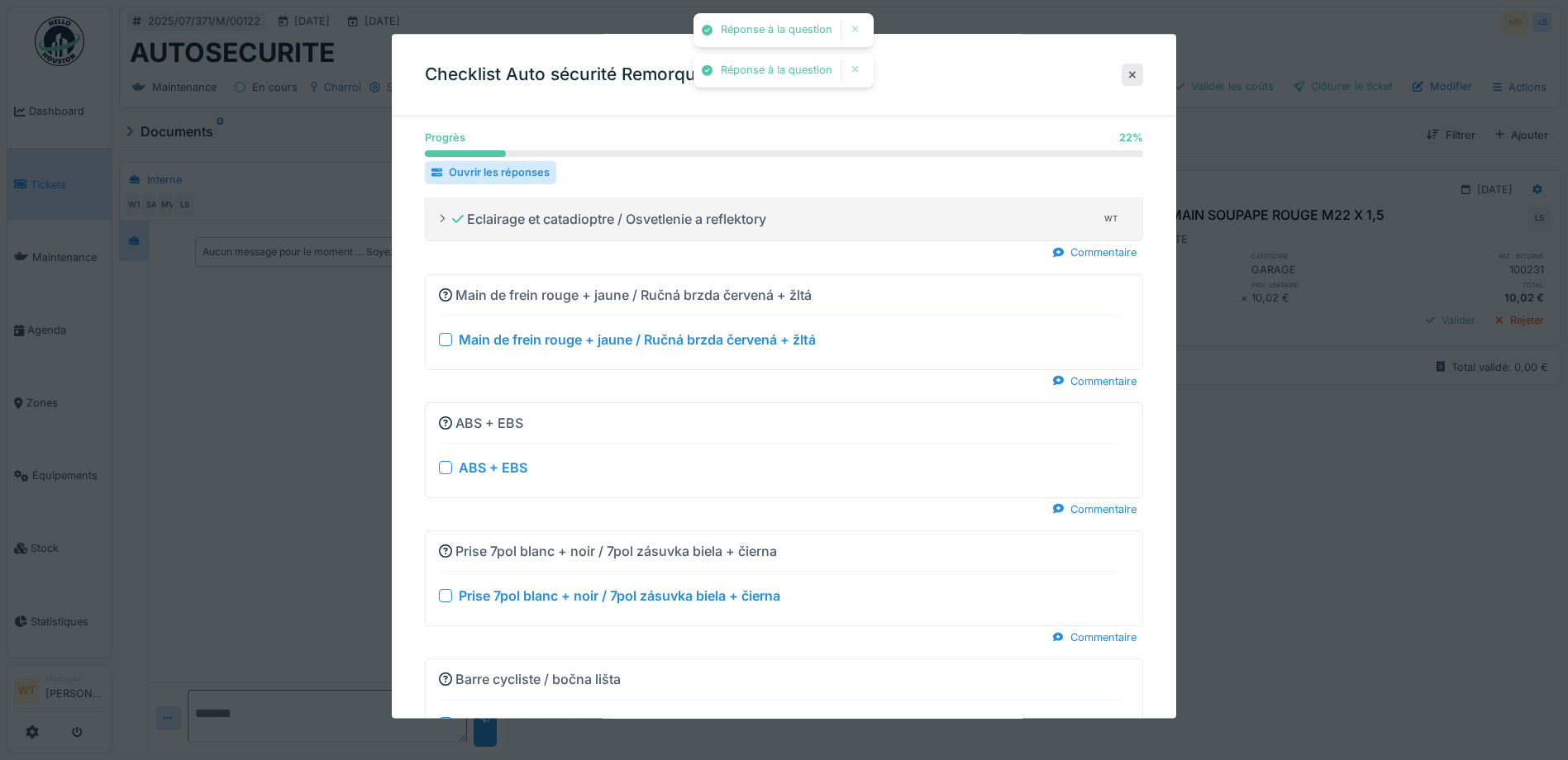 scroll, scrollTop: 248, scrollLeft: 0, axis: vertical 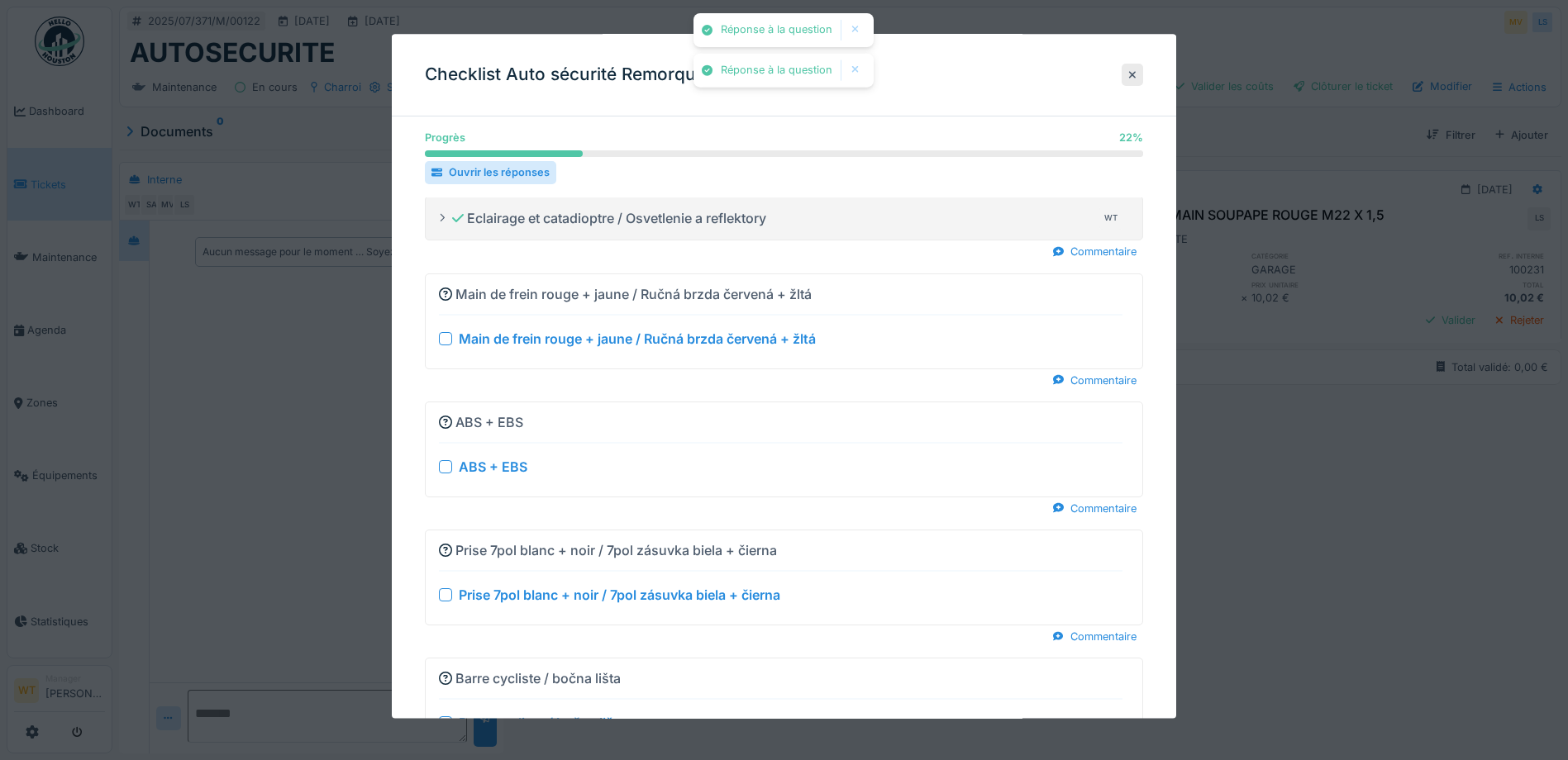 click at bounding box center (446, 339) 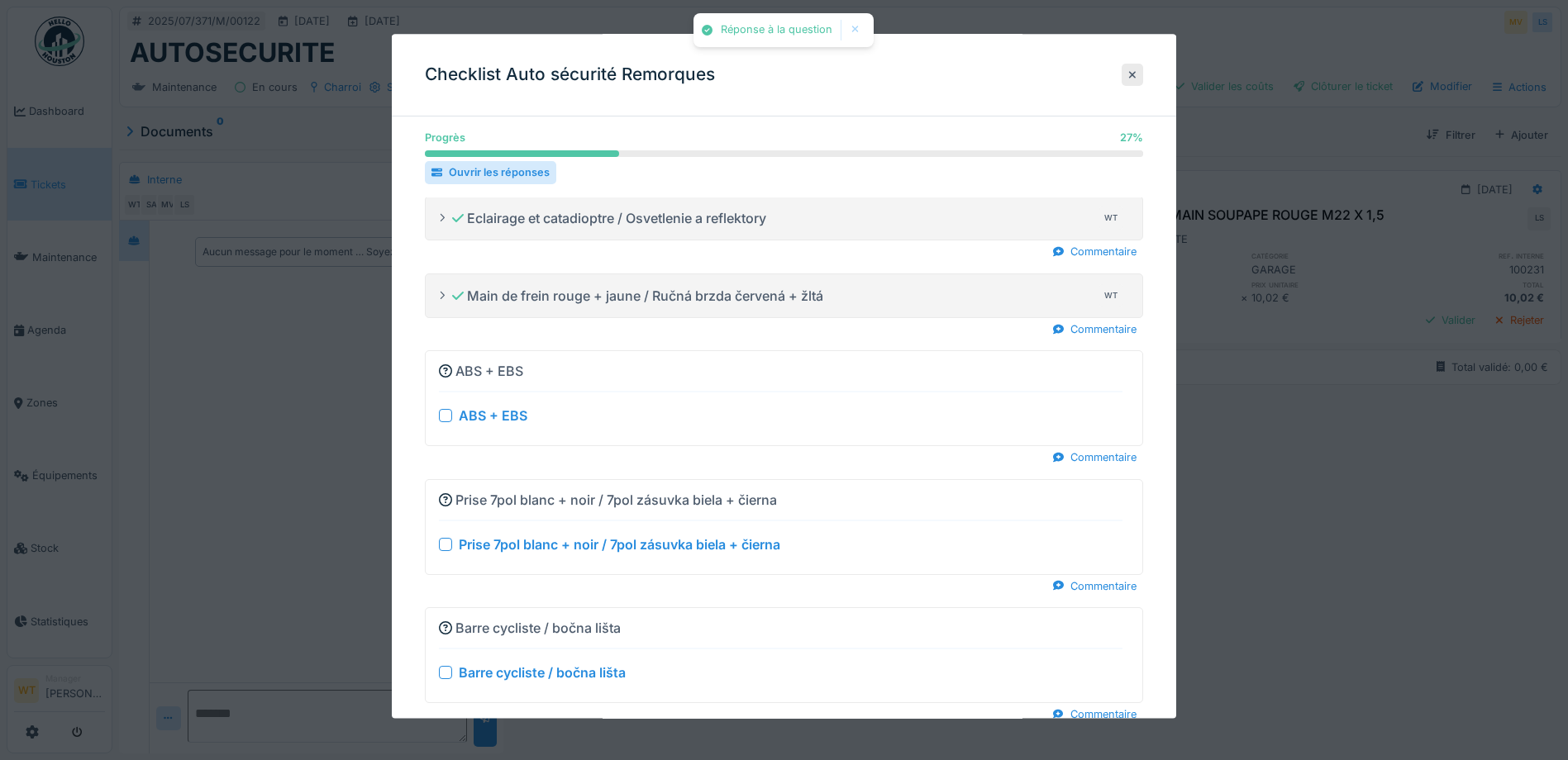click at bounding box center (446, 416) 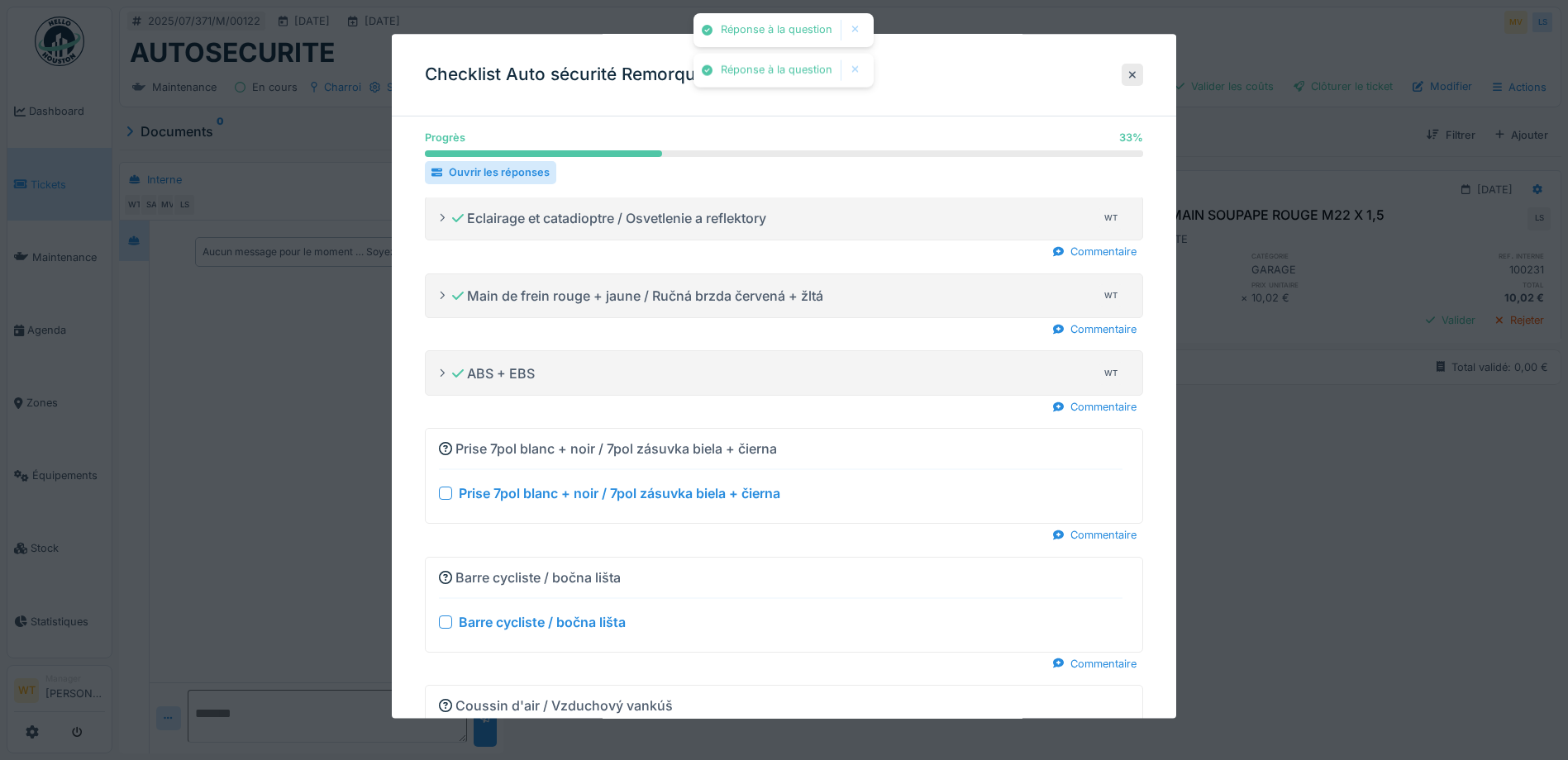 click at bounding box center (446, 494) 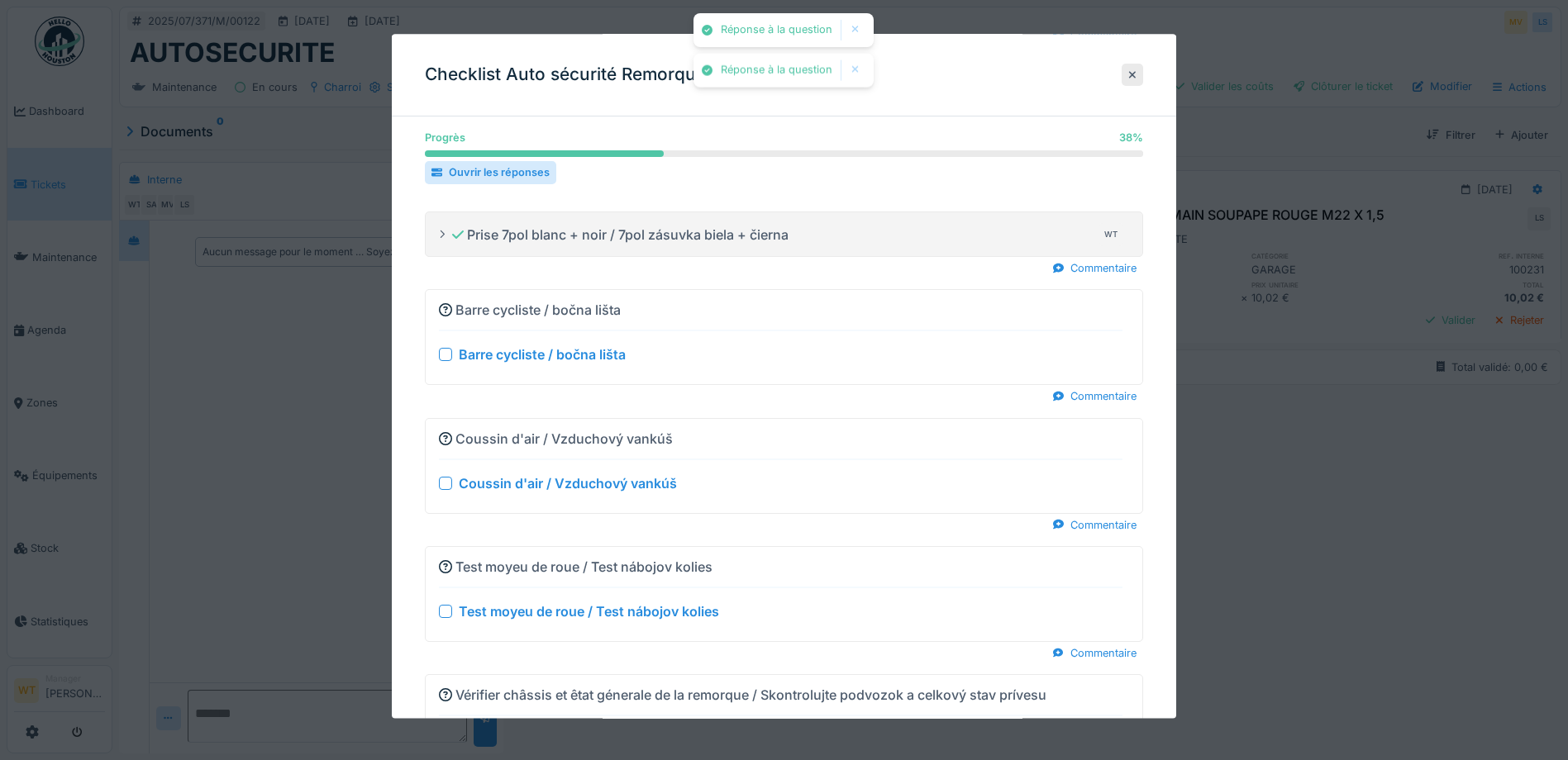 scroll, scrollTop: 496, scrollLeft: 0, axis: vertical 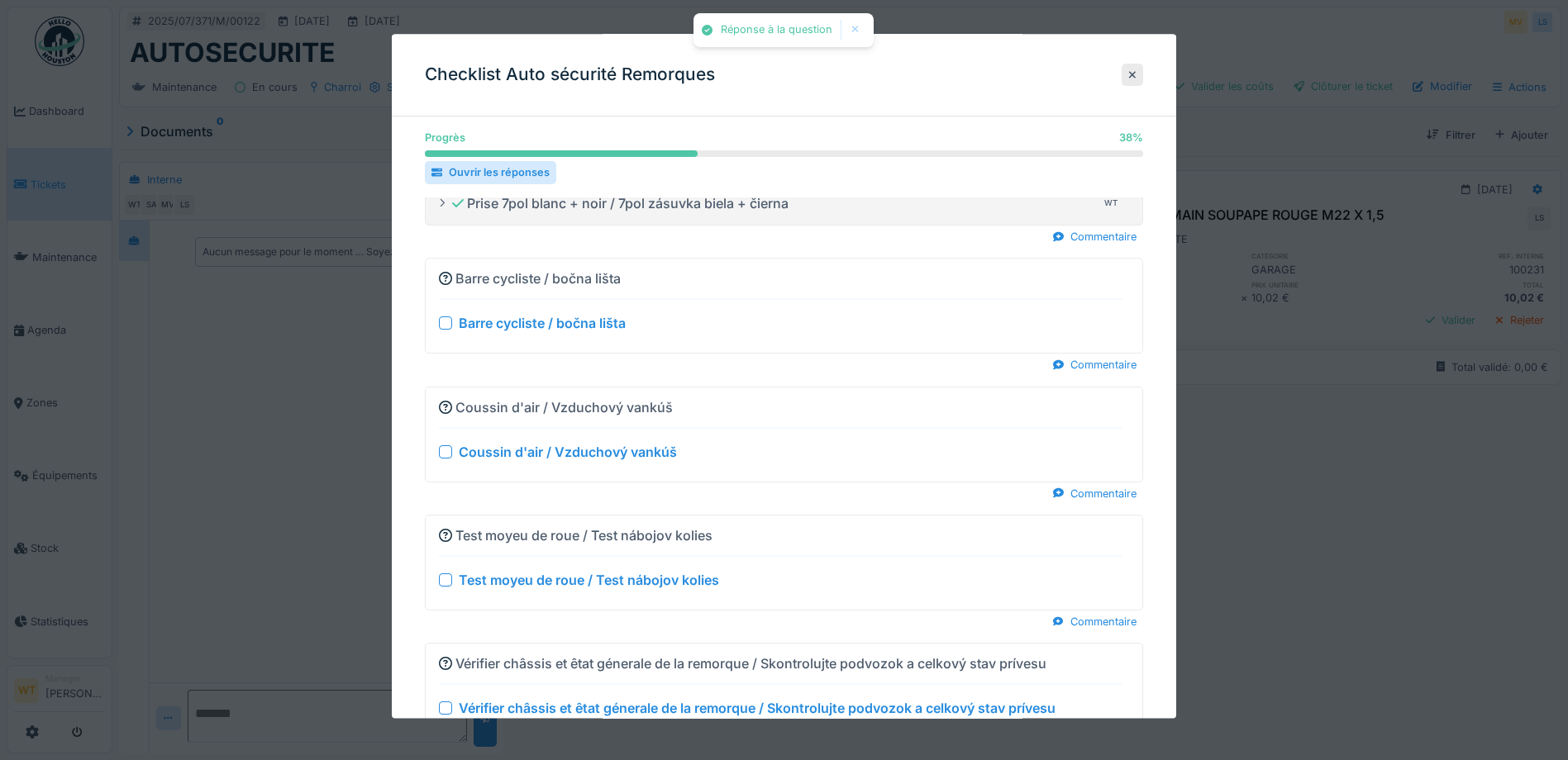click at bounding box center [446, 324] 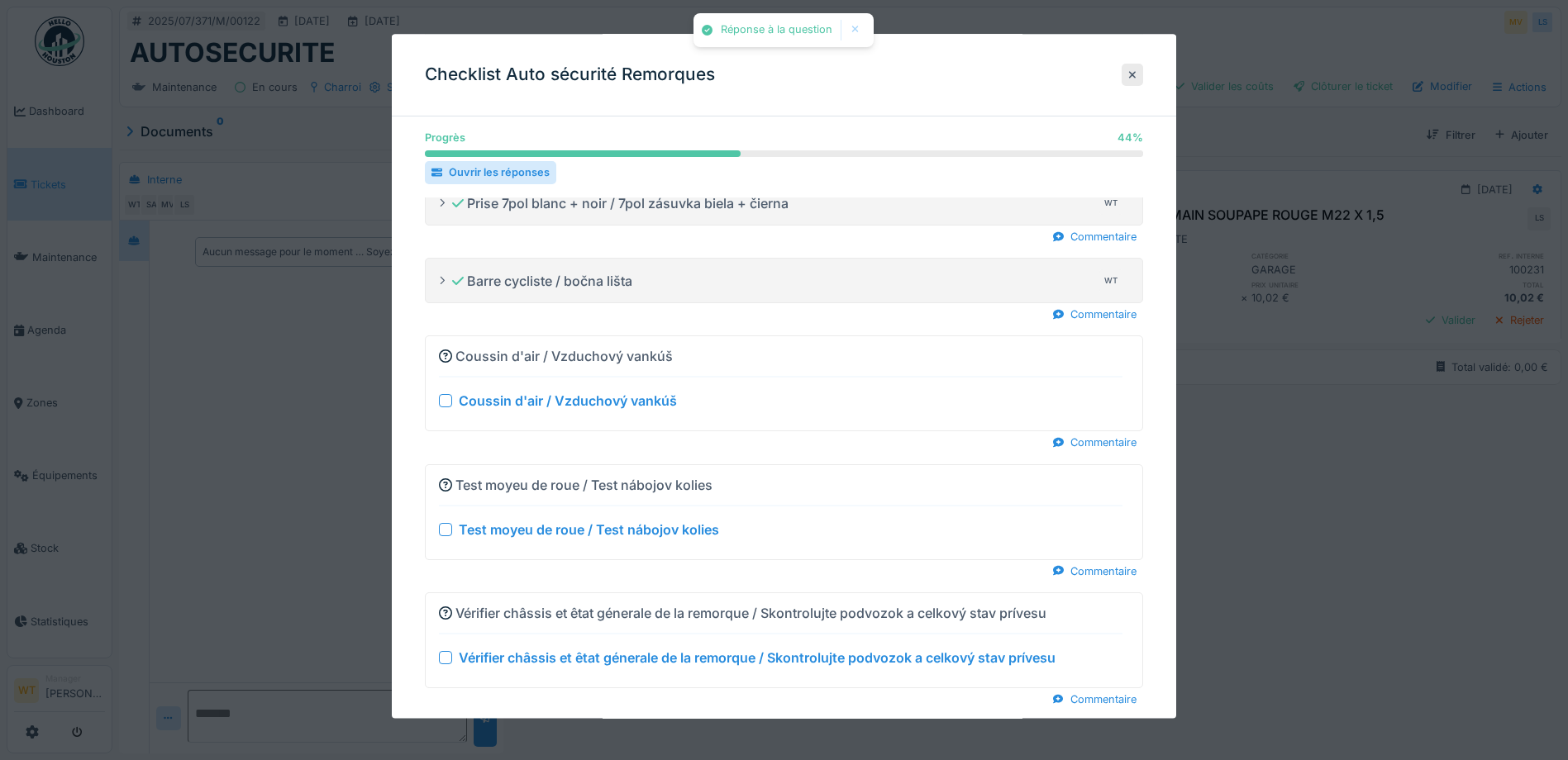click at bounding box center [446, 530] 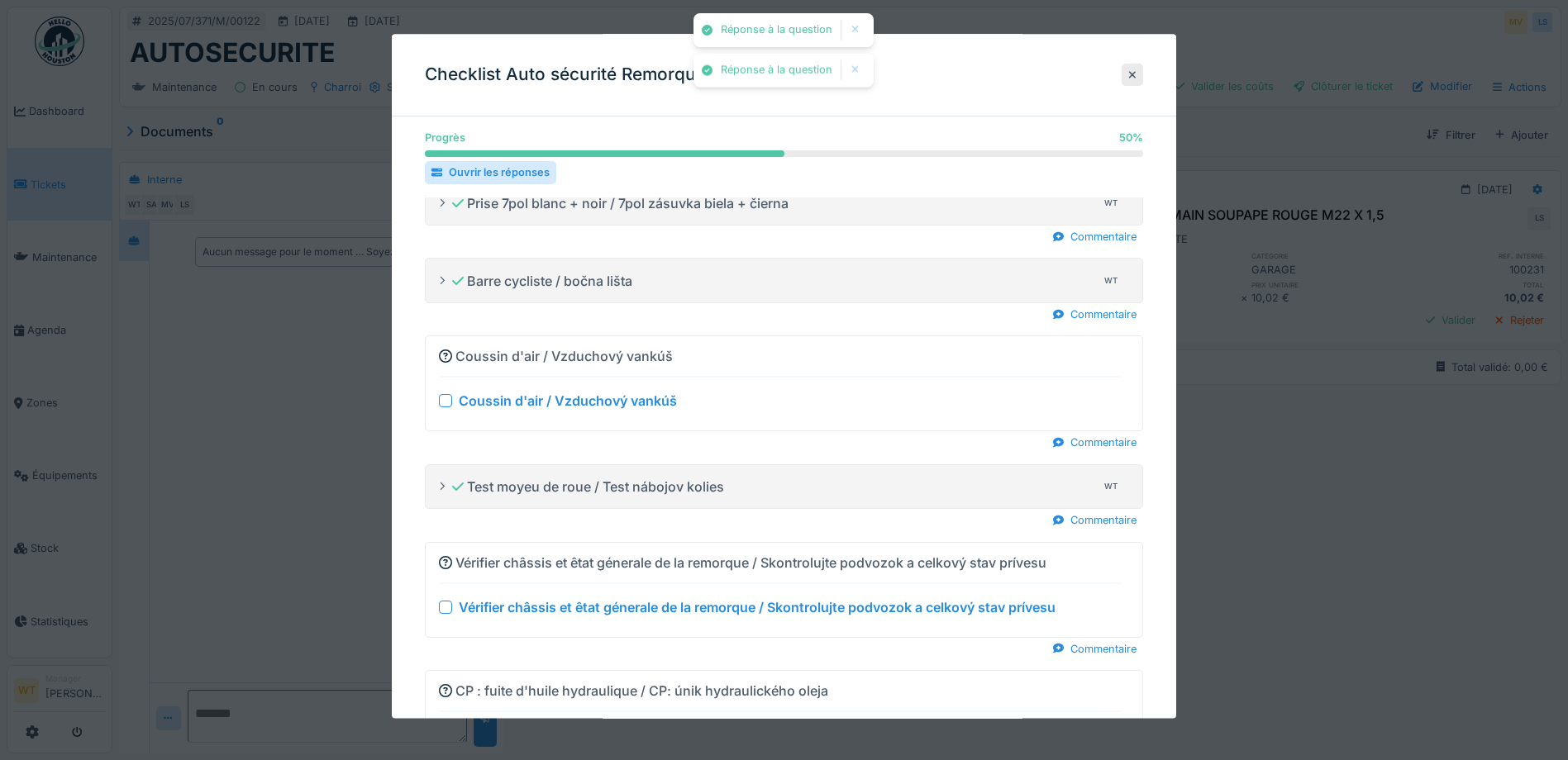 click on "Coussin d'air / Vzduchový vankúš   Coussin d'air / Vzduchový vankúš" at bounding box center (780, 384) 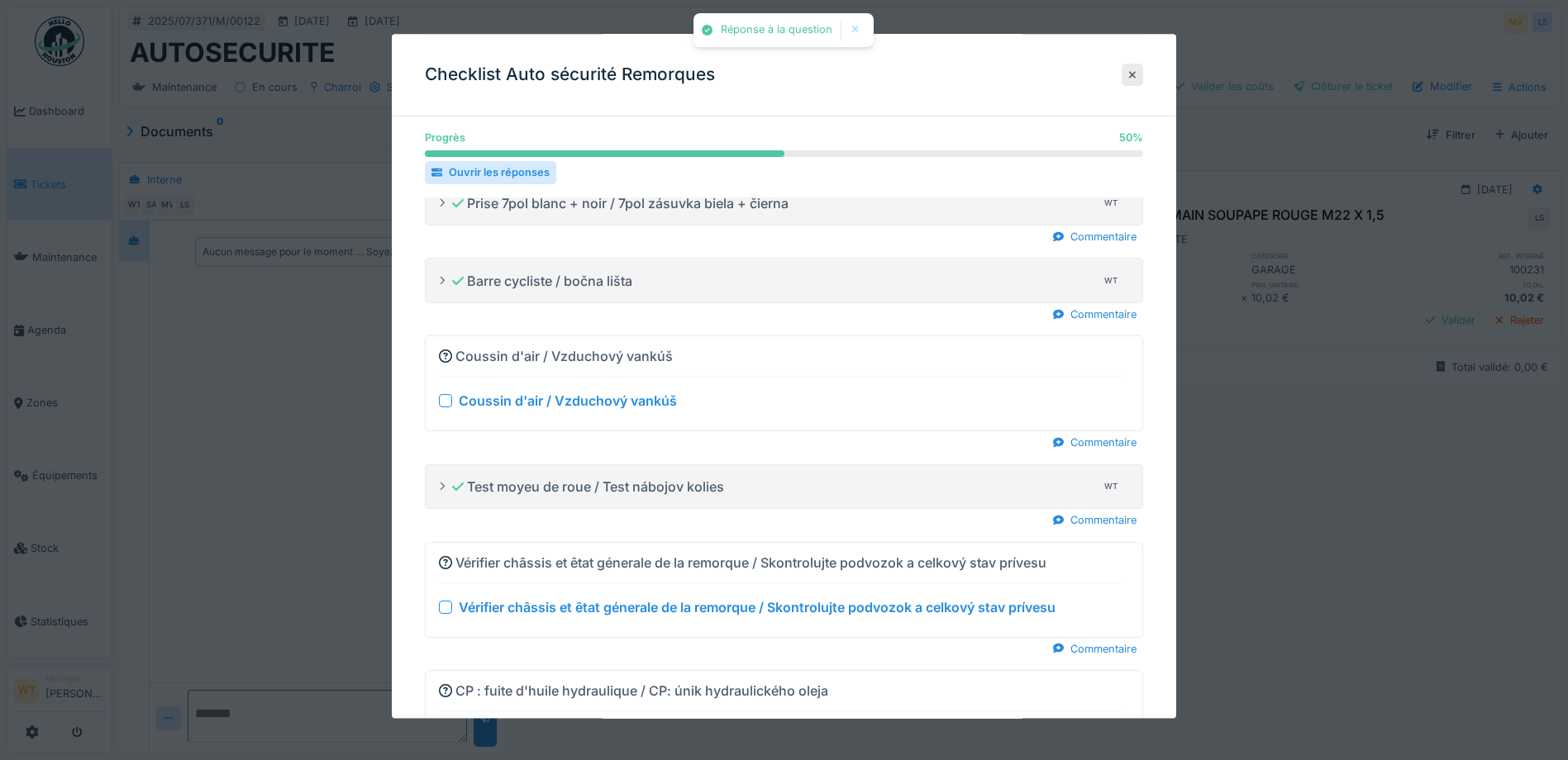 click at bounding box center (446, 401) 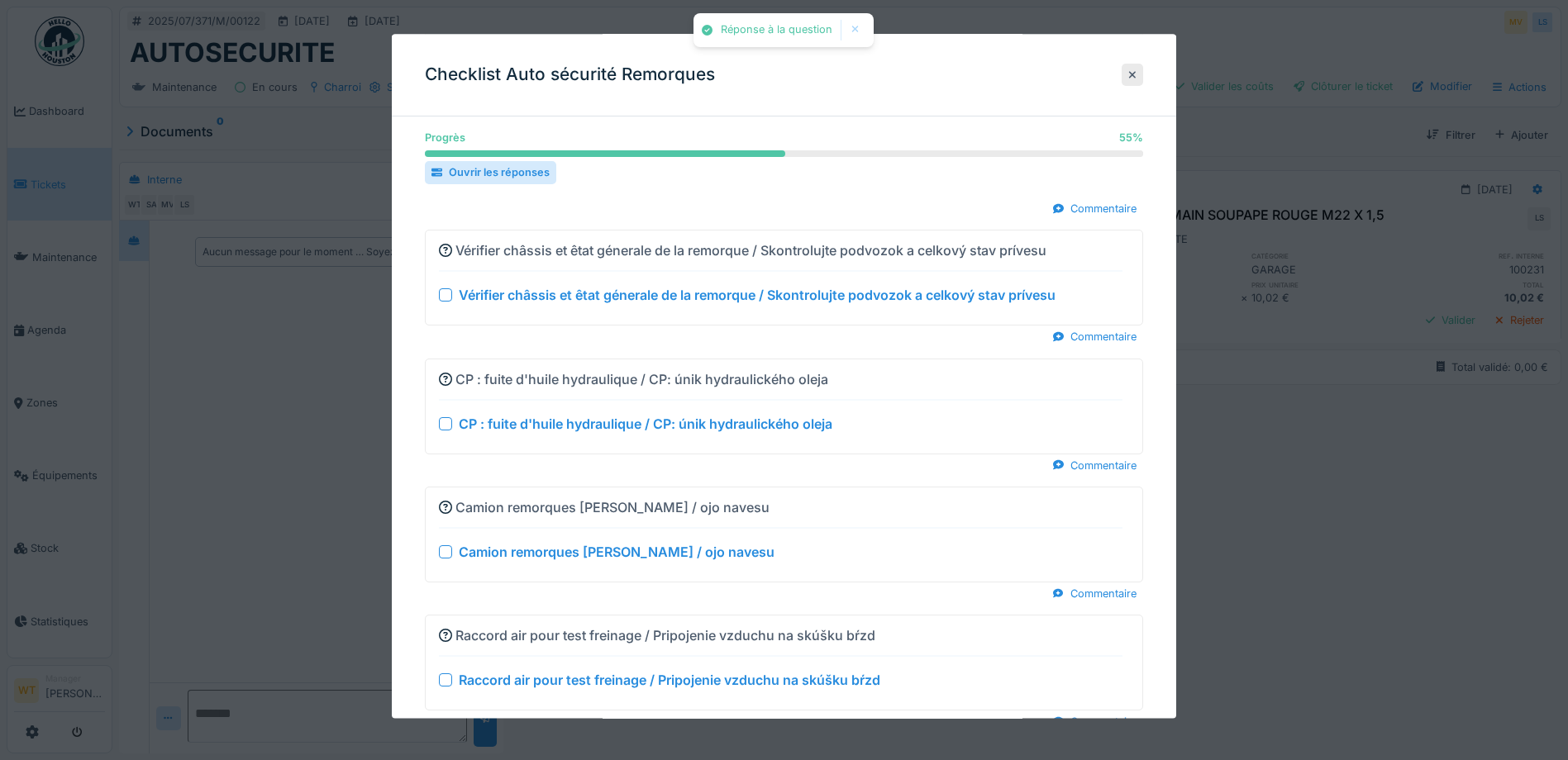scroll, scrollTop: 826, scrollLeft: 0, axis: vertical 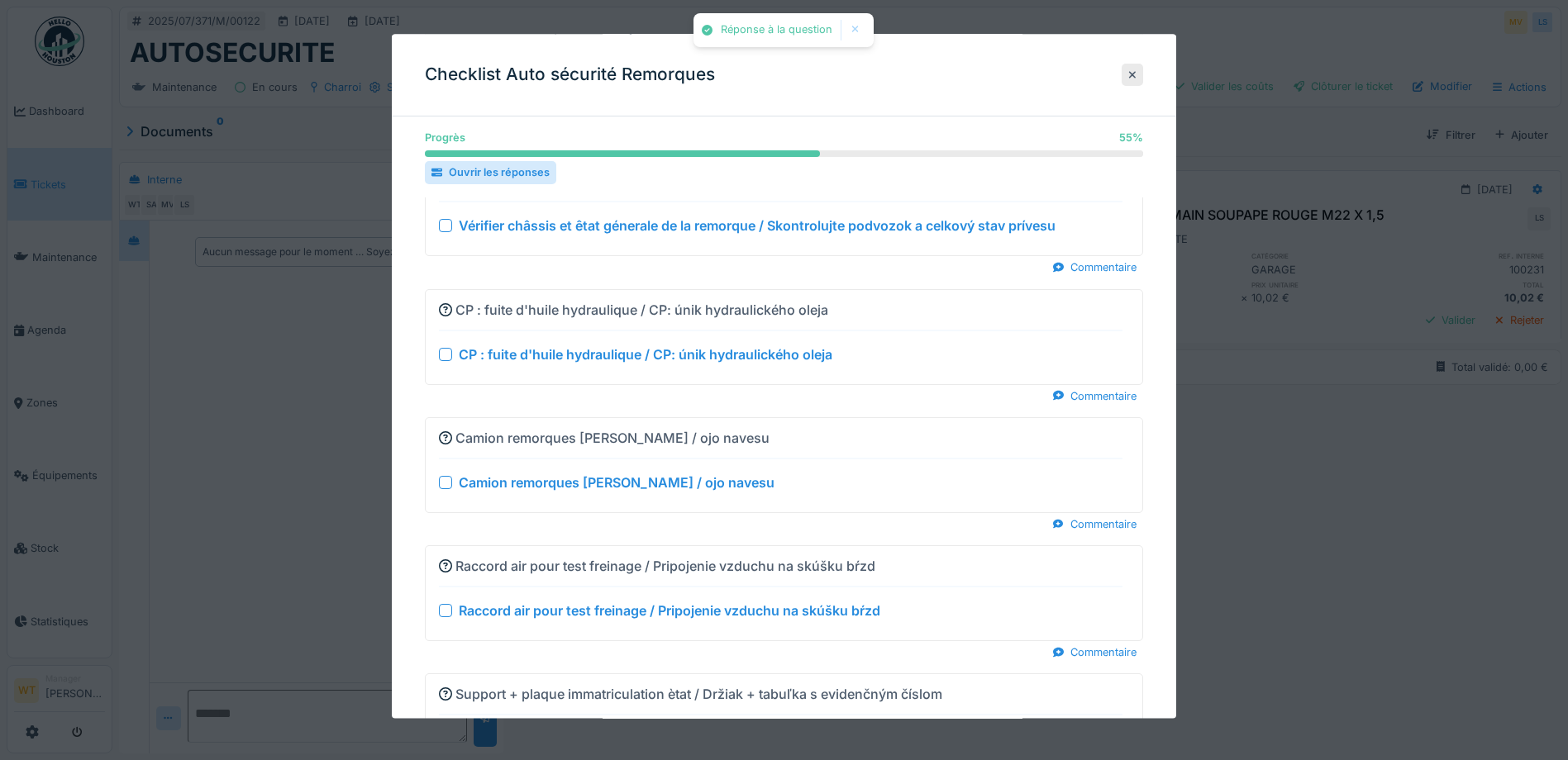 click at bounding box center [446, 226] 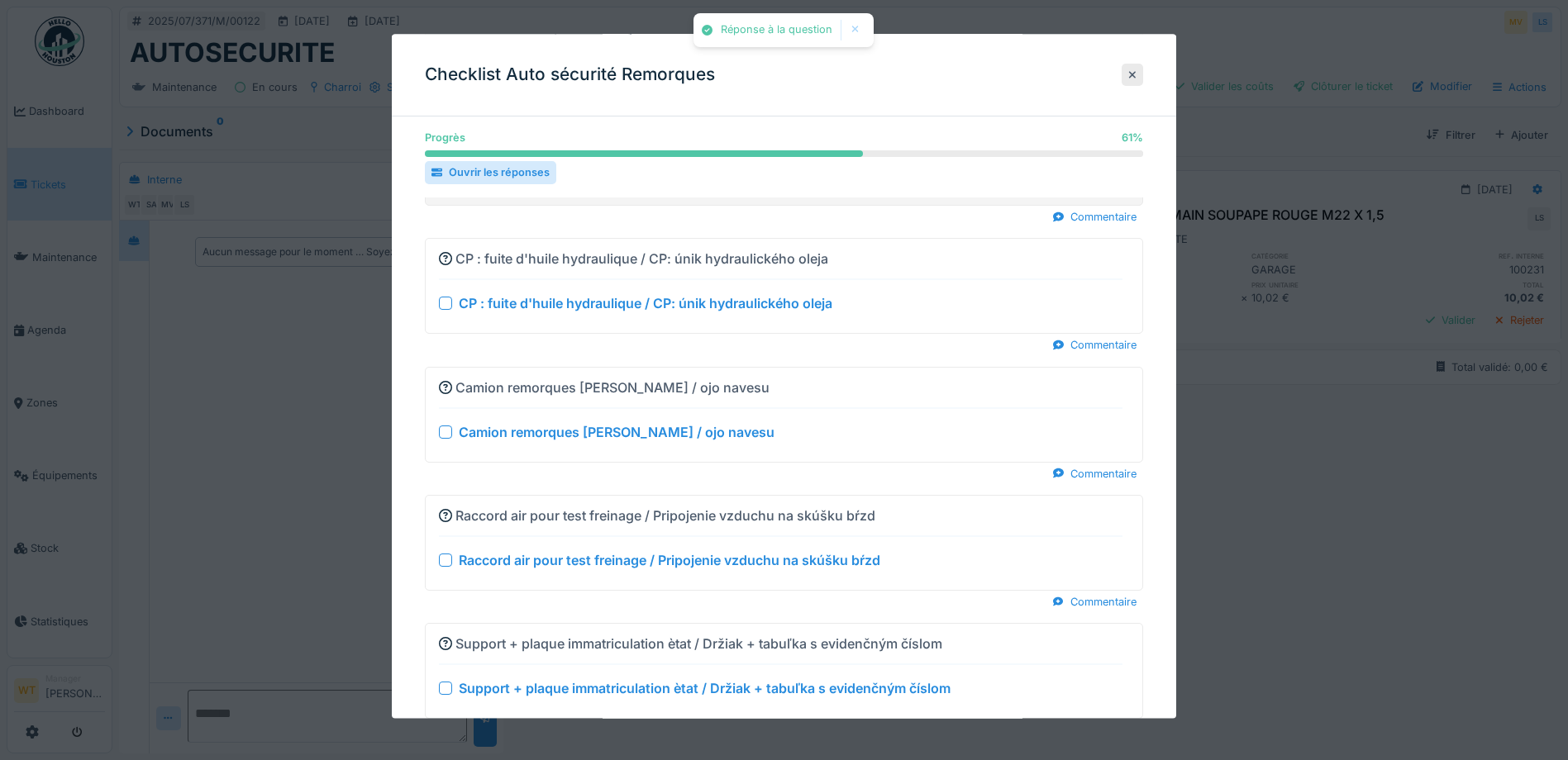click at bounding box center [446, 304] 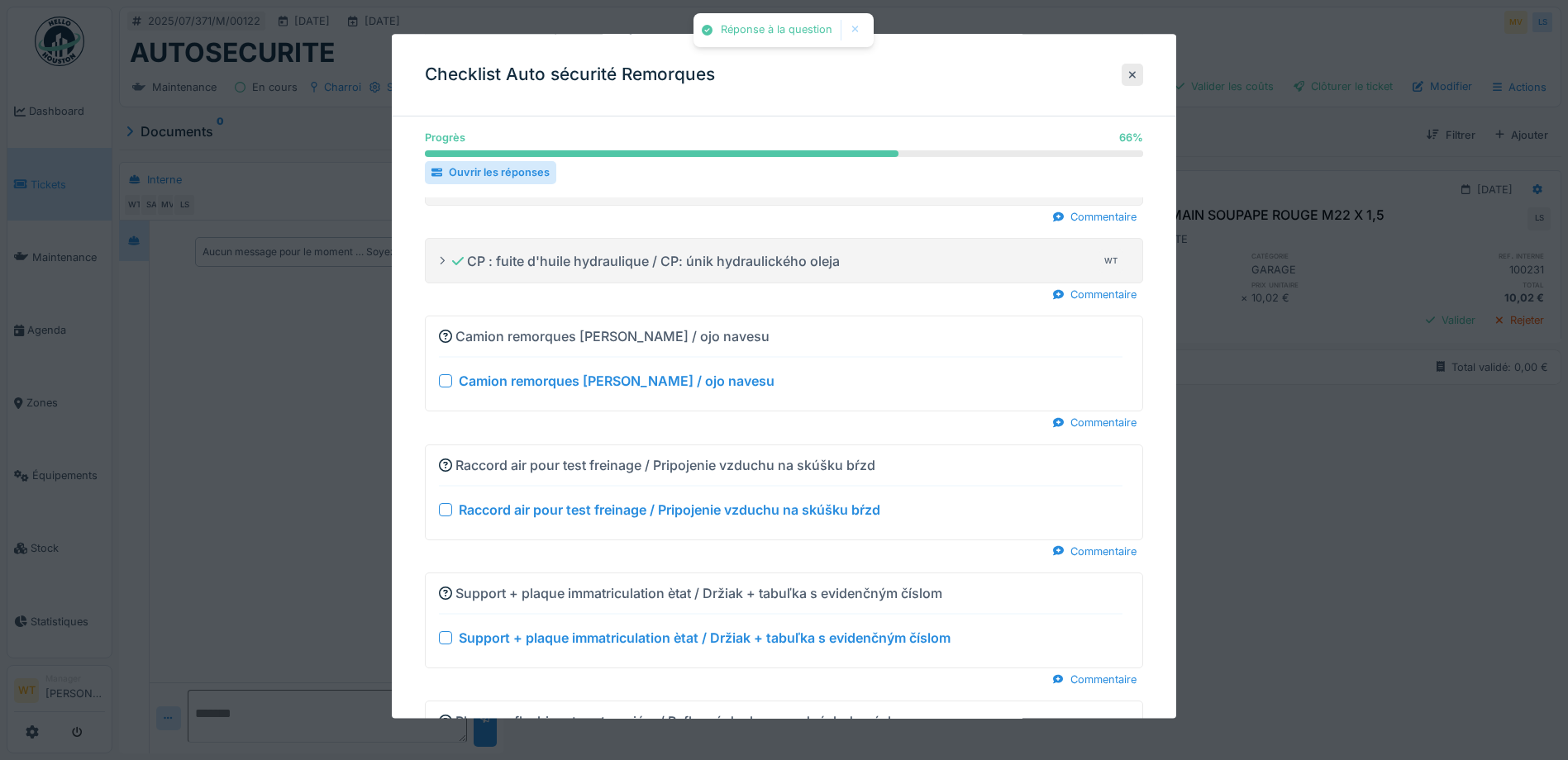 click at bounding box center [446, 382] 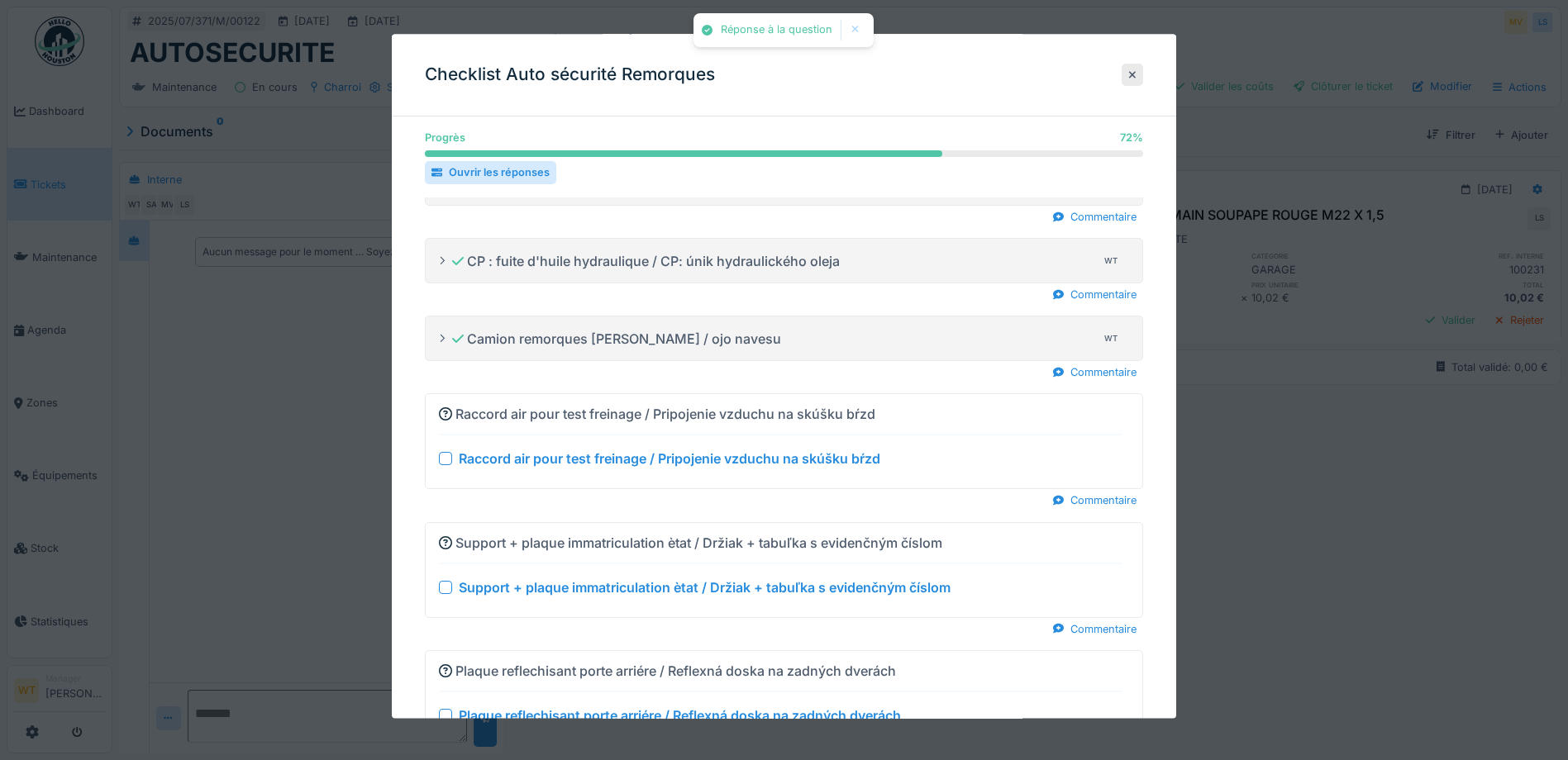 click at bounding box center (446, 459) 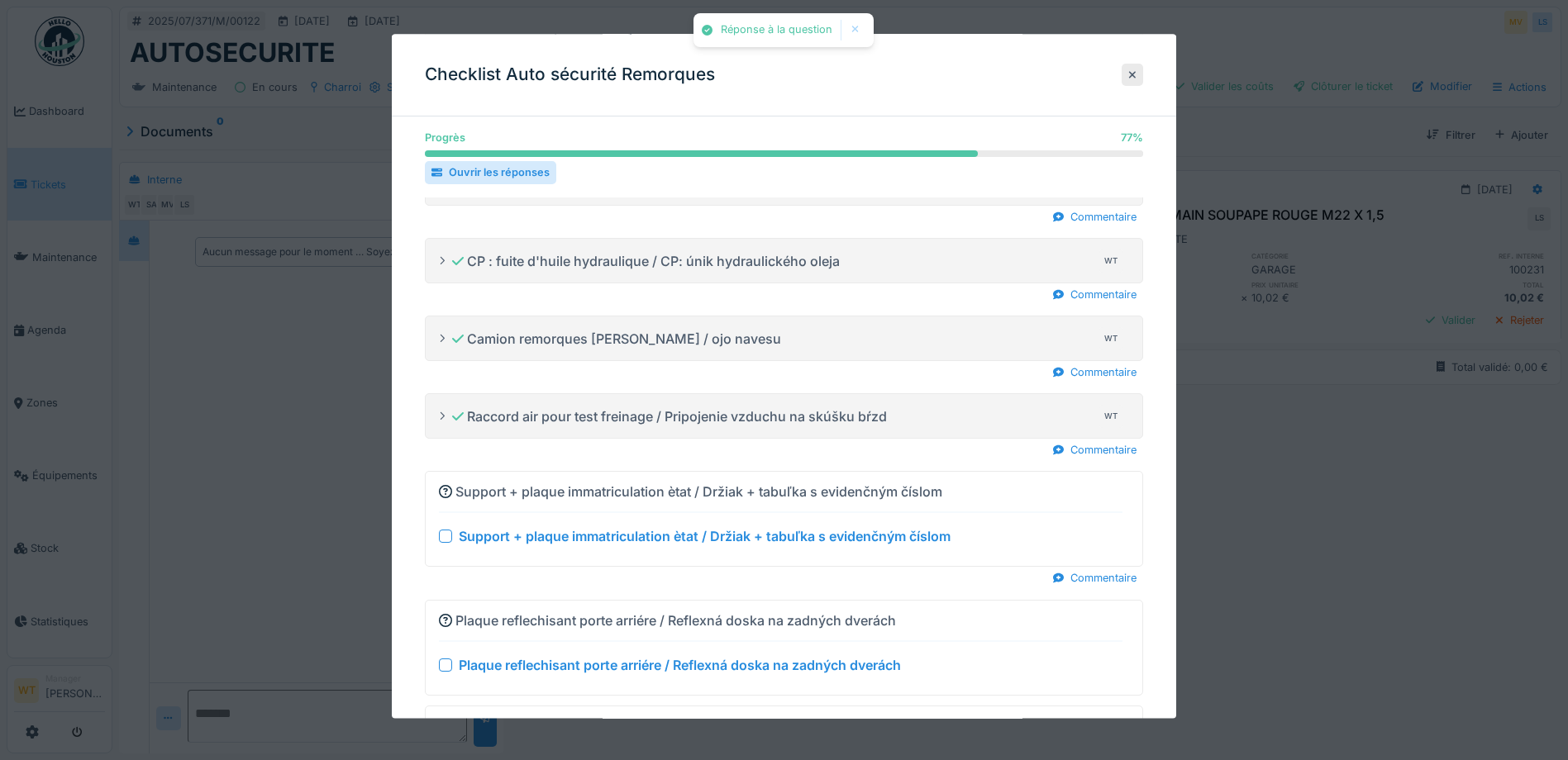 click at bounding box center [446, 537] 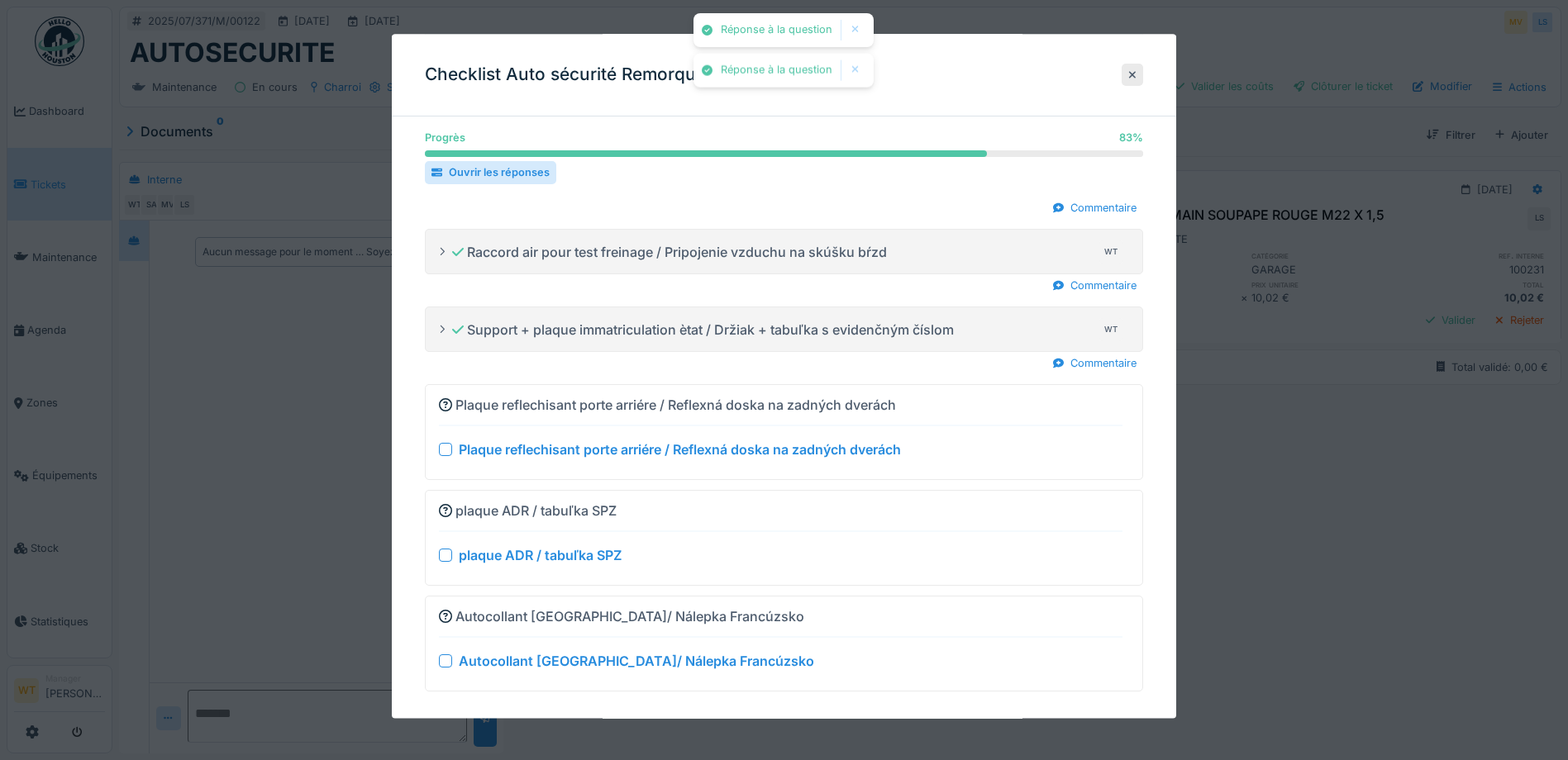 scroll, scrollTop: 991, scrollLeft: 0, axis: vertical 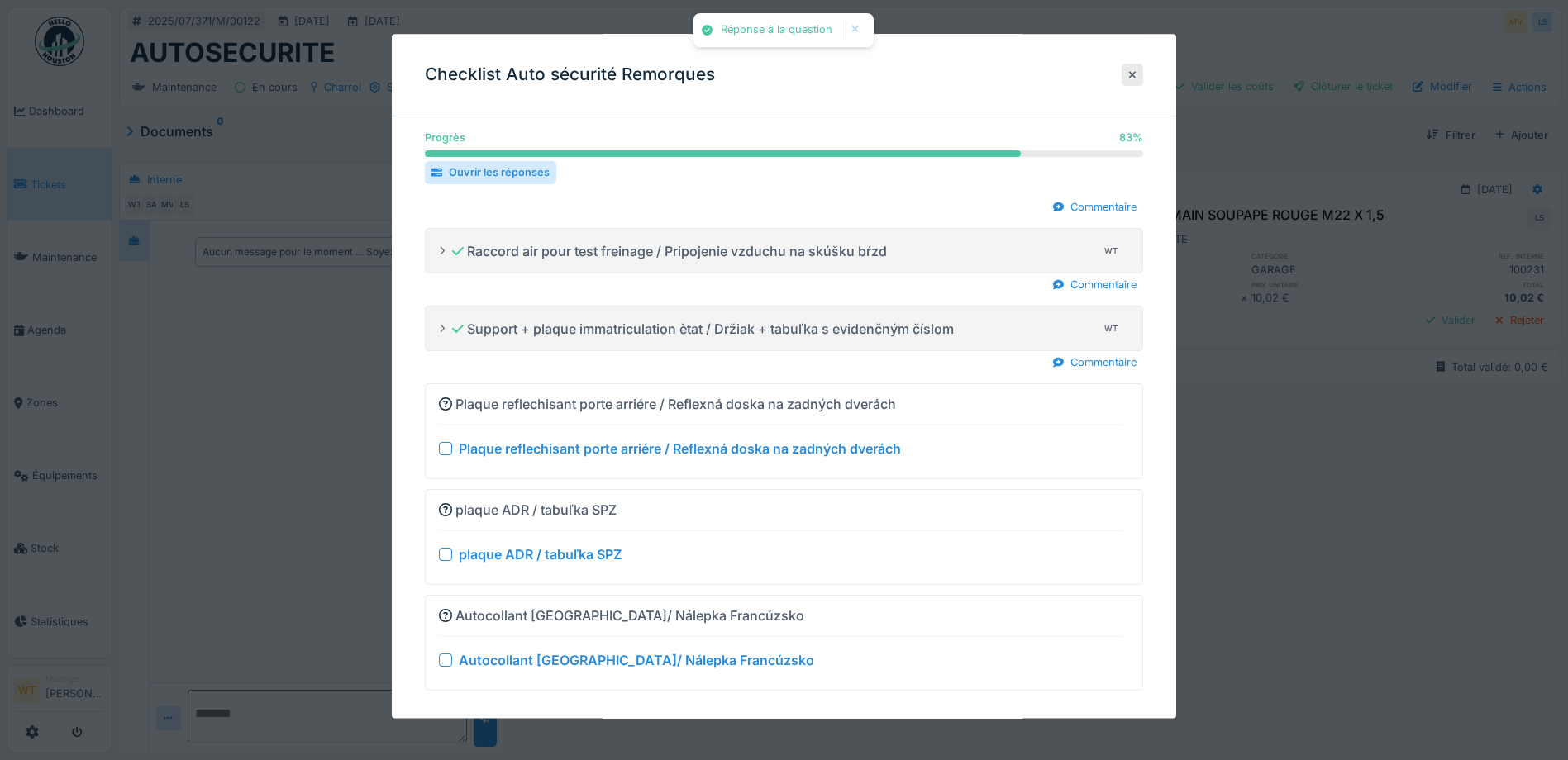 click at bounding box center (446, 449) 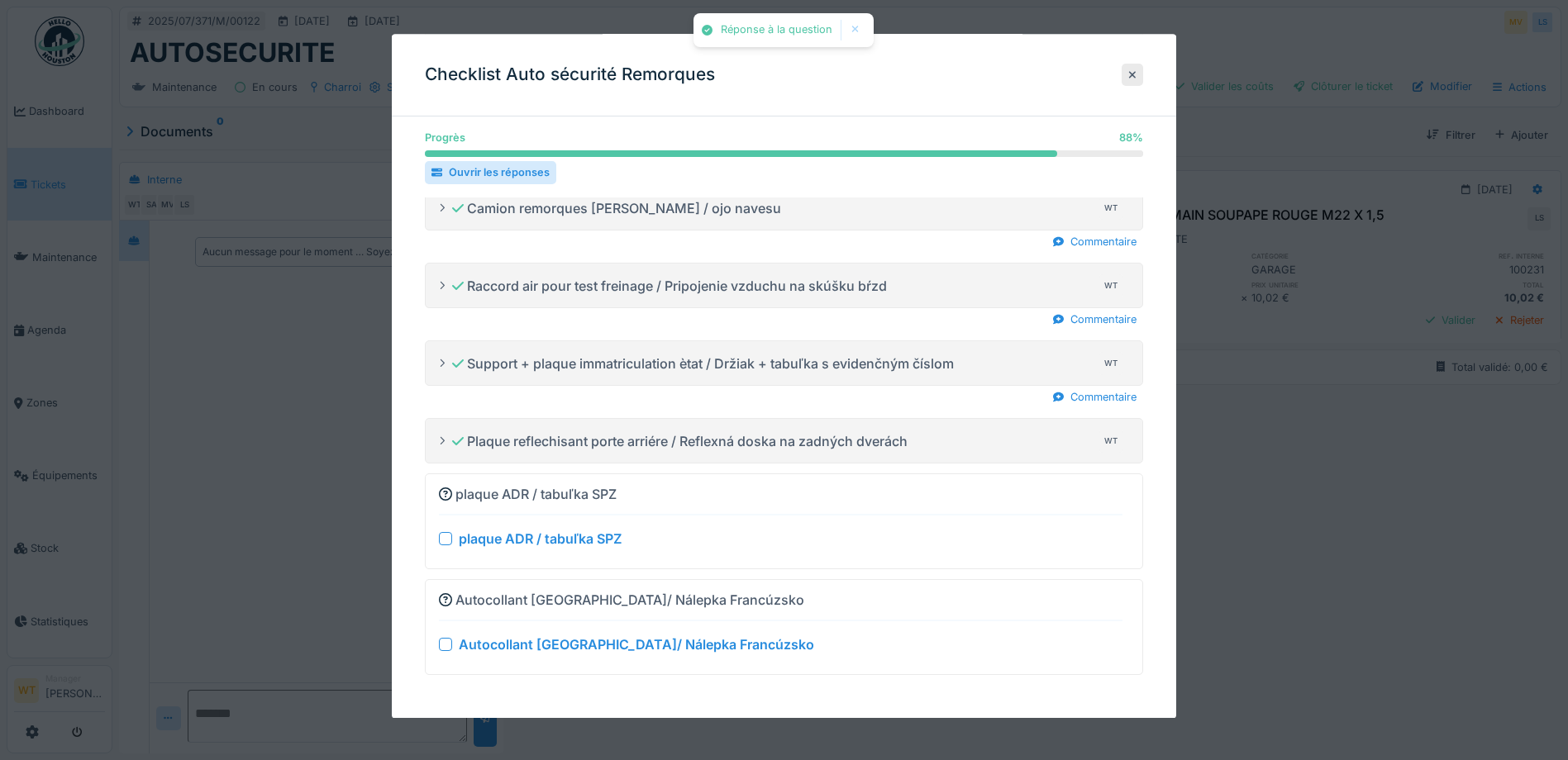 click at bounding box center (446, 539) 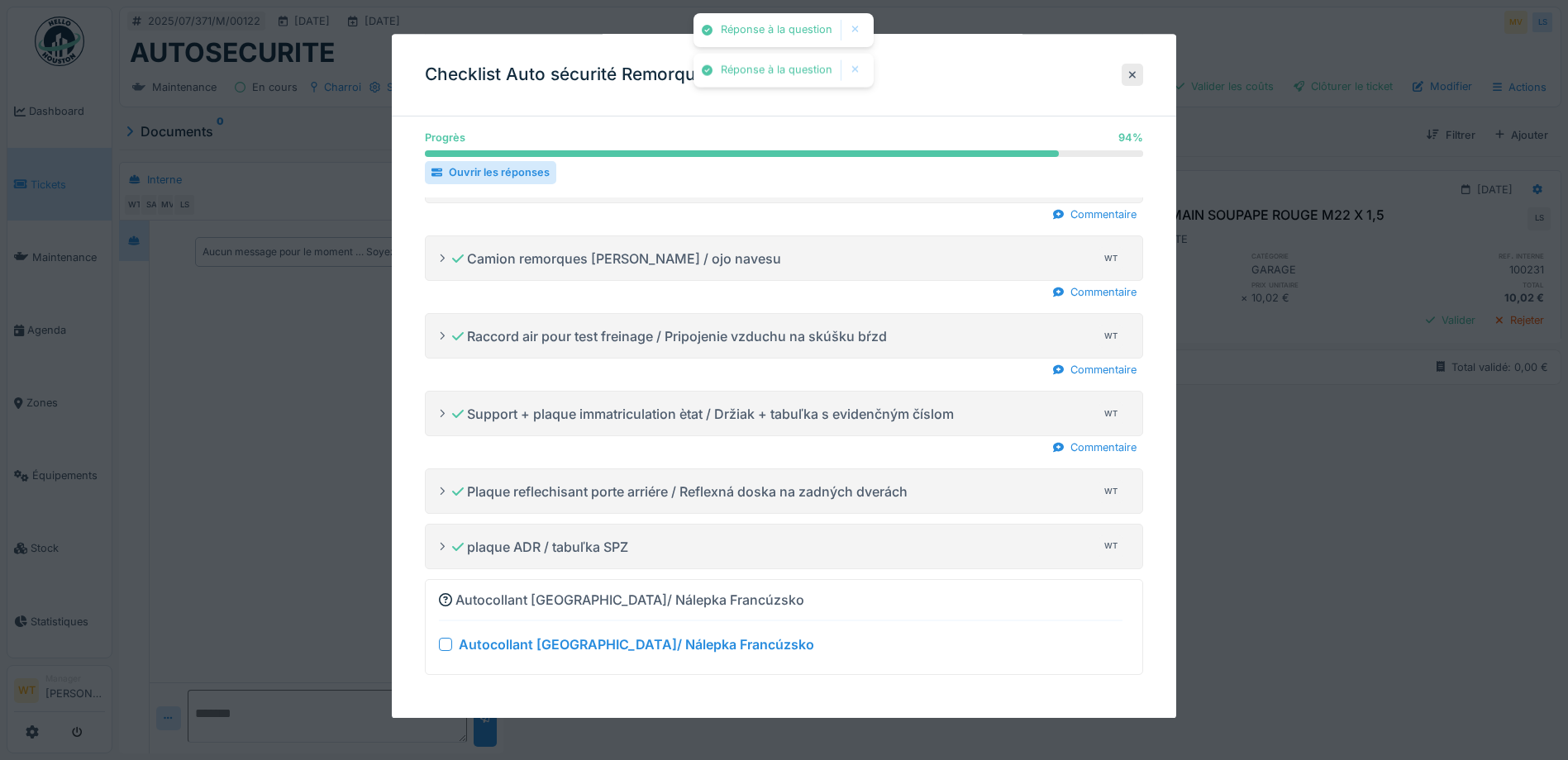 scroll, scrollTop: 906, scrollLeft: 0, axis: vertical 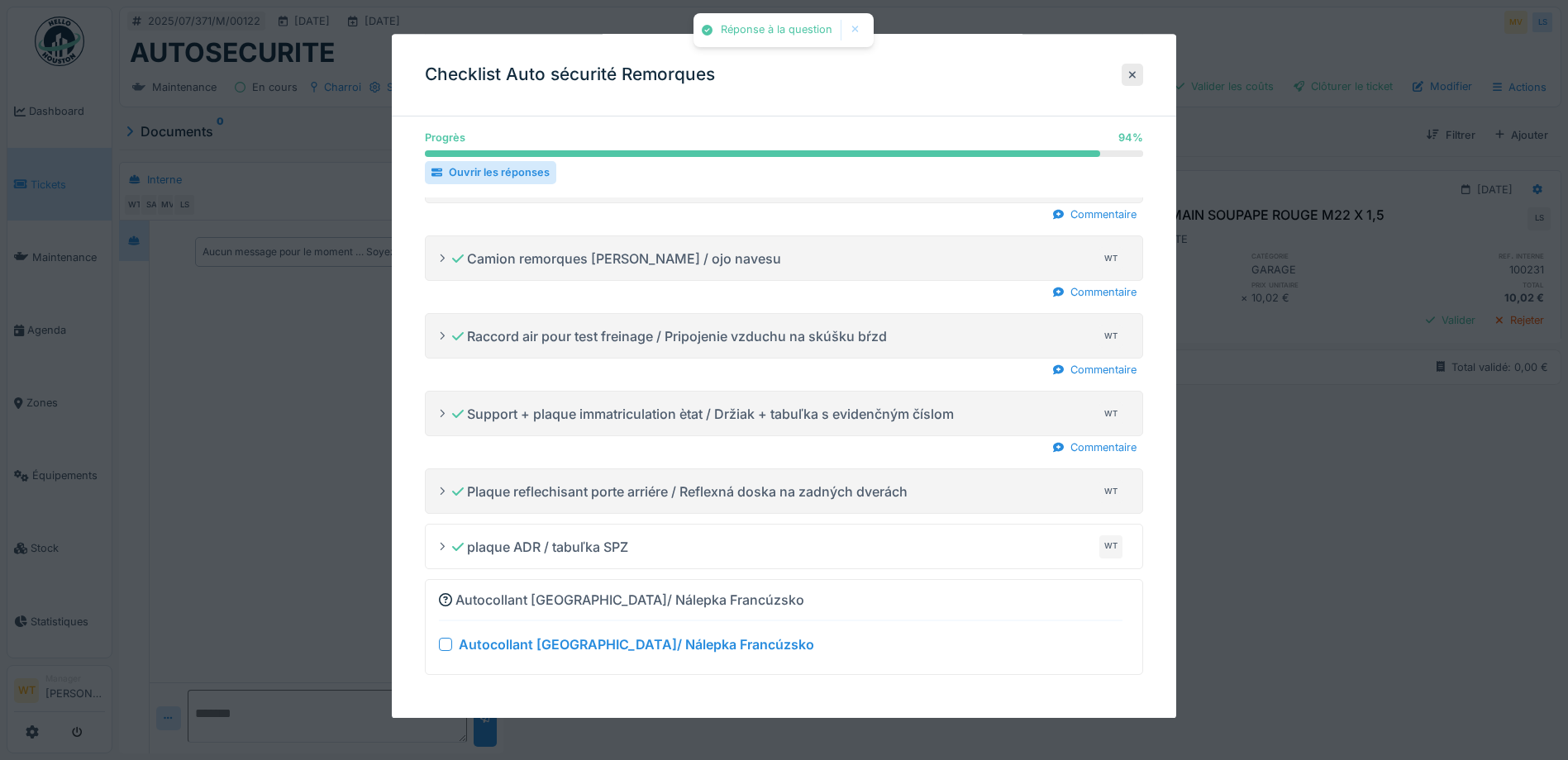 click on "Autocollant France/ Nálepka Francúzsko" at bounding box center [780, 644] 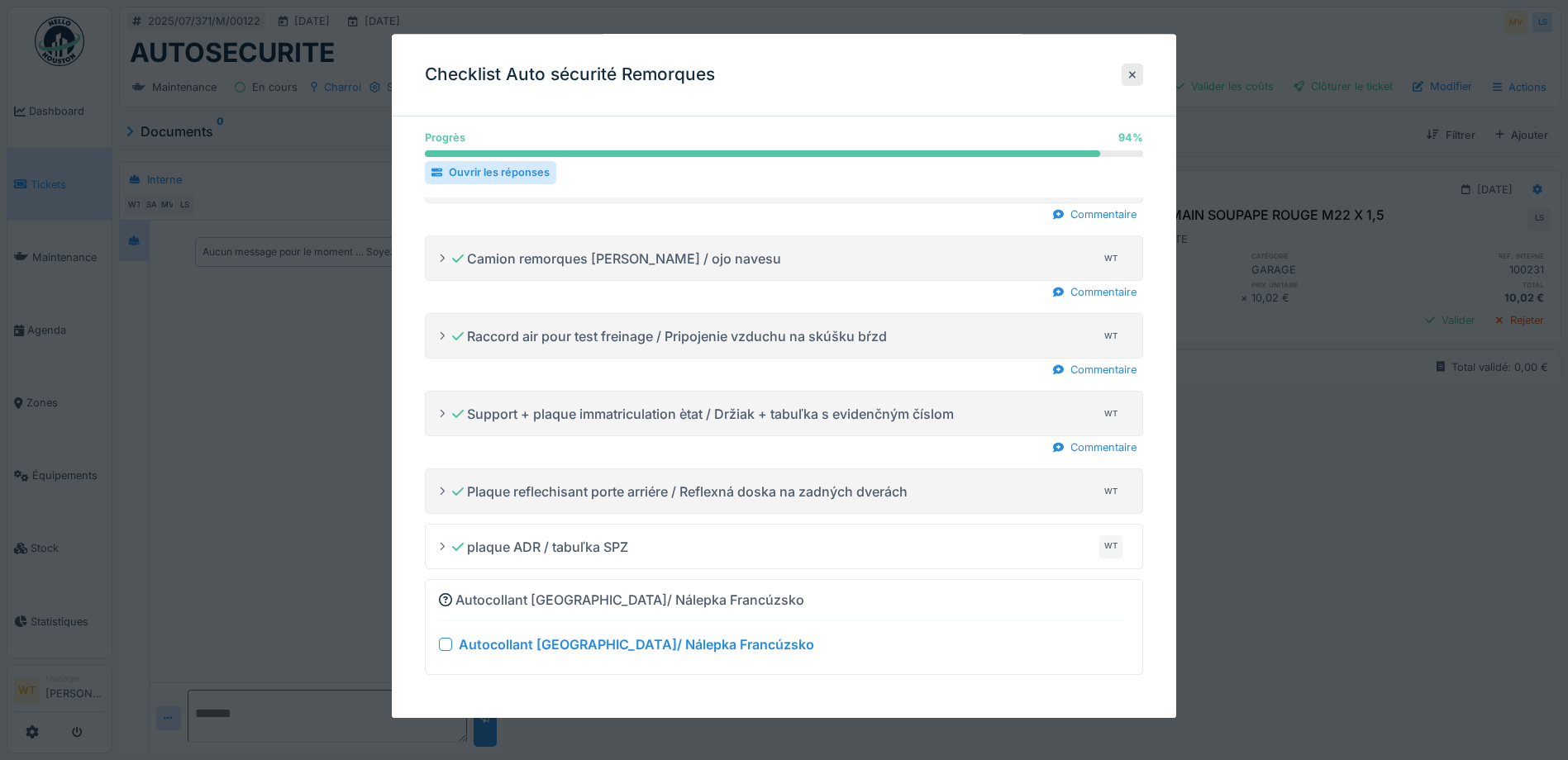click at bounding box center [446, 644] 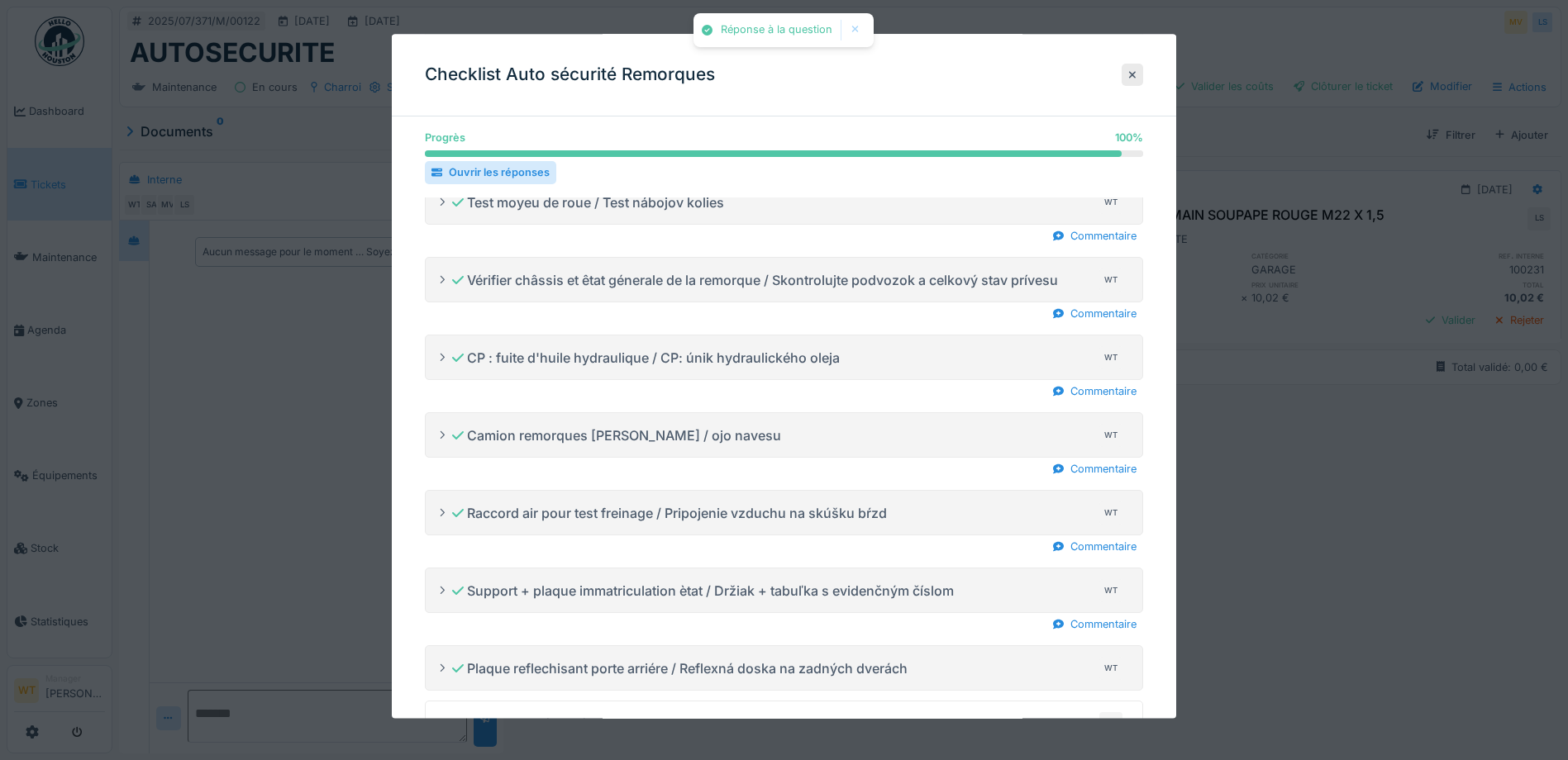 scroll, scrollTop: 608, scrollLeft: 0, axis: vertical 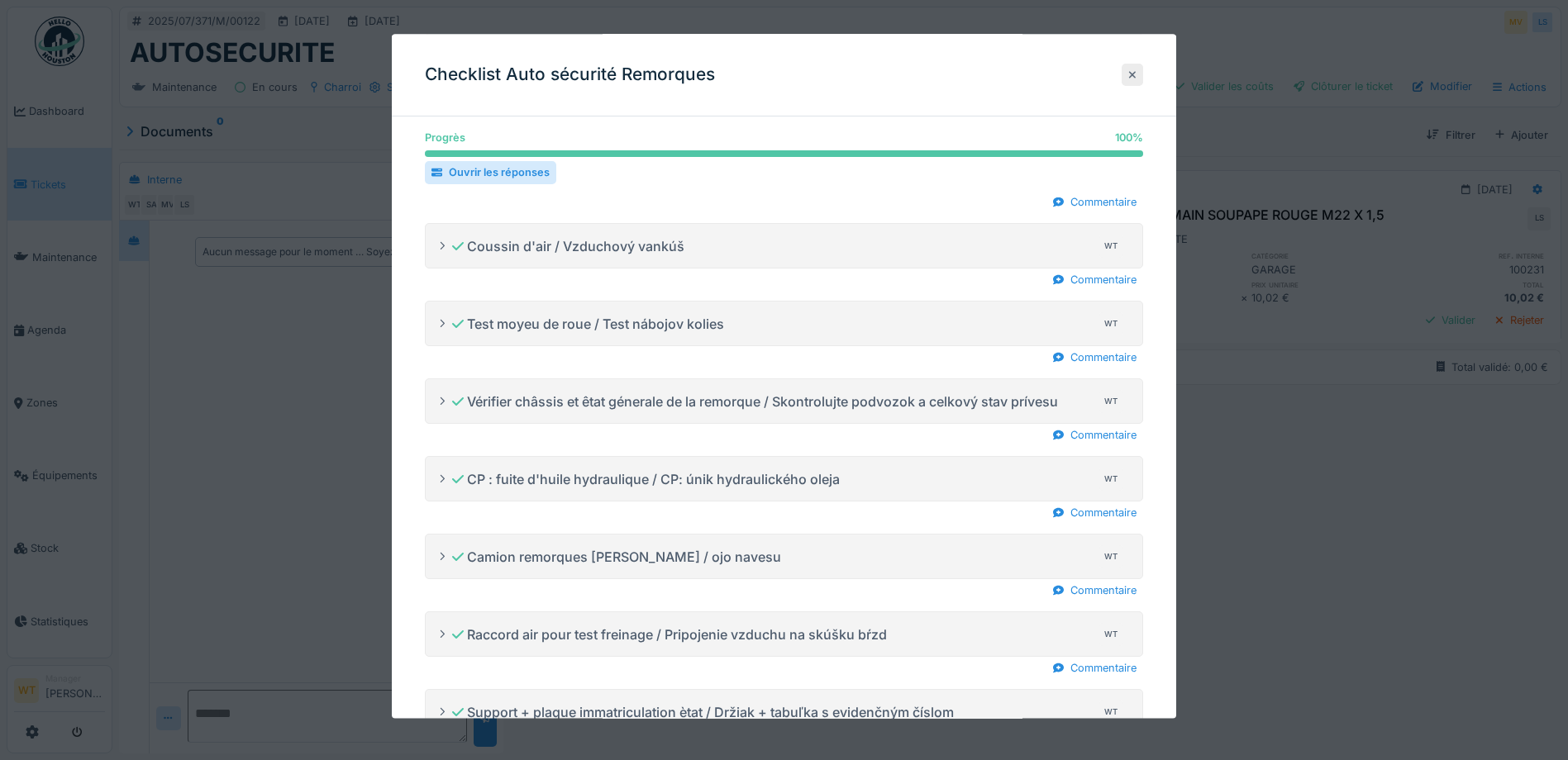 click at bounding box center (1132, 74) 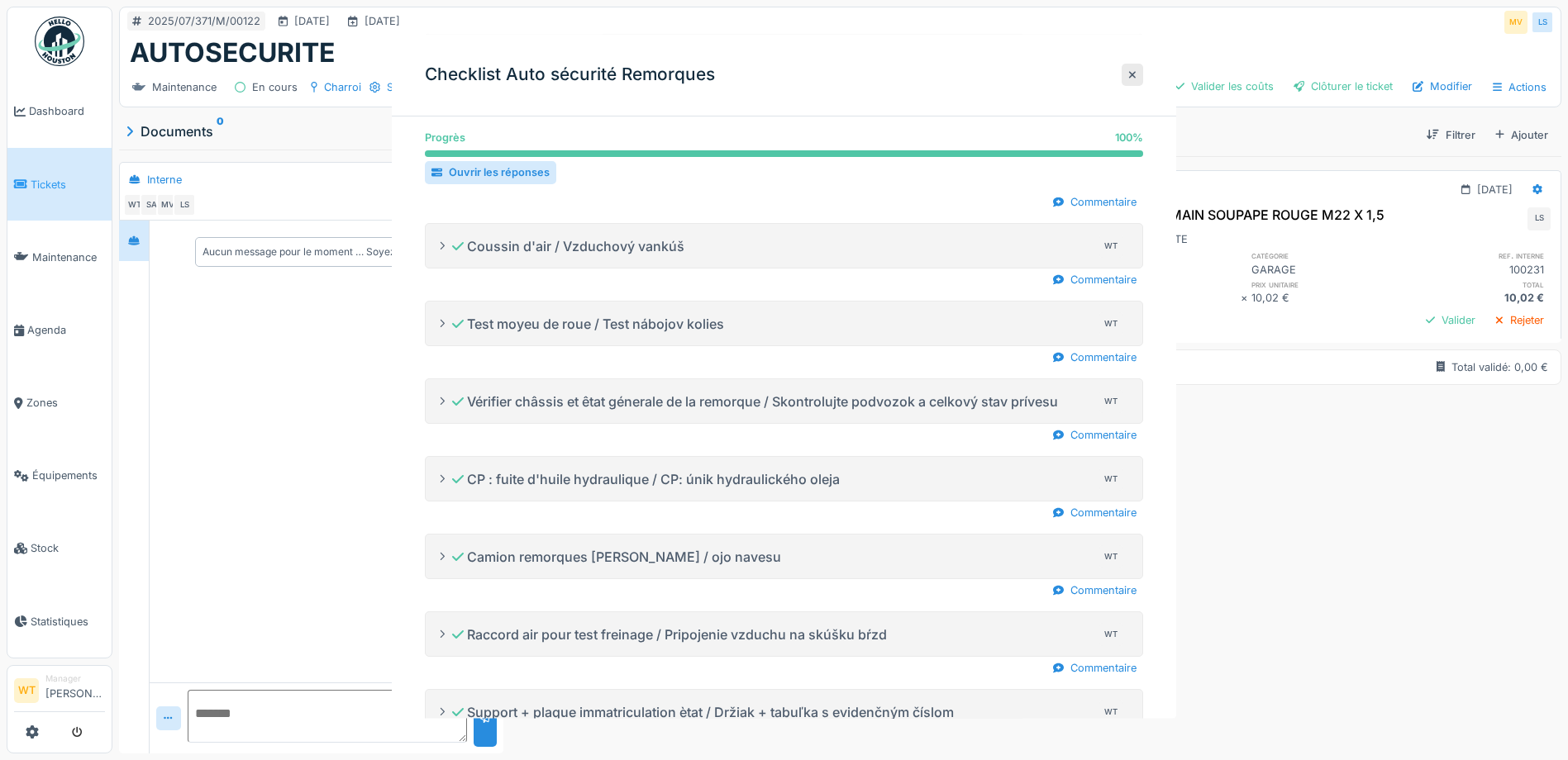 scroll, scrollTop: 0, scrollLeft: 0, axis: both 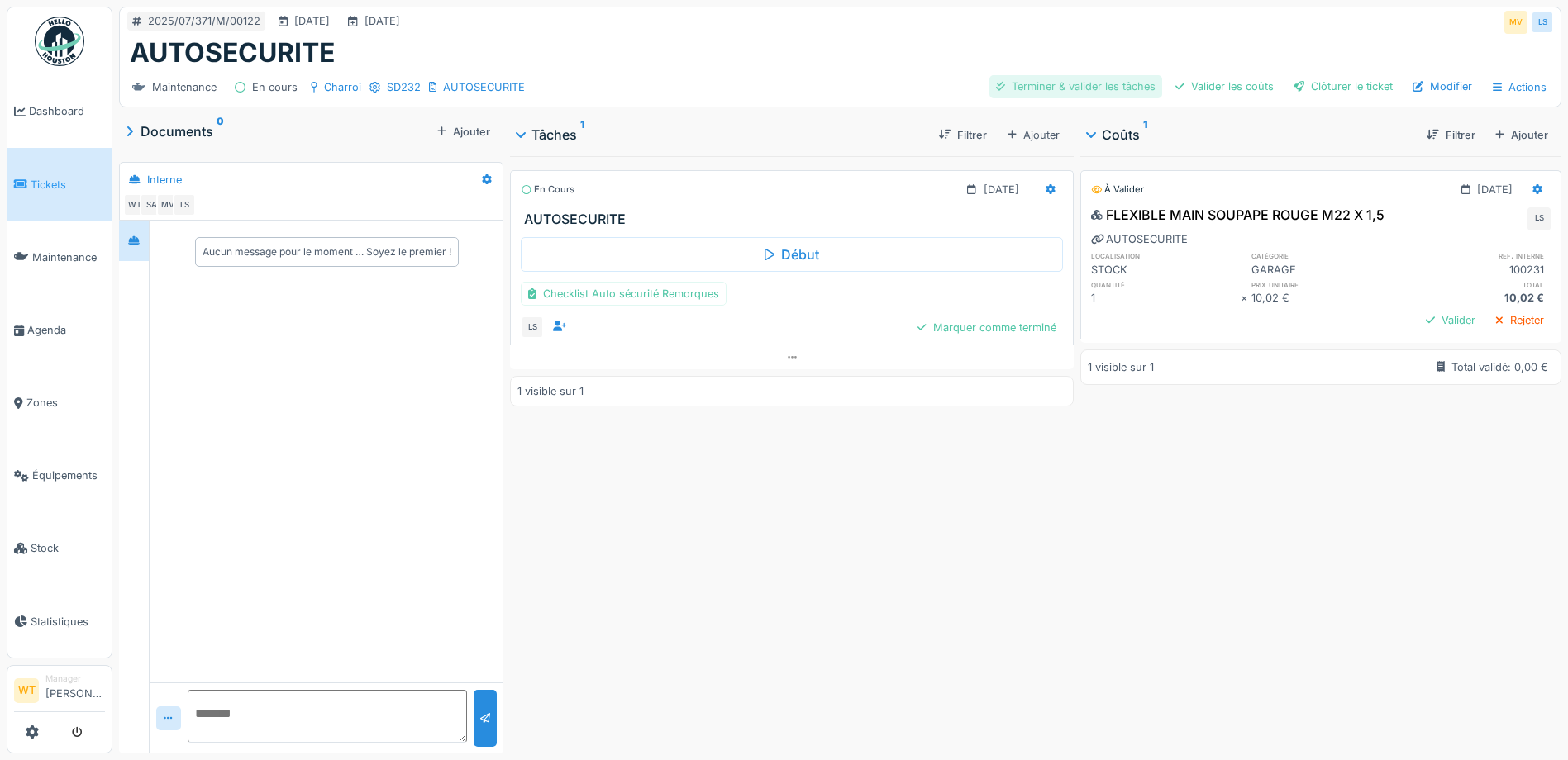 click on "Terminer & valider les tâches" at bounding box center (1075, 86) 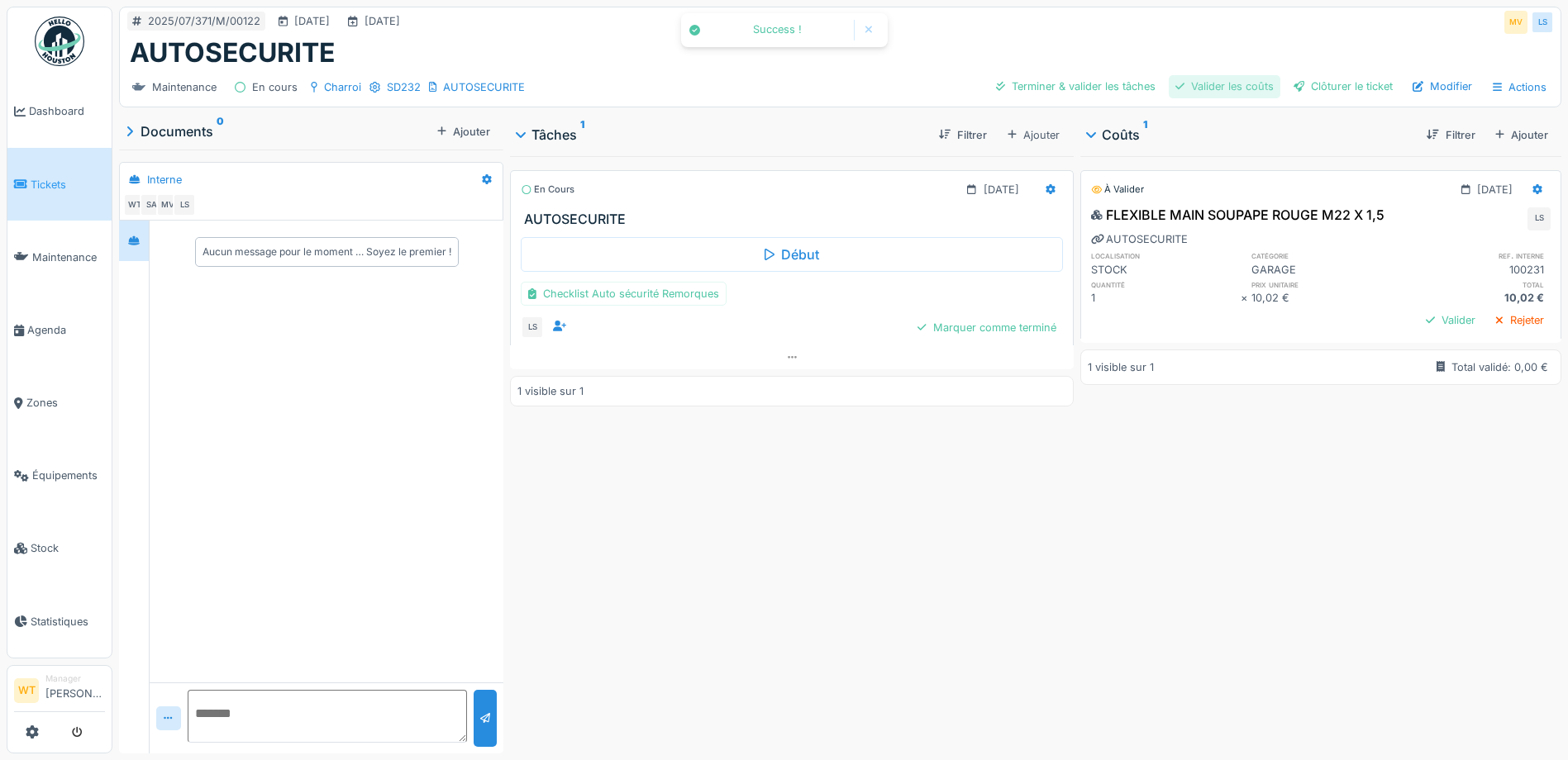 click at bounding box center (1180, 86) 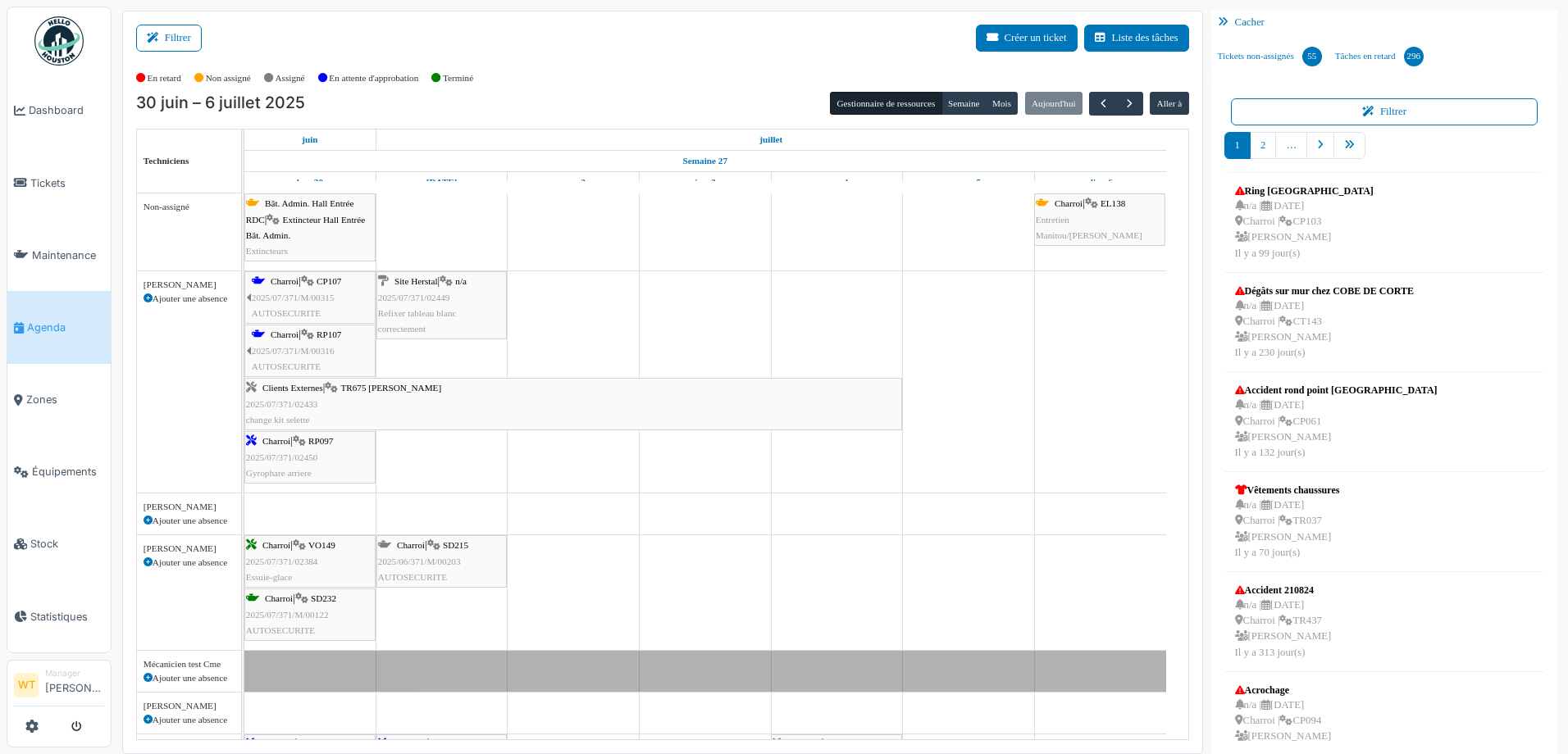 scroll, scrollTop: 0, scrollLeft: 0, axis: both 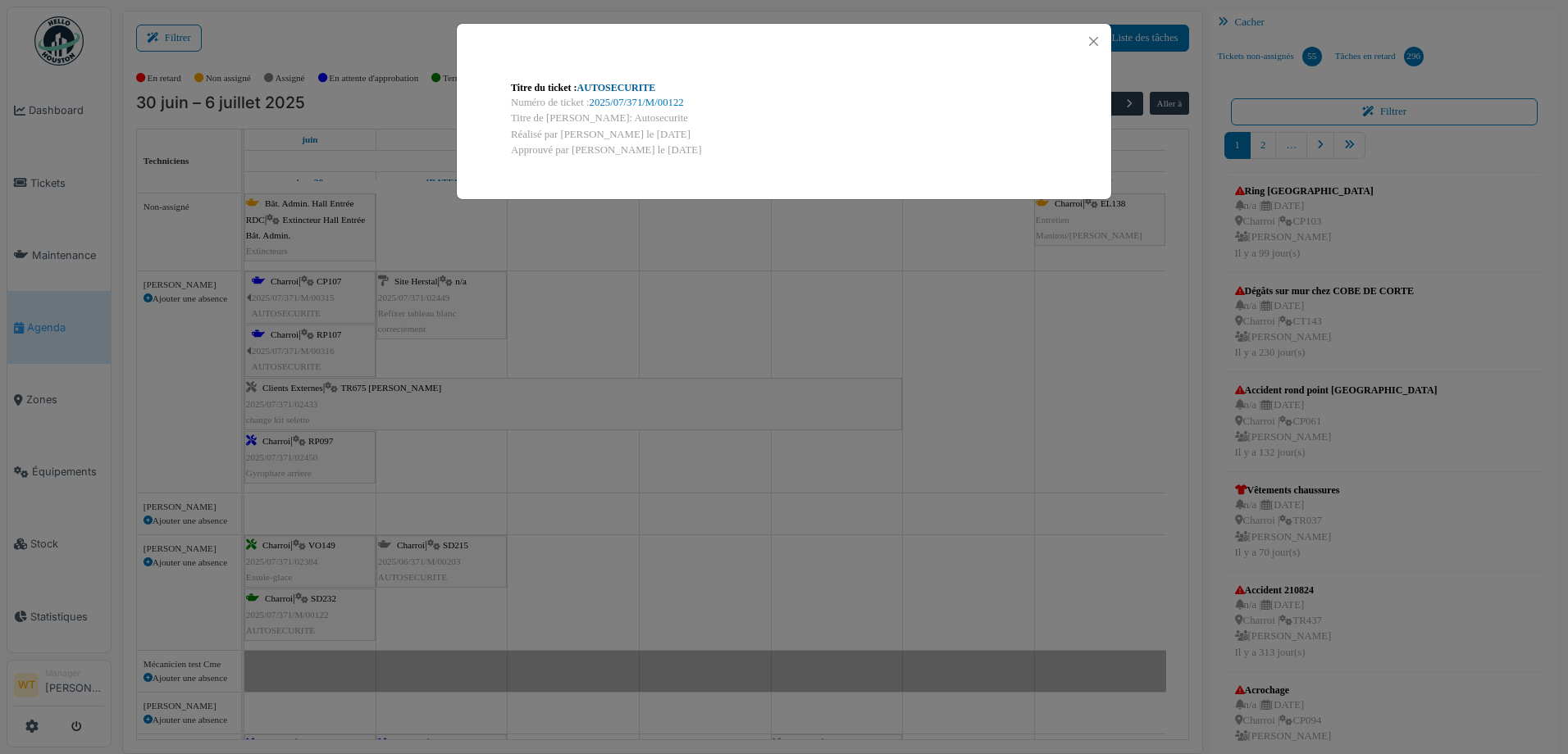 click on "AUTOSECURITE" at bounding box center (617, 88) 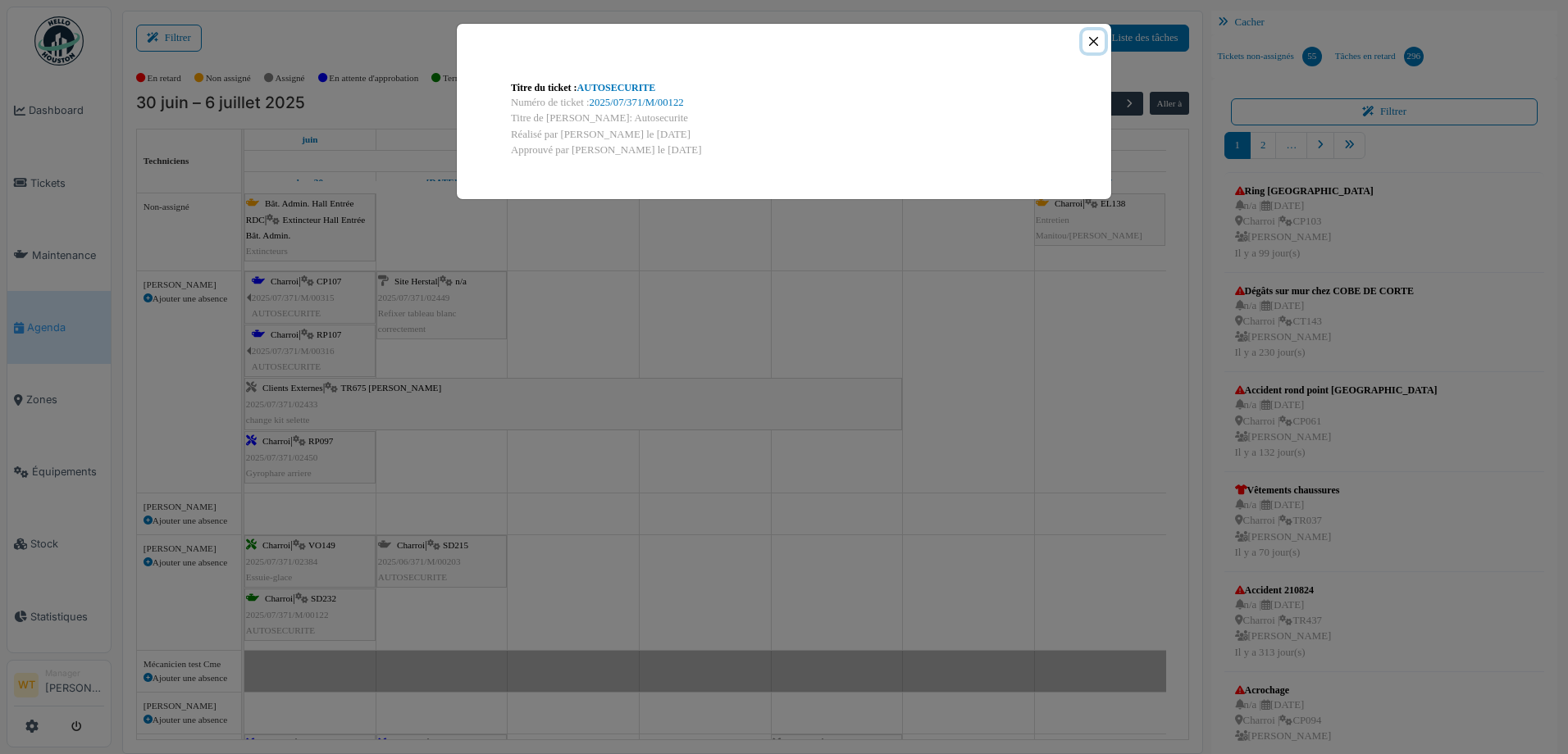 click at bounding box center [1093, 41] 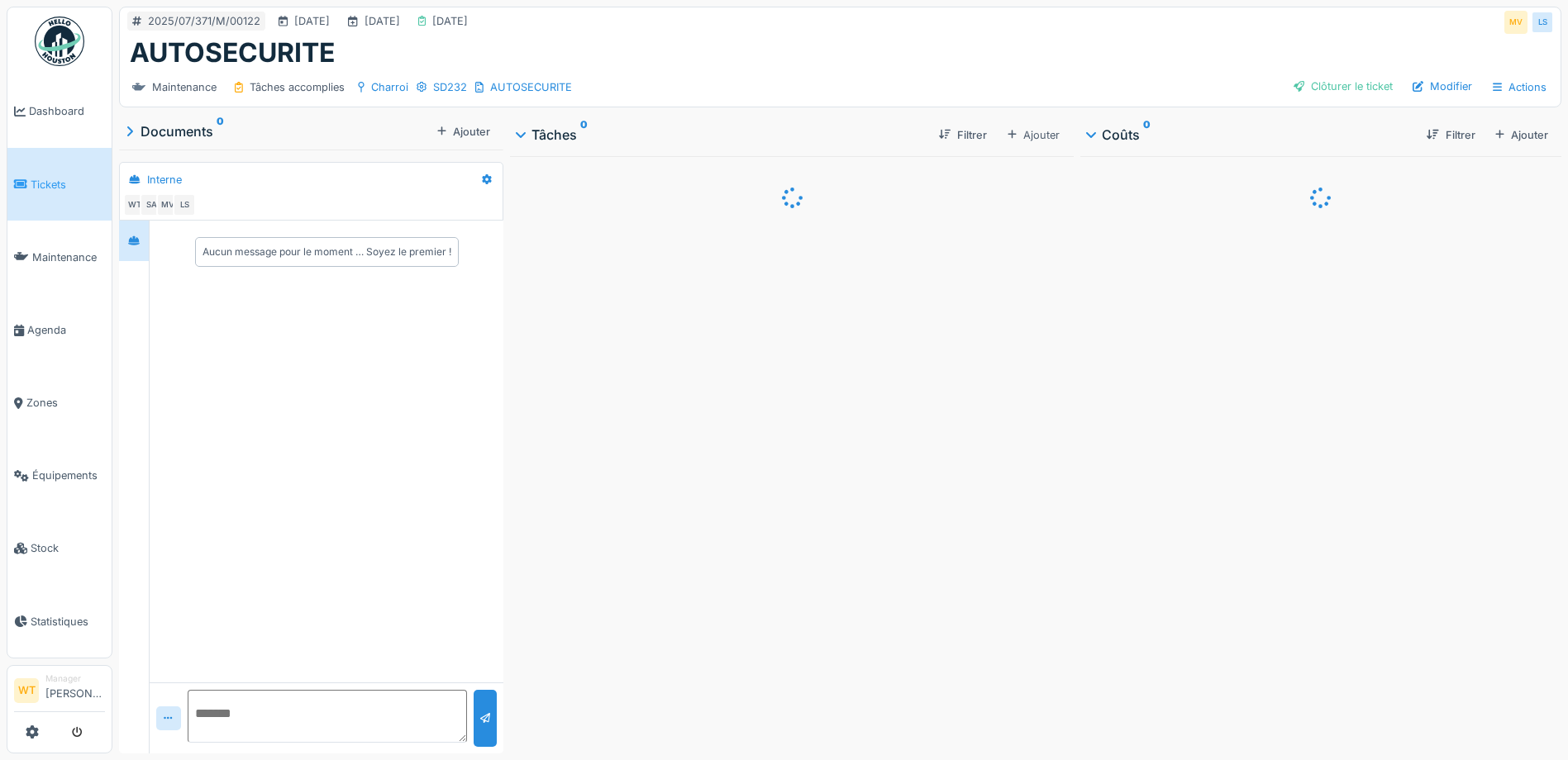 scroll, scrollTop: 0, scrollLeft: 0, axis: both 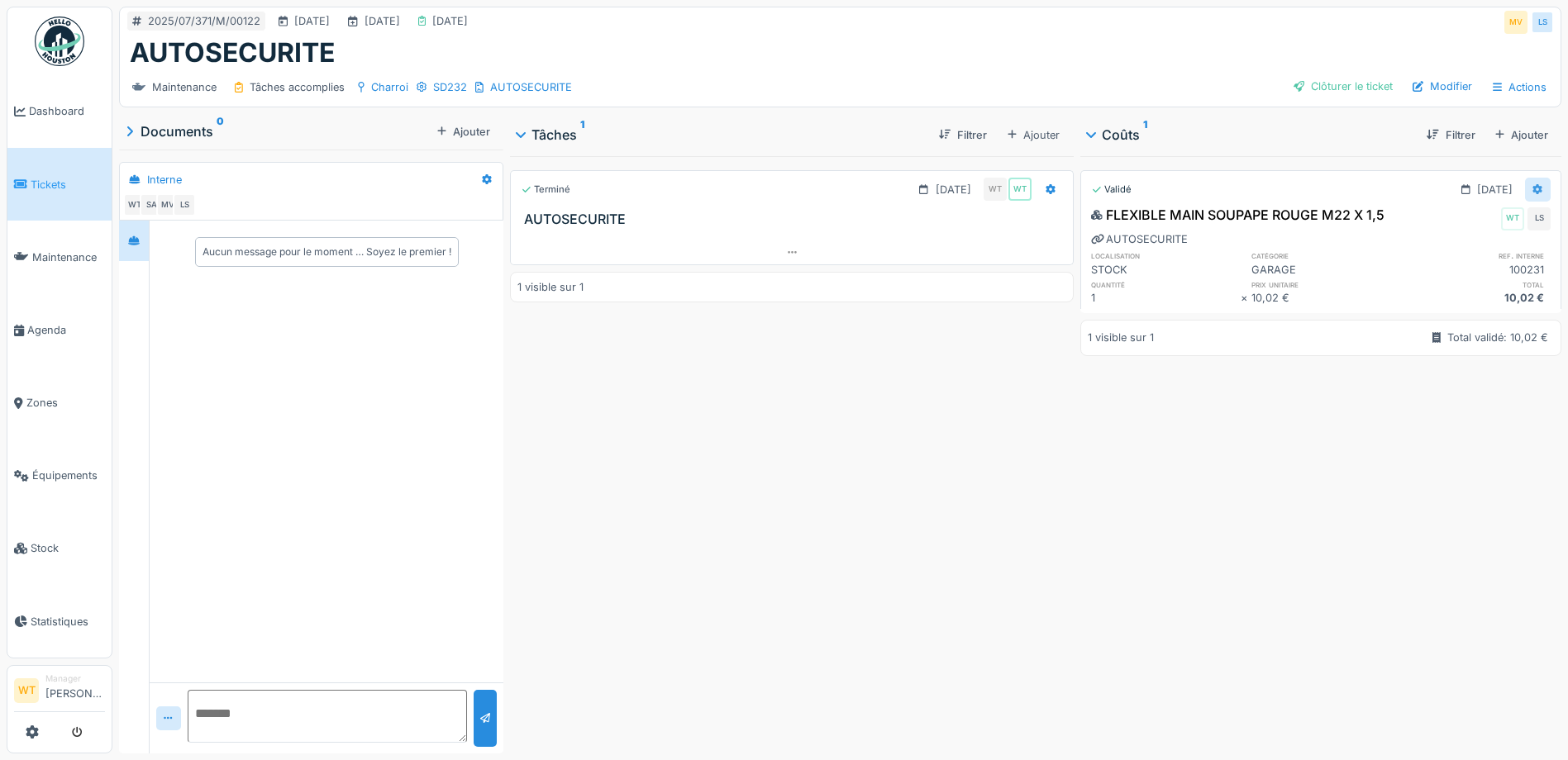 click 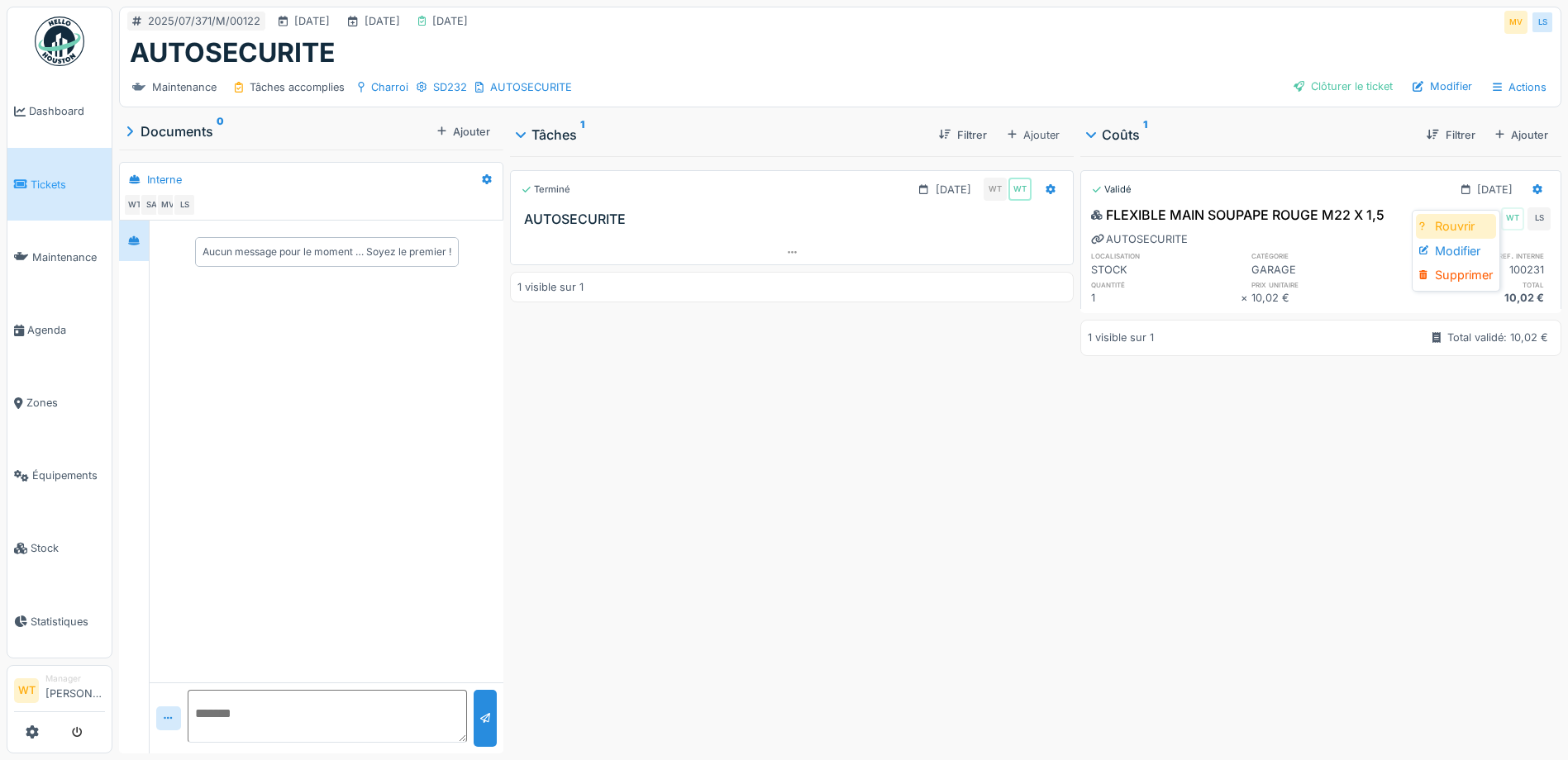 click on "Rouvrir" at bounding box center (1456, 226) 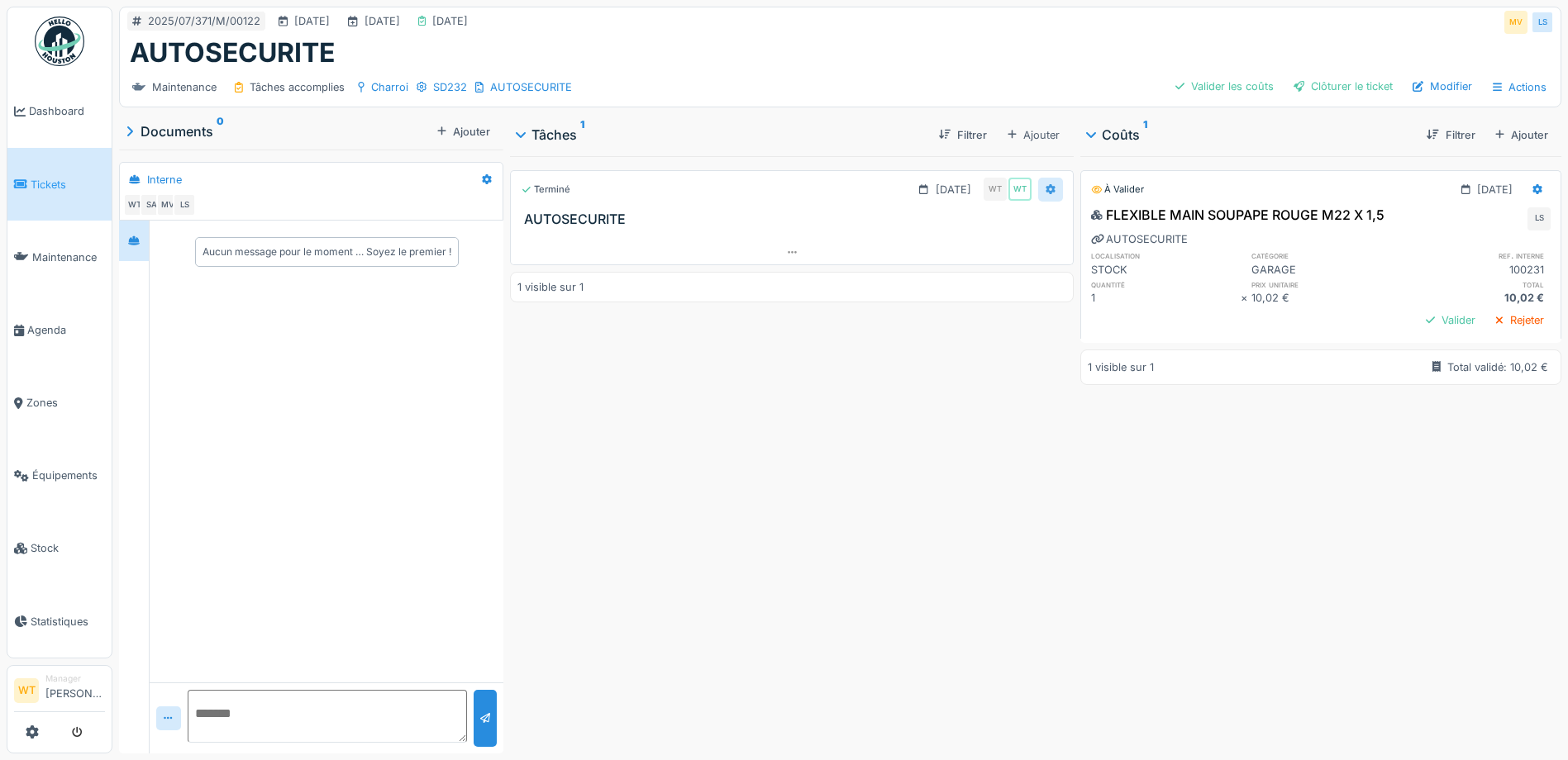 click at bounding box center [1051, 189] 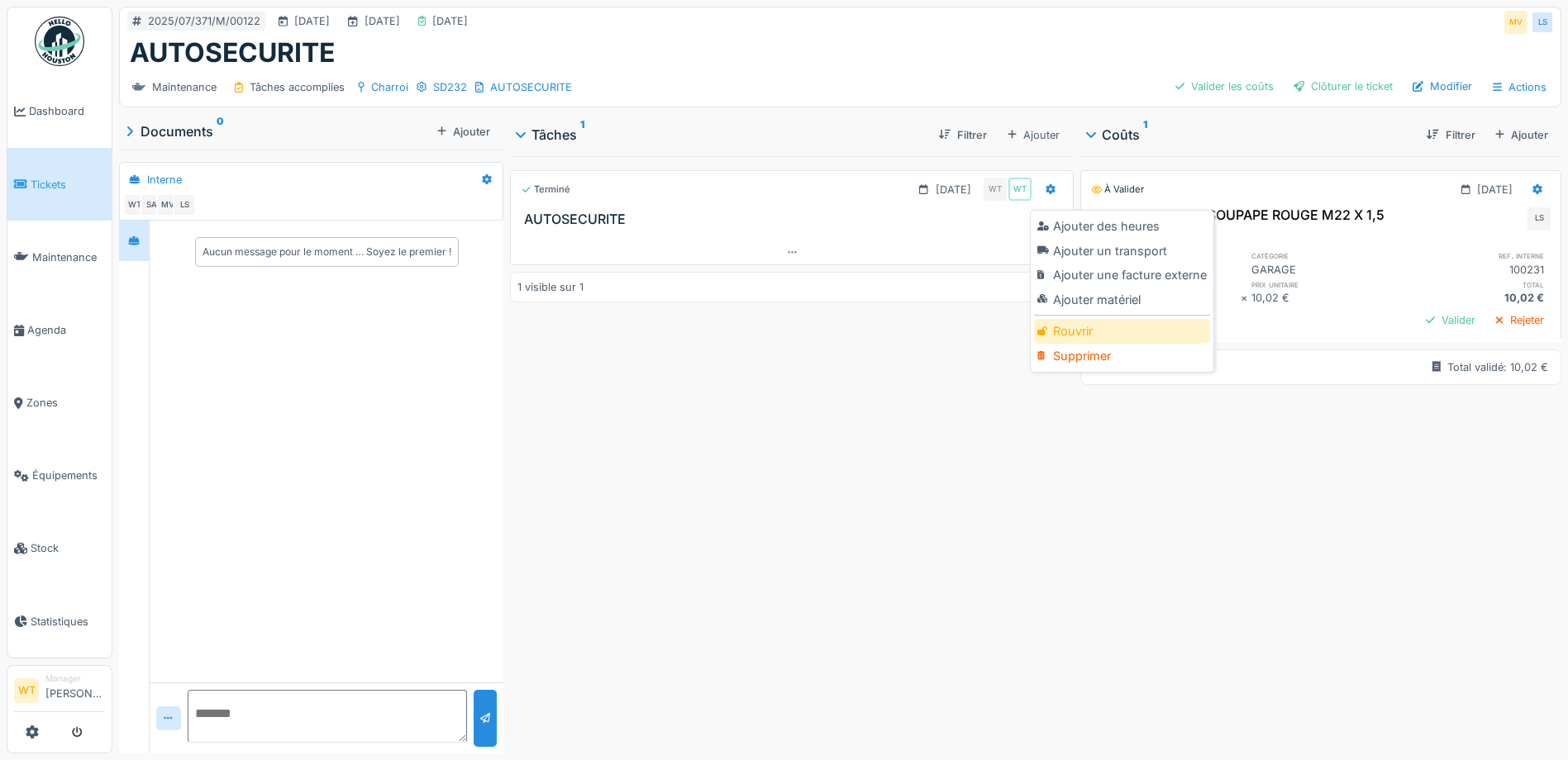 click on "Rouvrir" at bounding box center [1122, 331] 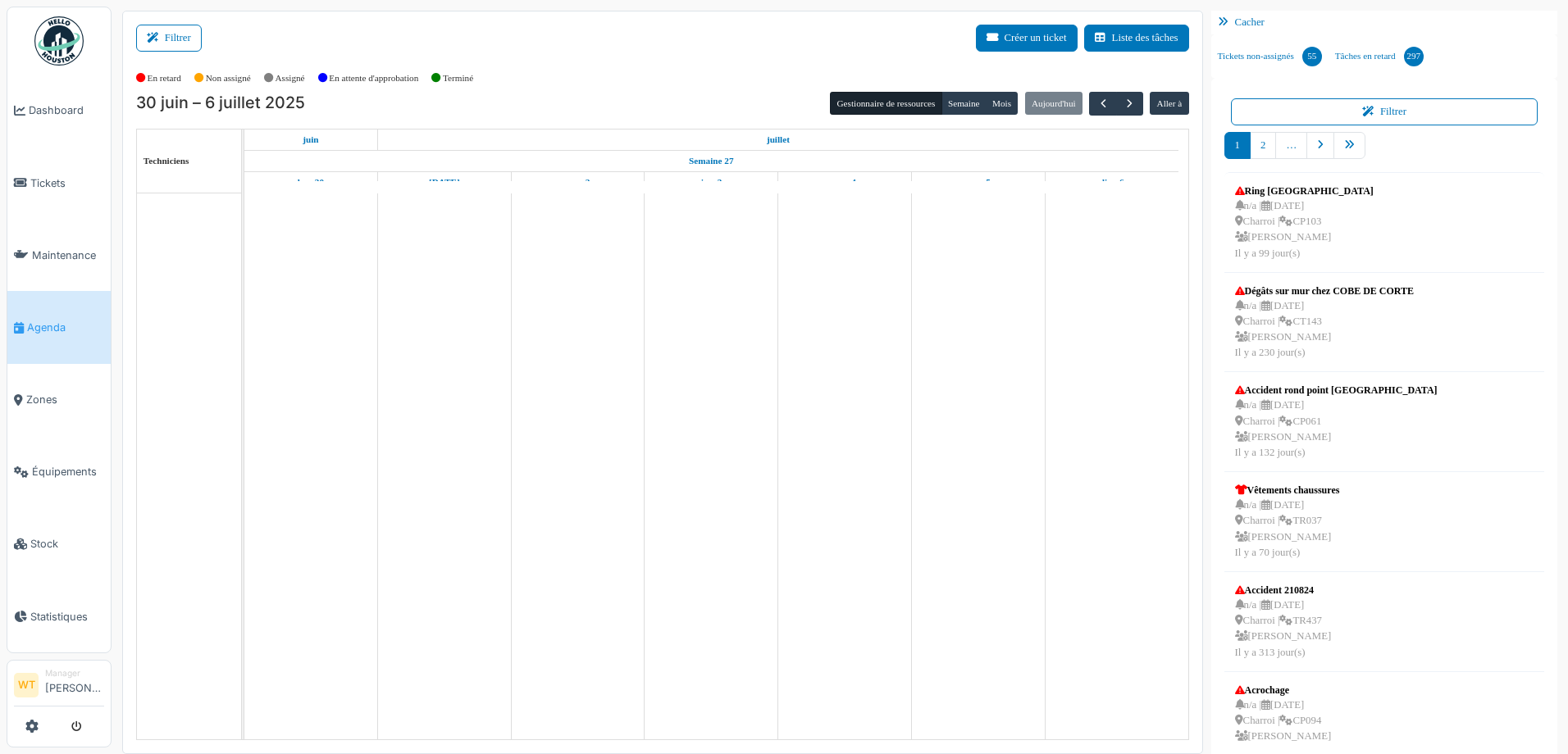 scroll, scrollTop: 0, scrollLeft: 0, axis: both 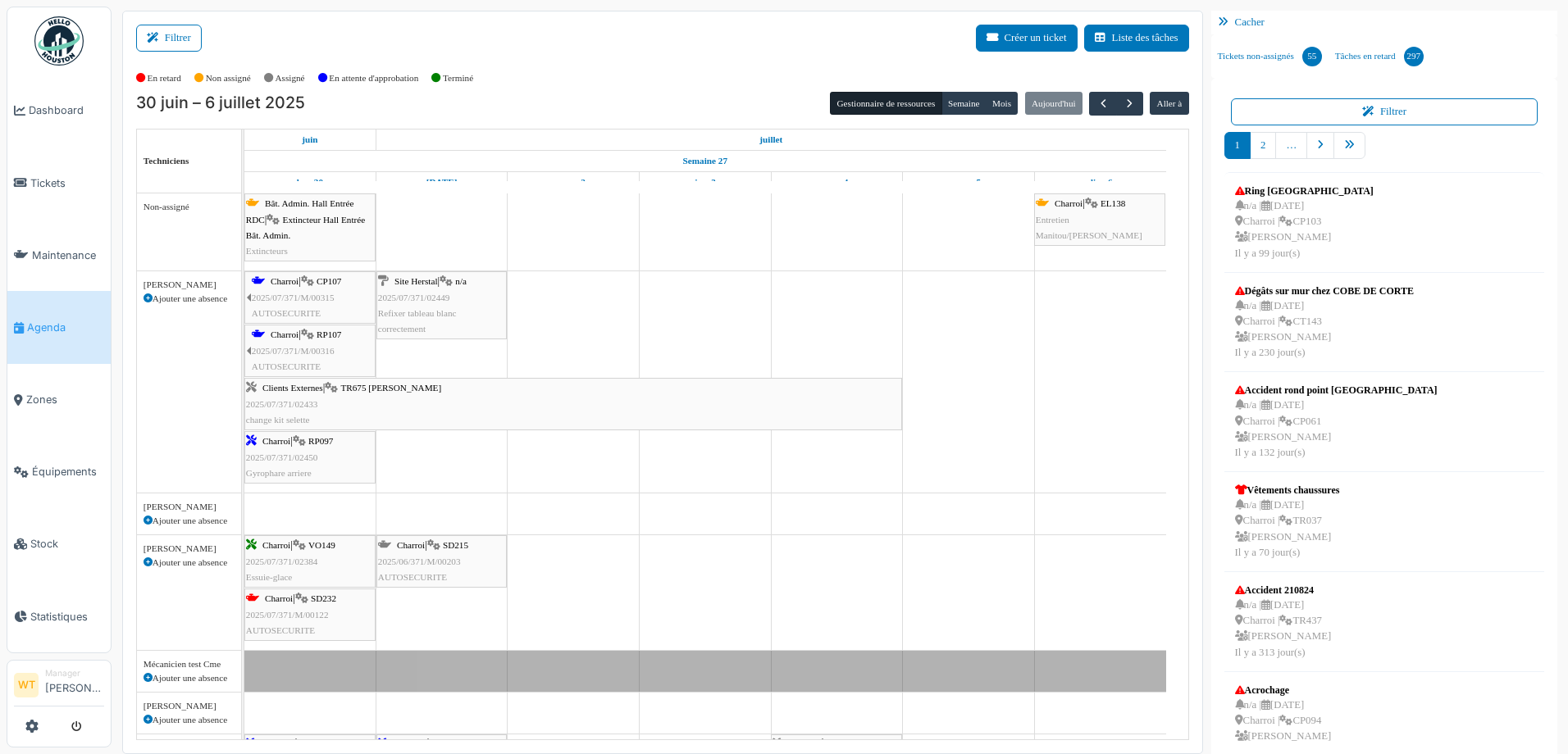 click on "Charroi
|     SD232
2025/07/371/M/00122
AUTOSECURITE" at bounding box center (310, 615) 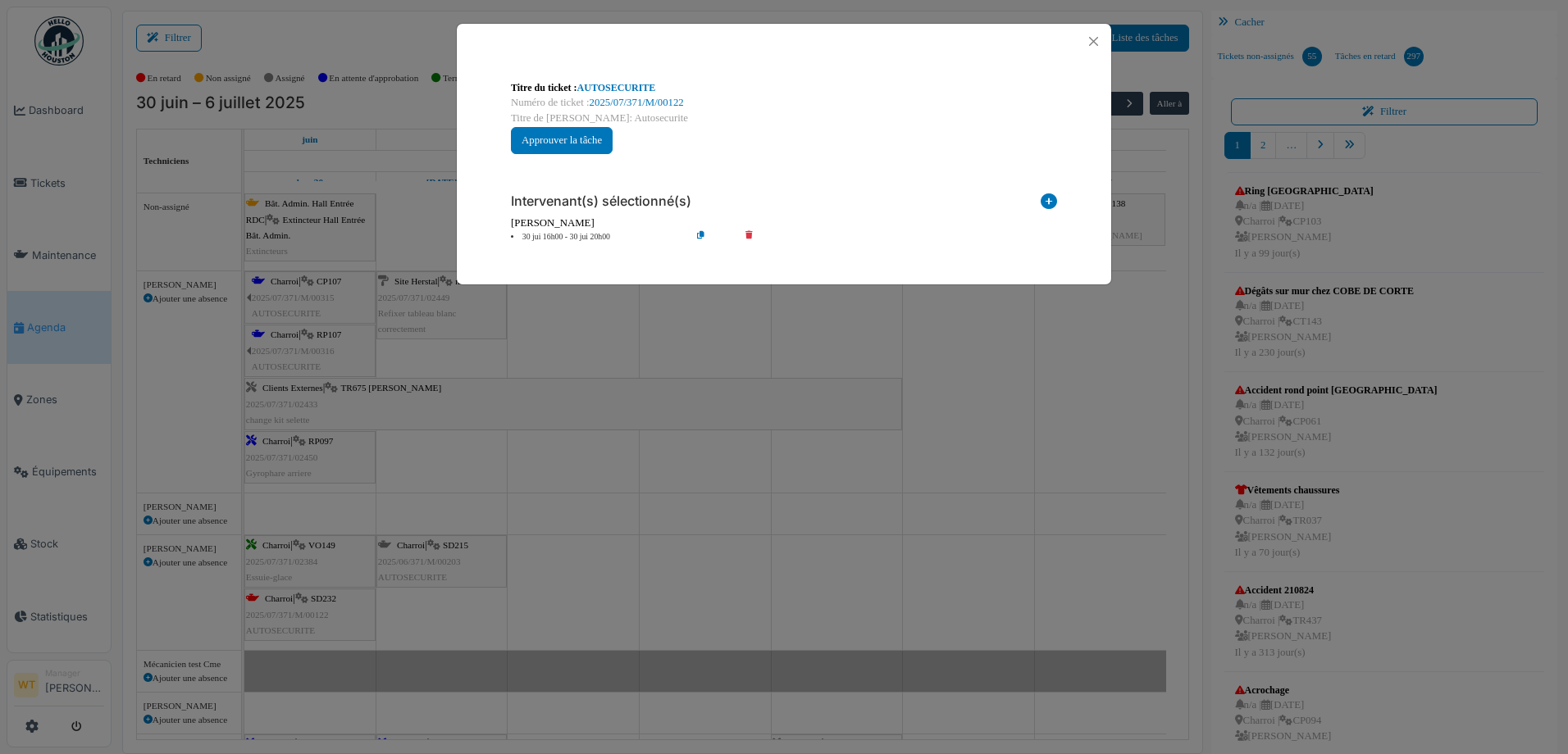 click on "Titre du ticket :
AUTOSECURITE" at bounding box center (784, 88) 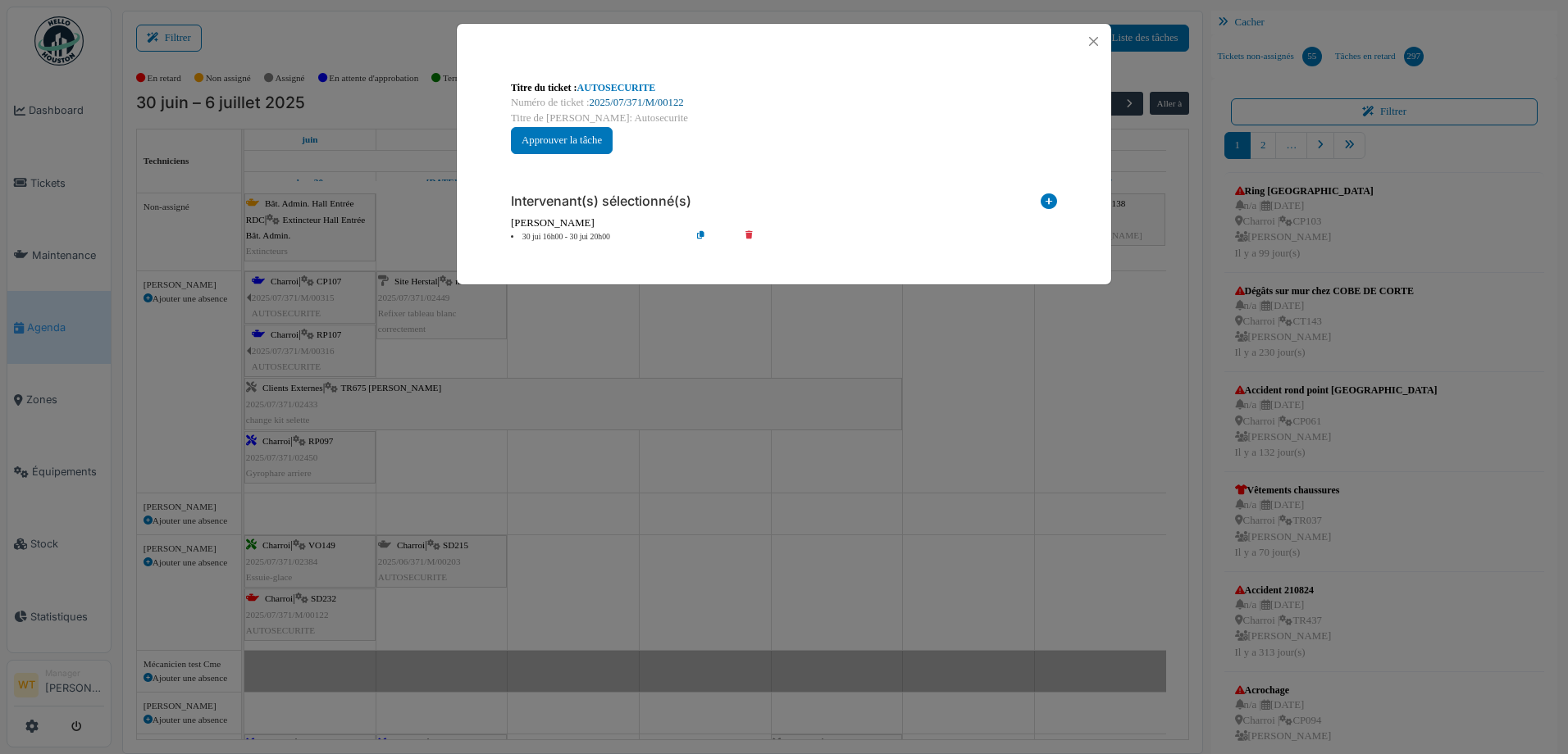 click on "2025/07/371/M/00122" at bounding box center [636, 102] 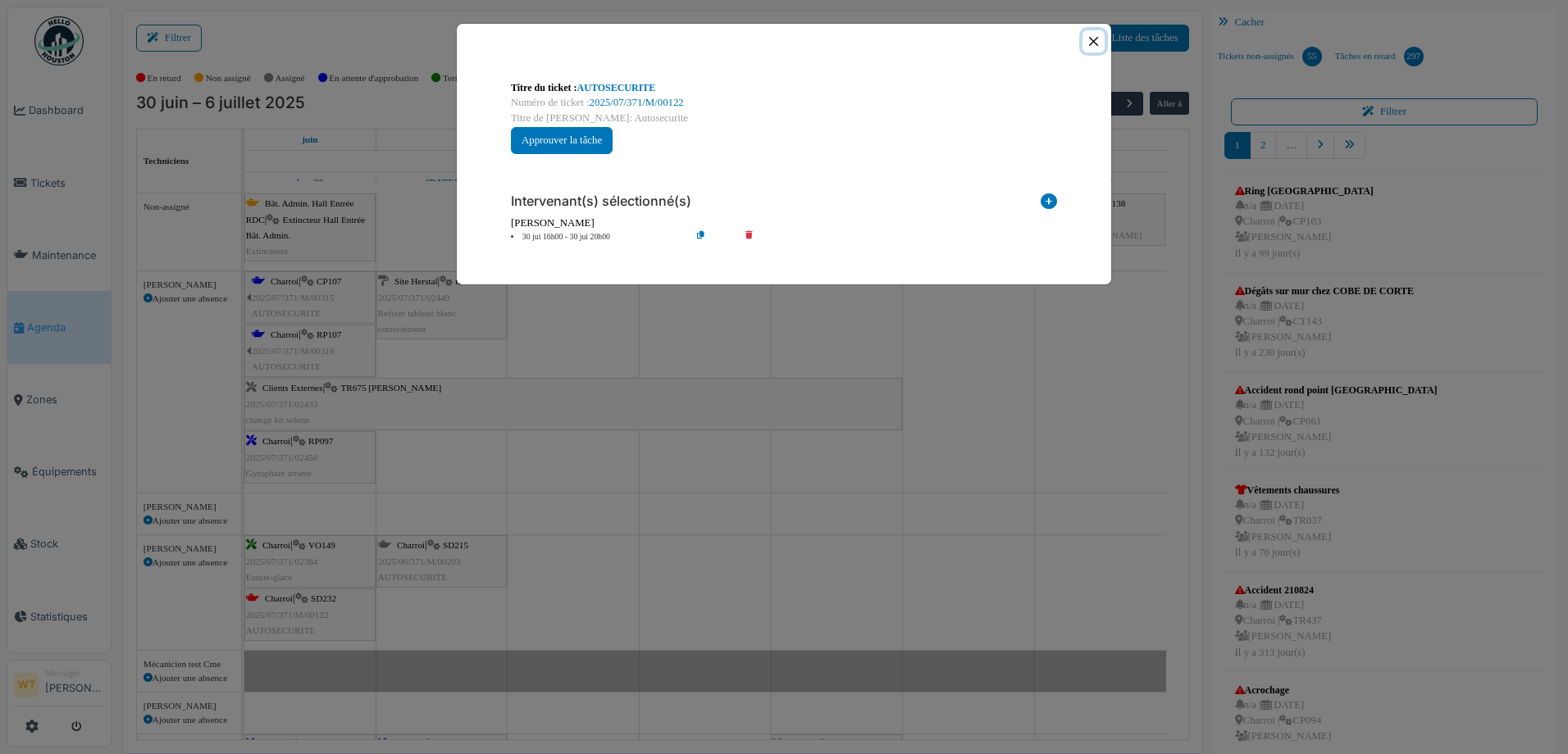 click at bounding box center [1093, 41] 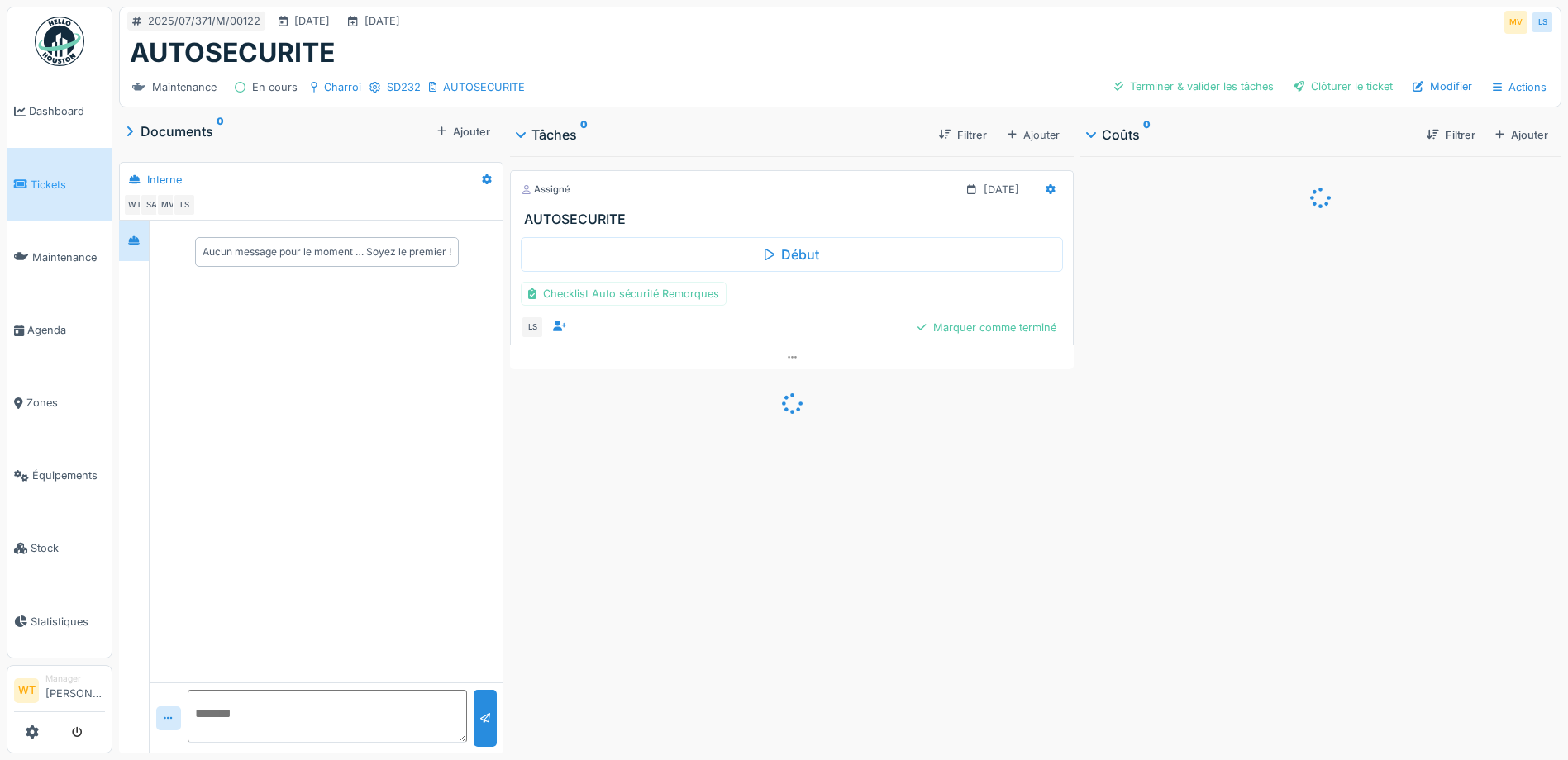 scroll, scrollTop: 0, scrollLeft: 0, axis: both 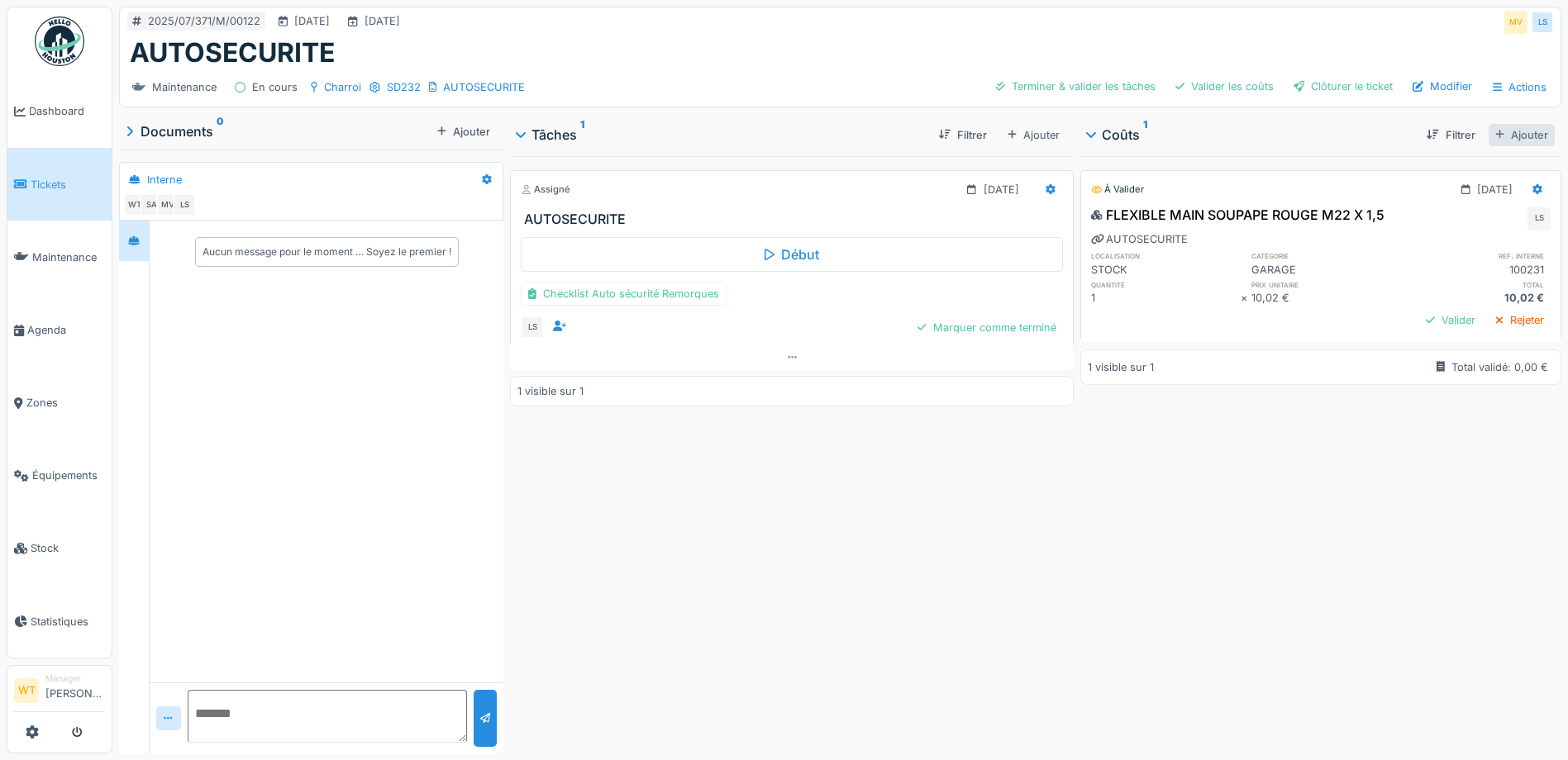 click on "Ajouter" at bounding box center [1522, 135] 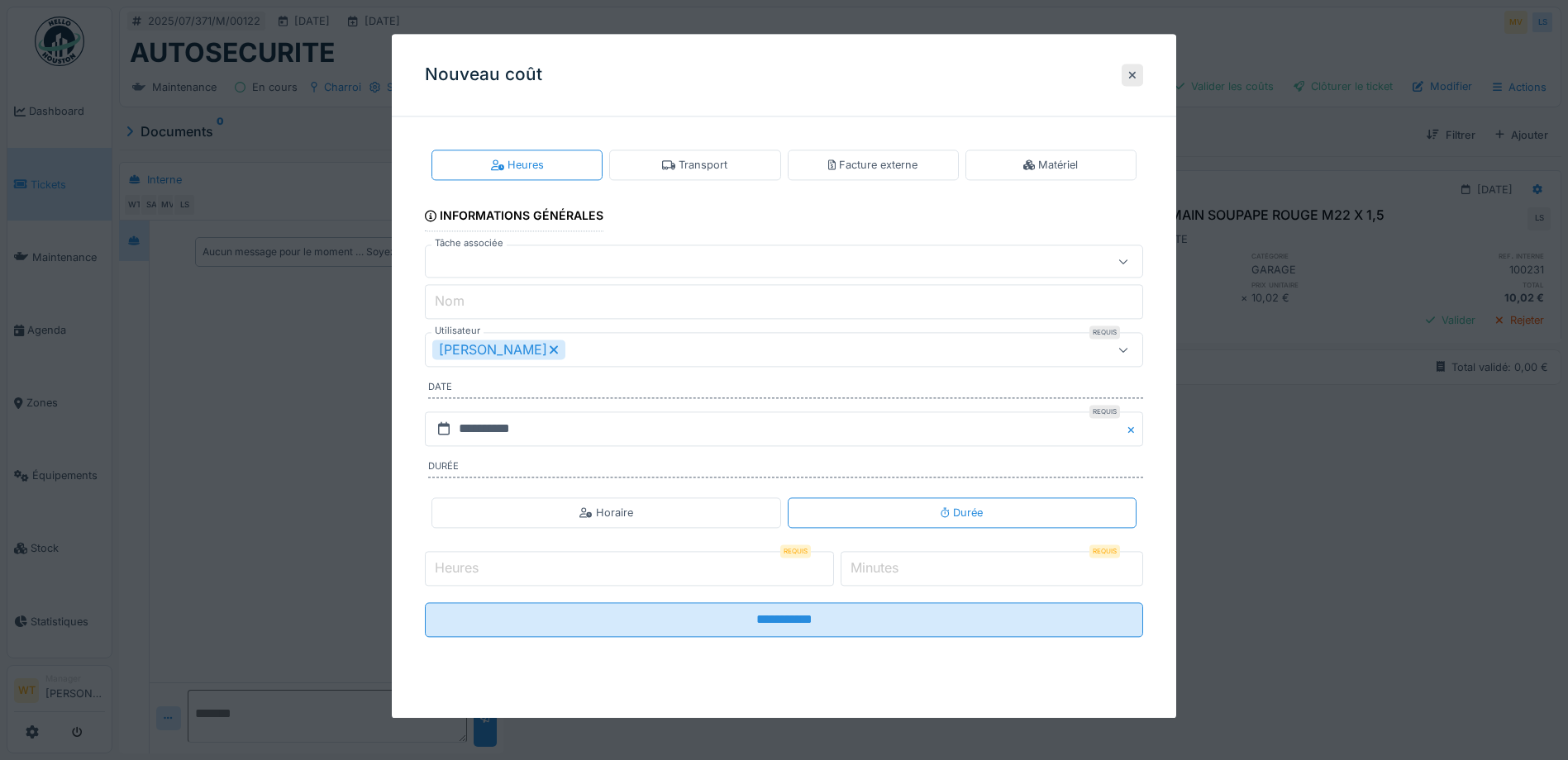click on "Heures" at bounding box center [629, 568] 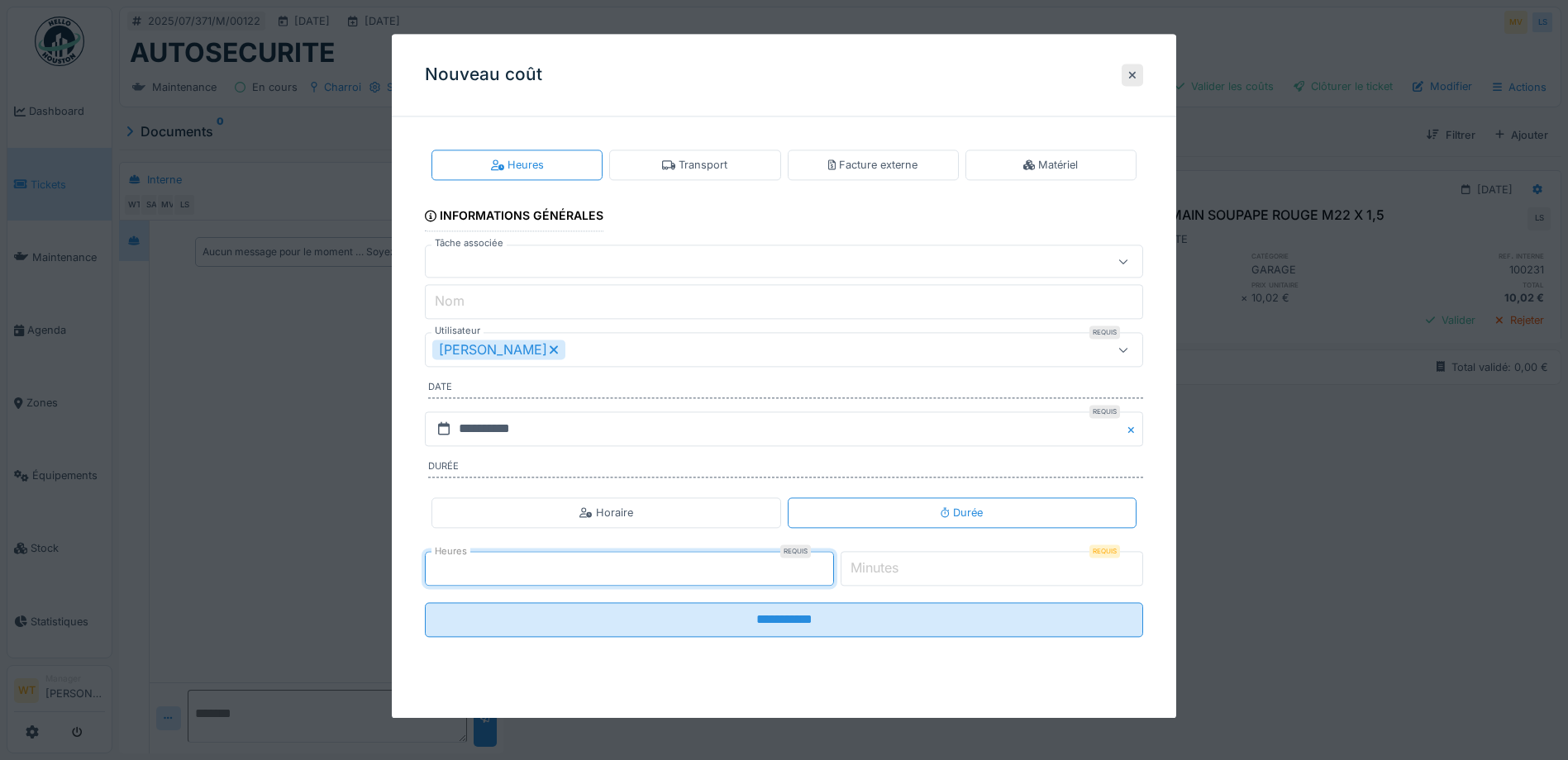 type on "*" 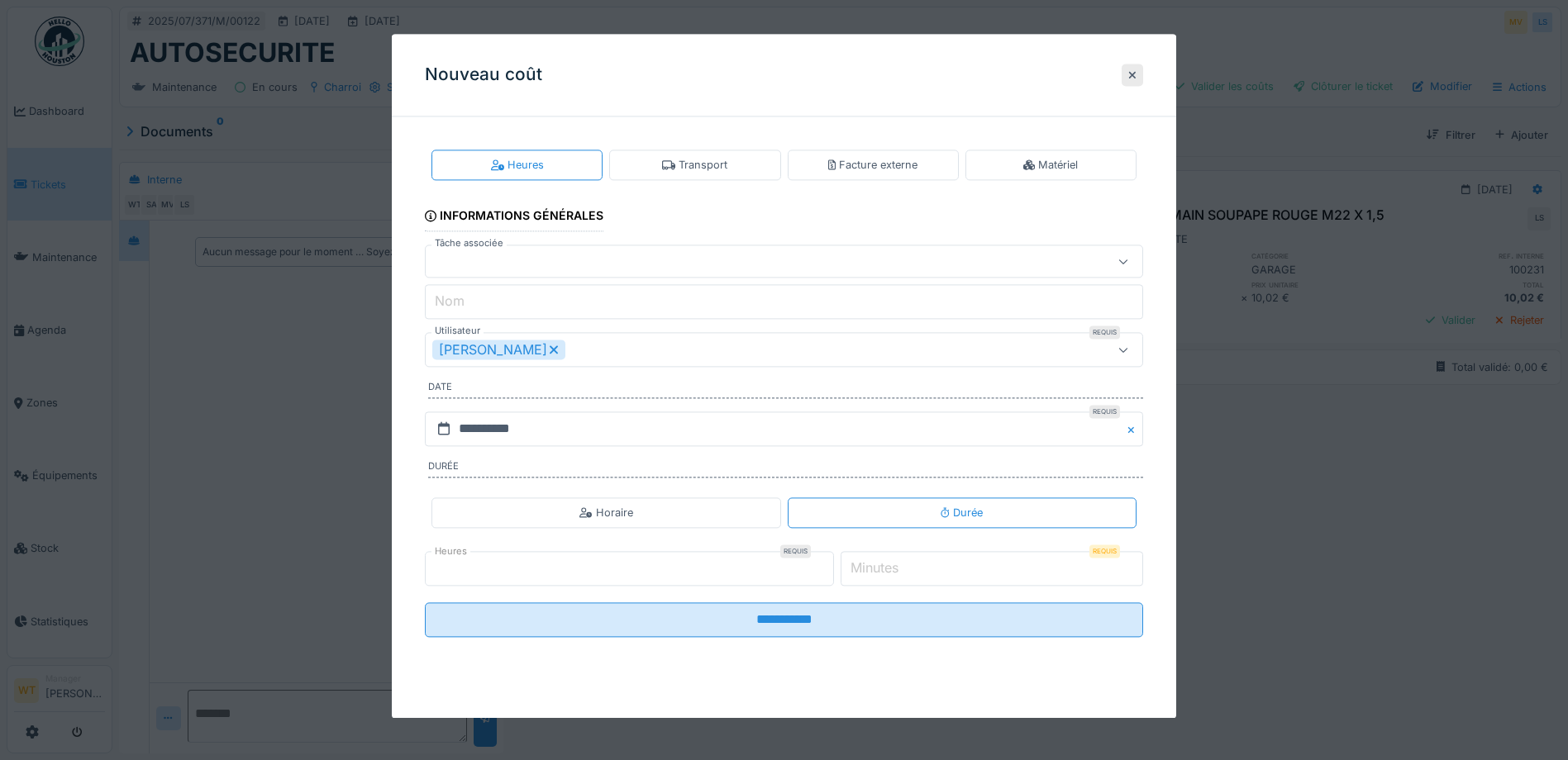 click on "*" at bounding box center [992, 568] 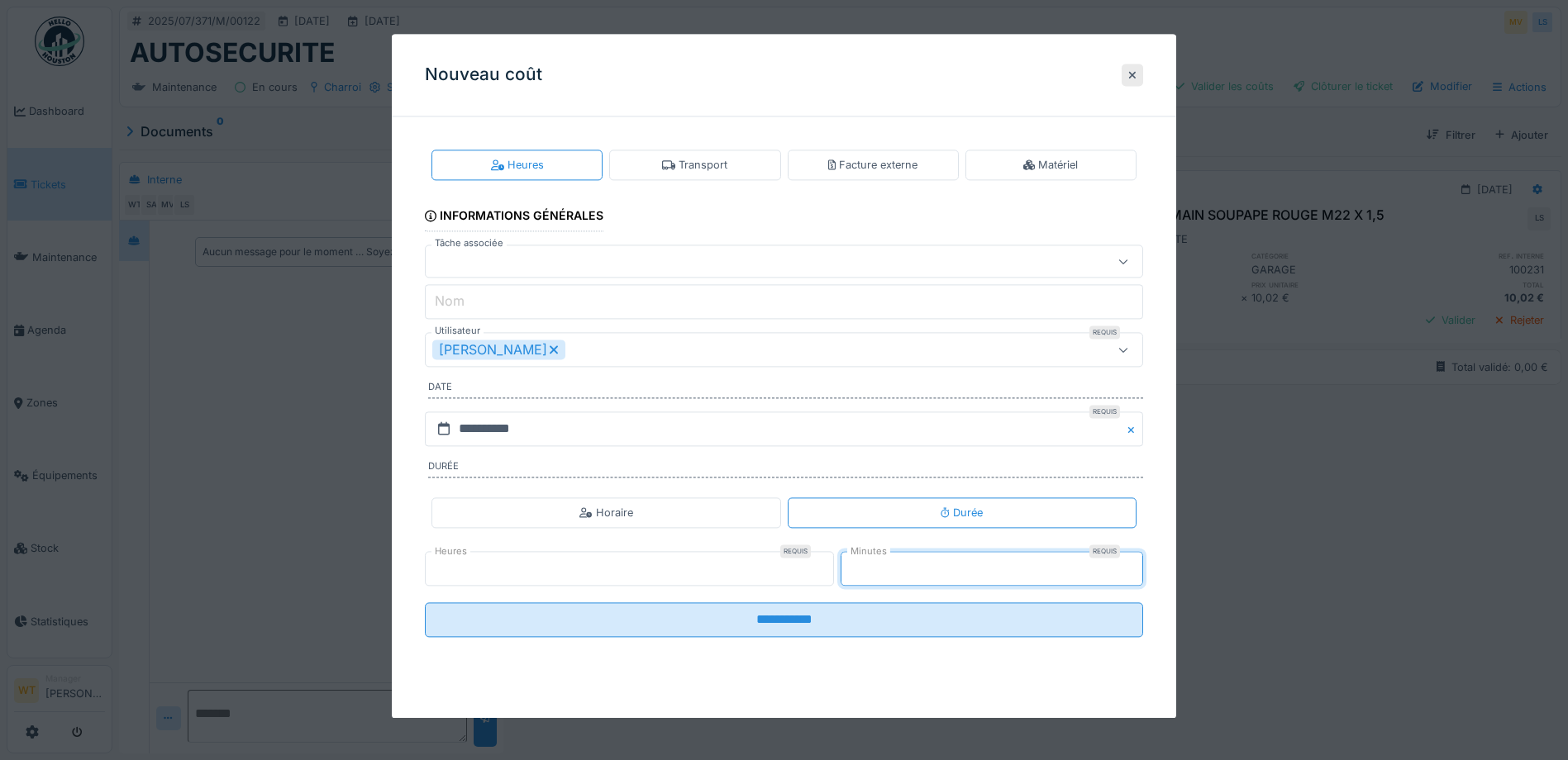 type on "**" 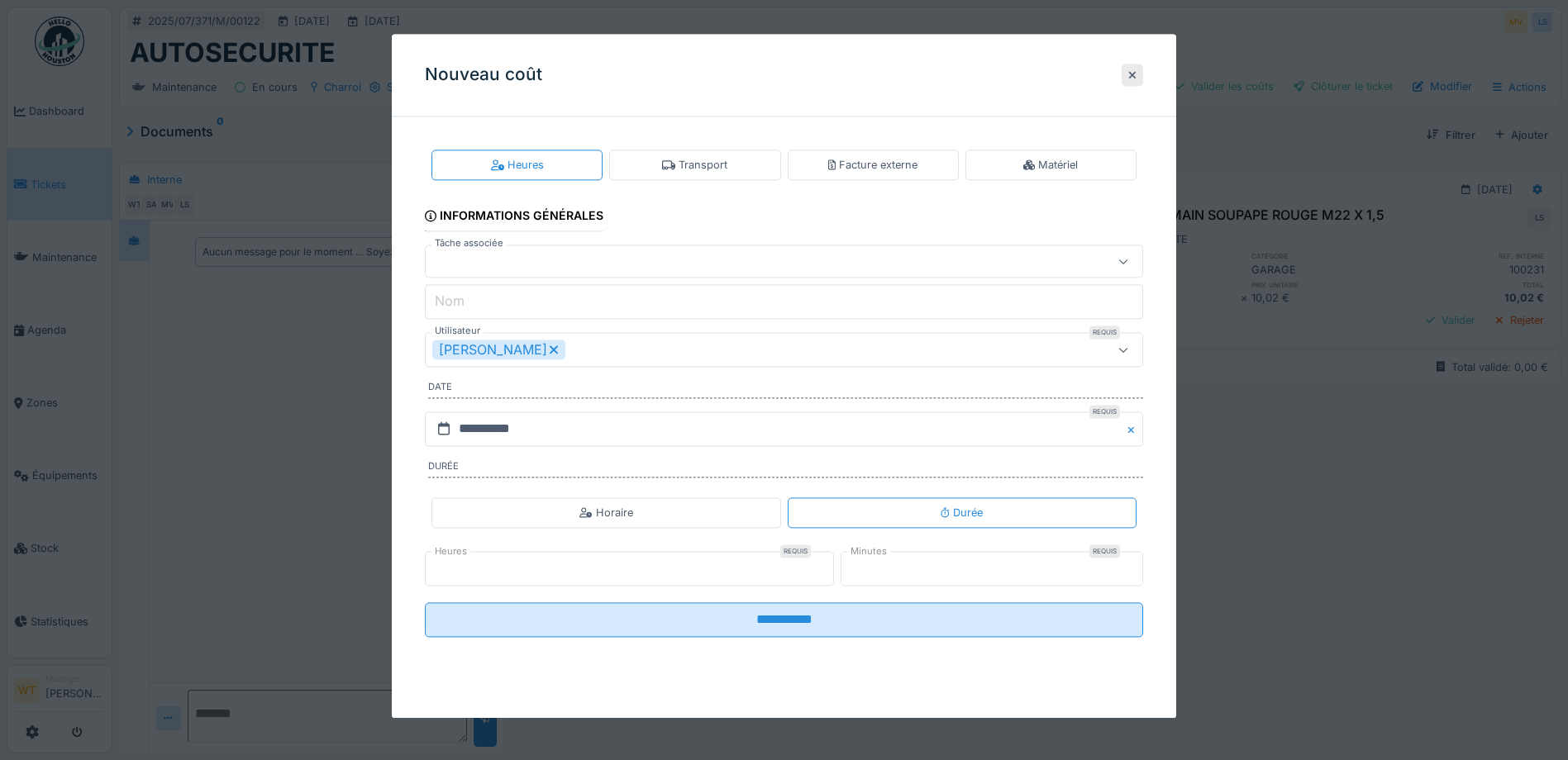click 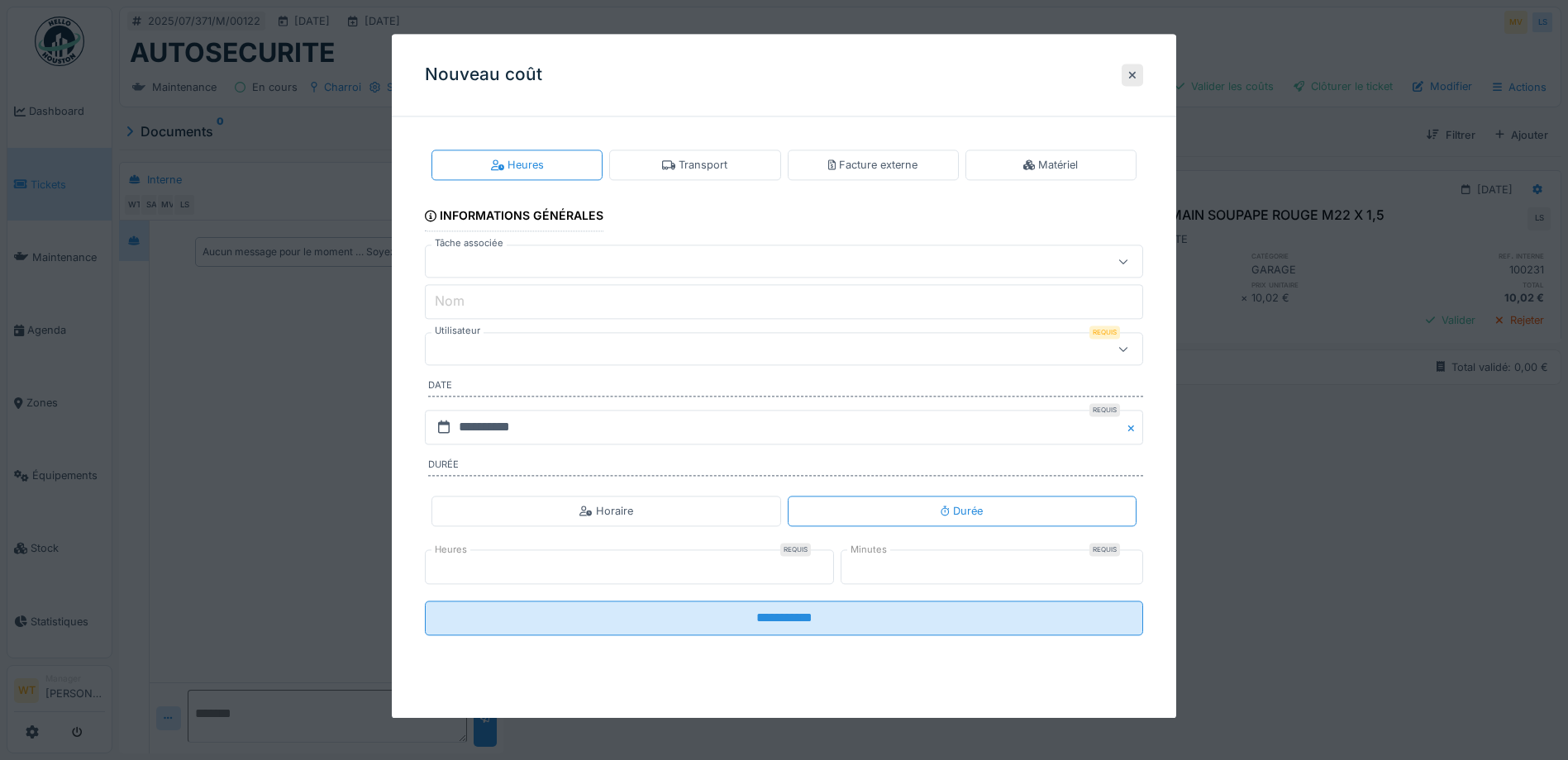click at bounding box center [784, 349] 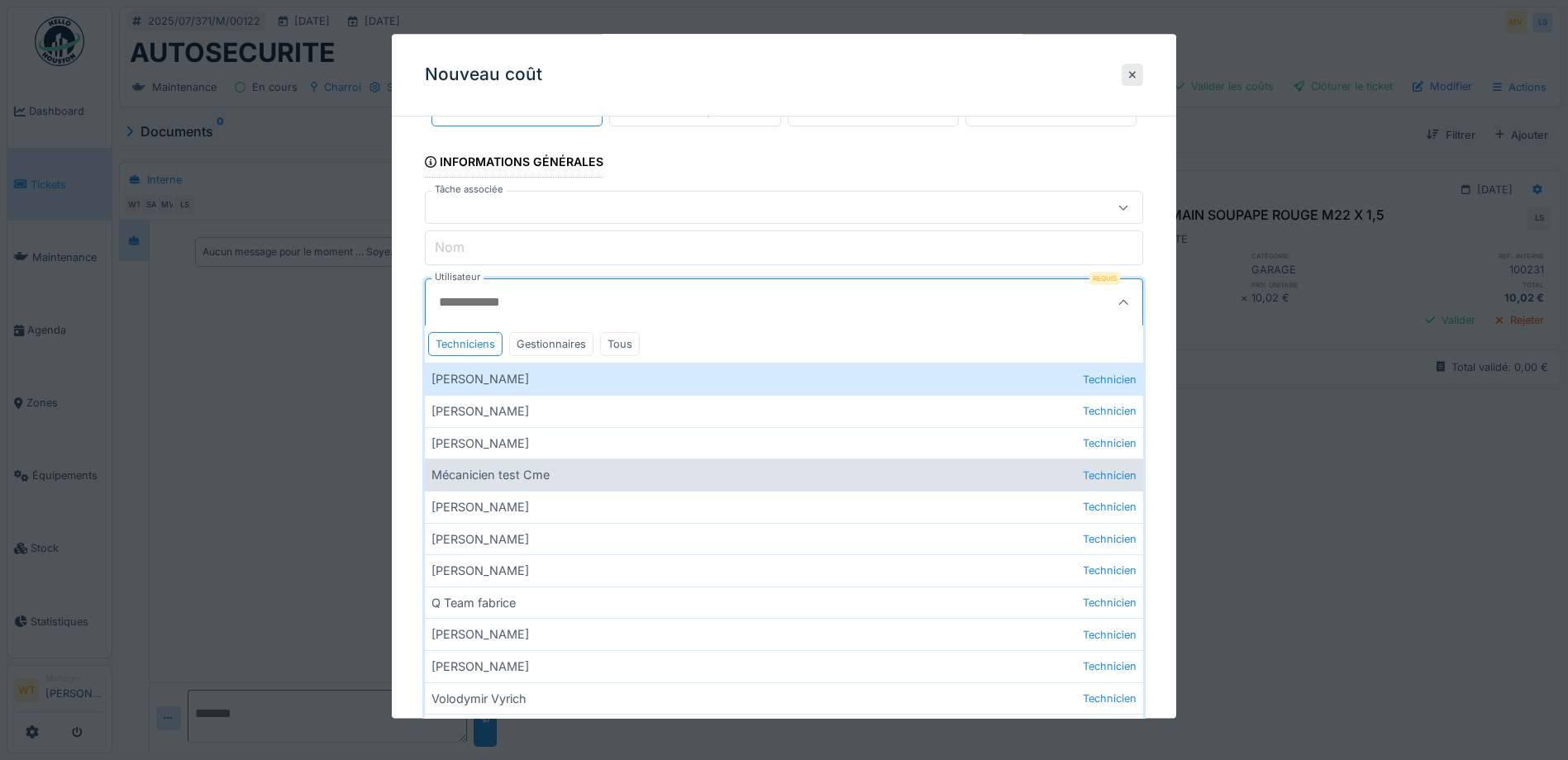scroll, scrollTop: 112, scrollLeft: 0, axis: vertical 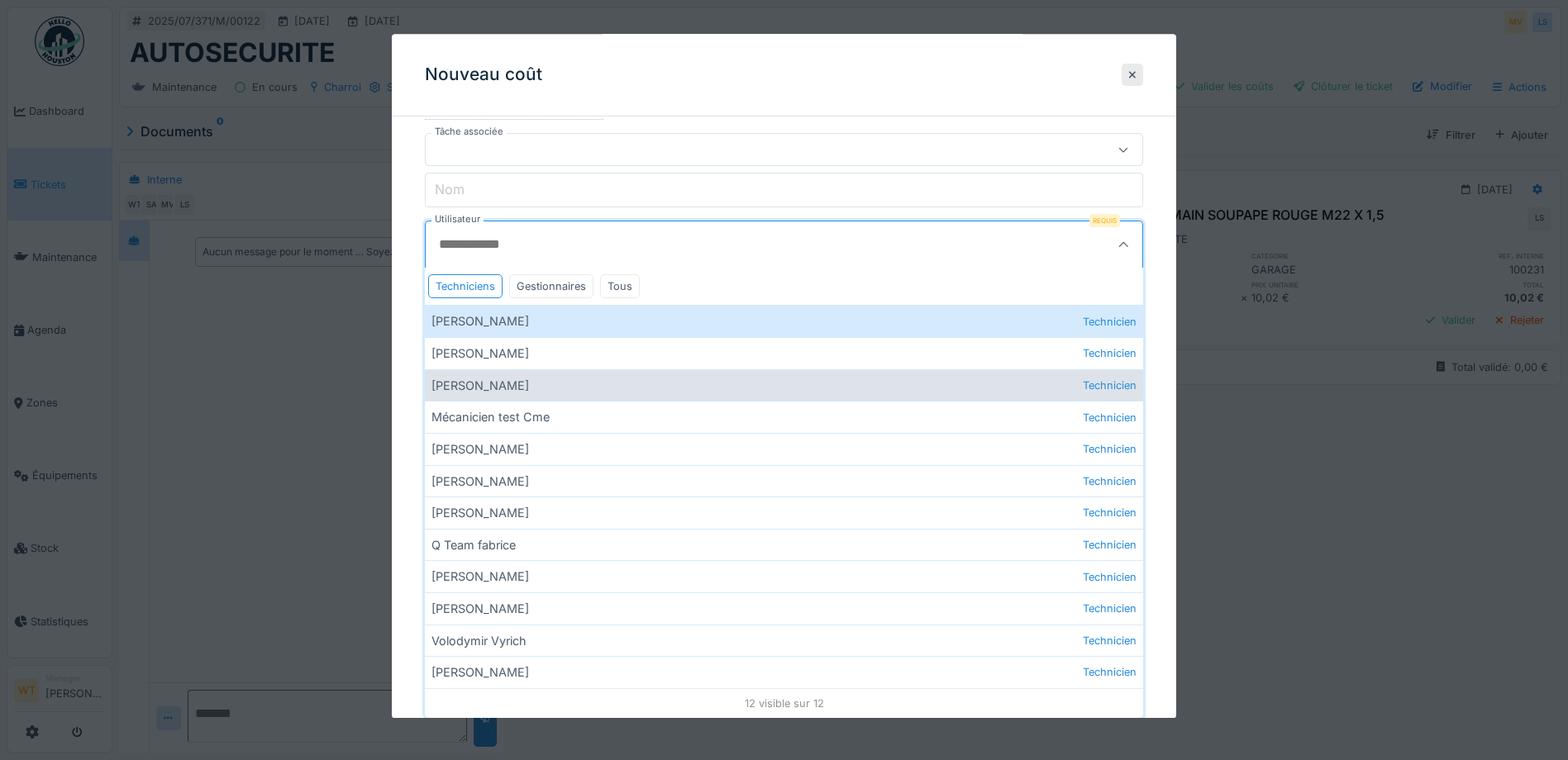 click on "Lukas Sidlovsky   Technicien" at bounding box center [784, 385] 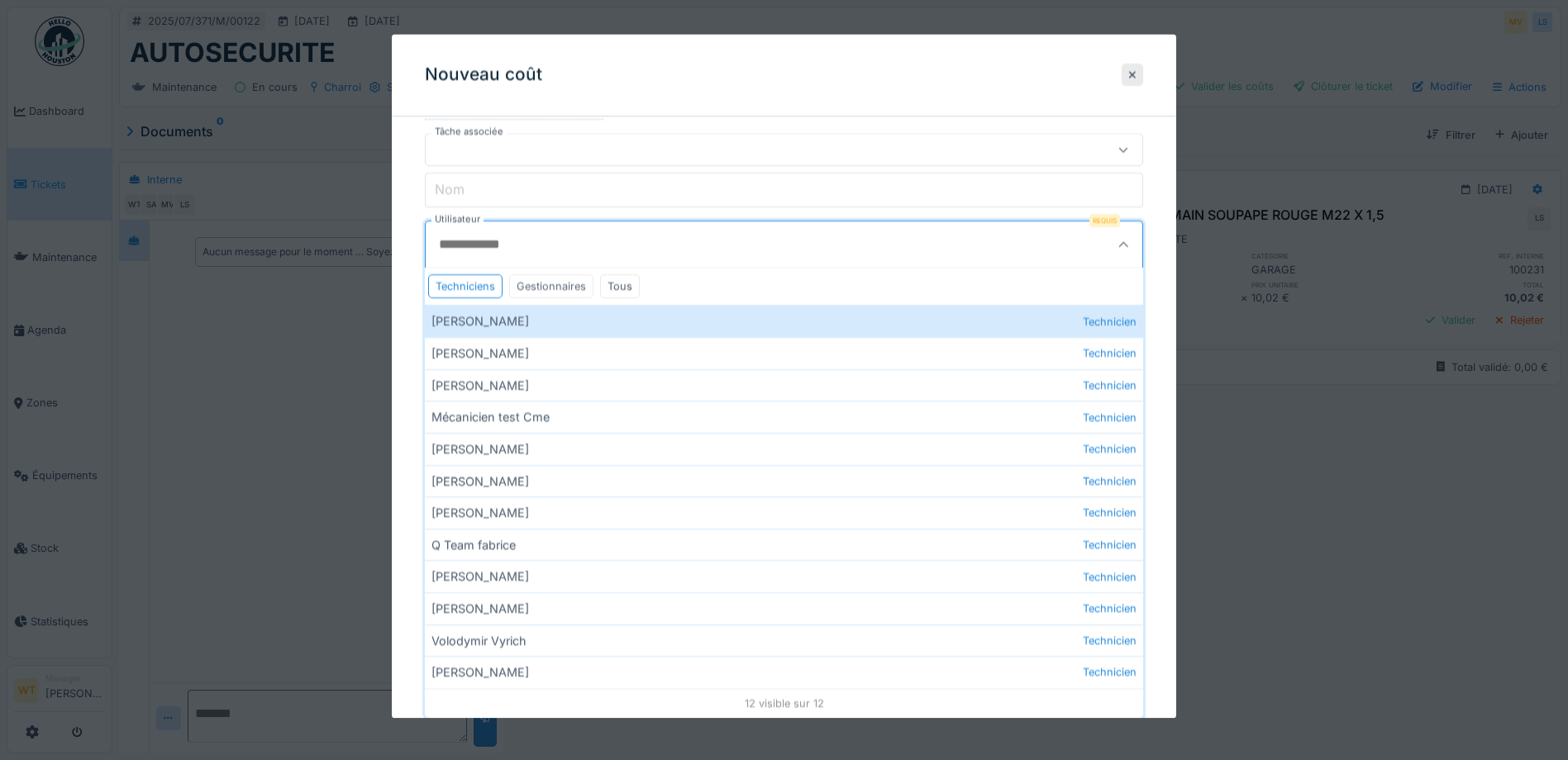 type on "*****" 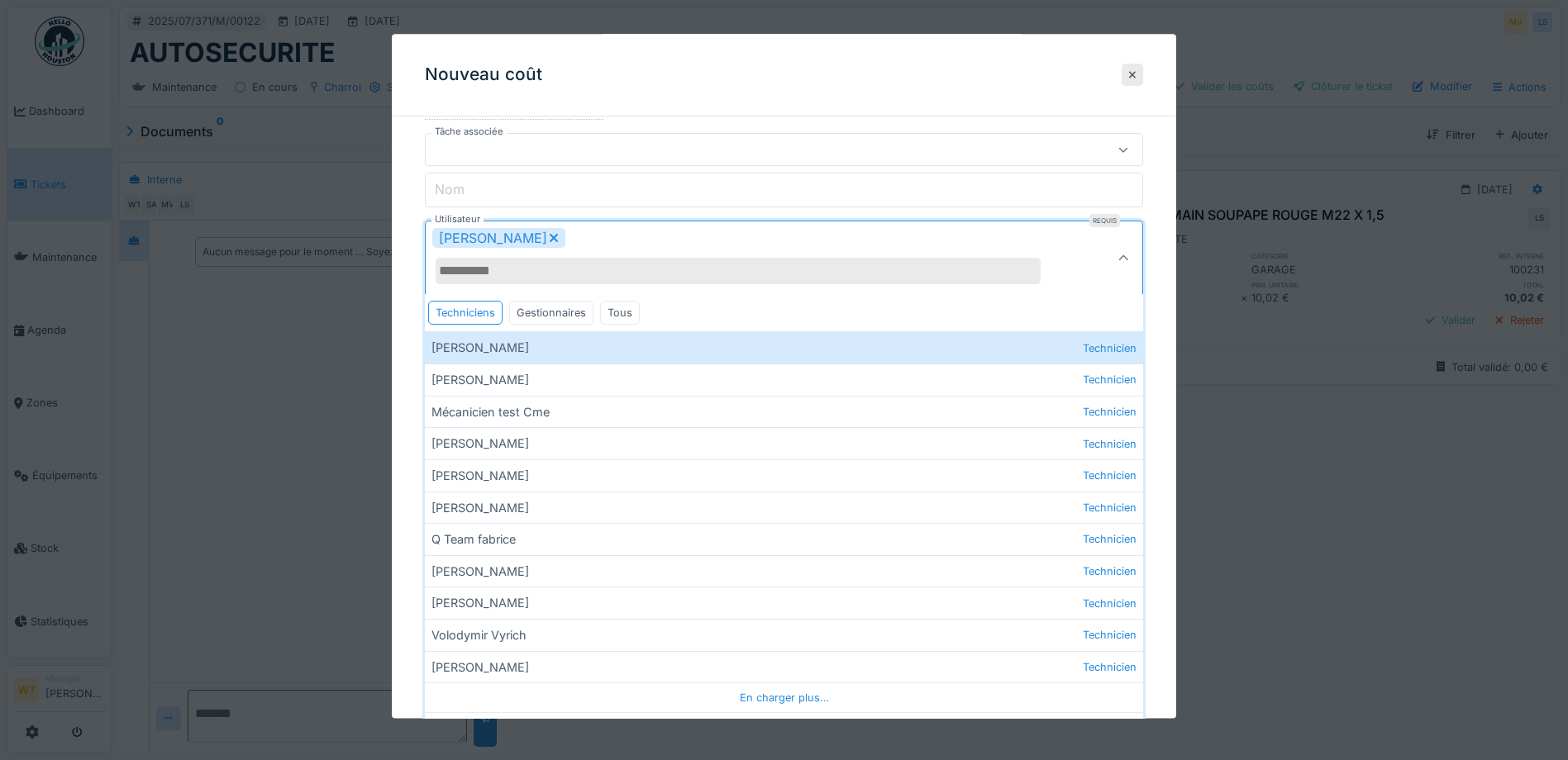 click on "Lukas Sidlovsky" at bounding box center (748, 259) 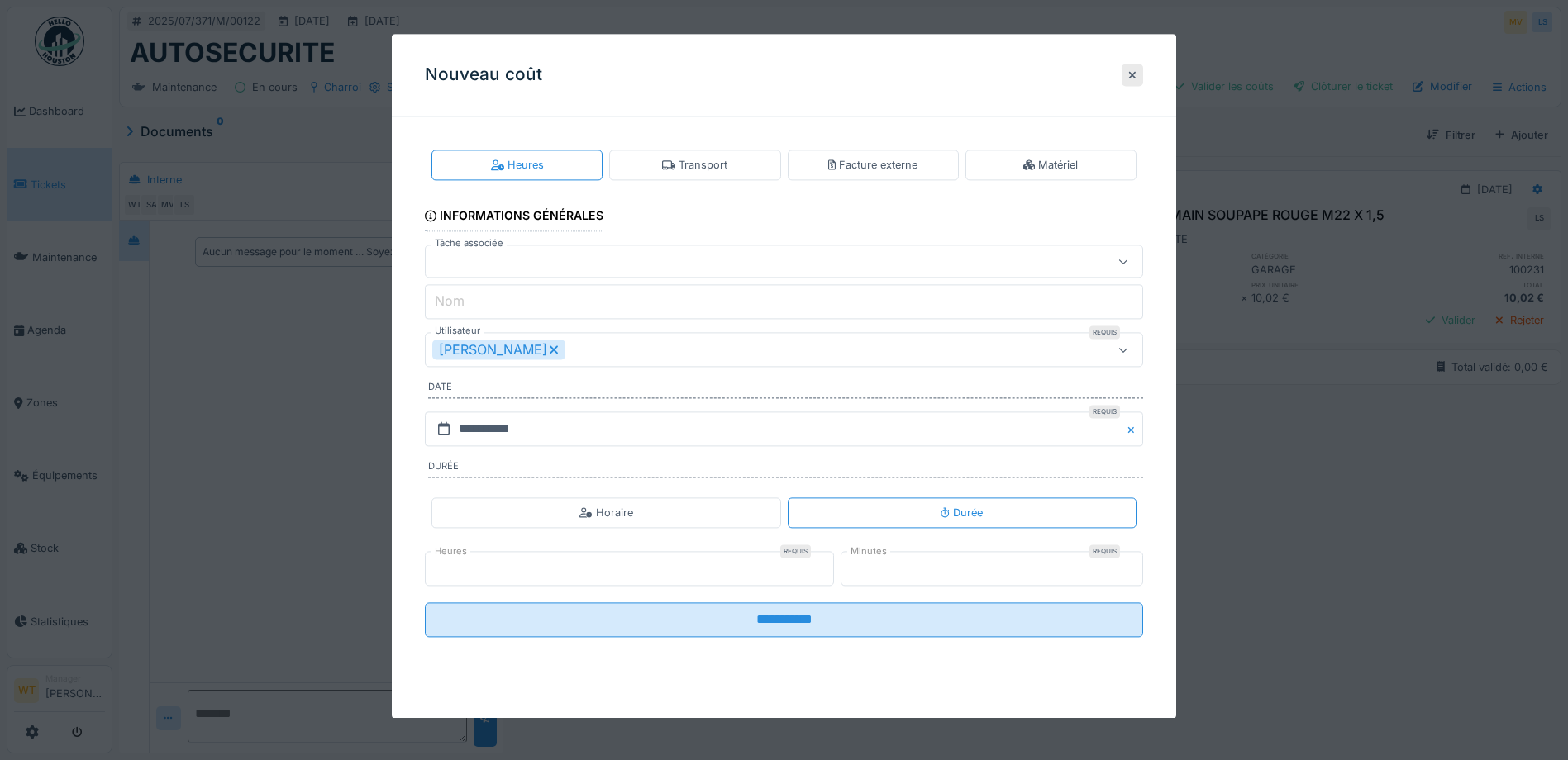 scroll, scrollTop: 0, scrollLeft: 0, axis: both 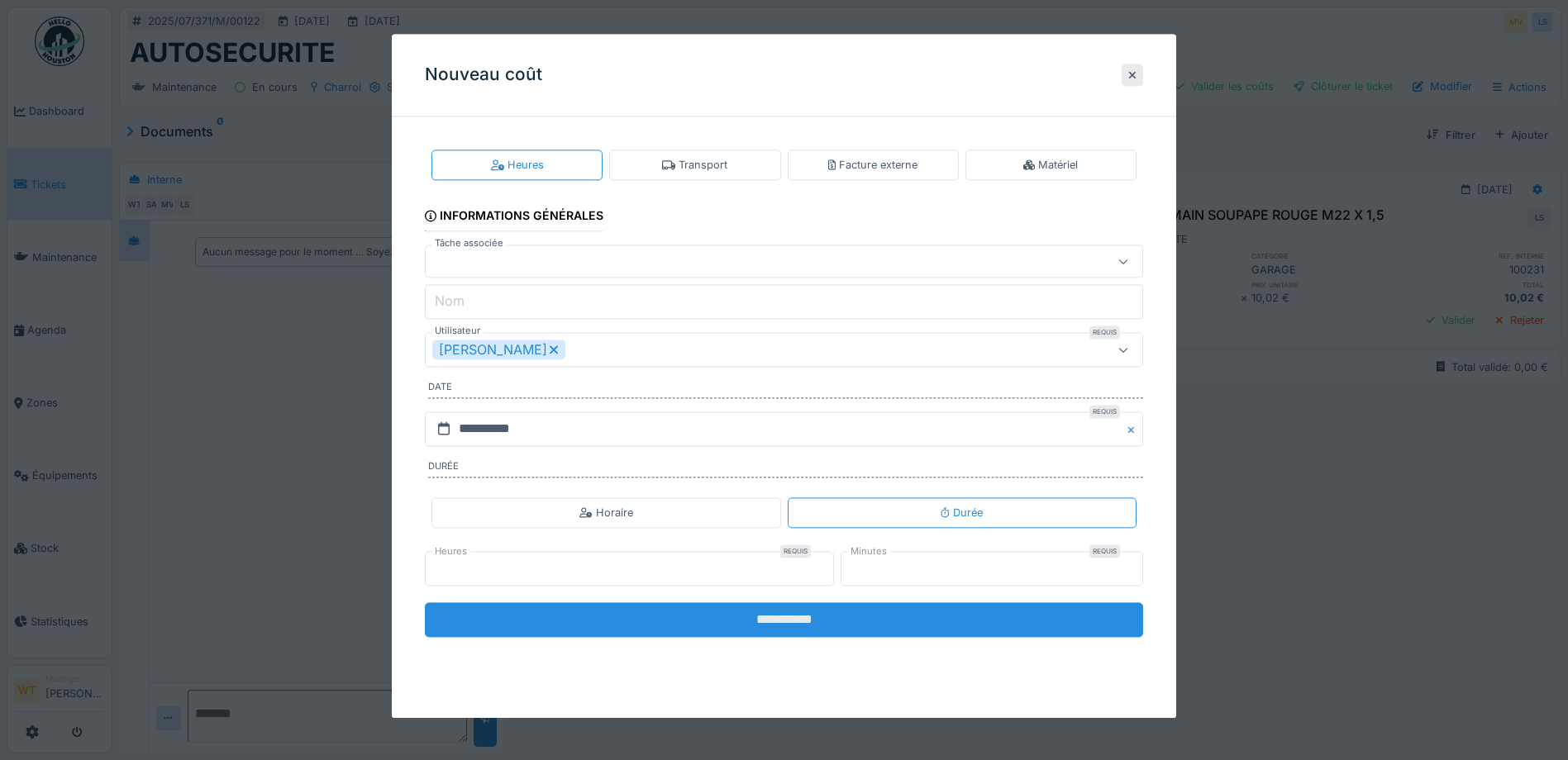 click on "**********" at bounding box center (784, 620) 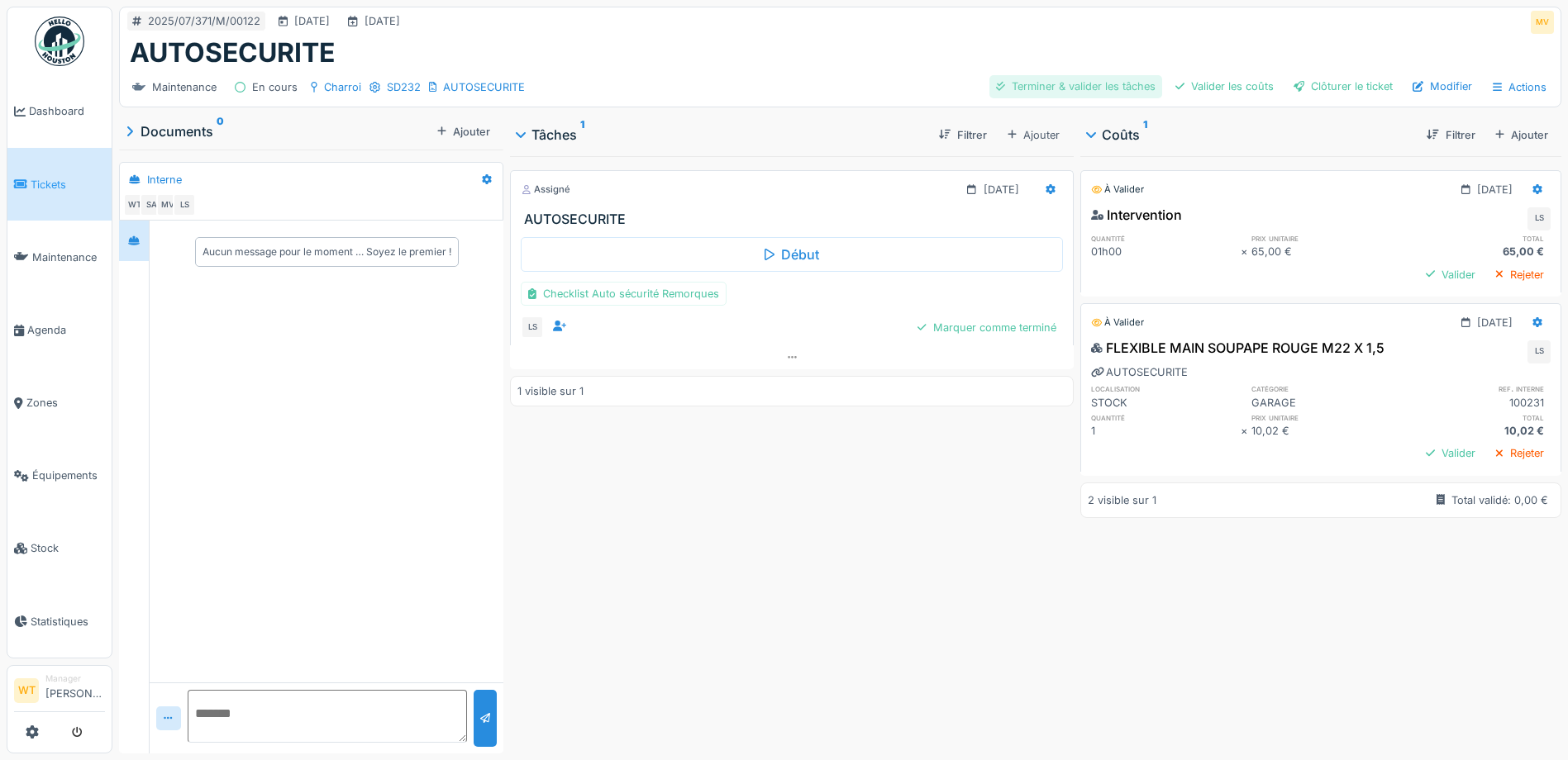 click on "Terminer & valider les tâches" at bounding box center (1075, 86) 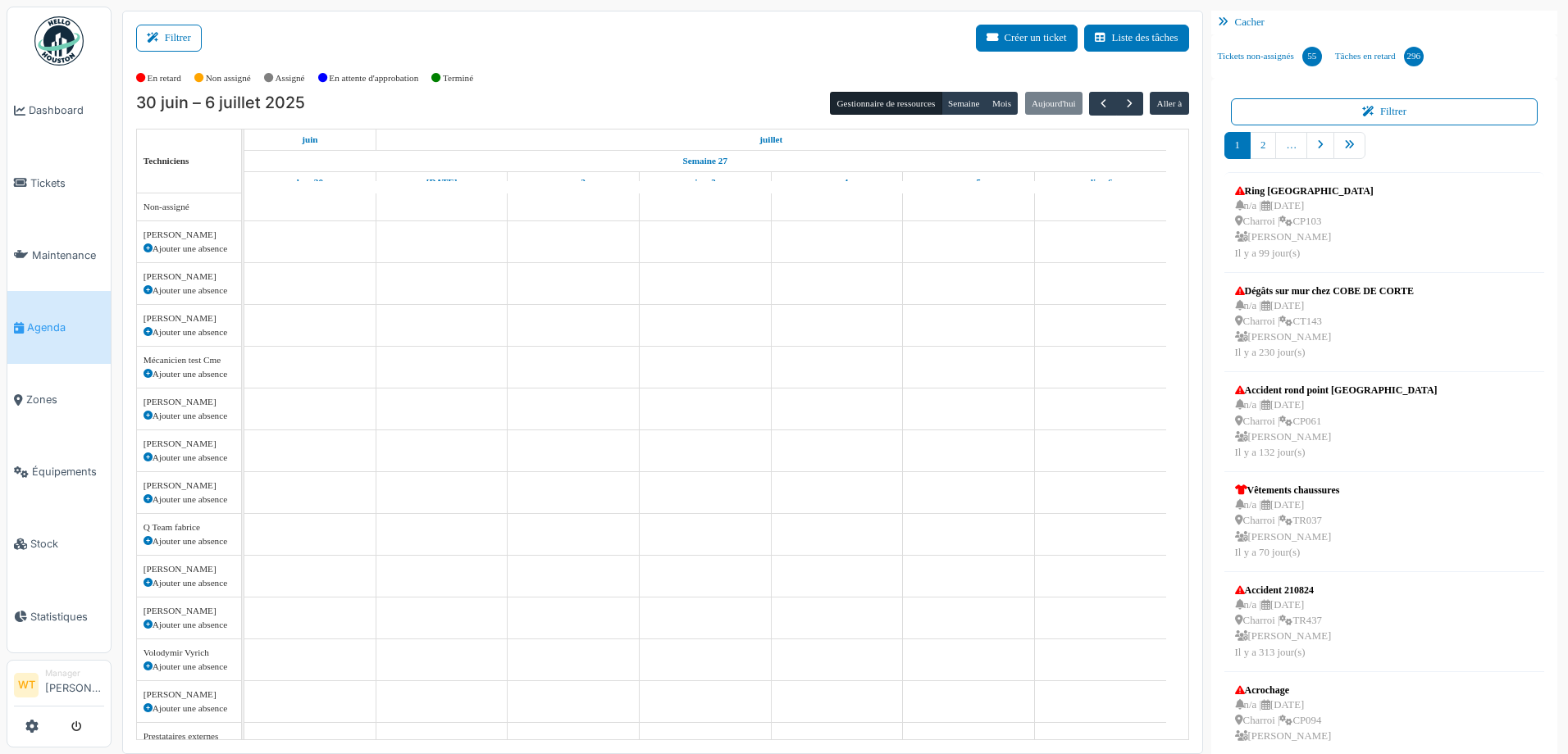 scroll, scrollTop: 0, scrollLeft: 0, axis: both 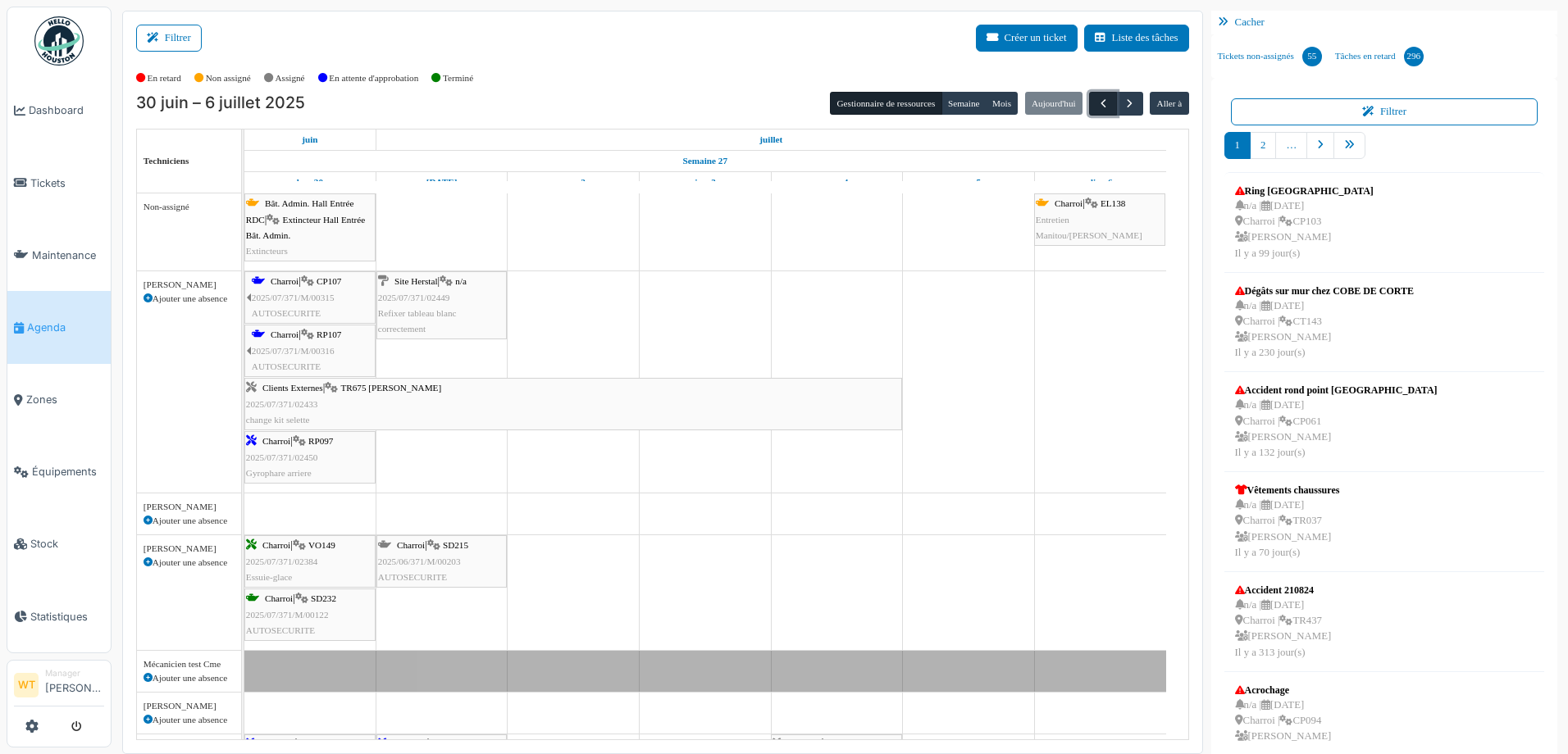 click at bounding box center (1103, 103) 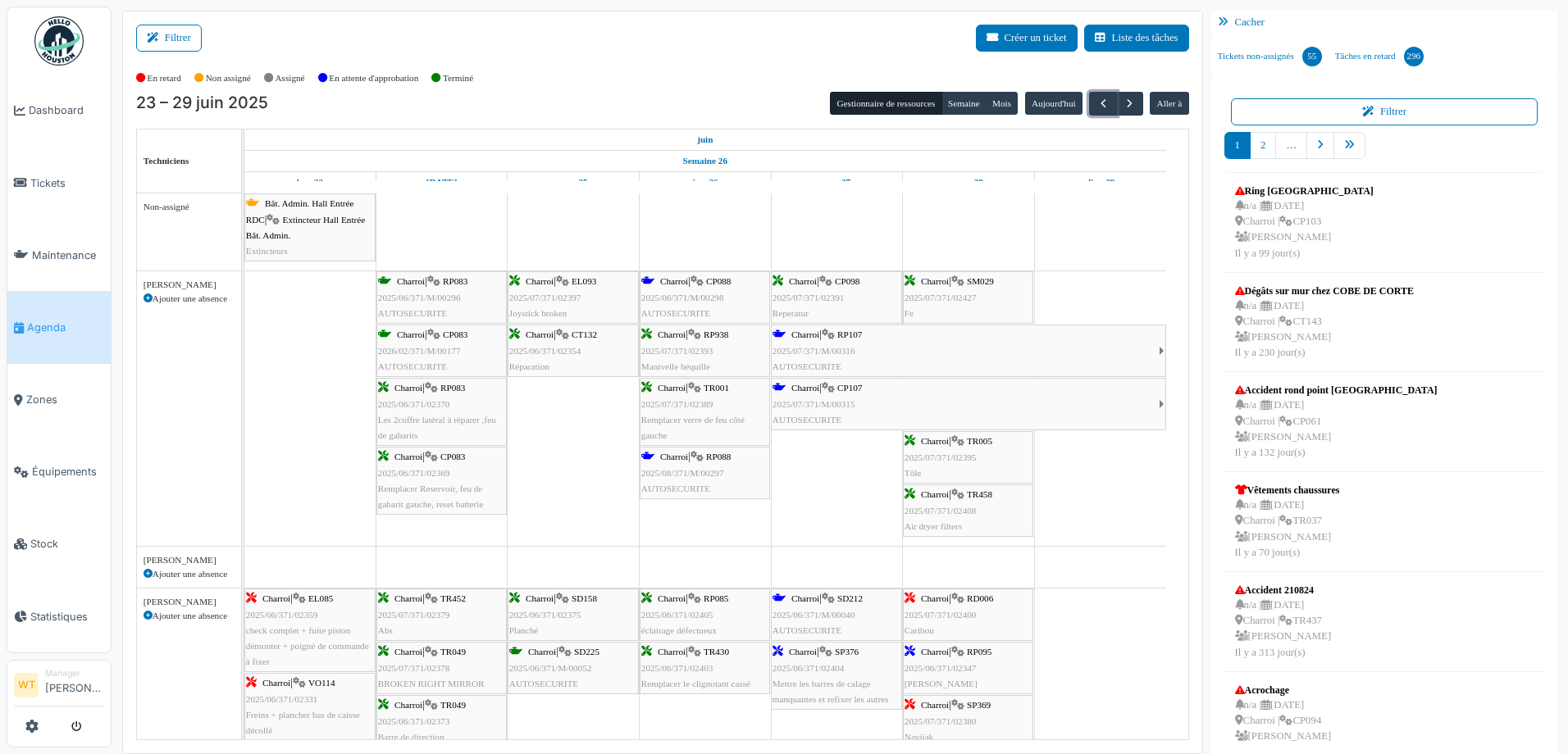 scroll, scrollTop: 47, scrollLeft: 0, axis: vertical 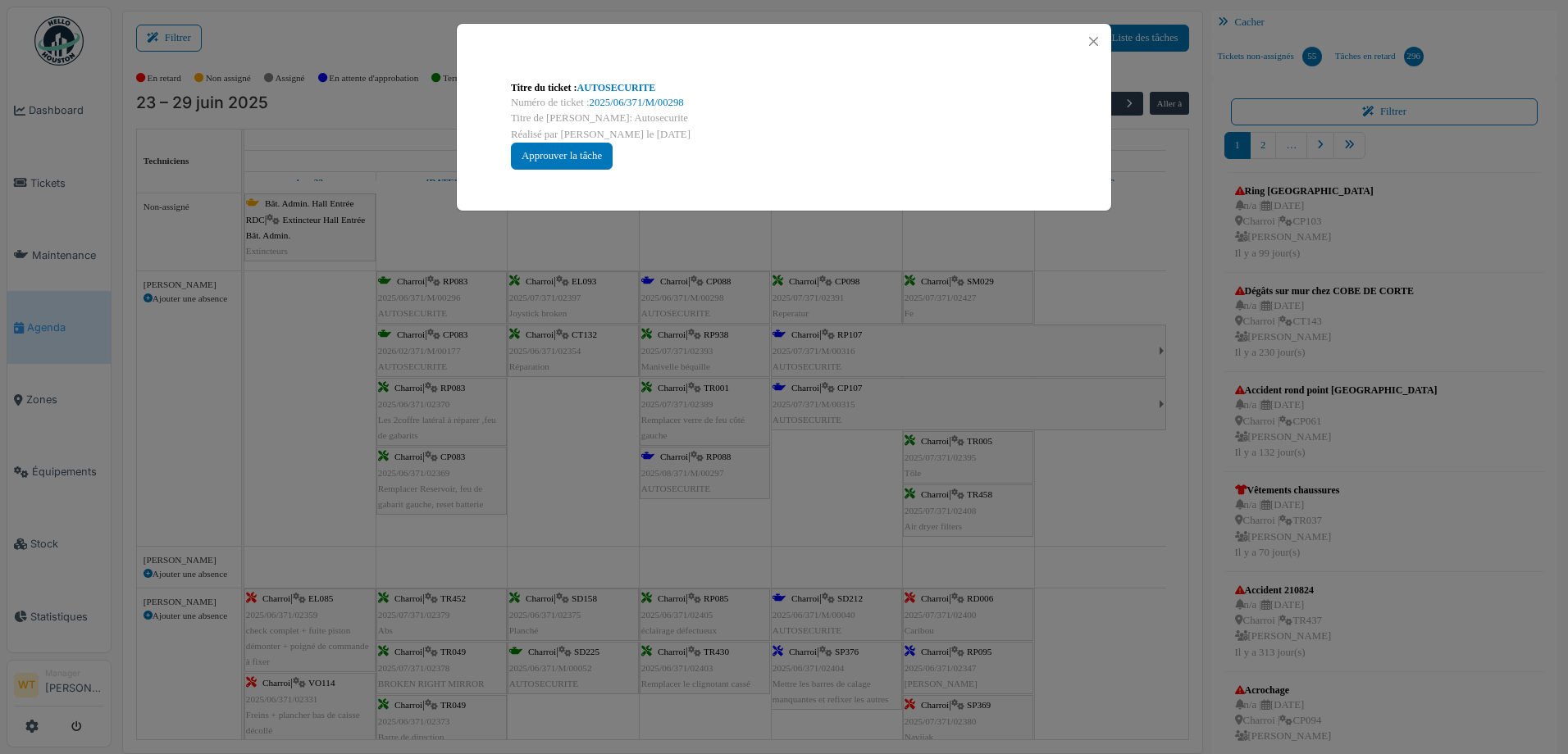 click on "Numéro de ticket :
2025/06/371/M/00298" at bounding box center (784, 102) 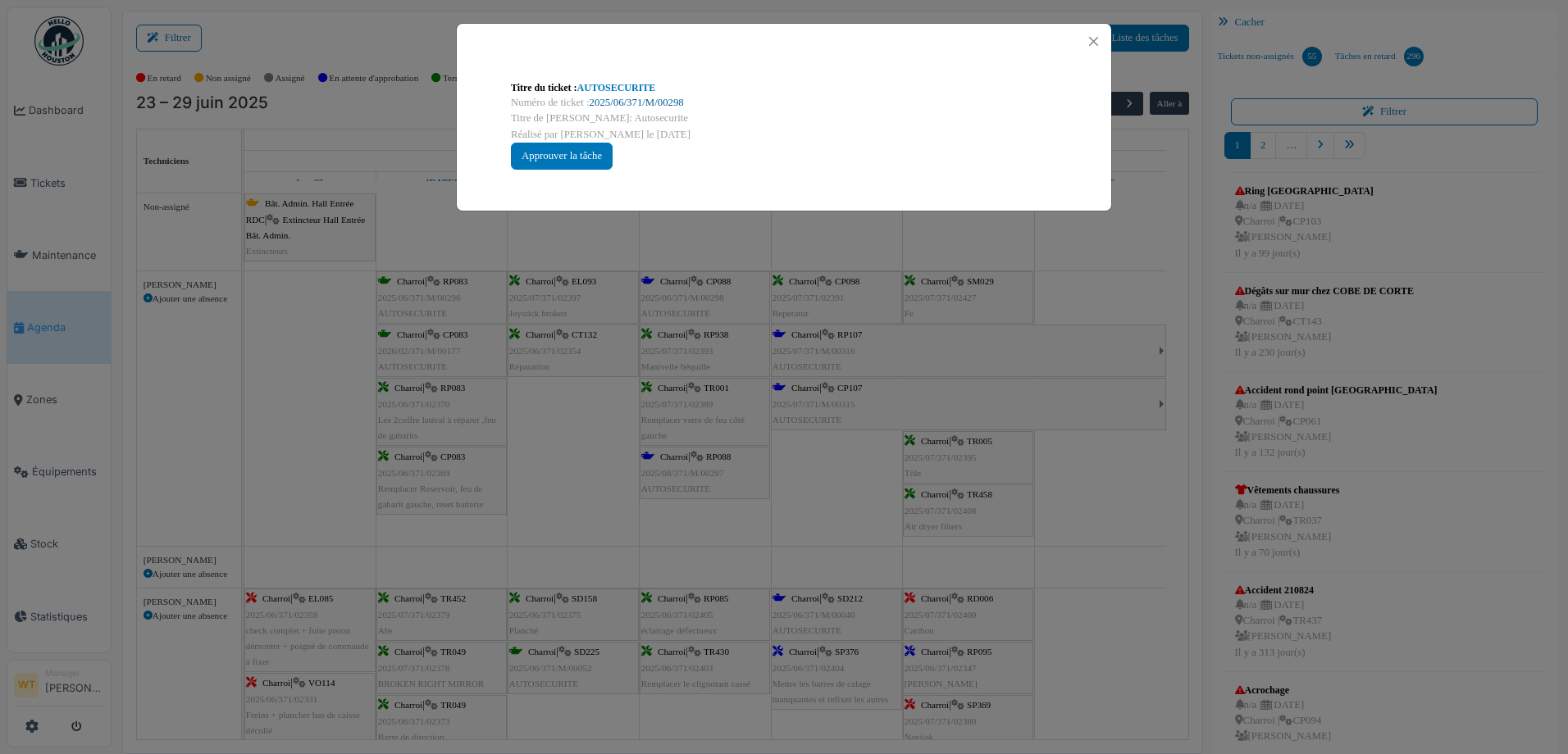 click on "2025/06/371/M/00298" at bounding box center [636, 102] 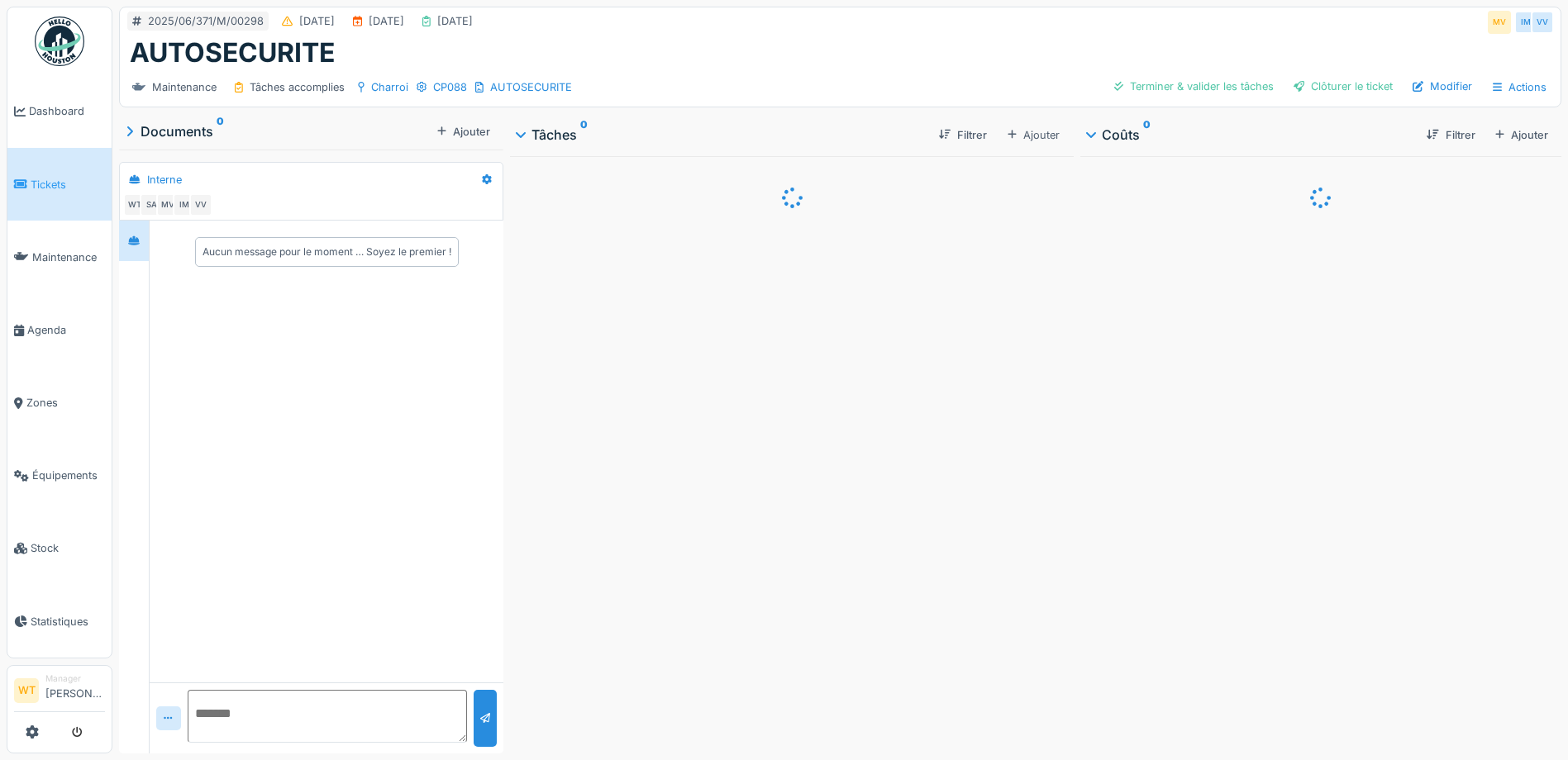 scroll, scrollTop: 0, scrollLeft: 0, axis: both 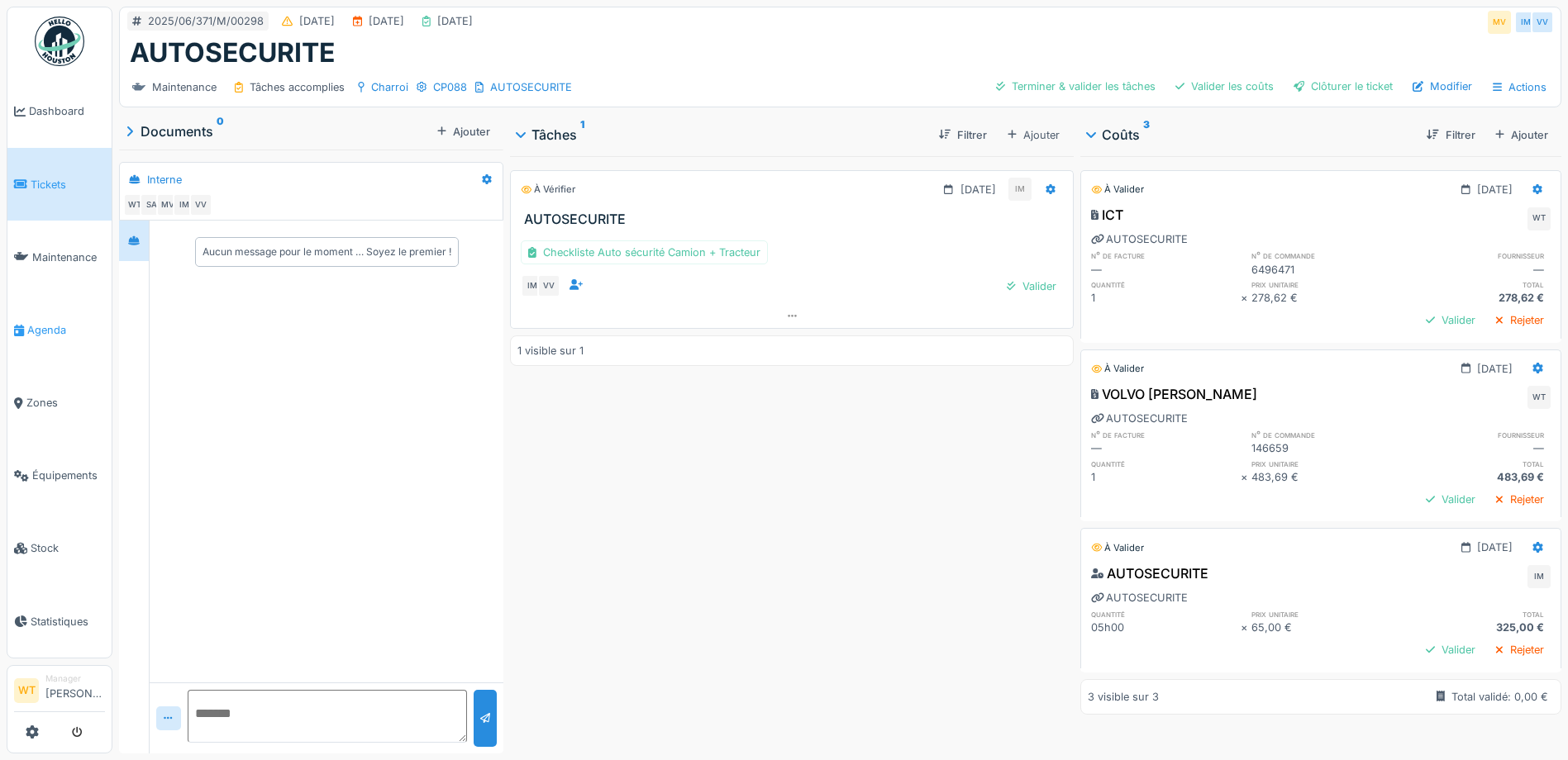 click on "Agenda" at bounding box center (66, 330) 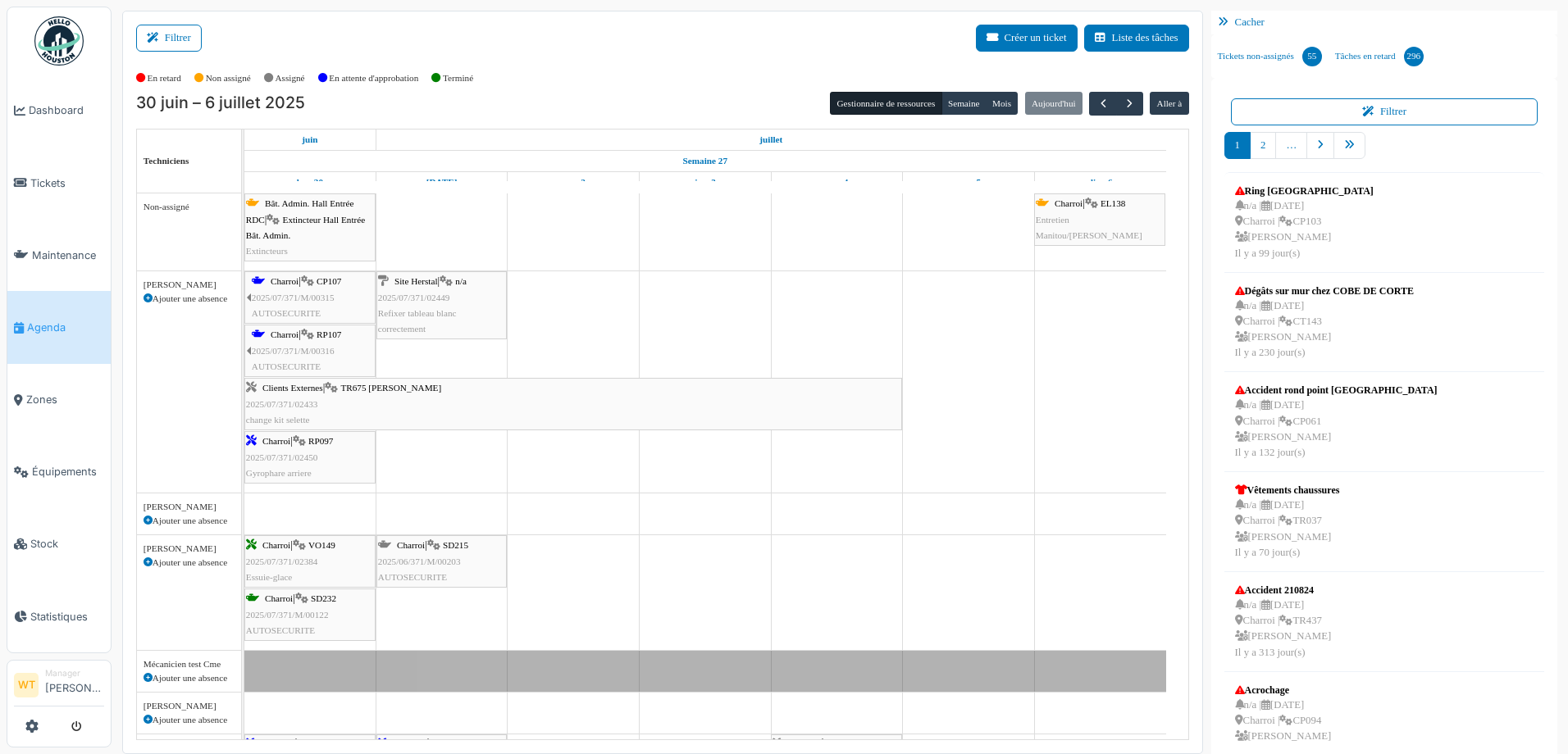 scroll, scrollTop: 0, scrollLeft: 0, axis: both 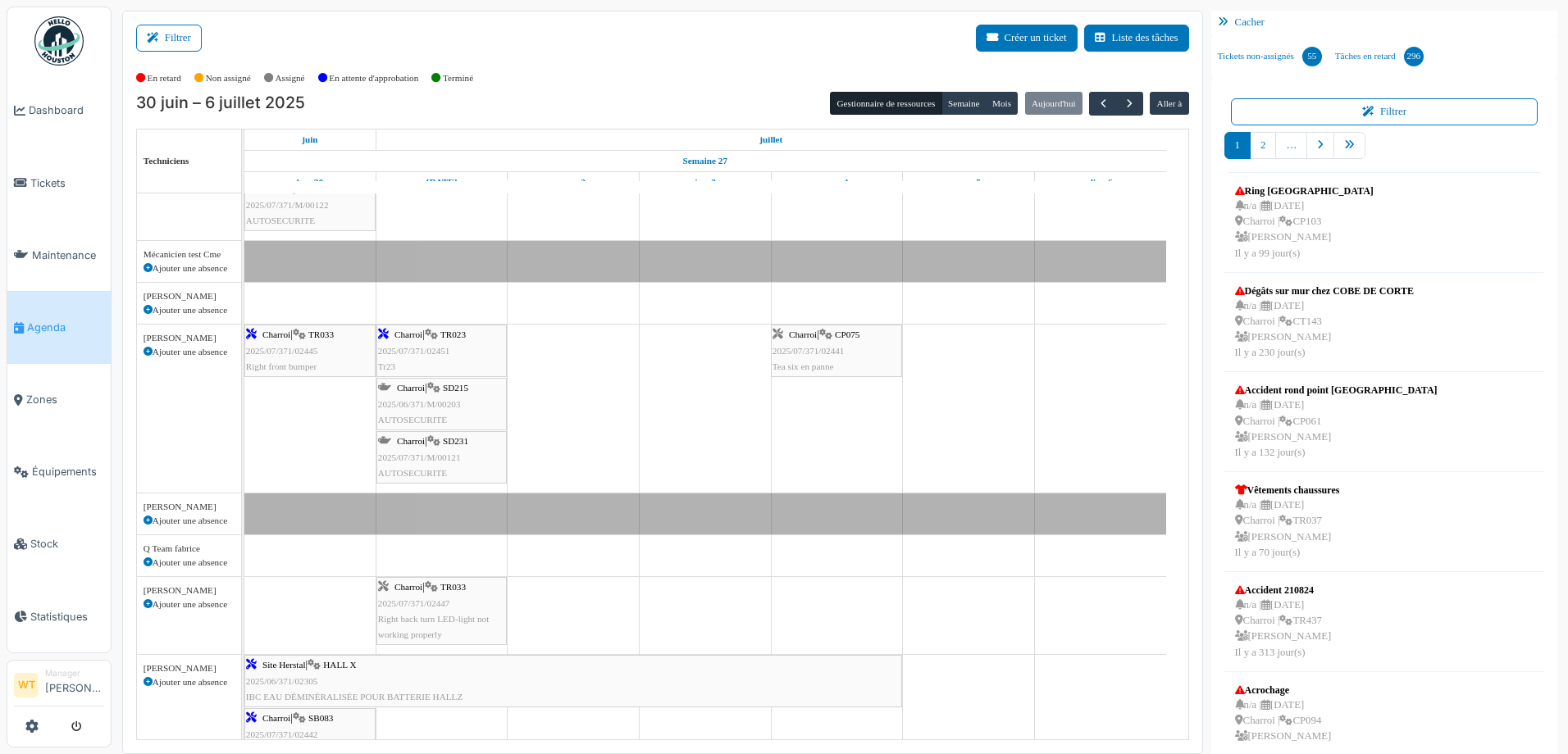 click on "Charroi
|     TR033
2025/07/371/02447
Right back turn LED-light not working properly" at bounding box center (441, 611) 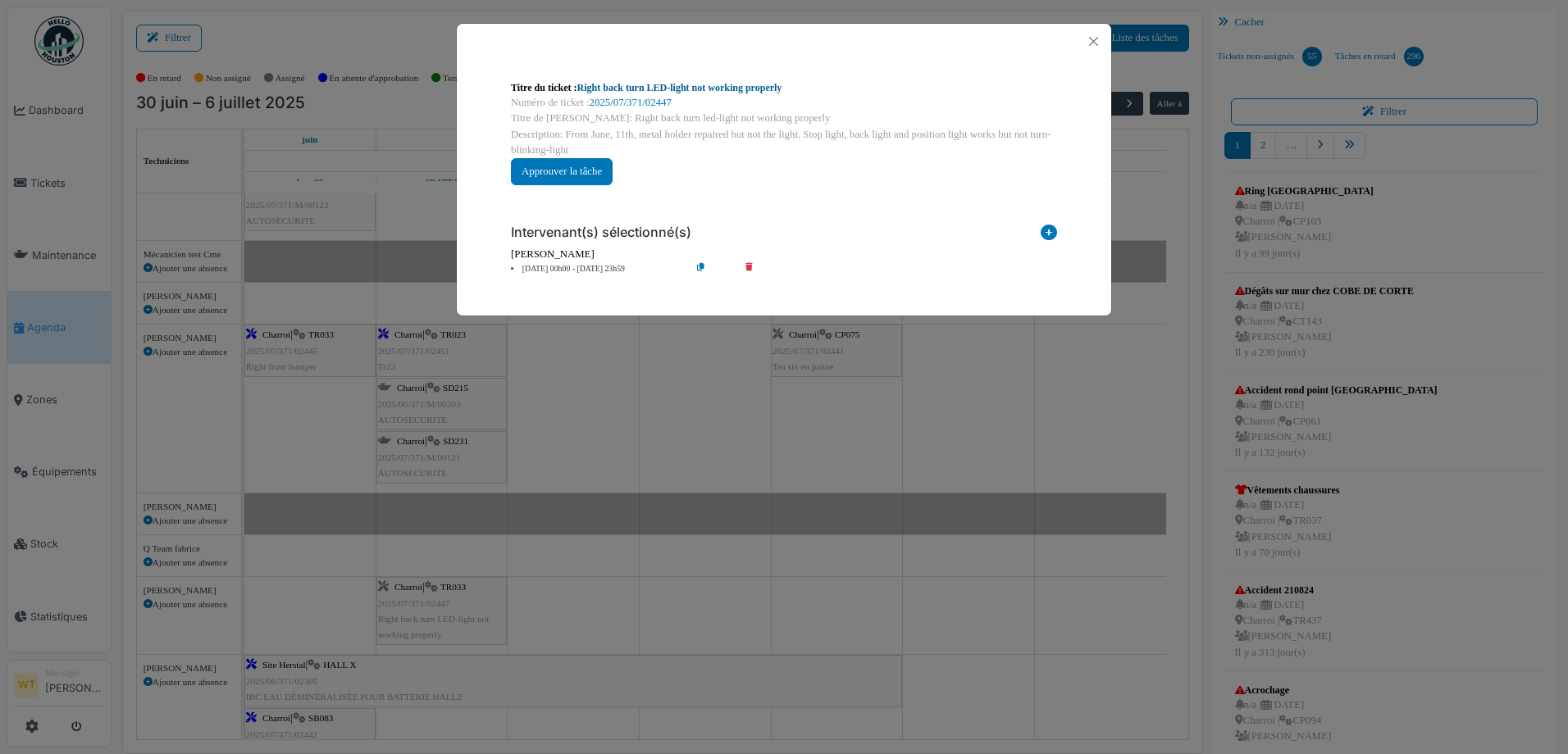 click on "Right back turn LED-light not working properly" at bounding box center (680, 88) 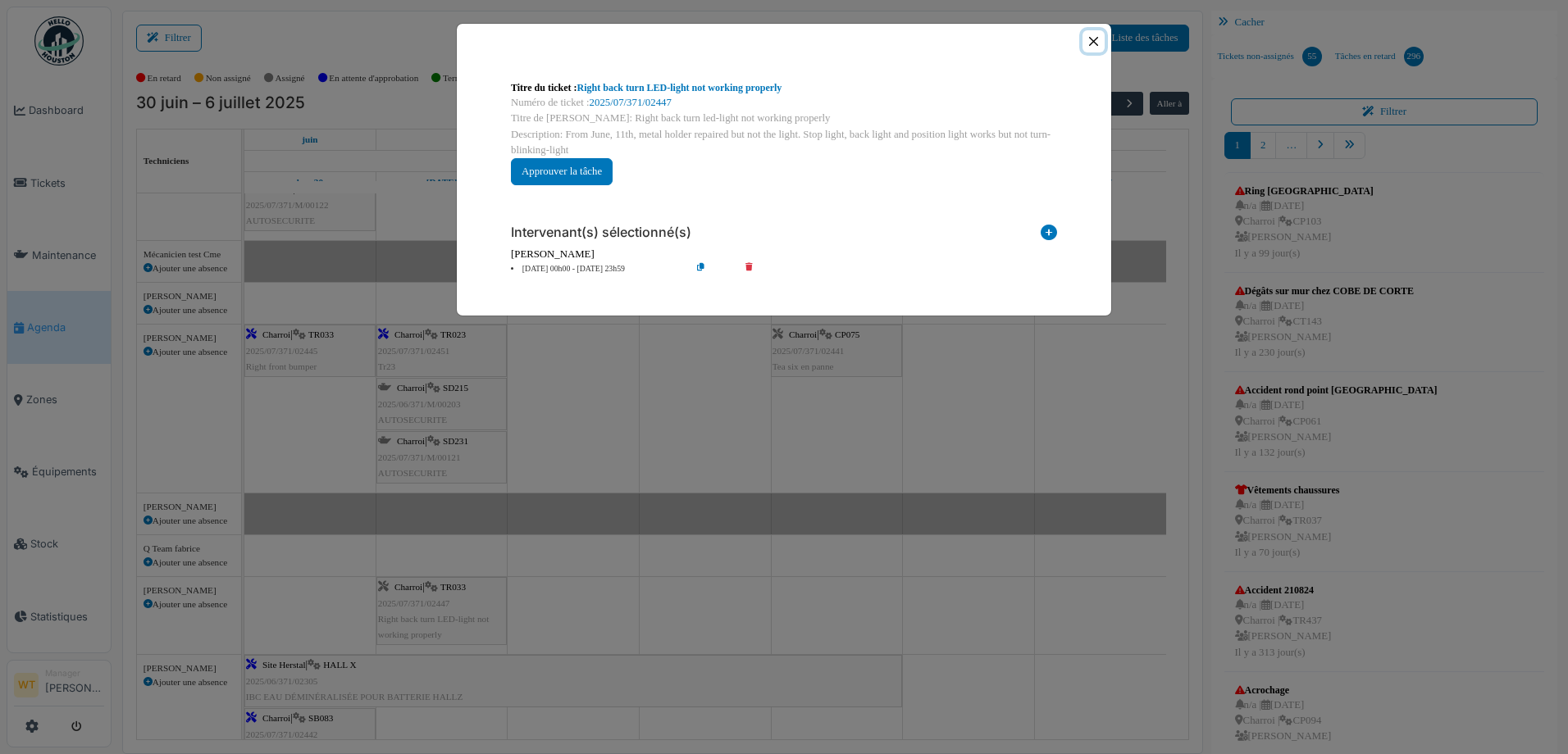 click at bounding box center (1093, 41) 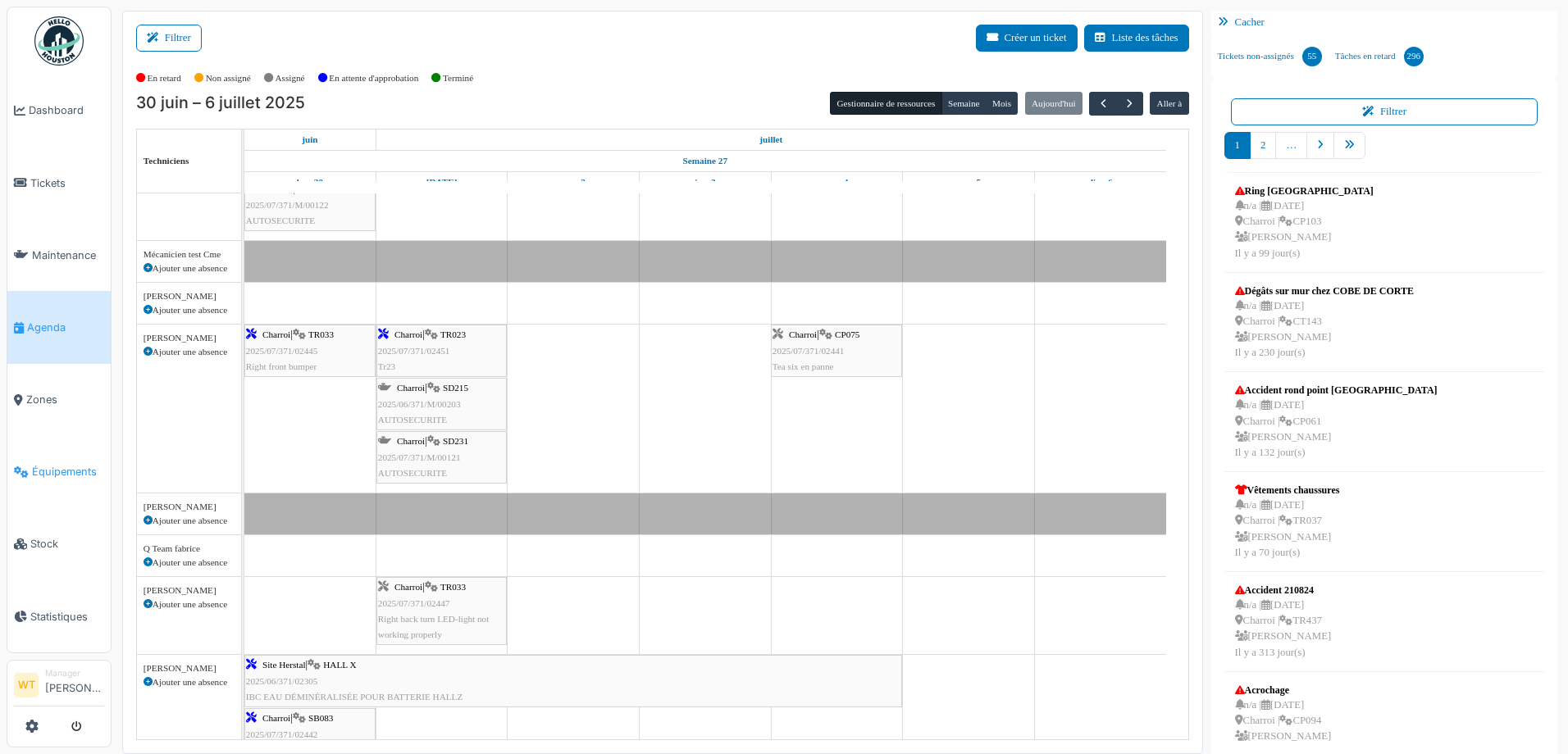 click on "Équipements" at bounding box center [59, 472] 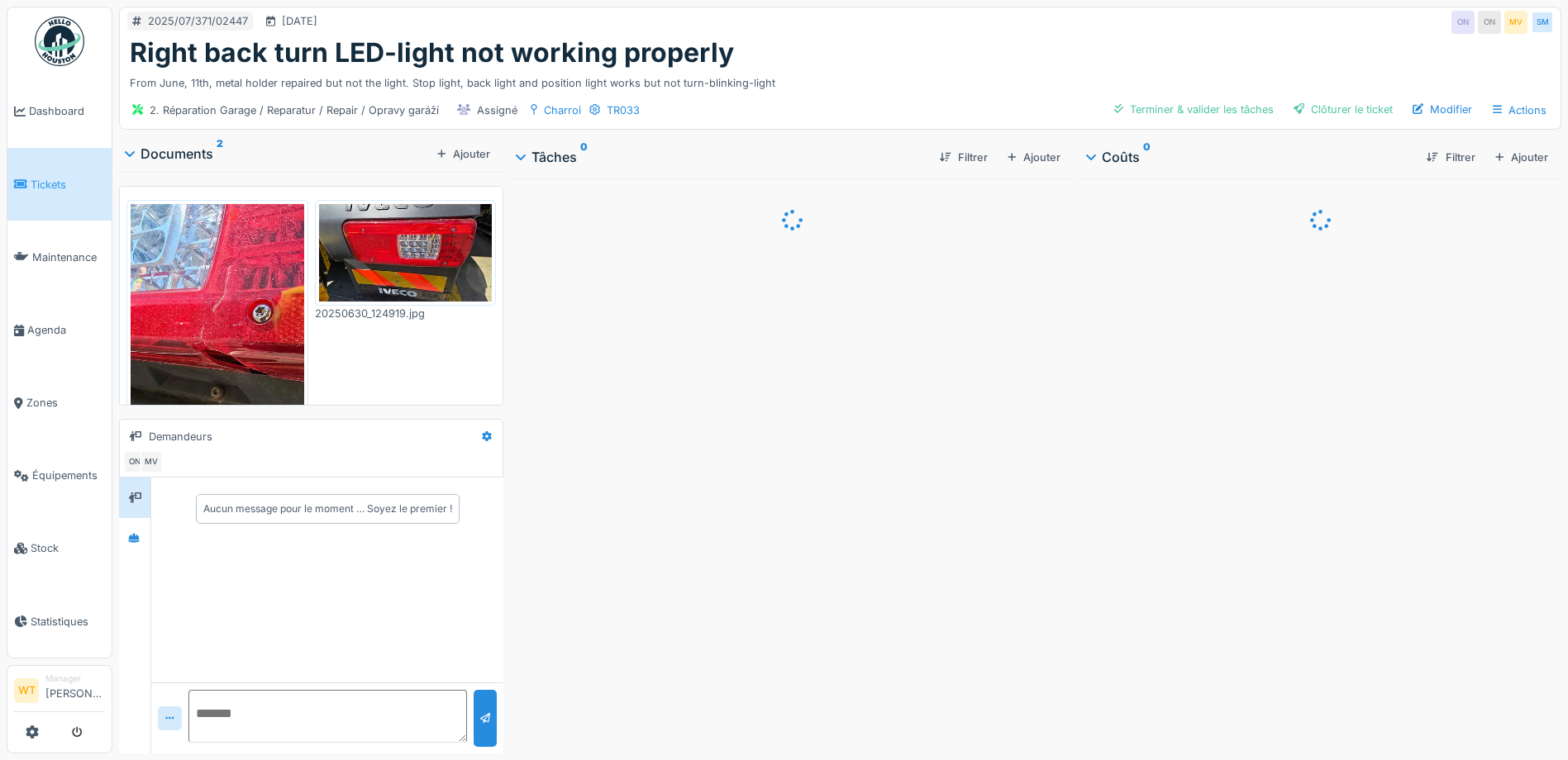 scroll, scrollTop: 0, scrollLeft: 0, axis: both 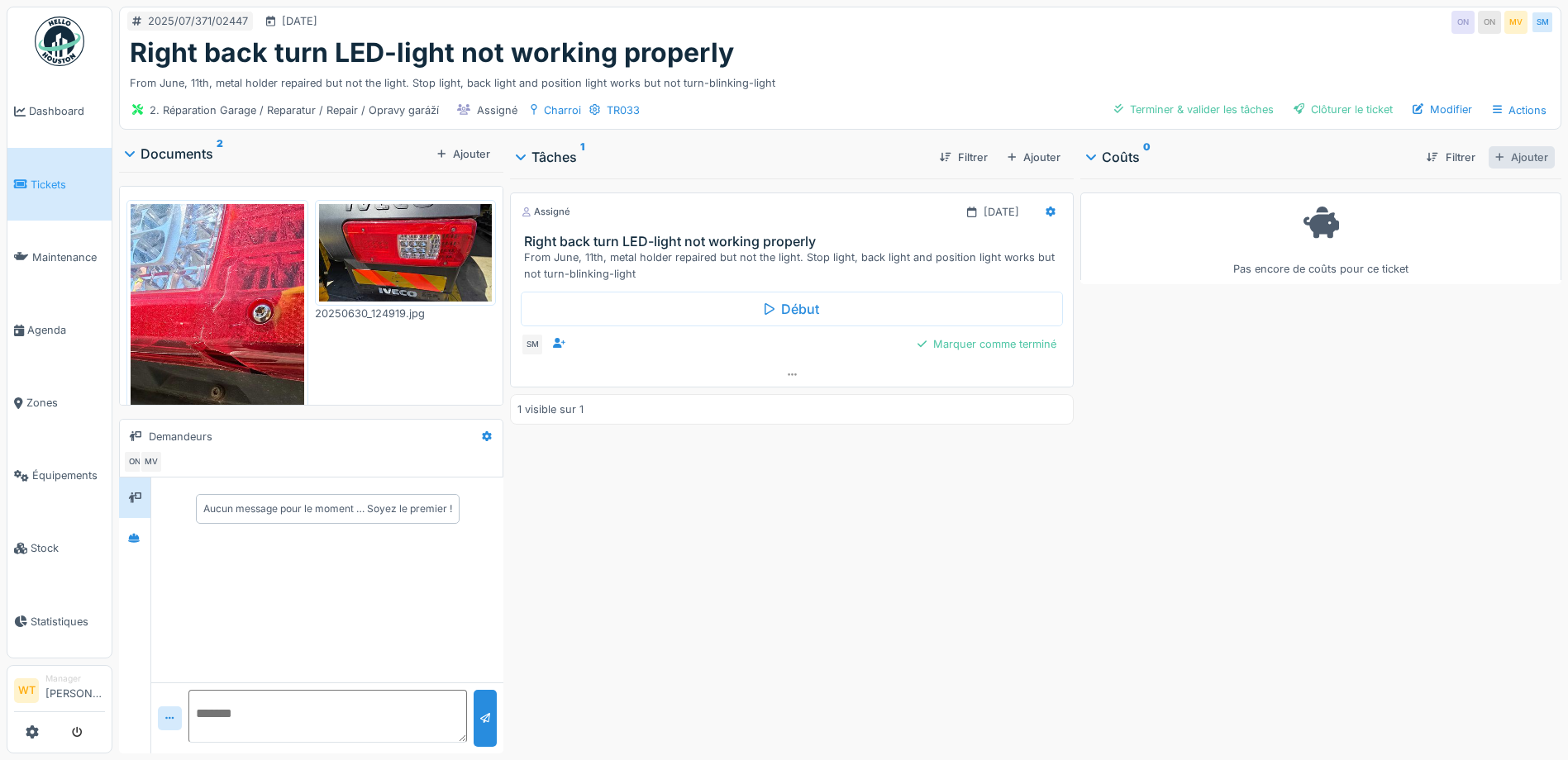 click on "Ajouter" at bounding box center (1522, 157) 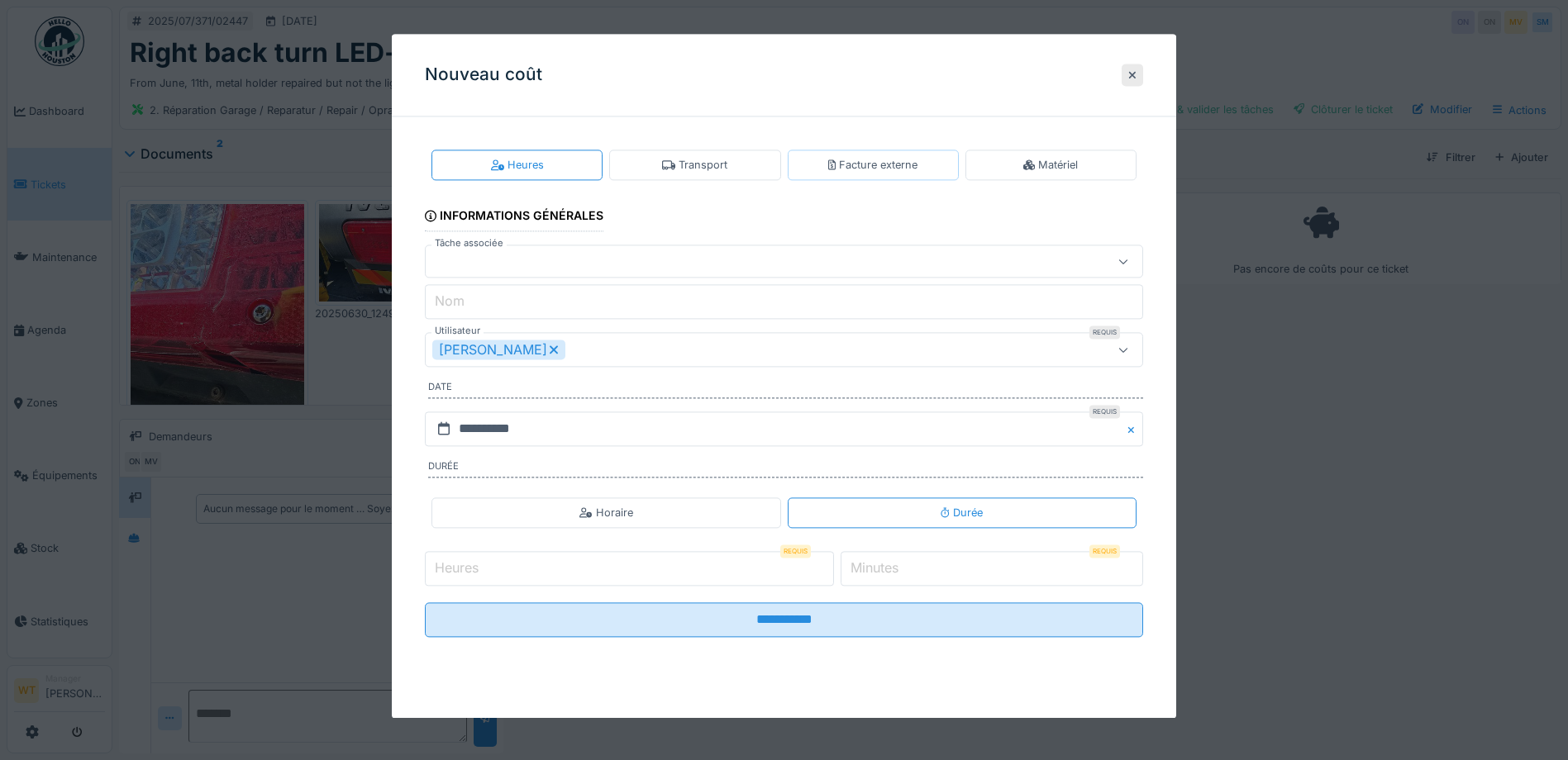 click on "Facture externe" at bounding box center [873, 164] 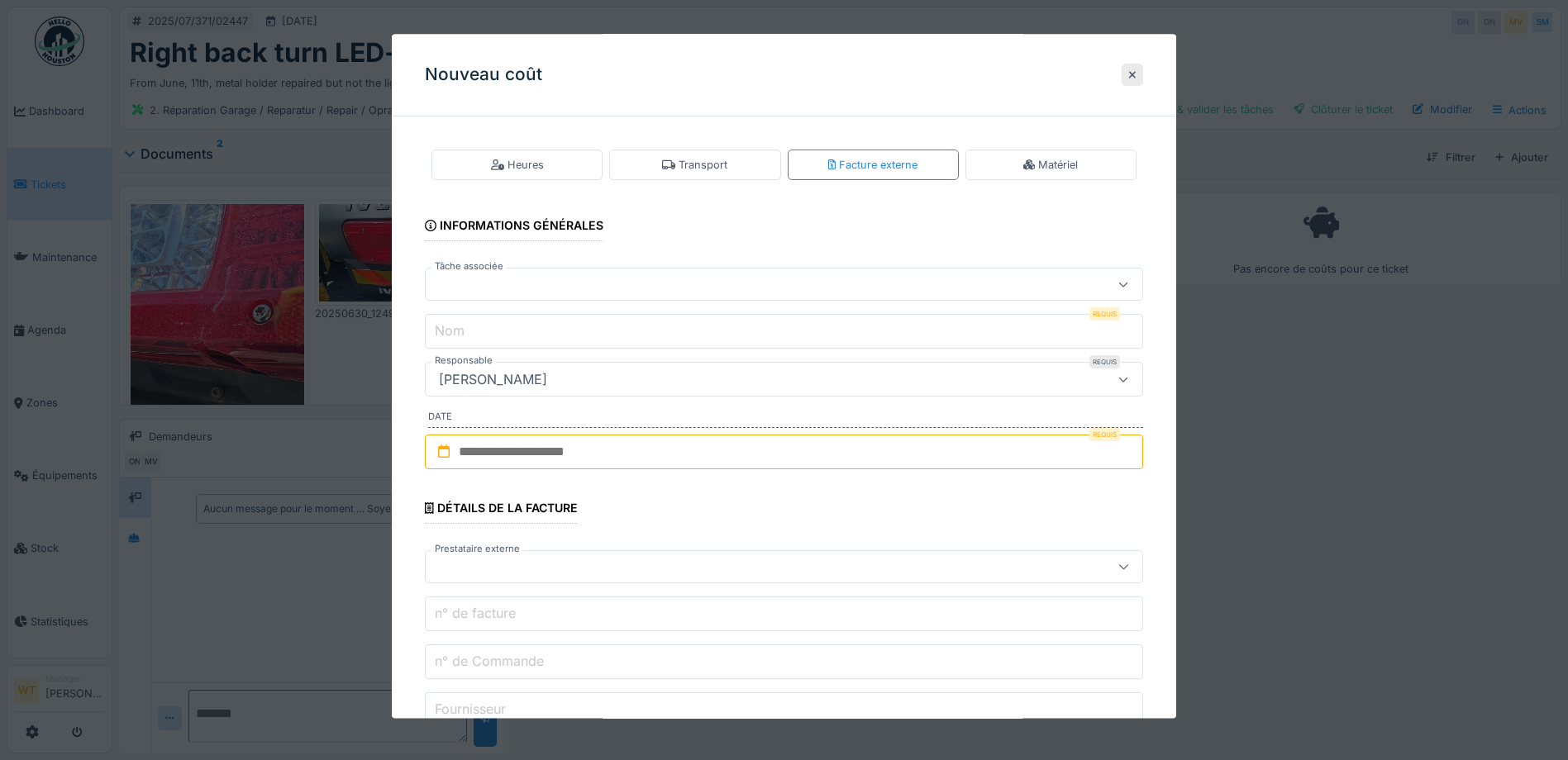 click at bounding box center [748, 285] 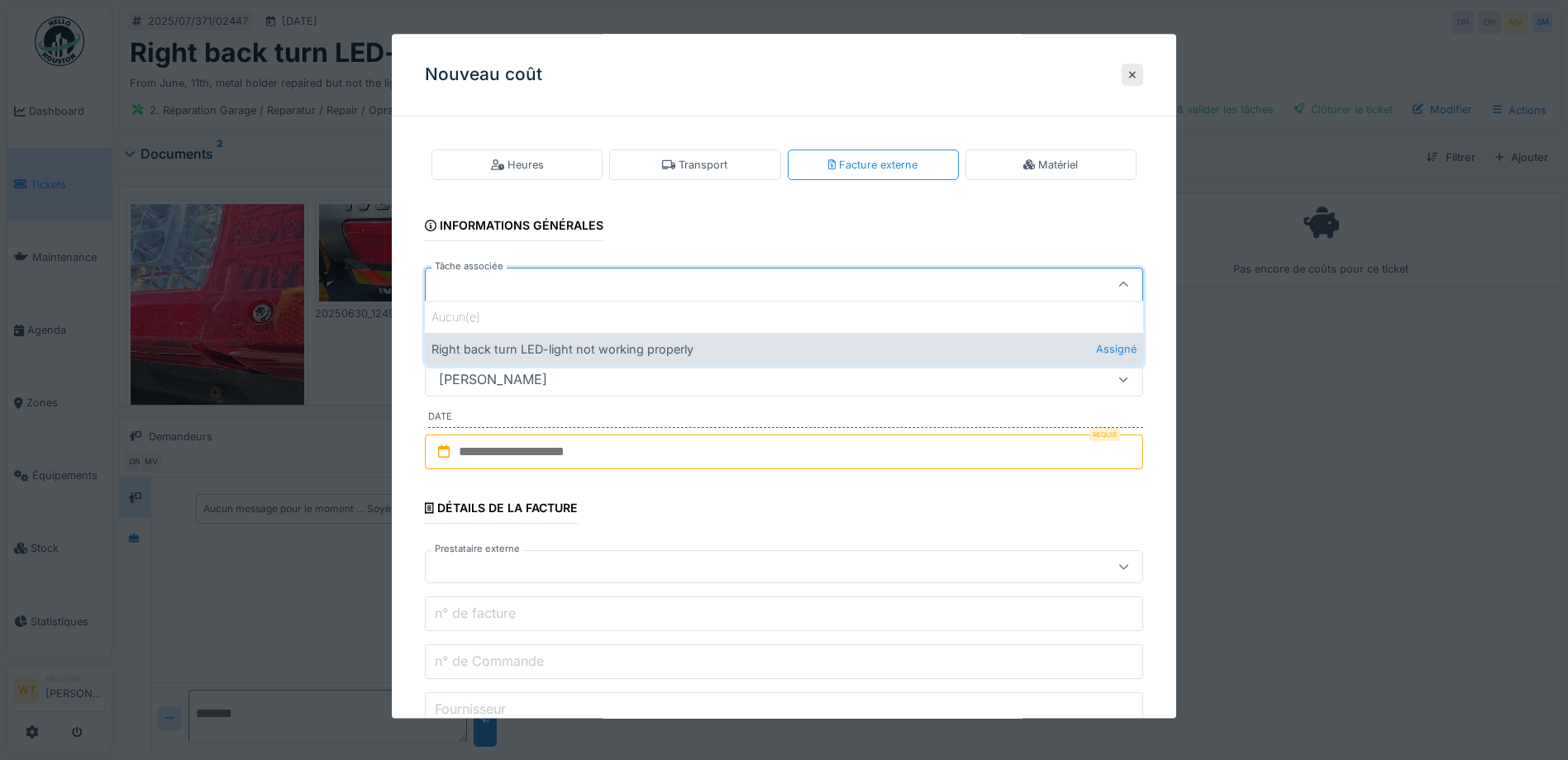click on "Right back turn LED-light not working properly   Assigné" at bounding box center (784, 349) 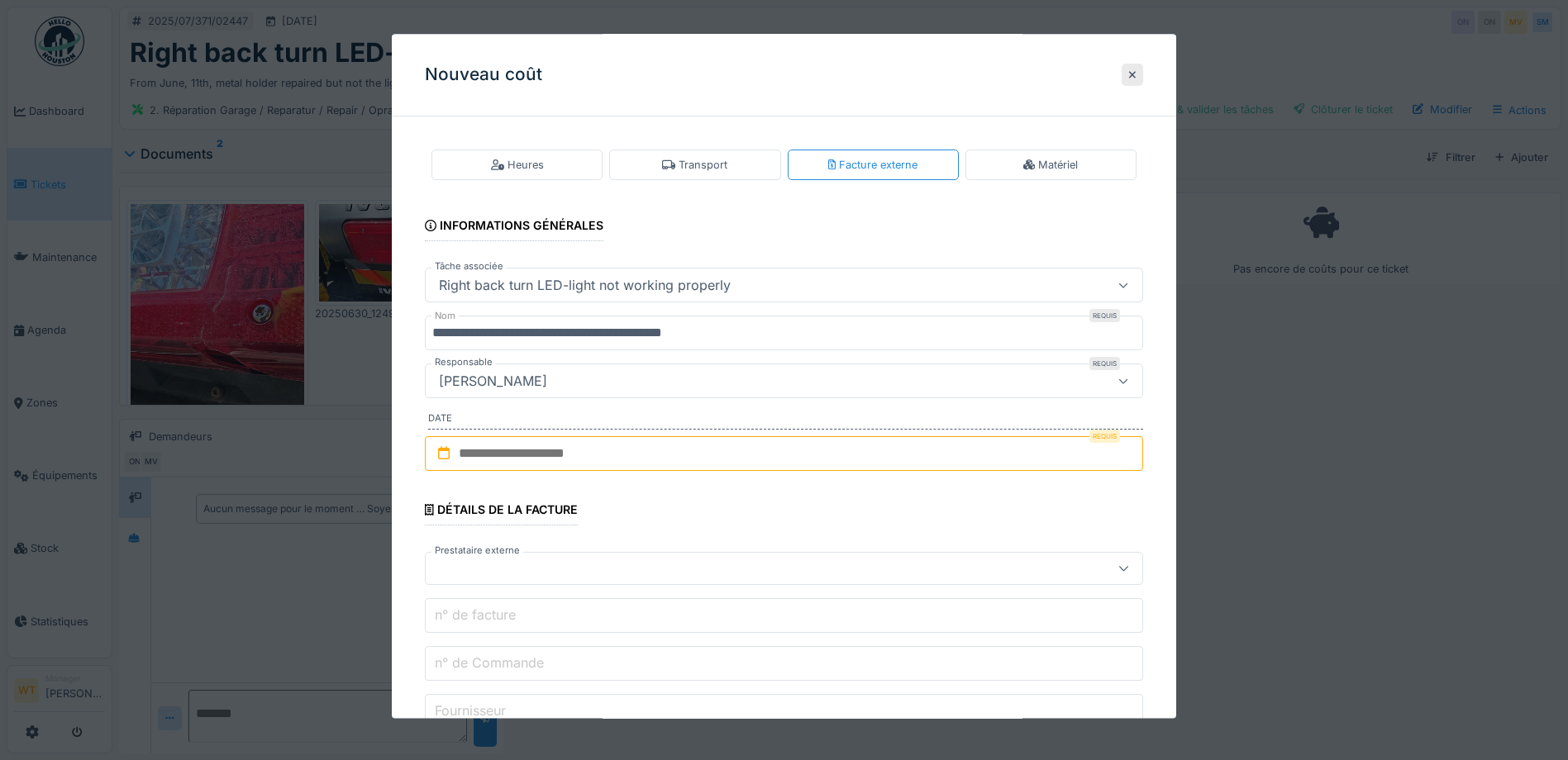 click on "**********" at bounding box center (784, 624) 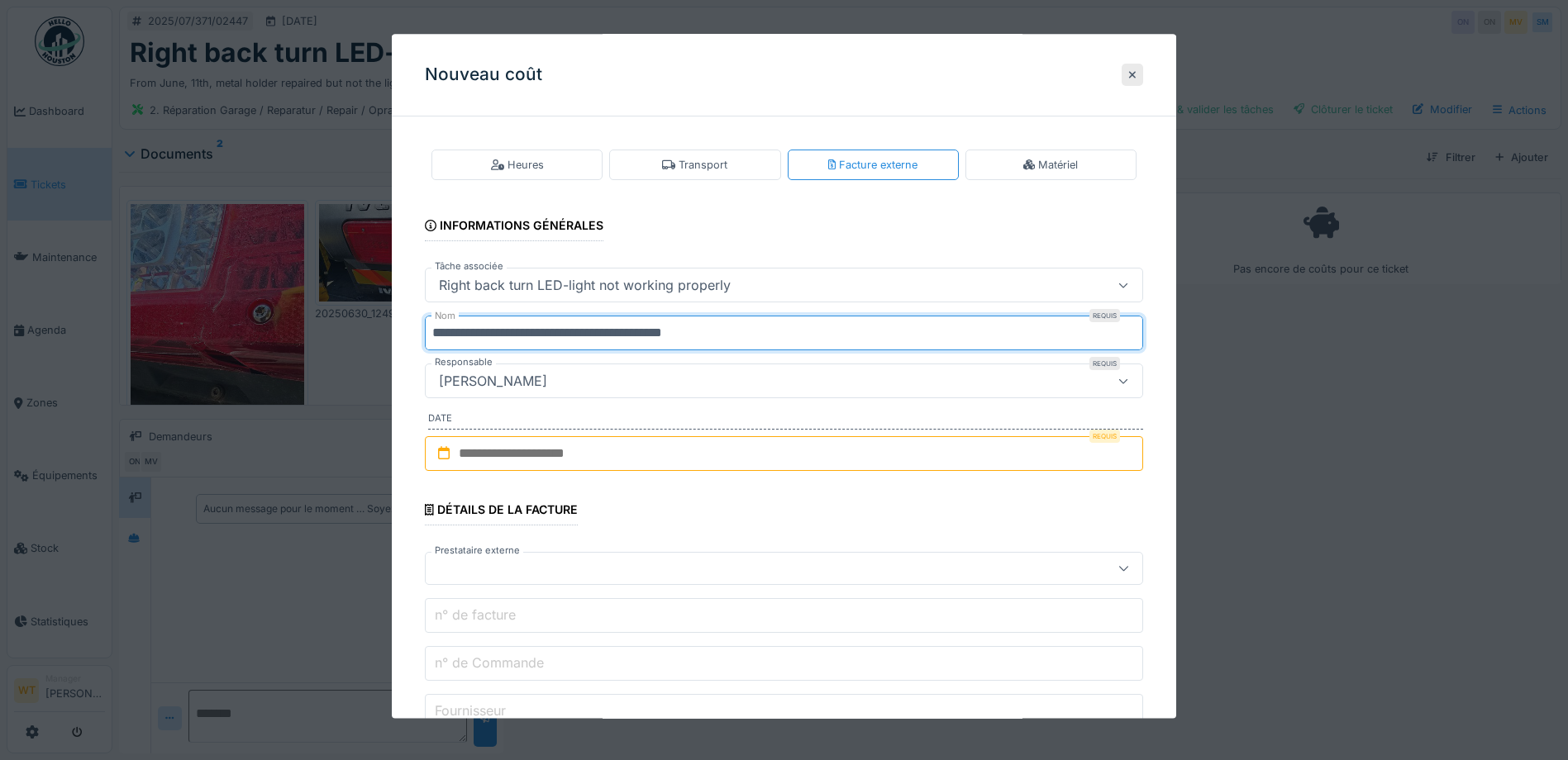 click on "**********" at bounding box center (784, 334) 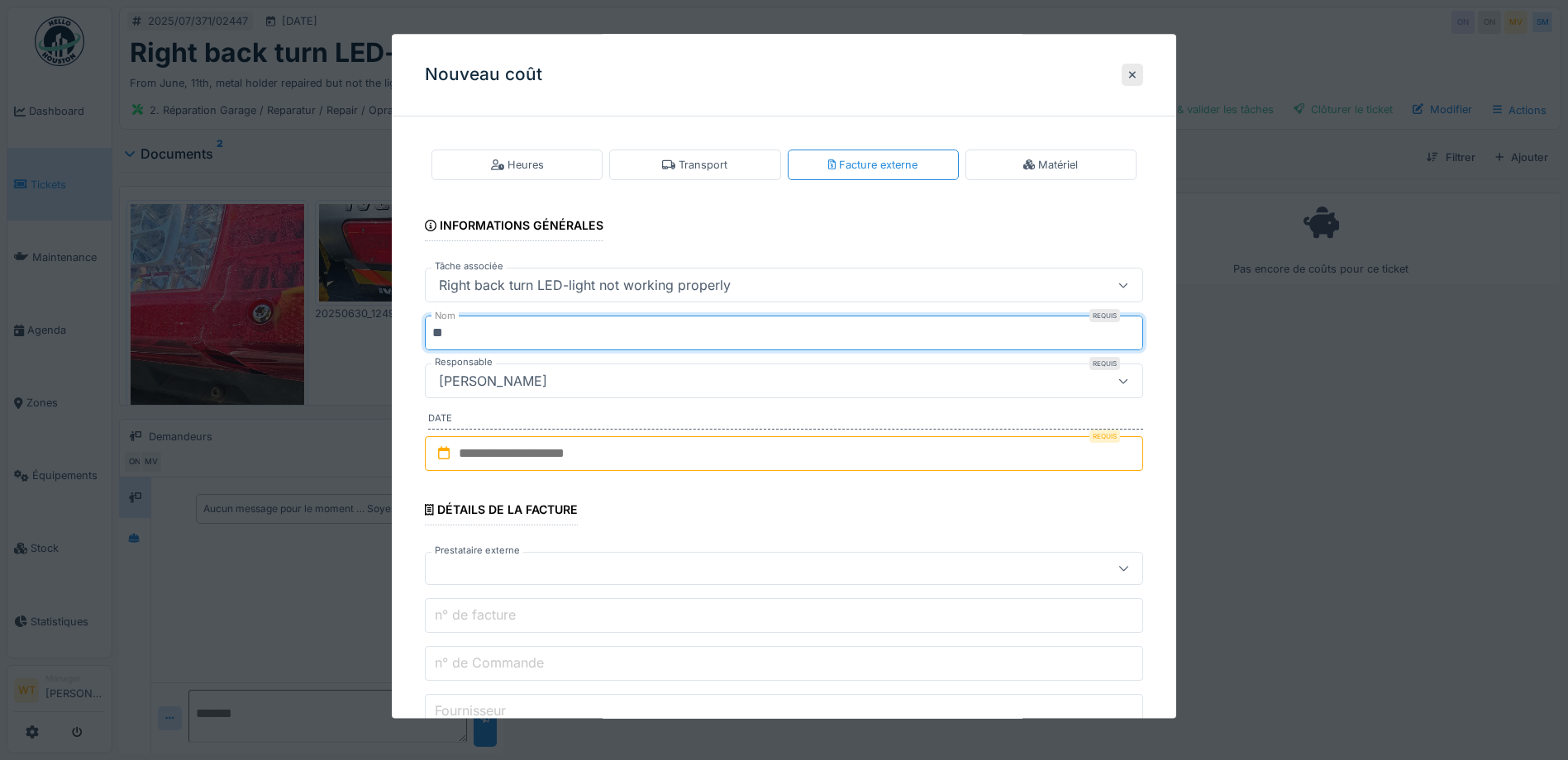 type on "*" 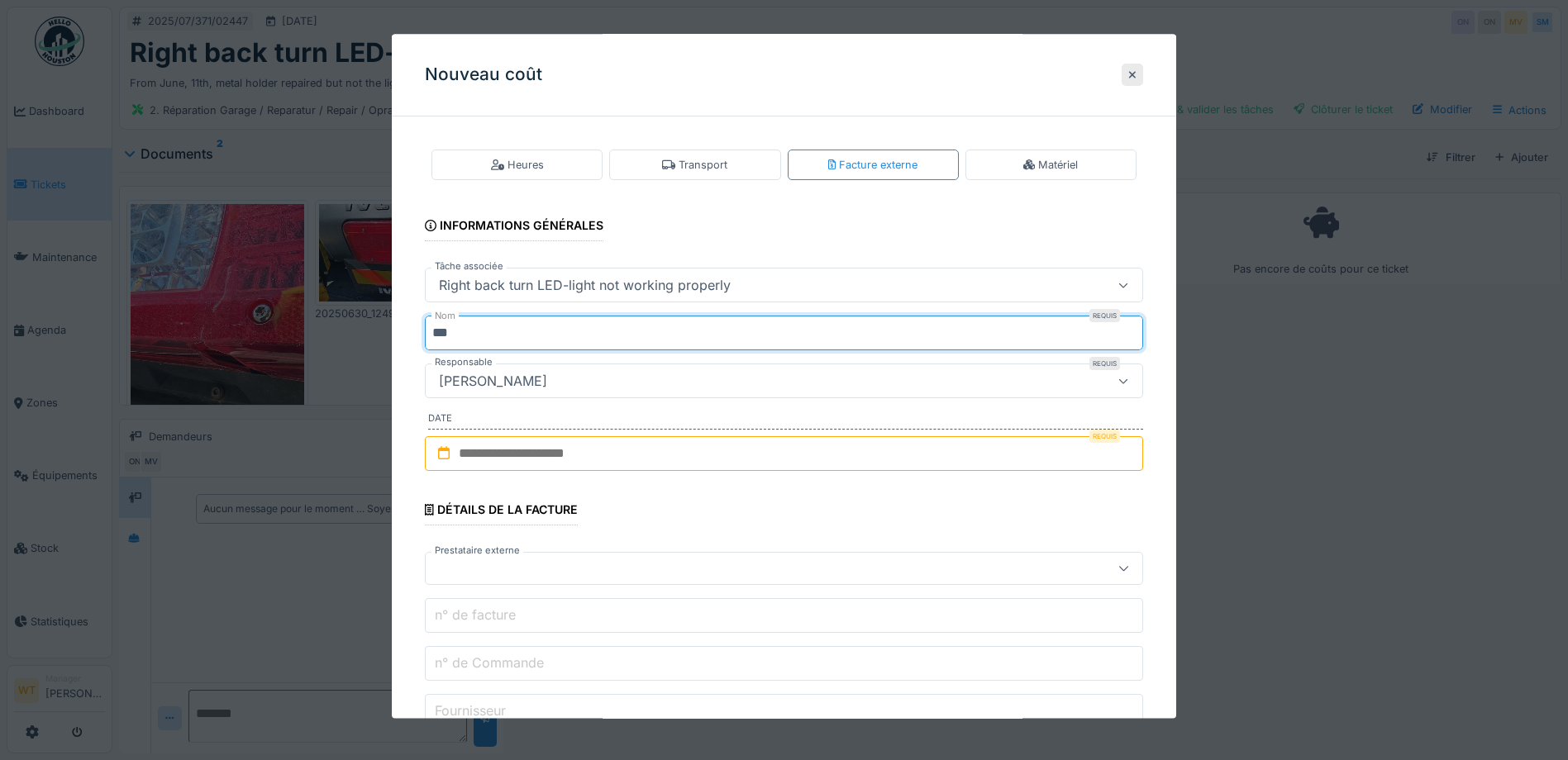 type on "***" 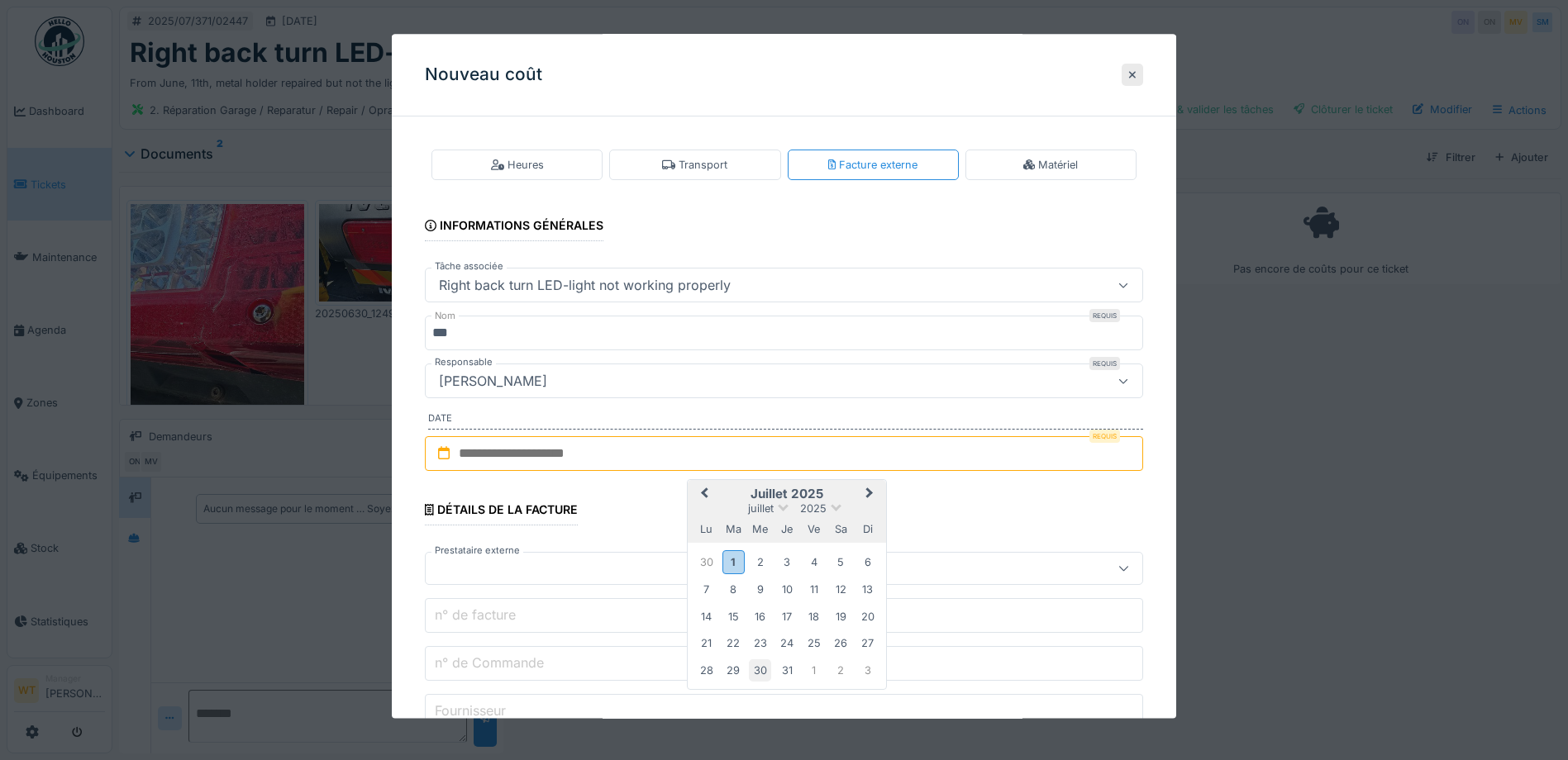click on "30" at bounding box center (760, 670) 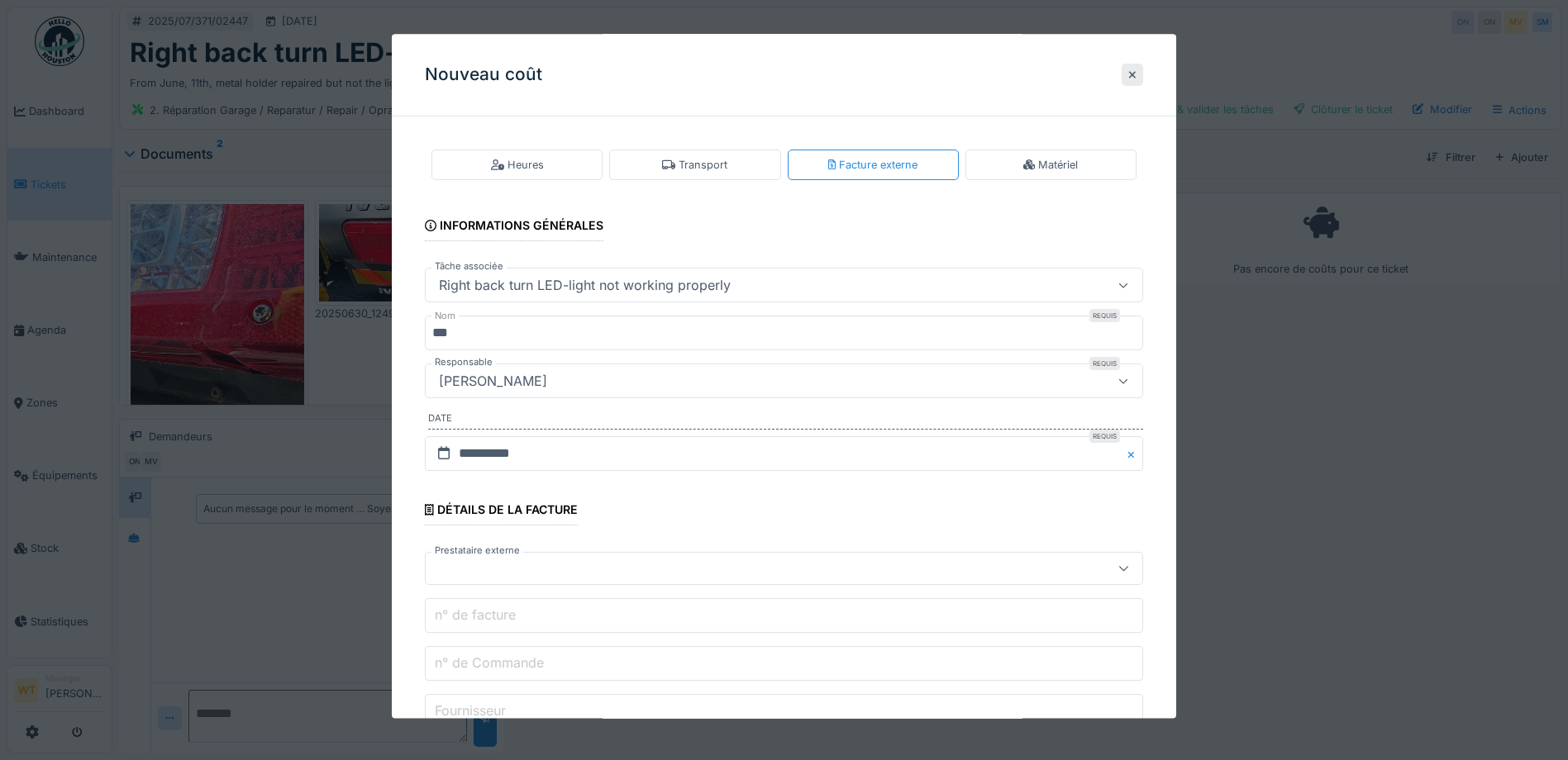 click at bounding box center (748, 569) 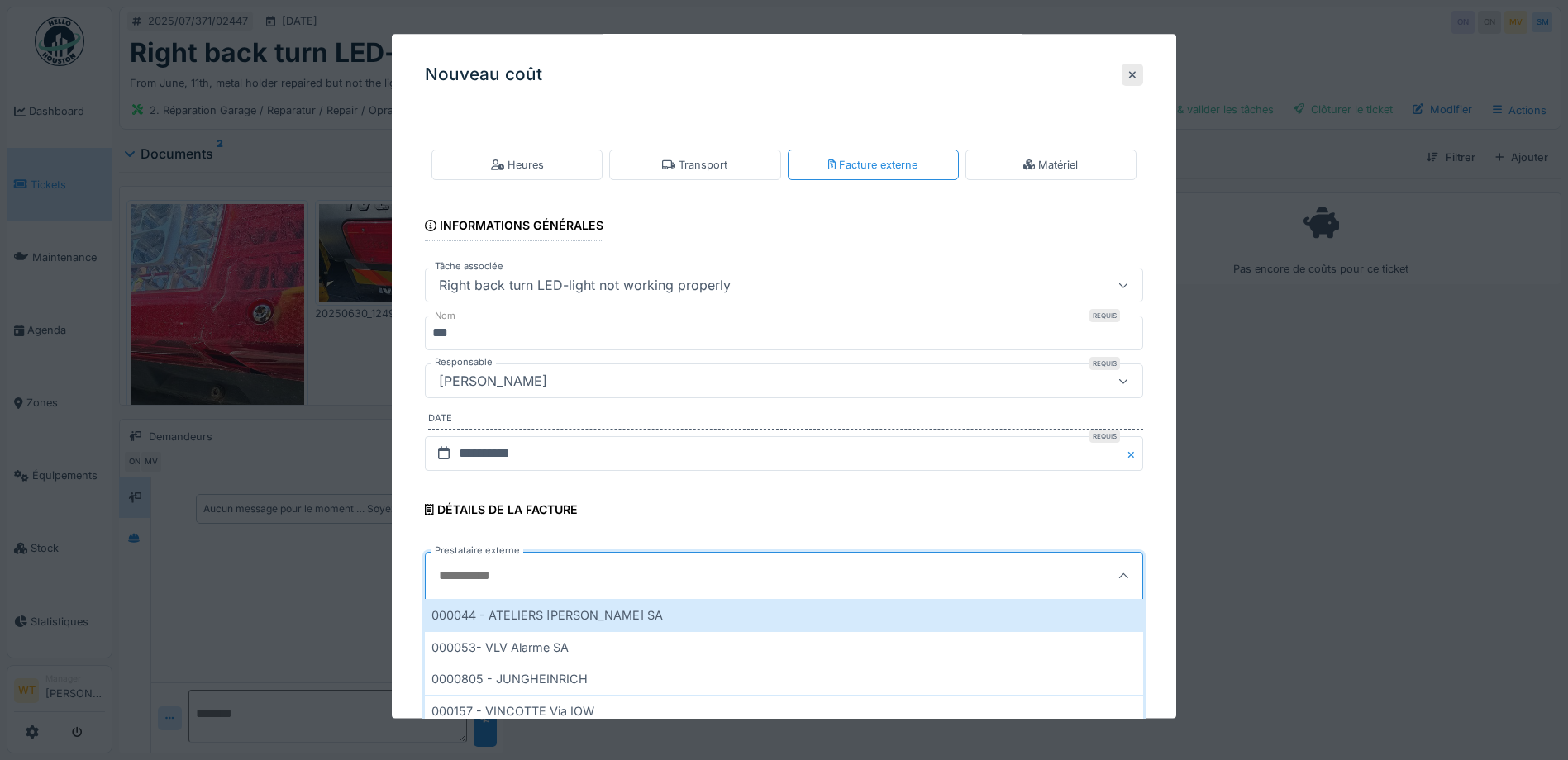 click on "Prestataire externe" at bounding box center [738, 577] 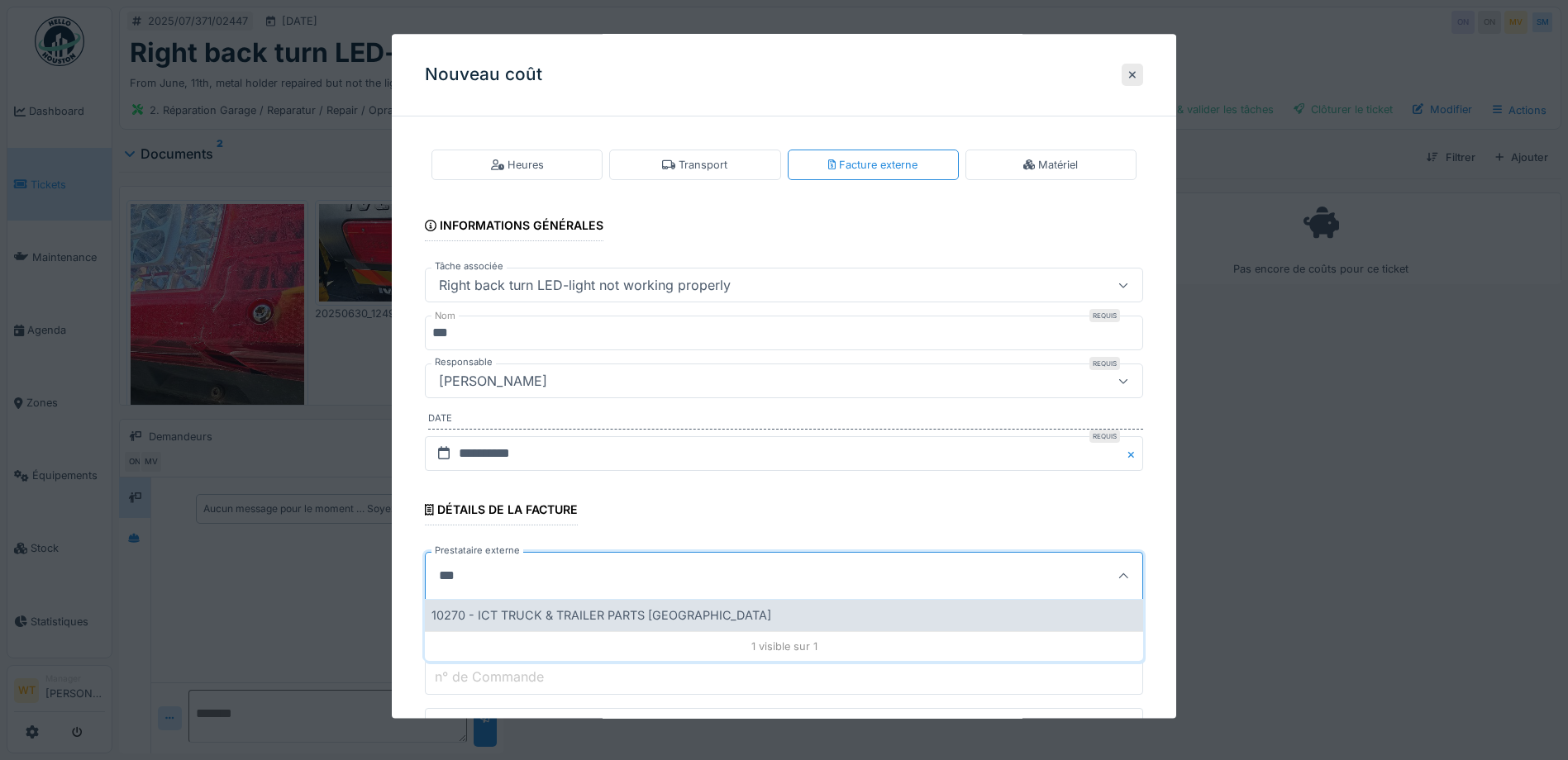 type on "***" 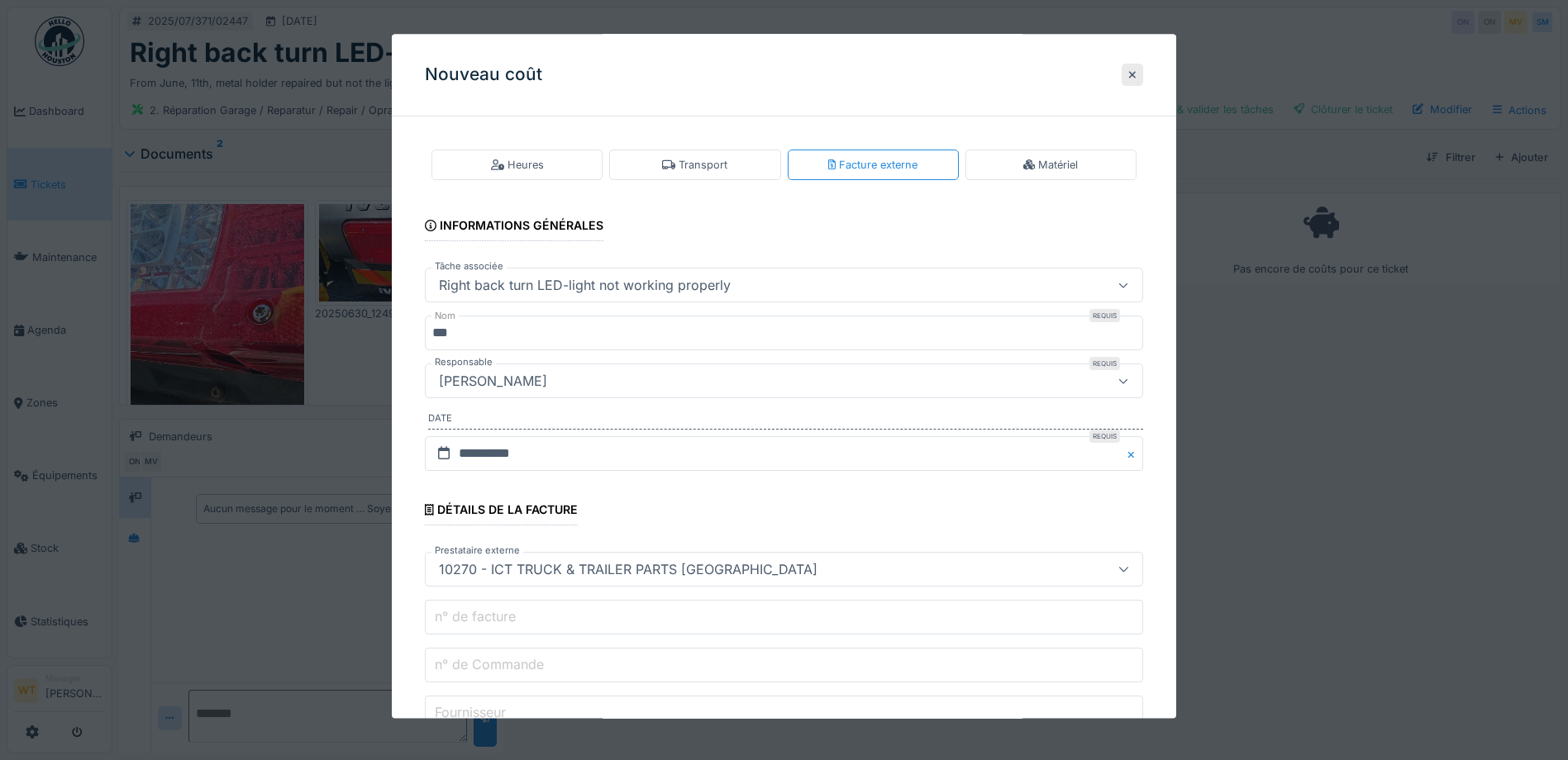 click on "n° de Commande" at bounding box center (784, 666) 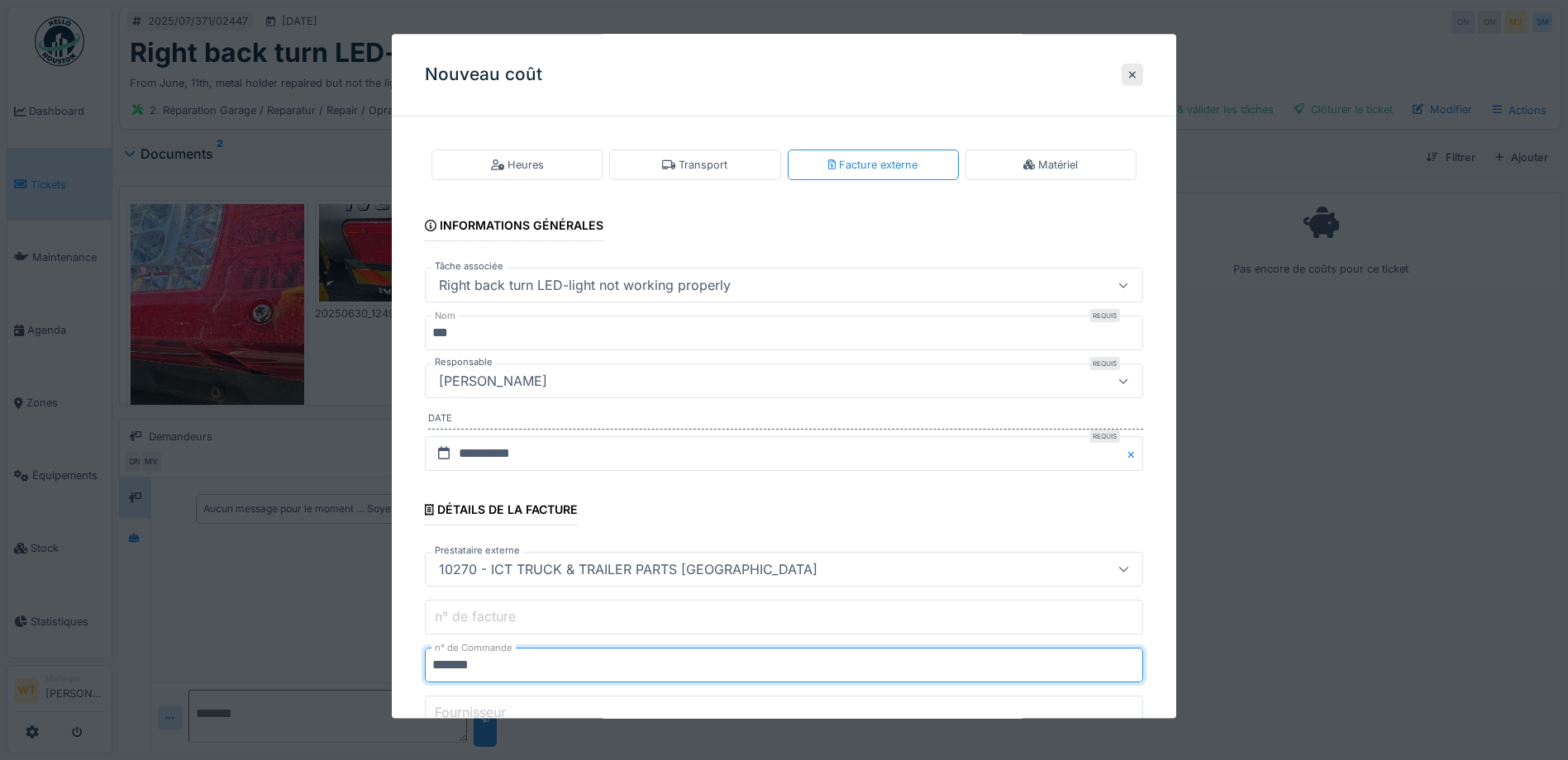 type on "*******" 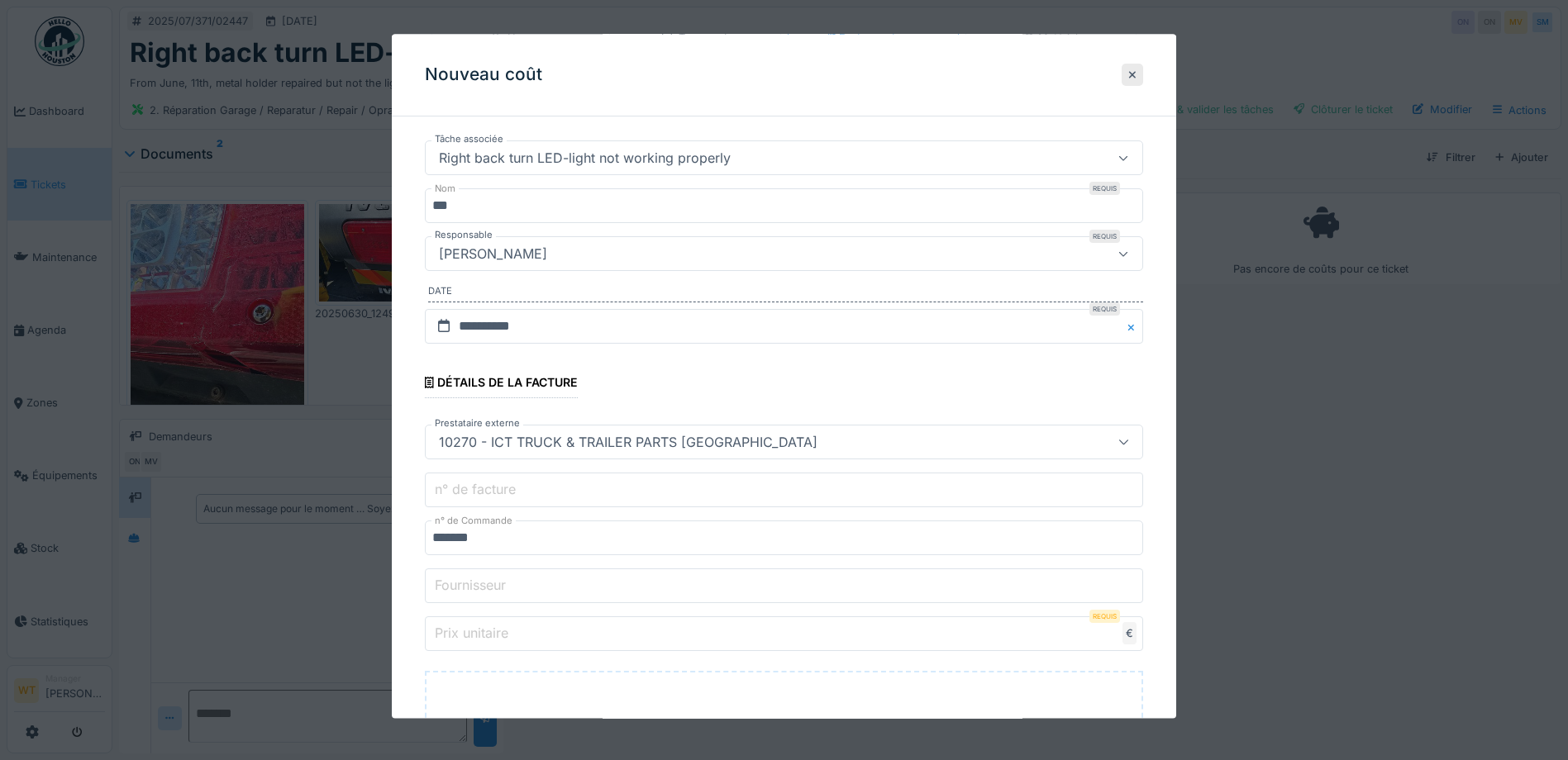 scroll, scrollTop: 165, scrollLeft: 0, axis: vertical 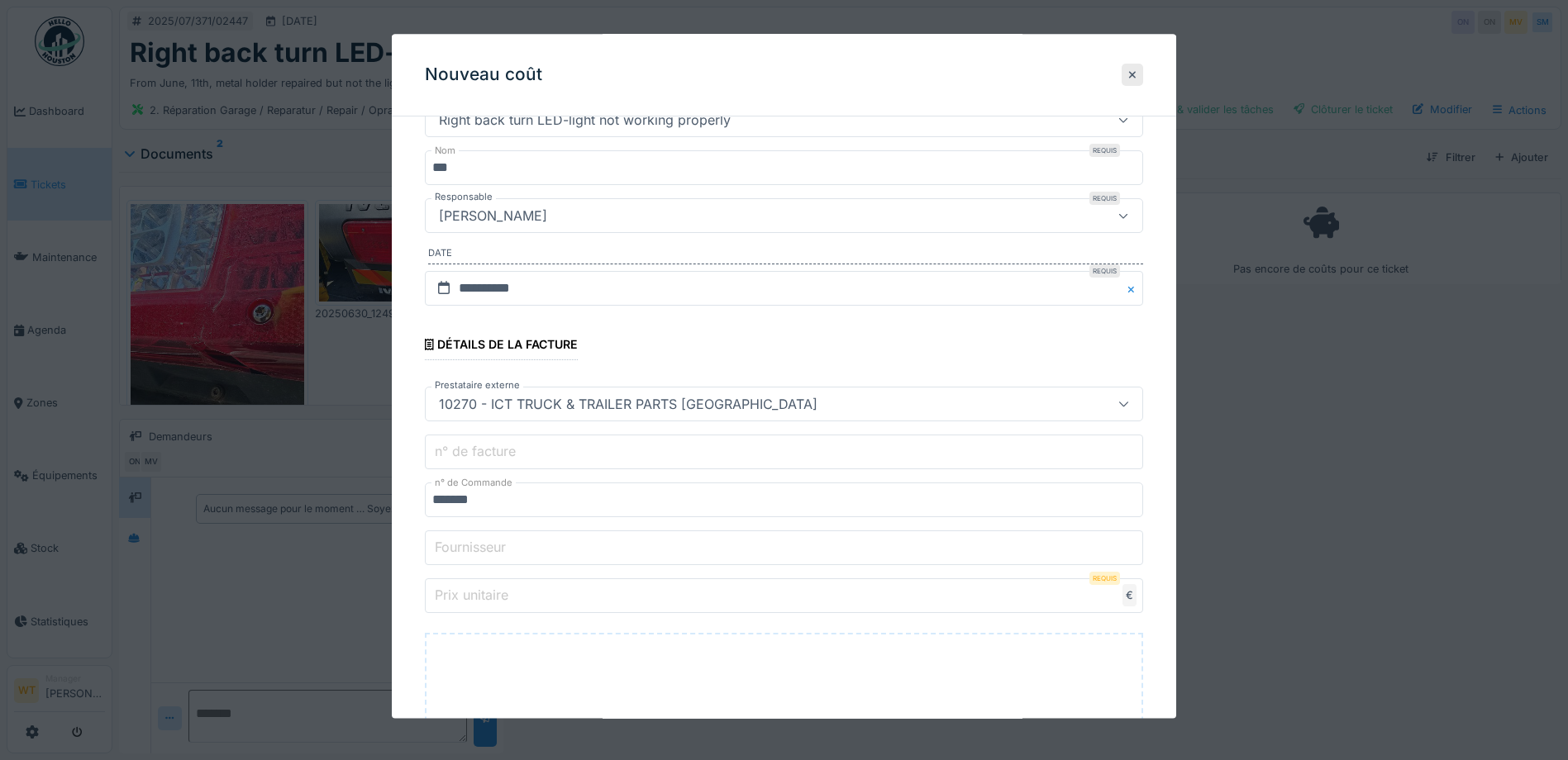 click on "Prix unitaire" at bounding box center (784, 596) 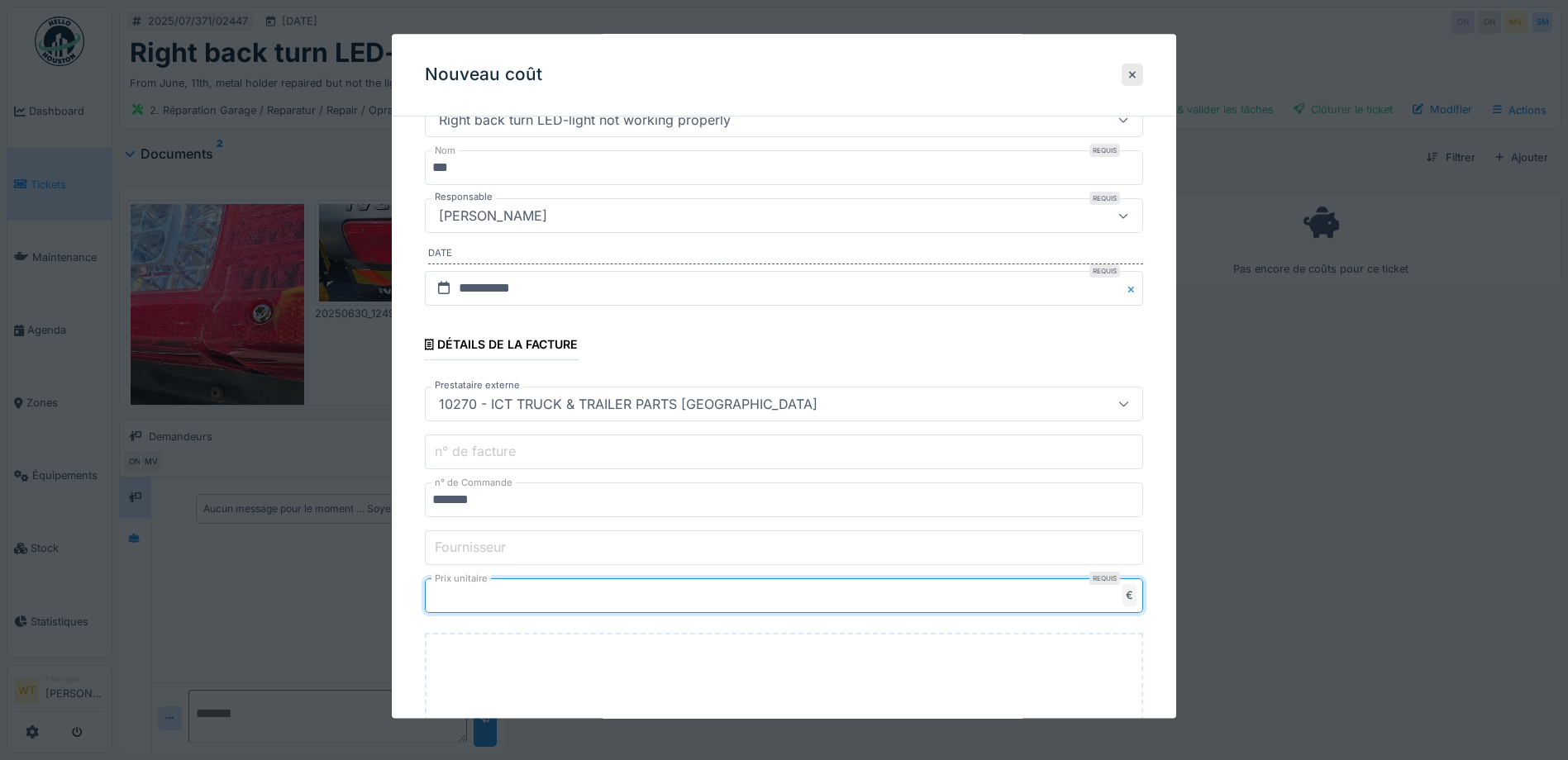type on "***" 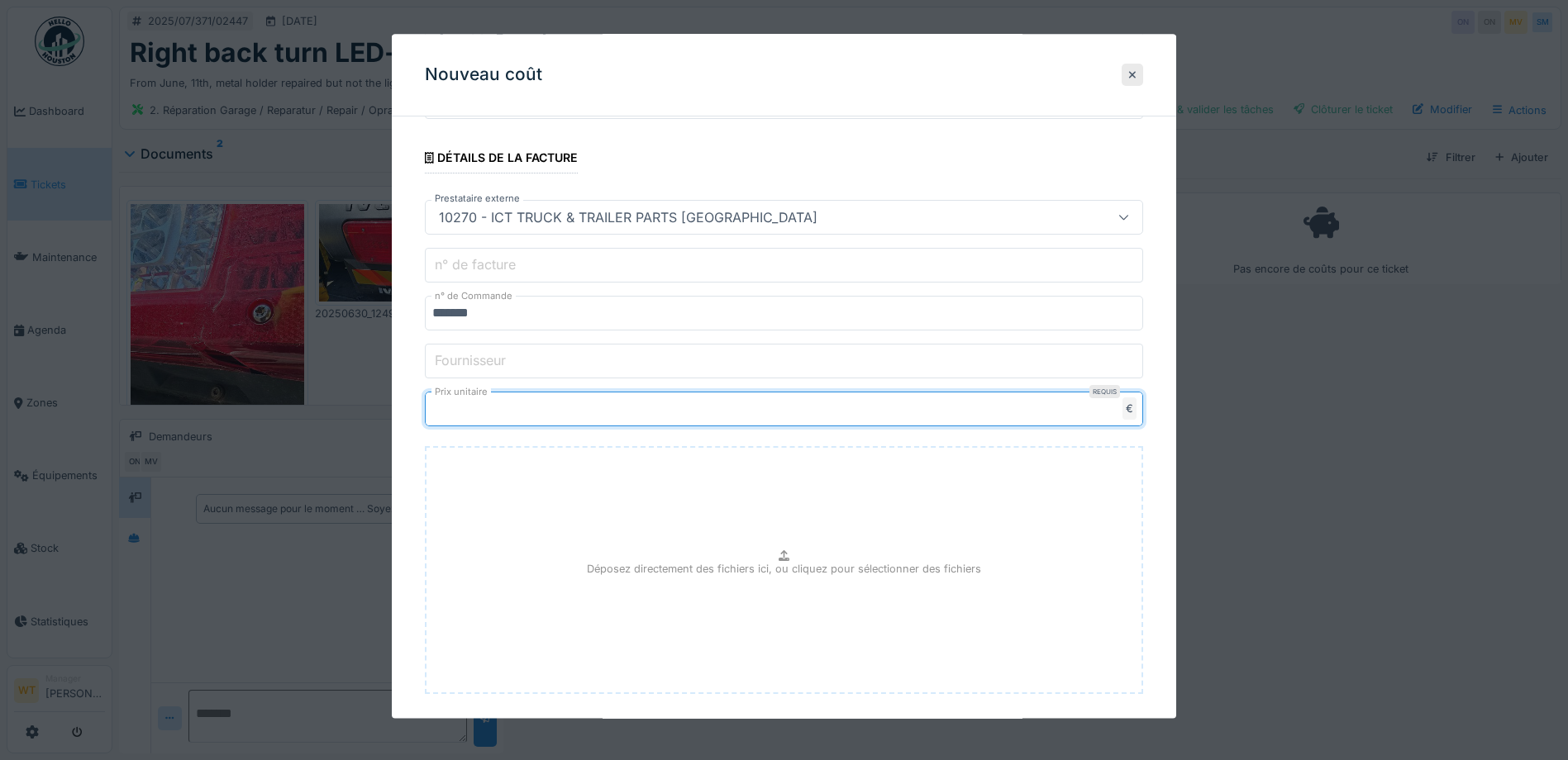 scroll, scrollTop: 413, scrollLeft: 0, axis: vertical 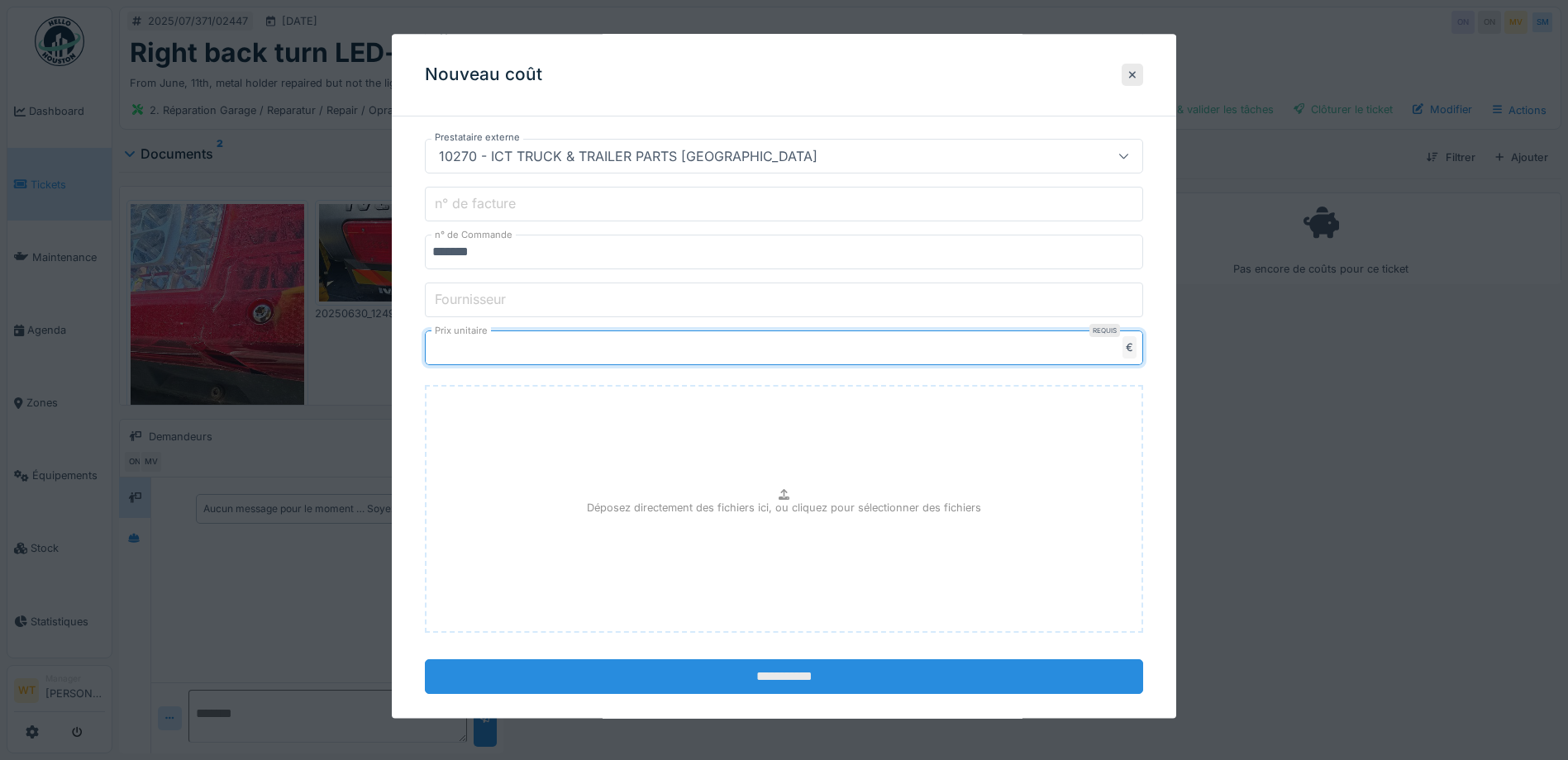 type on "******" 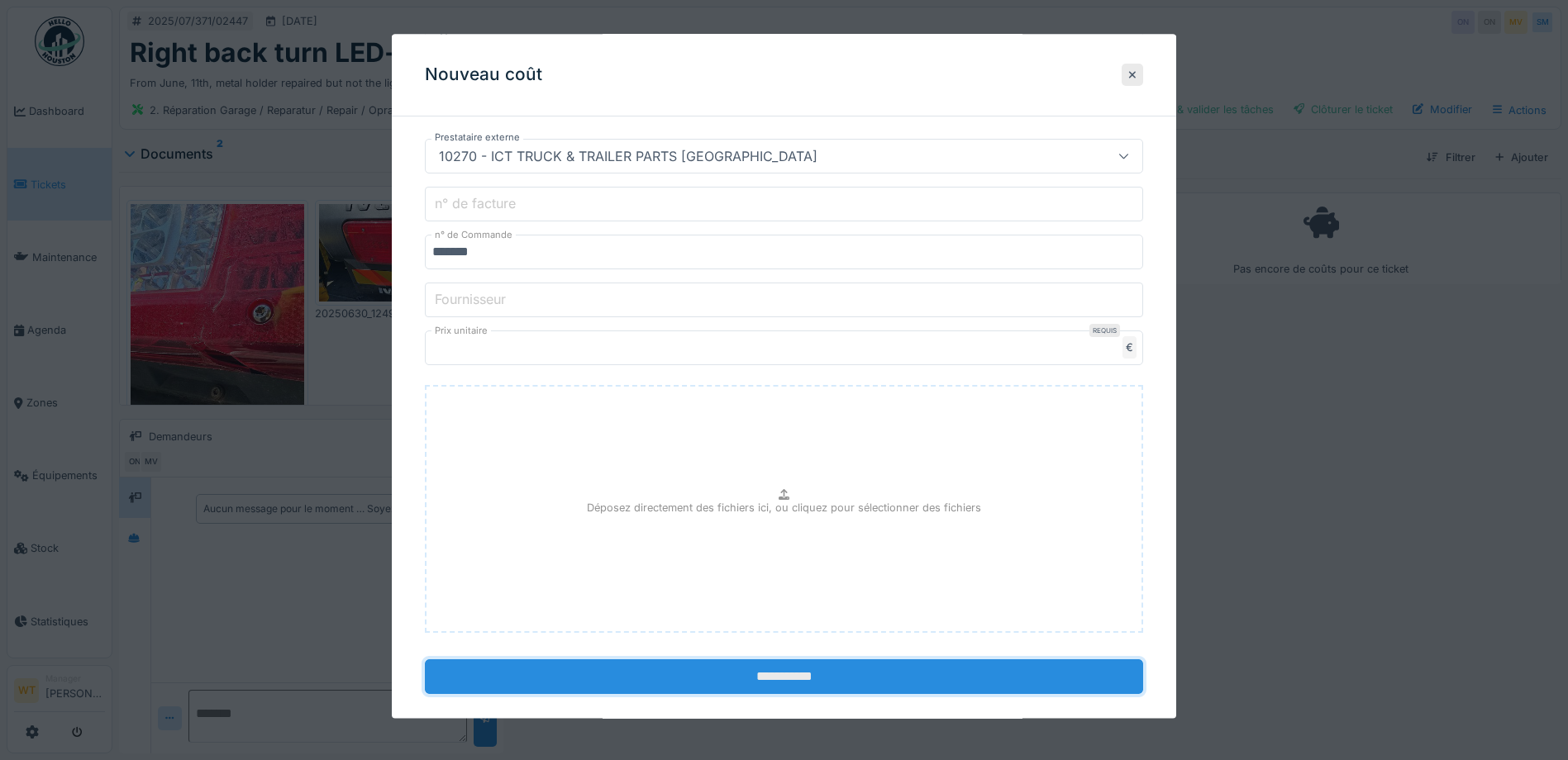 click on "**********" at bounding box center [784, 677] 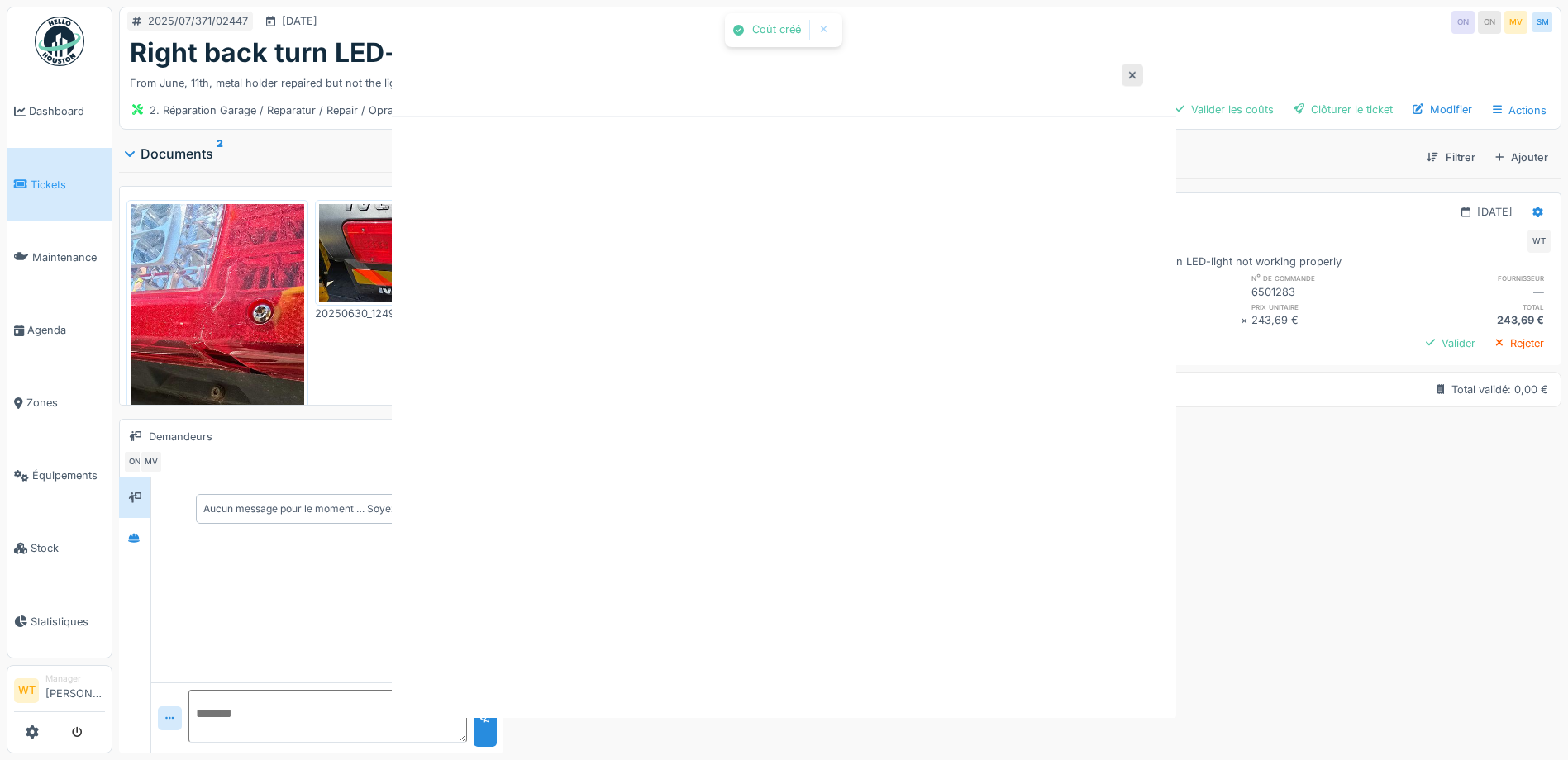 scroll, scrollTop: 0, scrollLeft: 0, axis: both 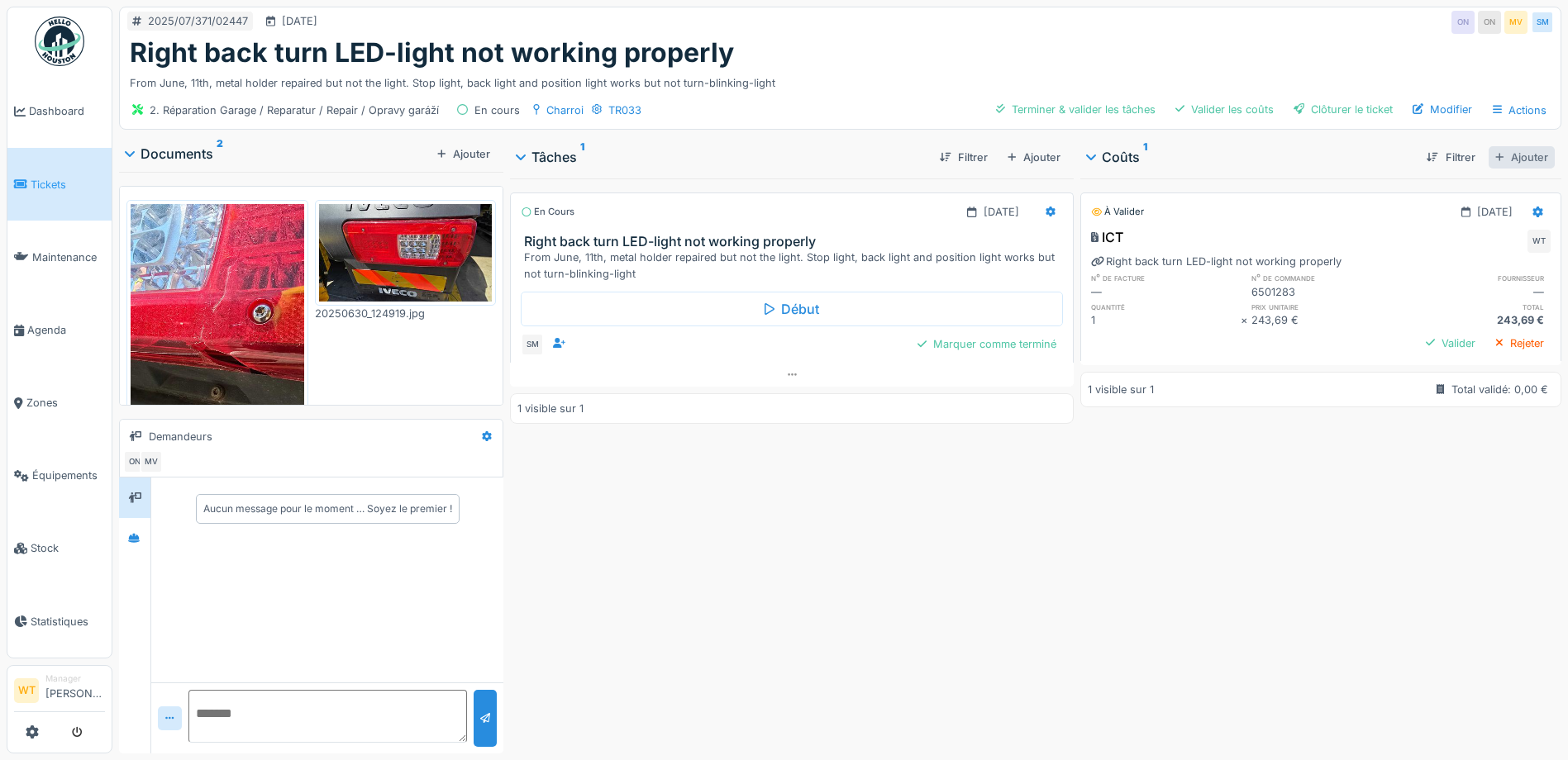 click on "Ajouter" at bounding box center (1522, 157) 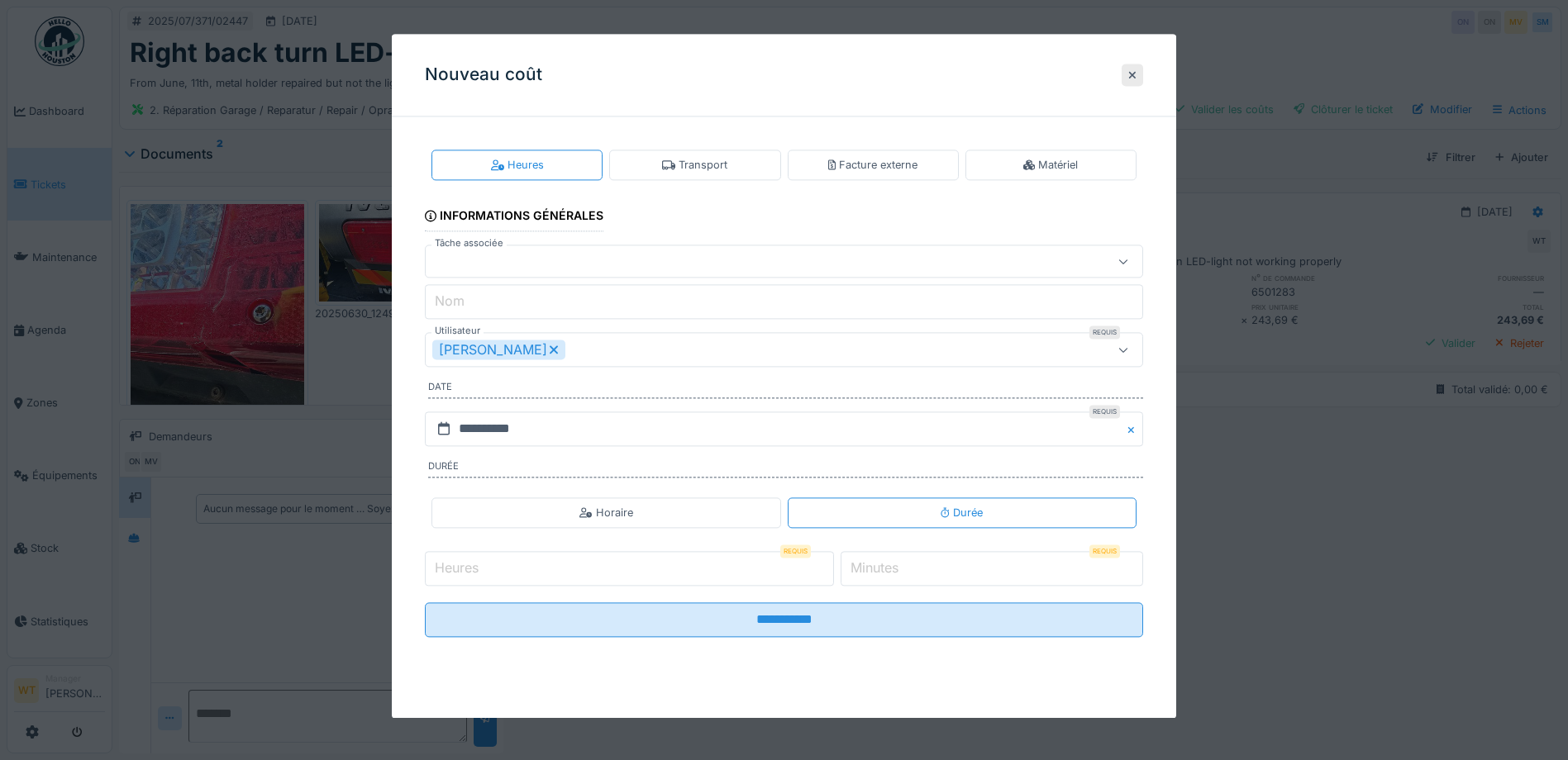 click 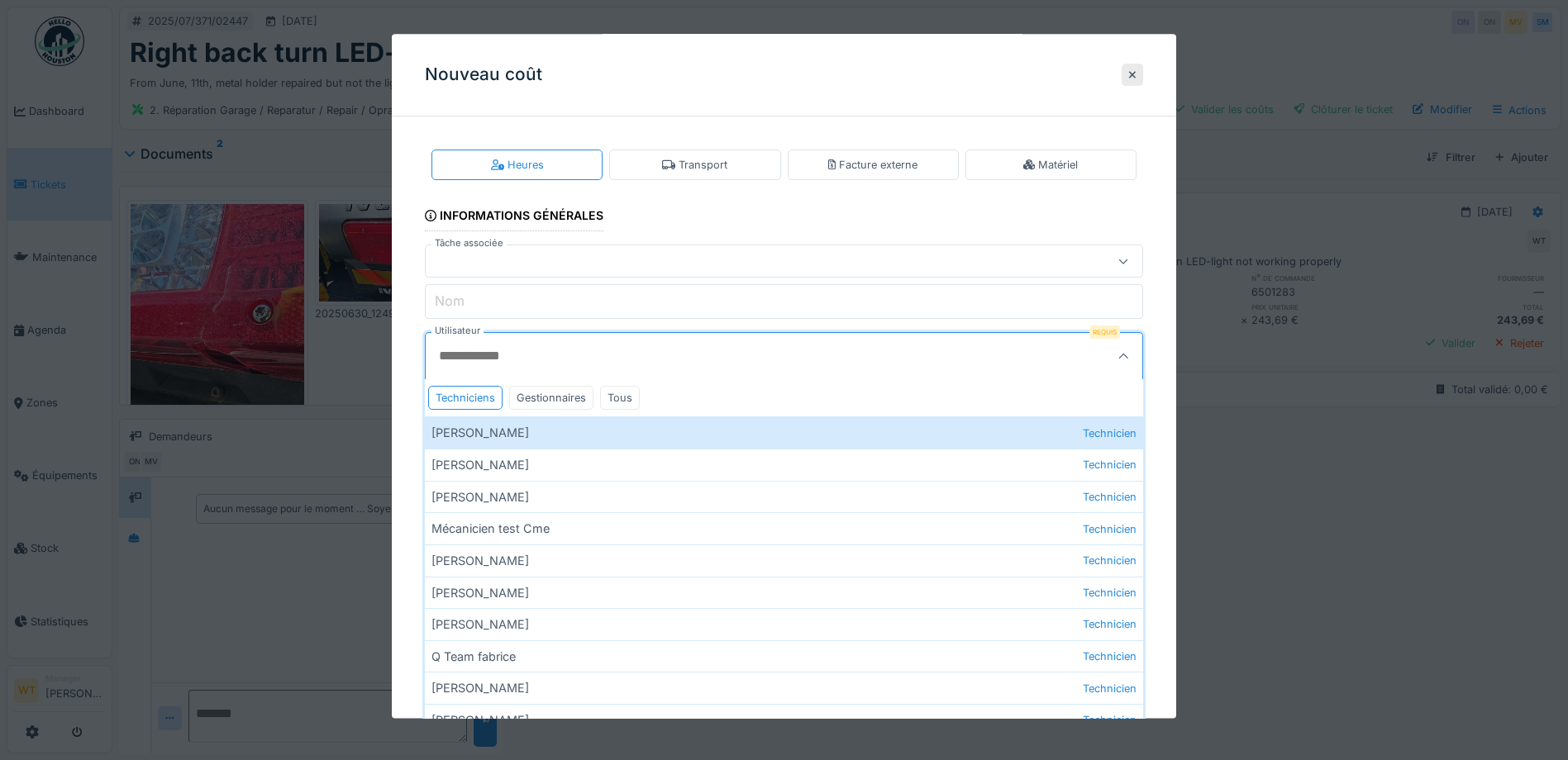click on "Utilisateur" at bounding box center (738, 357) 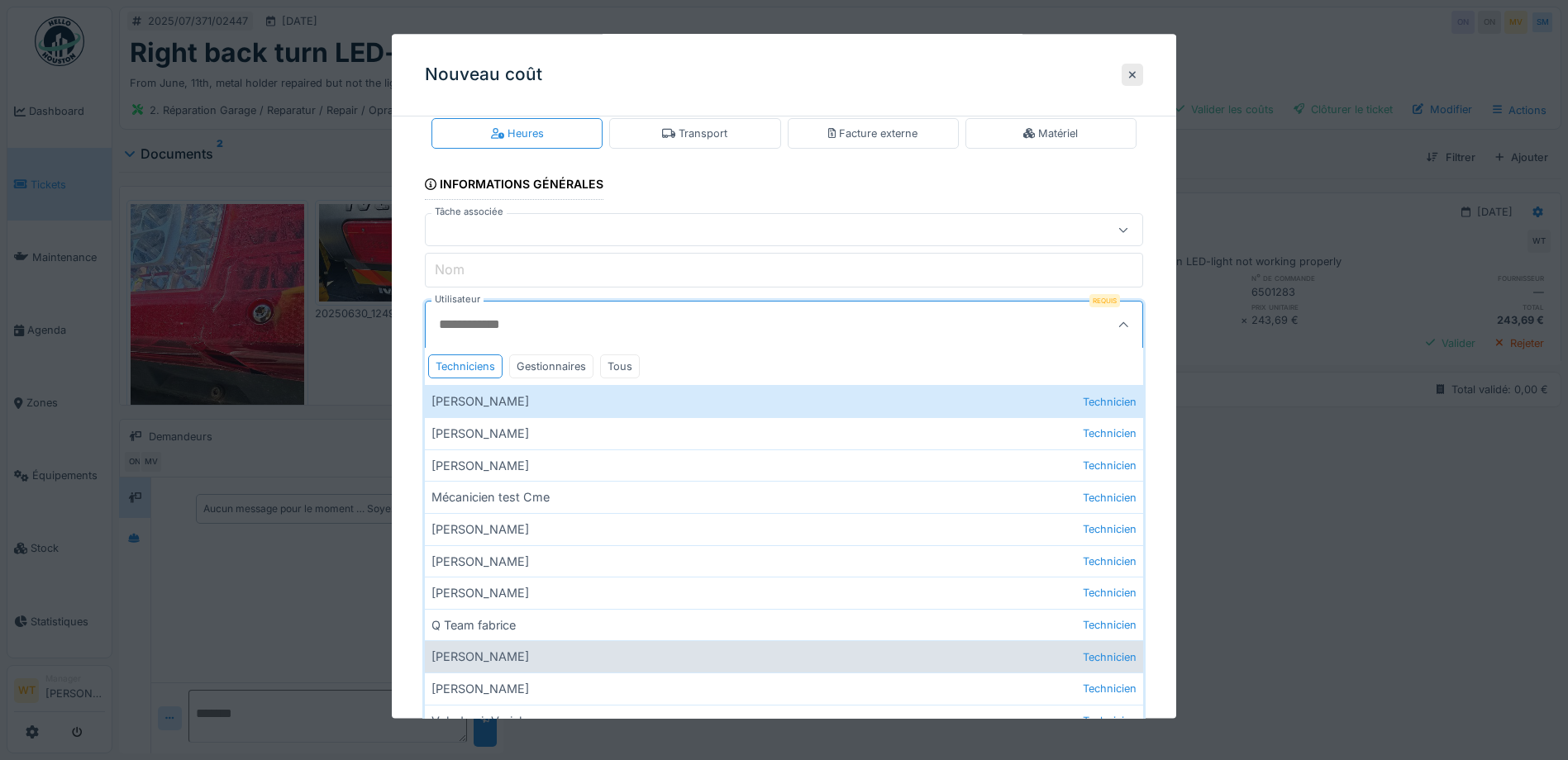 scroll, scrollTop: 83, scrollLeft: 0, axis: vertical 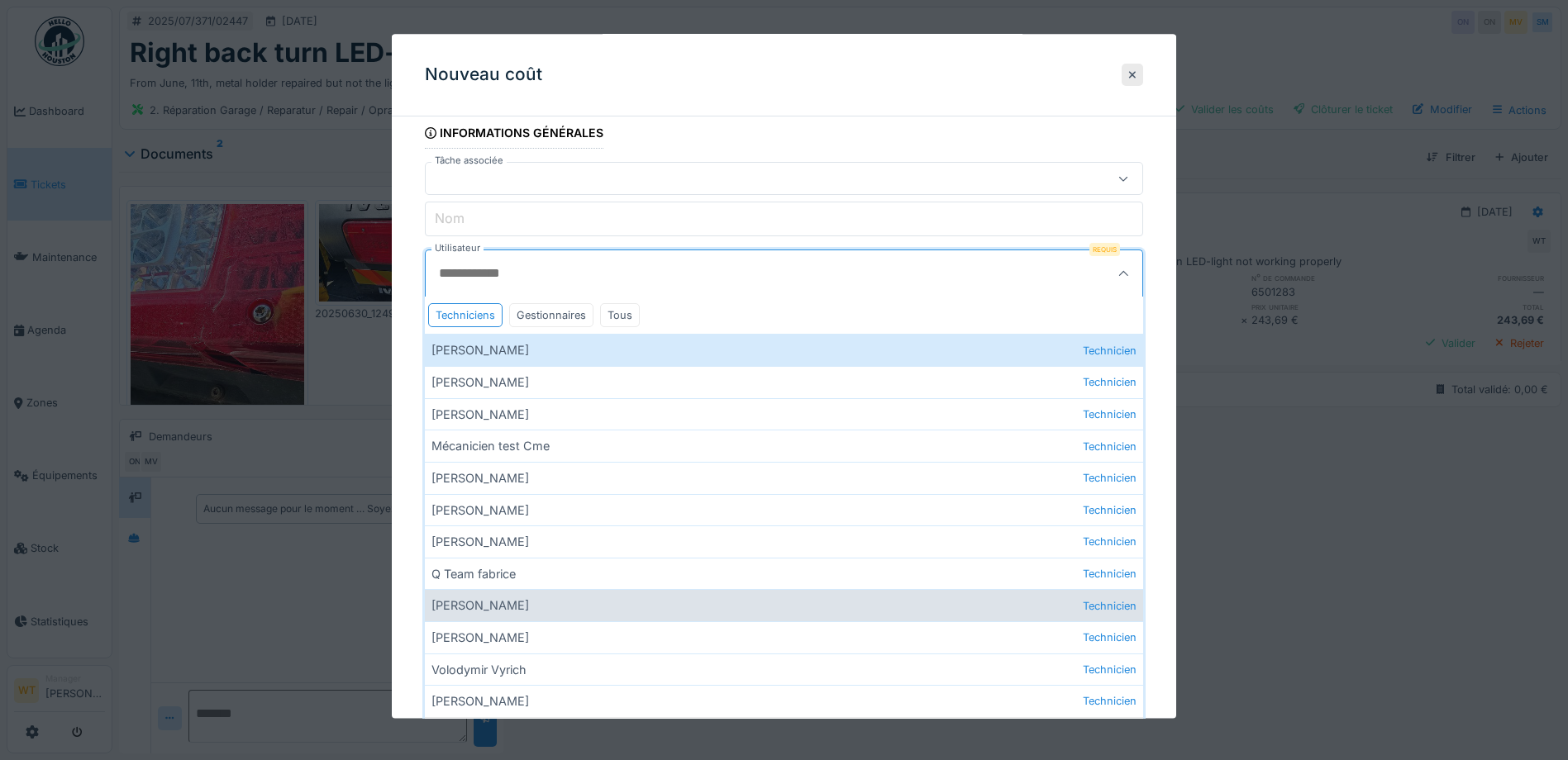 click on "[PERSON_NAME]   Technicien" at bounding box center [784, 606] 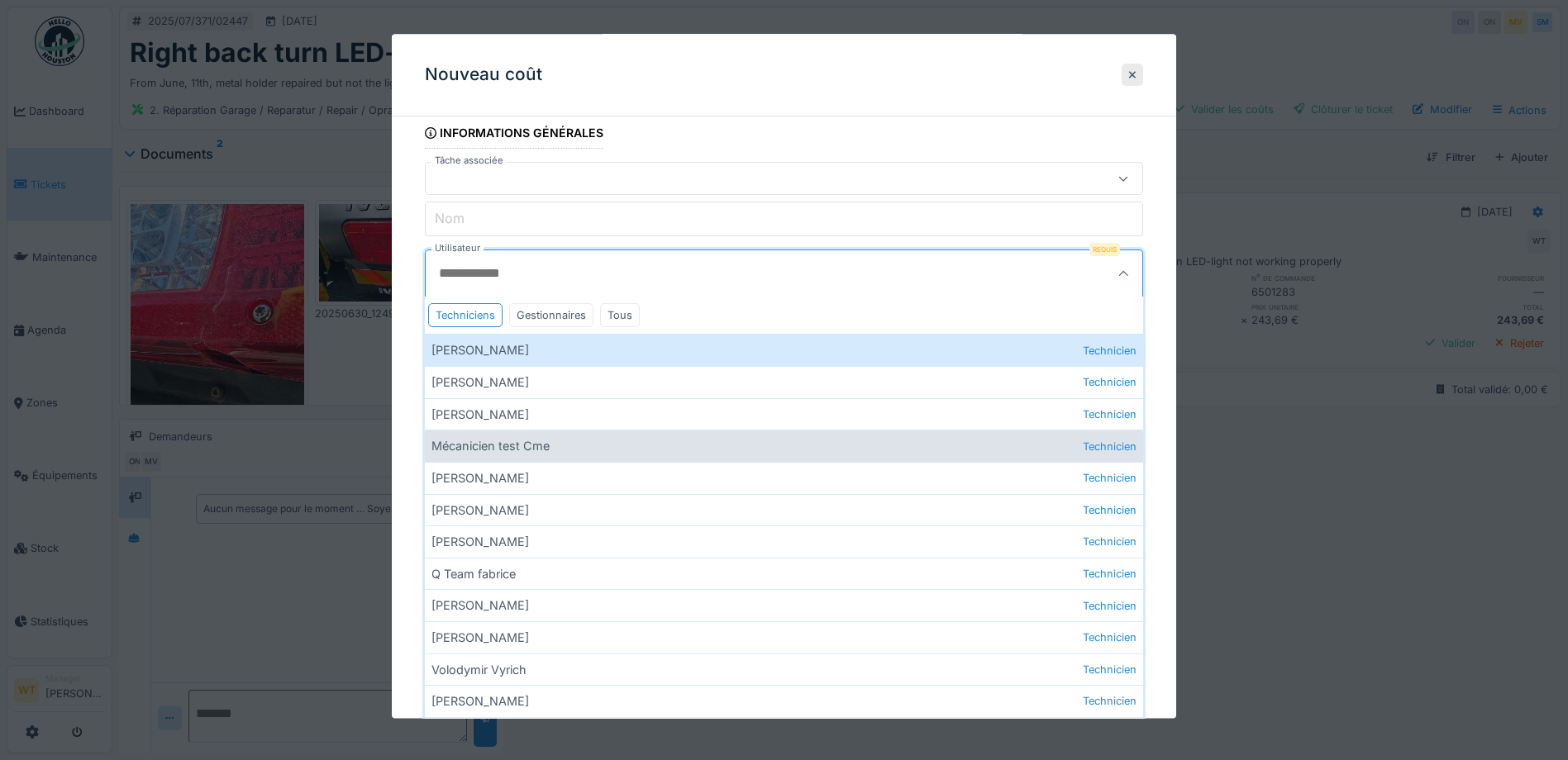 type on "****" 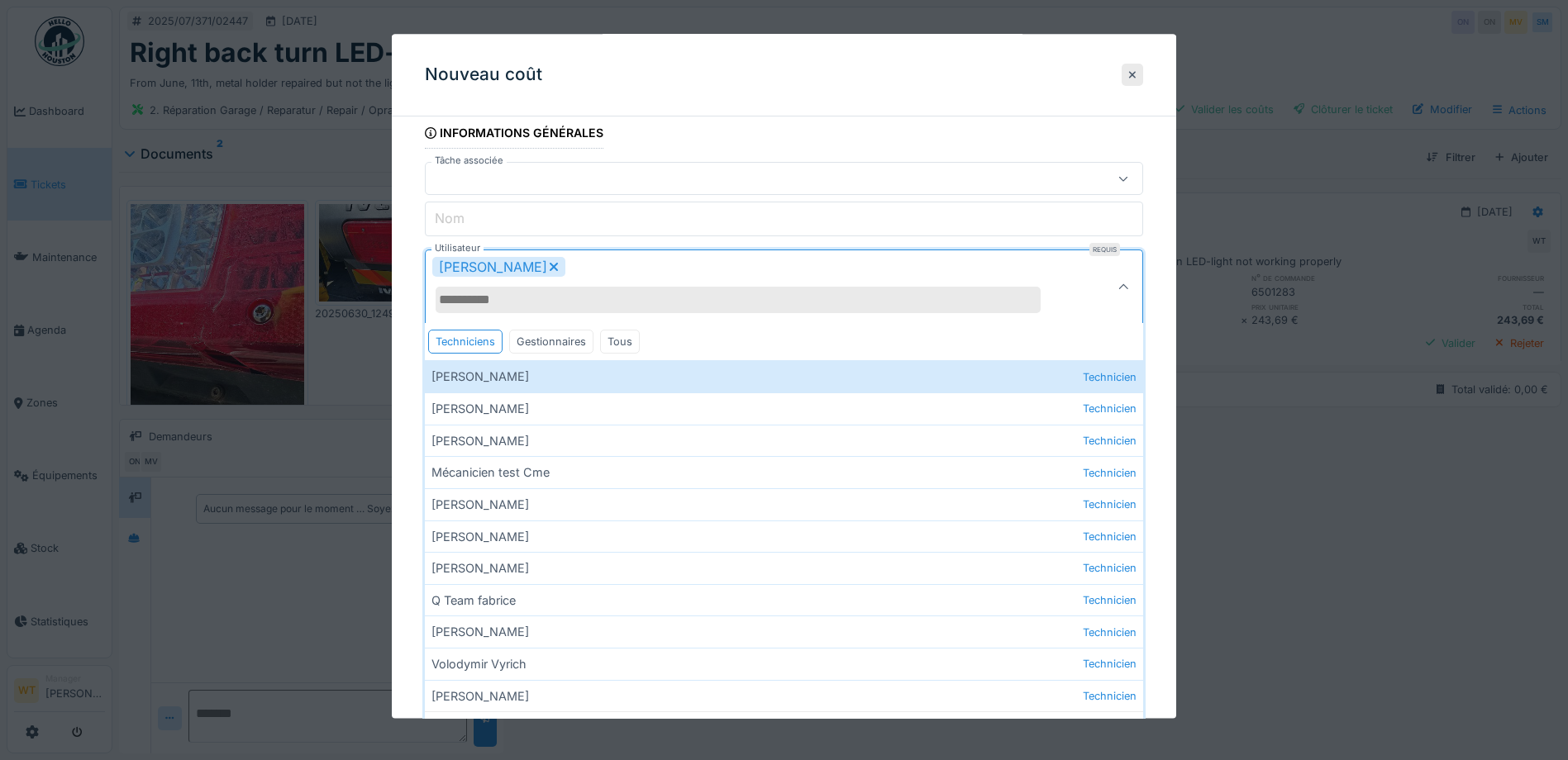 click on "[PERSON_NAME]" at bounding box center [748, 287] 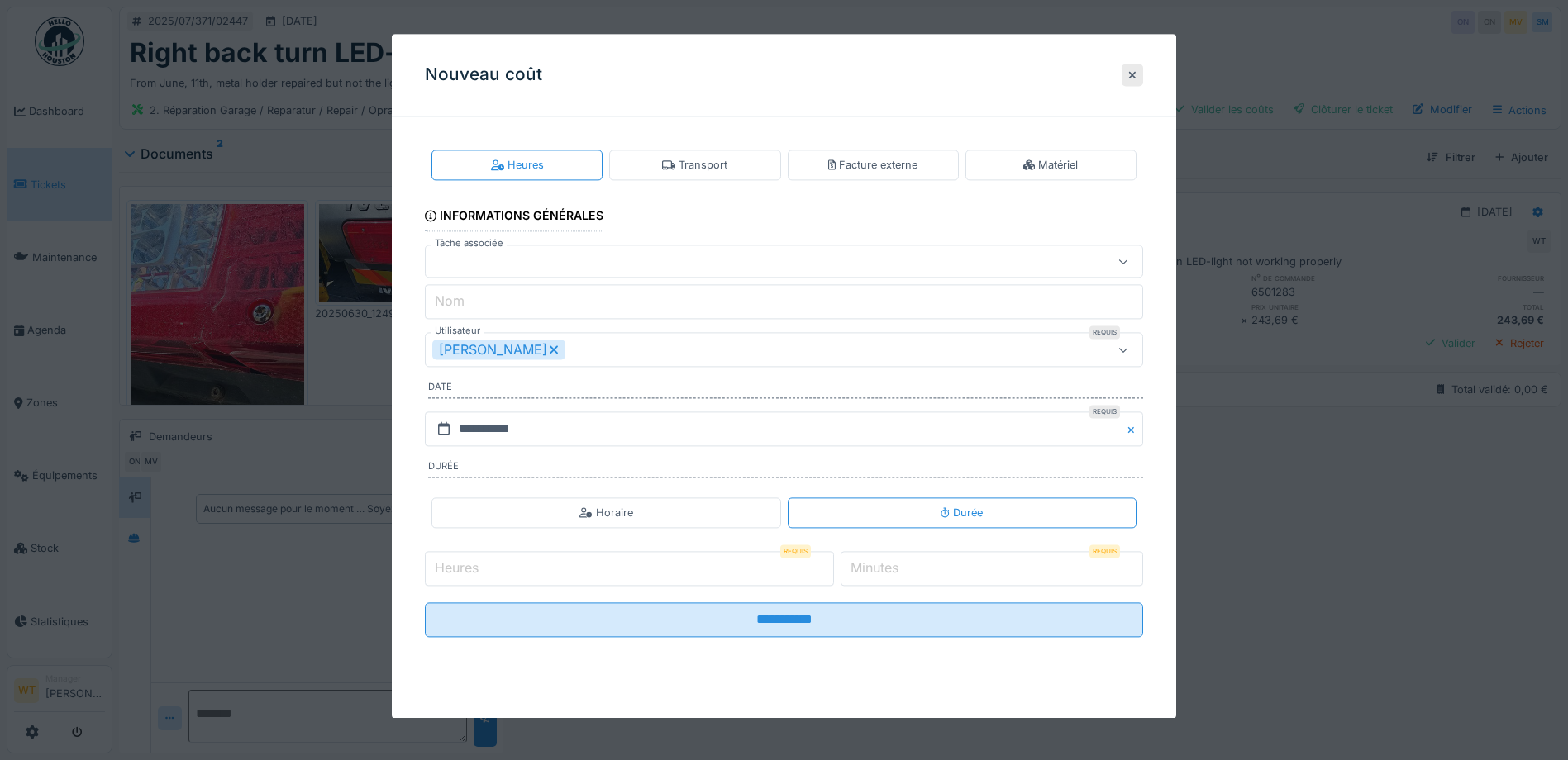 click on "Heures" at bounding box center (629, 568) 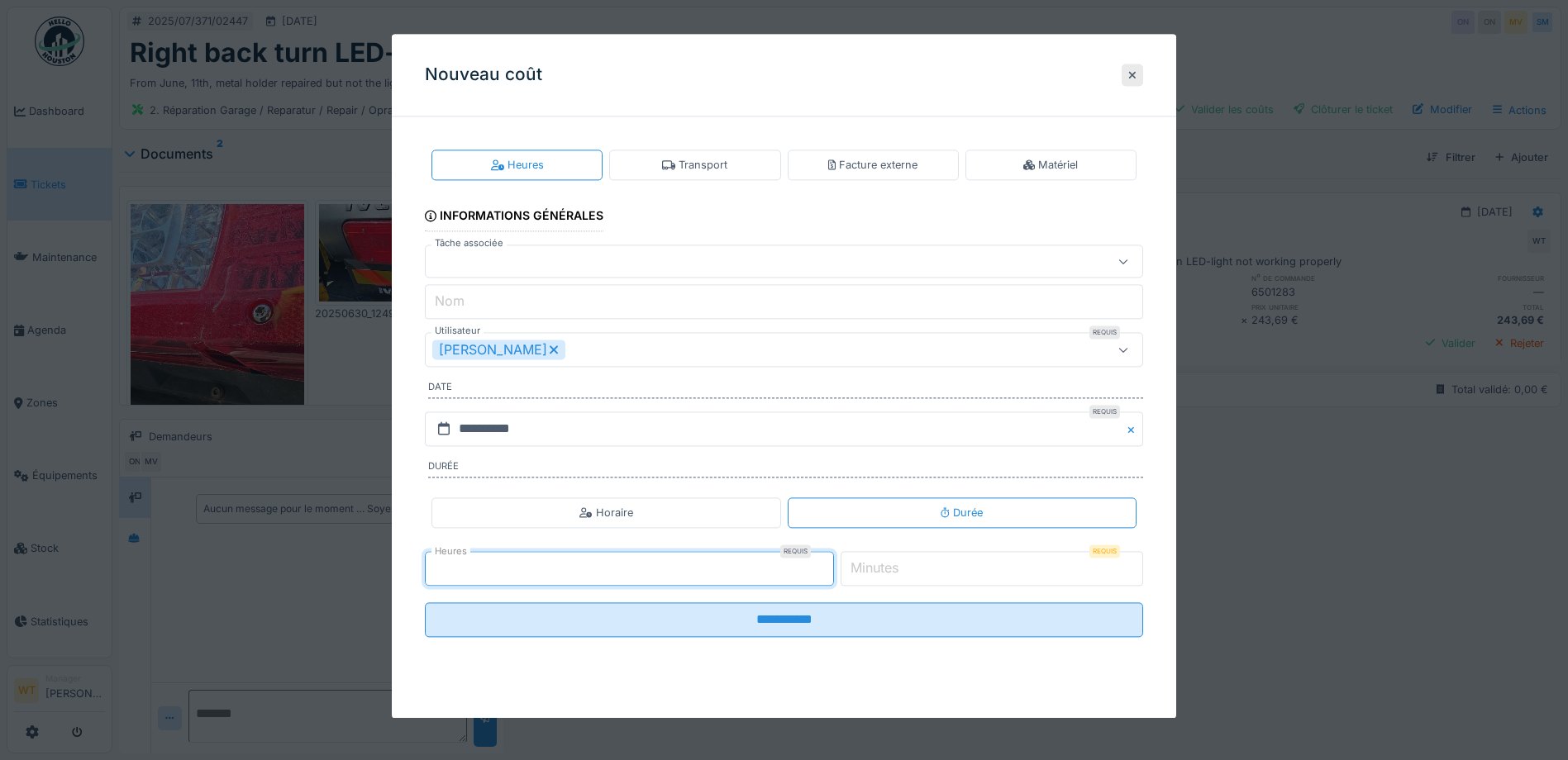 type on "*" 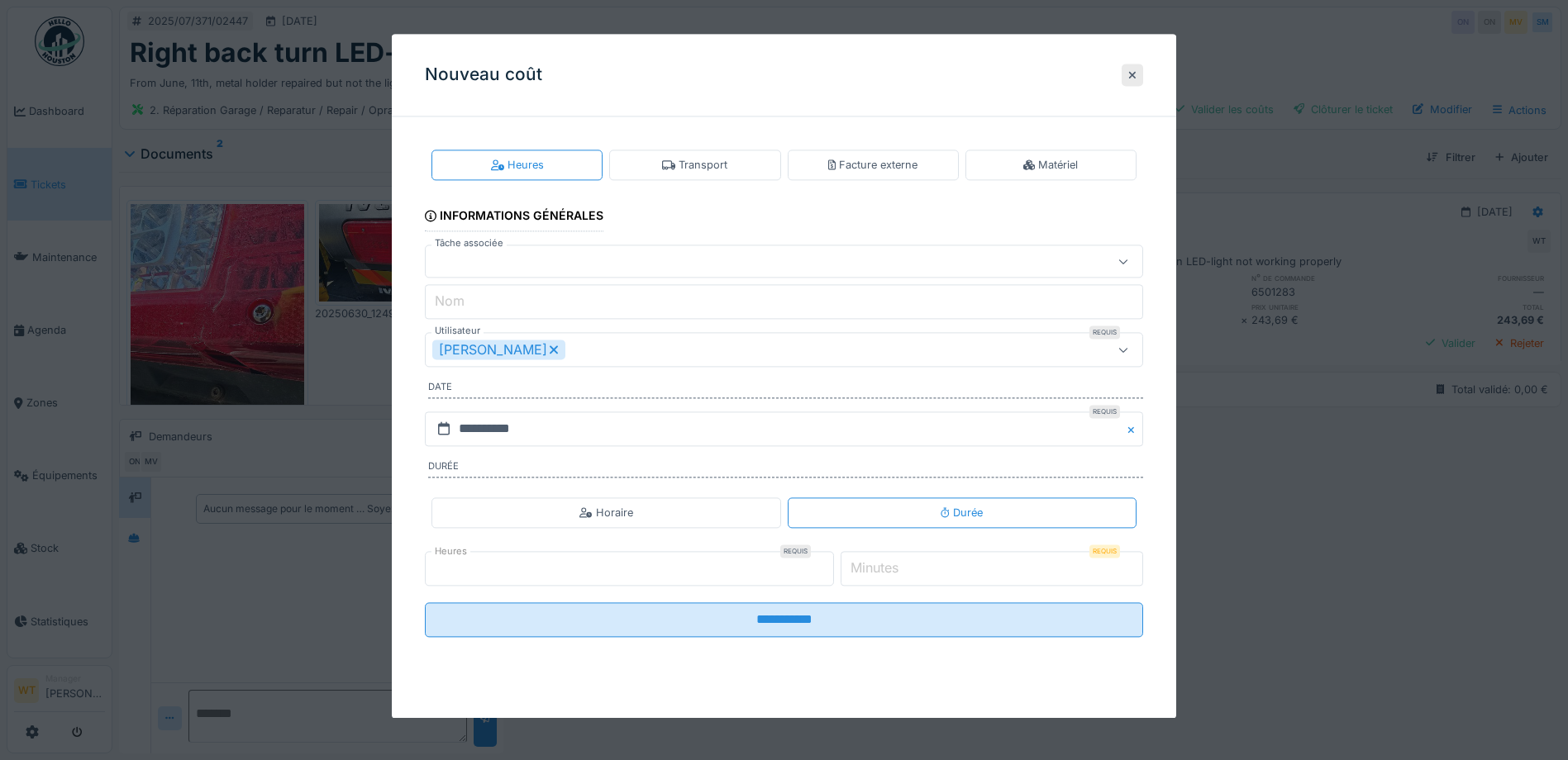 click on "*" at bounding box center (992, 568) 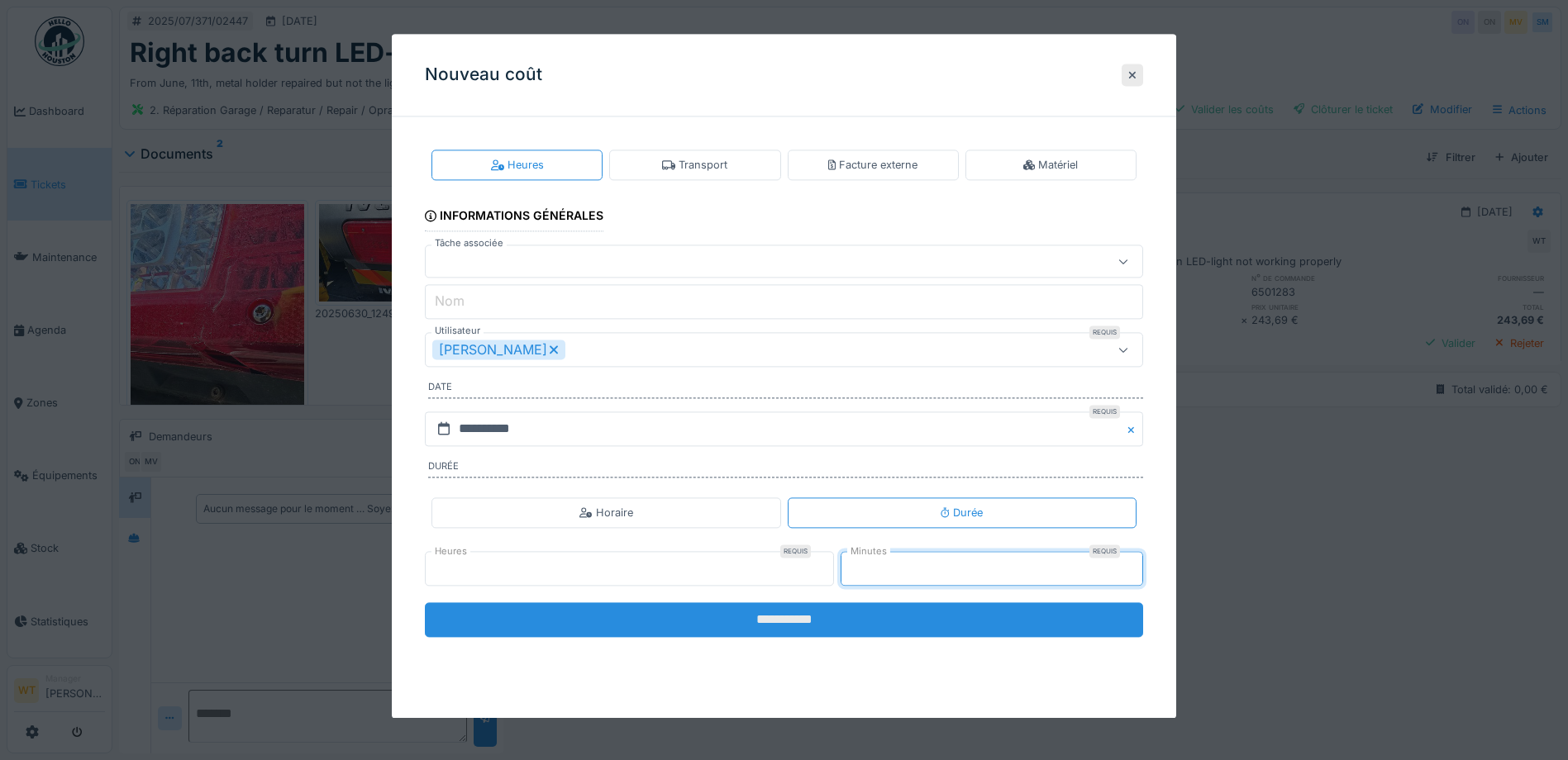 type on "**" 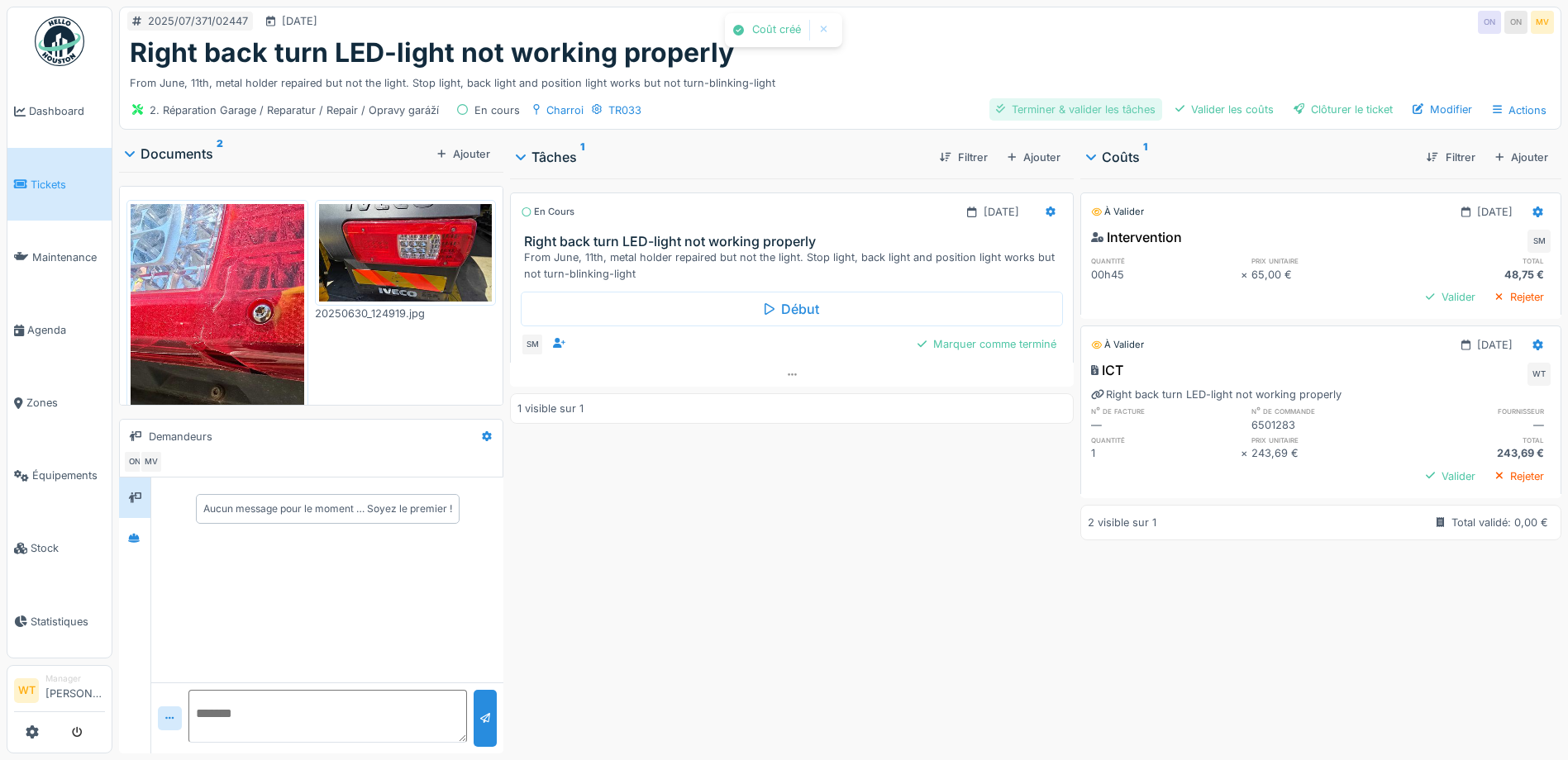 click on "Terminer & valider les tâches" at bounding box center (1075, 109) 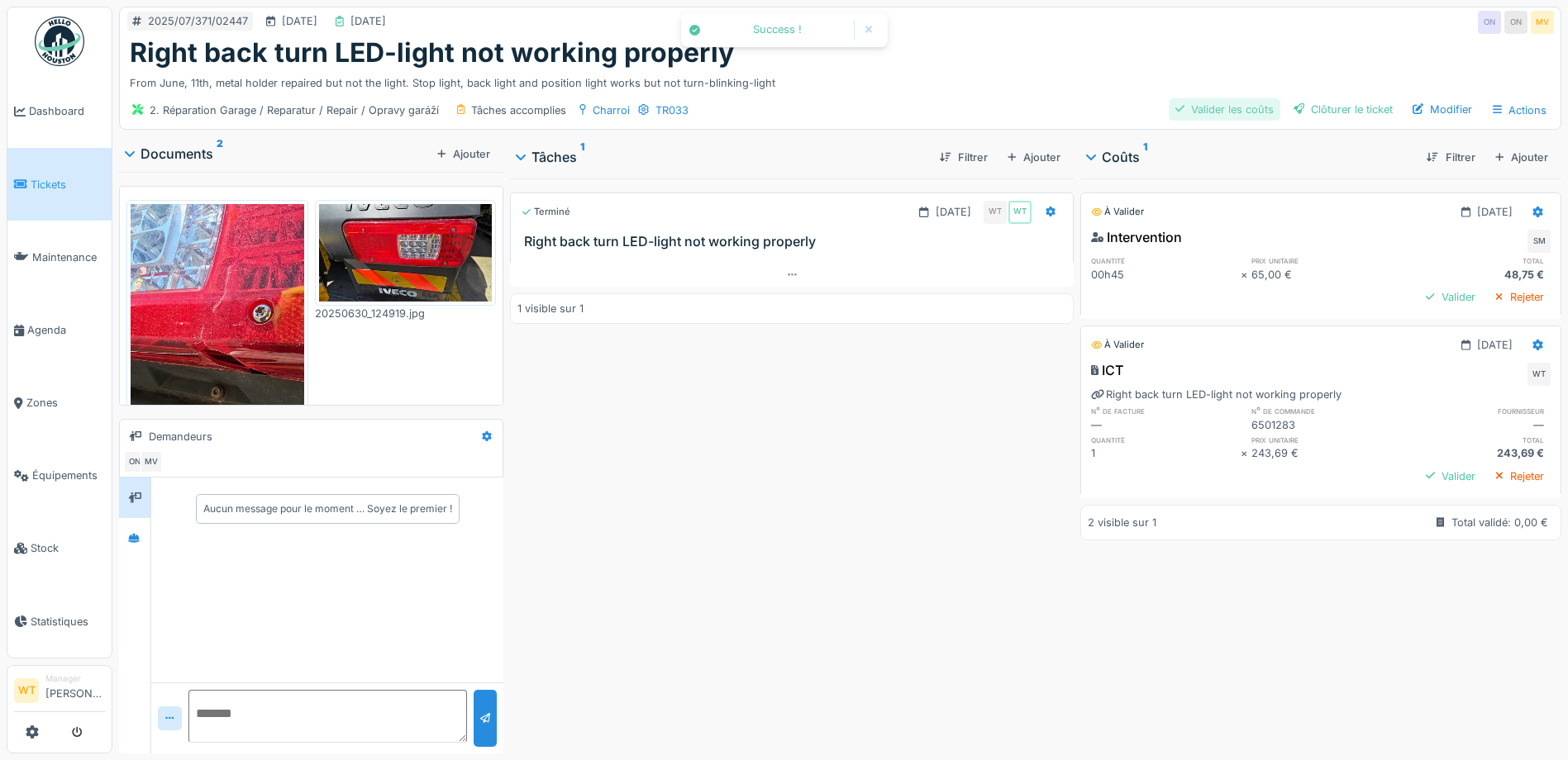 click on "Valider les coûts" at bounding box center [1224, 109] 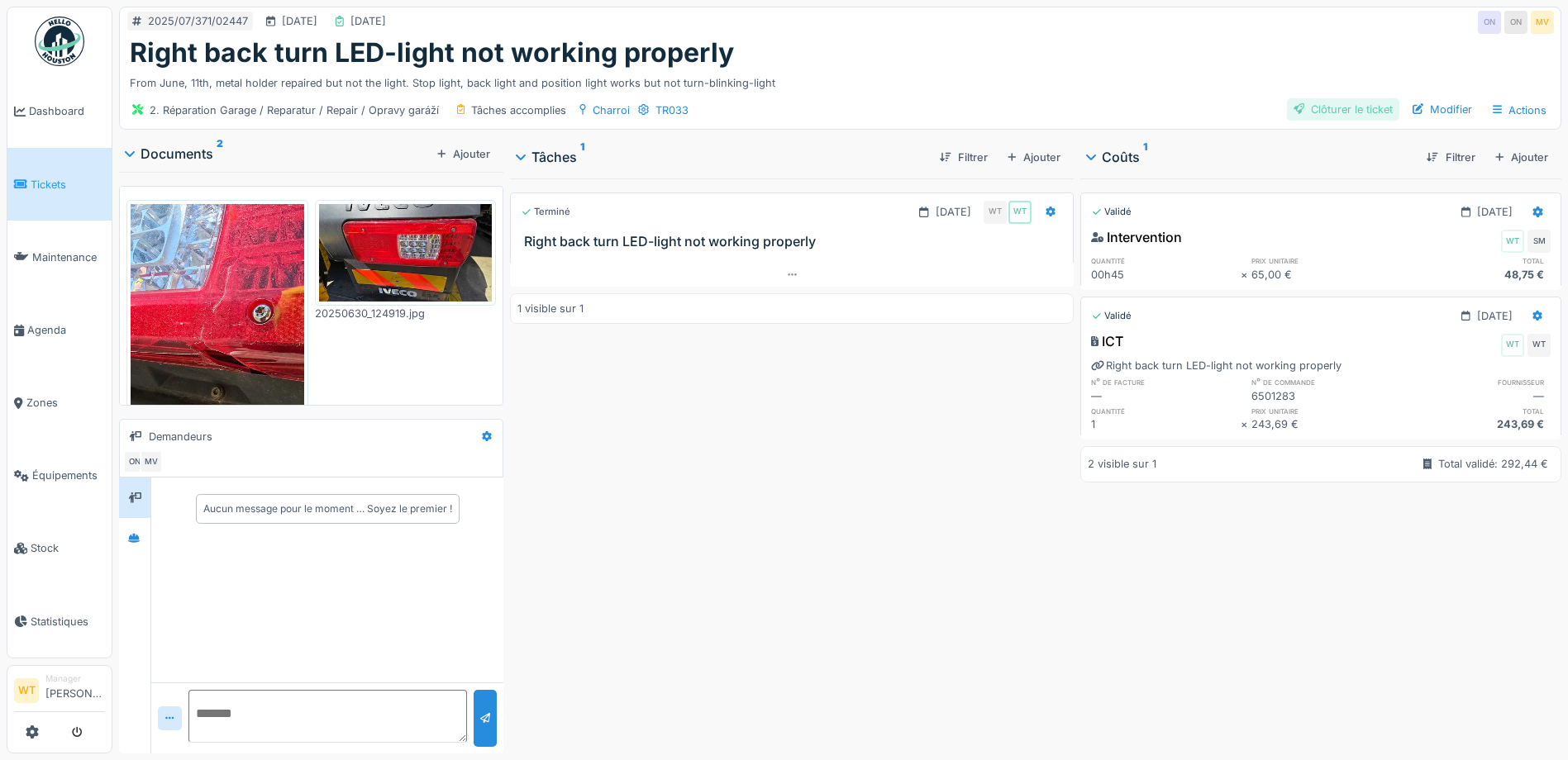 click on "Clôturer le ticket" at bounding box center (1343, 109) 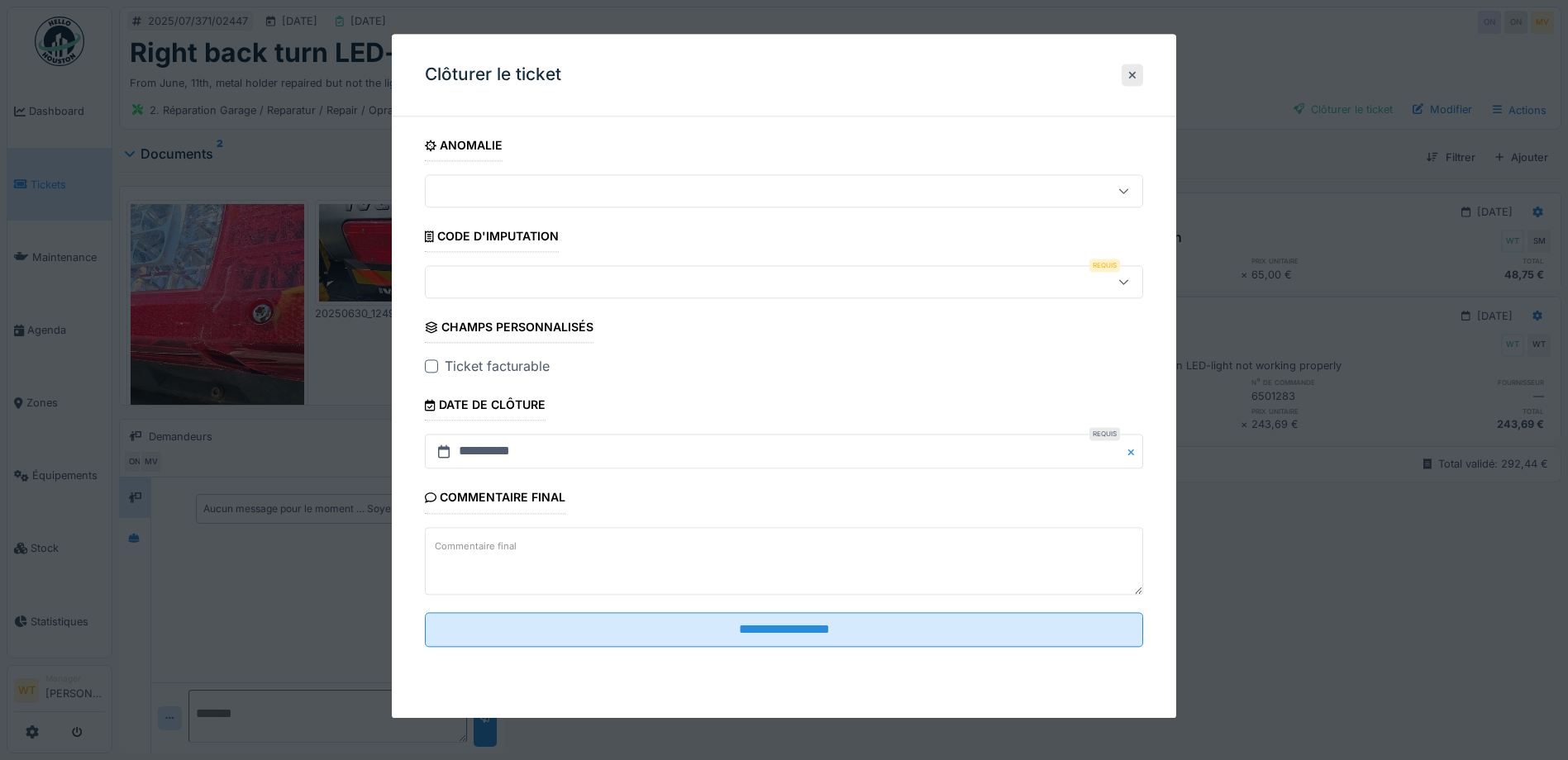 click at bounding box center [748, 283] 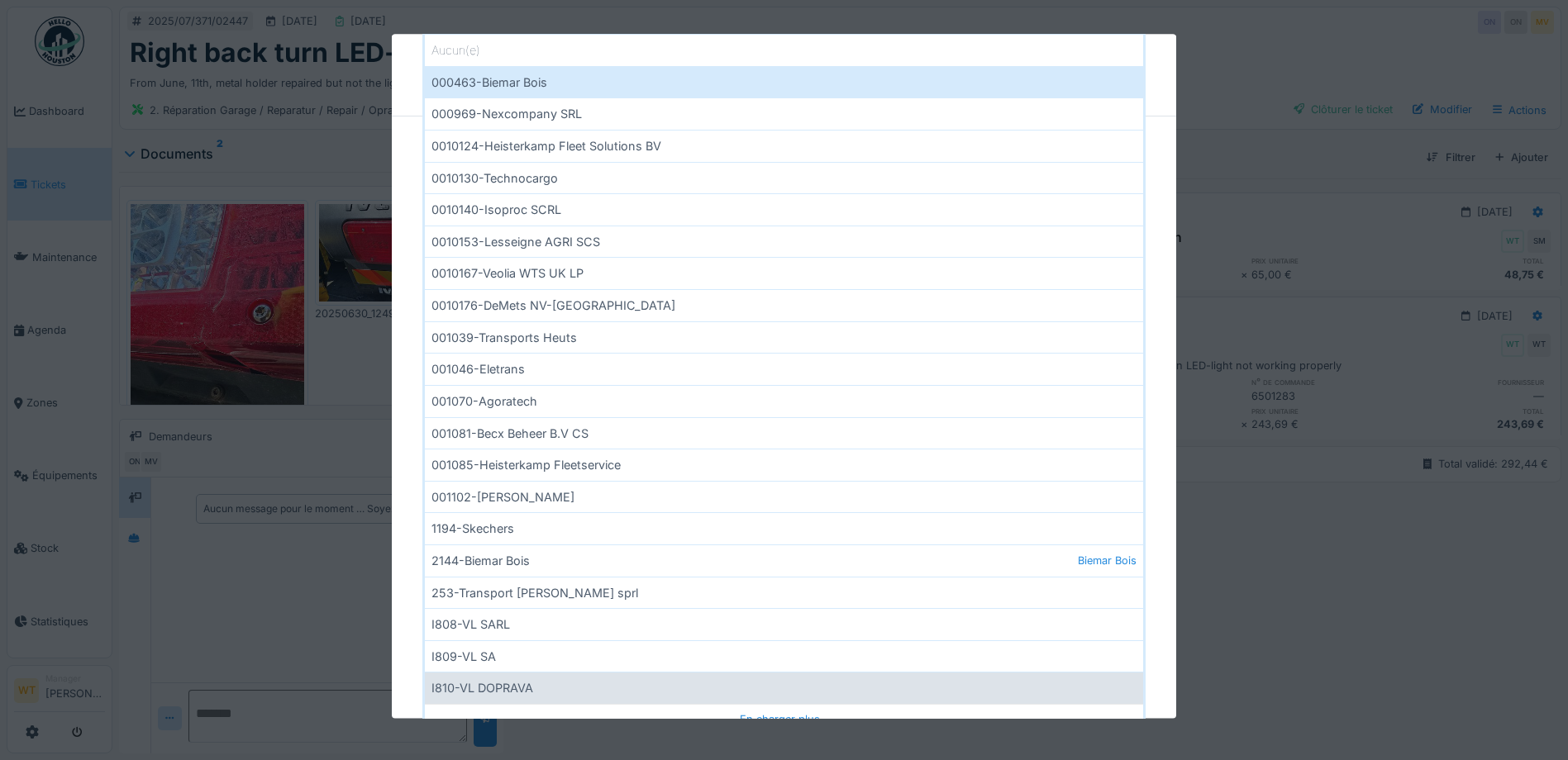 scroll, scrollTop: 324, scrollLeft: 0, axis: vertical 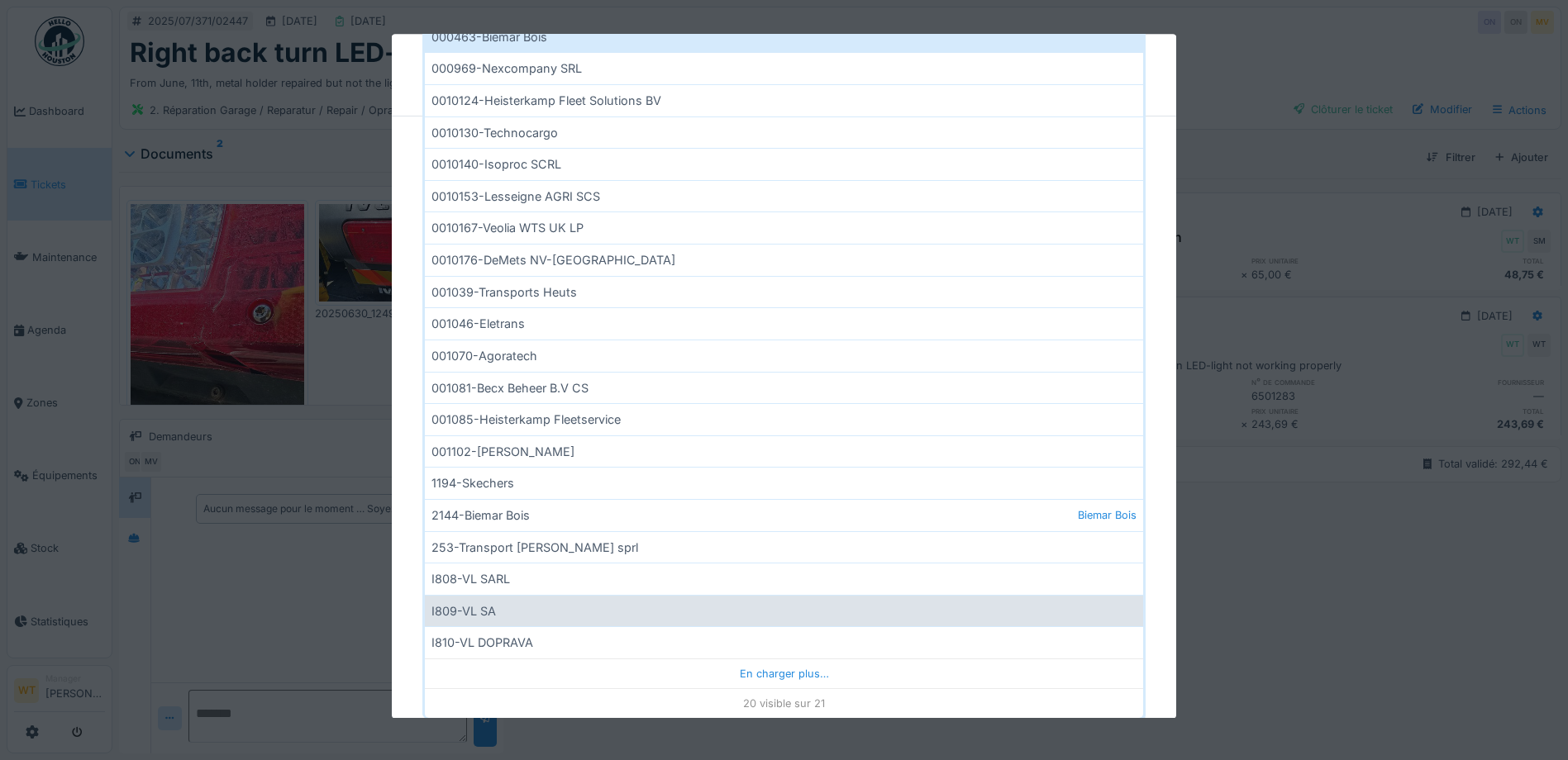 click on "I809-VL SA" at bounding box center (784, 610) 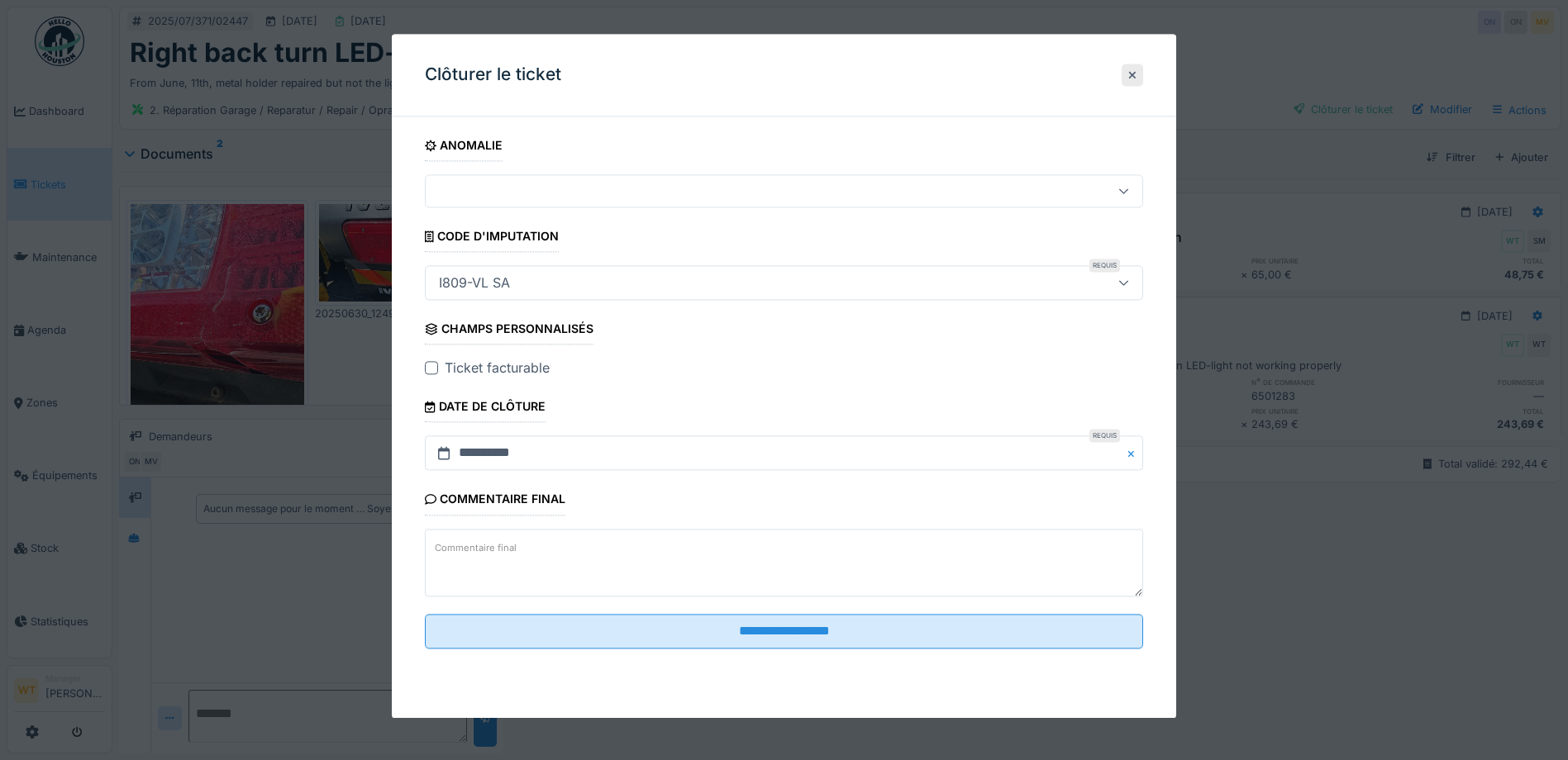 click at bounding box center [431, 368] 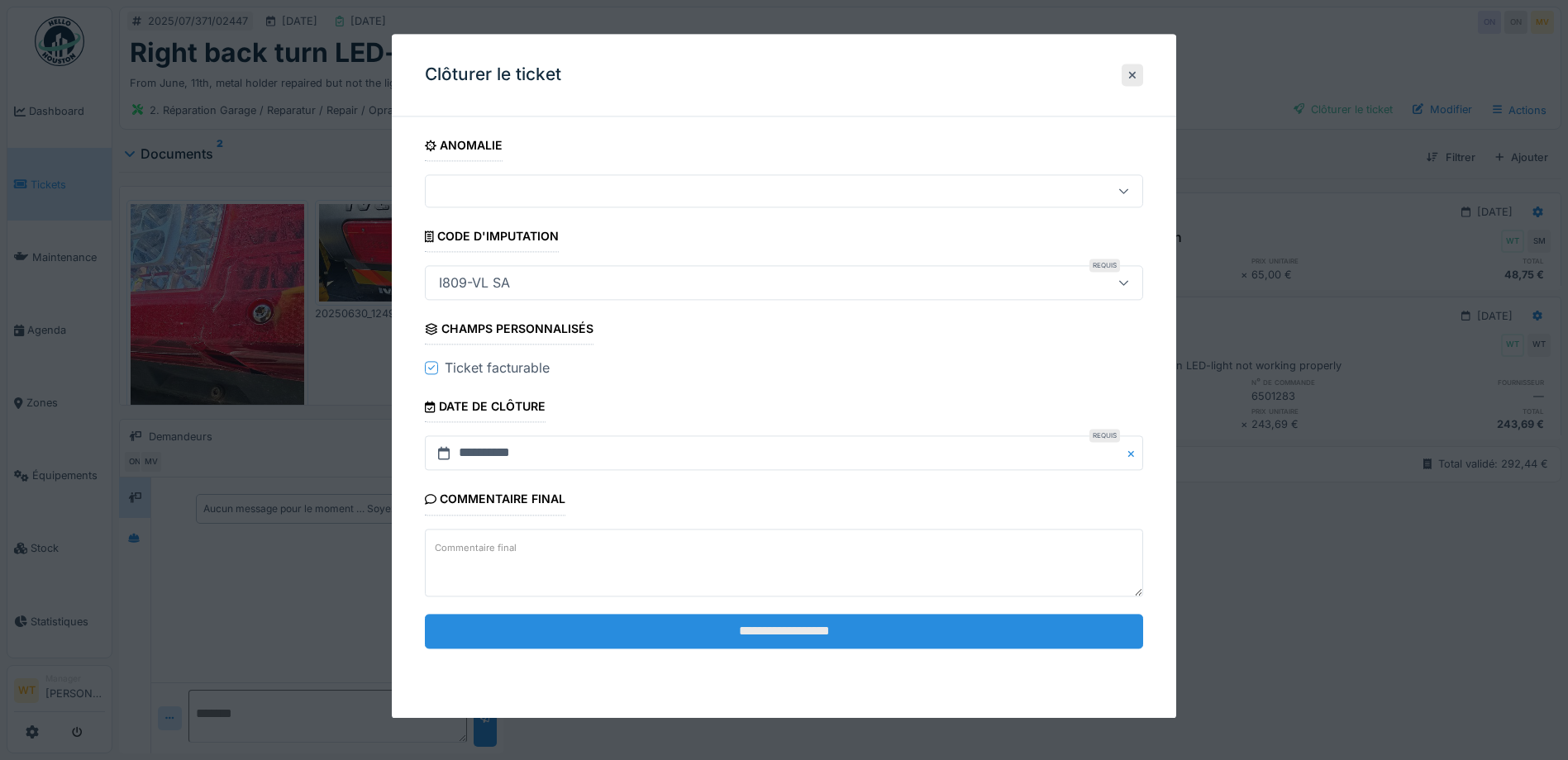 click on "**********" at bounding box center (784, 631) 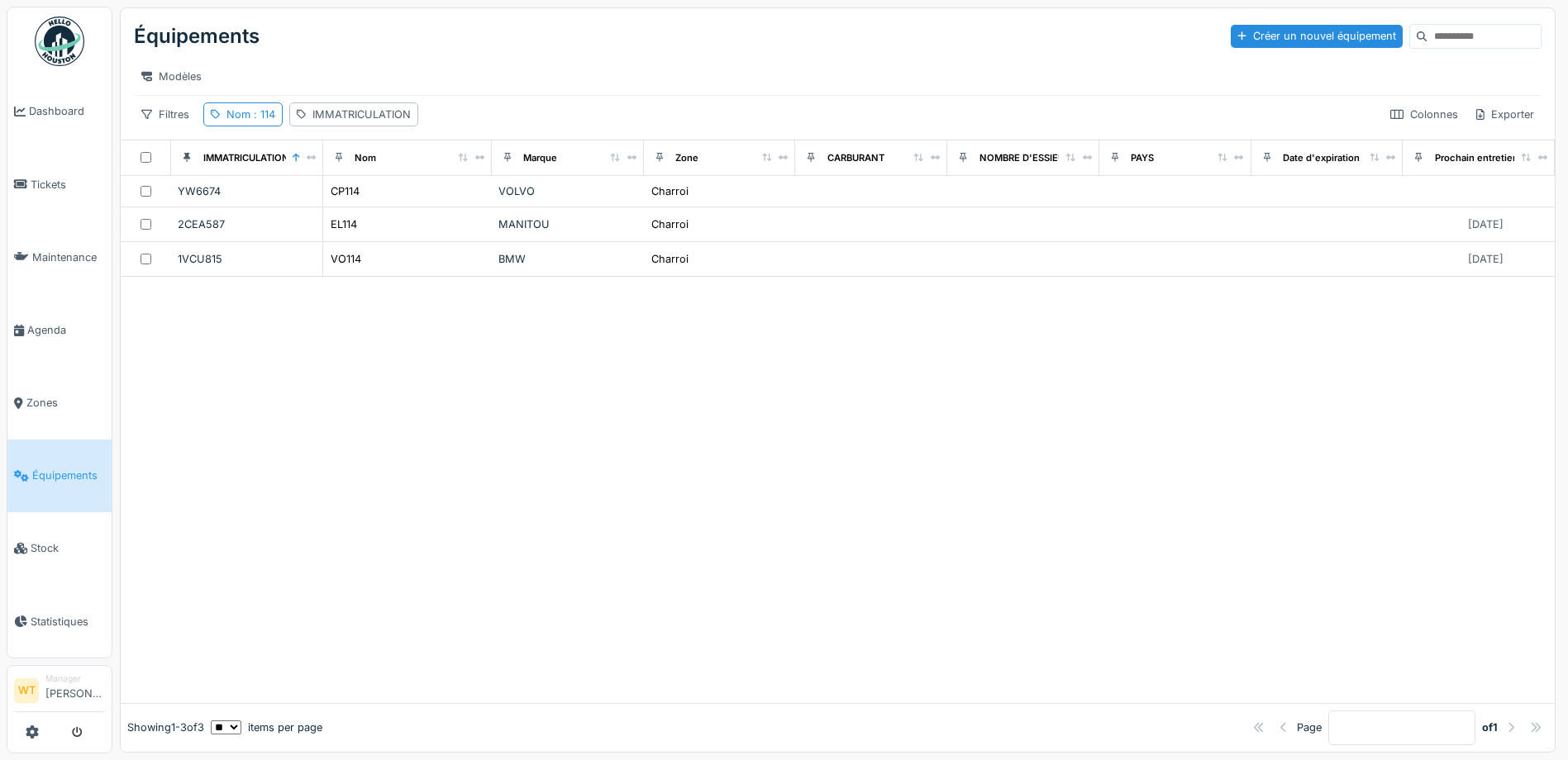scroll, scrollTop: 0, scrollLeft: 0, axis: both 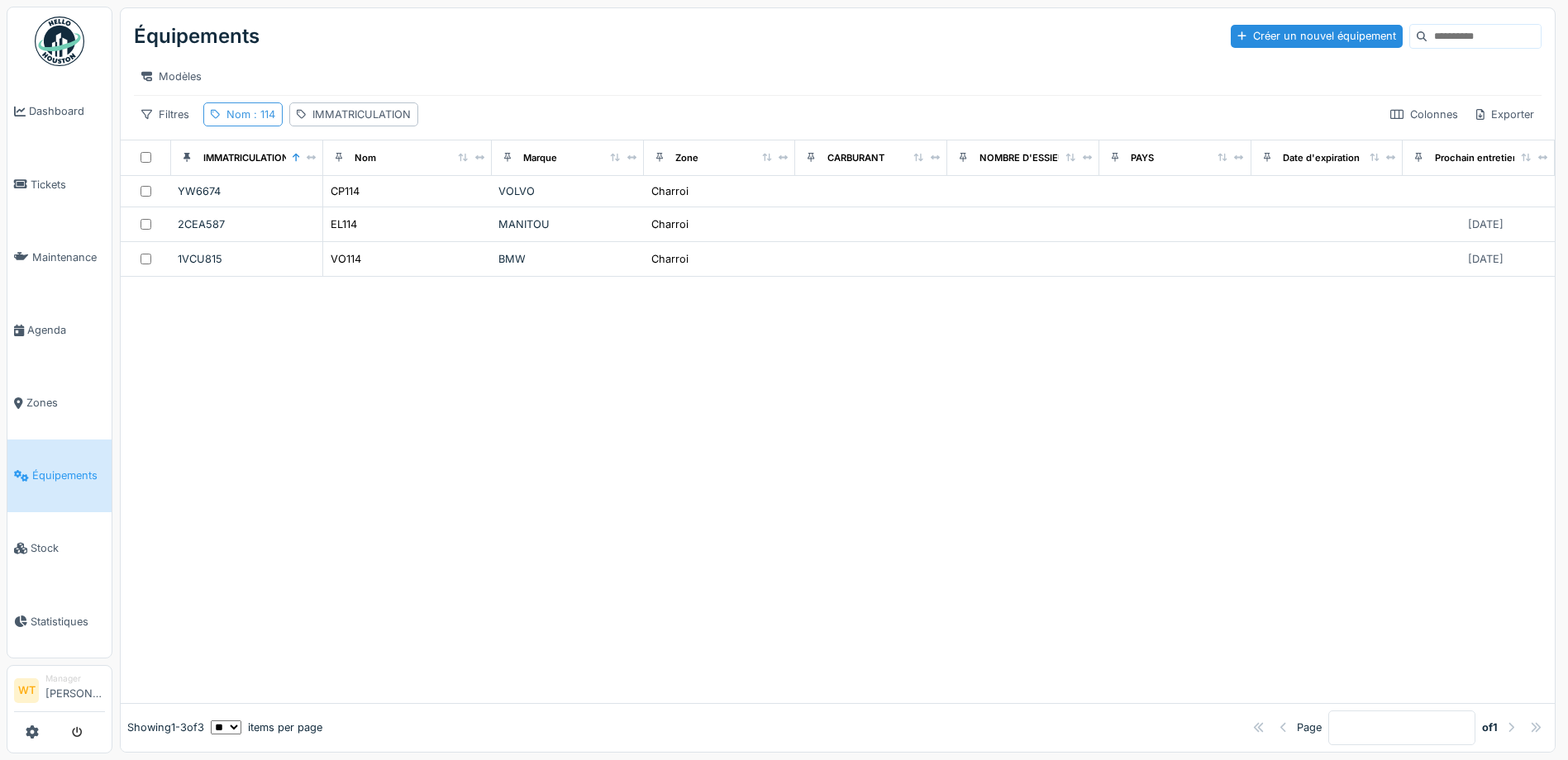 click on "Nom   :   114" at bounding box center (243, 114) 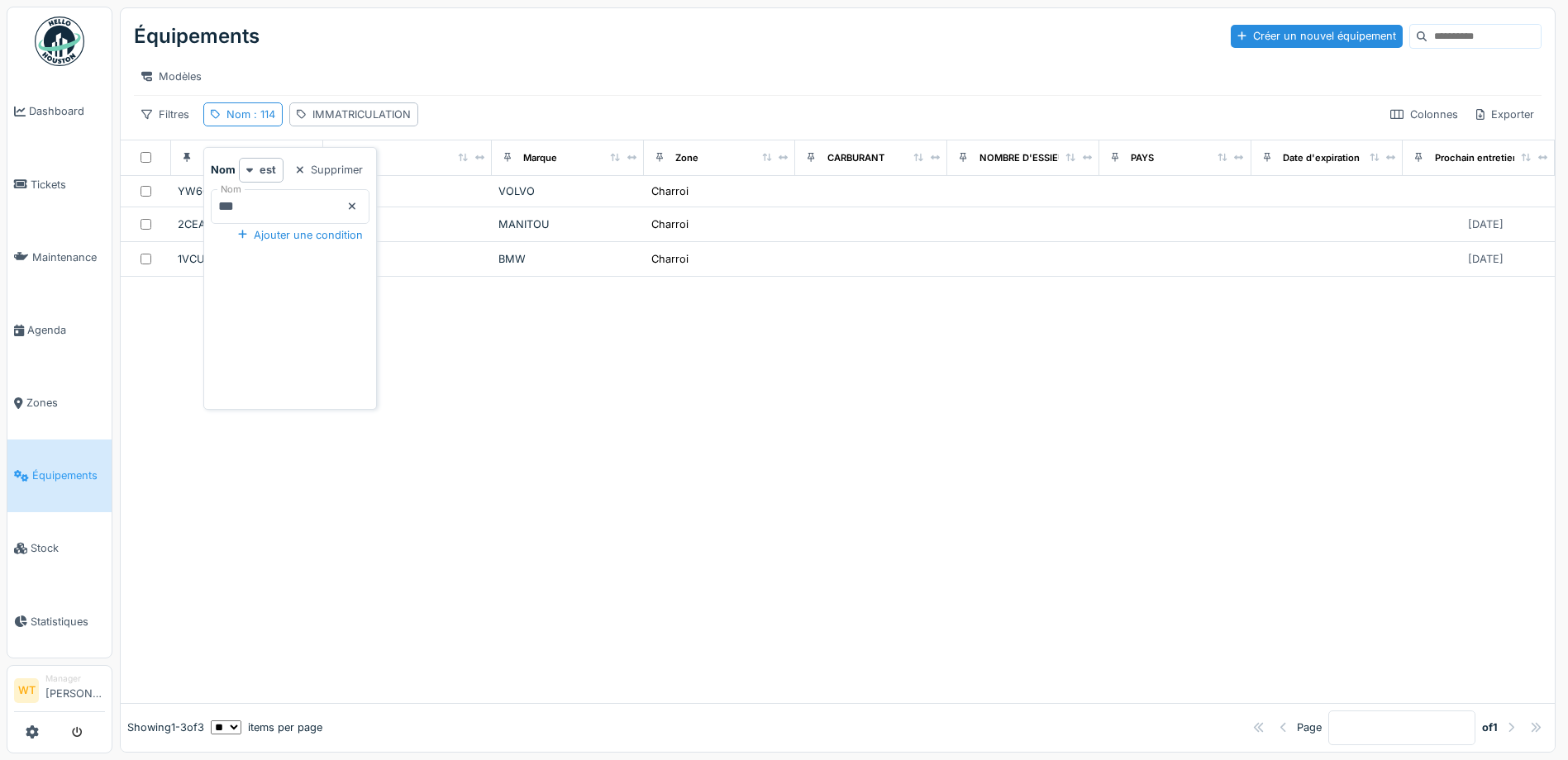 click on "***" at bounding box center (290, 207) 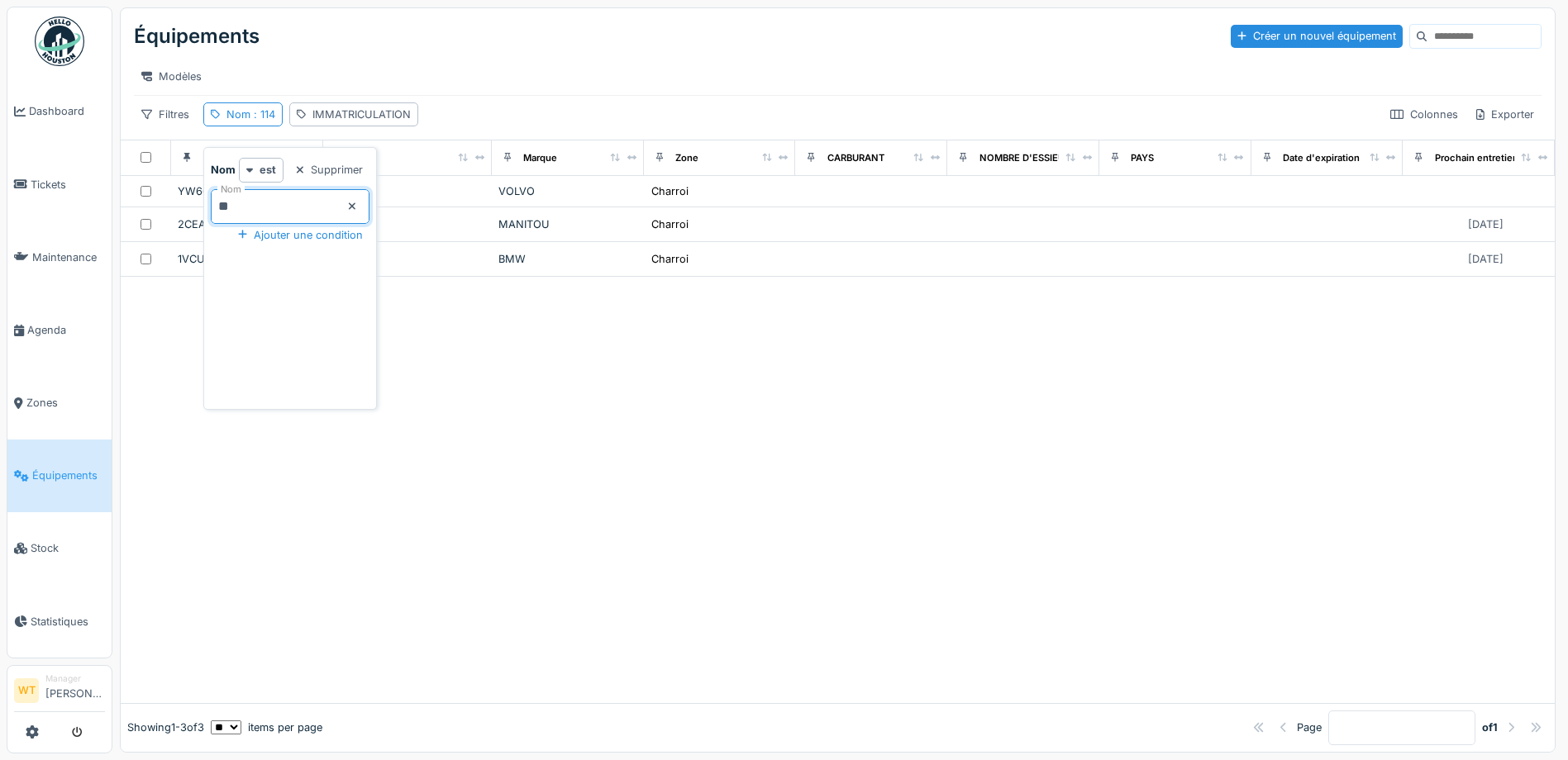 type on "*" 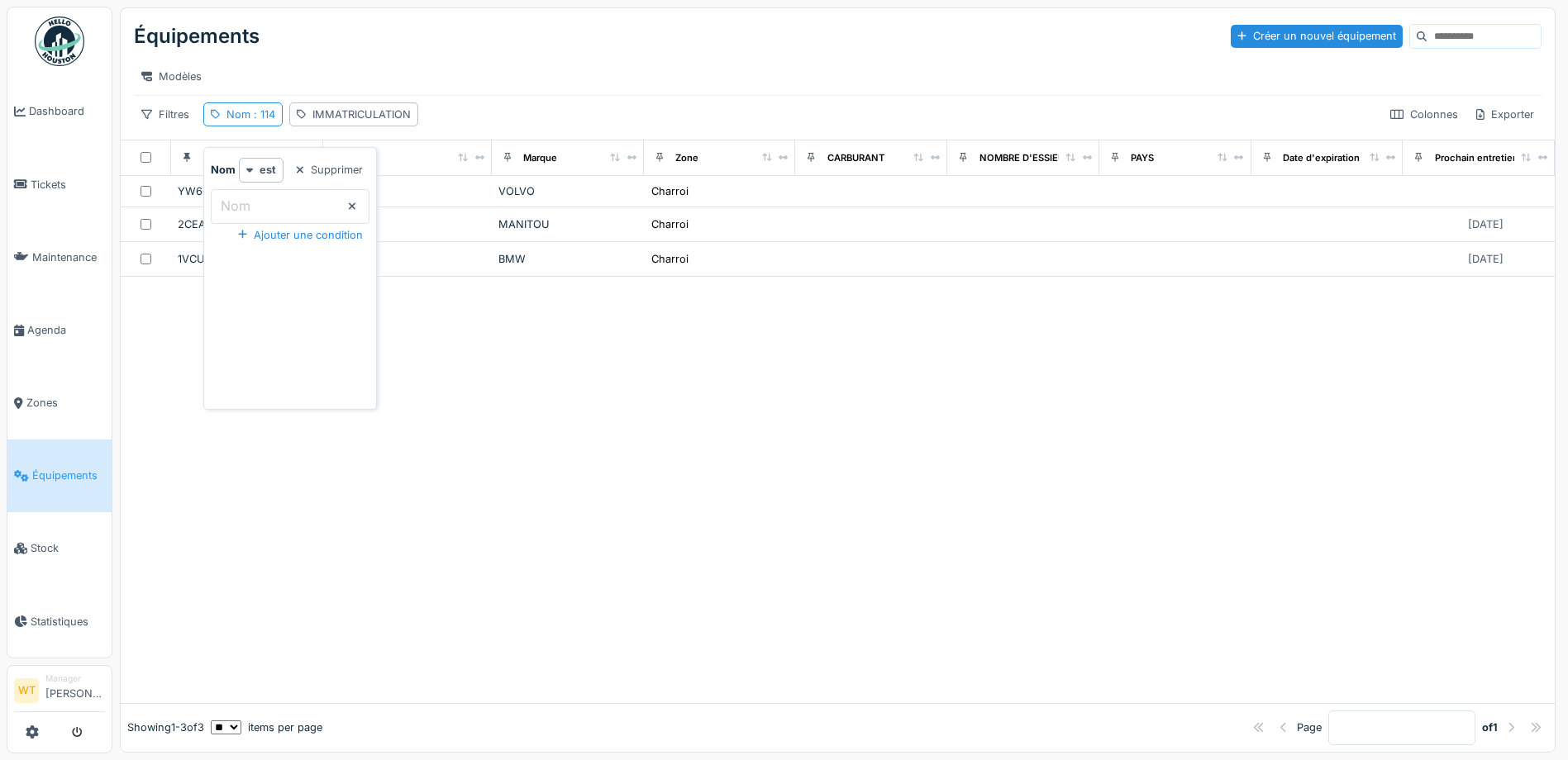 type on "*" 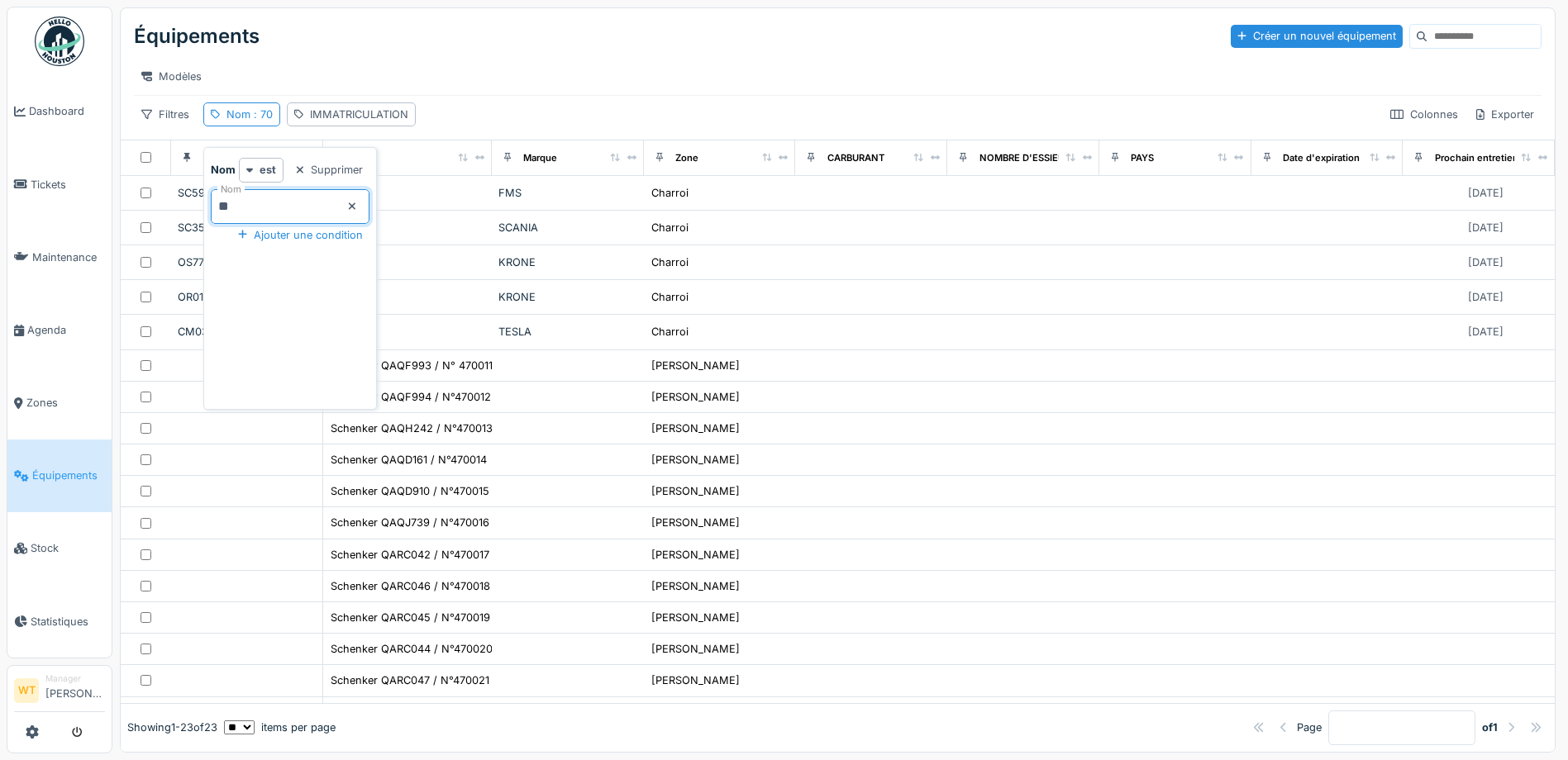type on "**" 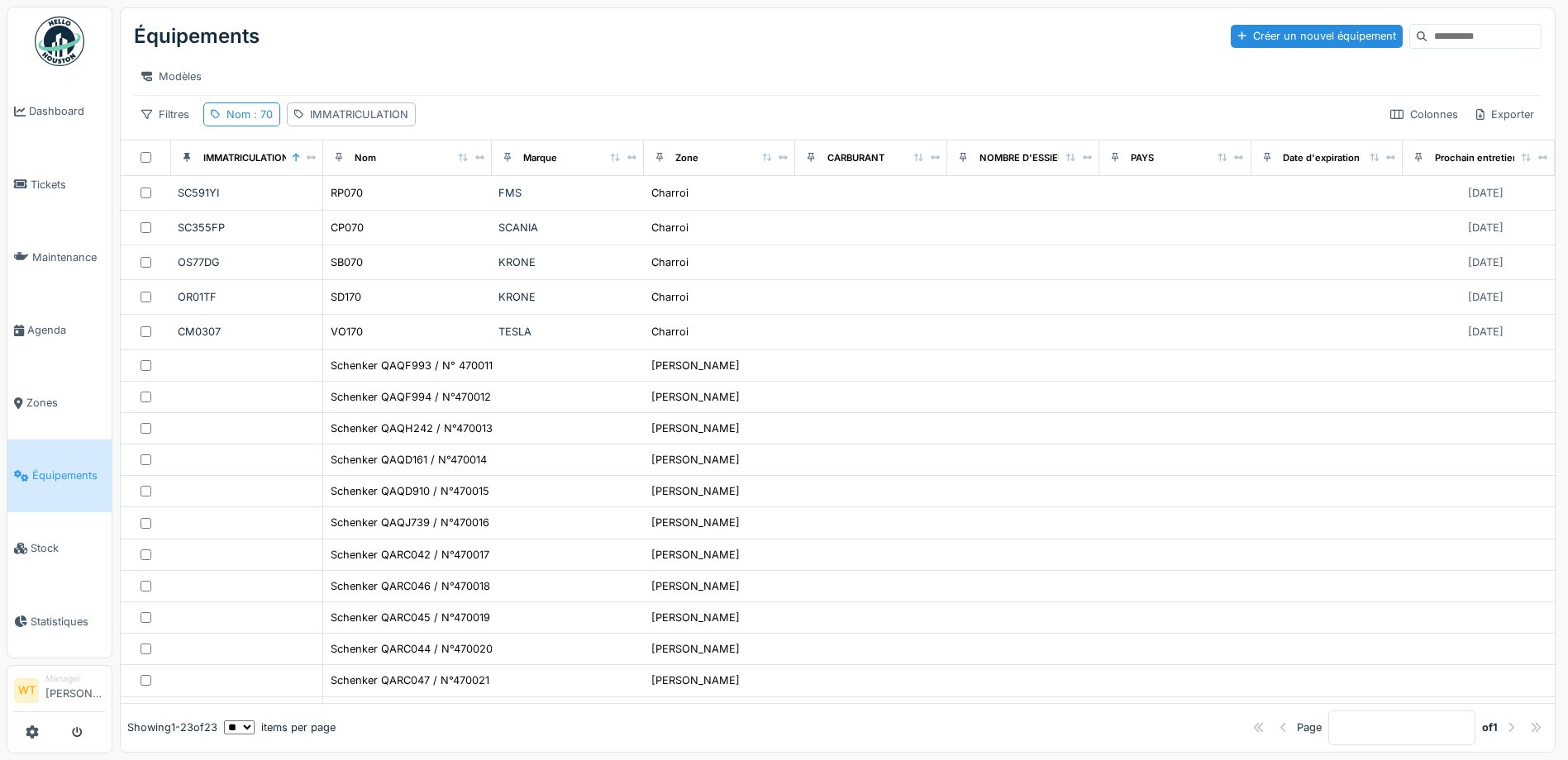 click on "Modèles" at bounding box center (837, 76) 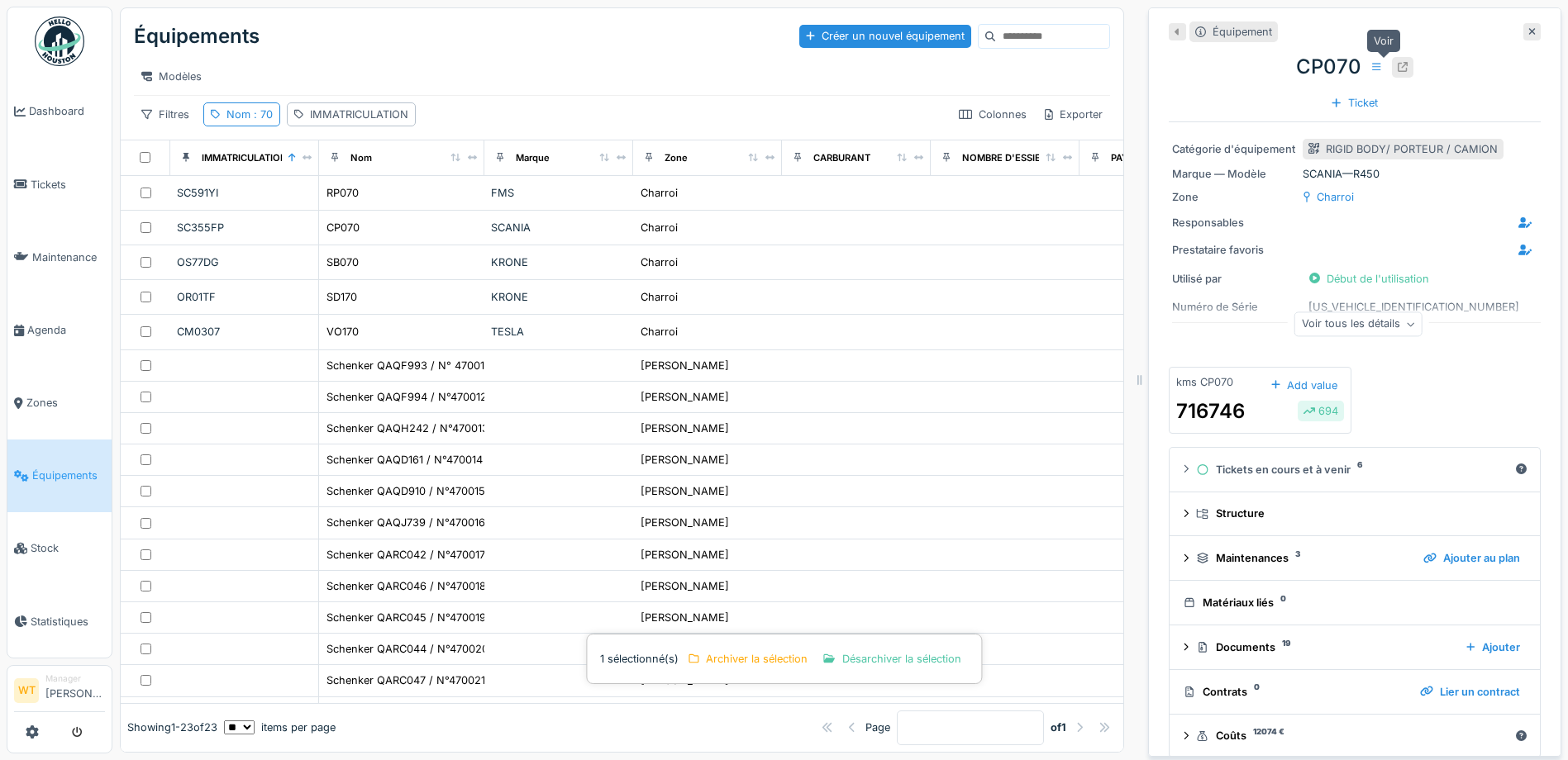 click 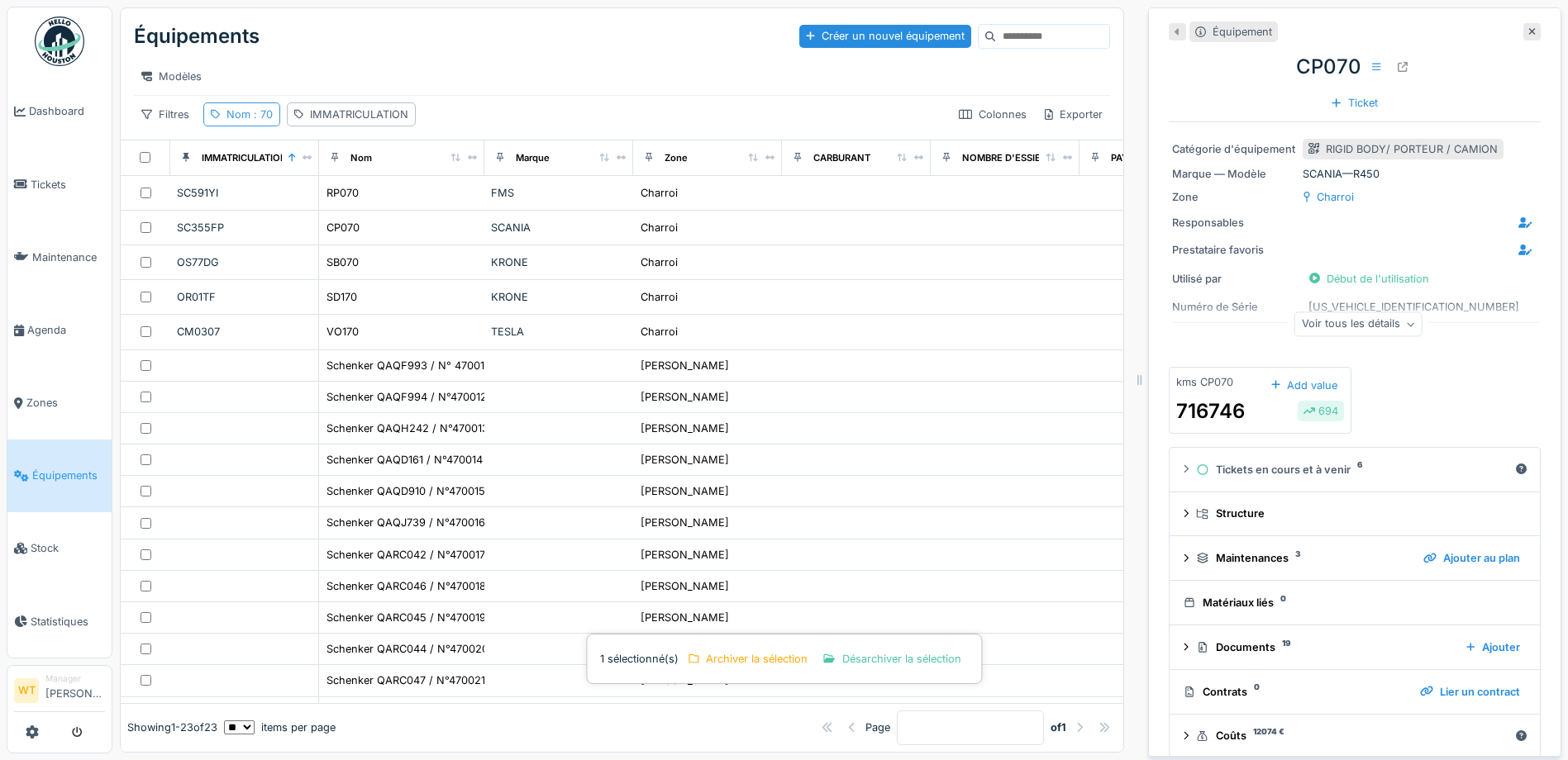 click on "Nom   :   70" at bounding box center [241, 114] 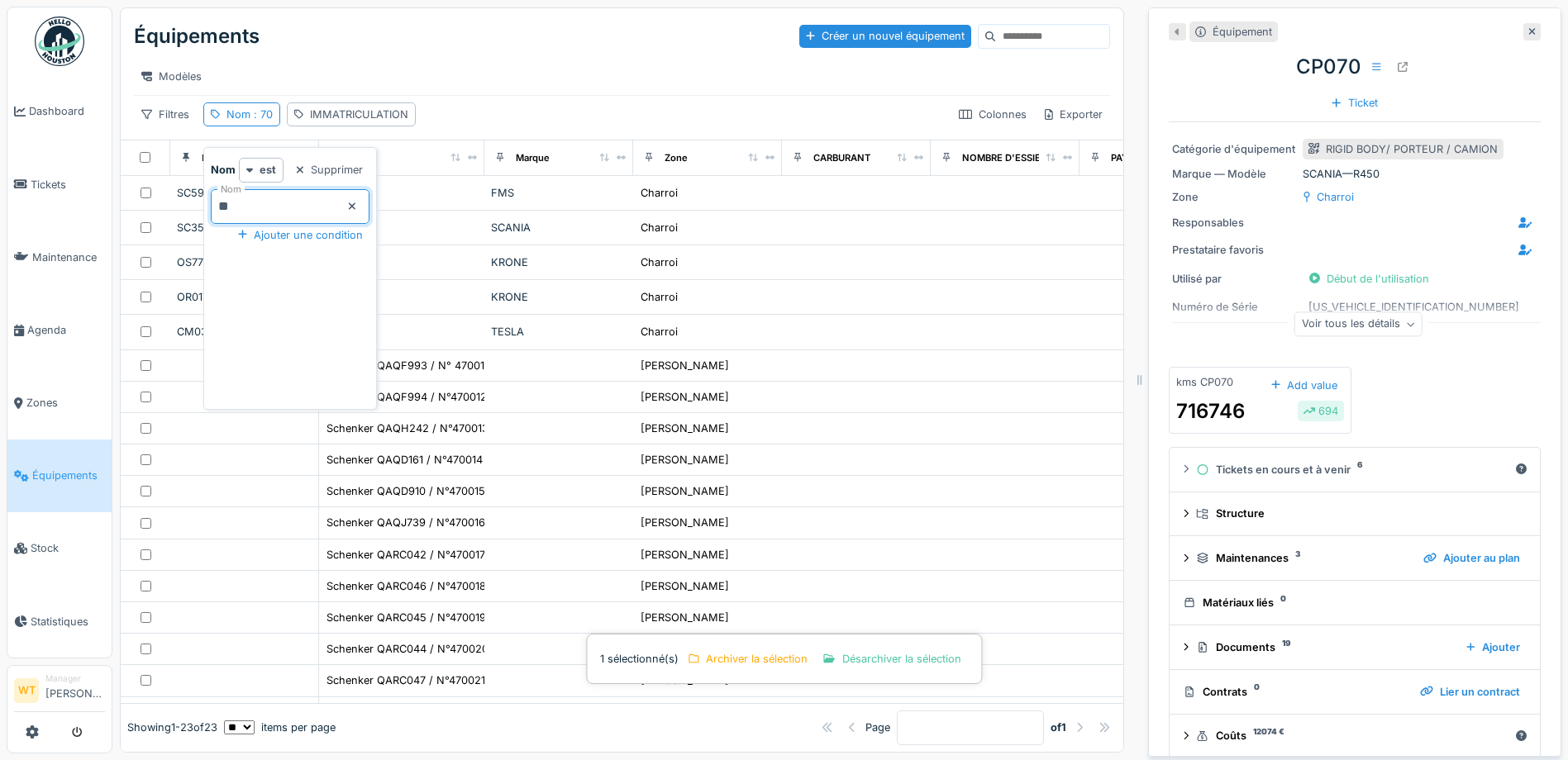 click on "**" at bounding box center [290, 207] 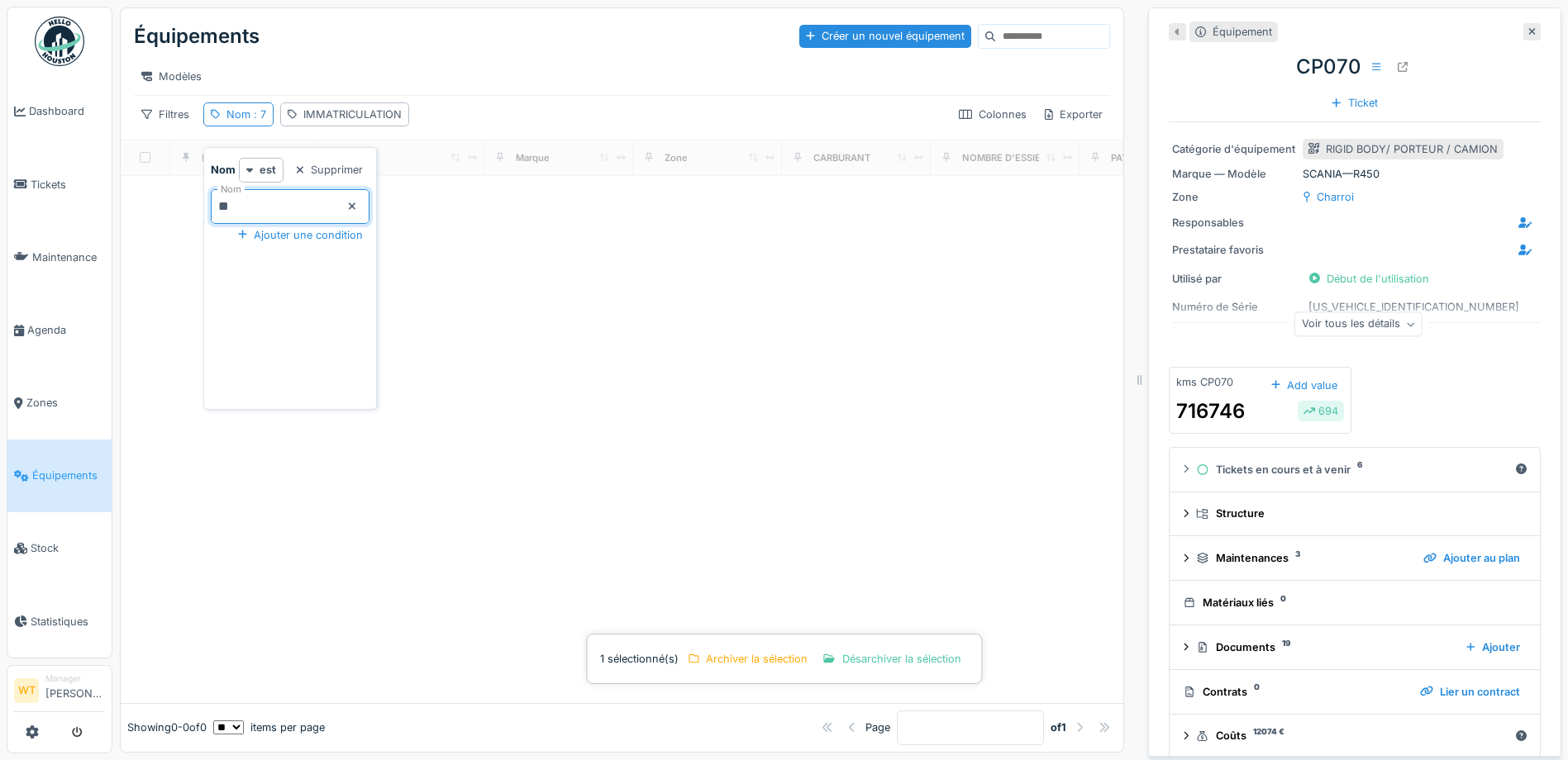type on "**" 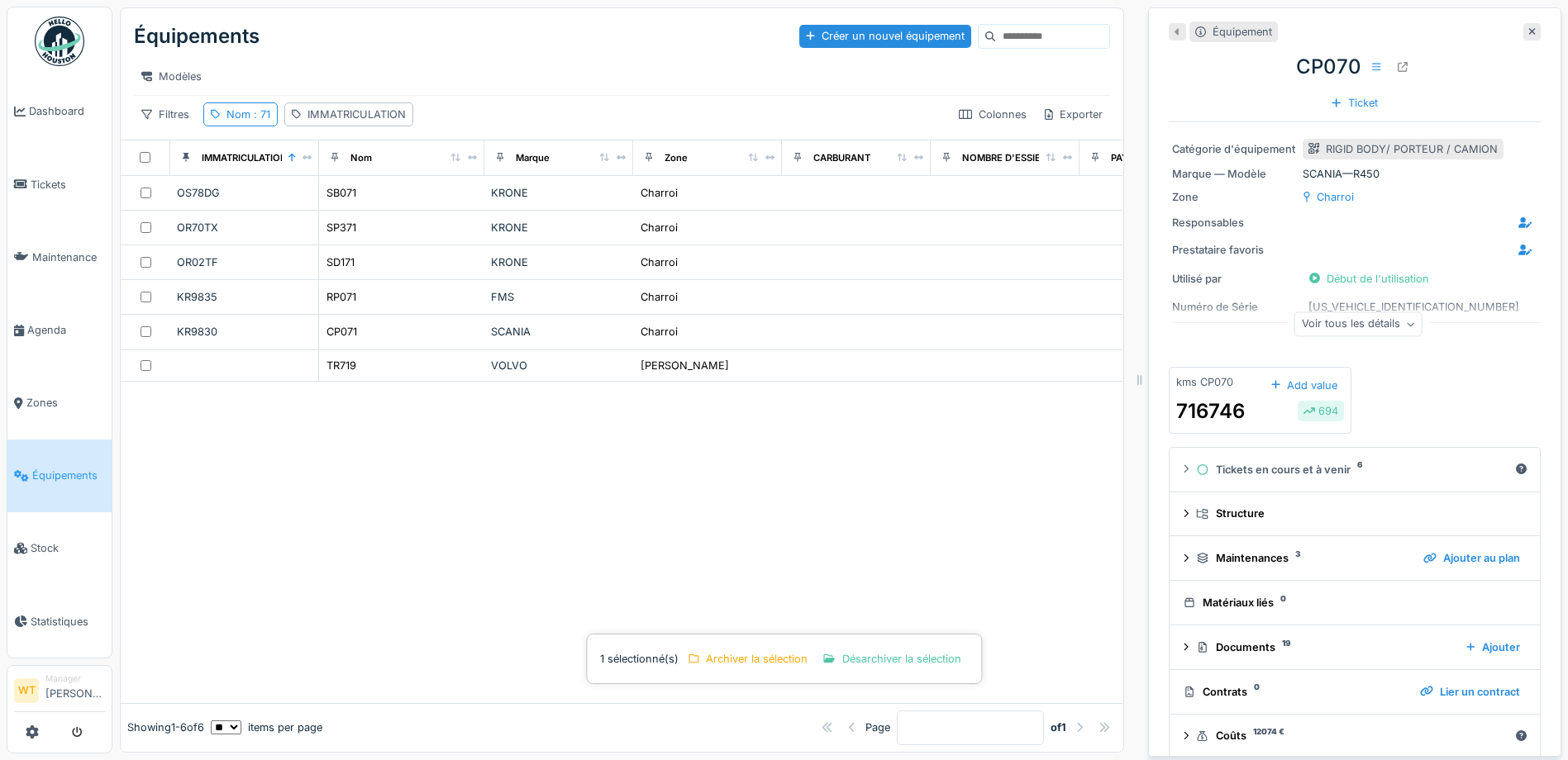 click on "Équipements Créer un nouvel équipement Modèles Filtres Nom   :   71 IMMATRICULATION Colonnes Exporter IMMATRICULATION Nom Marque Zone CARBURANT NOMBRE D'ESSIEU PAYS Date d'expiration Prochain entretien OS78DG SB071 KRONE Charroi 18/01/2026 OR70TX SP371 KRONE Charroi 12/03/2026 OR02TF SD171 KRONE Charroi 06/02/2026 KR9835 RP071 FMS Charroi 12/07/2025 KR9830 CP071 SCANIA Charroi 07/08/2025 TR719 VOLVO Ngabonziza Benjamin Showing  1  -  6  of  6 ** ** ** *** *** *** items per page Page * of   1 1 sélectionné(s) Archiver la sélection Désarchiver la sélection Équipement CP070 Ticket Catégorie d'équipement RIGID BODY/ PORTEUR / CAMION Marque — Modèle SCANIA  —  R450 Zone Charroi Responsables Prestataire favoris Utilisé par Début de l'utilisation Numéro de Série YS2R6X20005578581 Quantité 1 Champs personnalisés IMMATRICULATION SC355FP 01 ACHAT Additionnel ou Remplacement Commande validée par Jean Vincent Date d'achat (facture) Date de commande 11/10/2019 Date de livraison effective 15/01/2020" at bounding box center (840, 380) 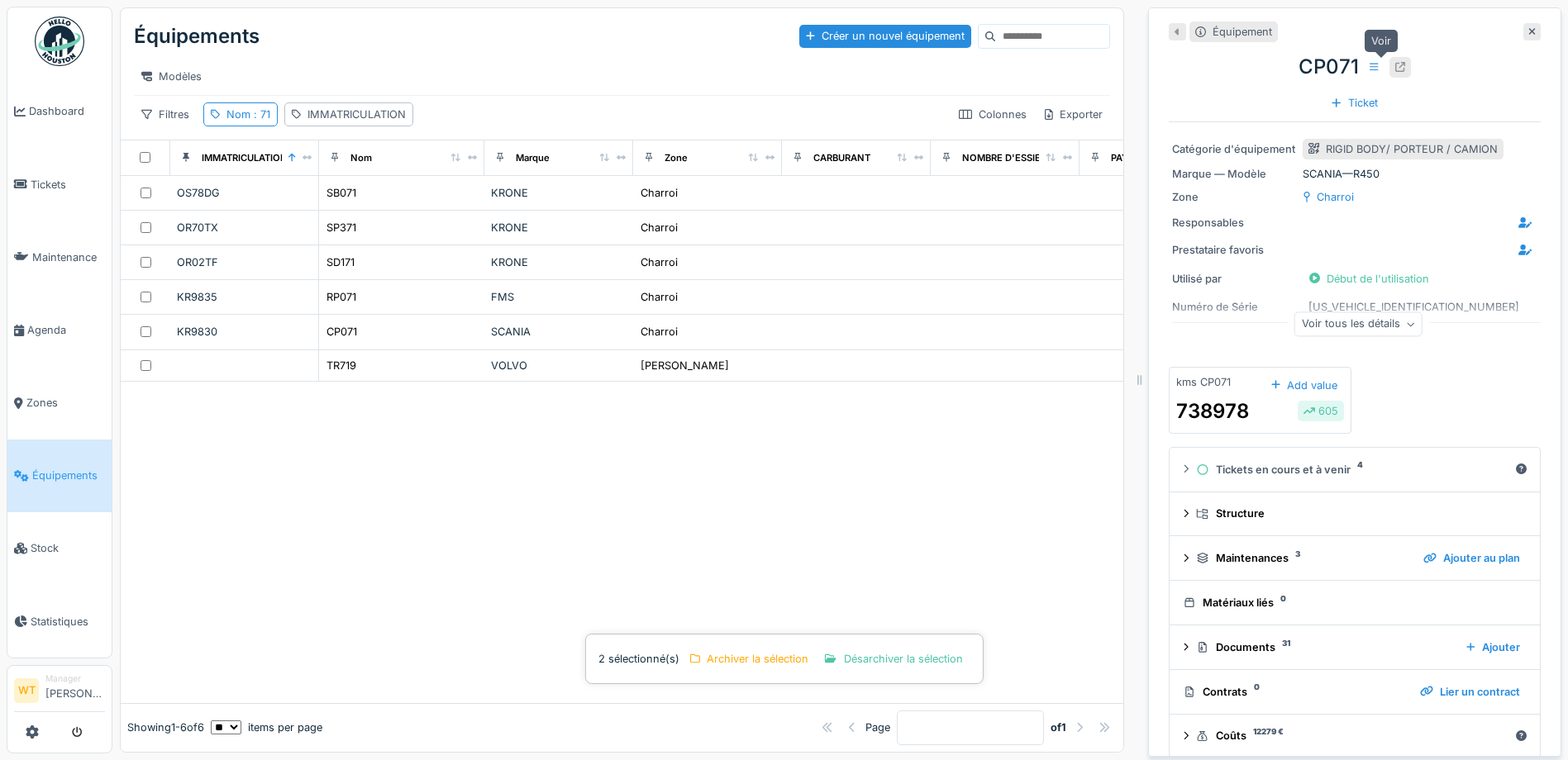click at bounding box center (1400, 67) 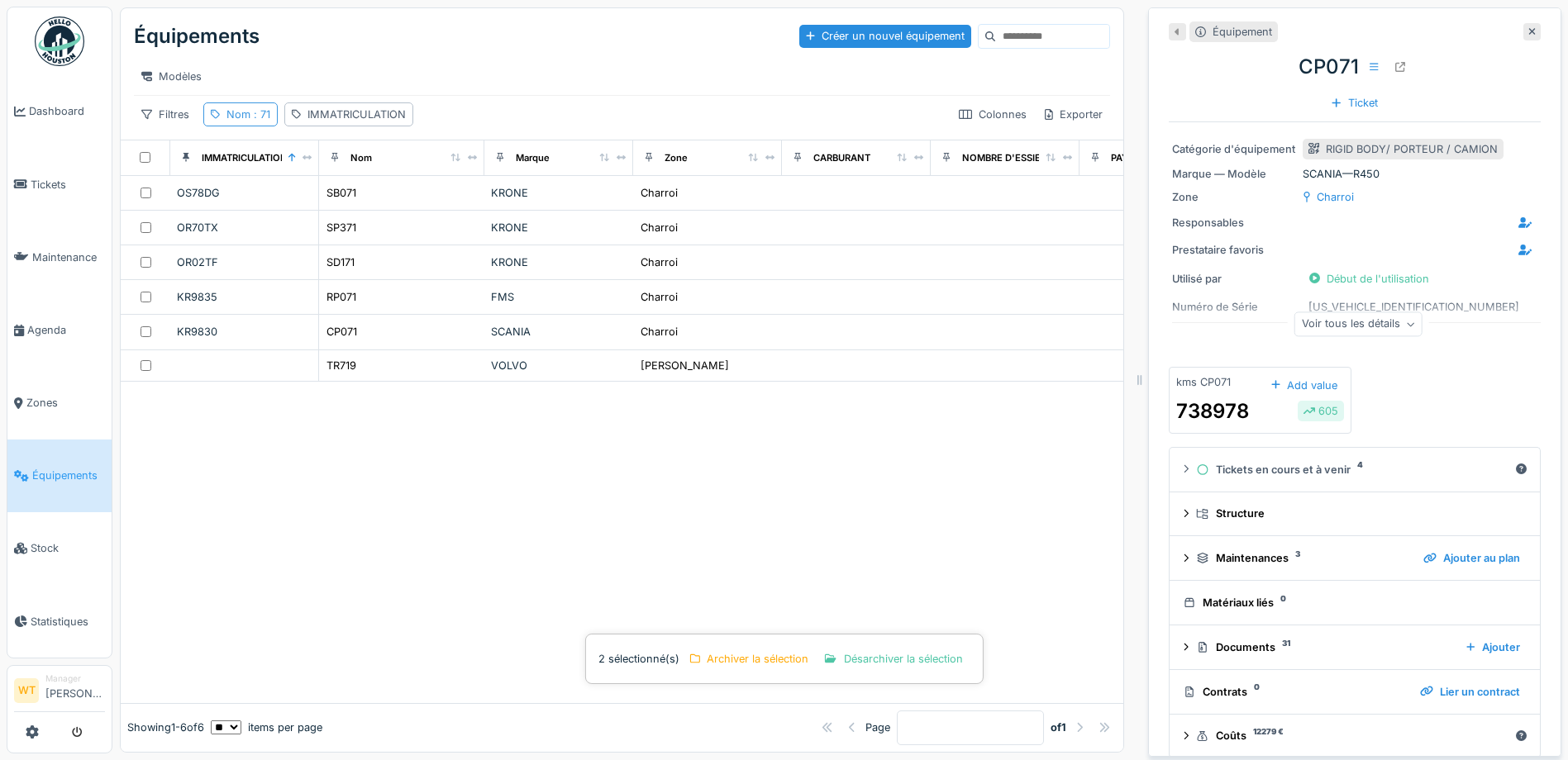 click on "Nom   :   71" at bounding box center [241, 114] 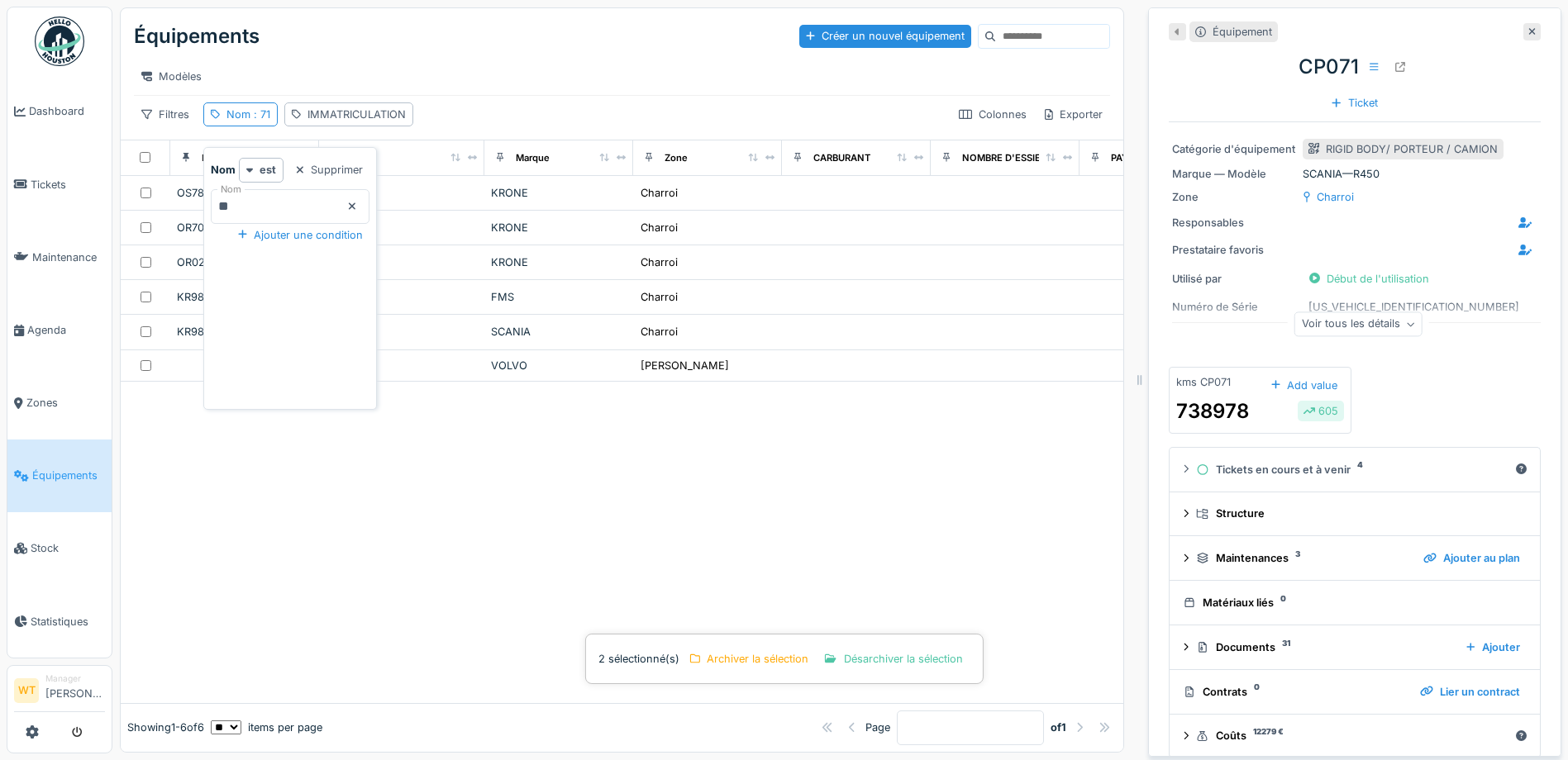 click on "**" at bounding box center (290, 207) 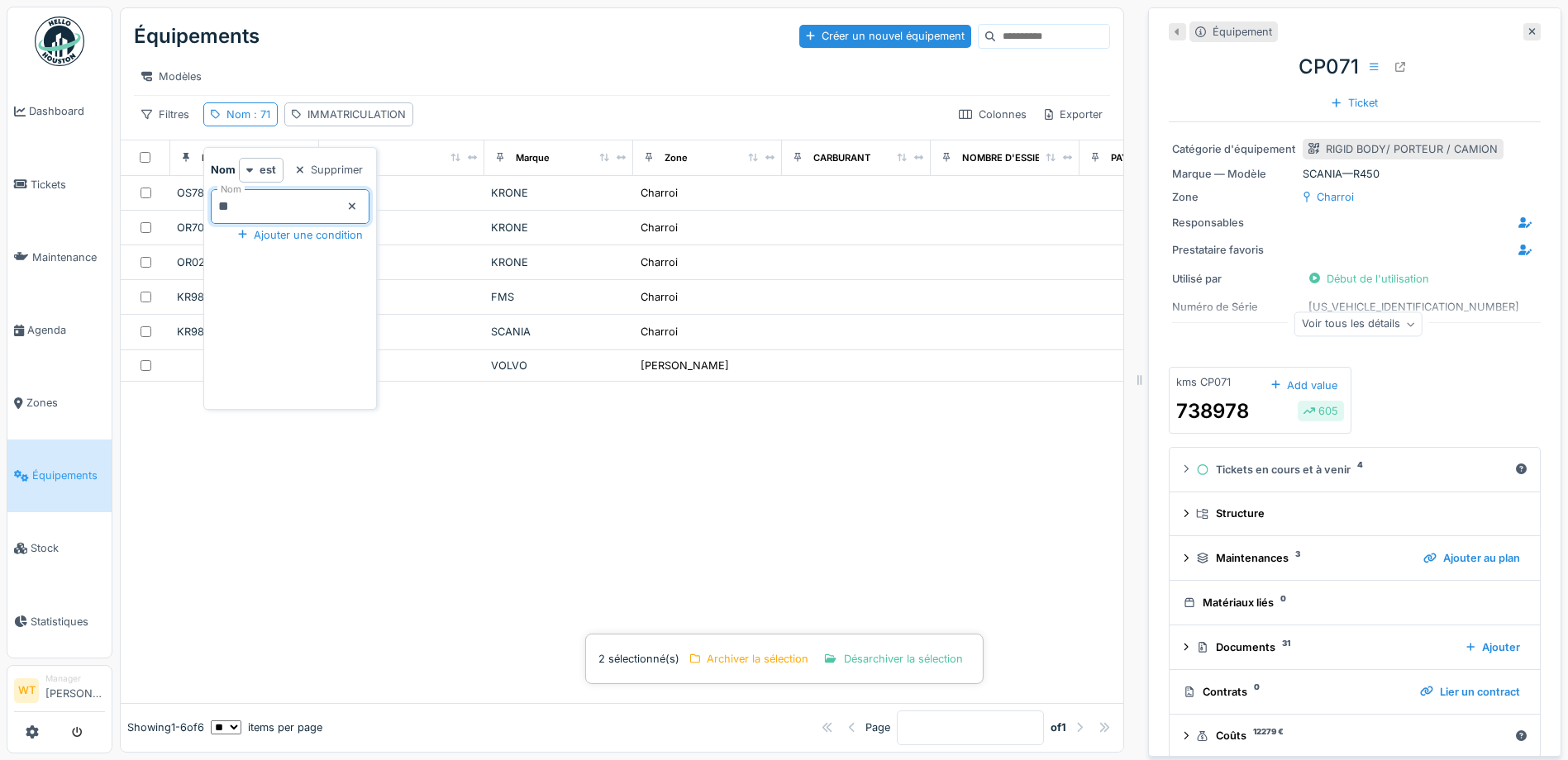 type on "**" 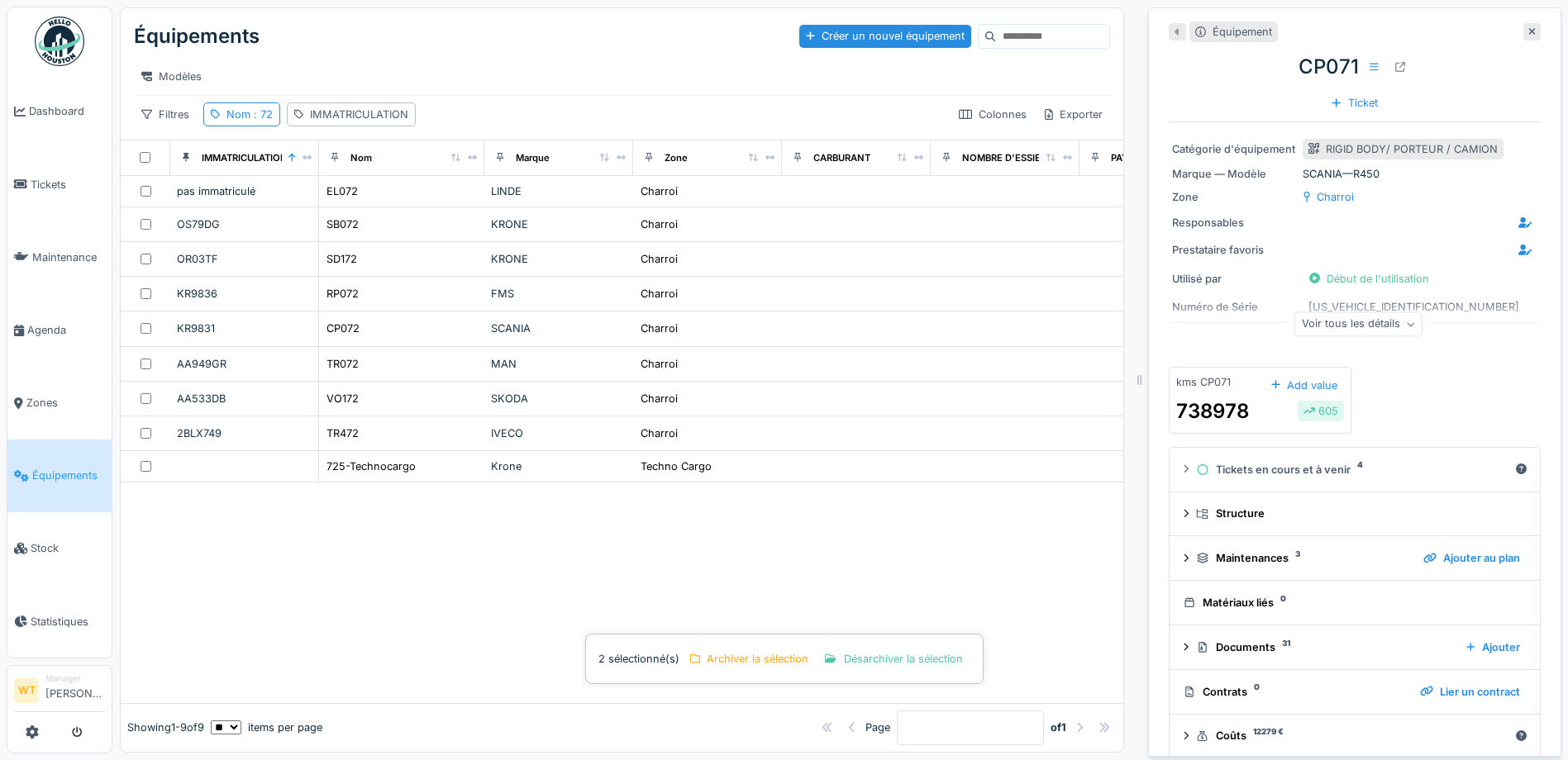 click on "Modèles" at bounding box center (622, 76) 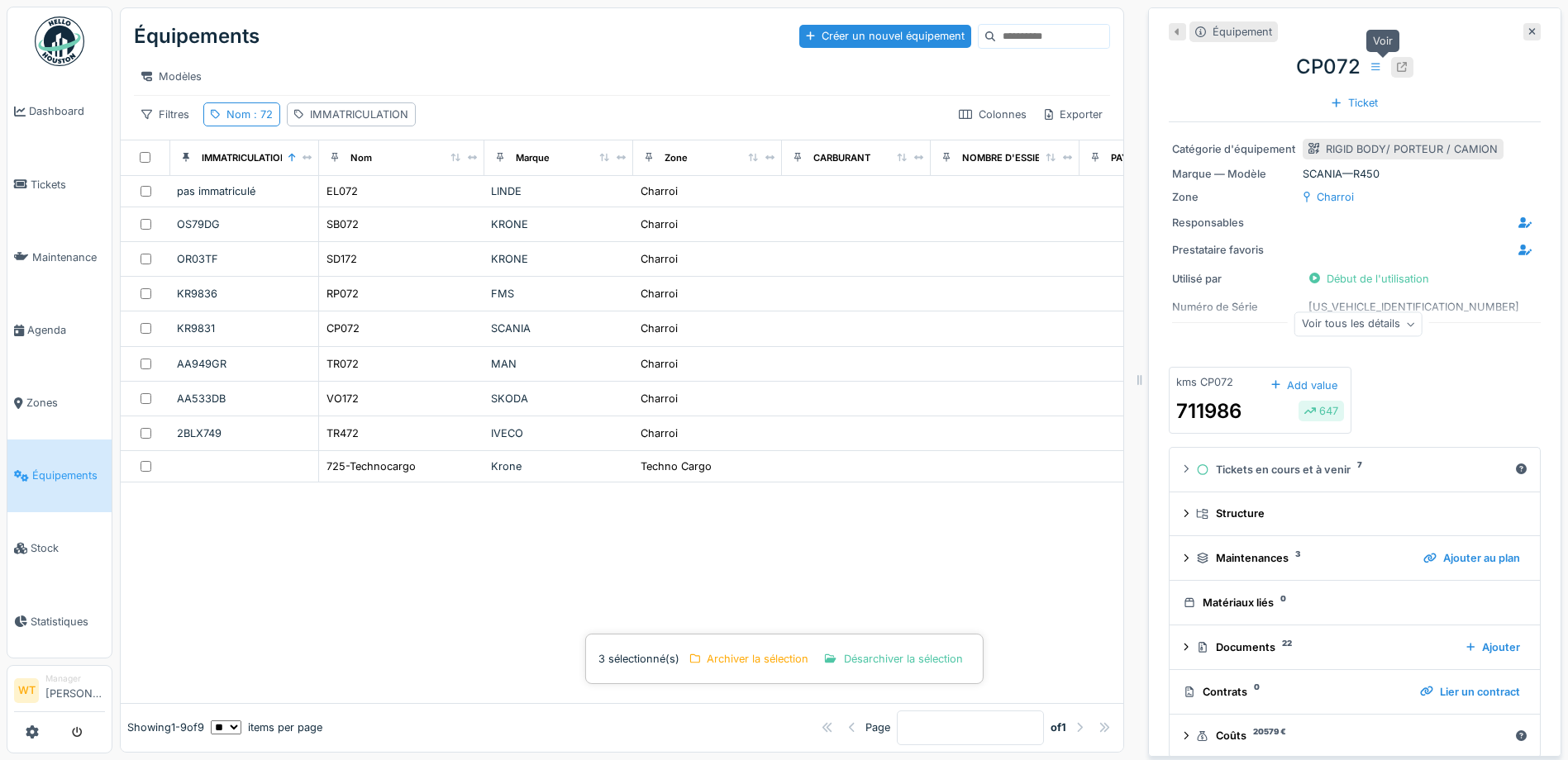 click 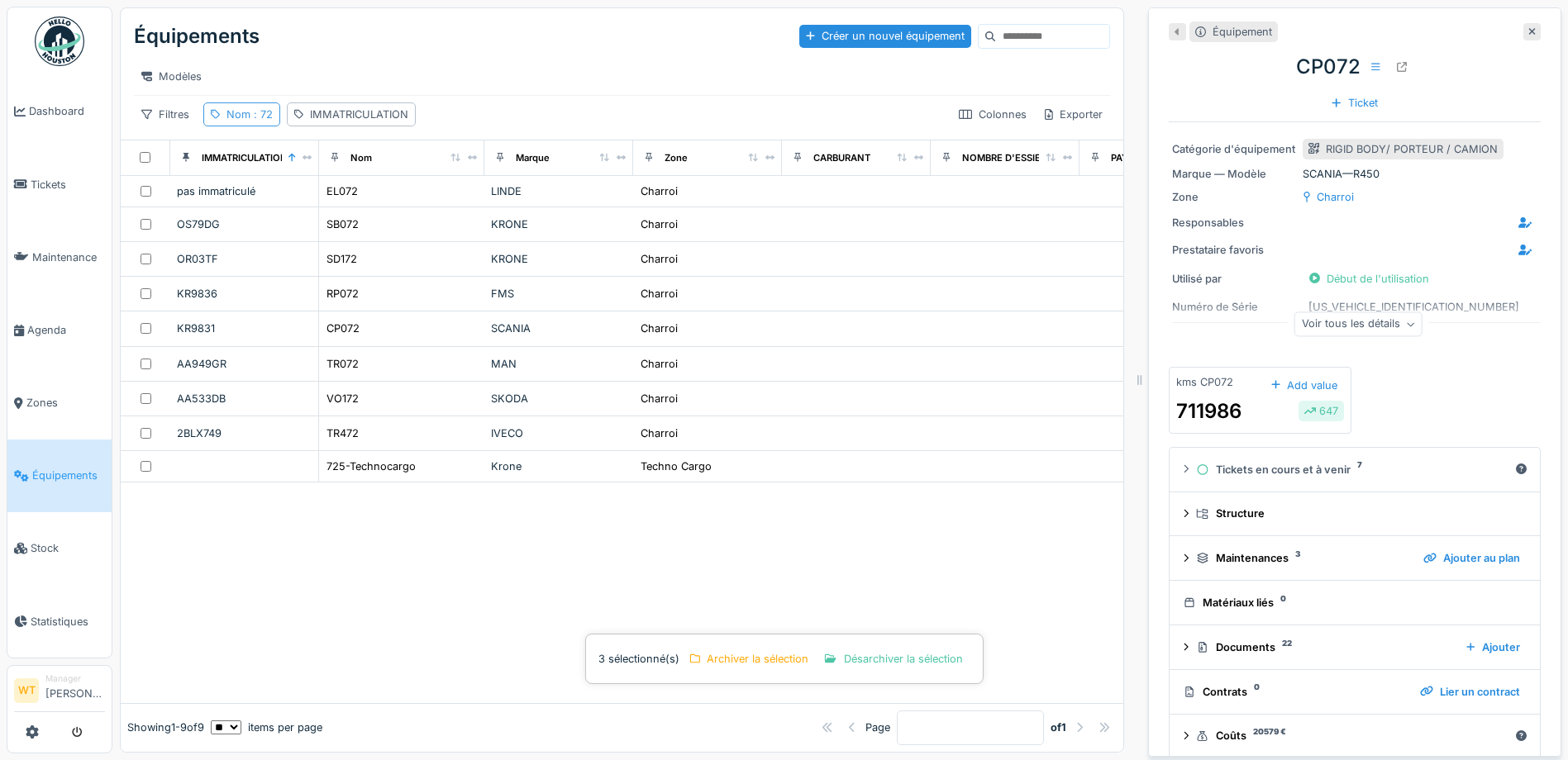click on ":   72" at bounding box center (261, 114) 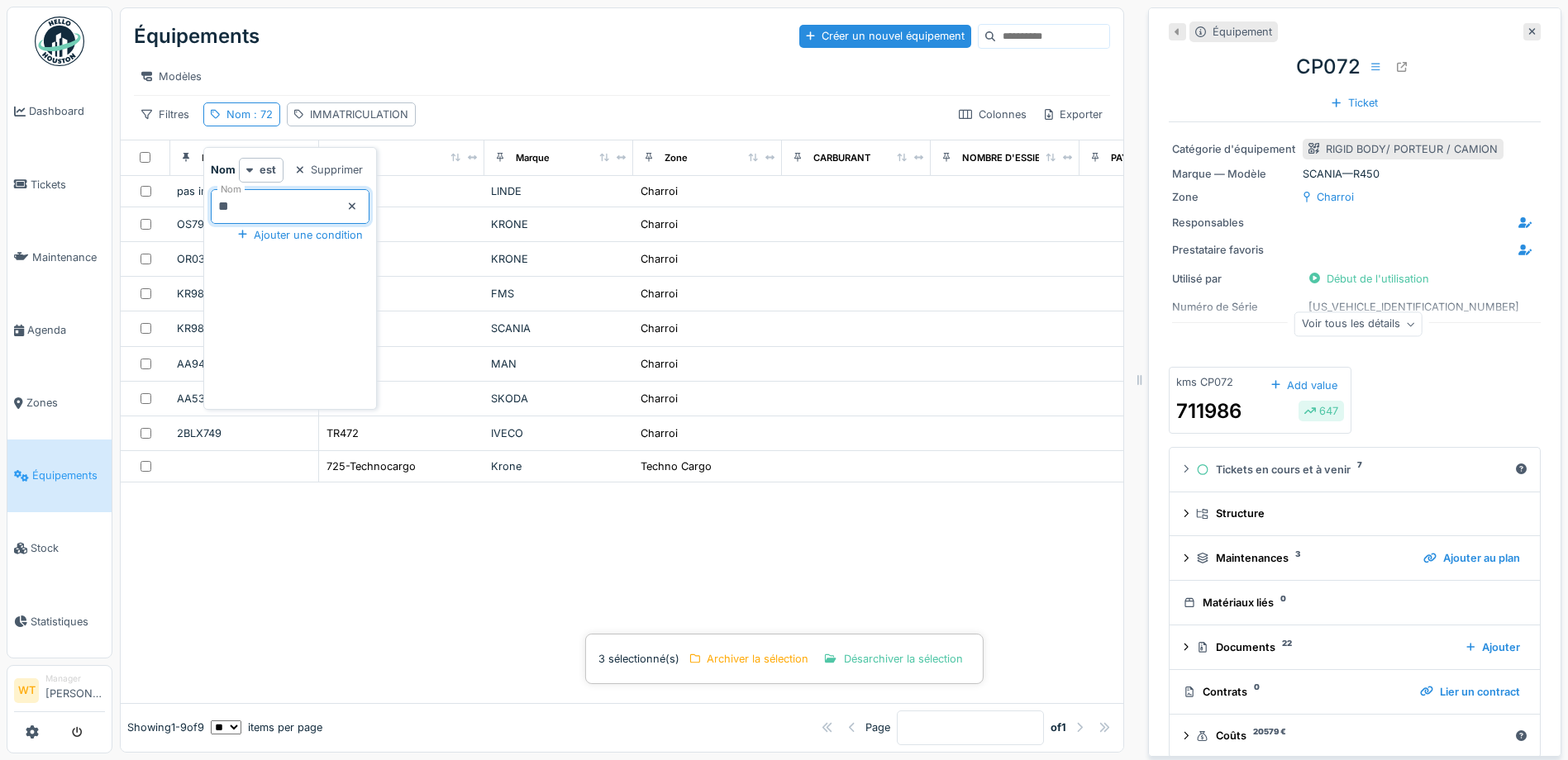 click on "**" at bounding box center (290, 207) 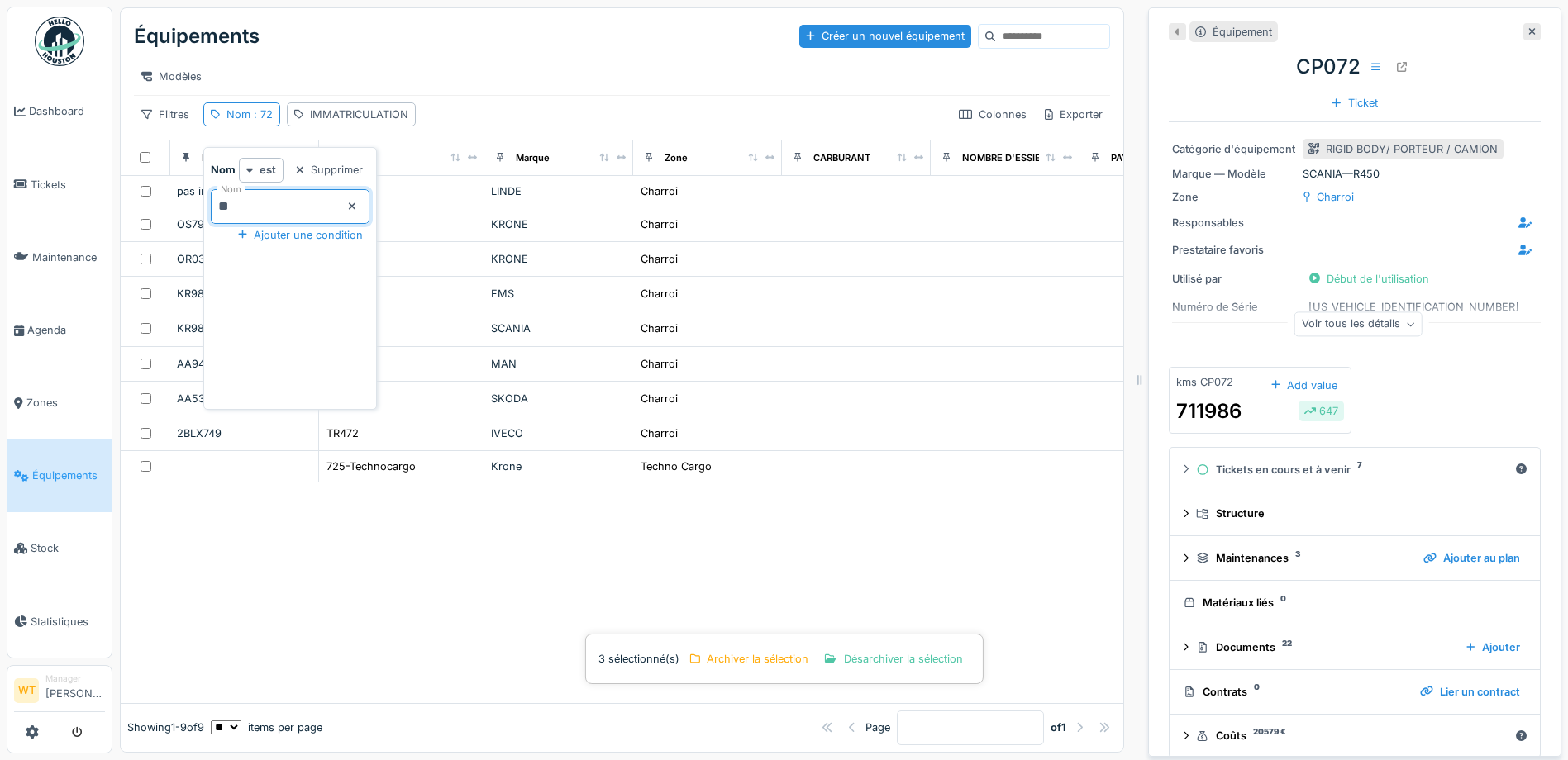 type on "*" 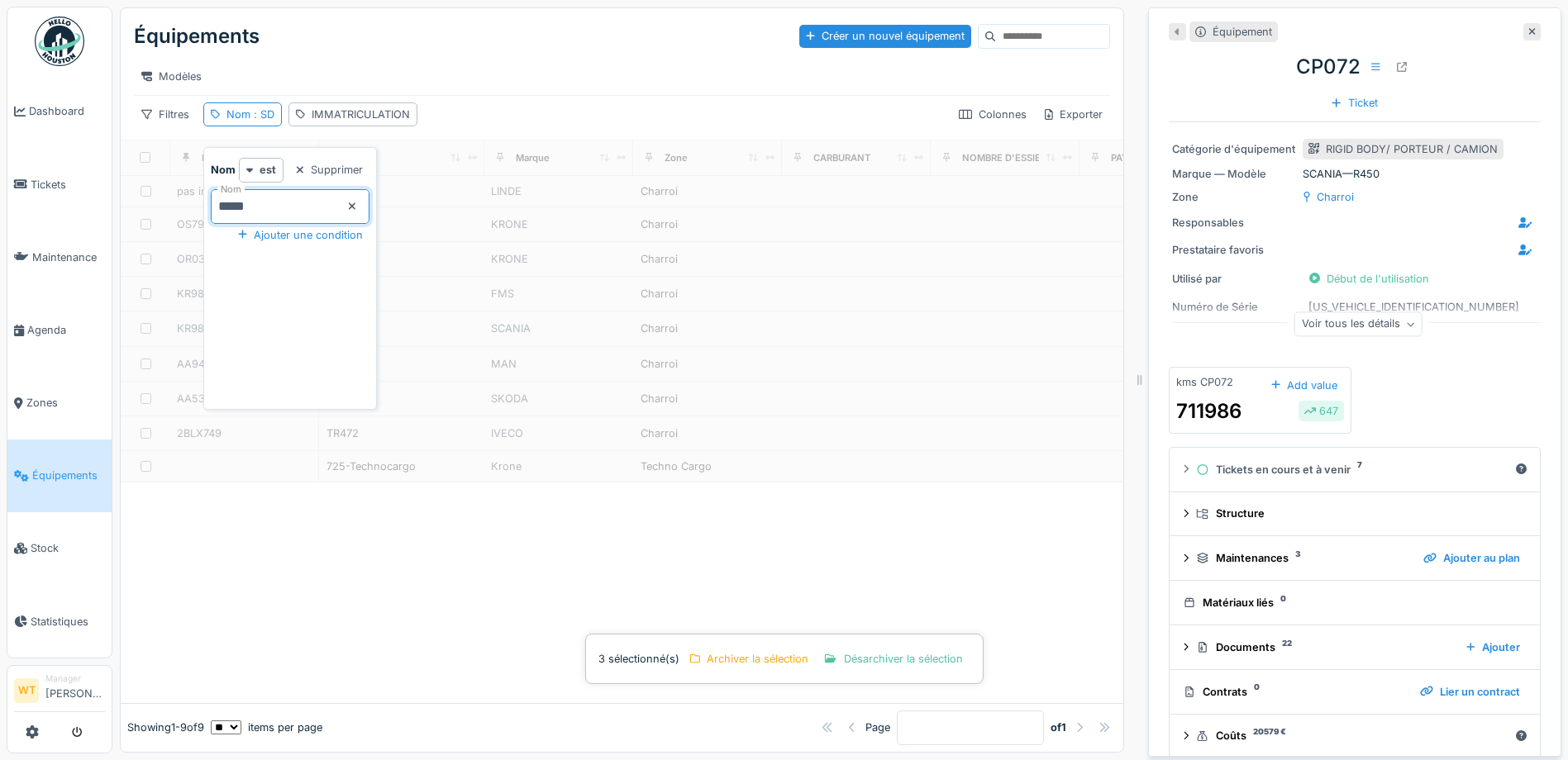 type on "*****" 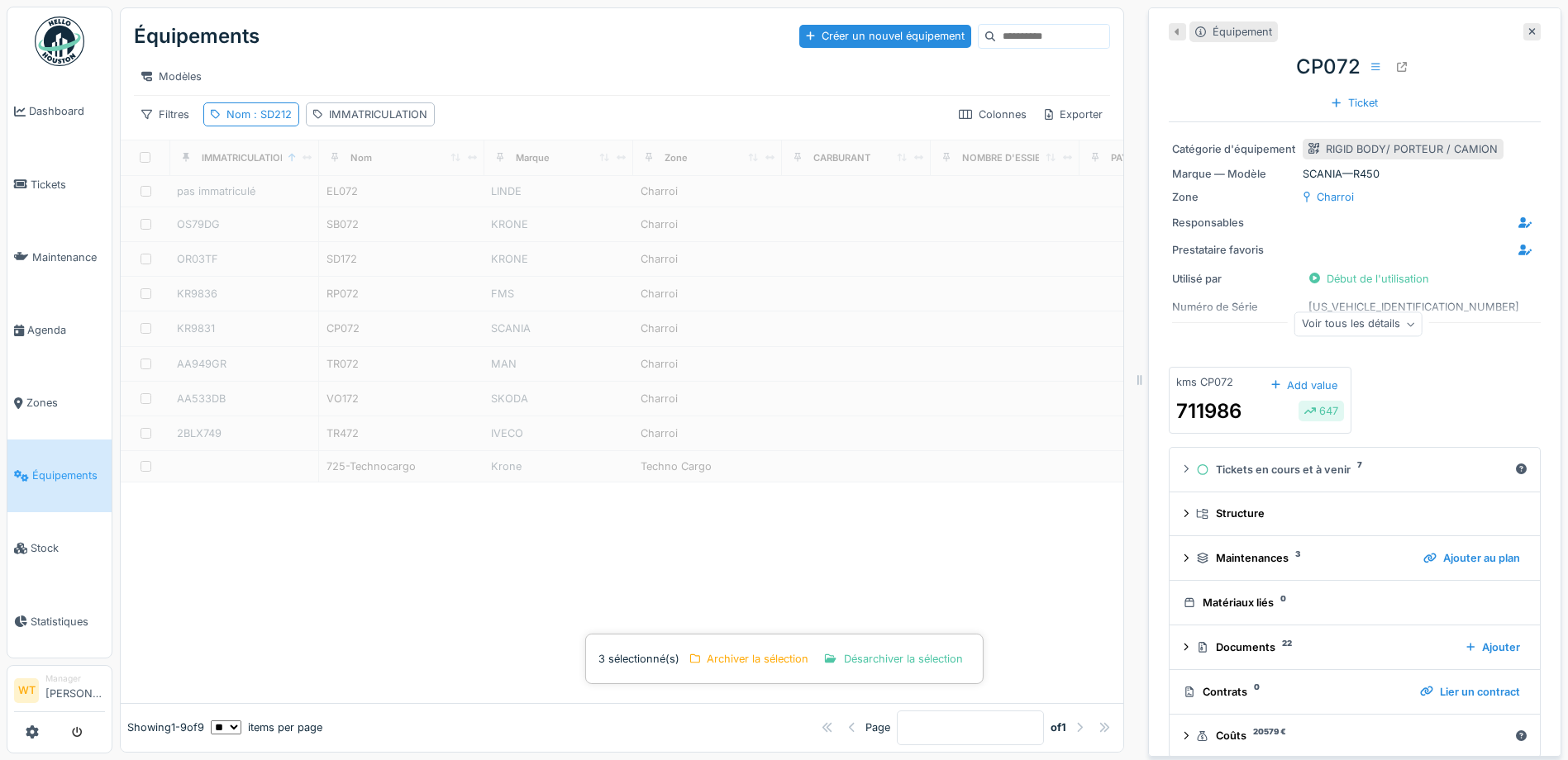 click on "Équipements Créer un nouvel équipement" at bounding box center (622, 36) 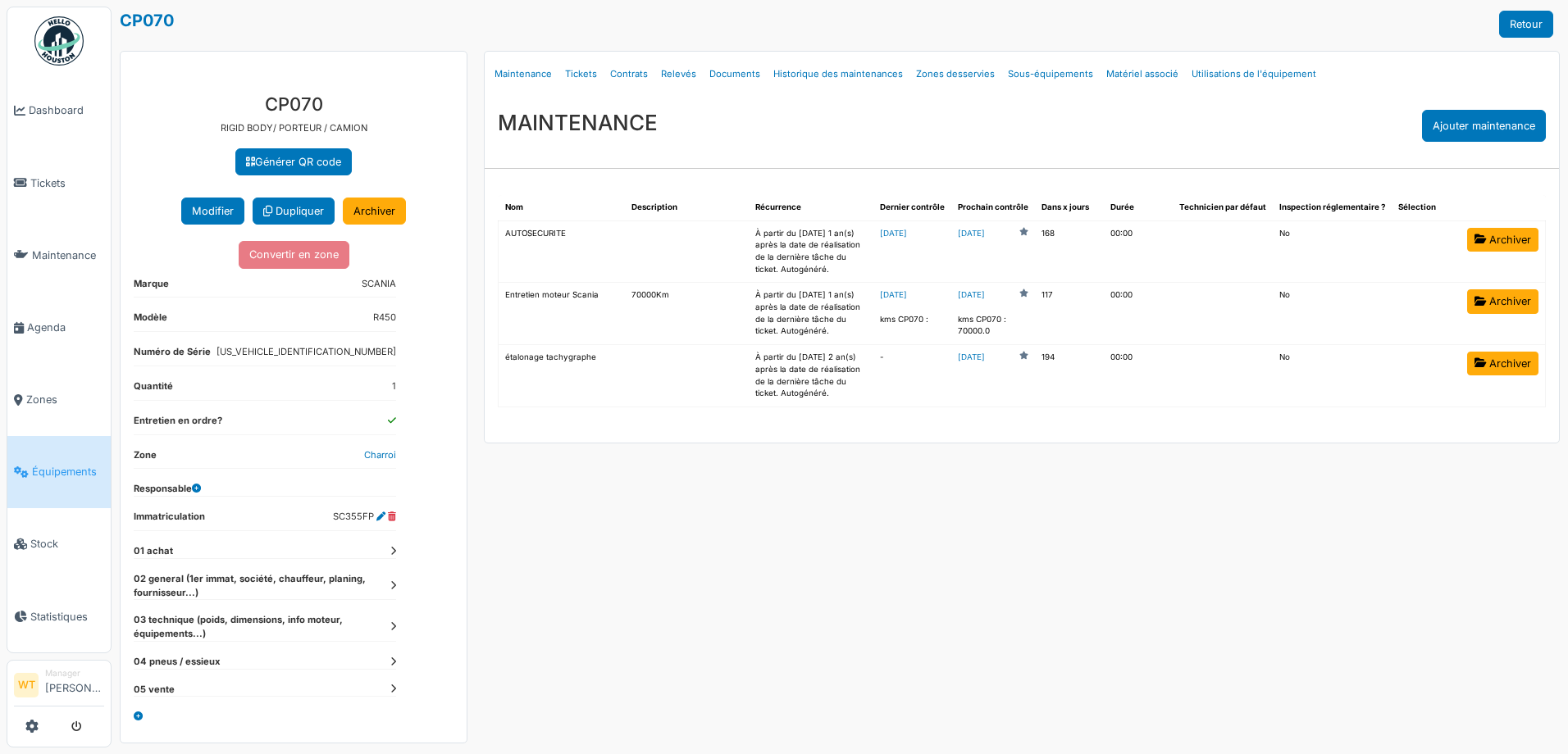 scroll, scrollTop: 0, scrollLeft: 0, axis: both 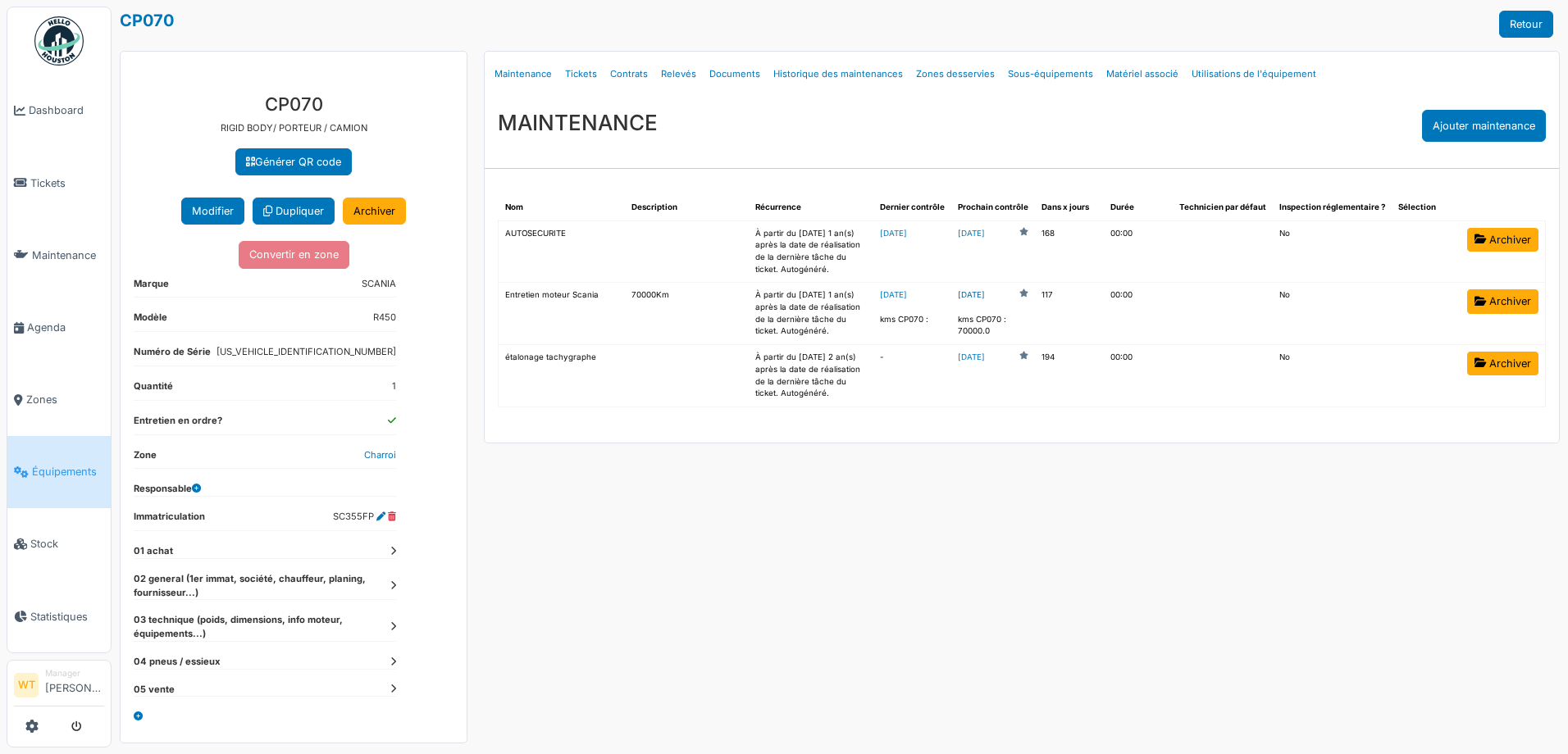 click on "2025-10-26" at bounding box center (971, 295) 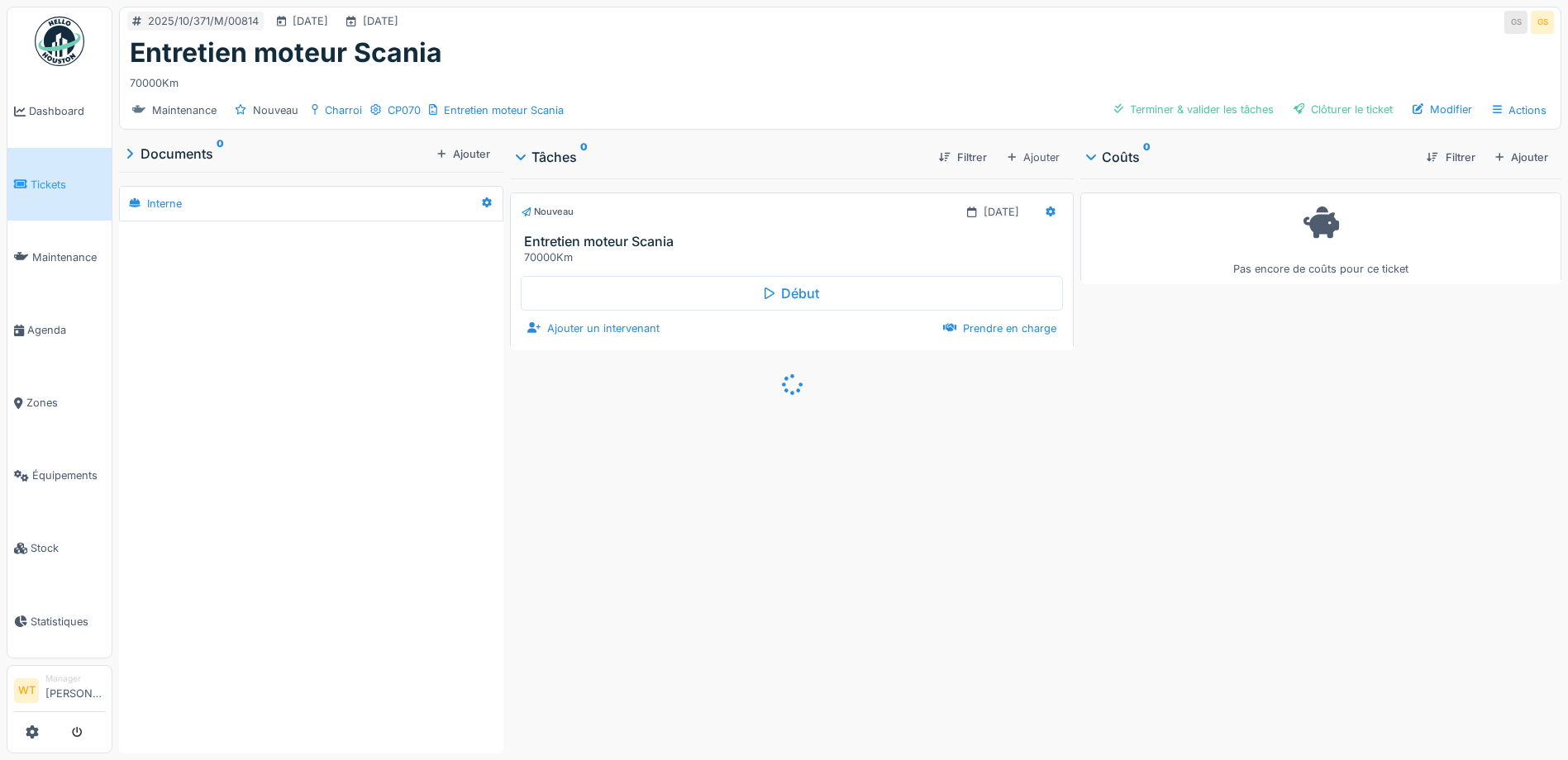 scroll, scrollTop: 0, scrollLeft: 0, axis: both 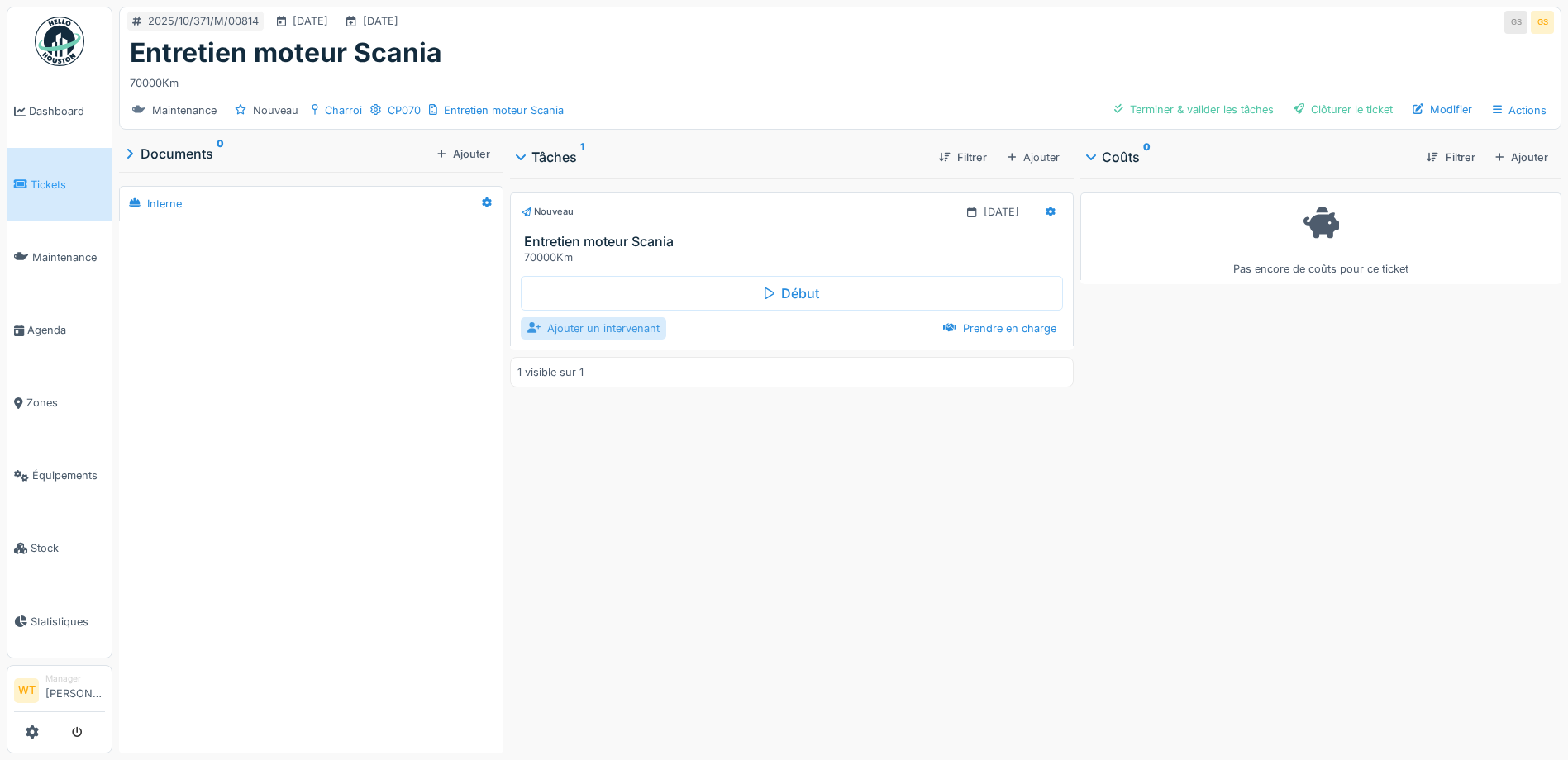 click on "Ajouter un intervenant" at bounding box center (593, 328) 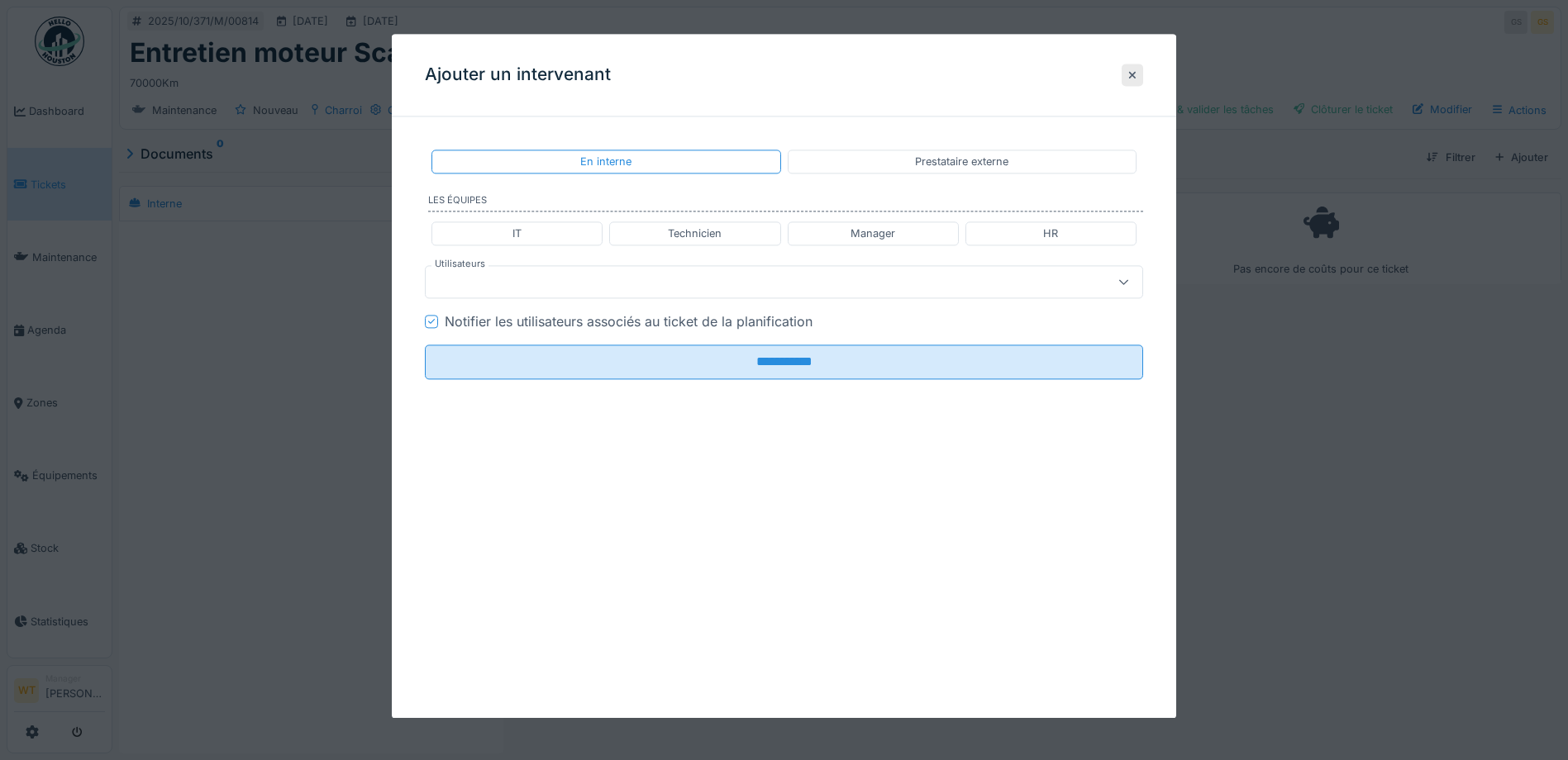 click at bounding box center (748, 283) 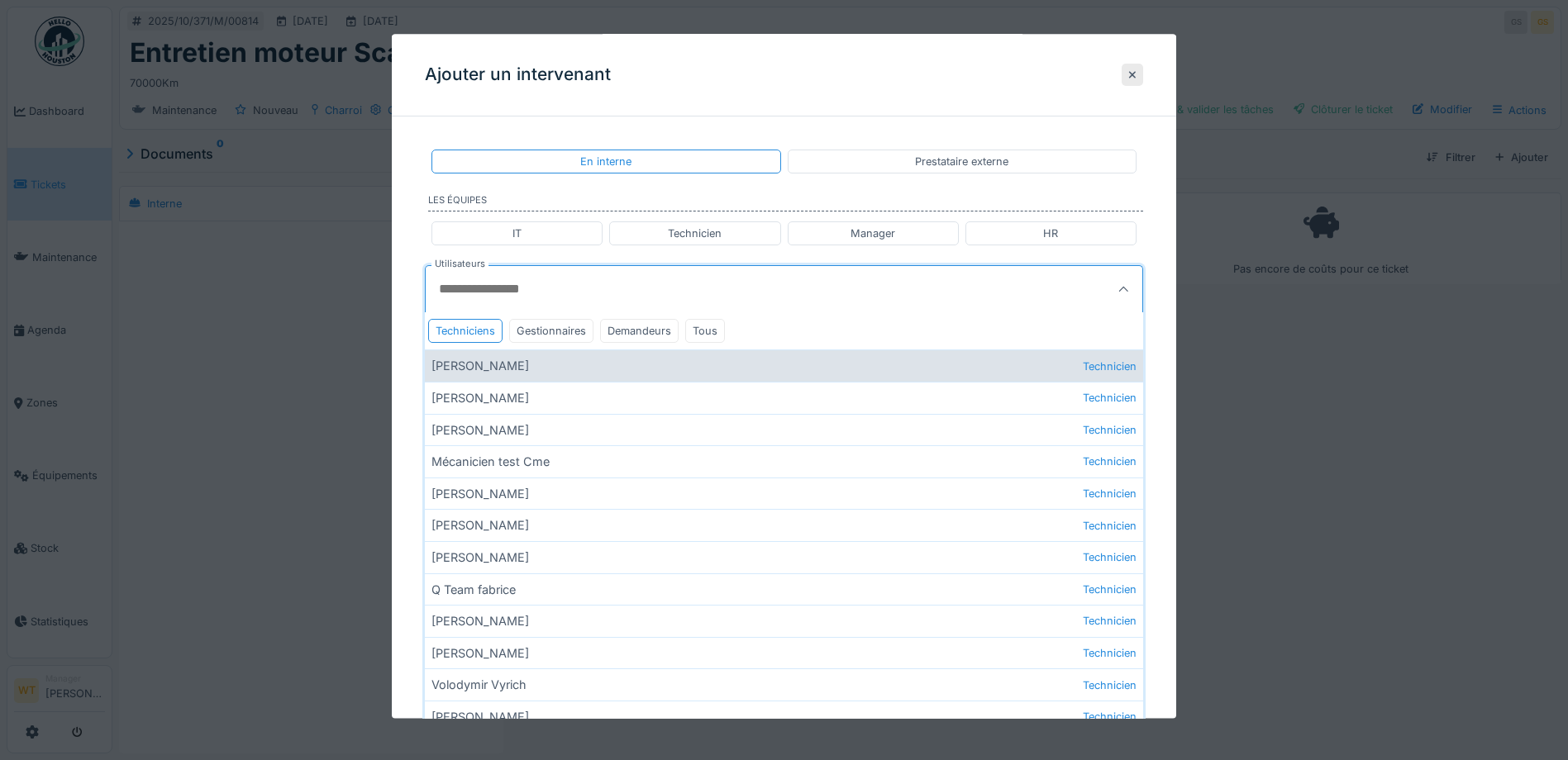 click on "[PERSON_NAME]   Technicien" at bounding box center [784, 366] 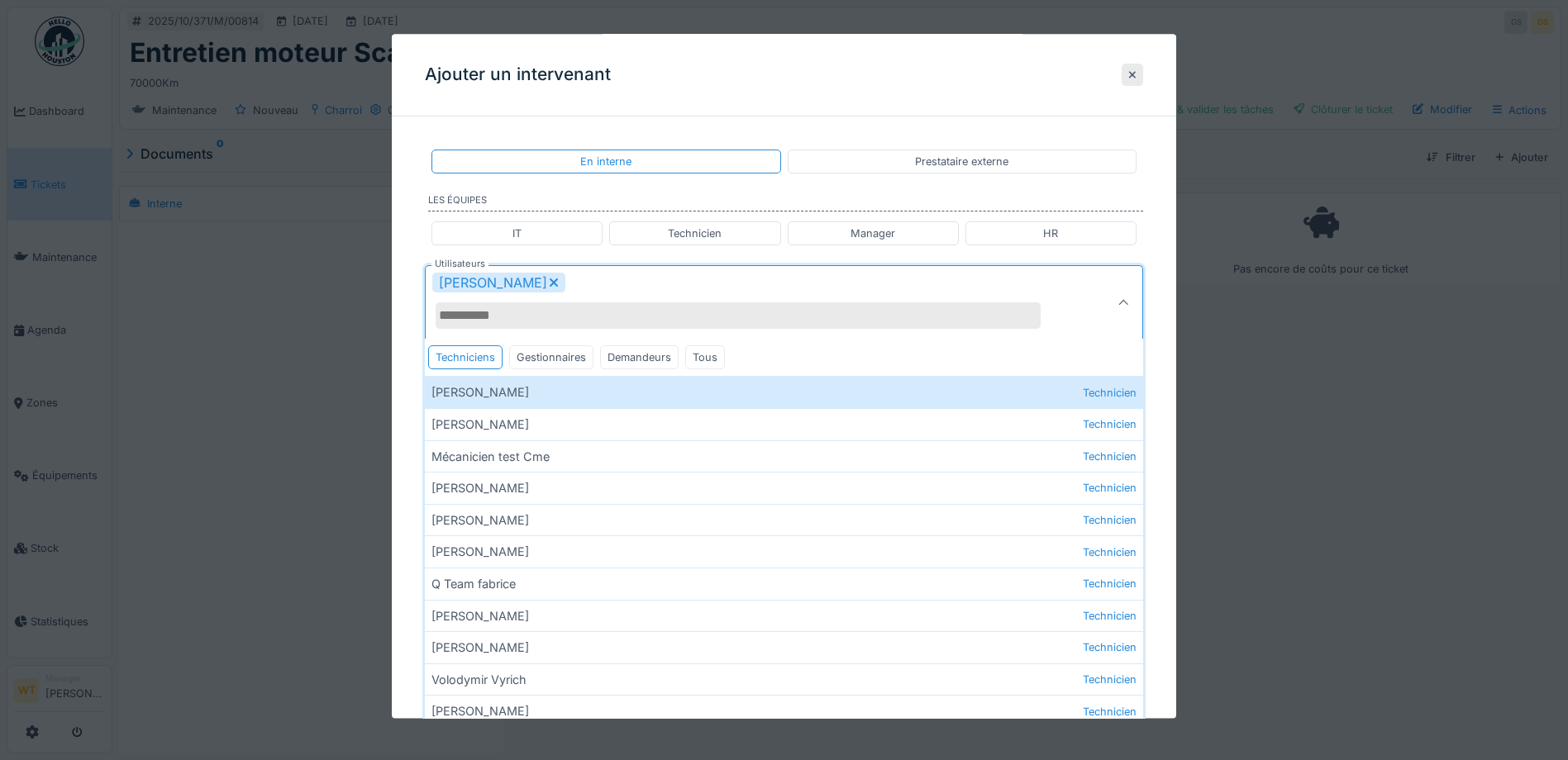 click on "[PERSON_NAME]" at bounding box center (748, 303) 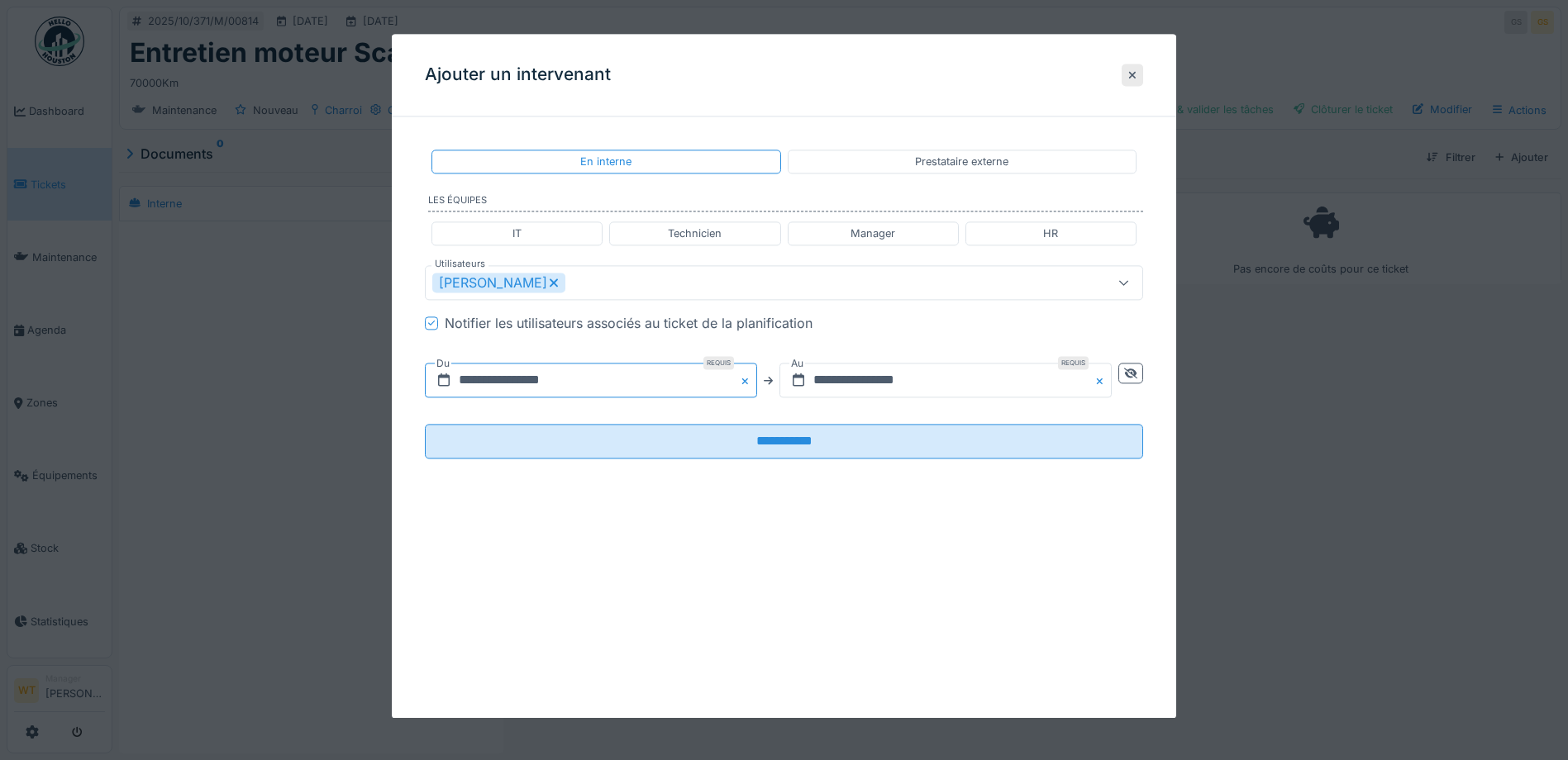 click on "**********" at bounding box center [591, 381] 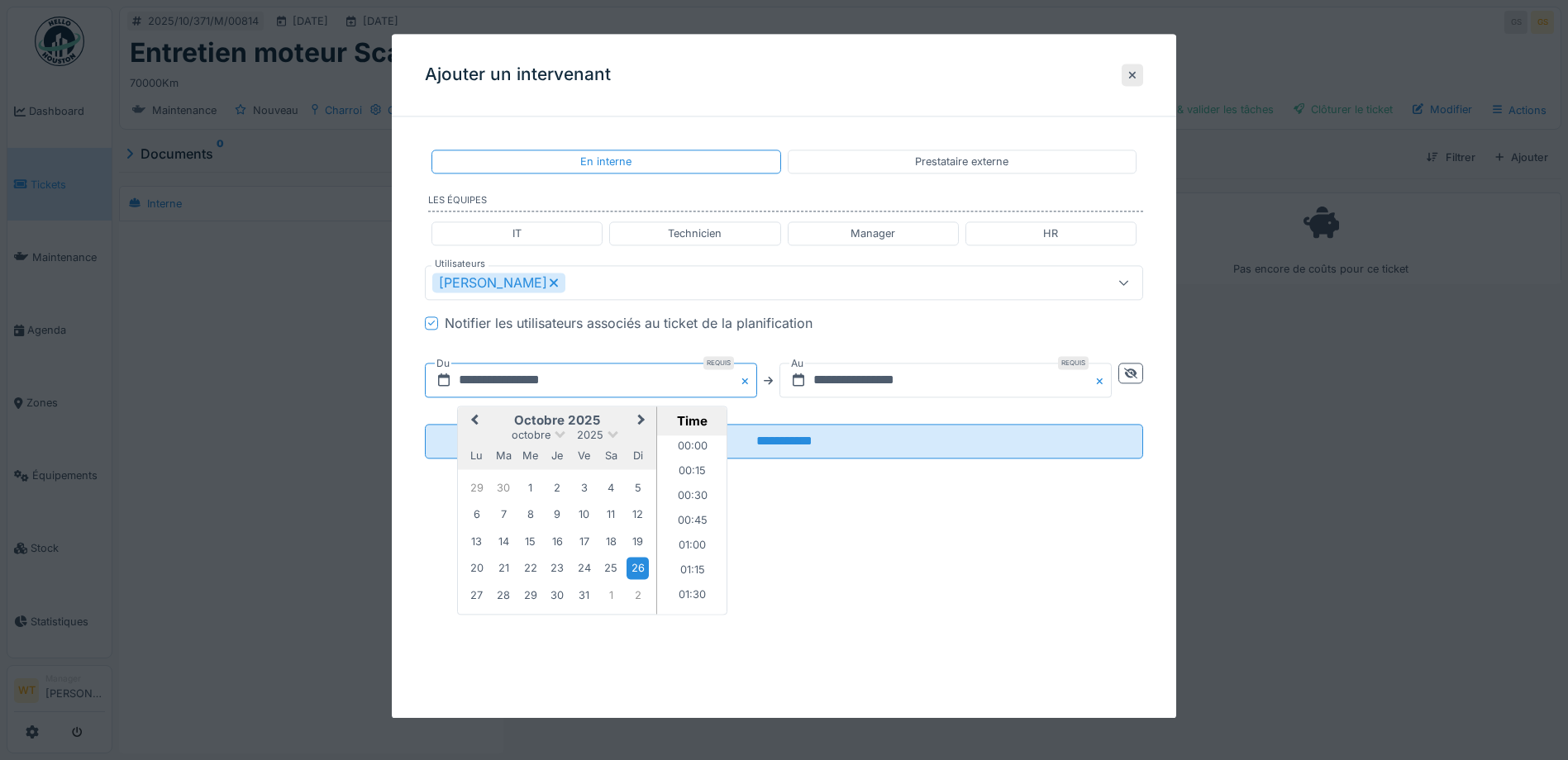 scroll, scrollTop: 1757, scrollLeft: 0, axis: vertical 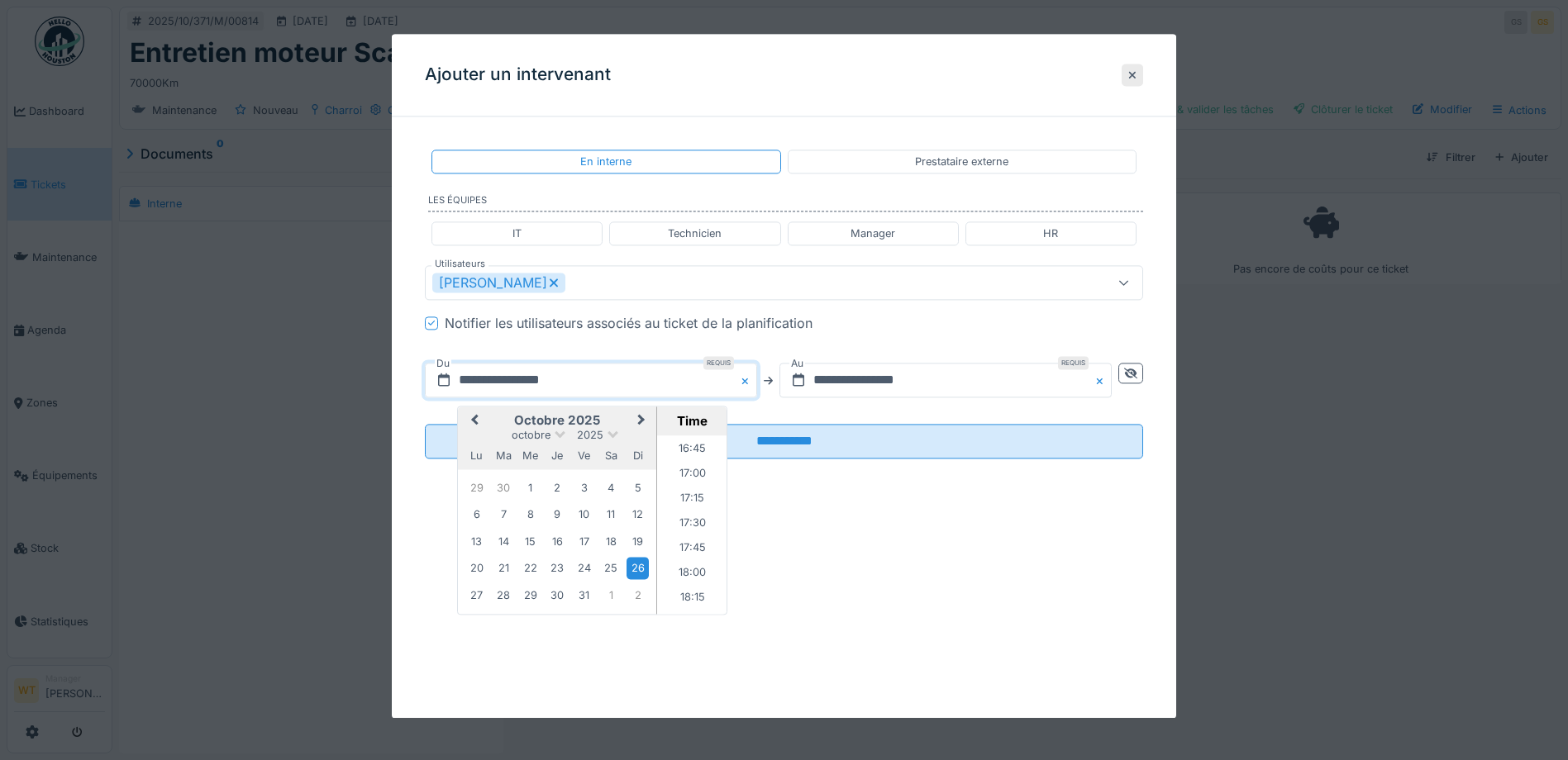 click on "Previous Month" at bounding box center (473, 422) 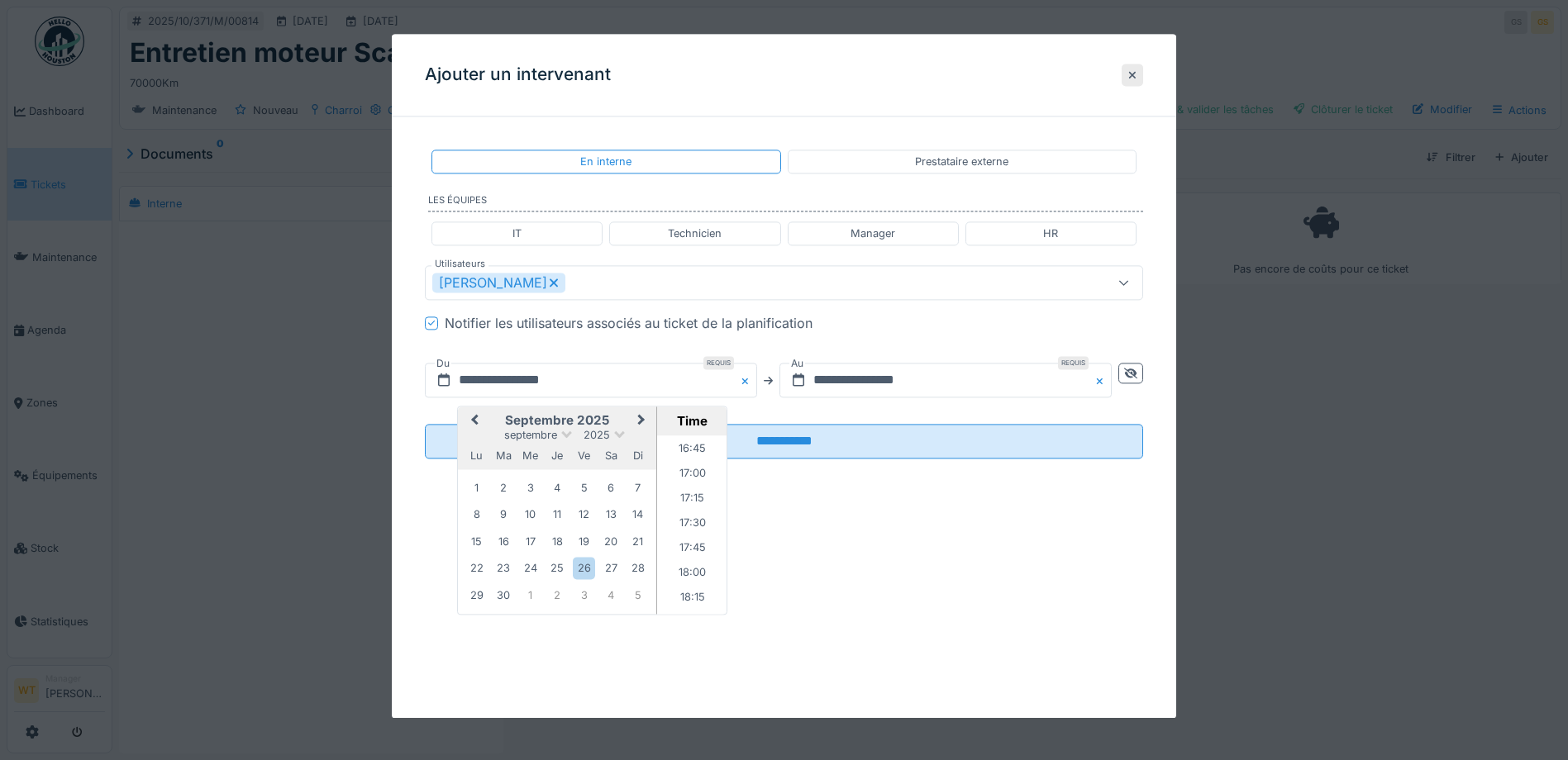 click on "Previous Month" at bounding box center (473, 422) 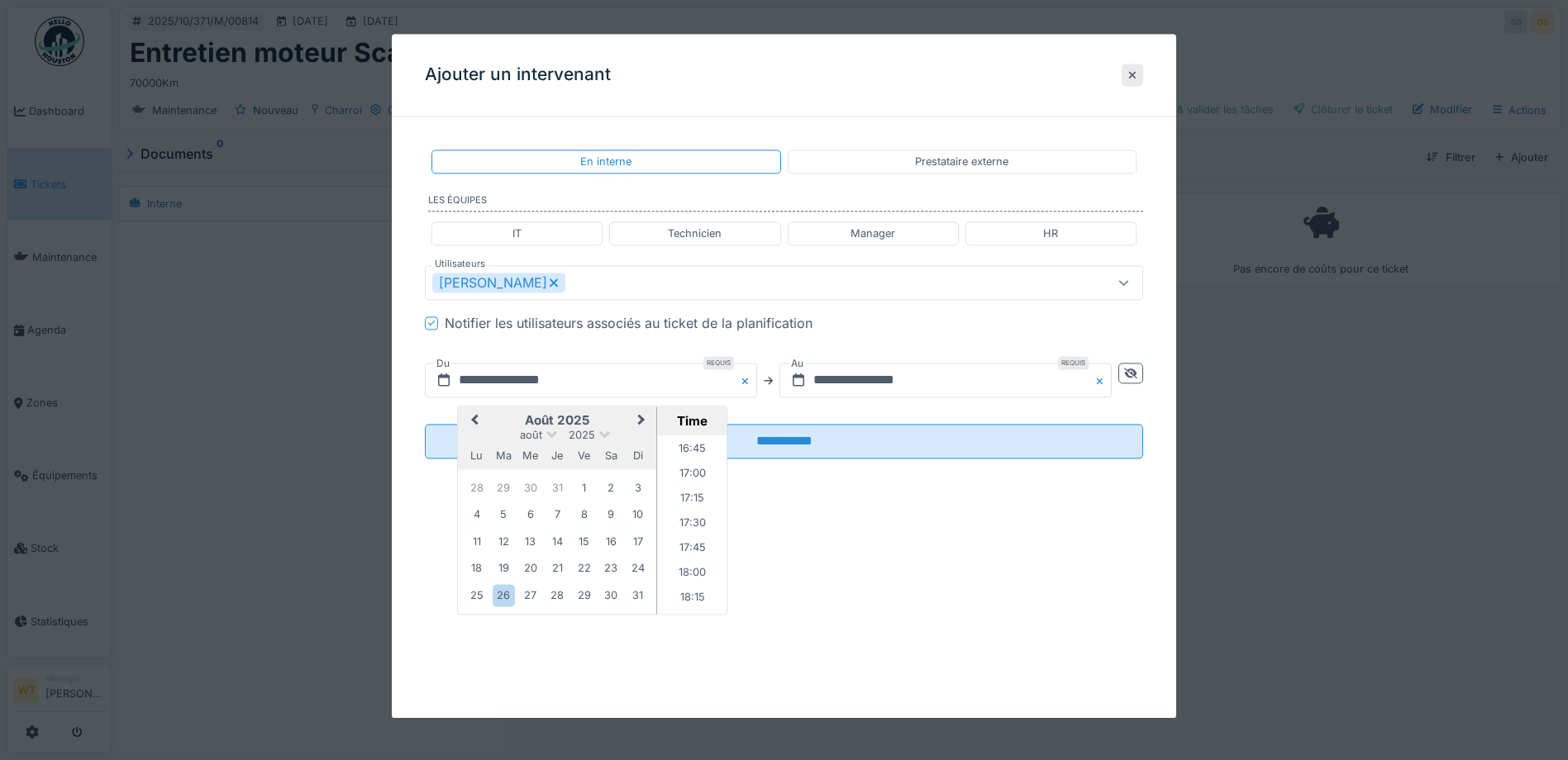 click on "Previous Month" at bounding box center [473, 422] 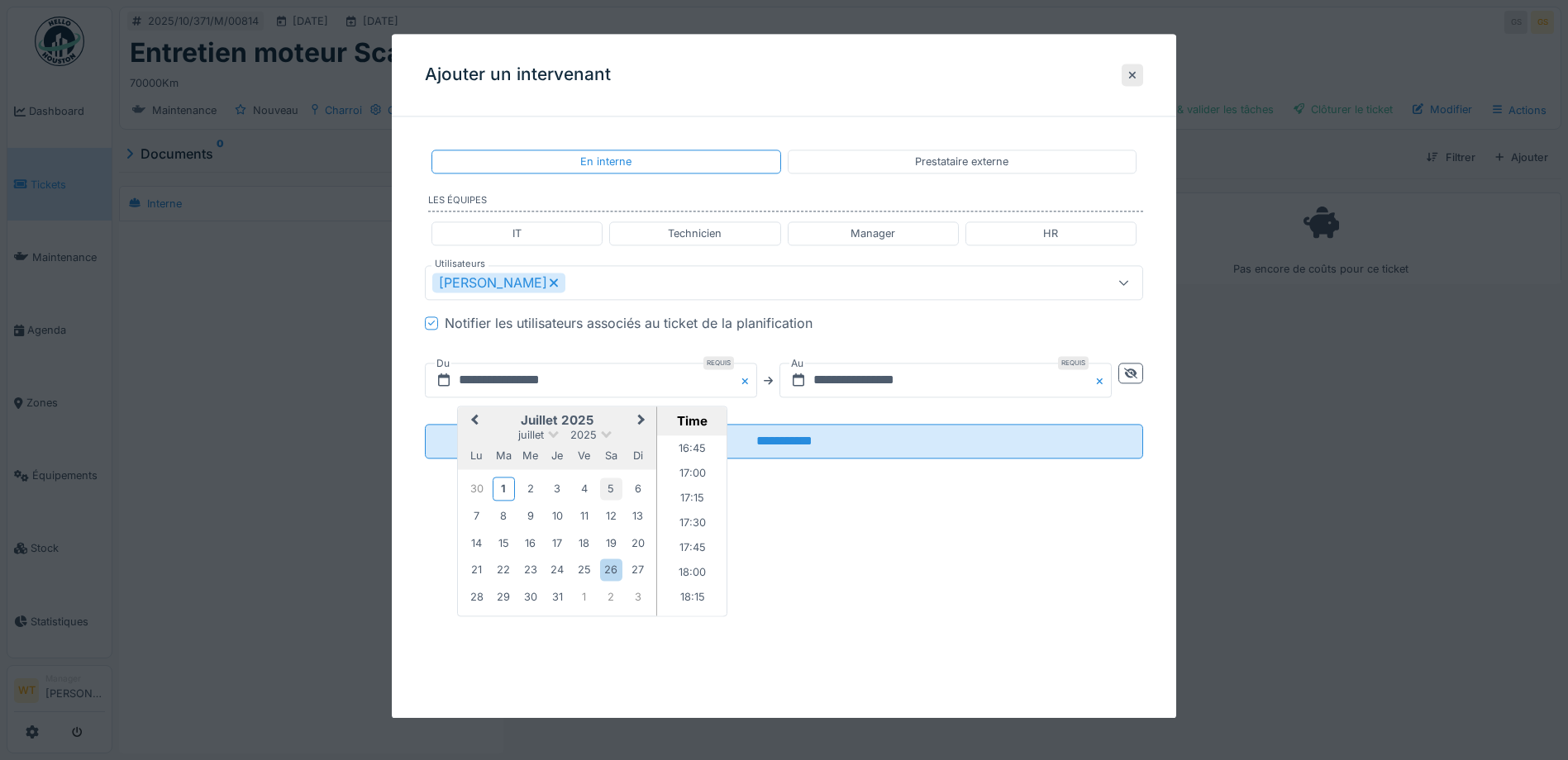 click on "5" at bounding box center (611, 488) 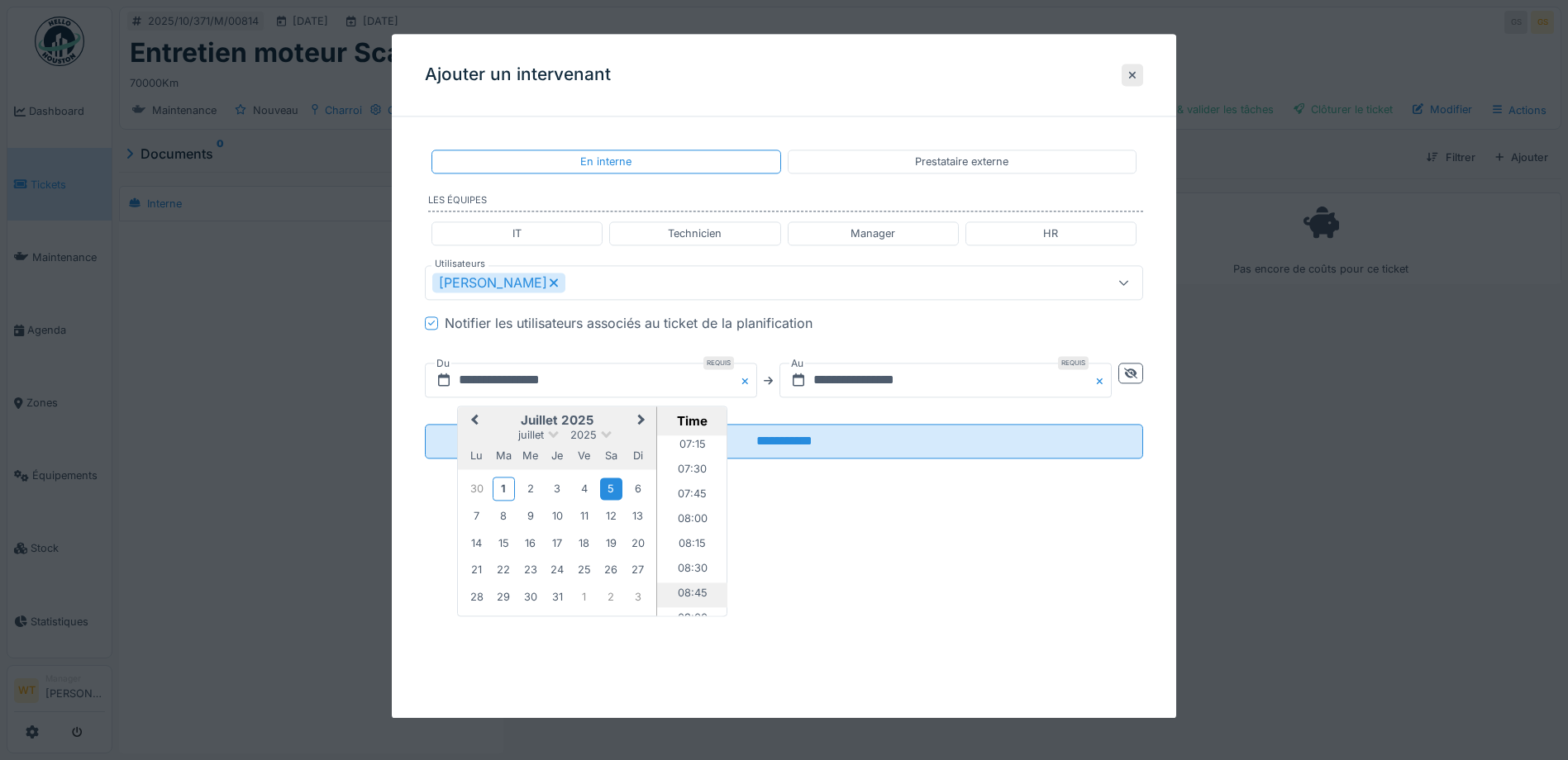 scroll, scrollTop: 683, scrollLeft: 0, axis: vertical 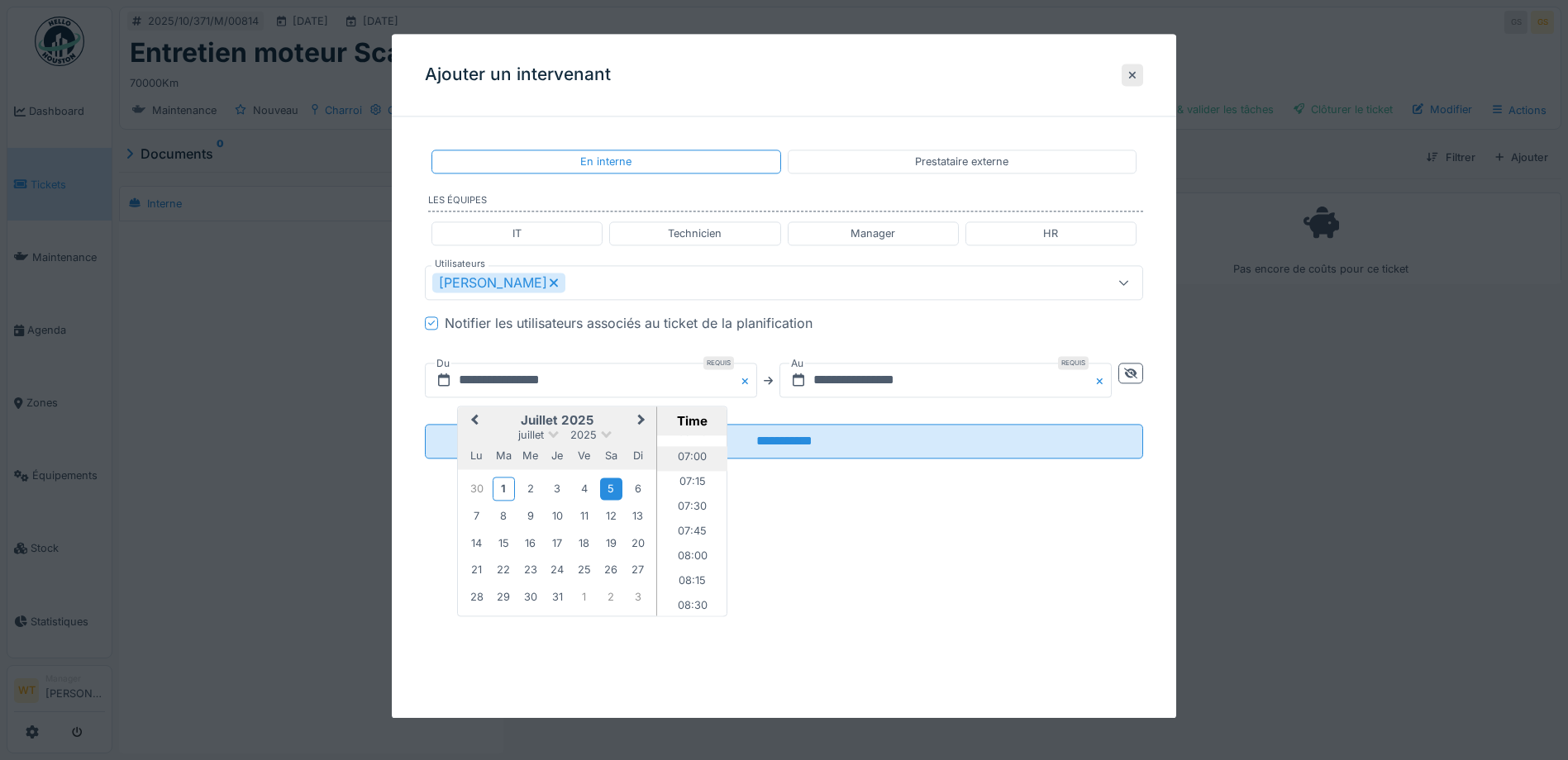 click on "07:00" at bounding box center [692, 459] 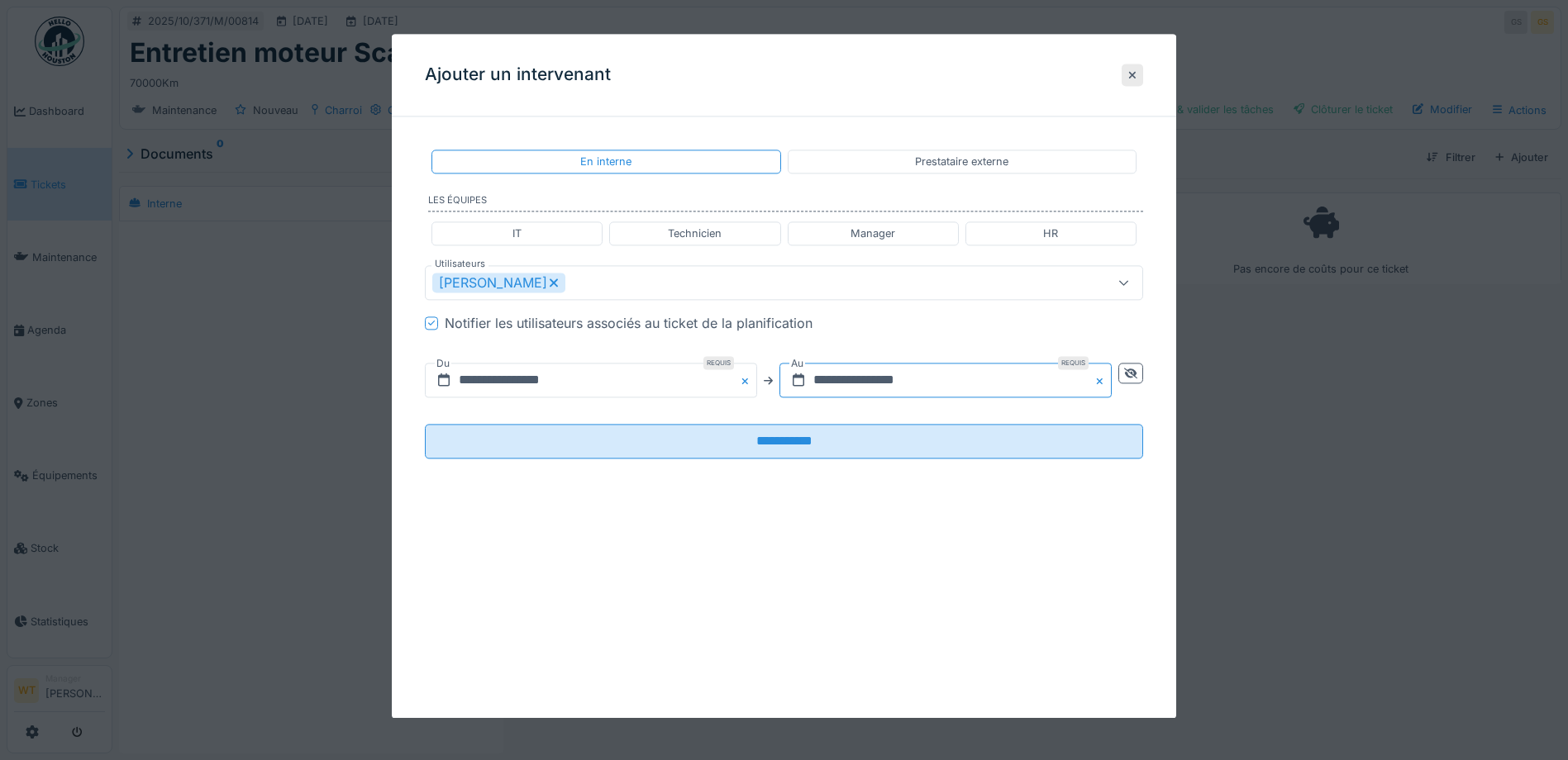 click on "**********" at bounding box center (946, 381) 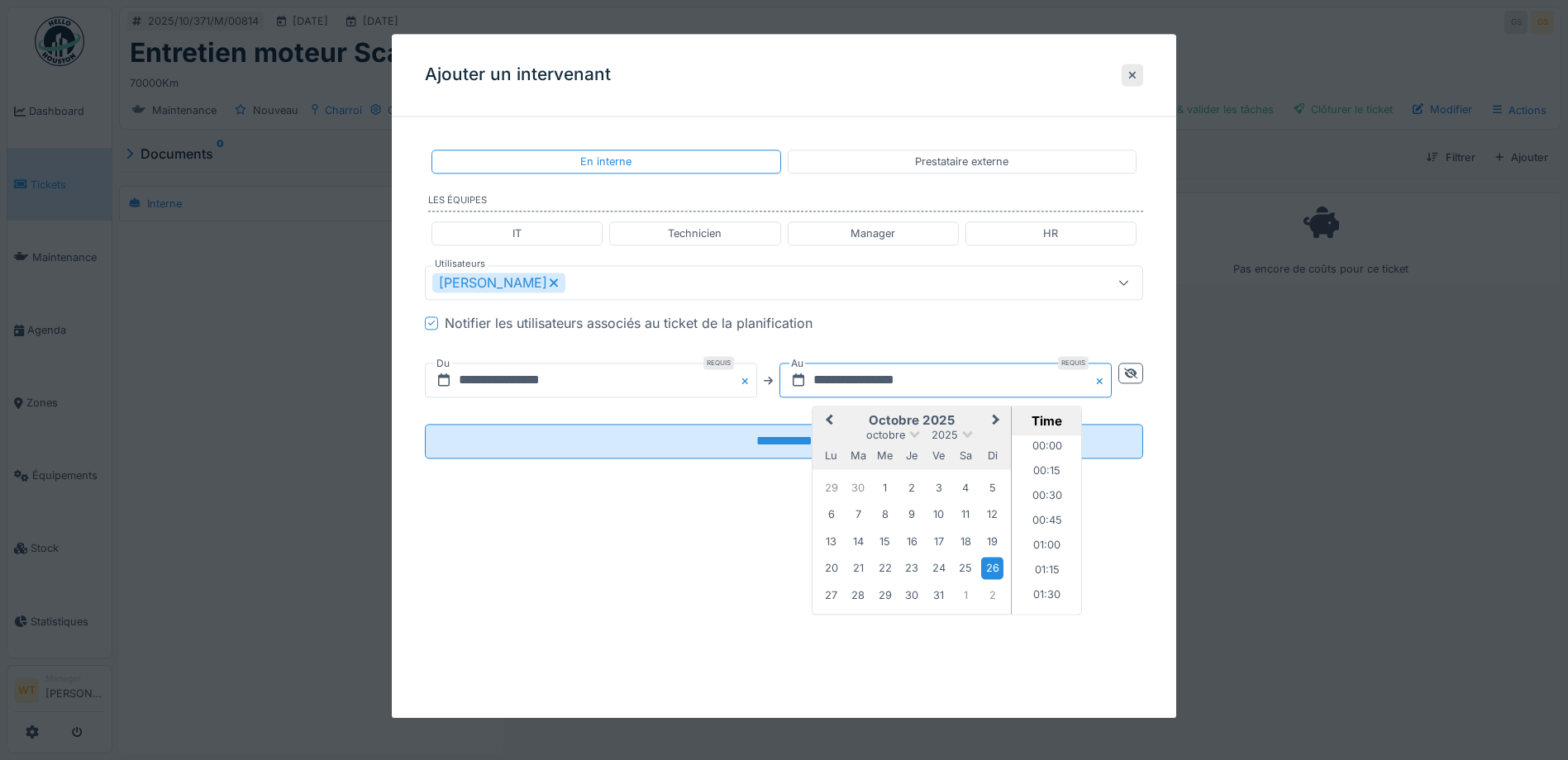 scroll, scrollTop: 1757, scrollLeft: 0, axis: vertical 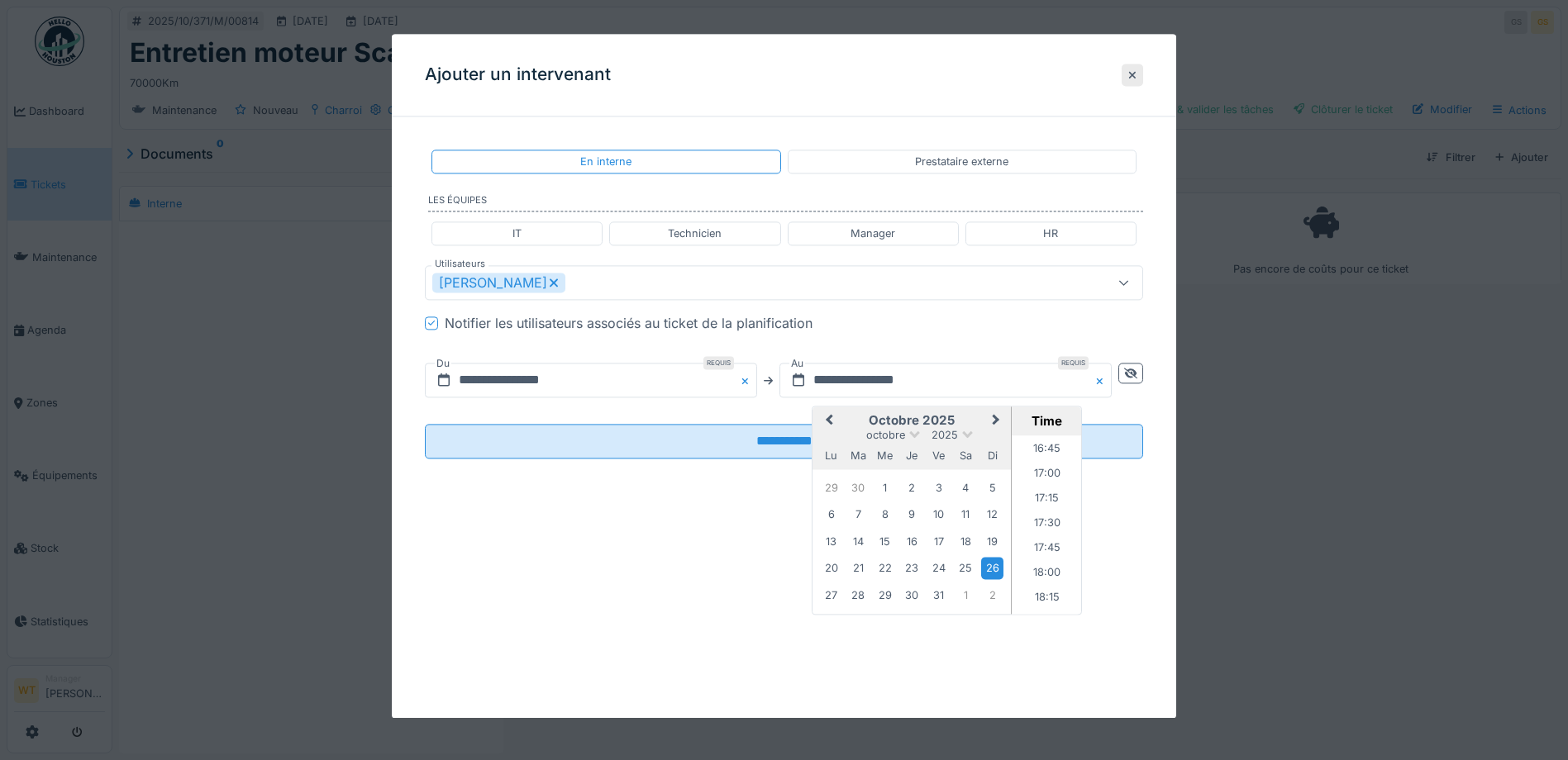 click on "Previous Month" at bounding box center [827, 422] 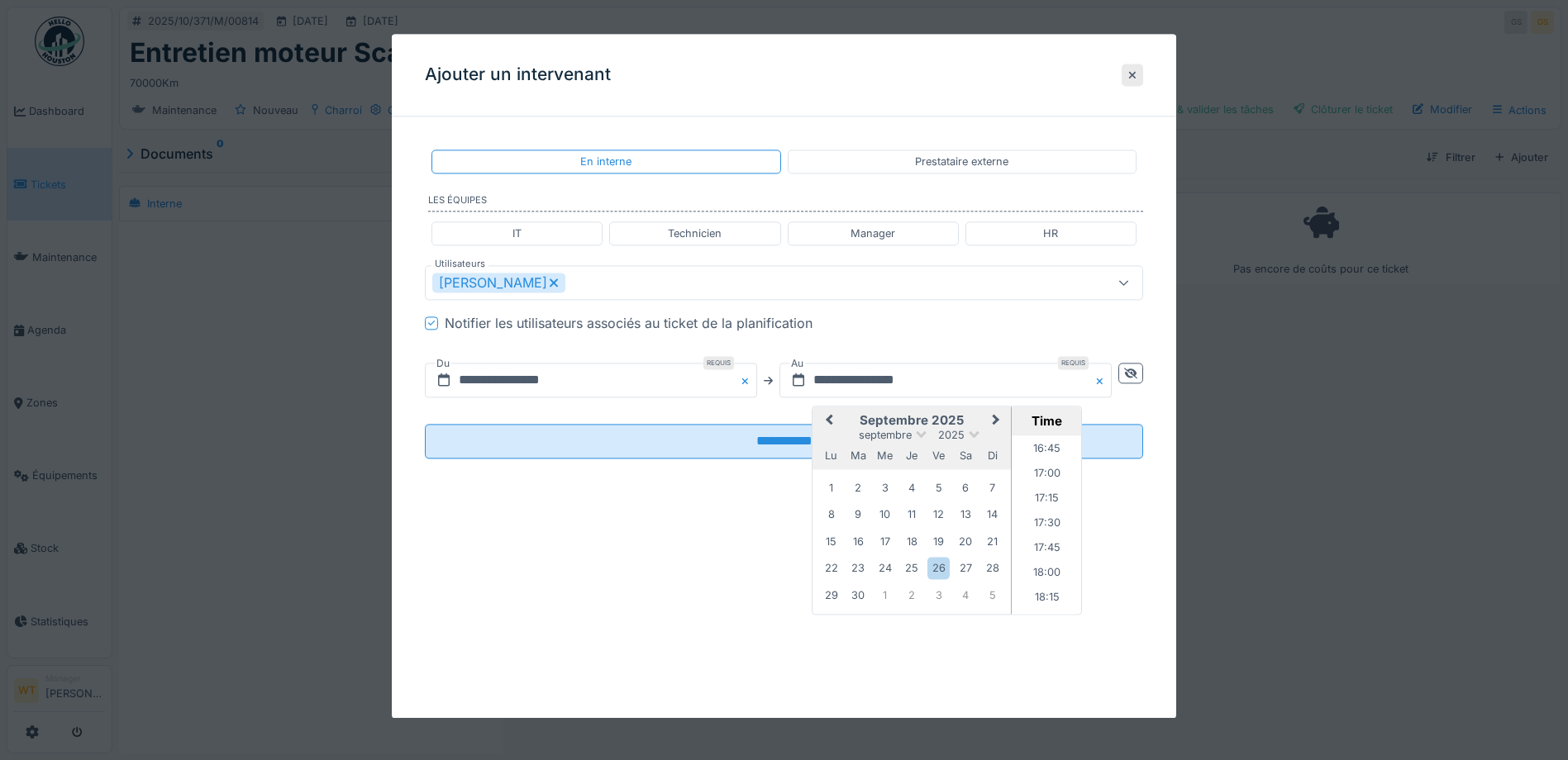 click on "Previous Month" at bounding box center [827, 422] 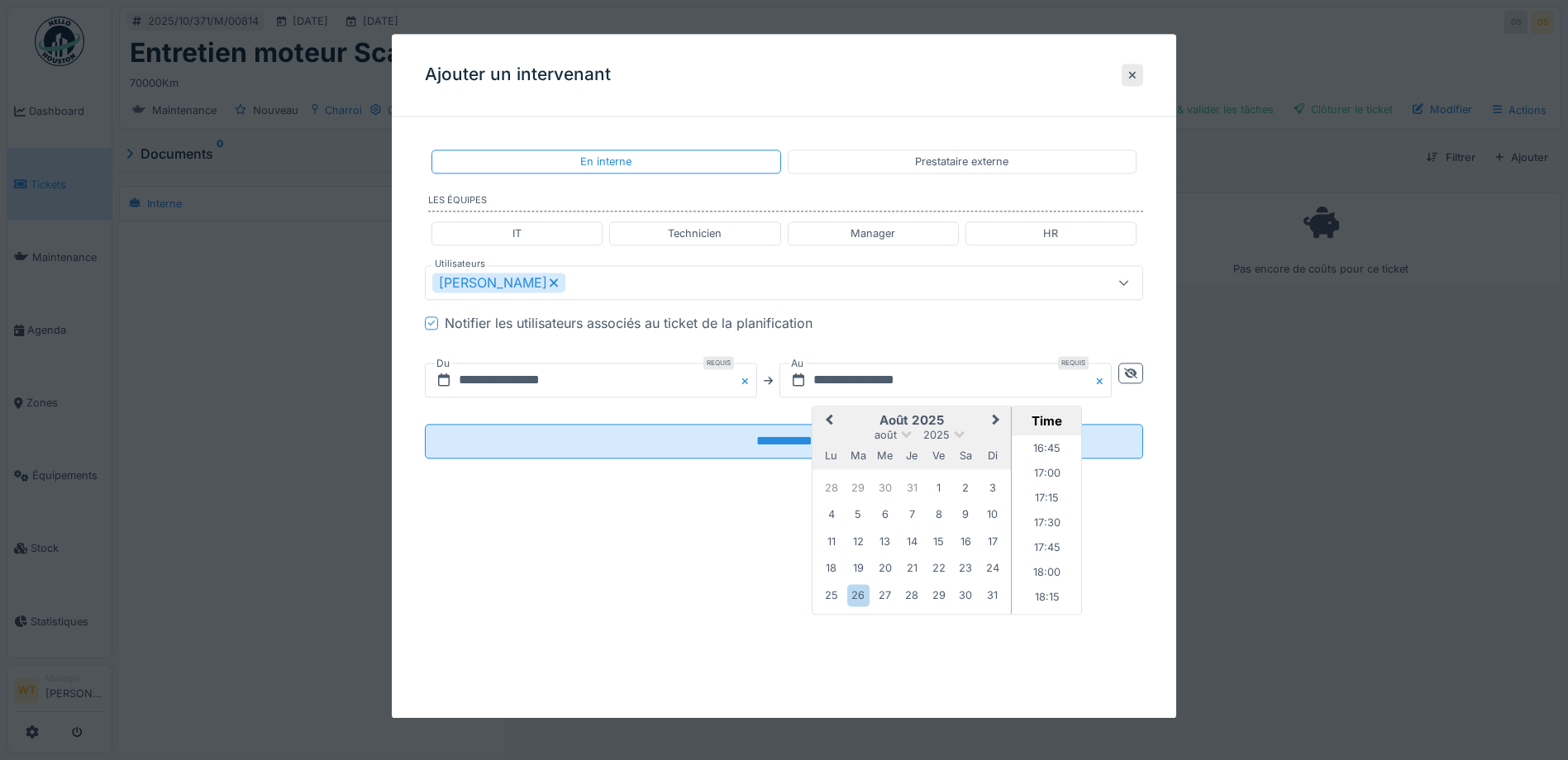 click on "Previous Month" at bounding box center [827, 422] 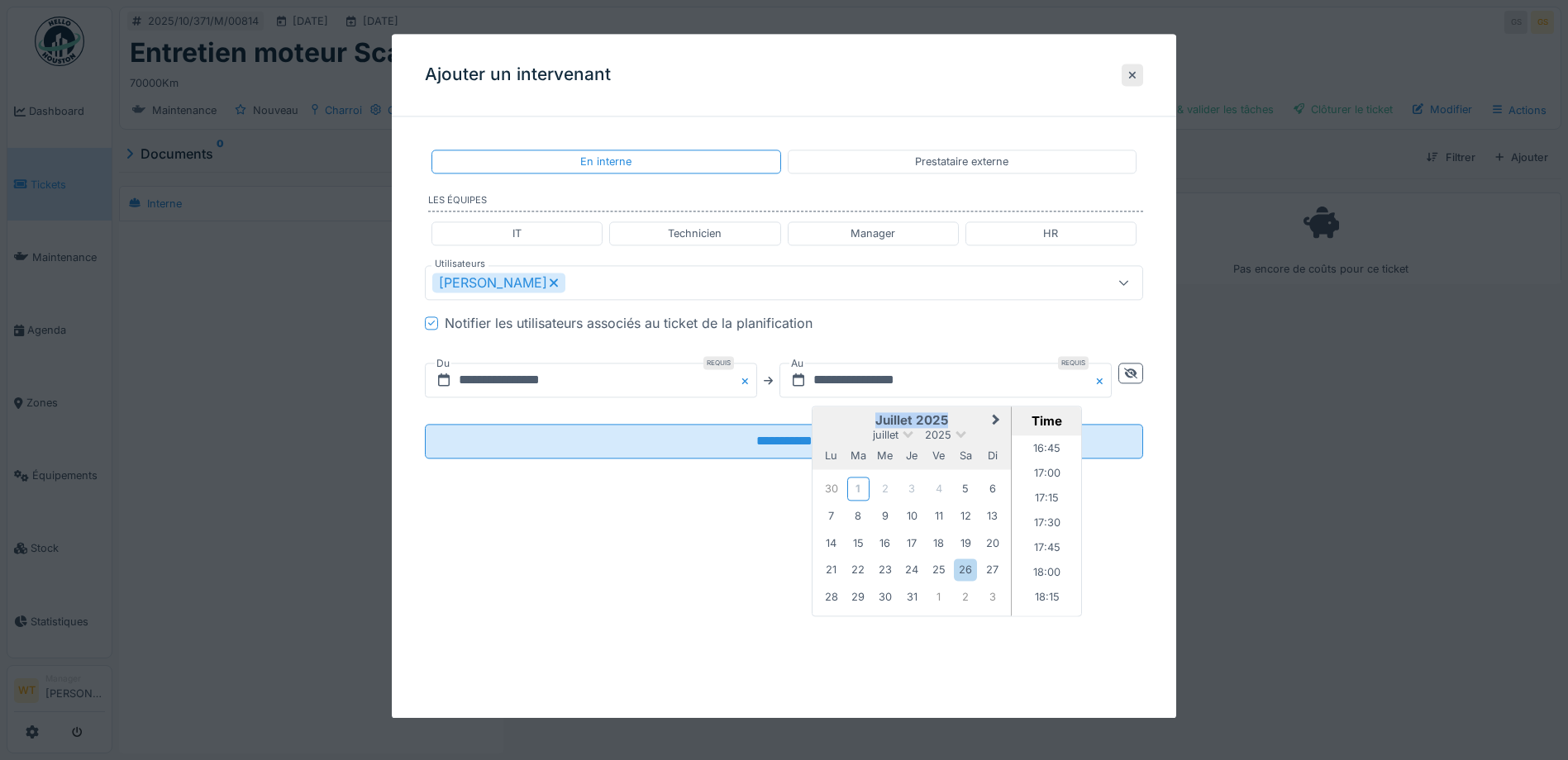 click on "juillet 2025" at bounding box center (912, 421) 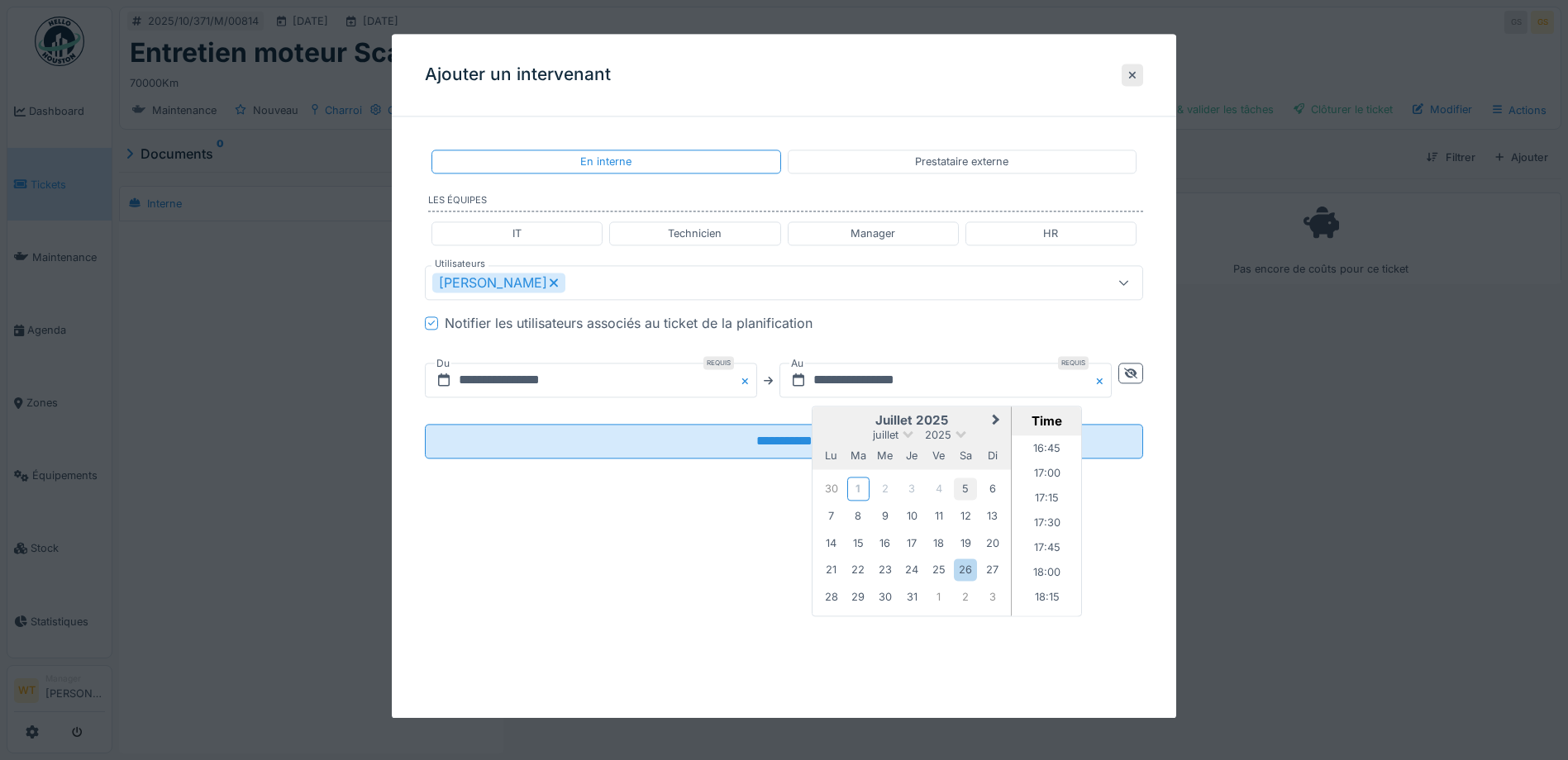 drag, startPoint x: 830, startPoint y: 421, endPoint x: 967, endPoint y: 485, distance: 151.21177 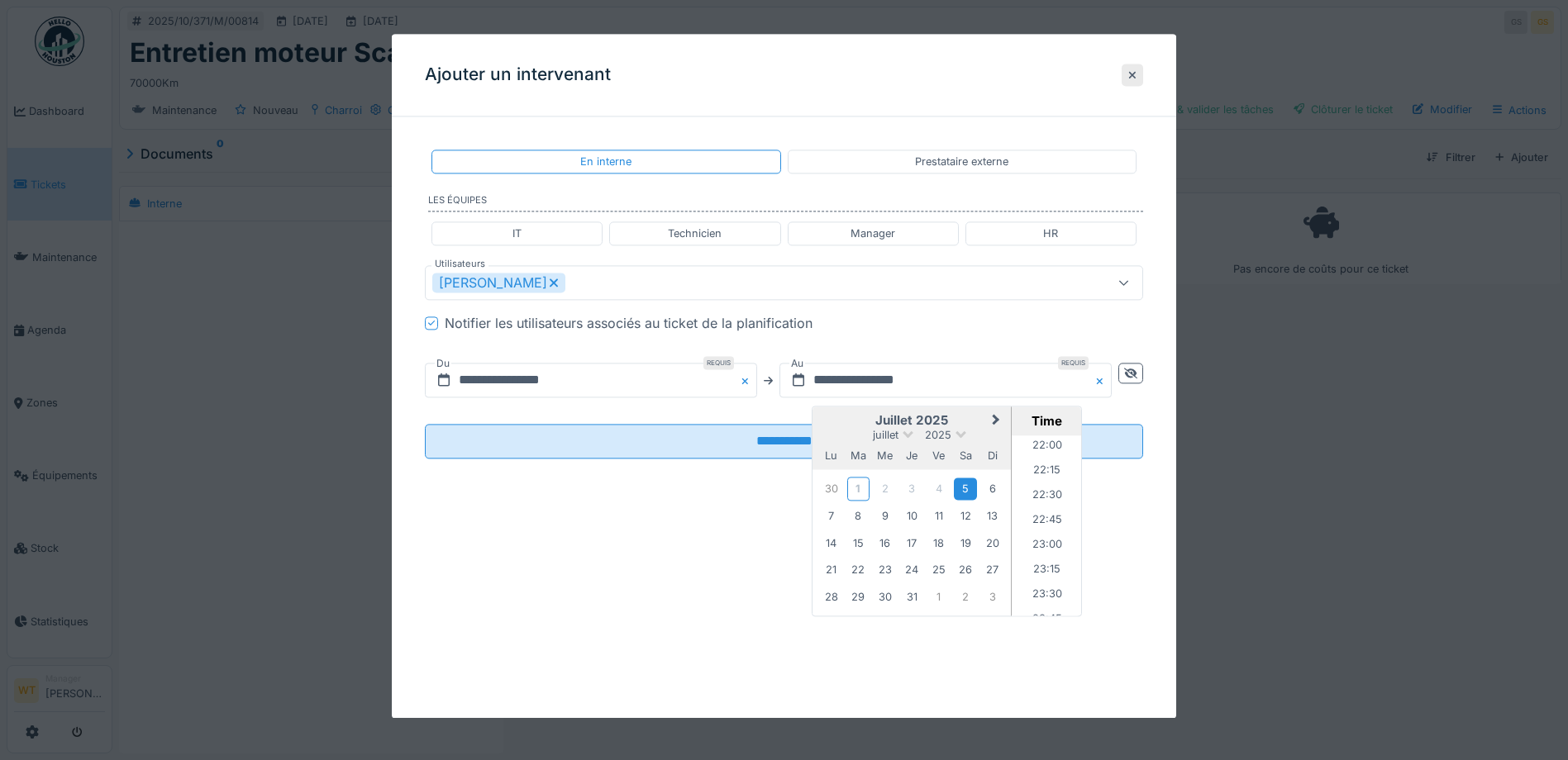scroll, scrollTop: 2199, scrollLeft: 0, axis: vertical 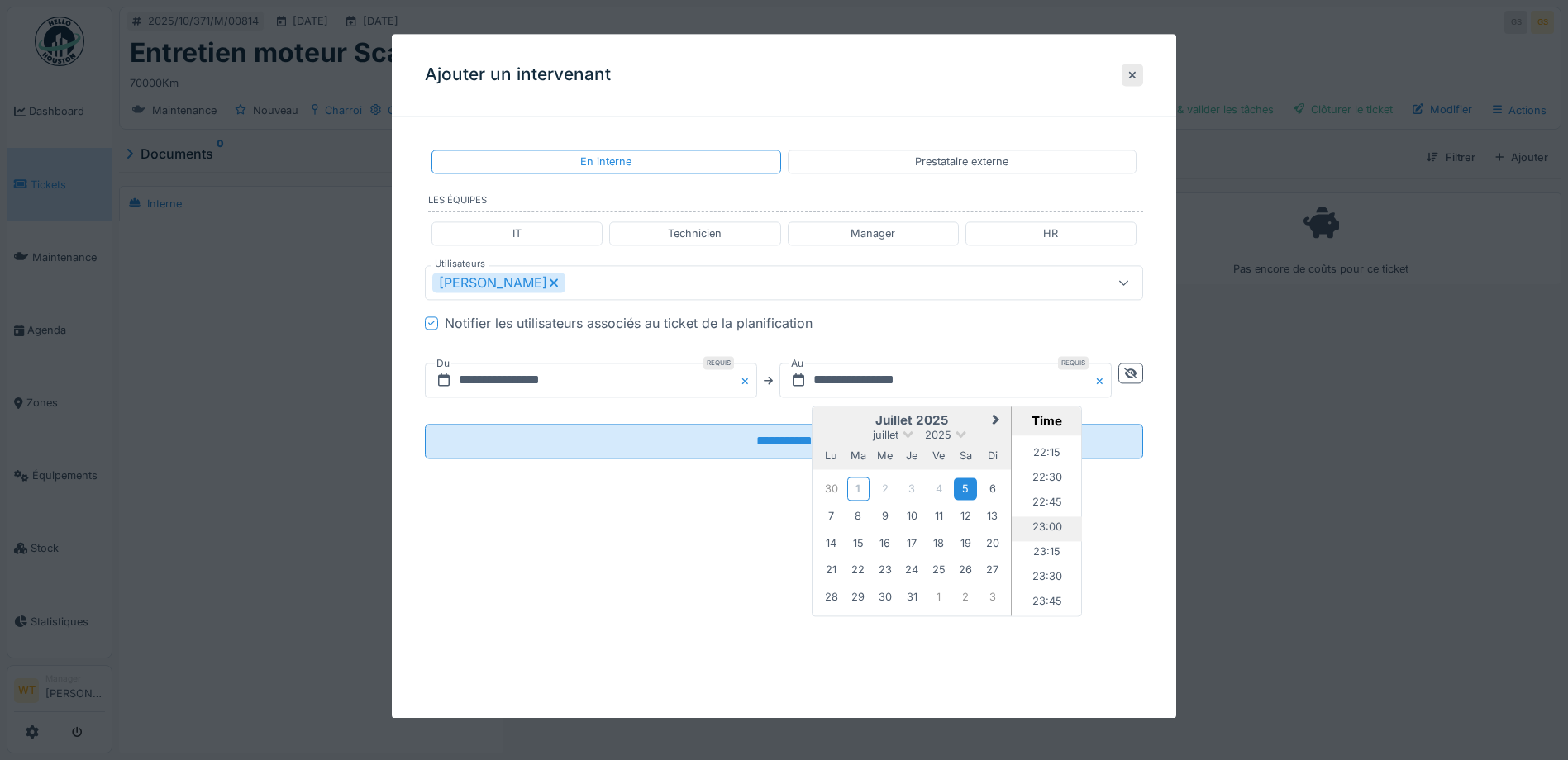 click on "23:00" at bounding box center (1046, 530) 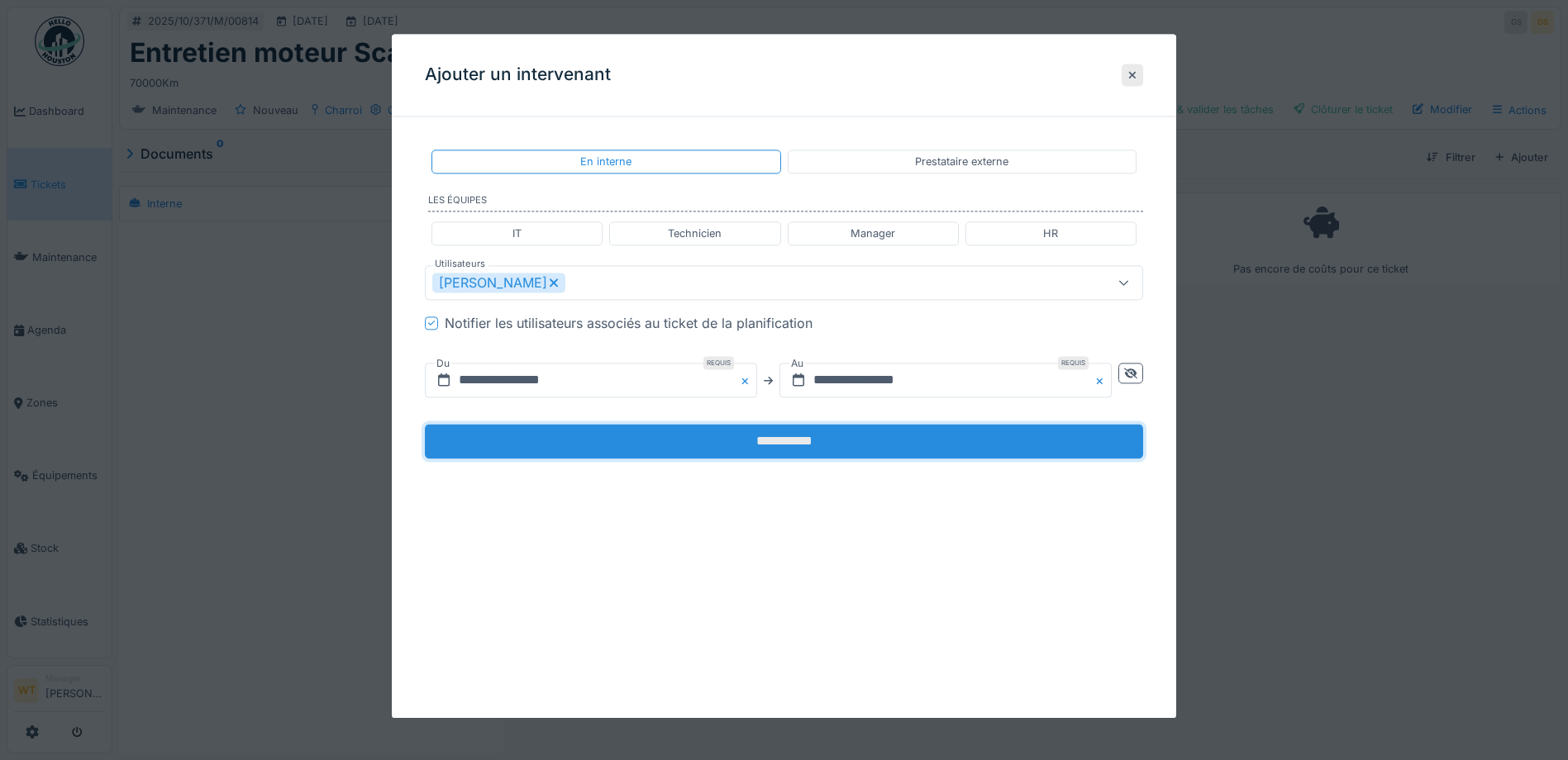click on "**********" at bounding box center (784, 442) 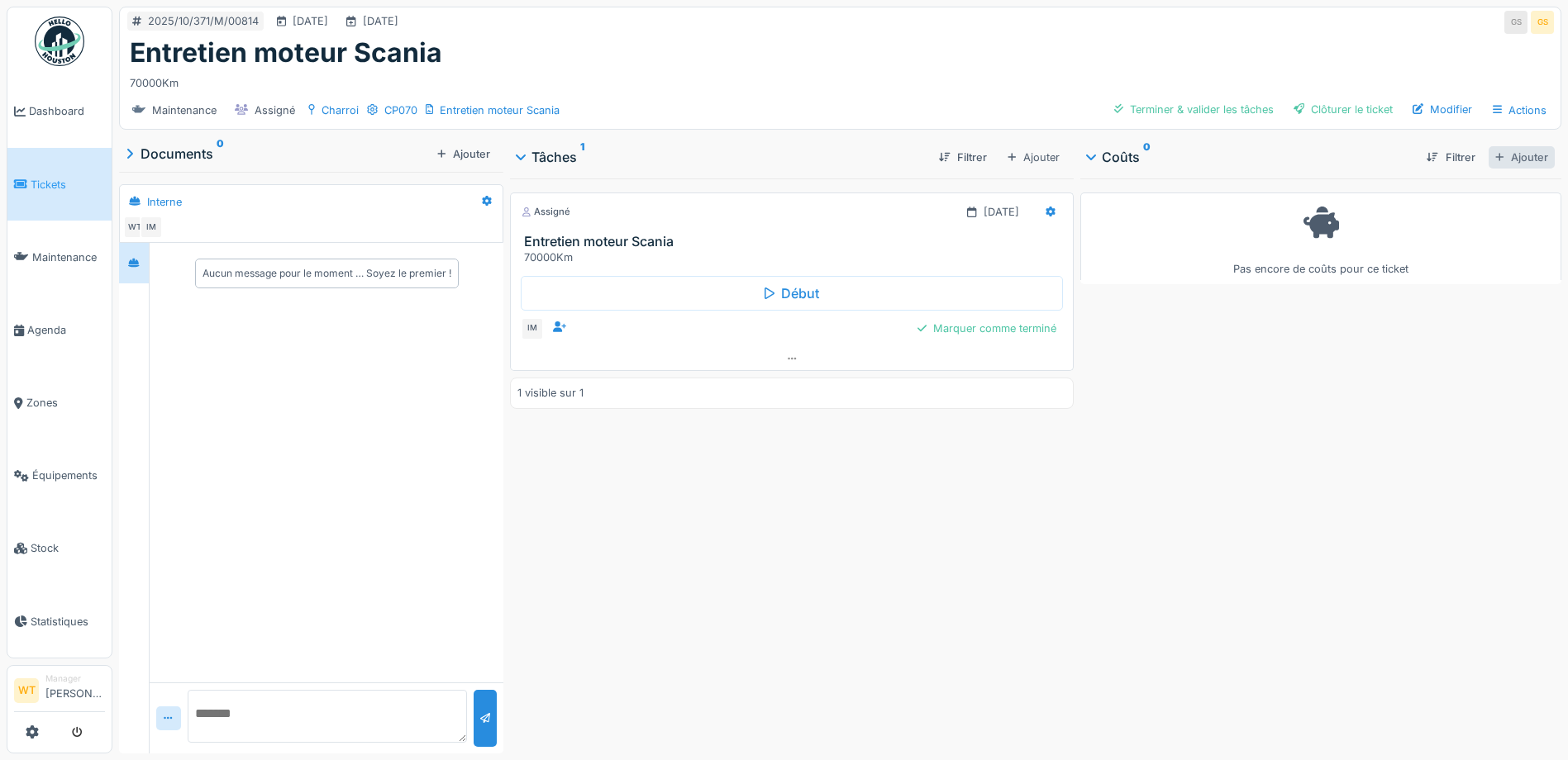 click at bounding box center (1499, 157) 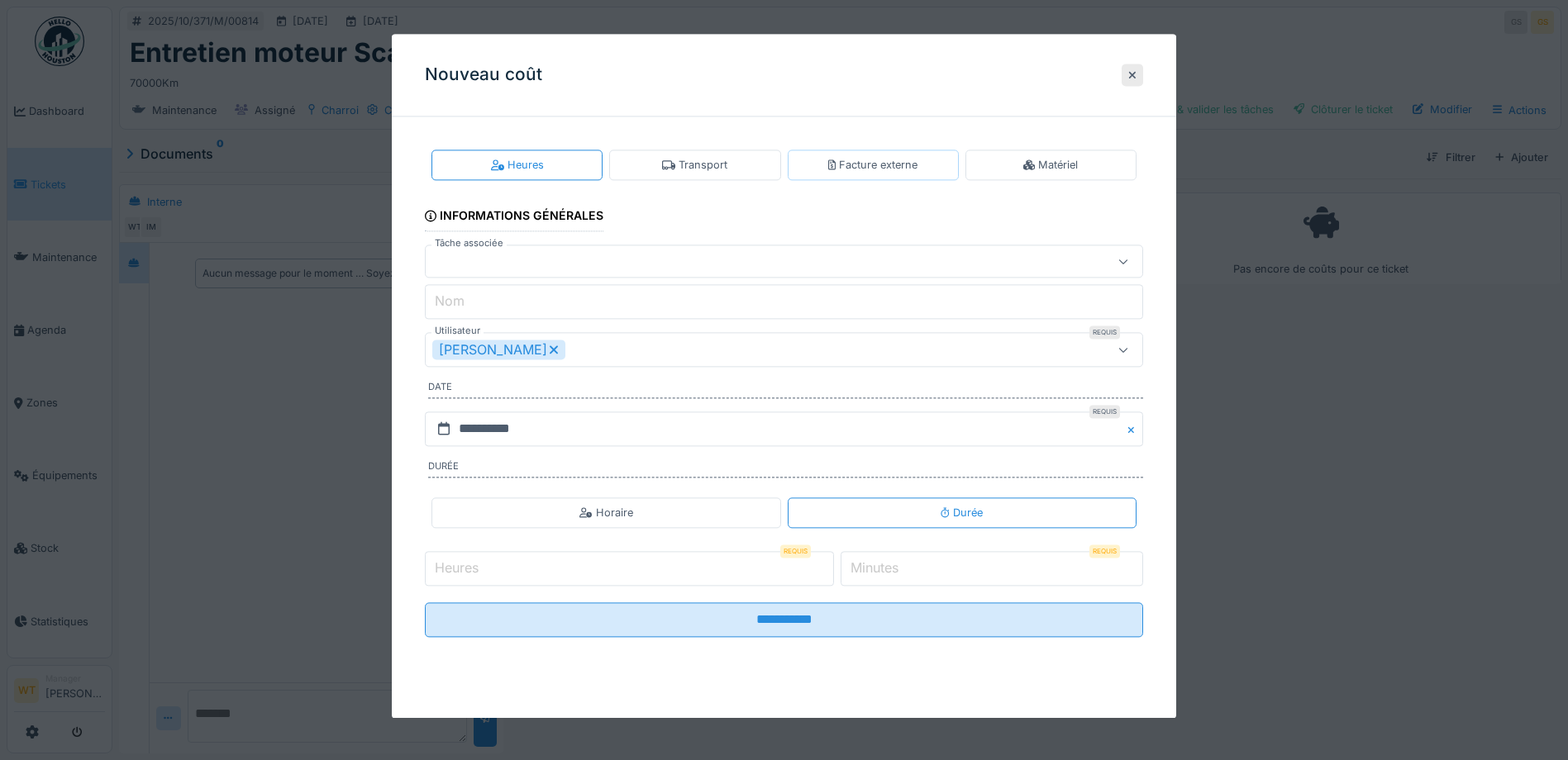 click on "Facture externe" at bounding box center [873, 164] 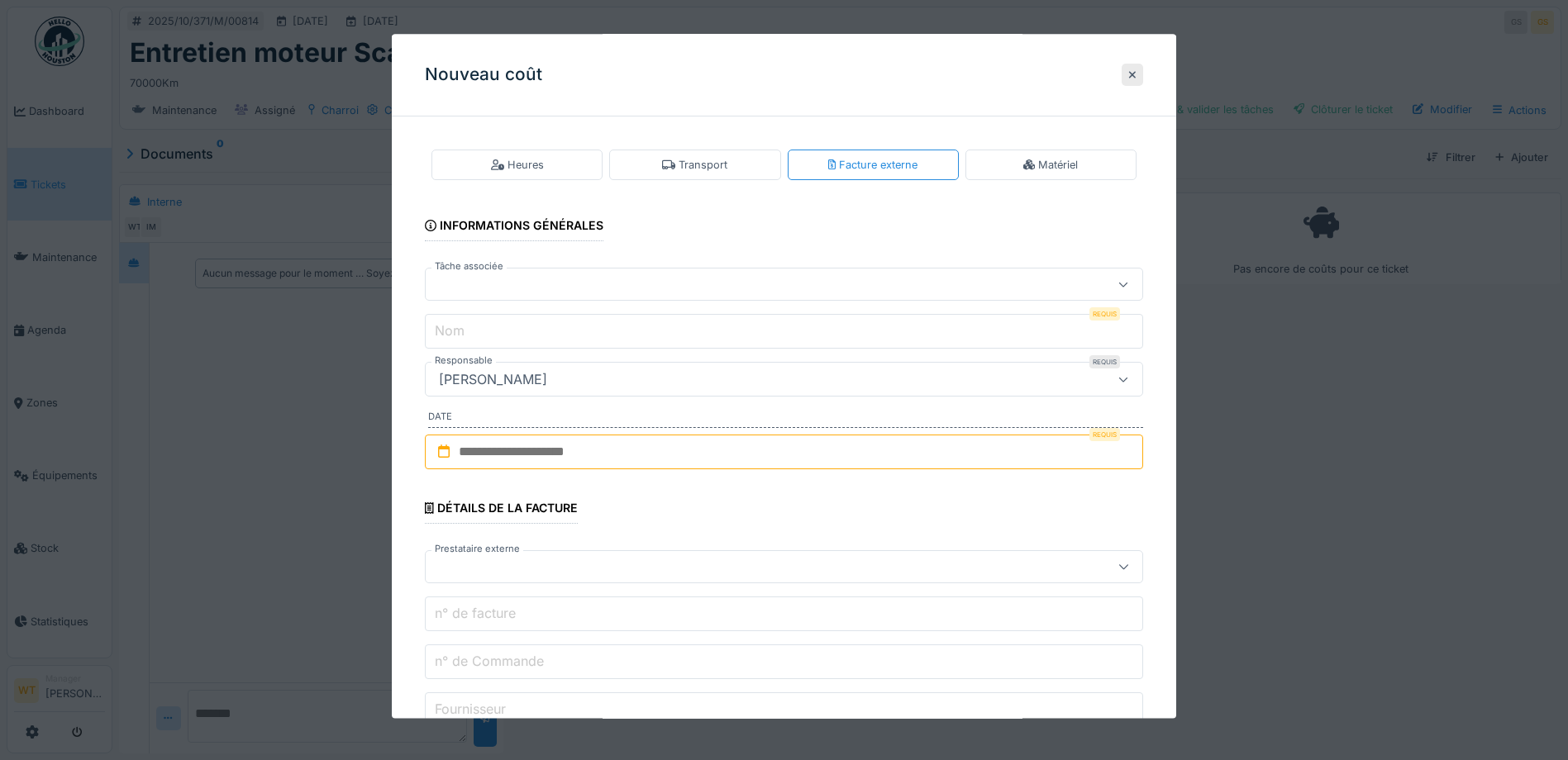 click at bounding box center [748, 285] 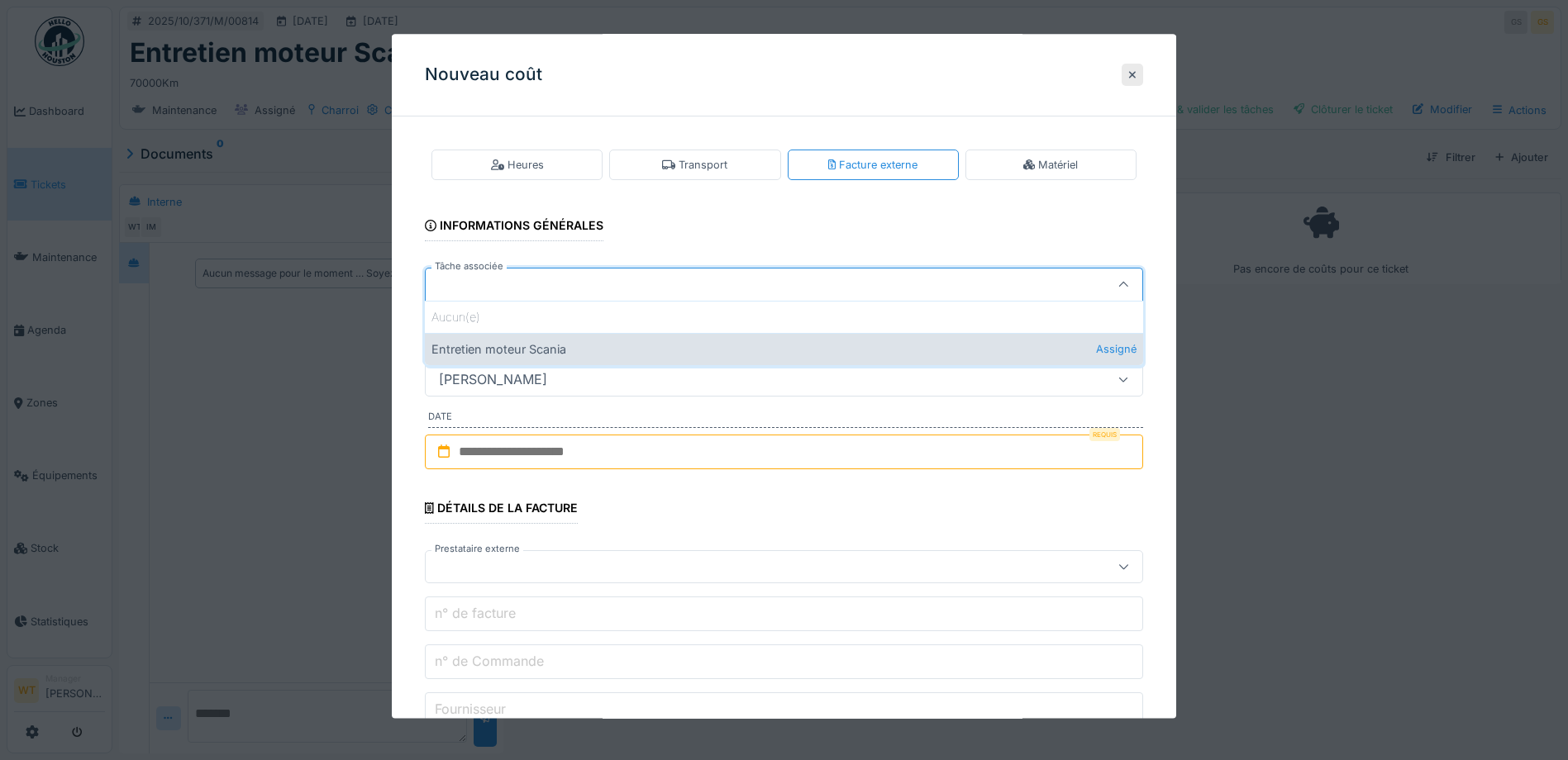 click on "Entretien moteur Scania    Assigné" at bounding box center (784, 349) 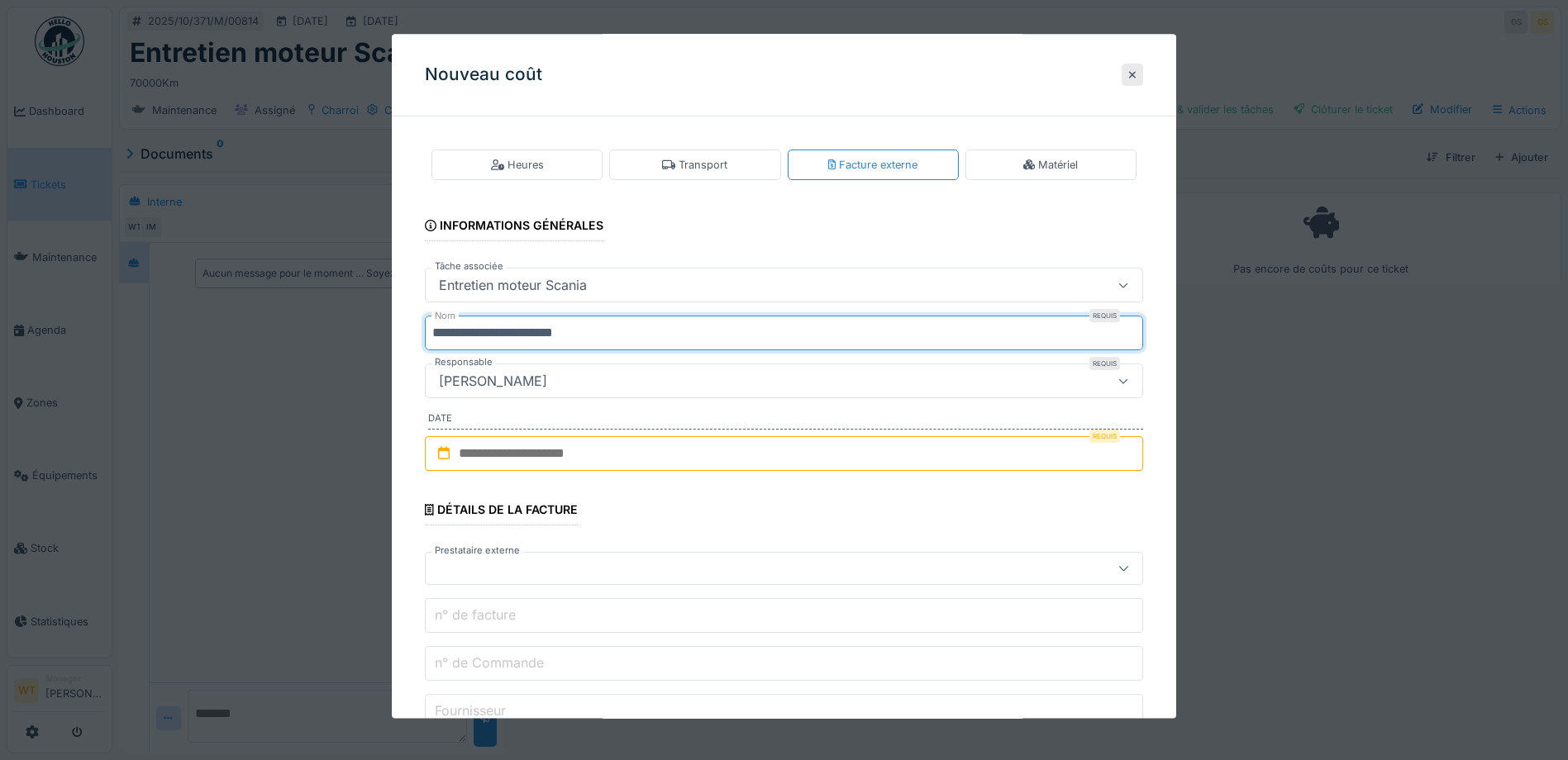 click on "**********" at bounding box center [784, 334] 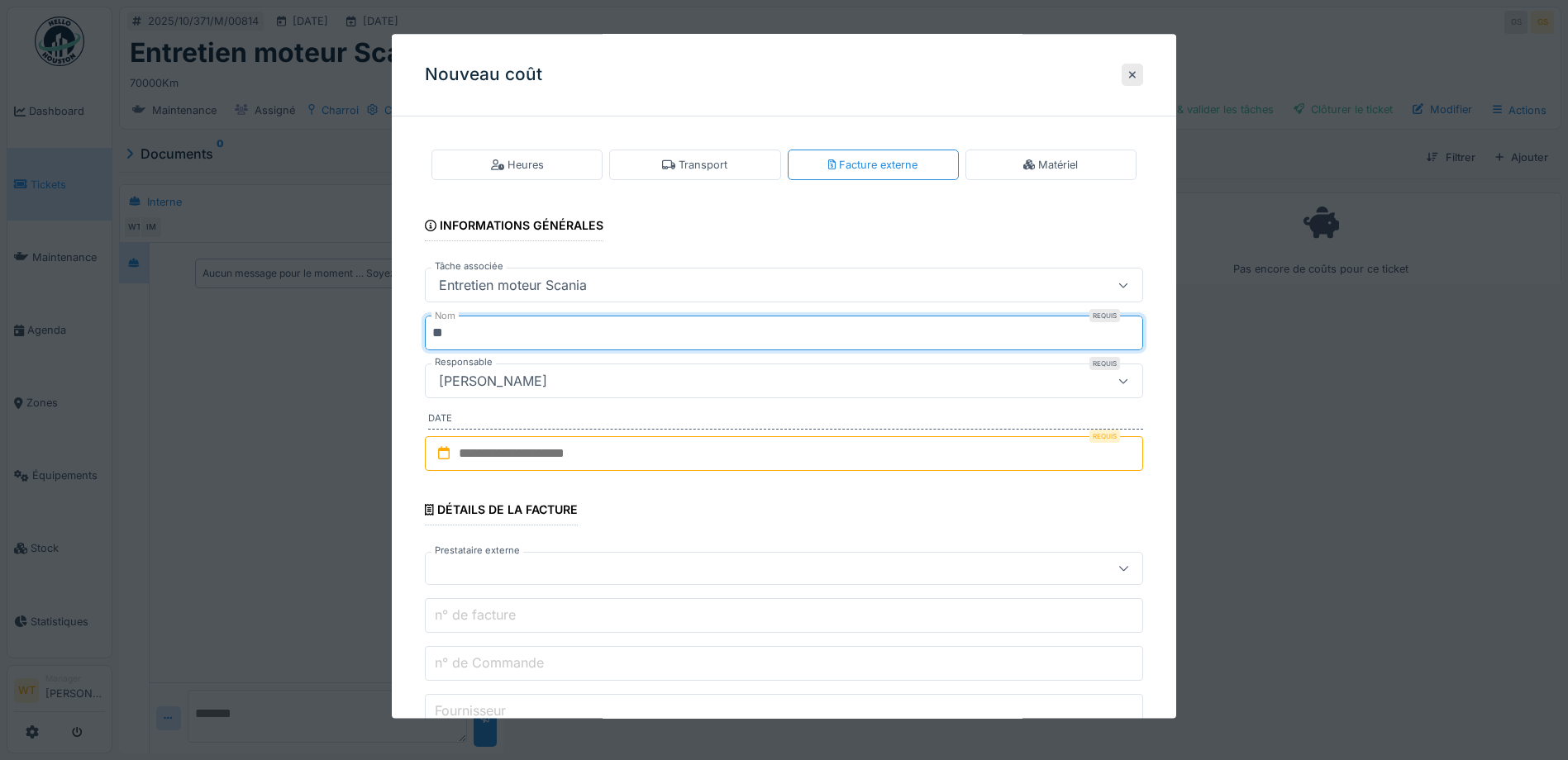type on "*" 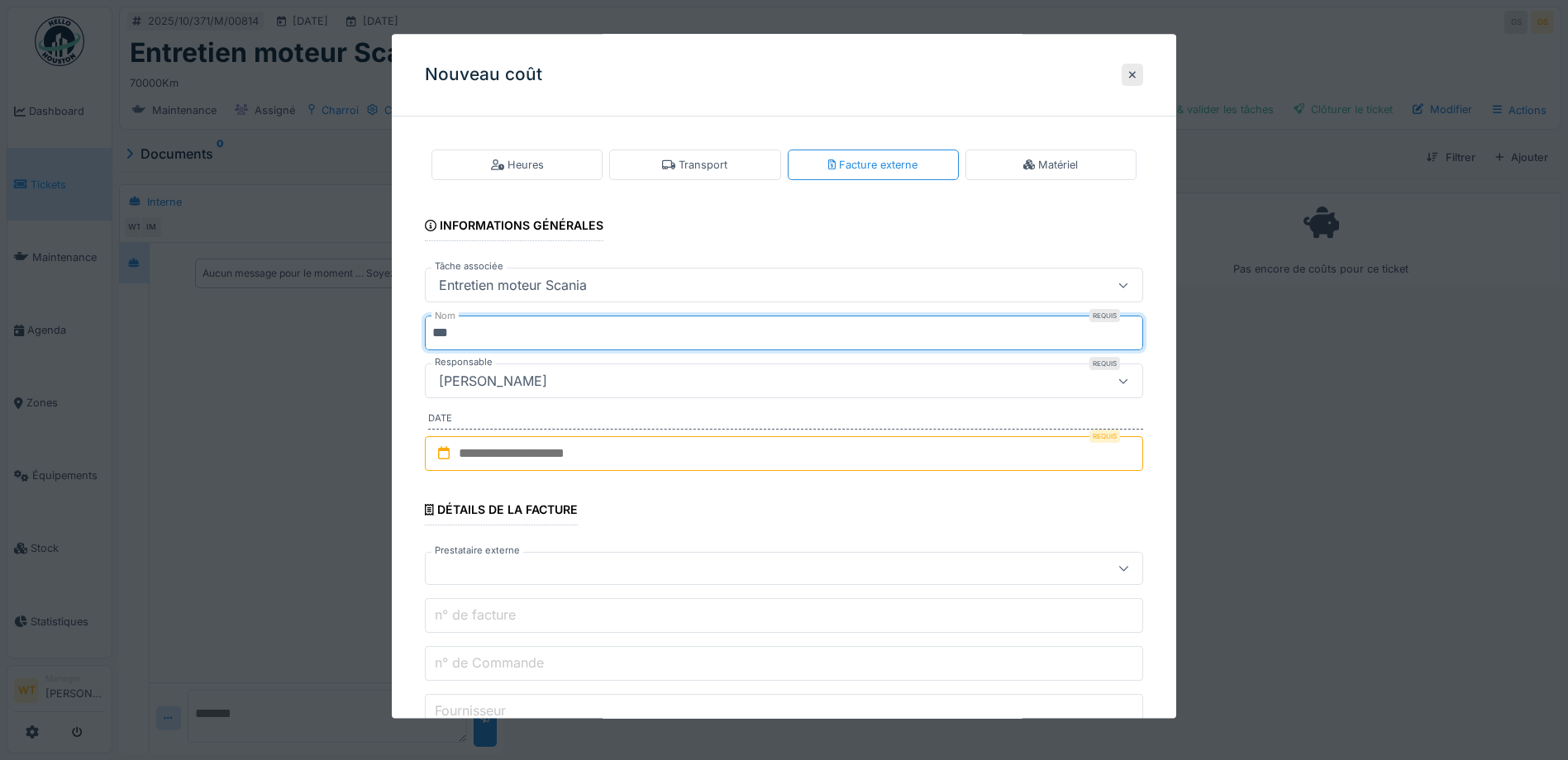 type on "***" 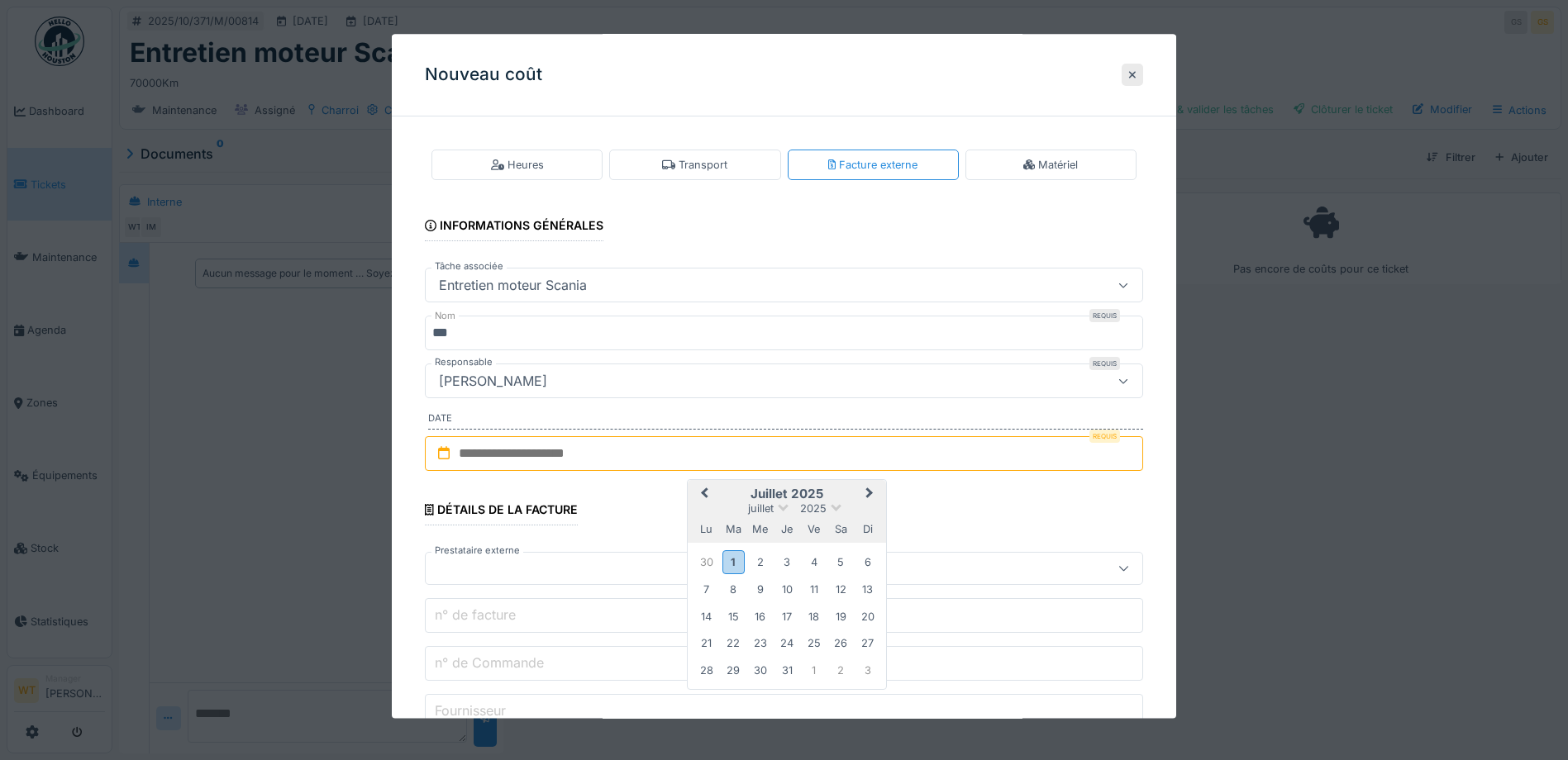 click on "Previous Month" at bounding box center [704, 494] 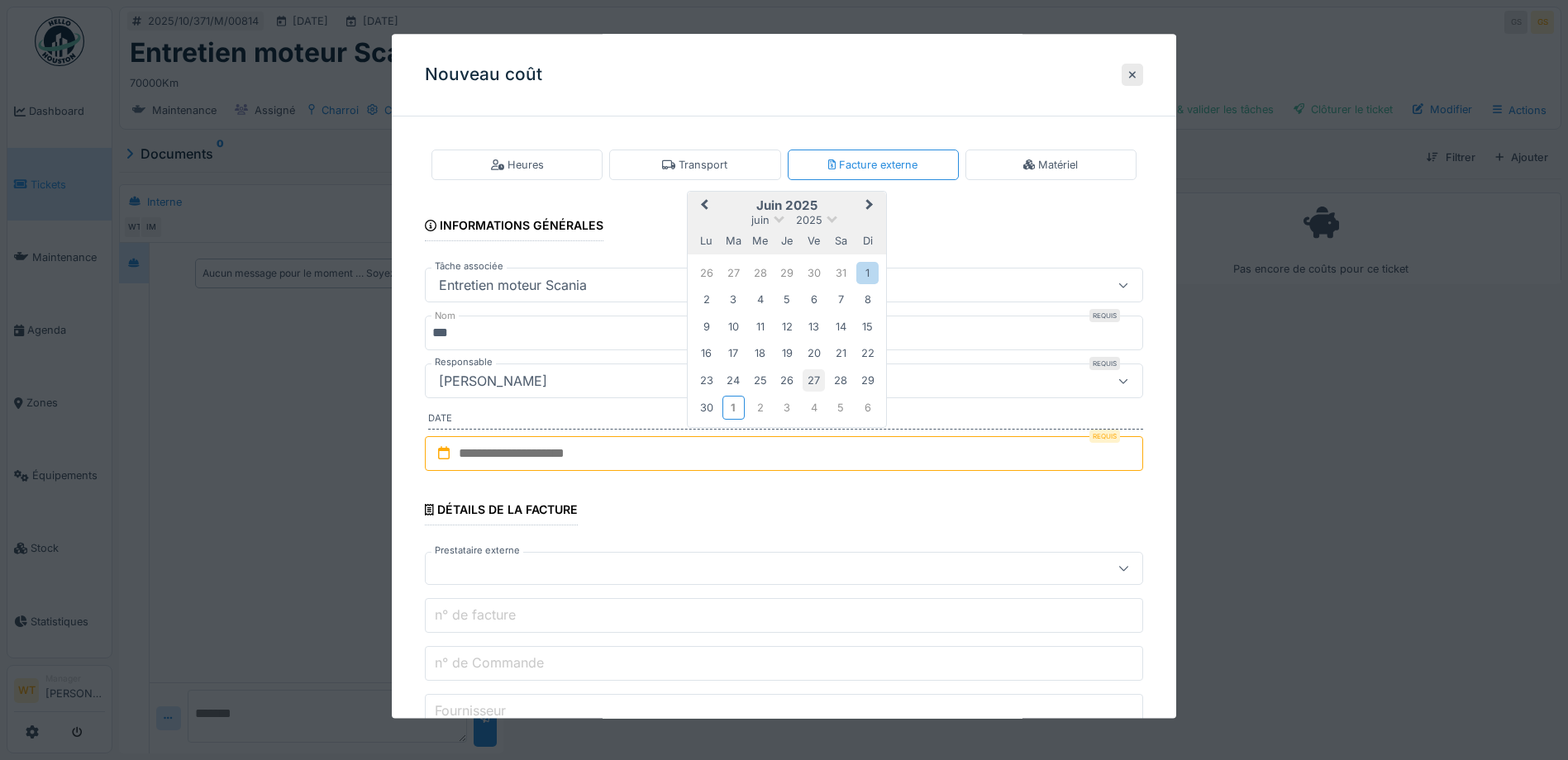 click on "27" at bounding box center (813, 380) 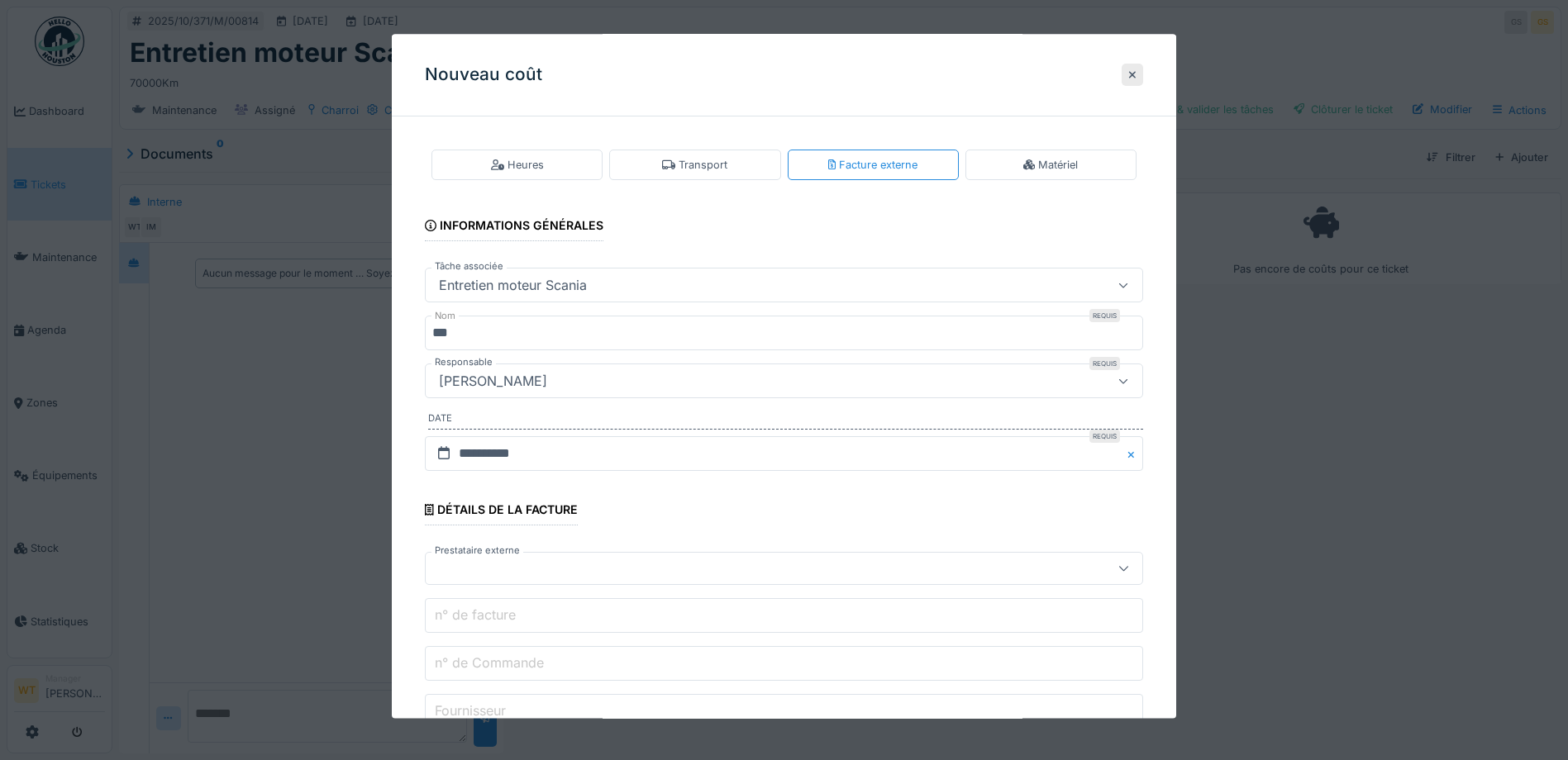 click at bounding box center [784, 569] 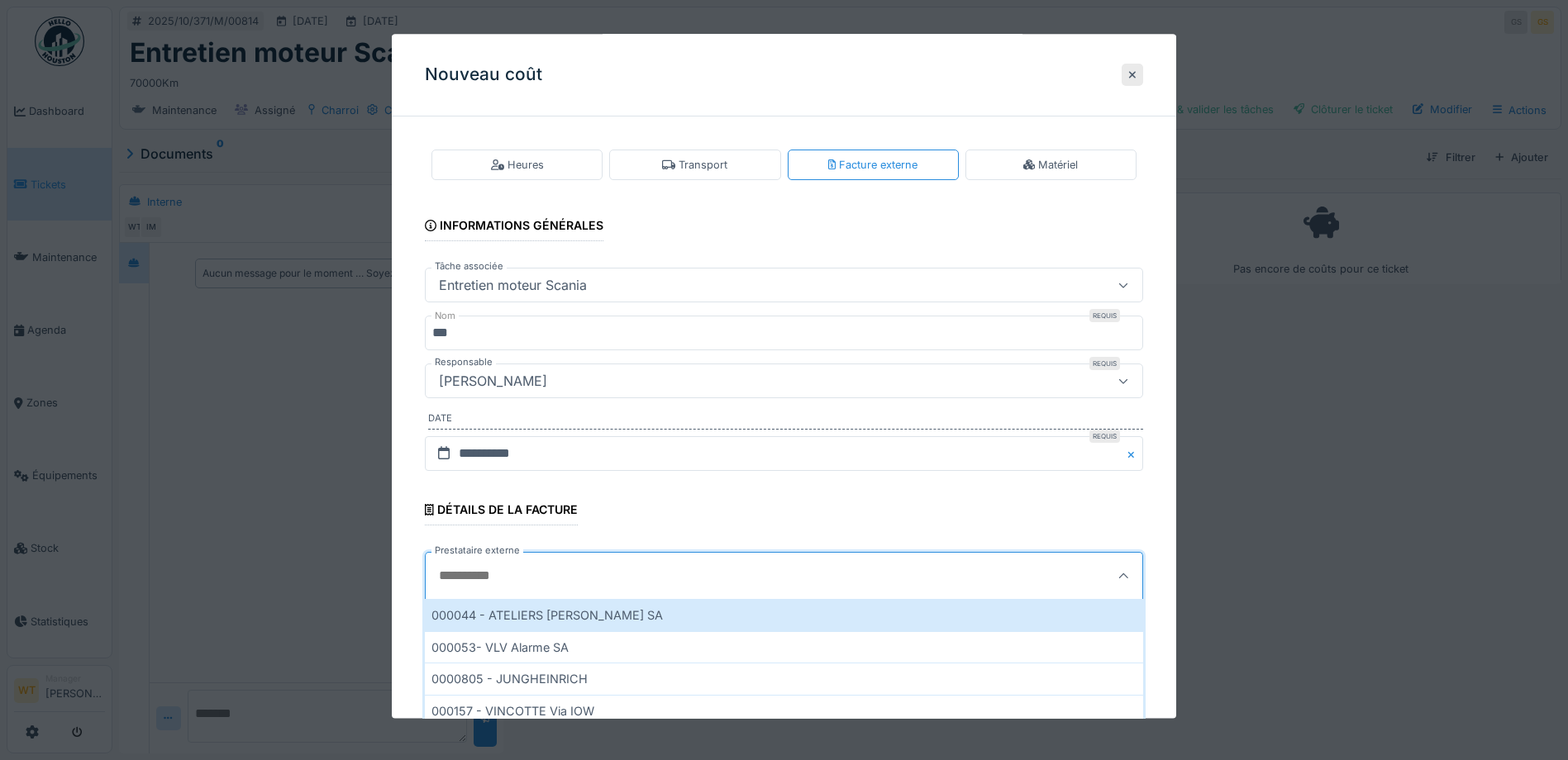 click on "Prestataire externe" at bounding box center (738, 577) 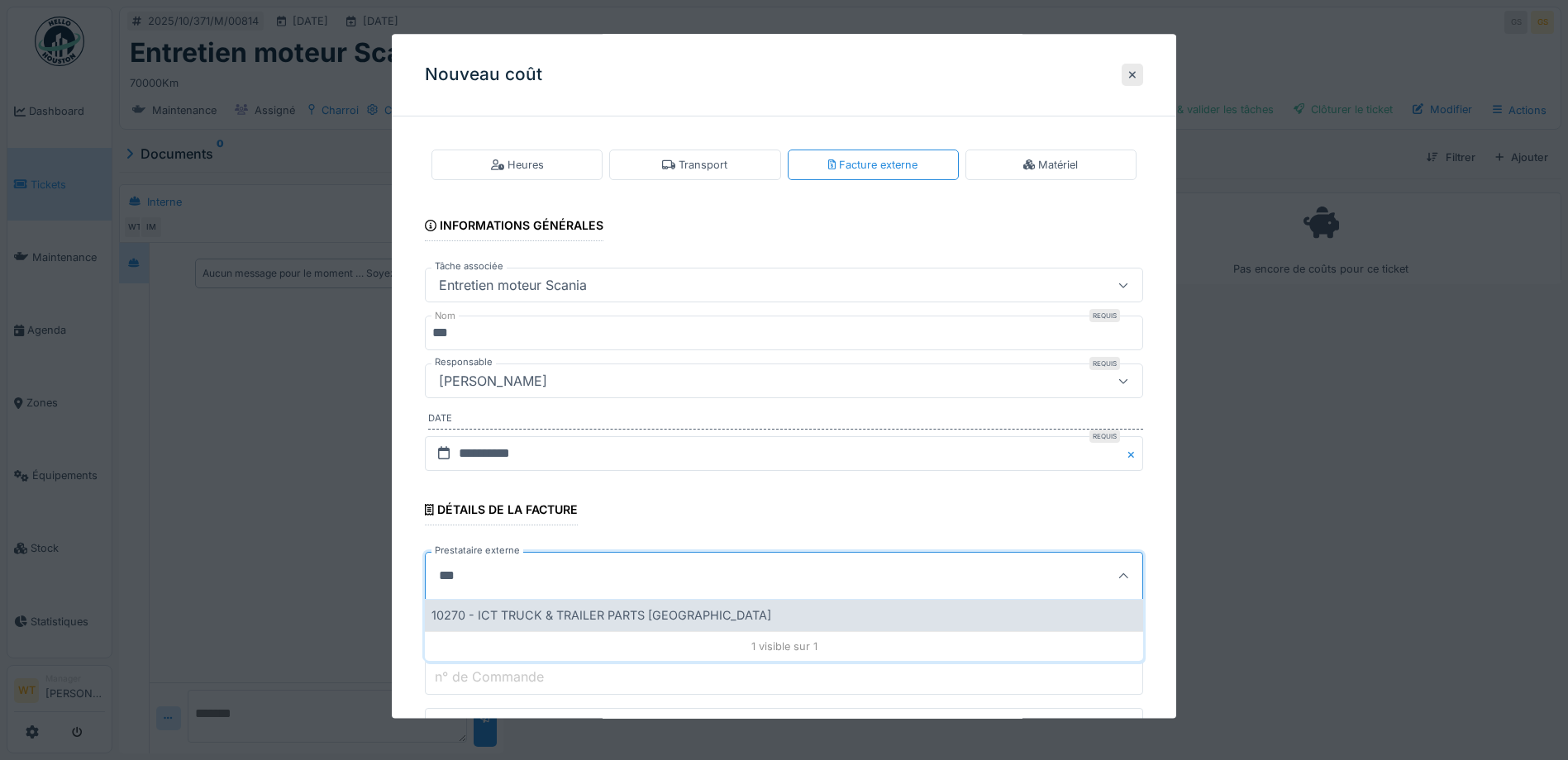 type on "***" 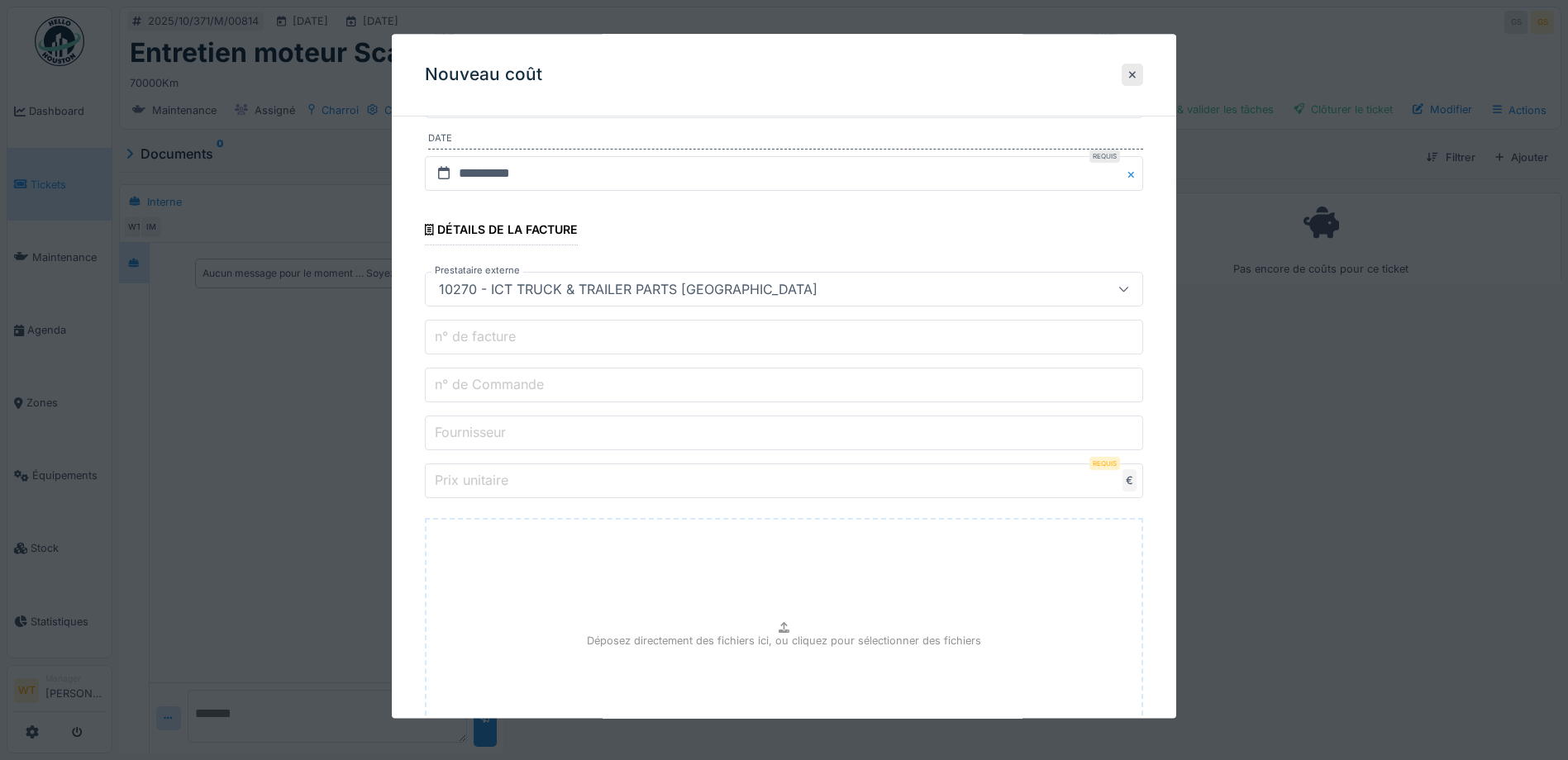 scroll, scrollTop: 330, scrollLeft: 0, axis: vertical 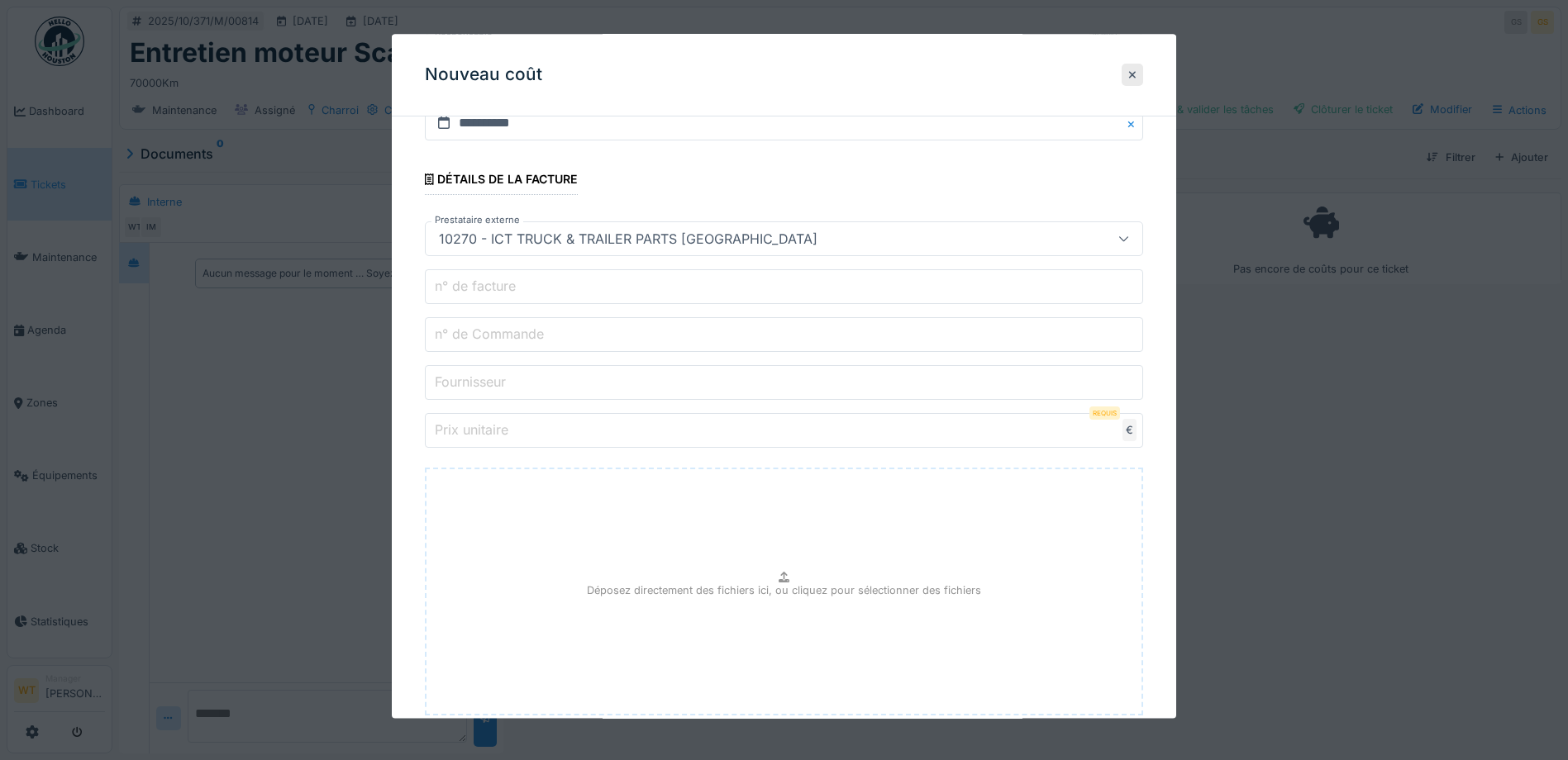 click on "n° de Commande" at bounding box center (784, 335) 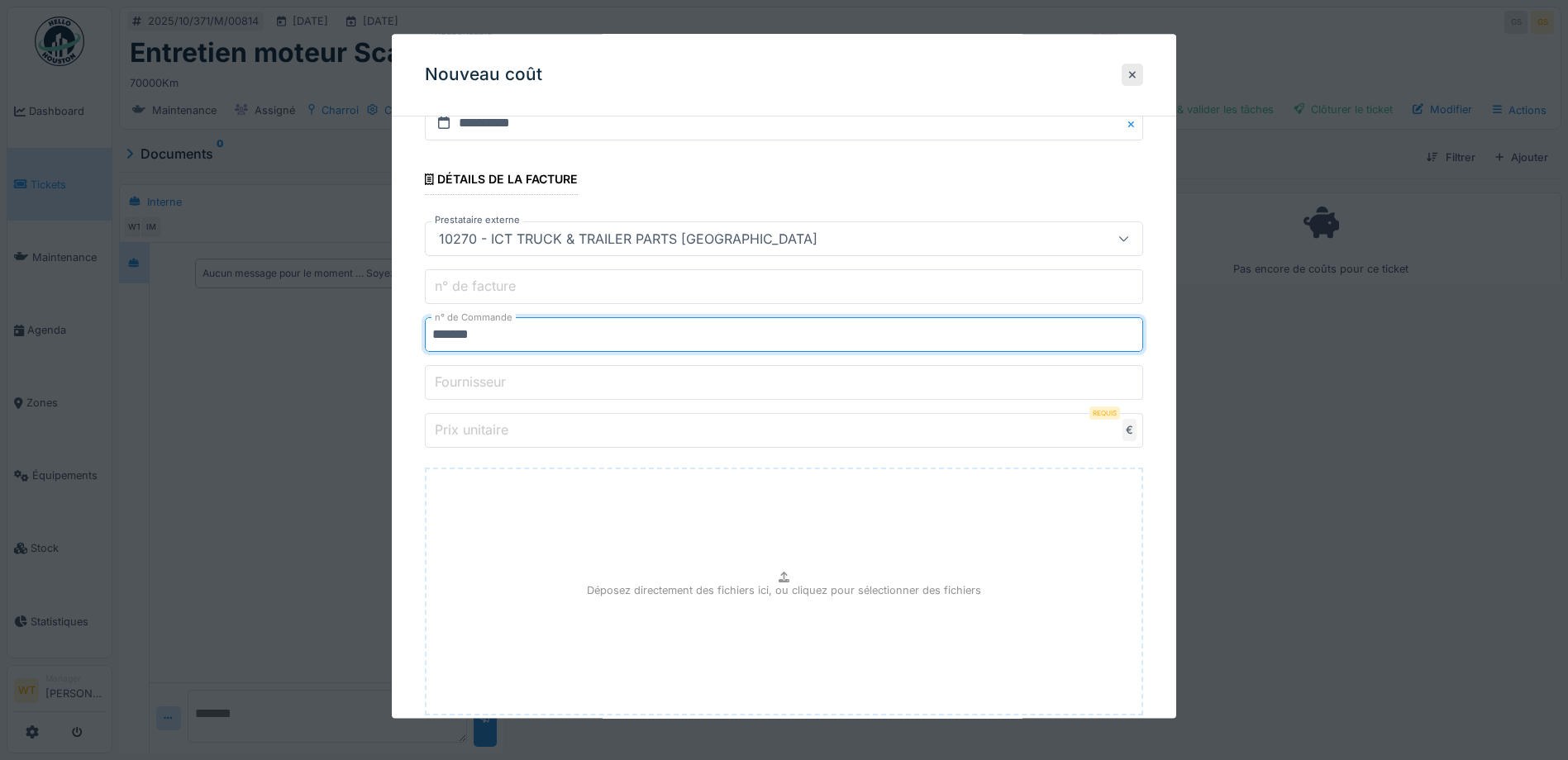 type on "*******" 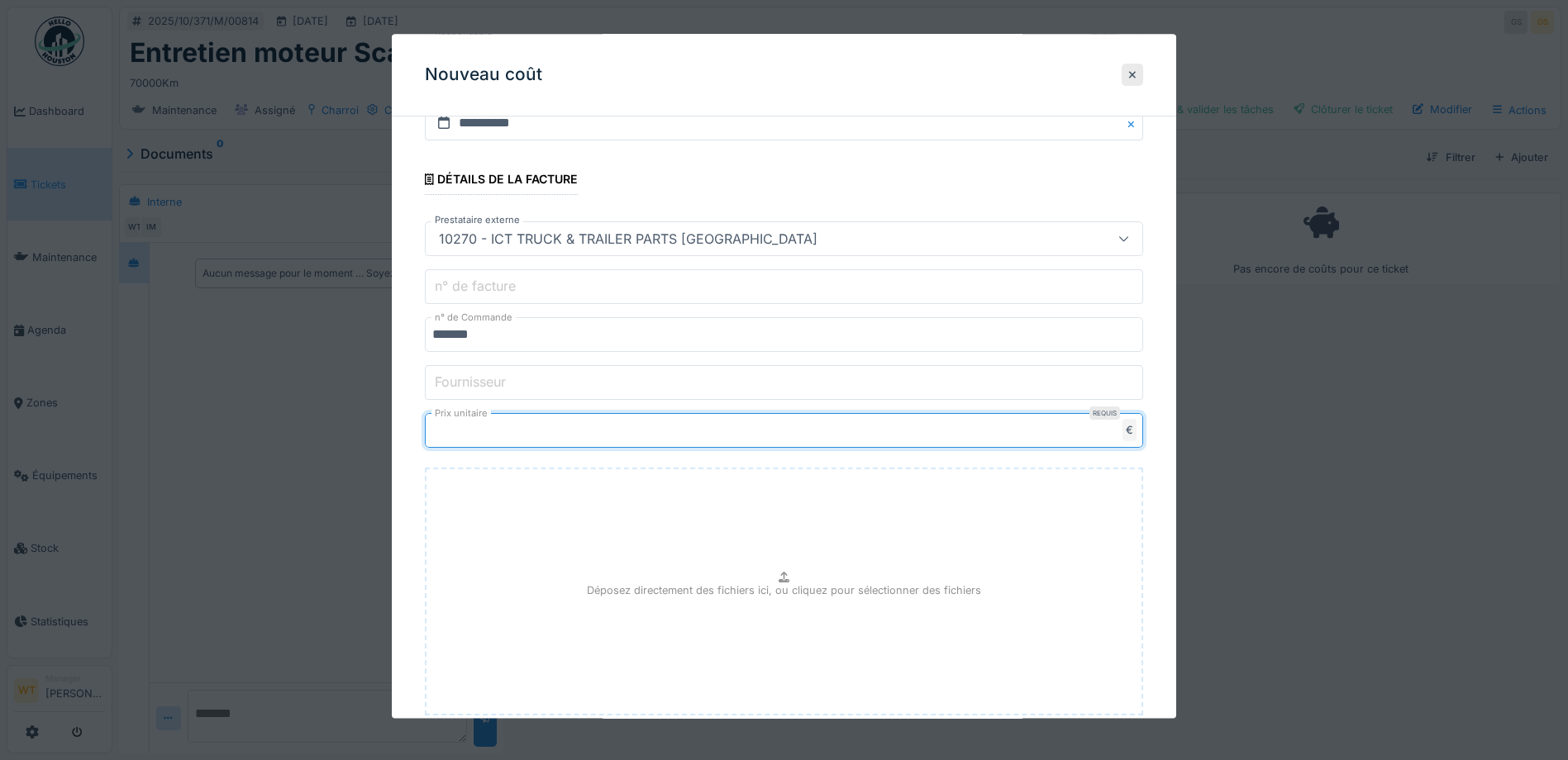 type on "***" 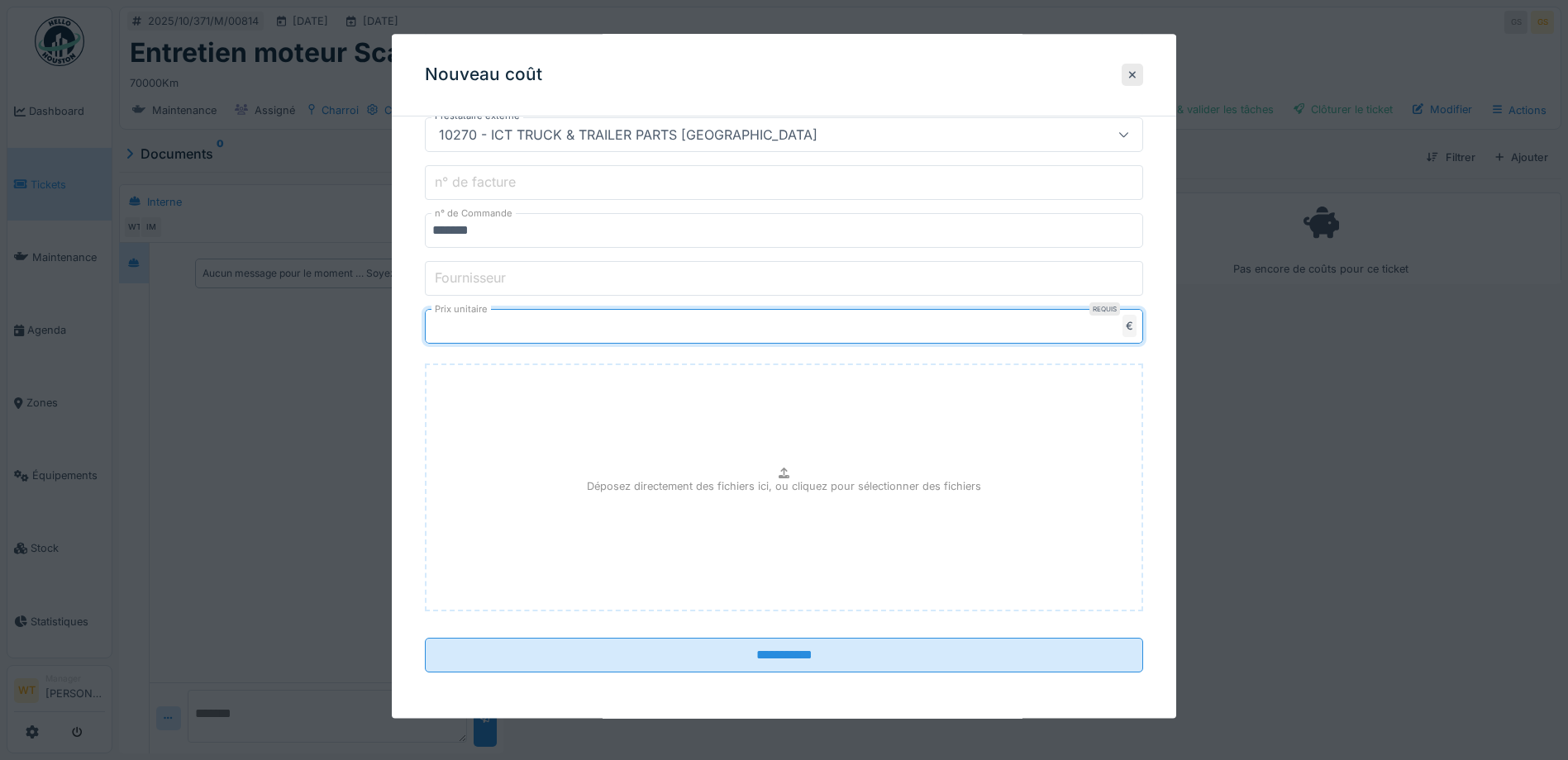 scroll, scrollTop: 435, scrollLeft: 0, axis: vertical 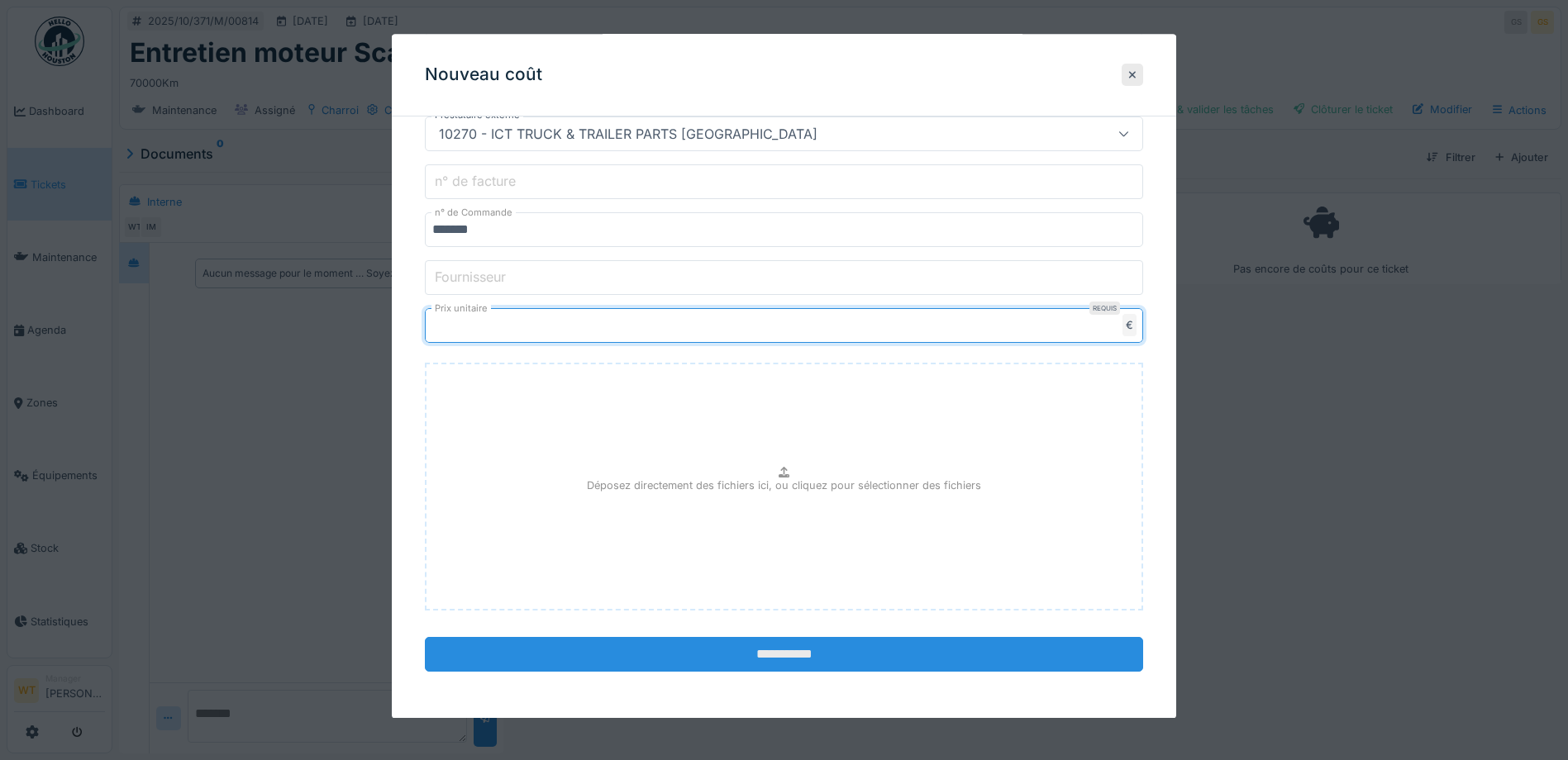 type on "******" 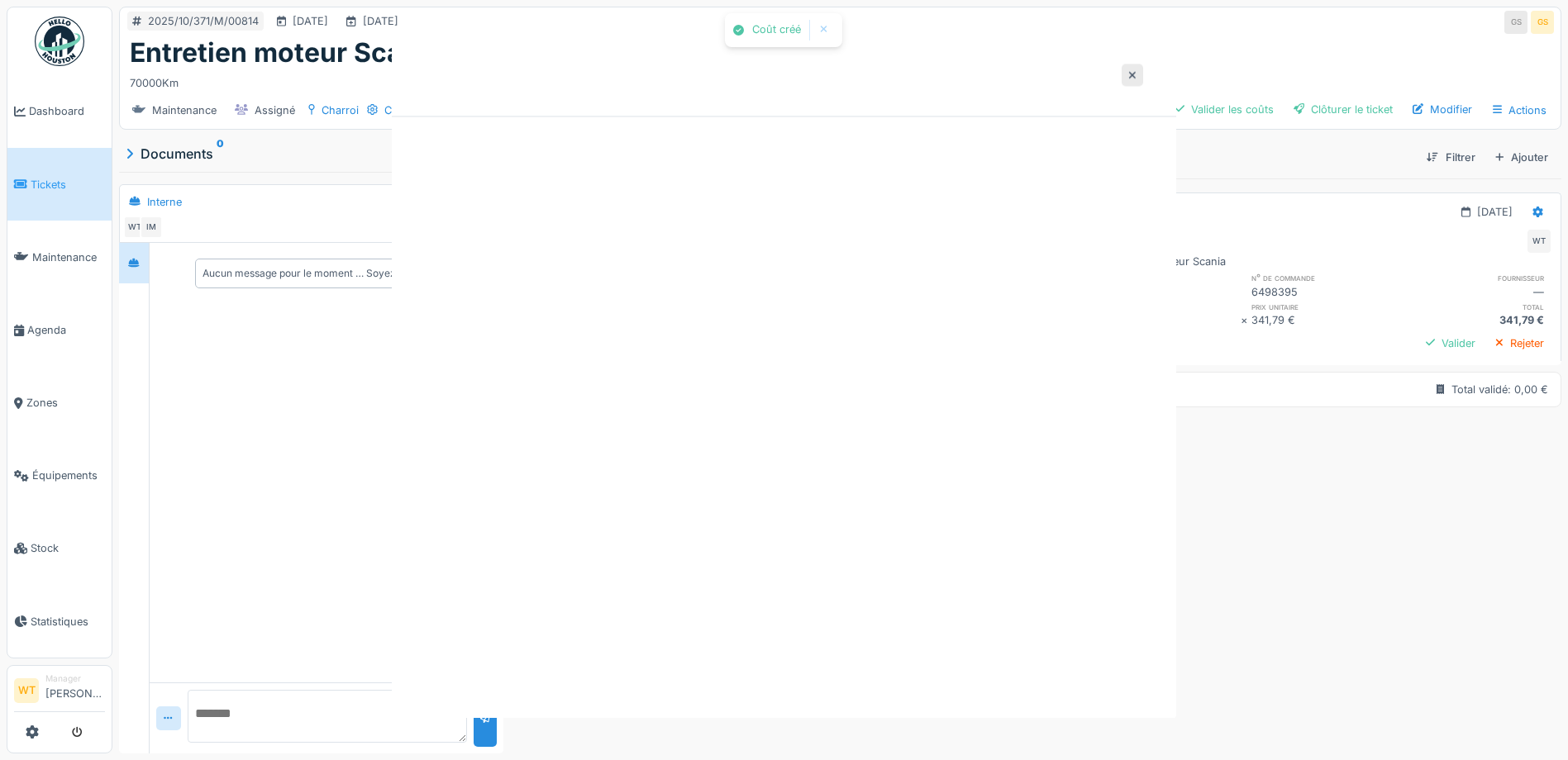 scroll, scrollTop: 0, scrollLeft: 0, axis: both 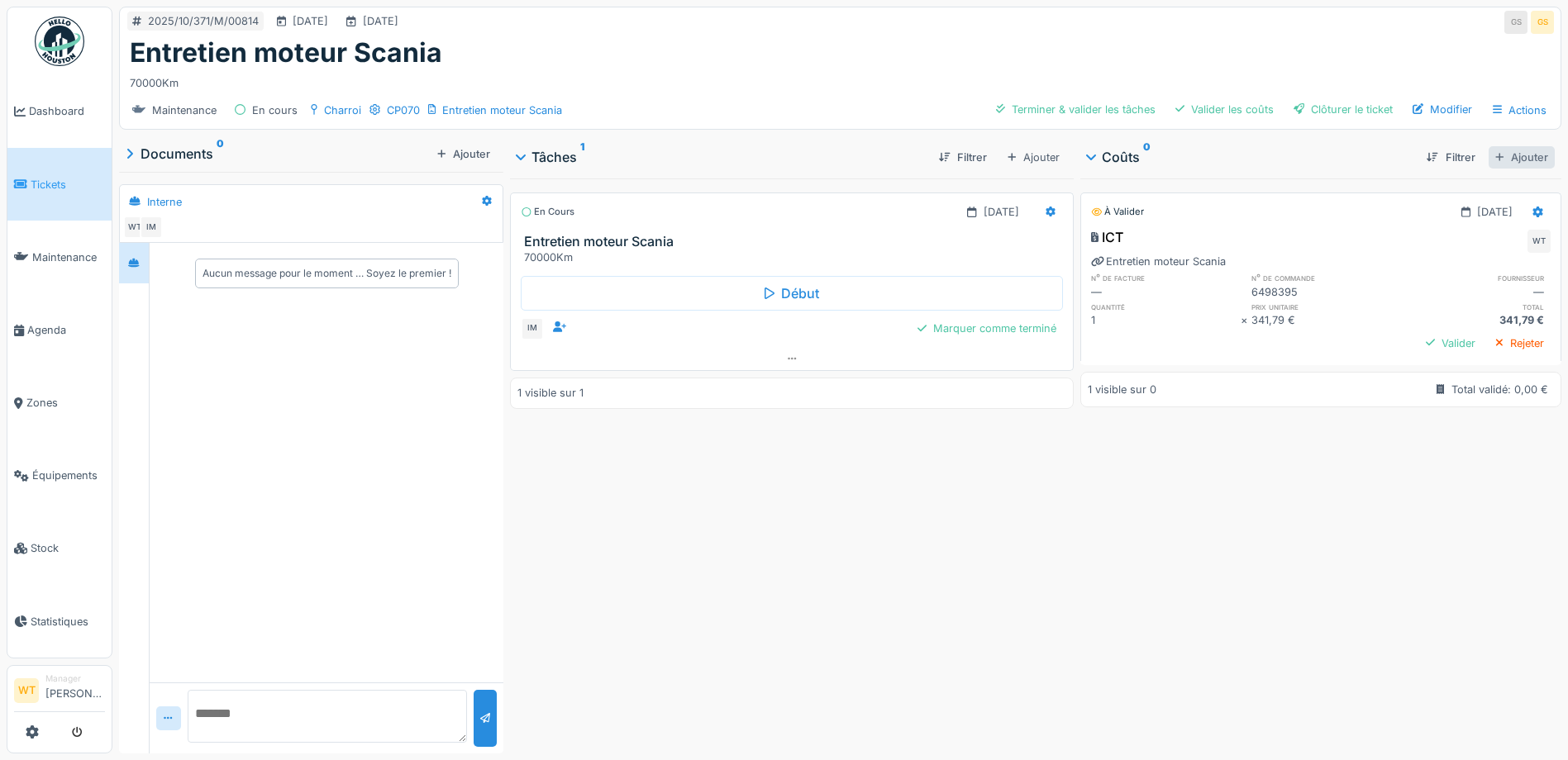 click on "Ajouter" at bounding box center (1522, 157) 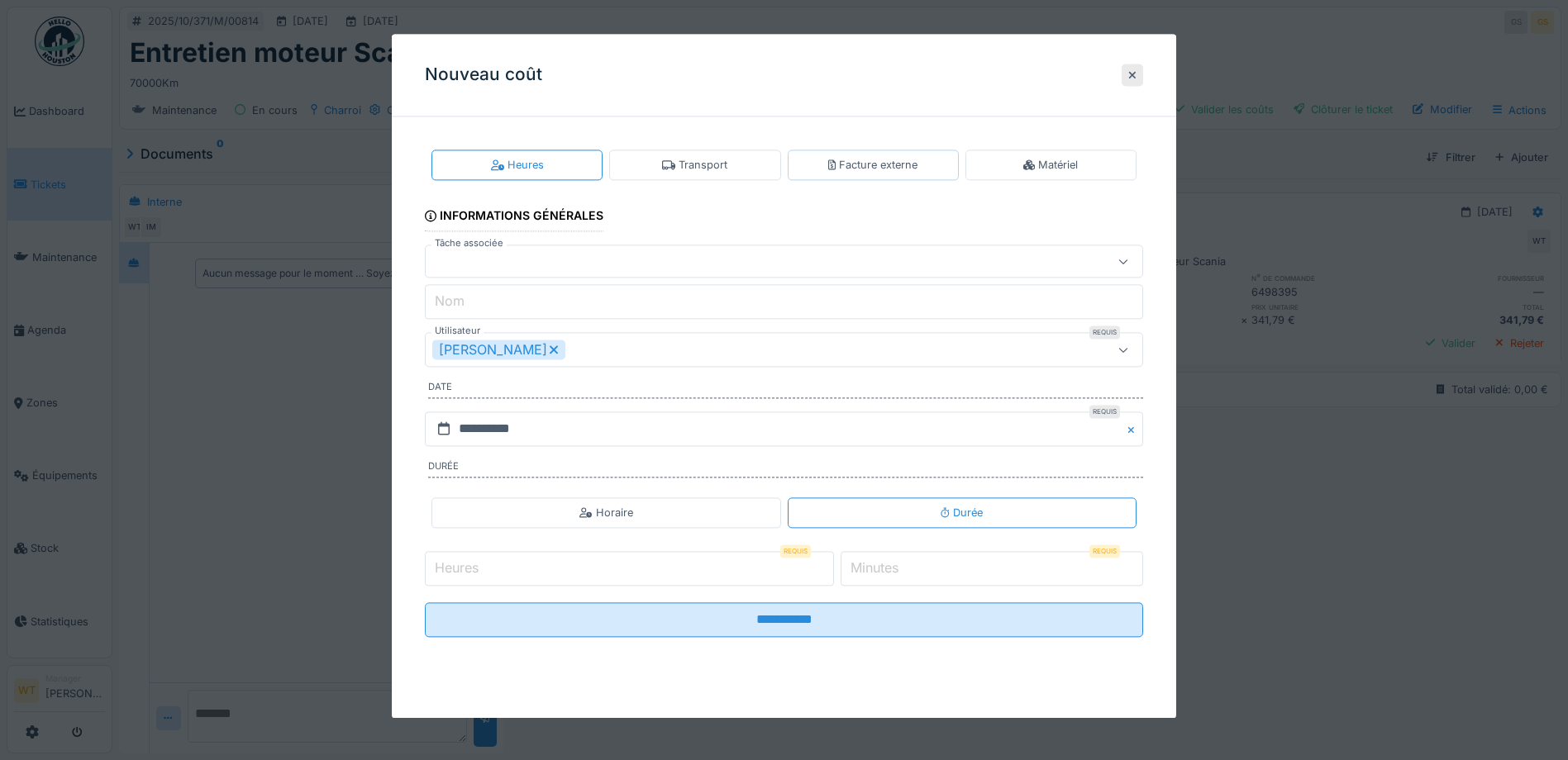 click on "Facture externe" at bounding box center [873, 164] 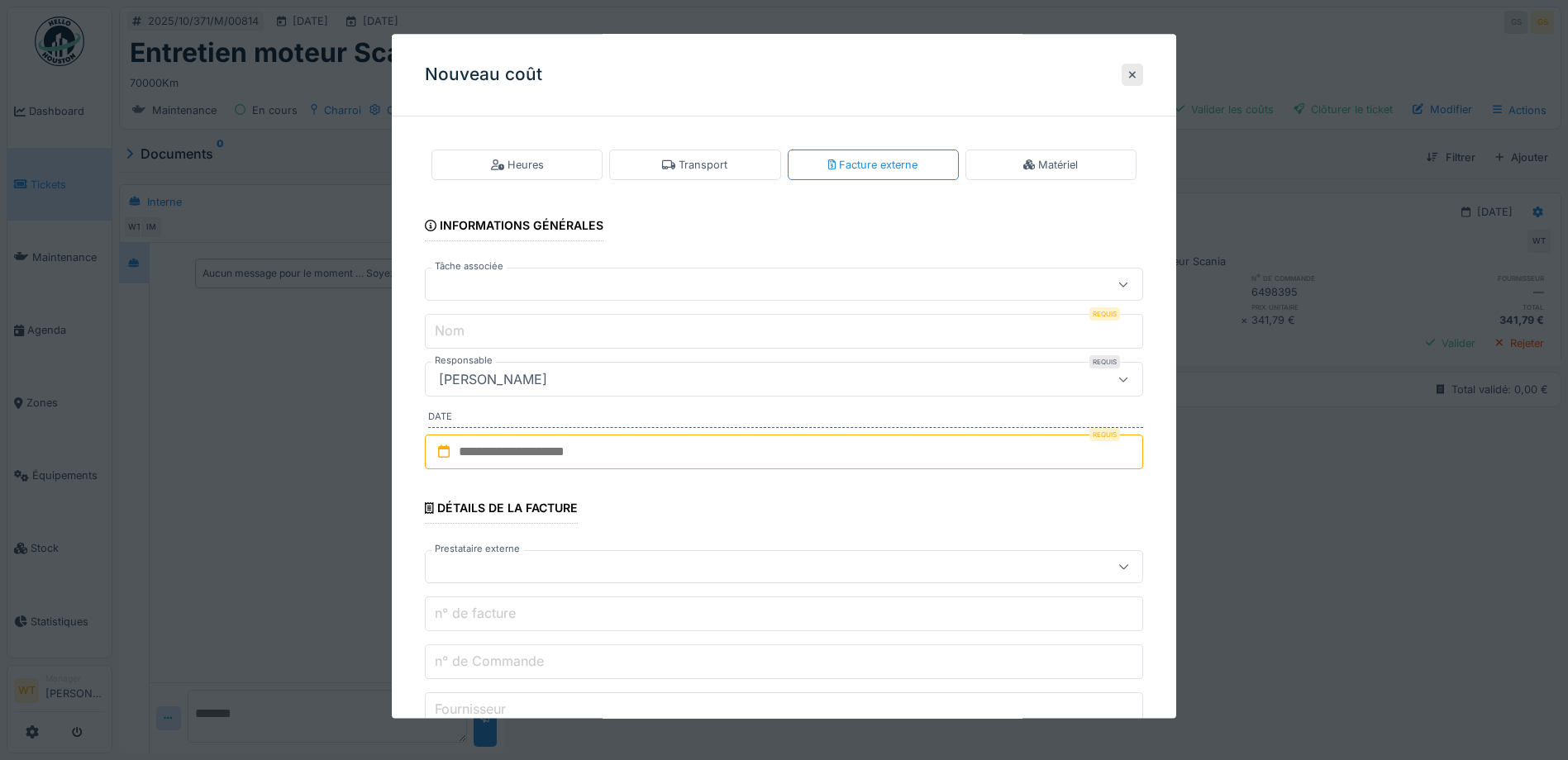 click at bounding box center (748, 285) 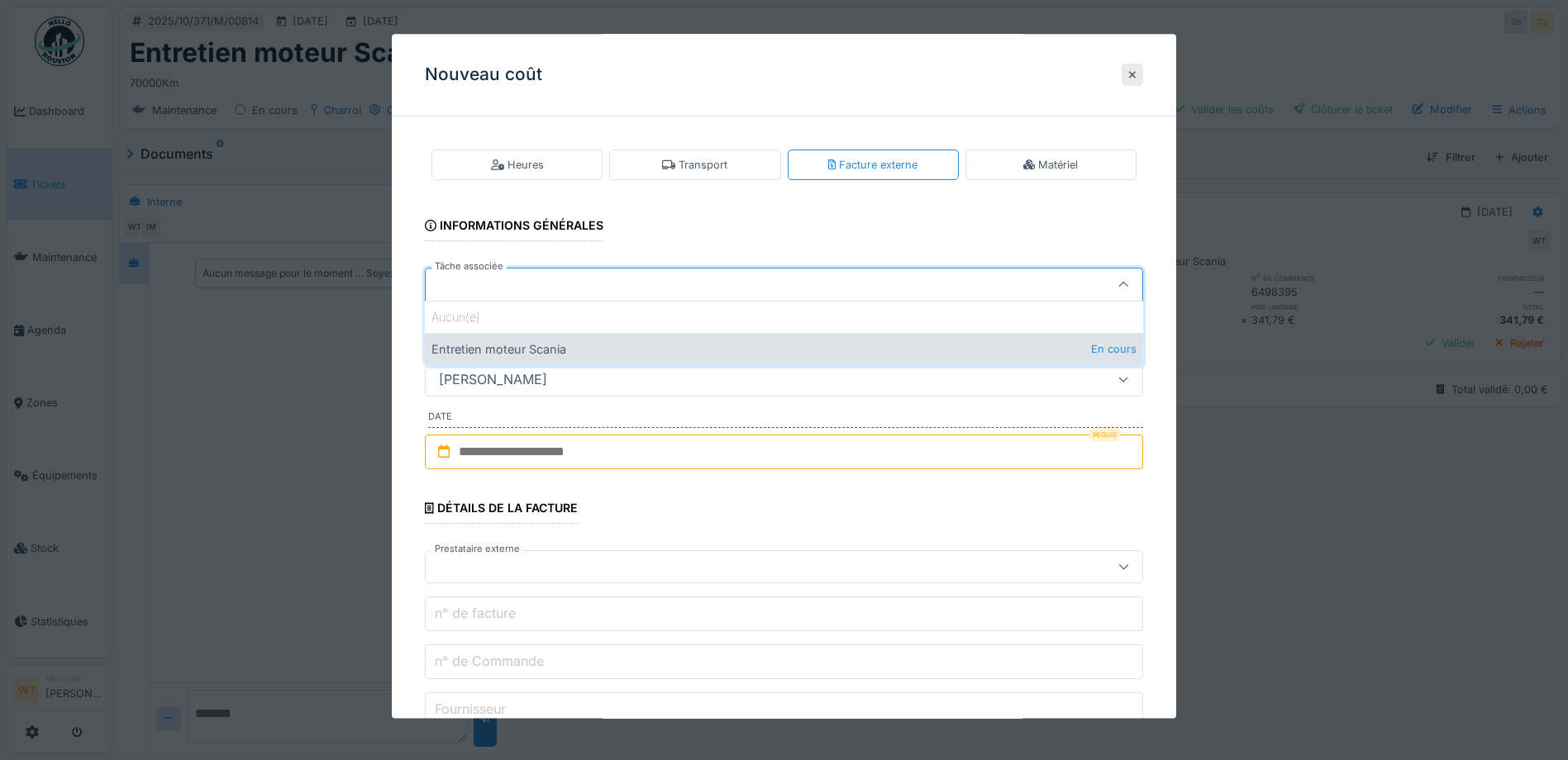 click on "Entretien moteur Scania    En cours" at bounding box center [784, 349] 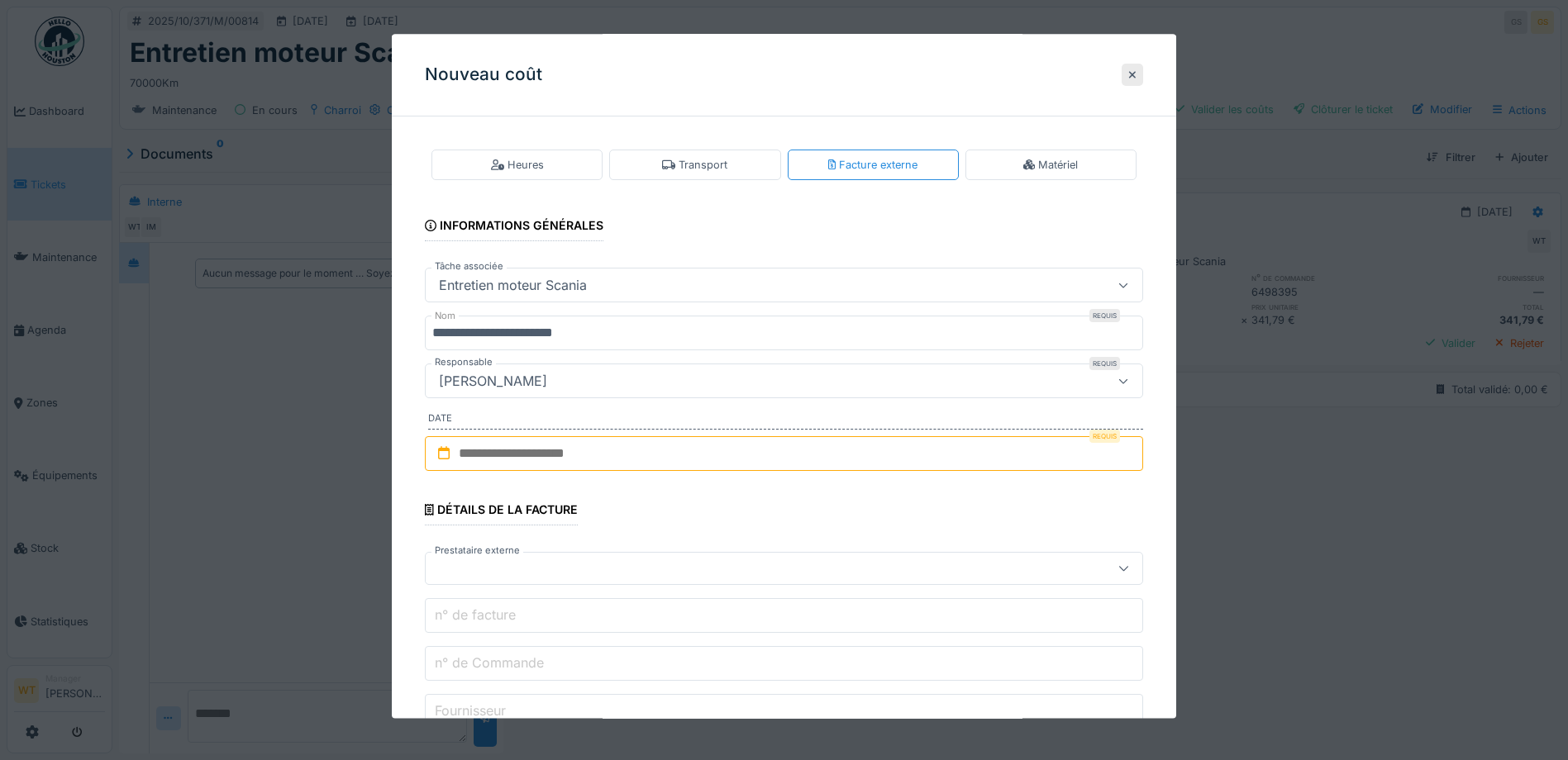 click on "**********" at bounding box center (784, 334) 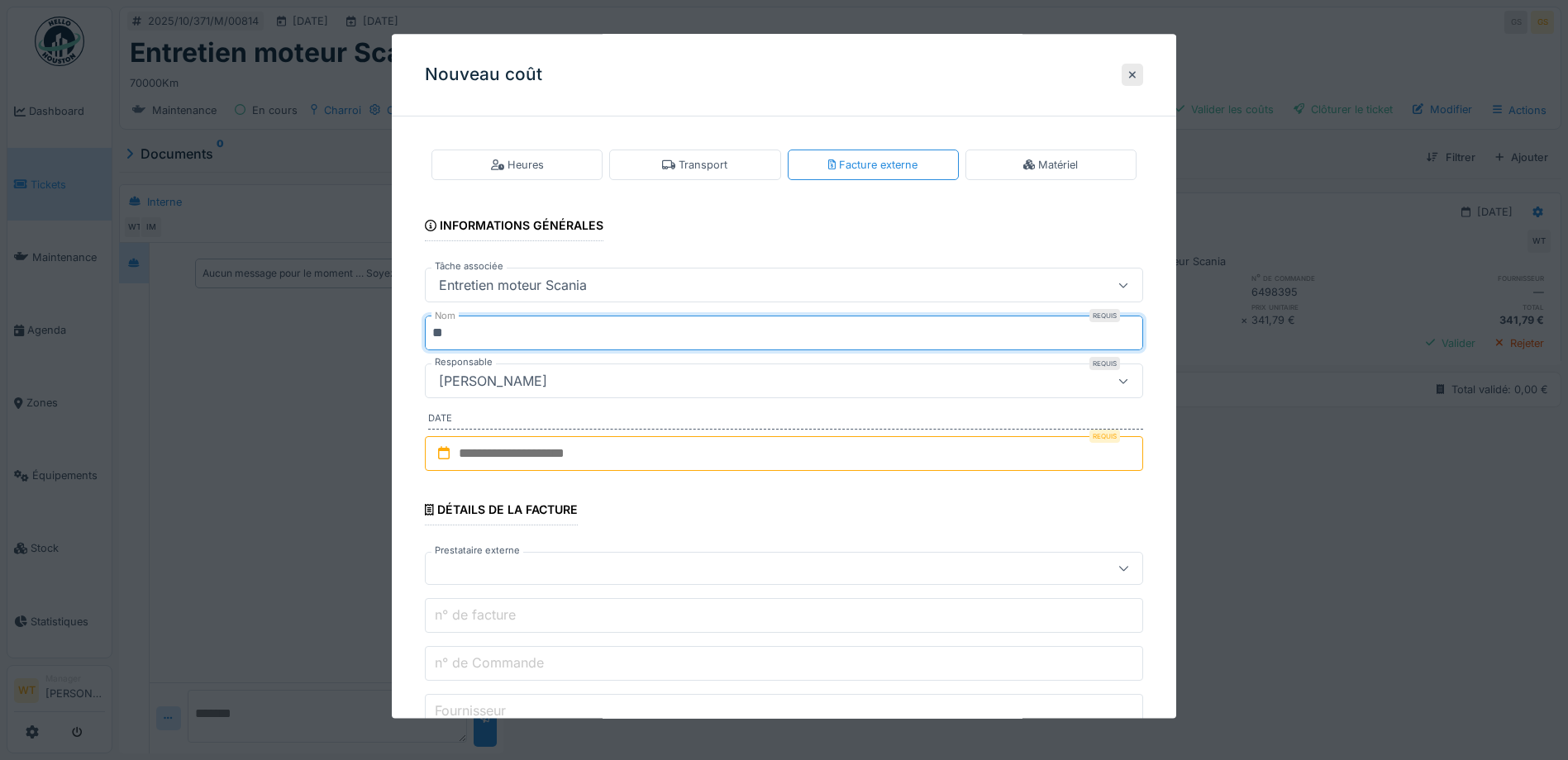 type on "*" 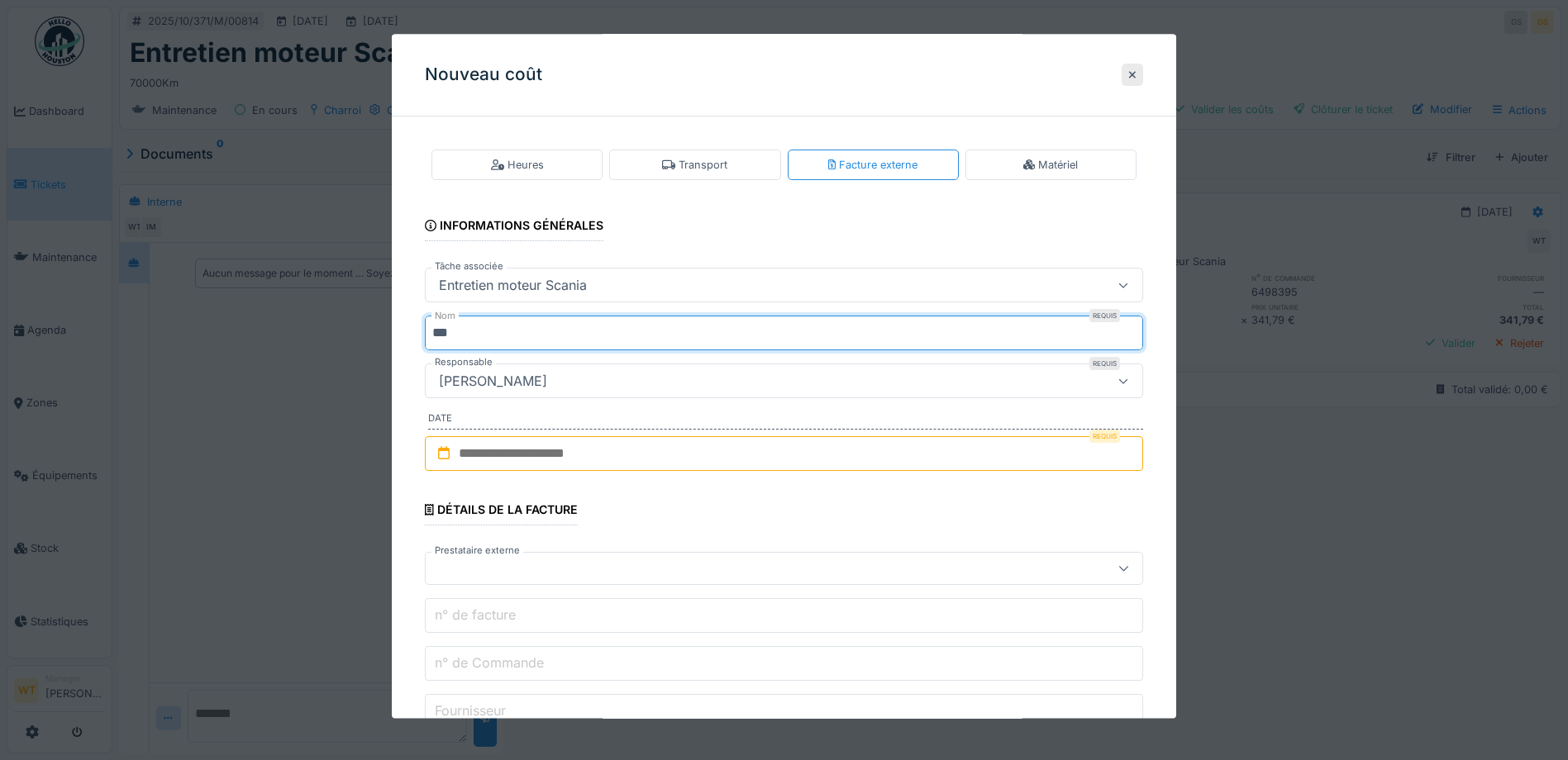 type on "***" 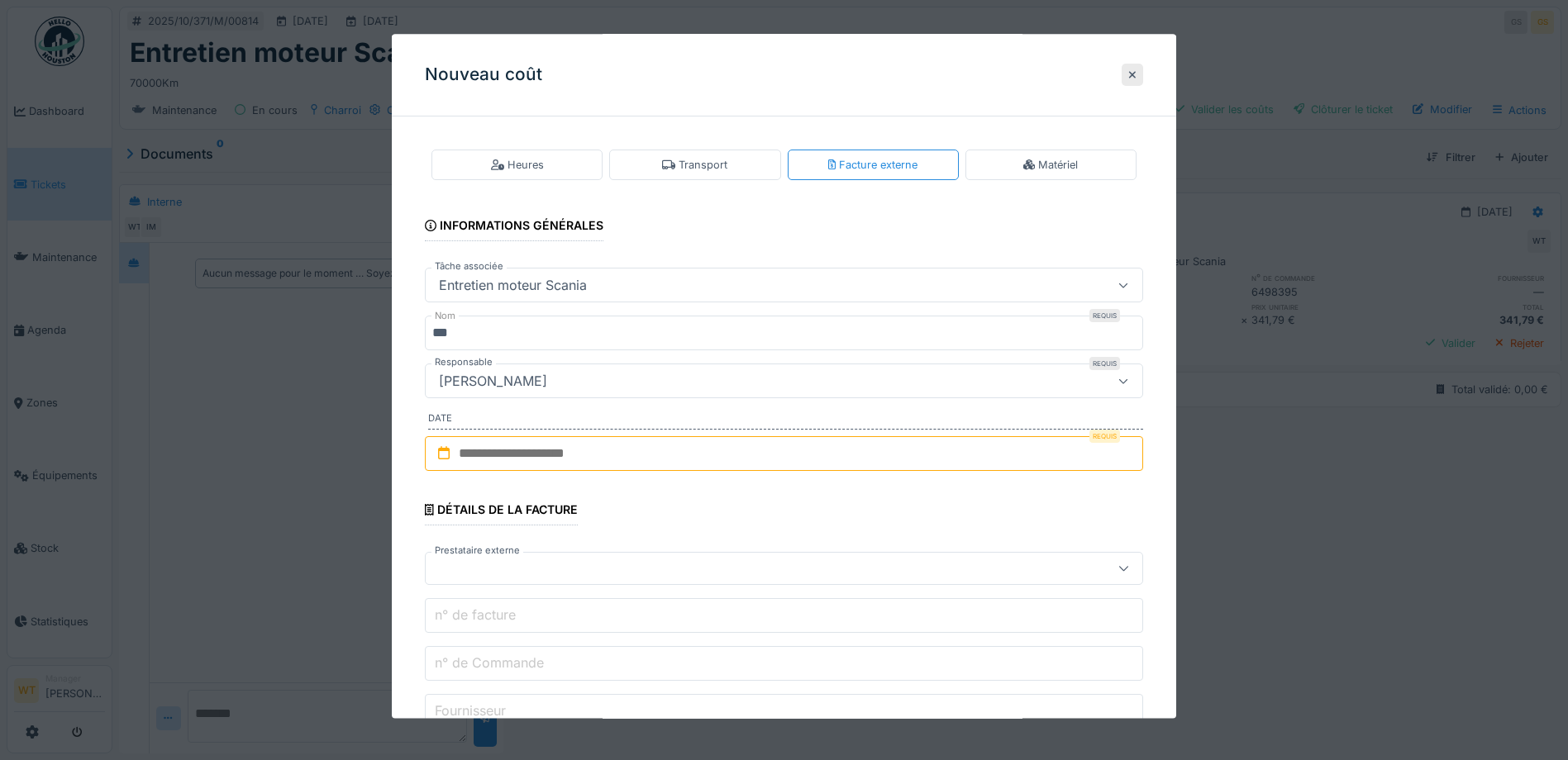 click at bounding box center (784, 454) 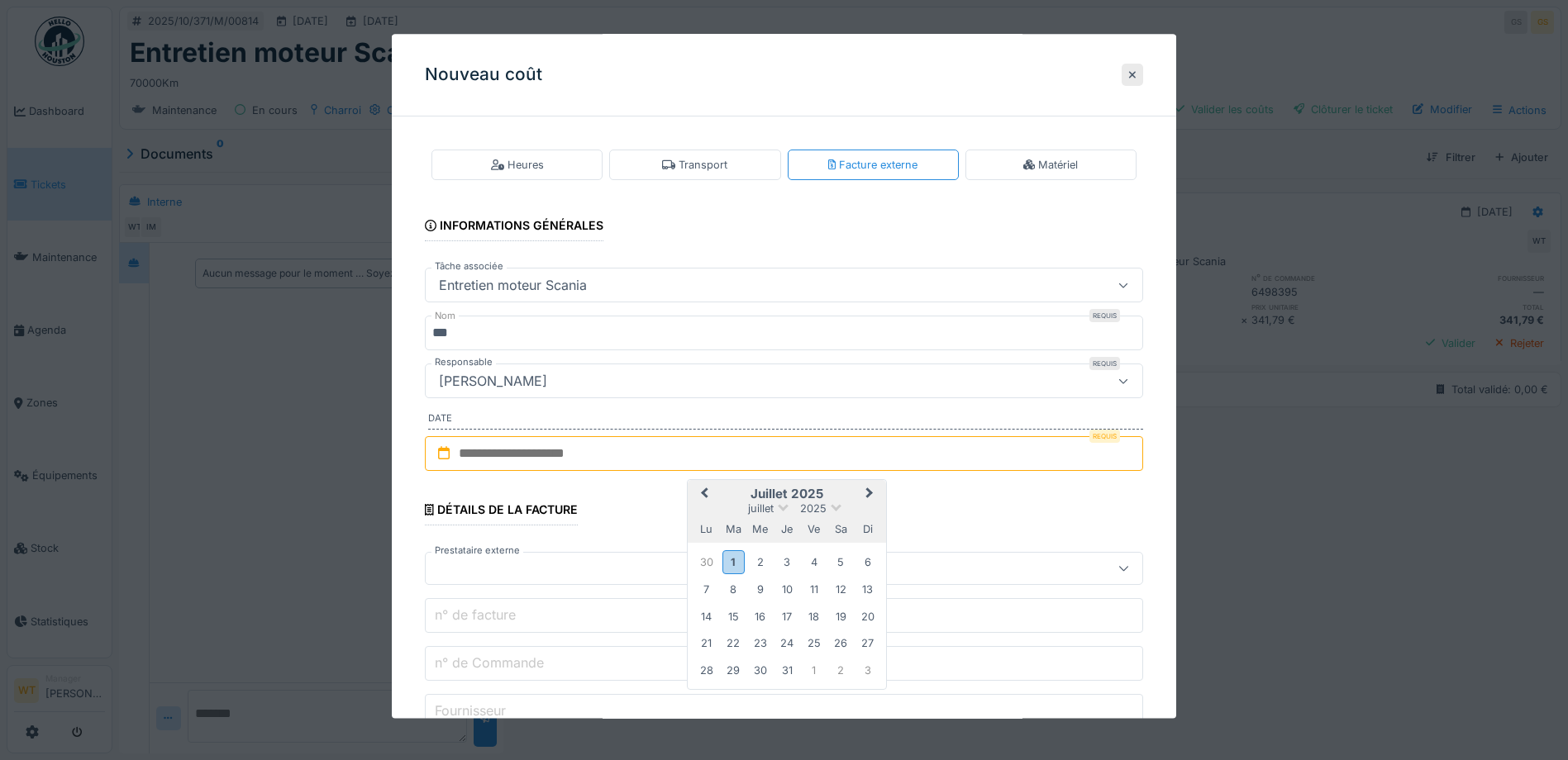 click on "Previous Month" at bounding box center (704, 494) 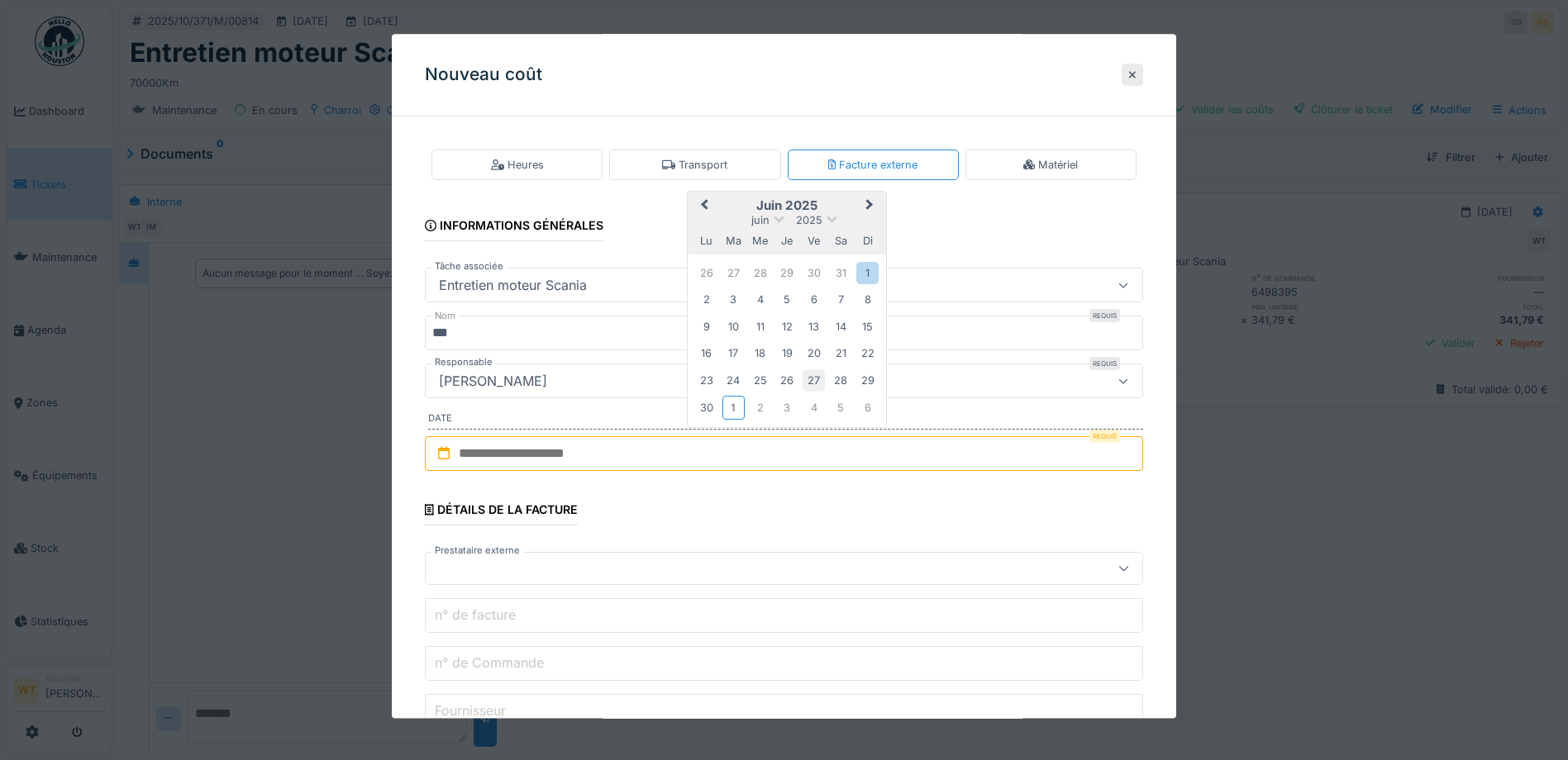 click on "27" at bounding box center [813, 380] 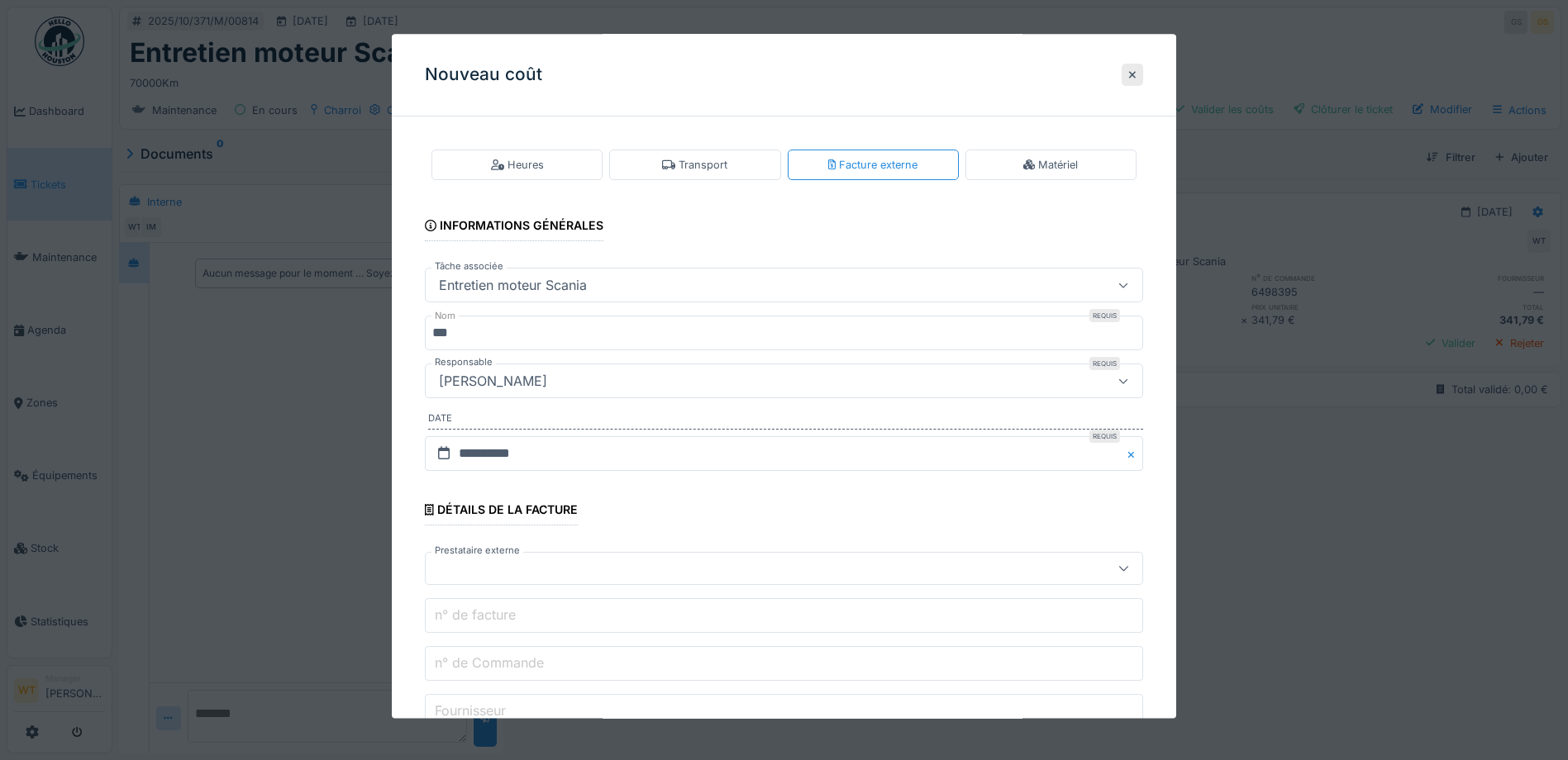 click at bounding box center [748, 569] 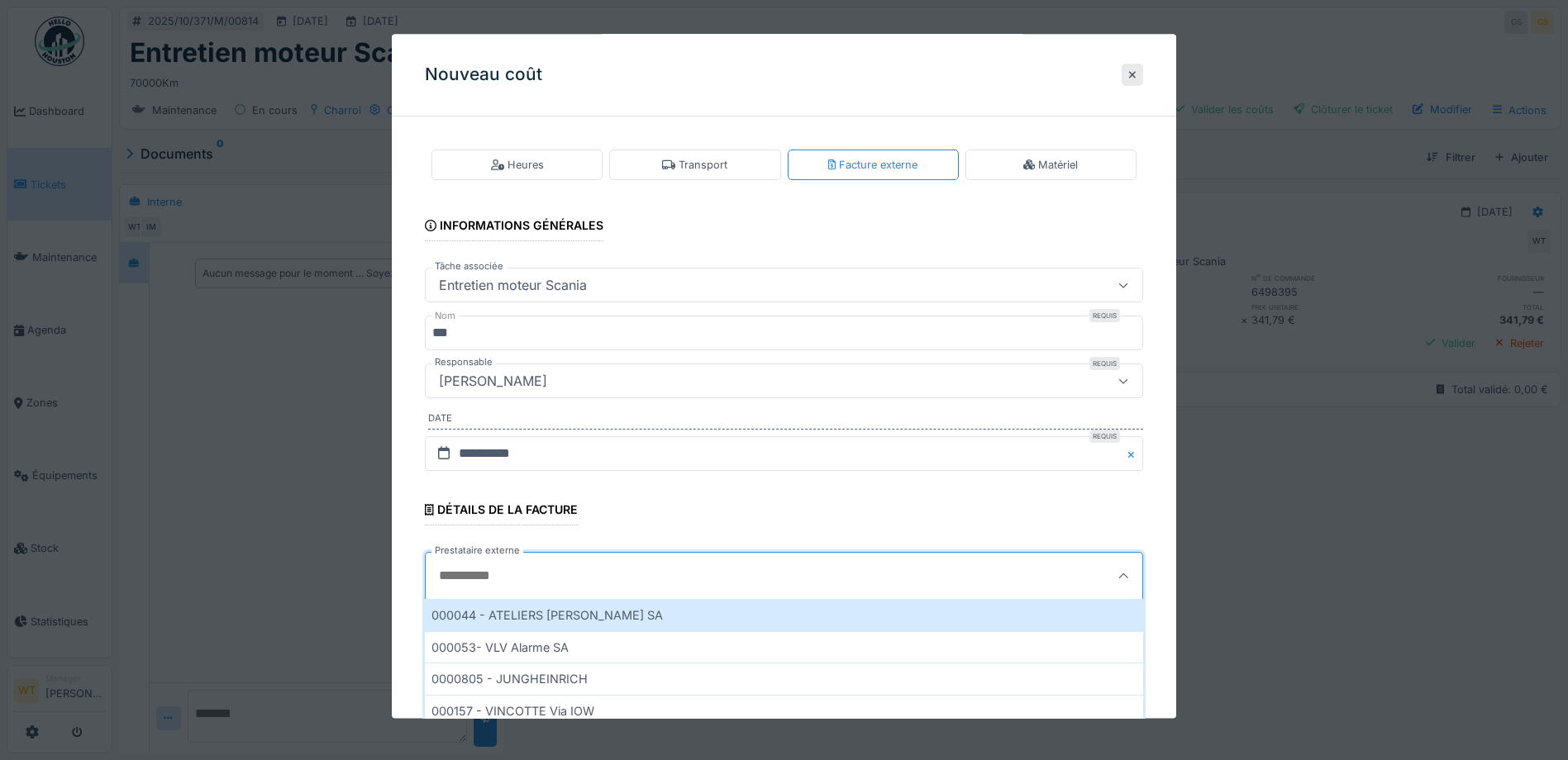 click on "Prestataire externe" at bounding box center [738, 577] 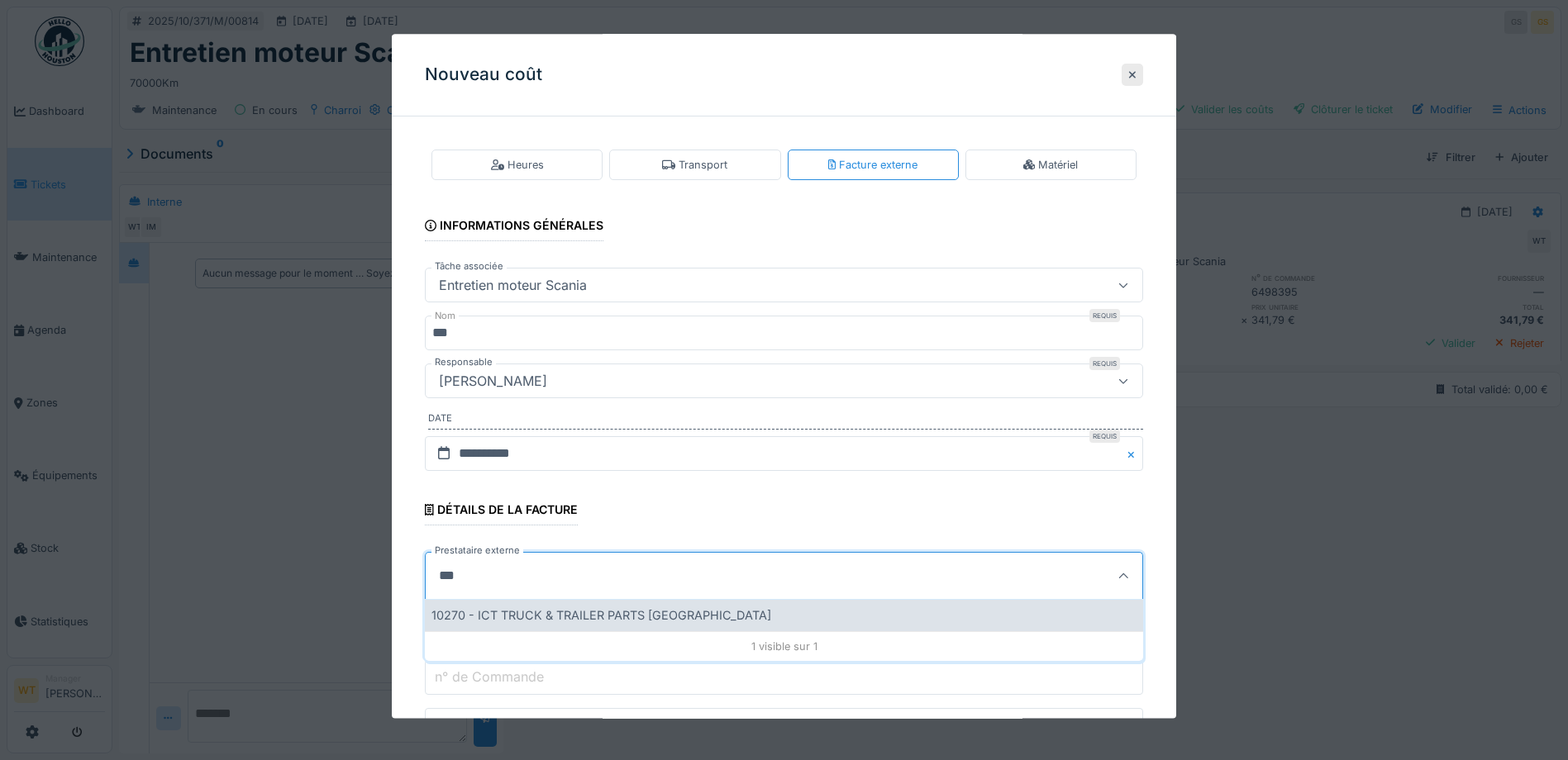 type on "***" 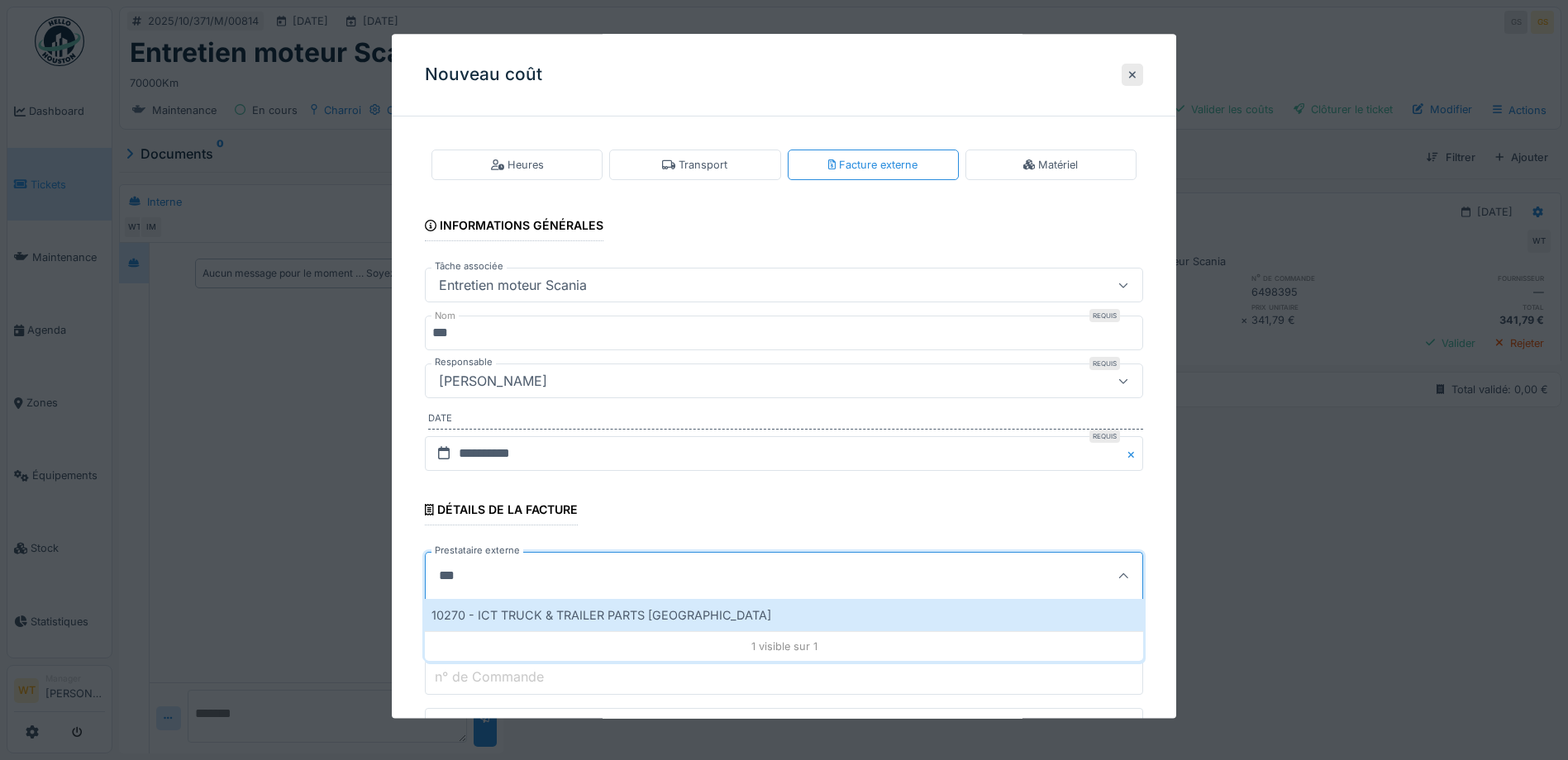 type on "*****" 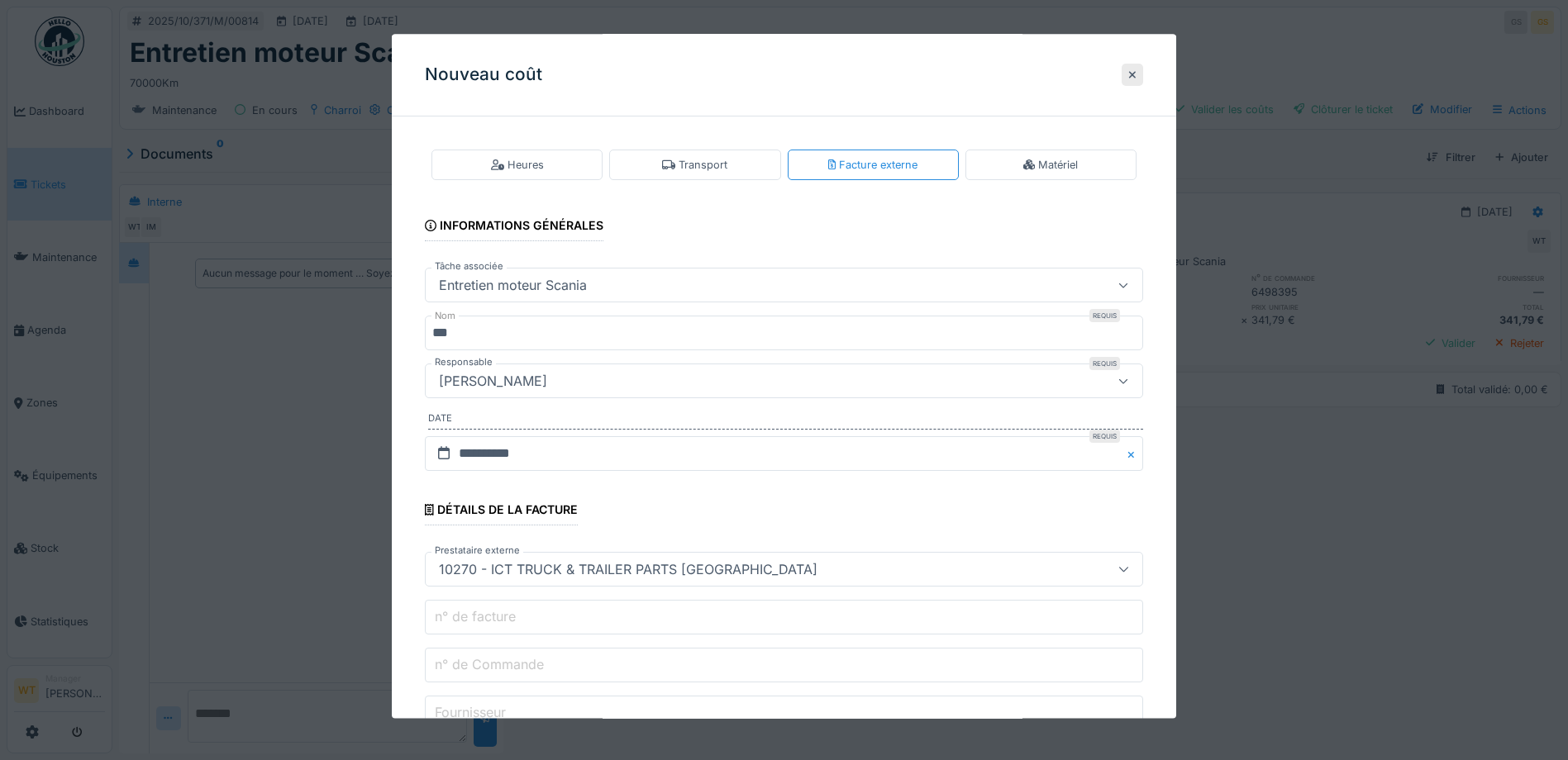 scroll, scrollTop: 248, scrollLeft: 0, axis: vertical 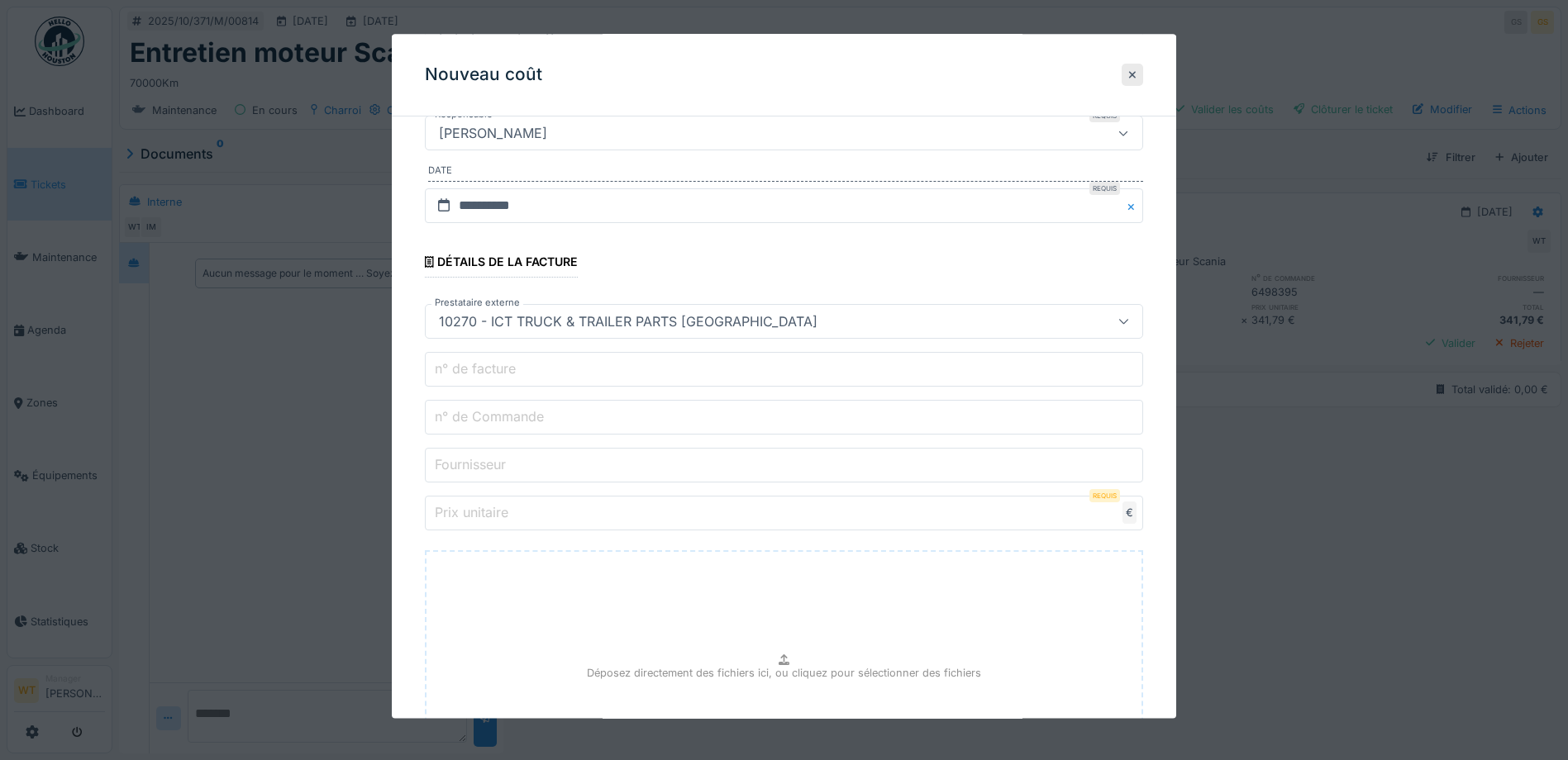 click on "n° de Commande" at bounding box center [784, 418] 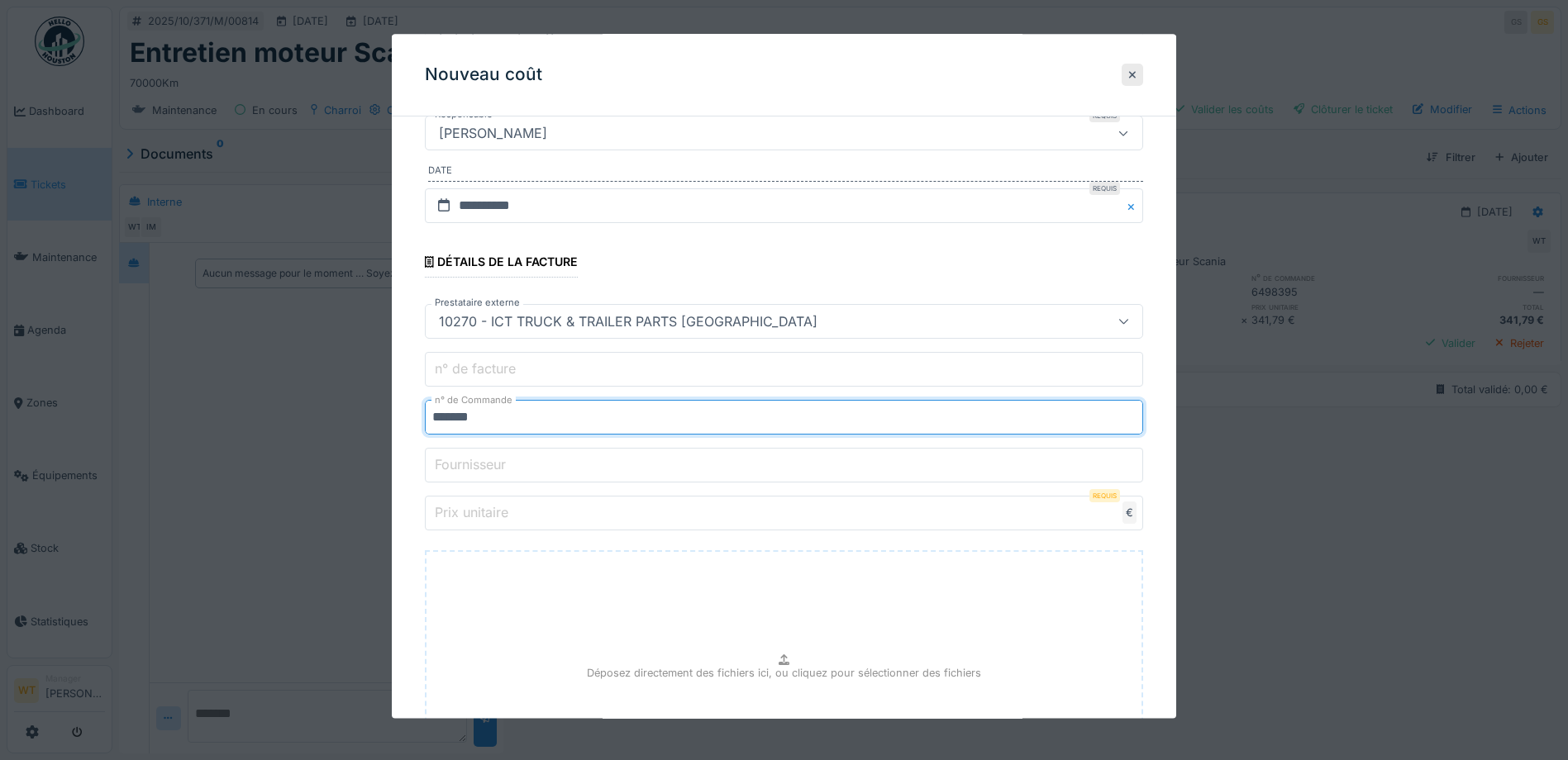 type on "*******" 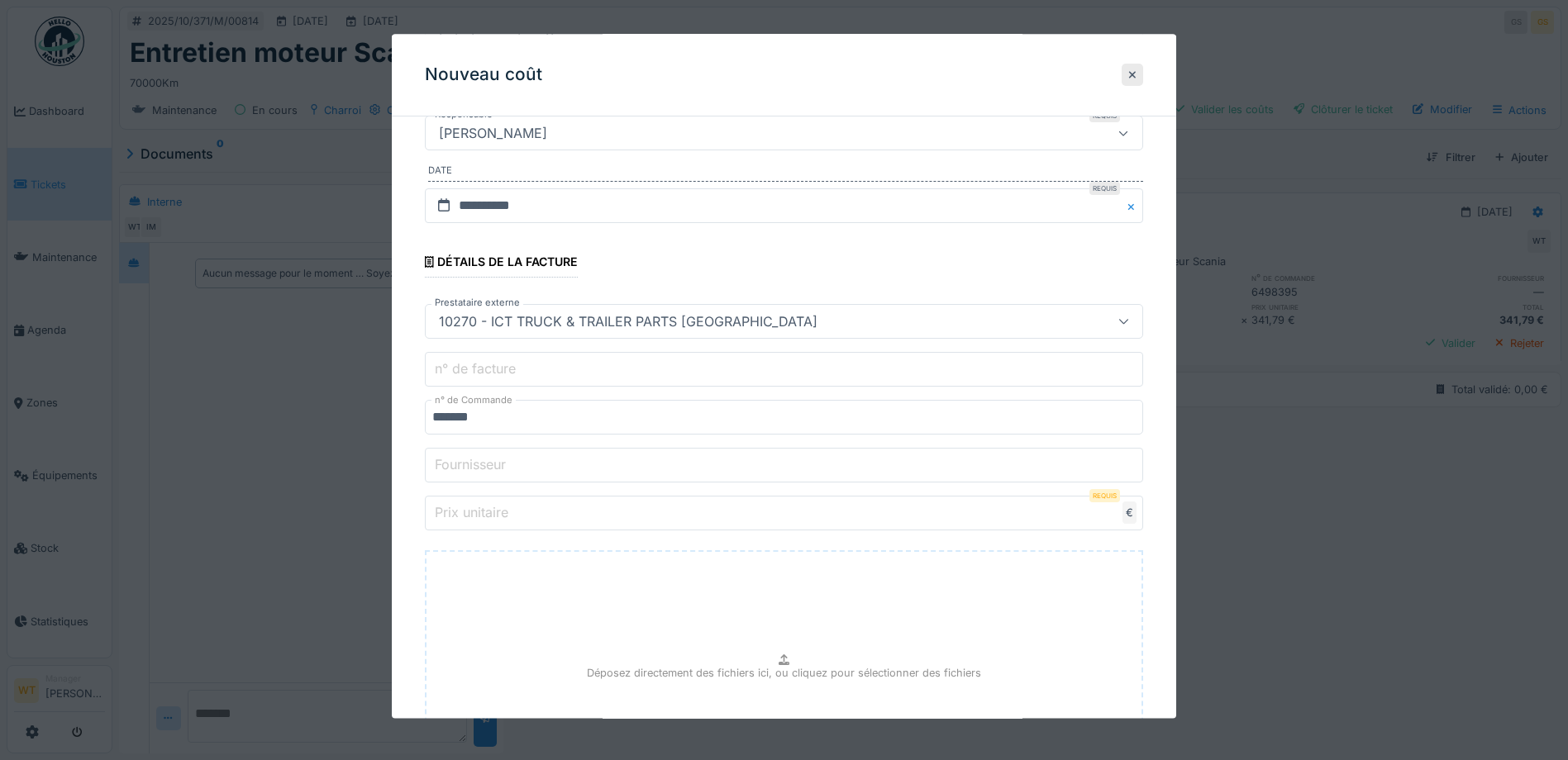 click on "Prix unitaire" at bounding box center (784, 514) 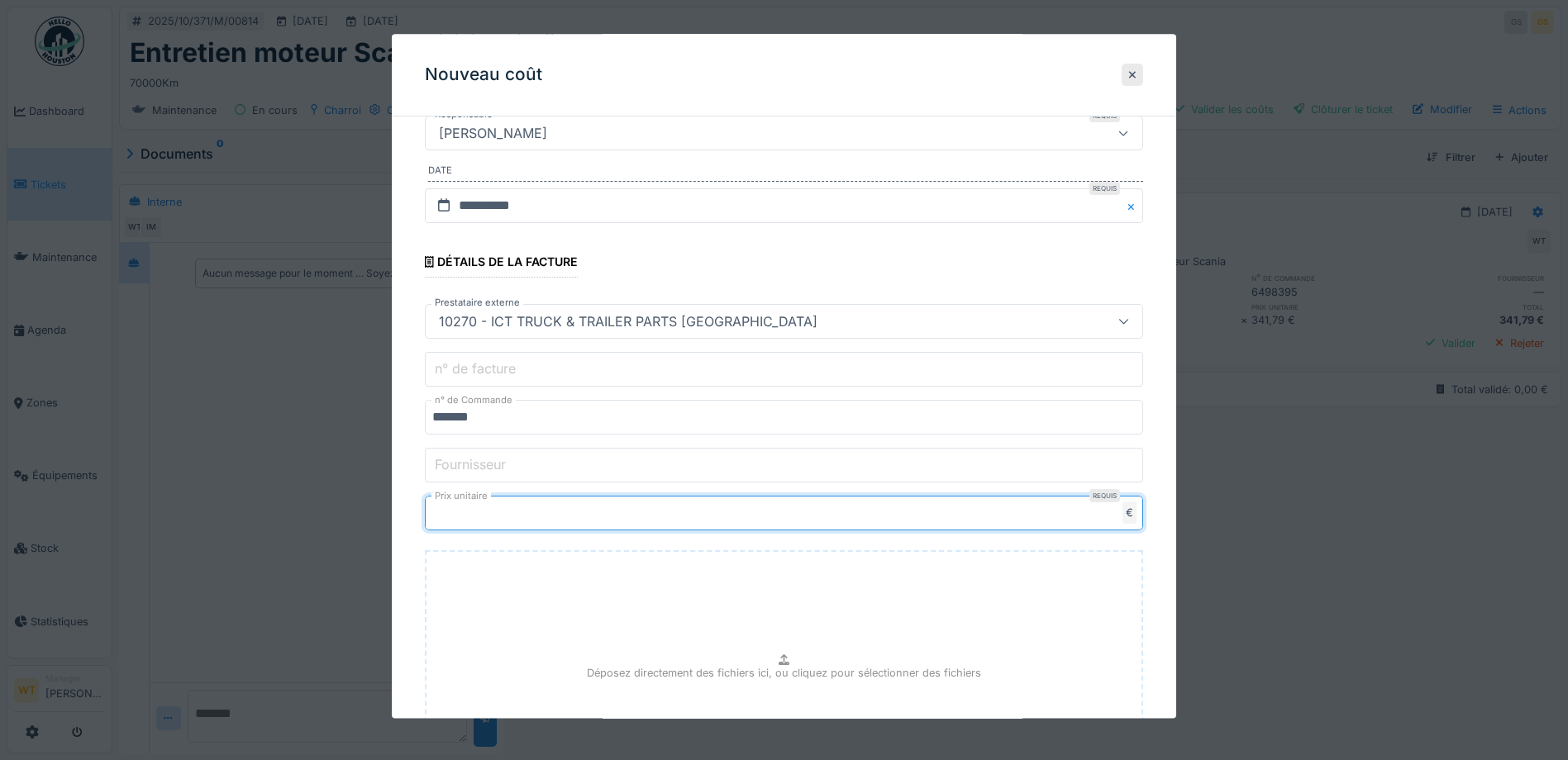 type on "**" 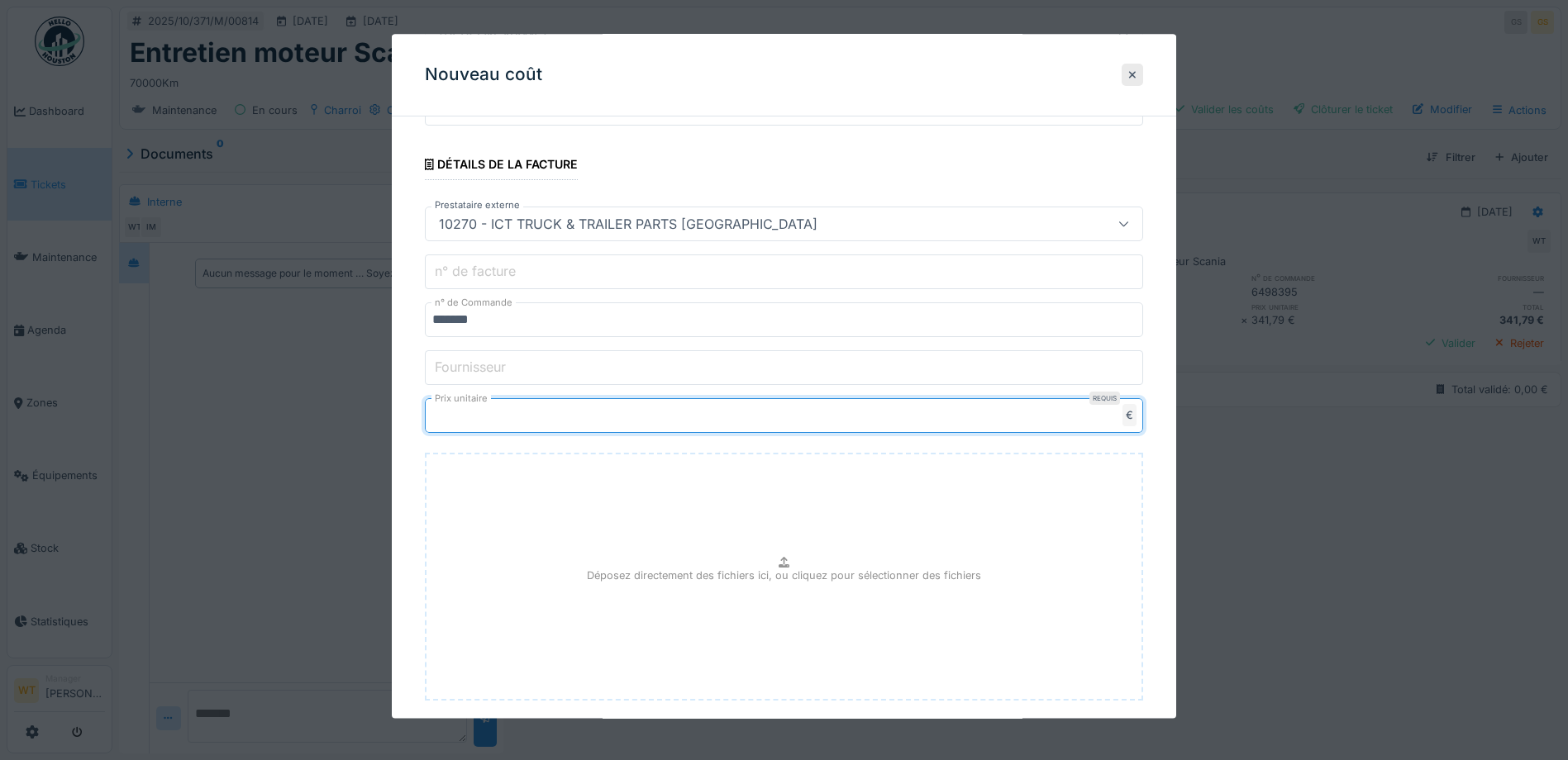 scroll, scrollTop: 435, scrollLeft: 0, axis: vertical 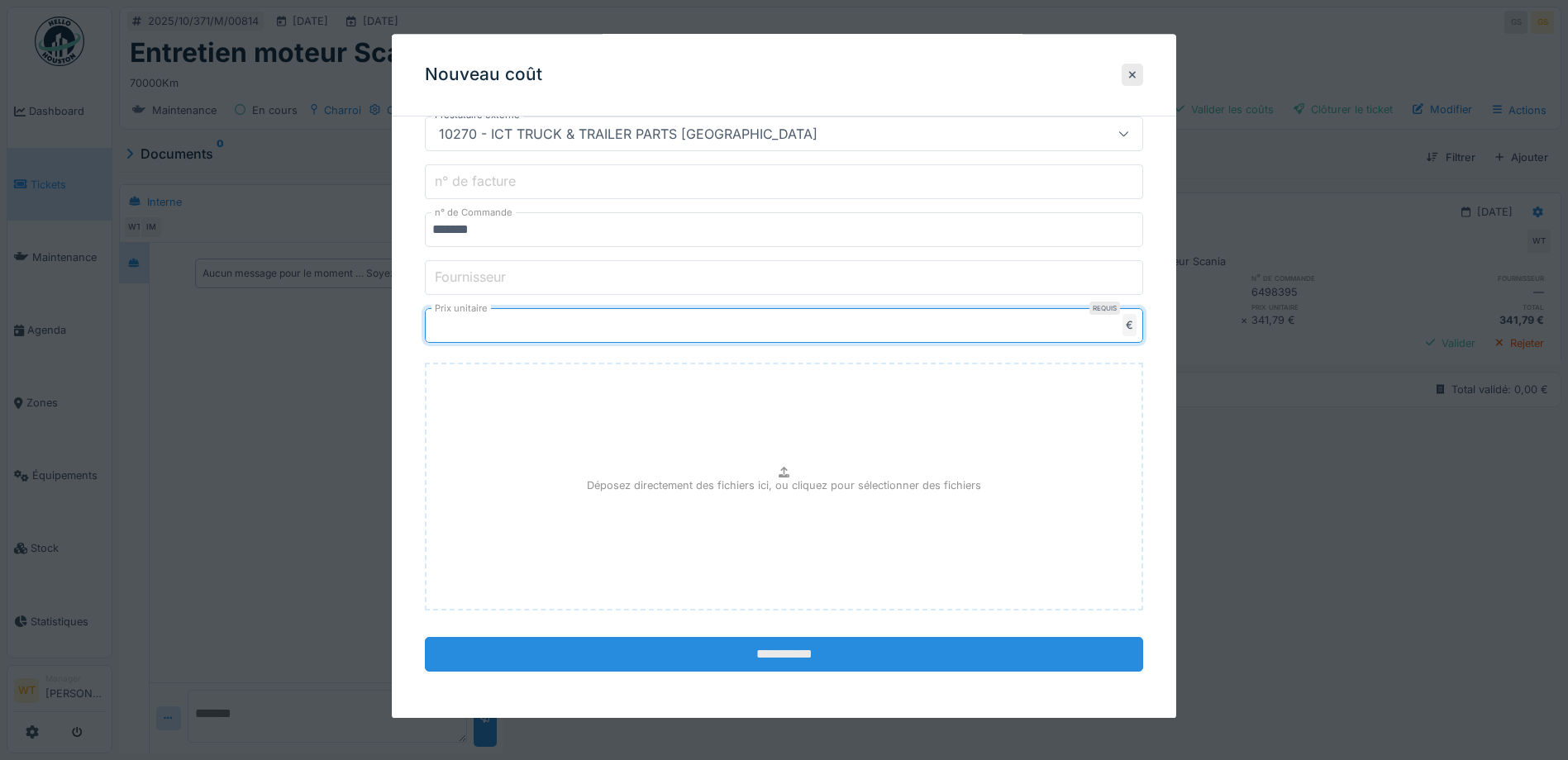 type on "*****" 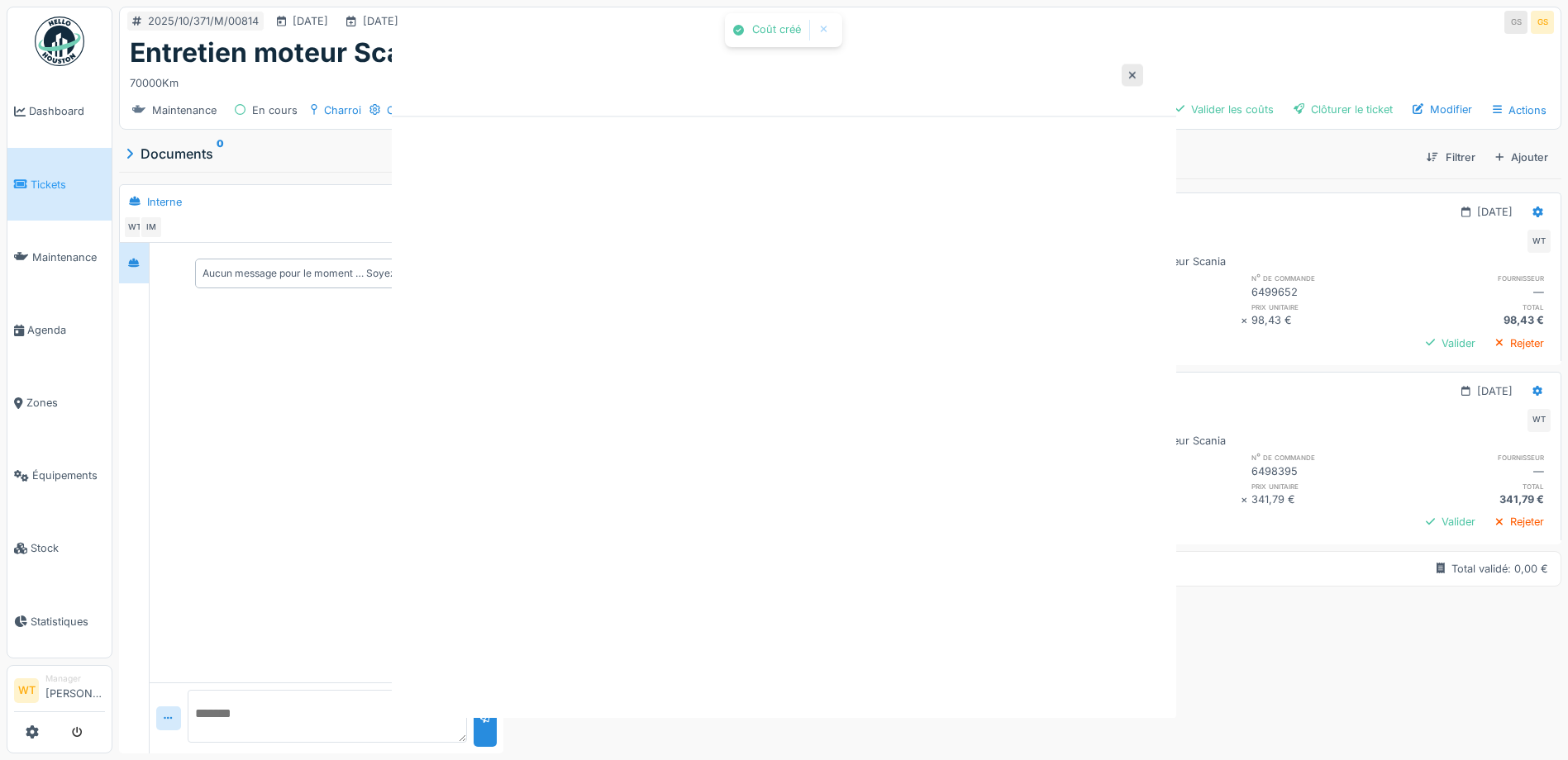 scroll, scrollTop: 0, scrollLeft: 0, axis: both 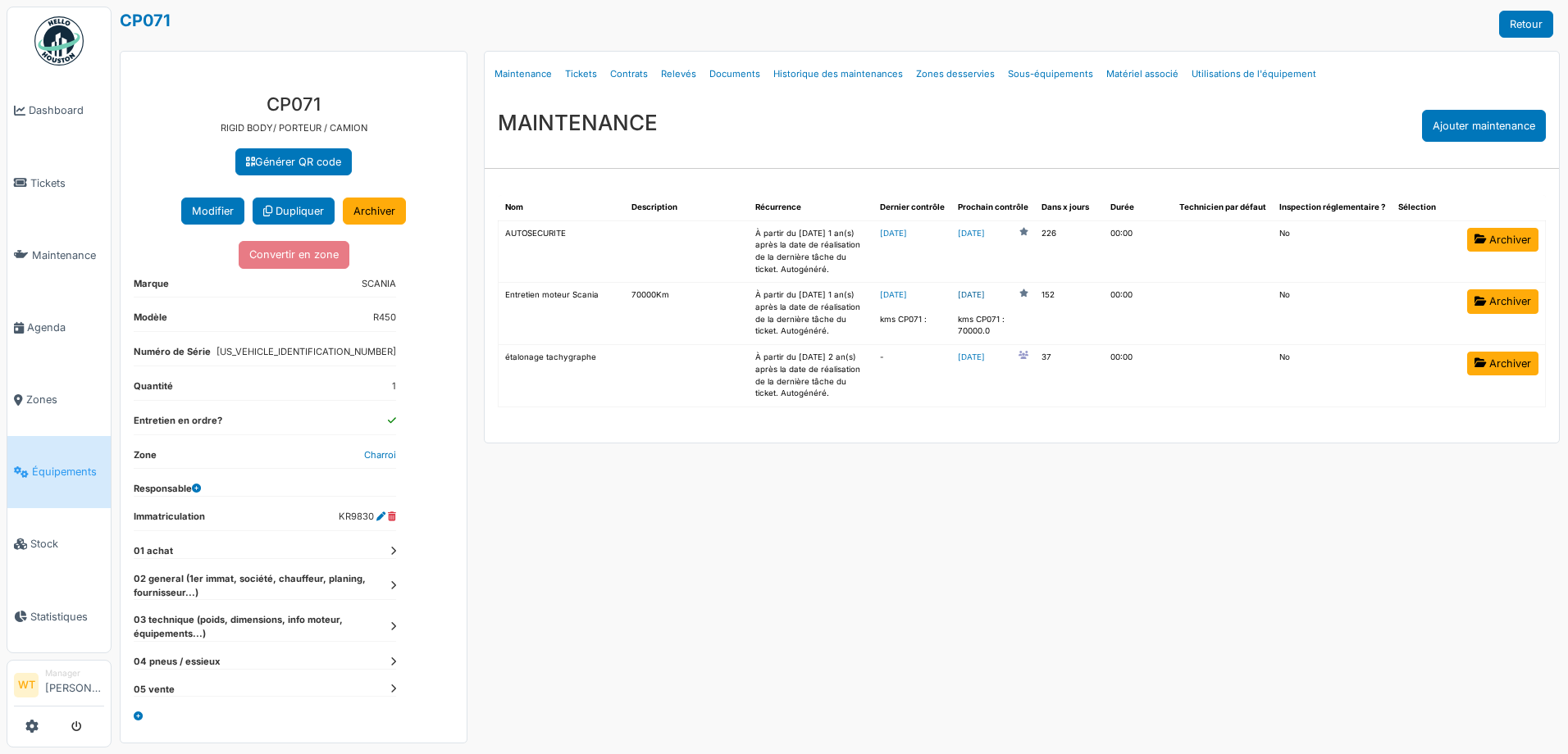 click on "[DATE]" at bounding box center (971, 295) 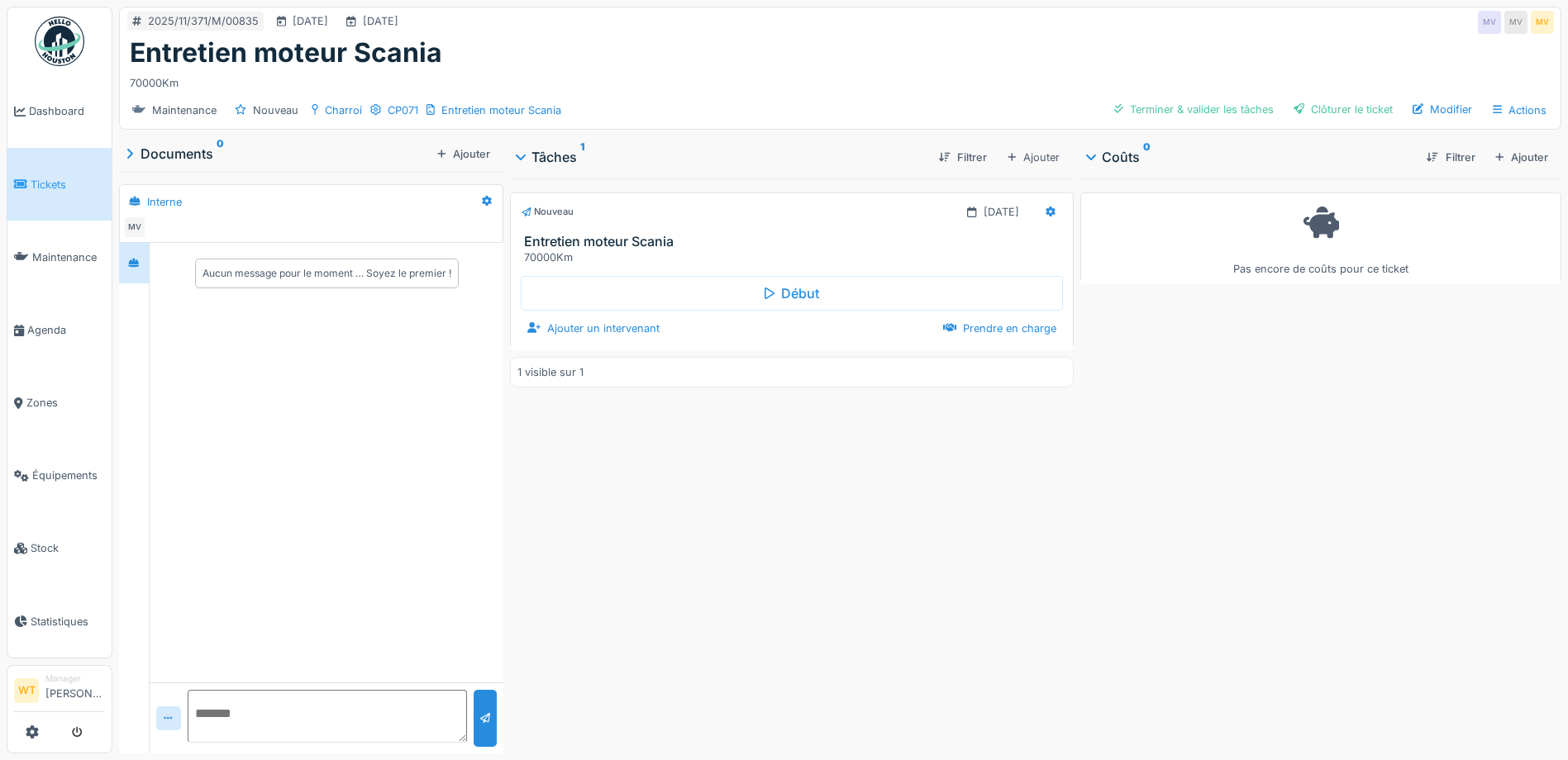 scroll, scrollTop: 0, scrollLeft: 0, axis: both 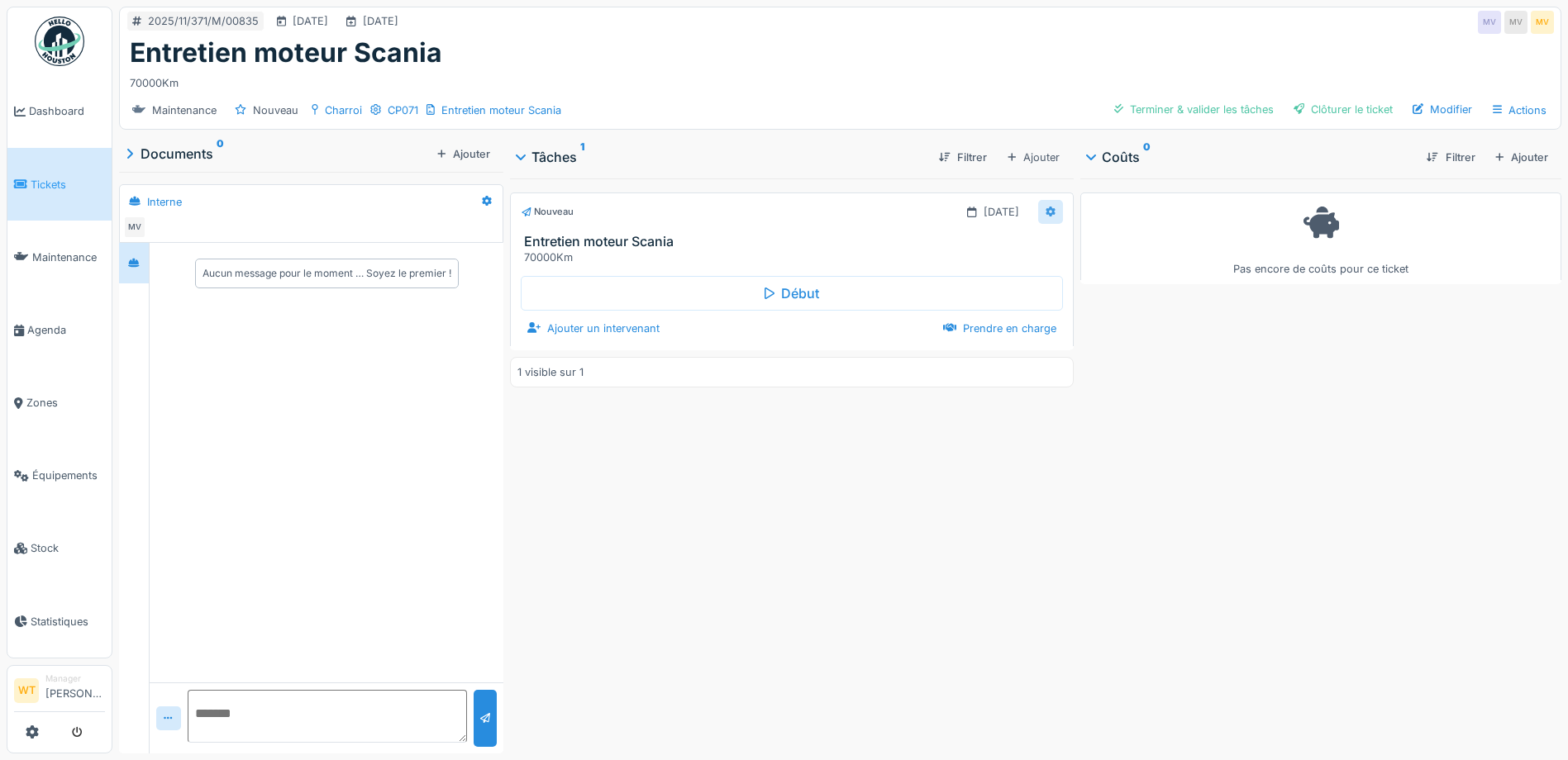 click at bounding box center [1051, 211] 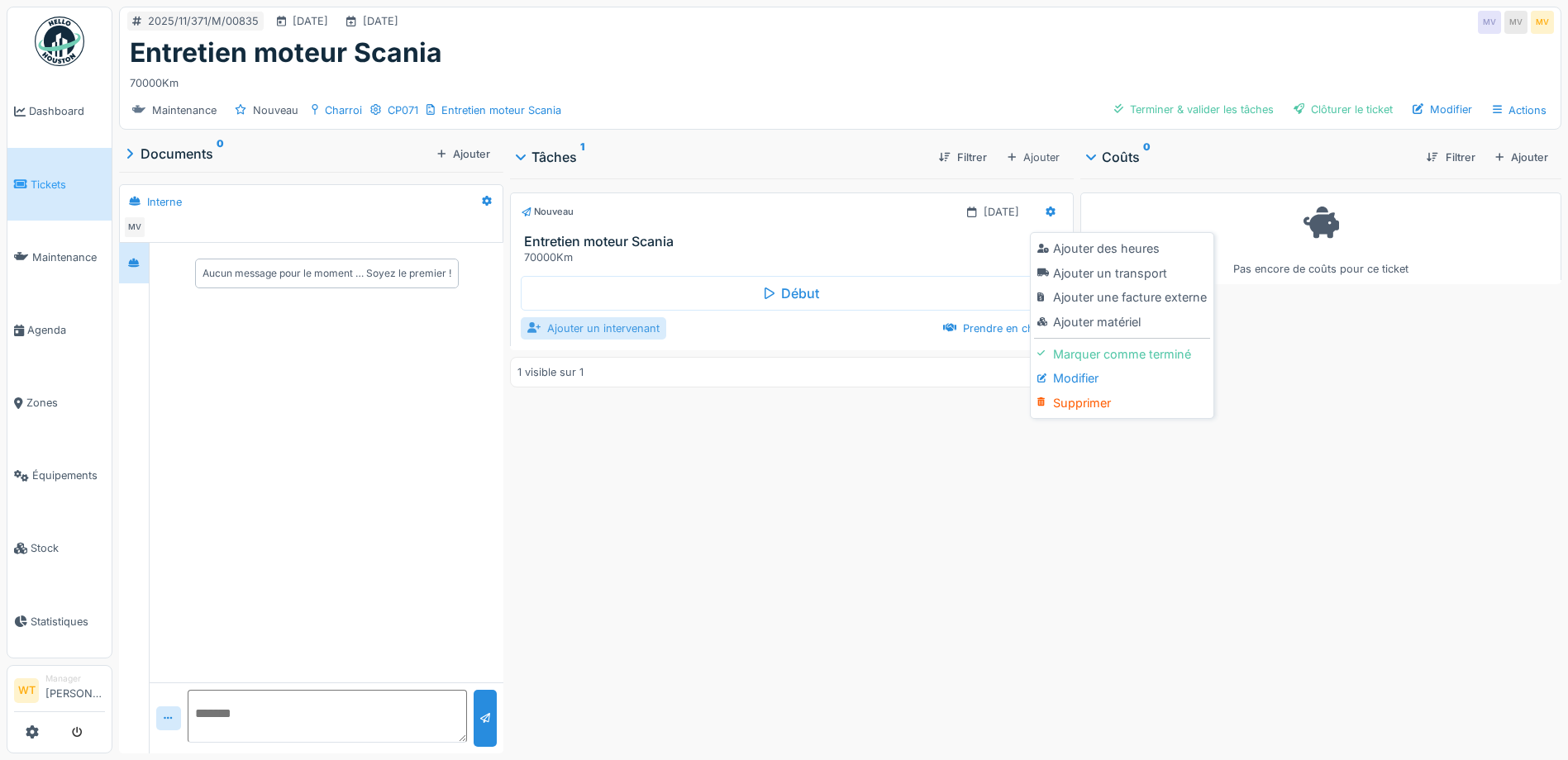 click on "Ajouter un intervenant" at bounding box center (593, 328) 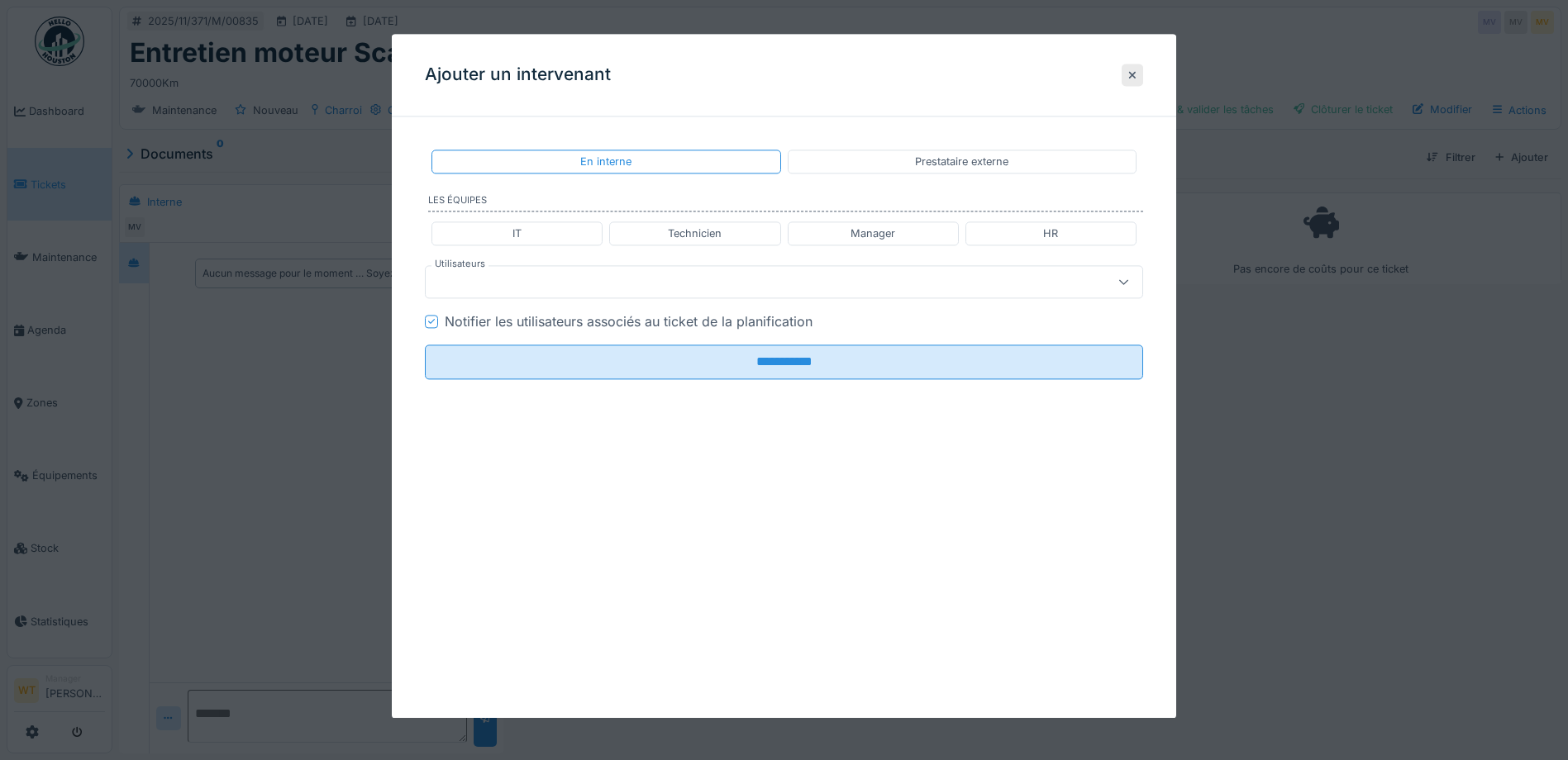 click at bounding box center (748, 283) 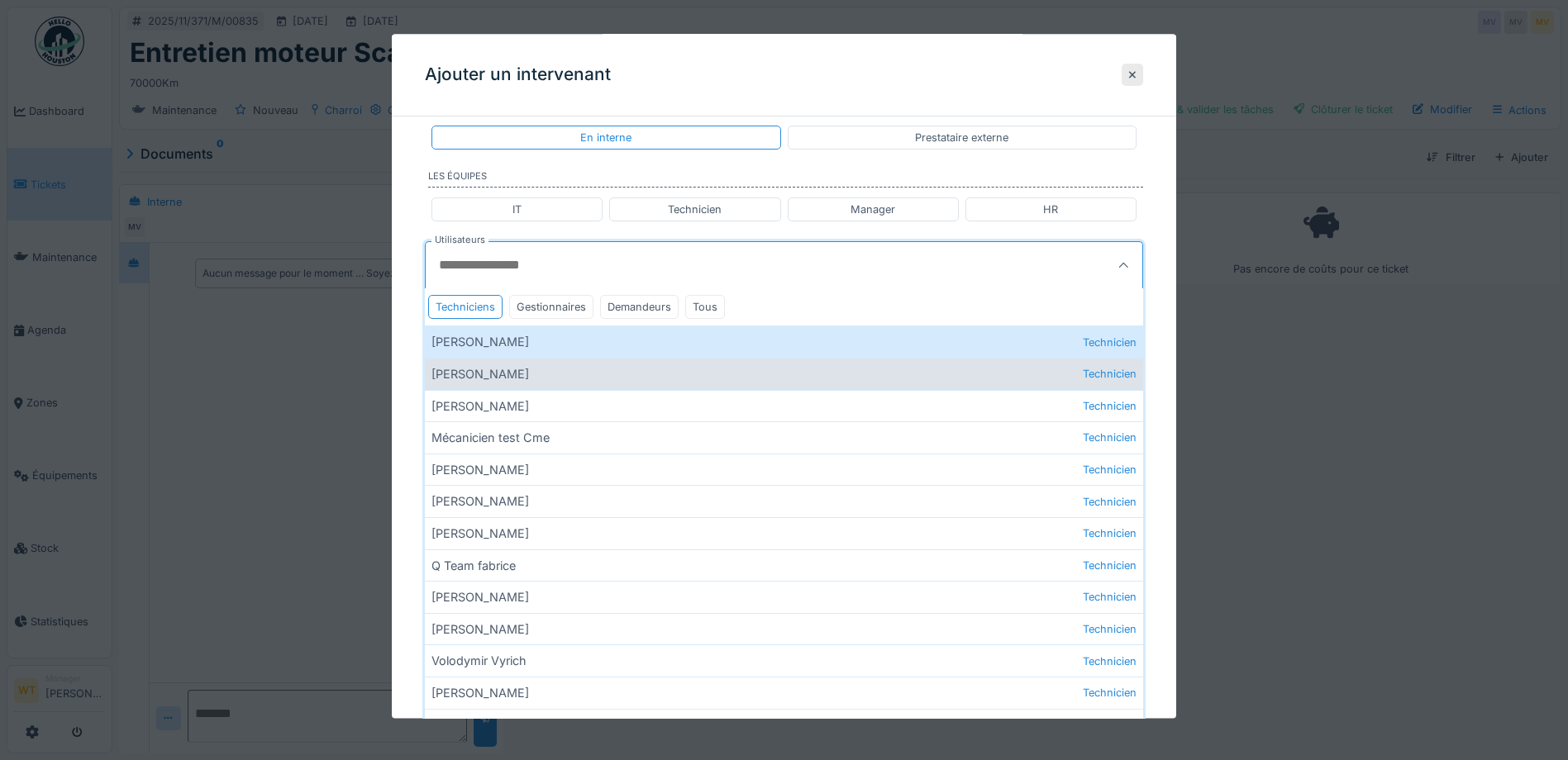 scroll, scrollTop: 45, scrollLeft: 0, axis: vertical 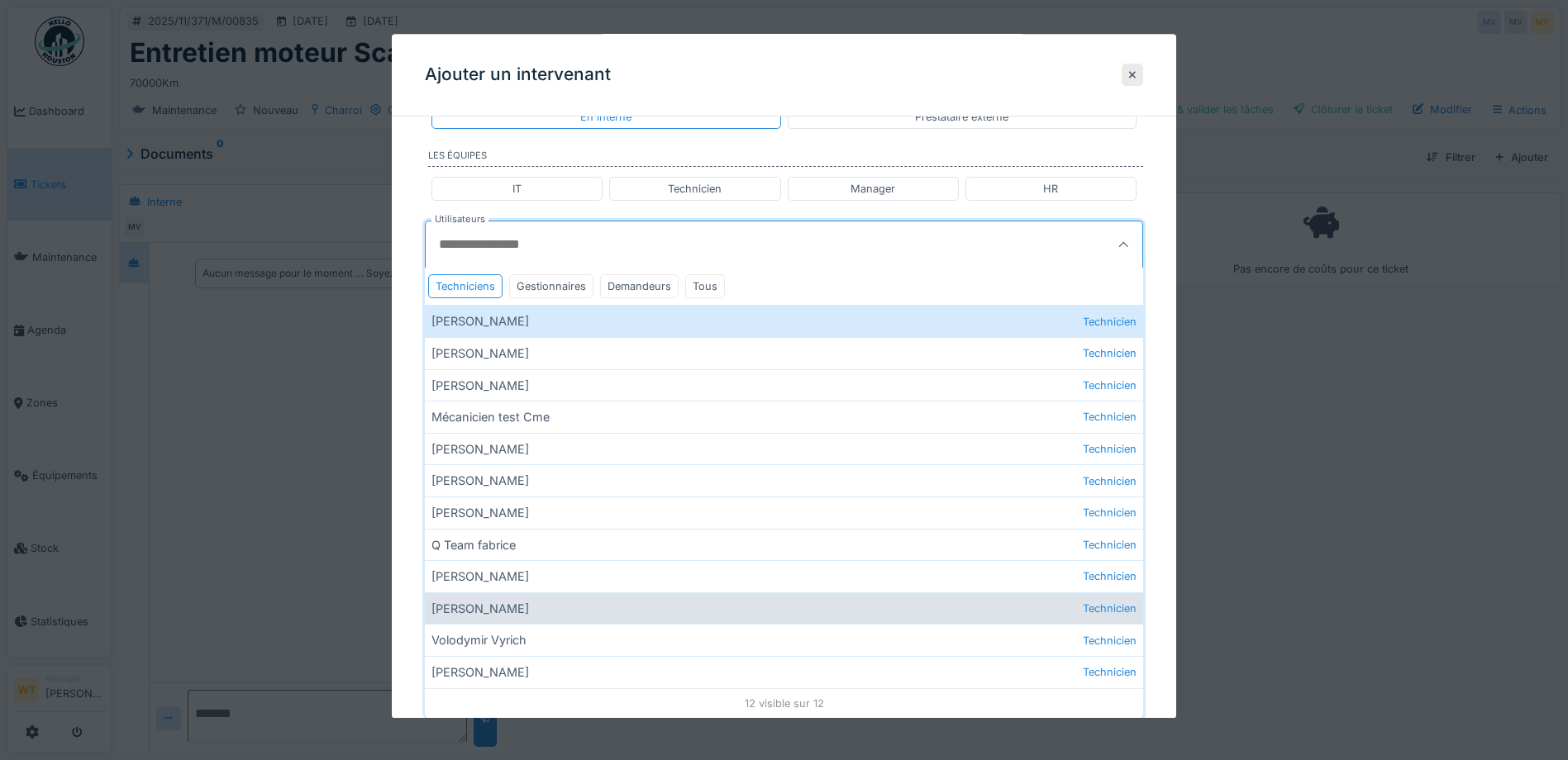 drag, startPoint x: 505, startPoint y: 635, endPoint x: 510, endPoint y: 620, distance: 15.811388 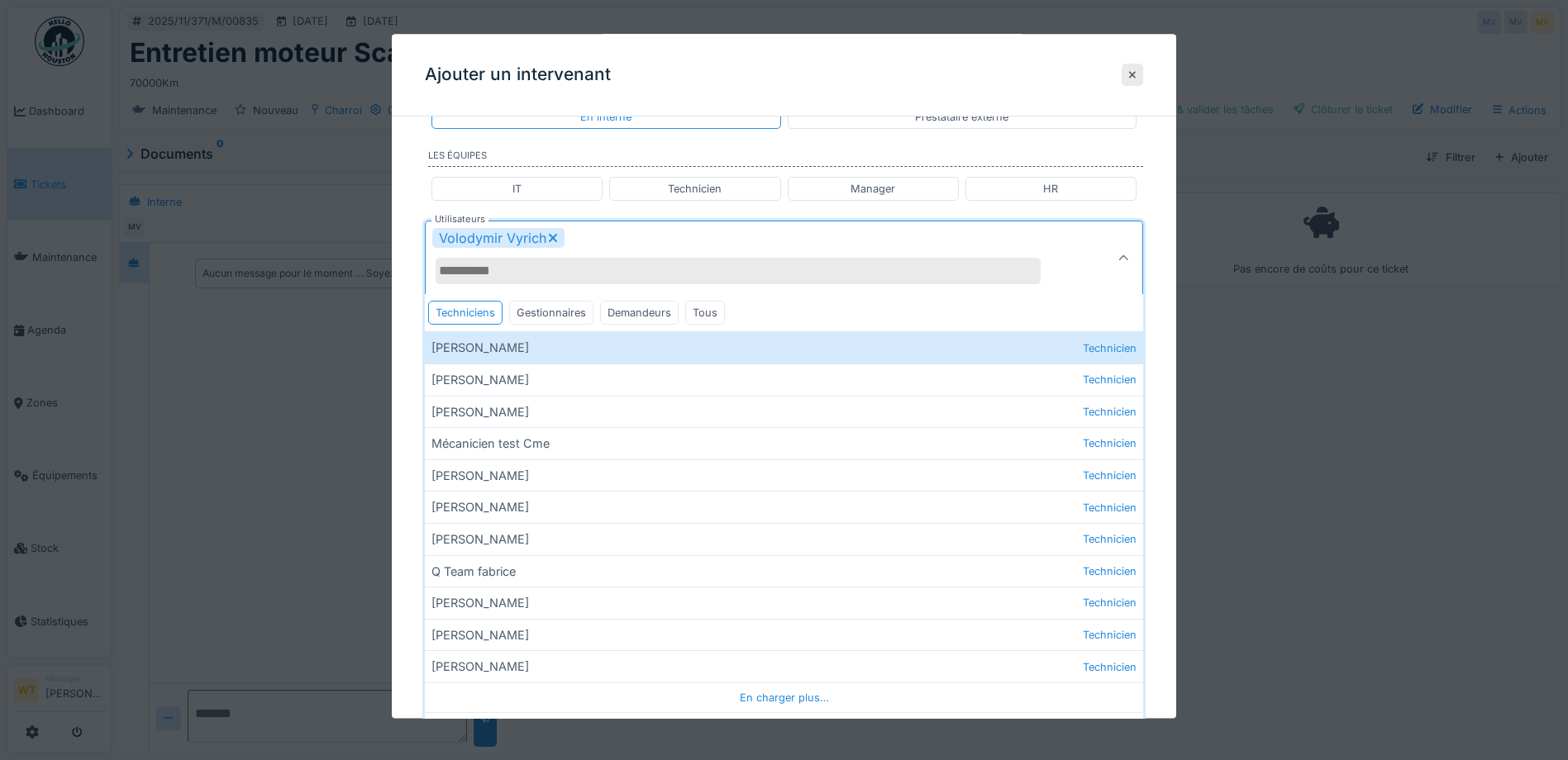 click on "Volodymir Vyrich" at bounding box center [748, 259] 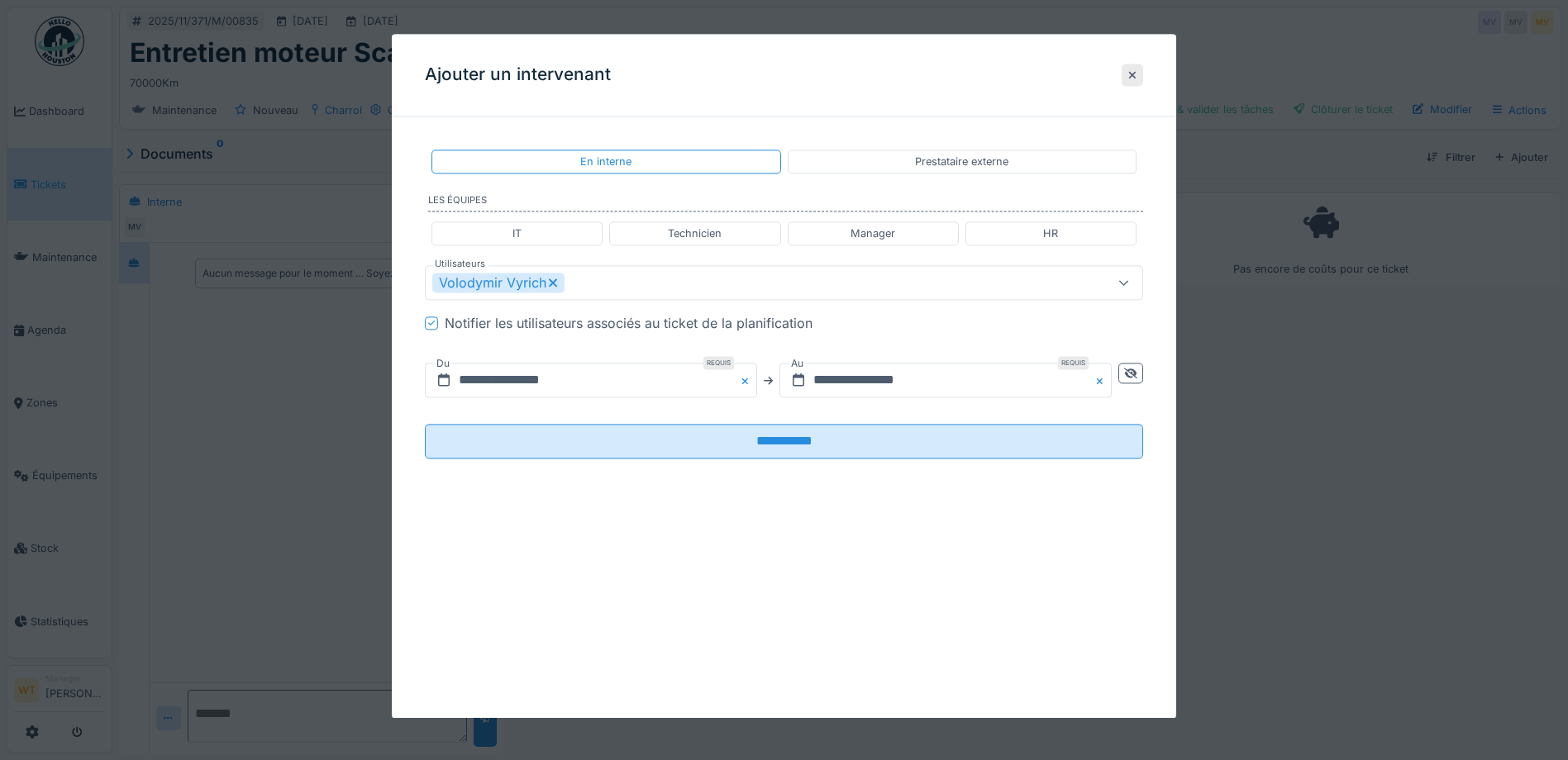 scroll, scrollTop: 0, scrollLeft: 0, axis: both 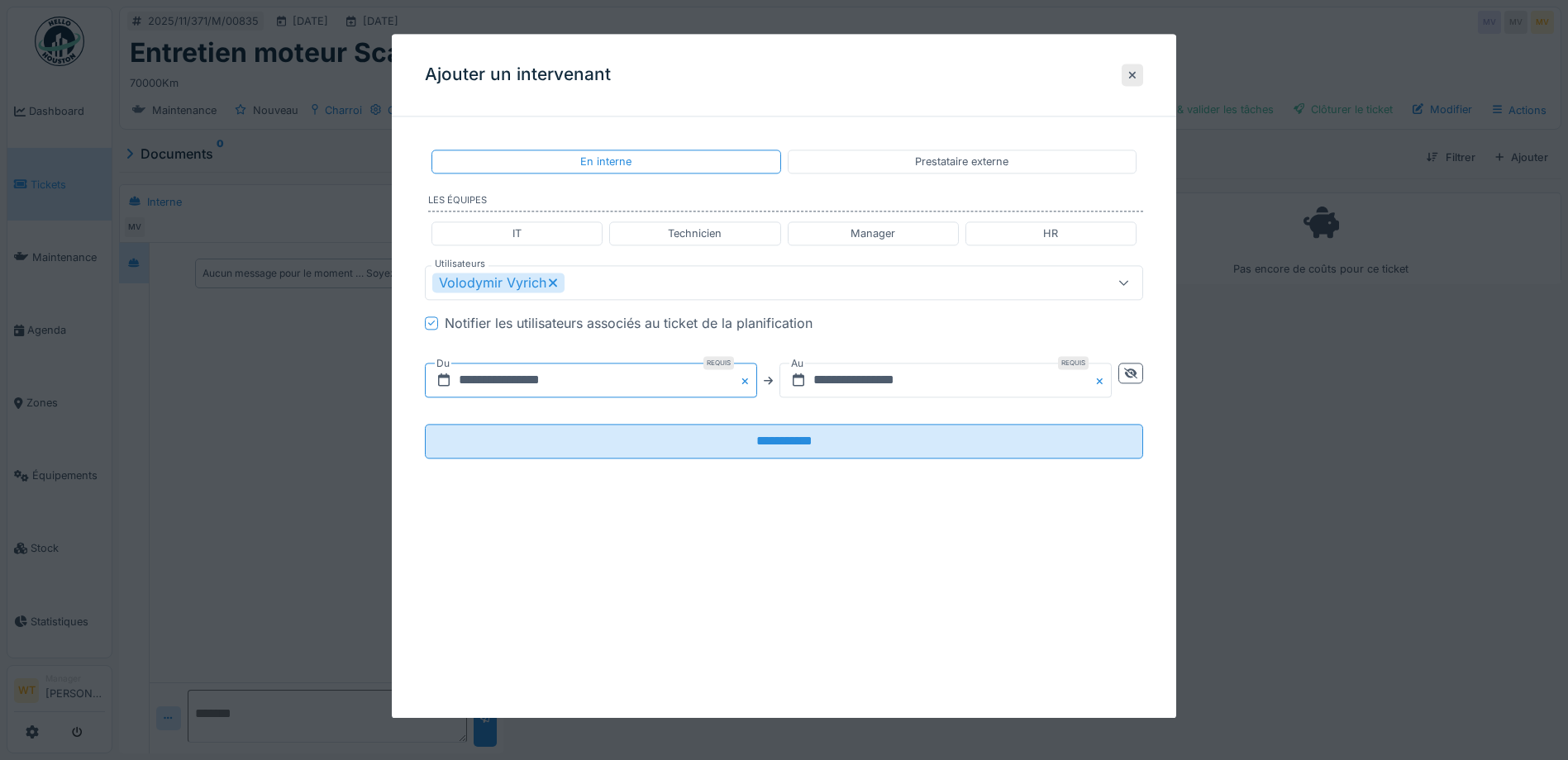 click on "**********" at bounding box center (591, 381) 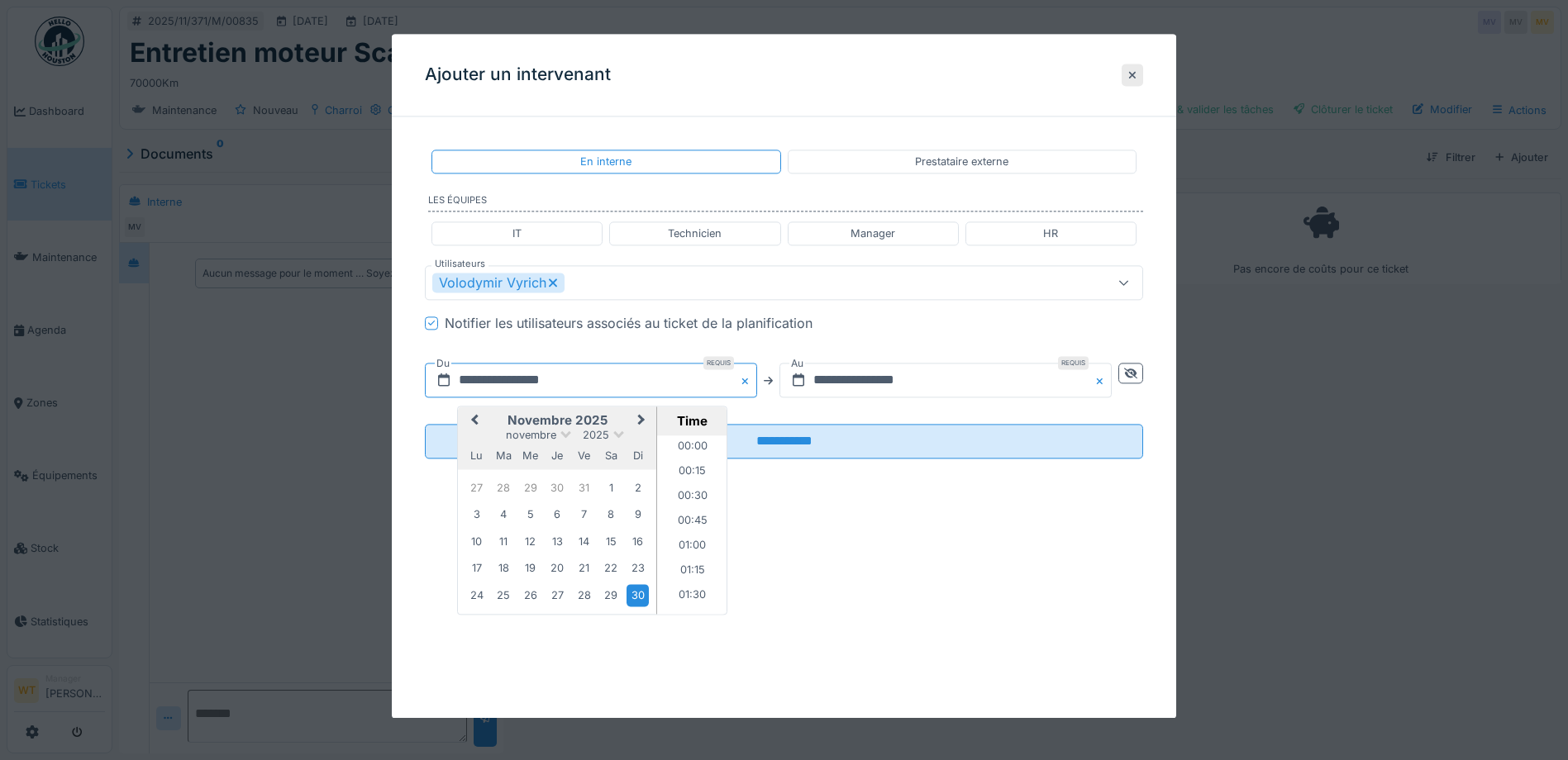 scroll, scrollTop: 1658, scrollLeft: 0, axis: vertical 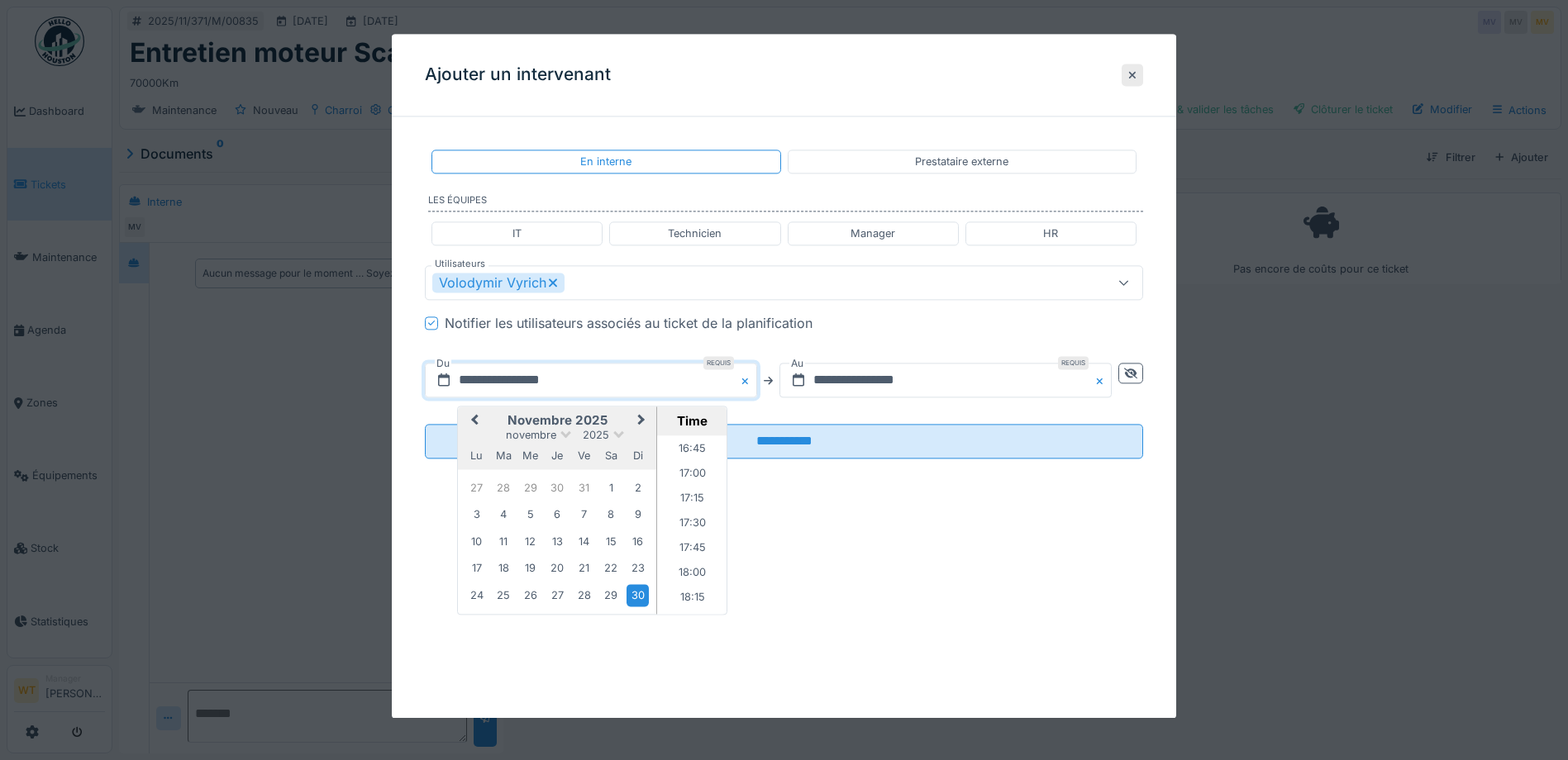 click on "Previous Month" at bounding box center [473, 422] 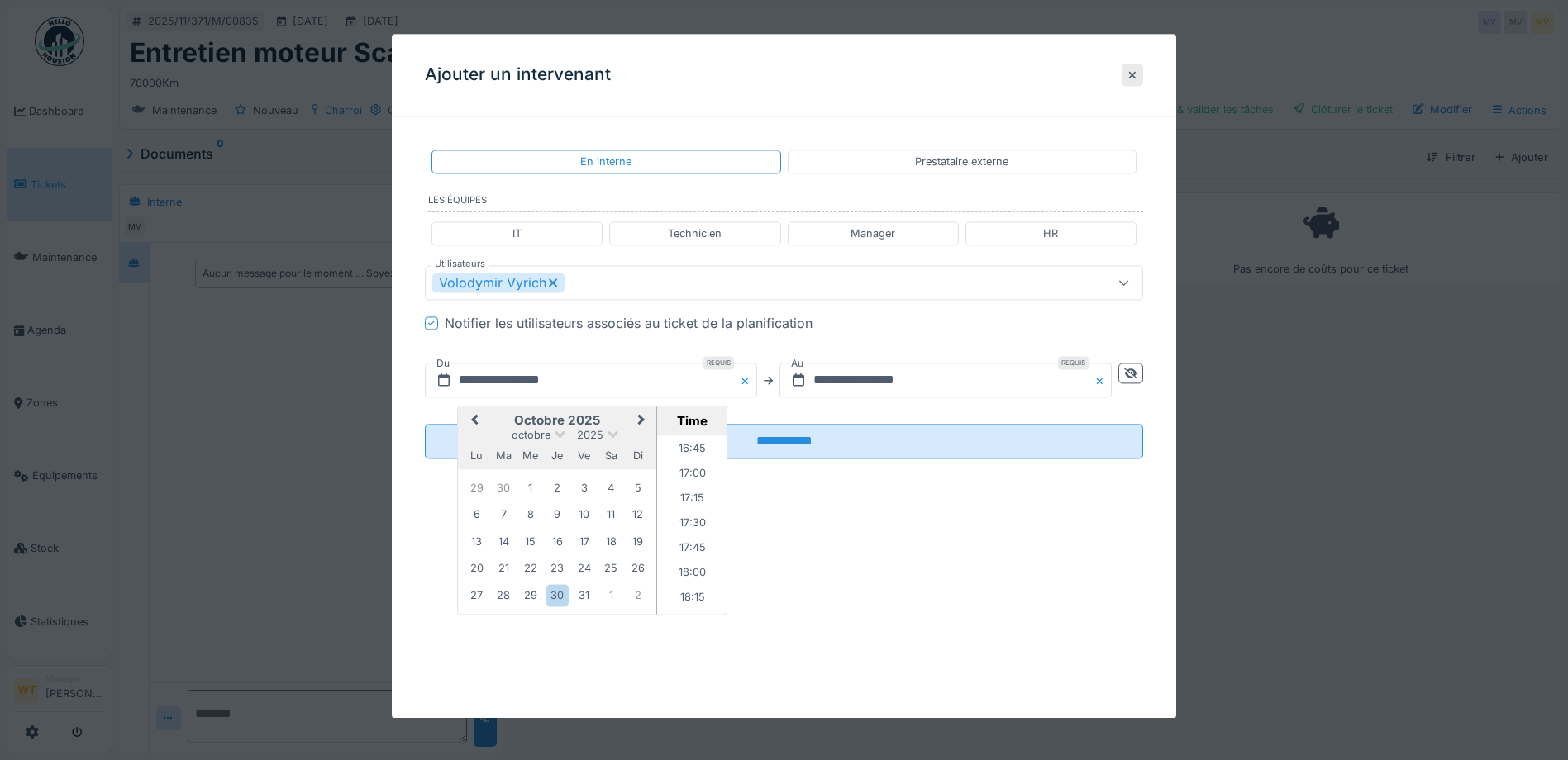 click on "Previous Month" at bounding box center [473, 422] 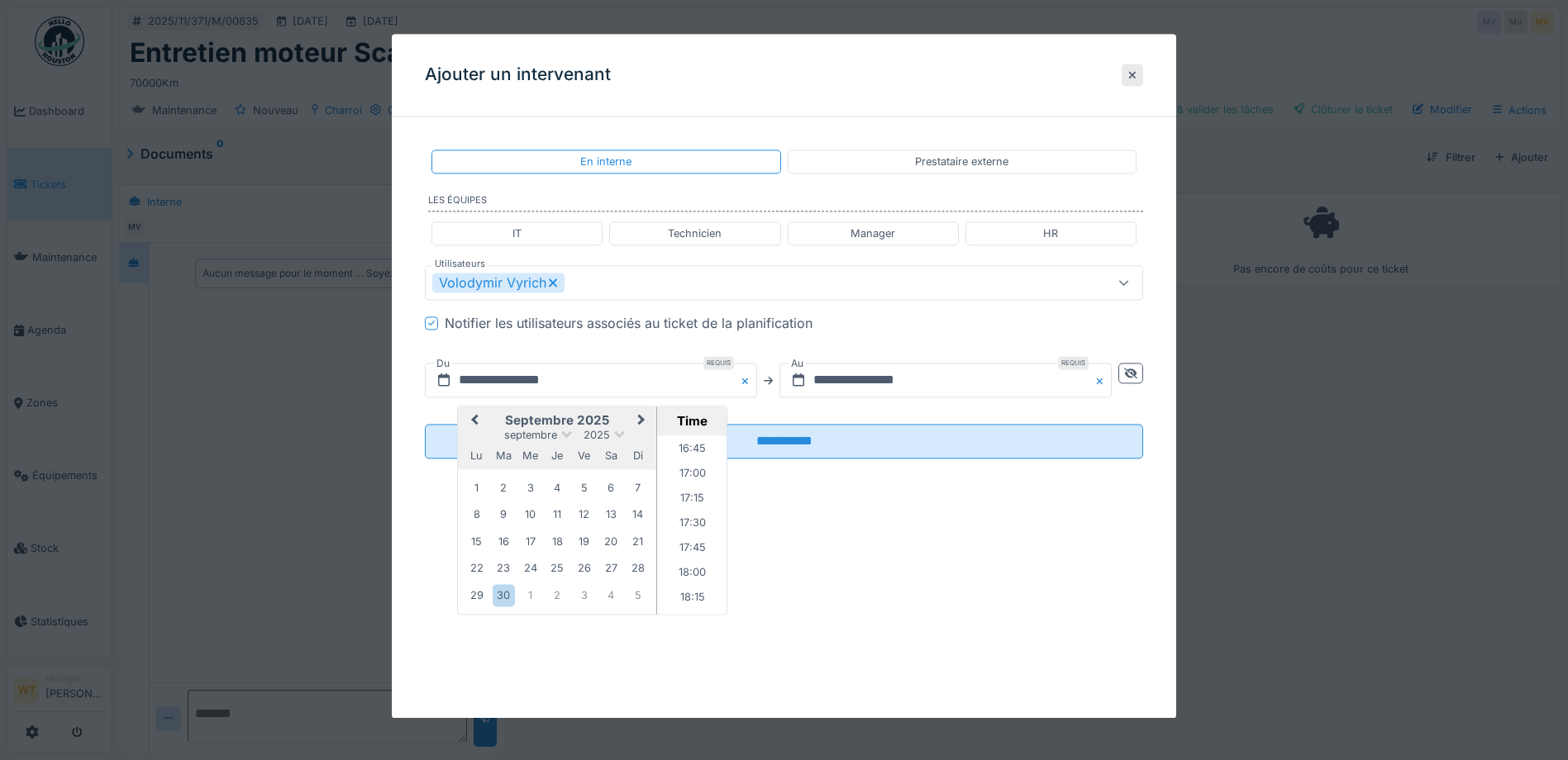 click on "Previous Month" at bounding box center (473, 422) 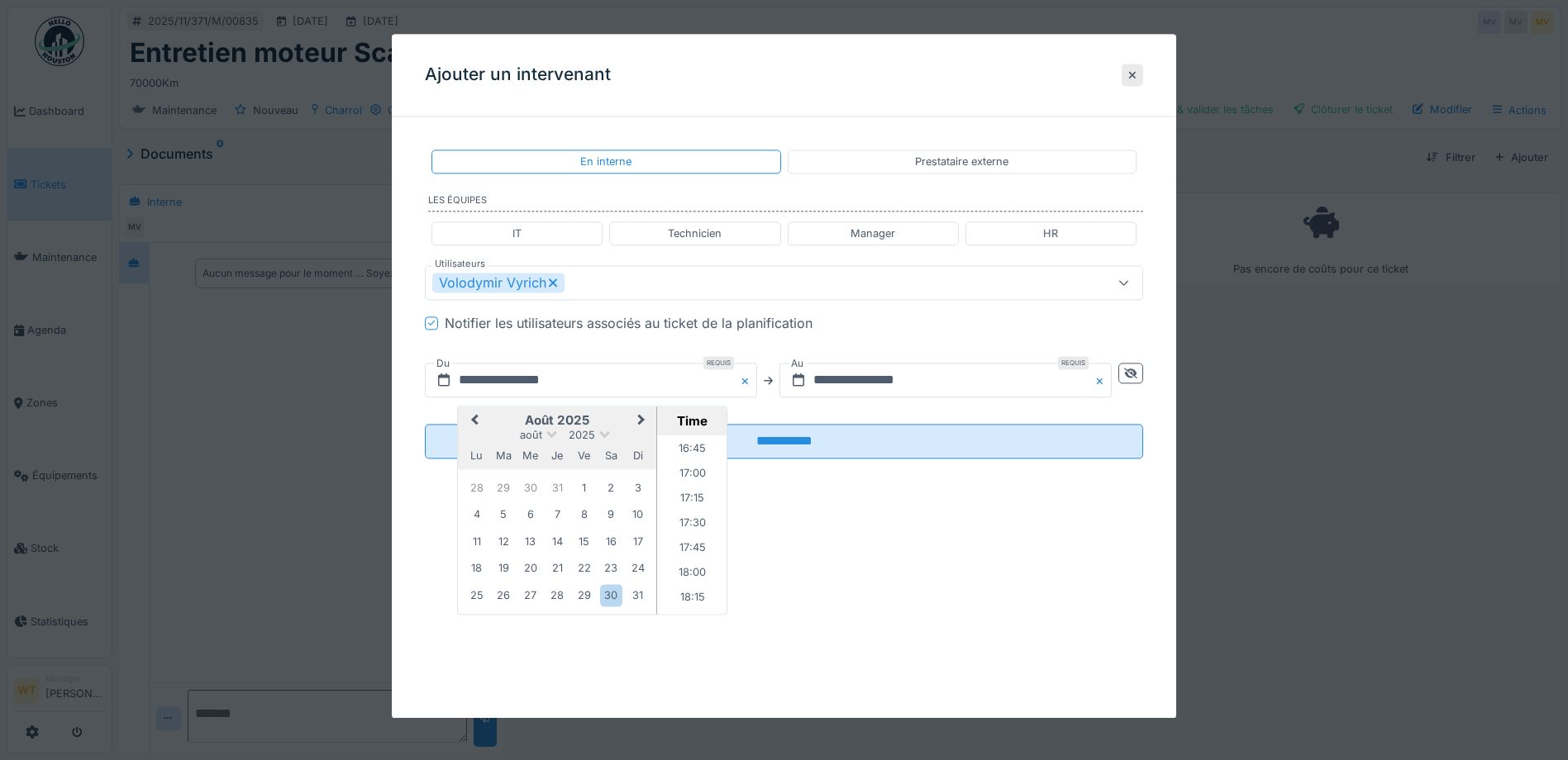 click on "Previous Month" at bounding box center (473, 422) 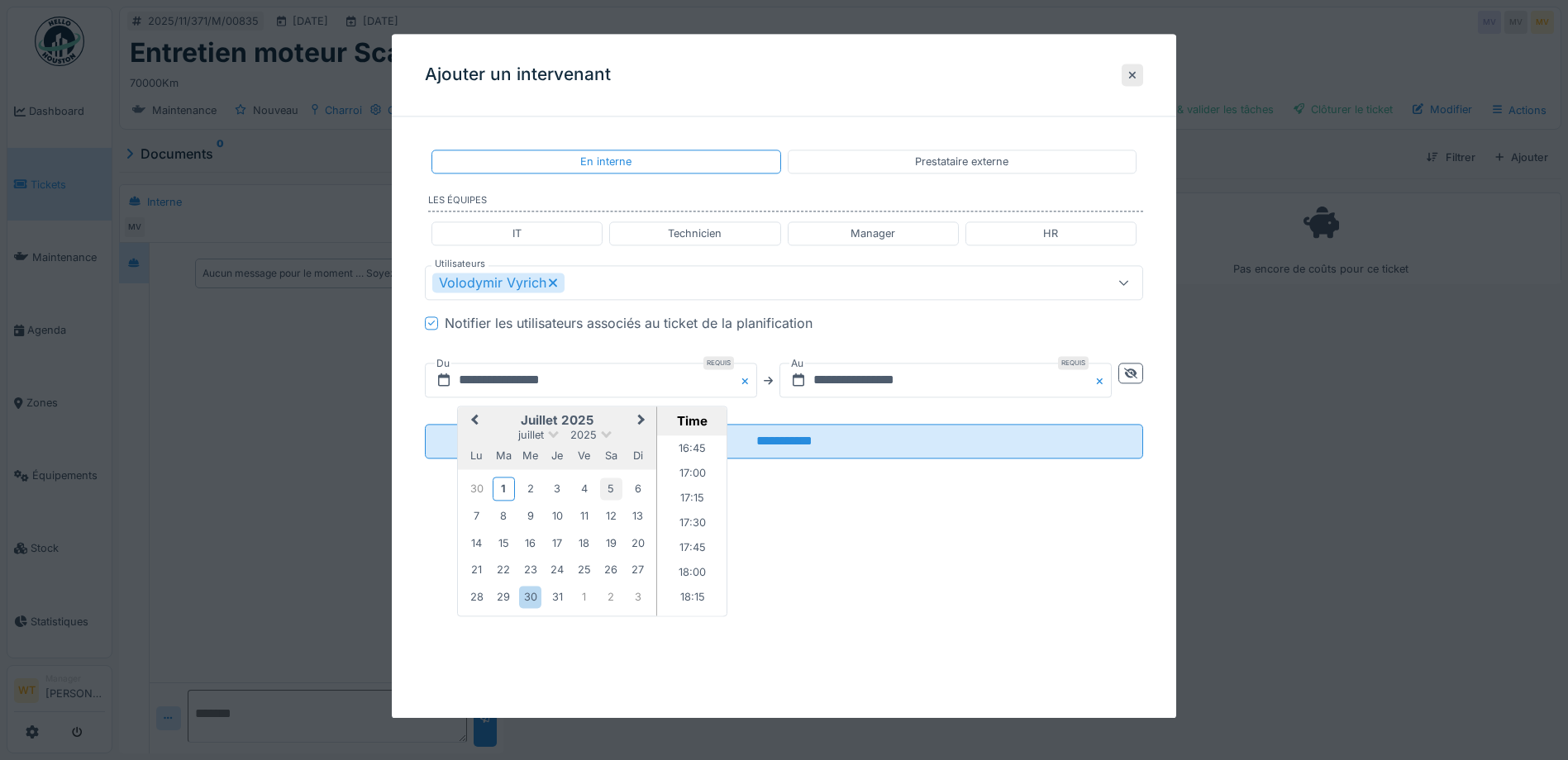 click on "5" at bounding box center [611, 488] 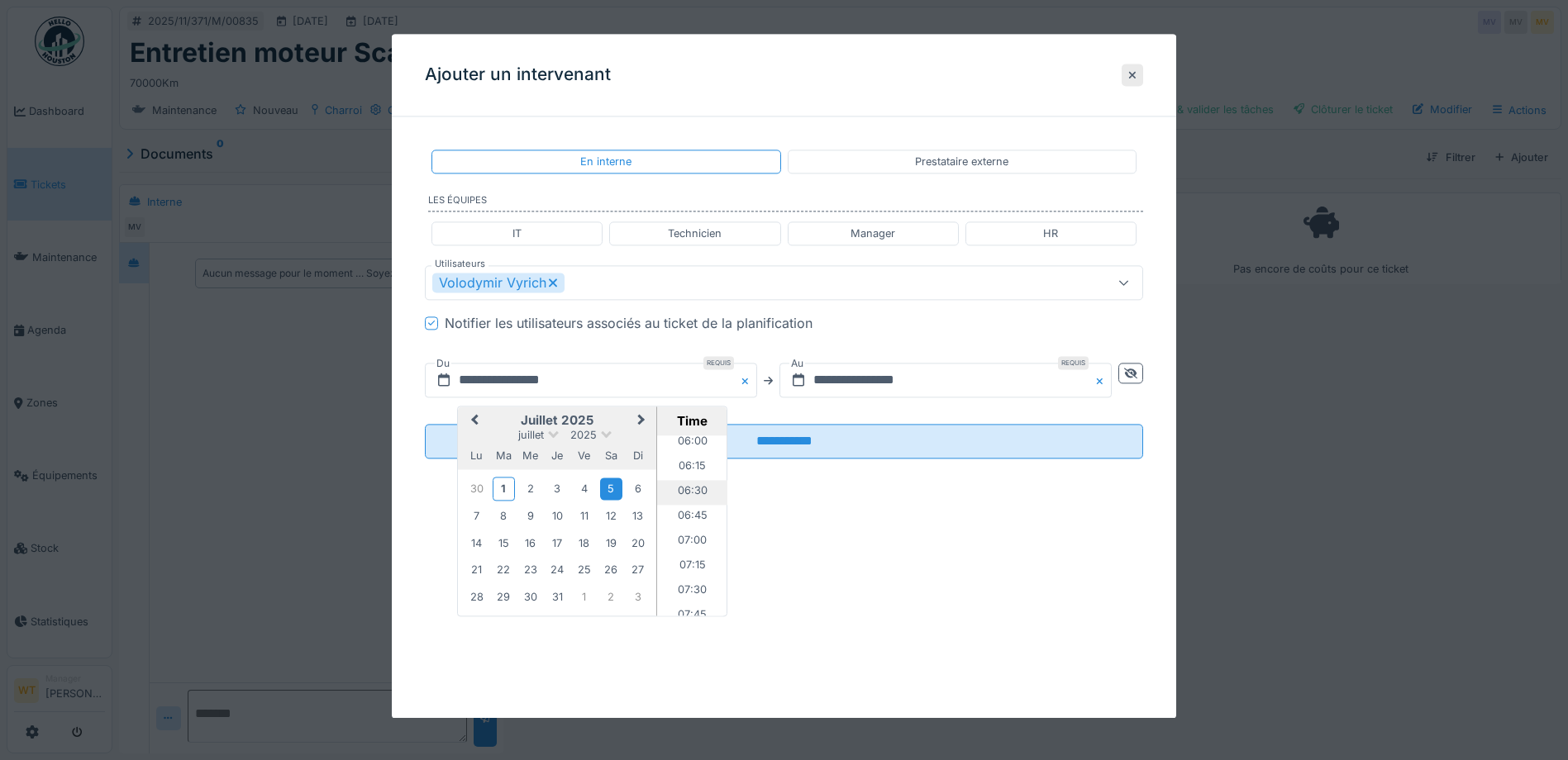 scroll, scrollTop: 667, scrollLeft: 0, axis: vertical 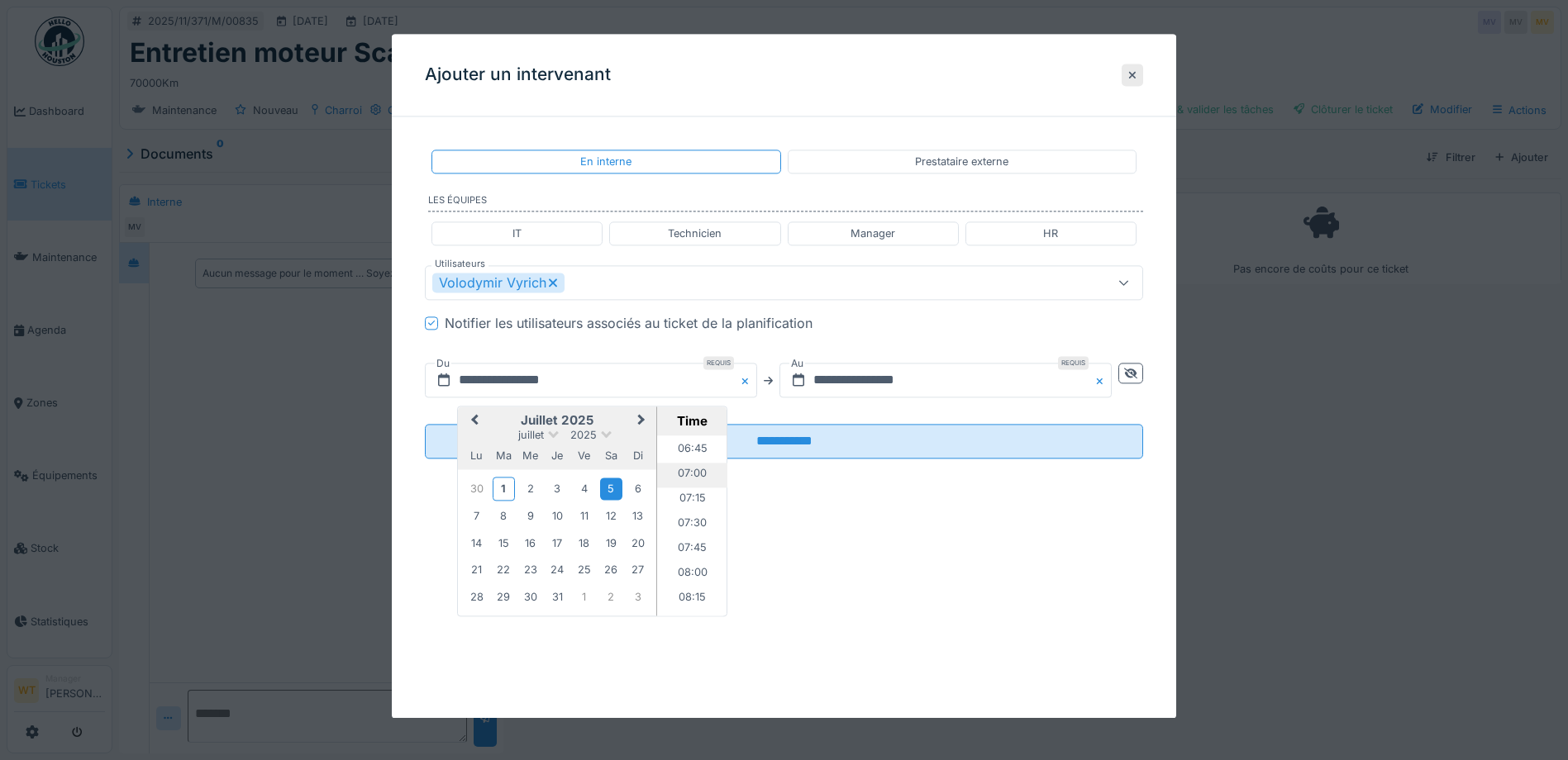 click on "07:00" at bounding box center [692, 476] 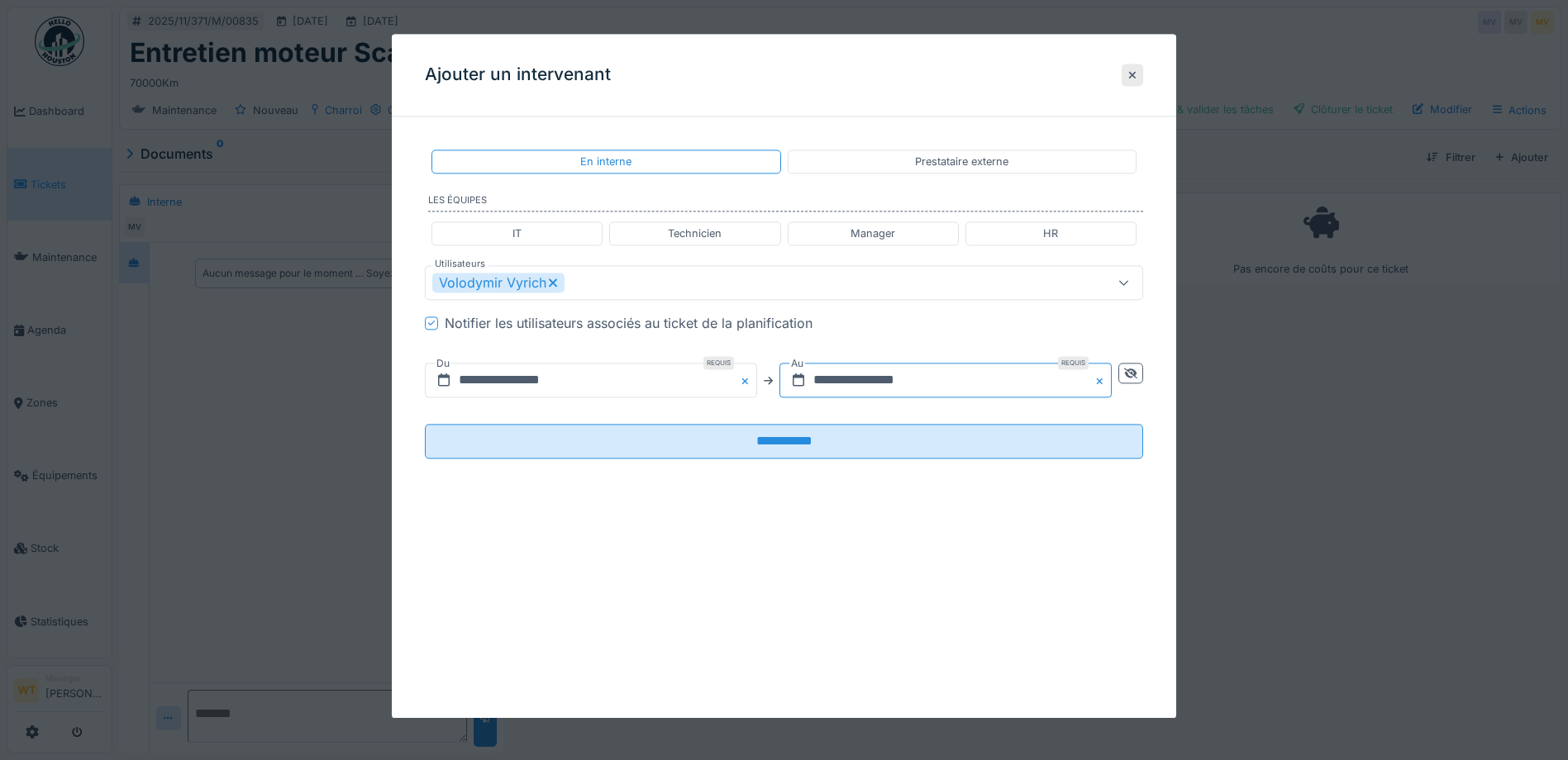 click on "**********" at bounding box center (946, 381) 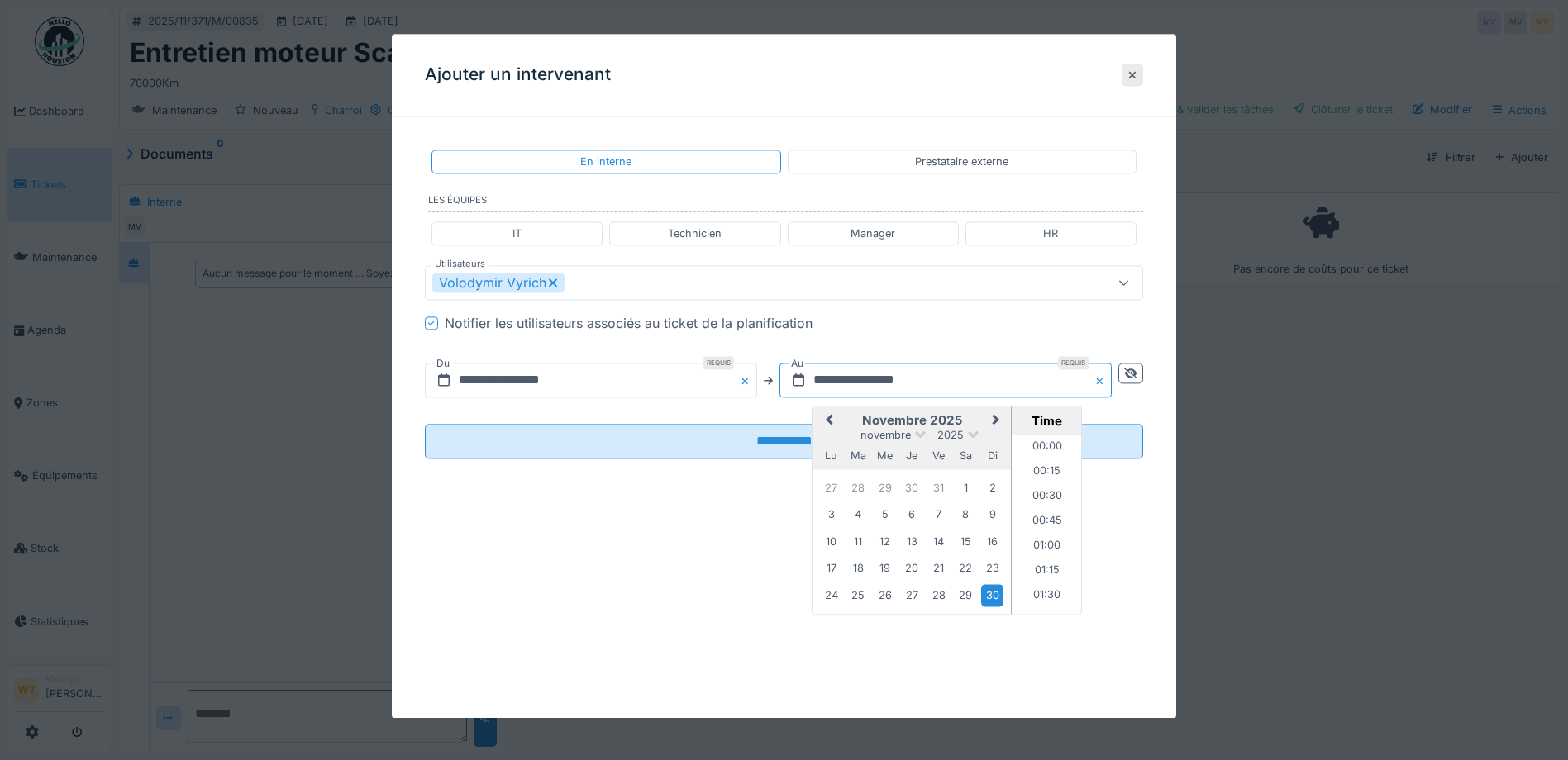 scroll, scrollTop: 1658, scrollLeft: 0, axis: vertical 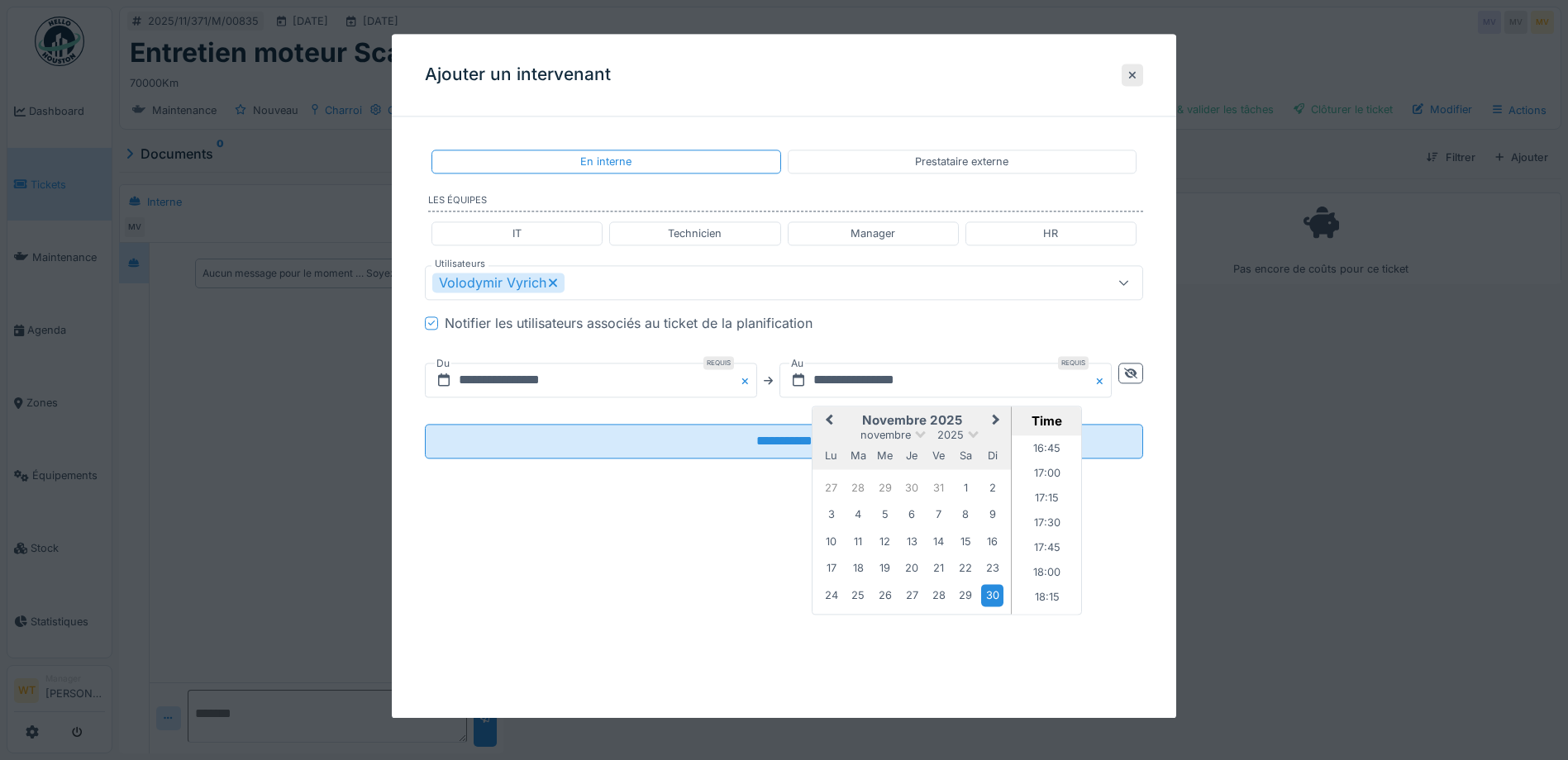 click on "Previous Month" at bounding box center (827, 422) 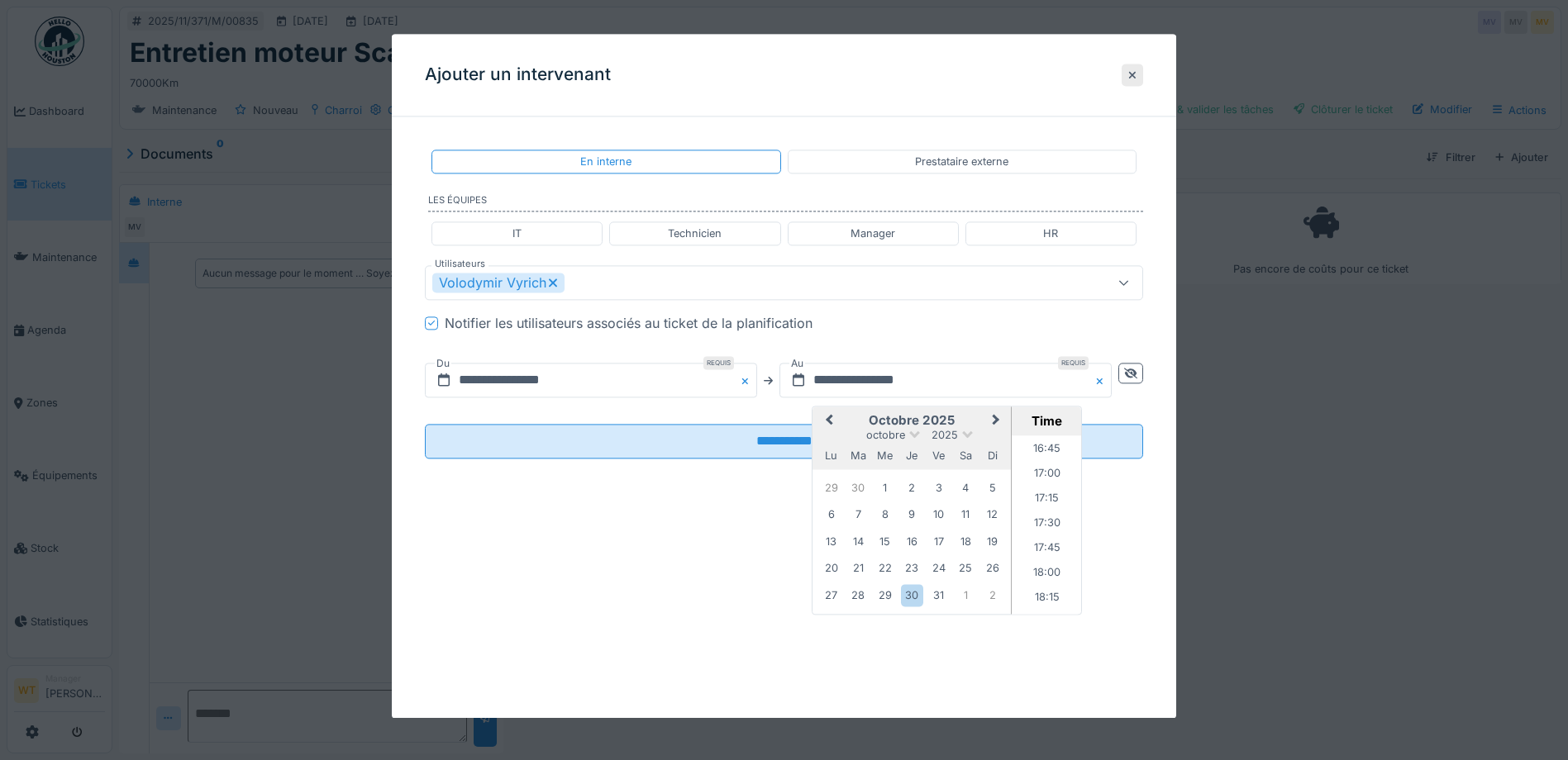 click on "Previous Month" at bounding box center (827, 422) 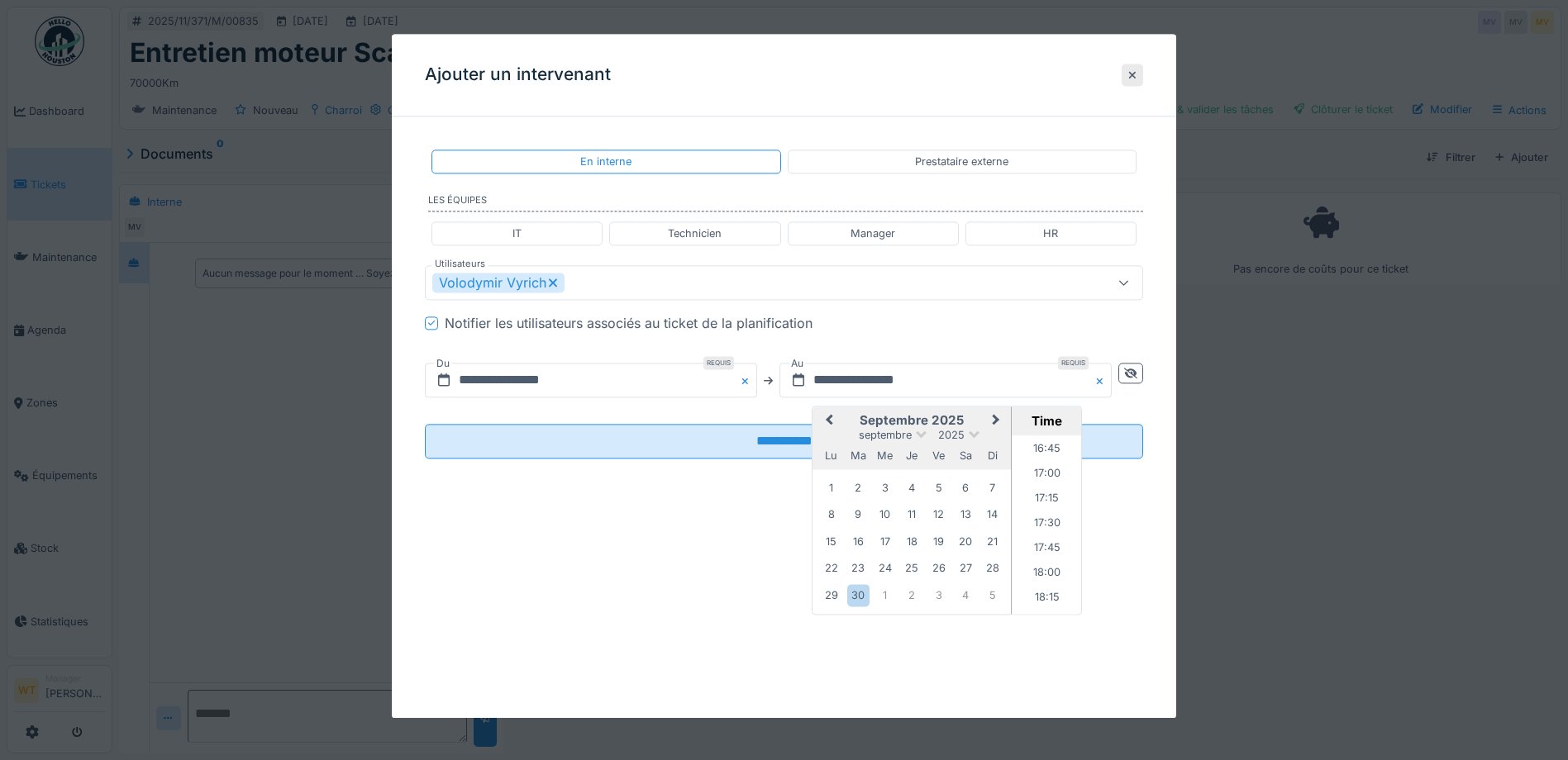 click on "Previous Month" at bounding box center [827, 422] 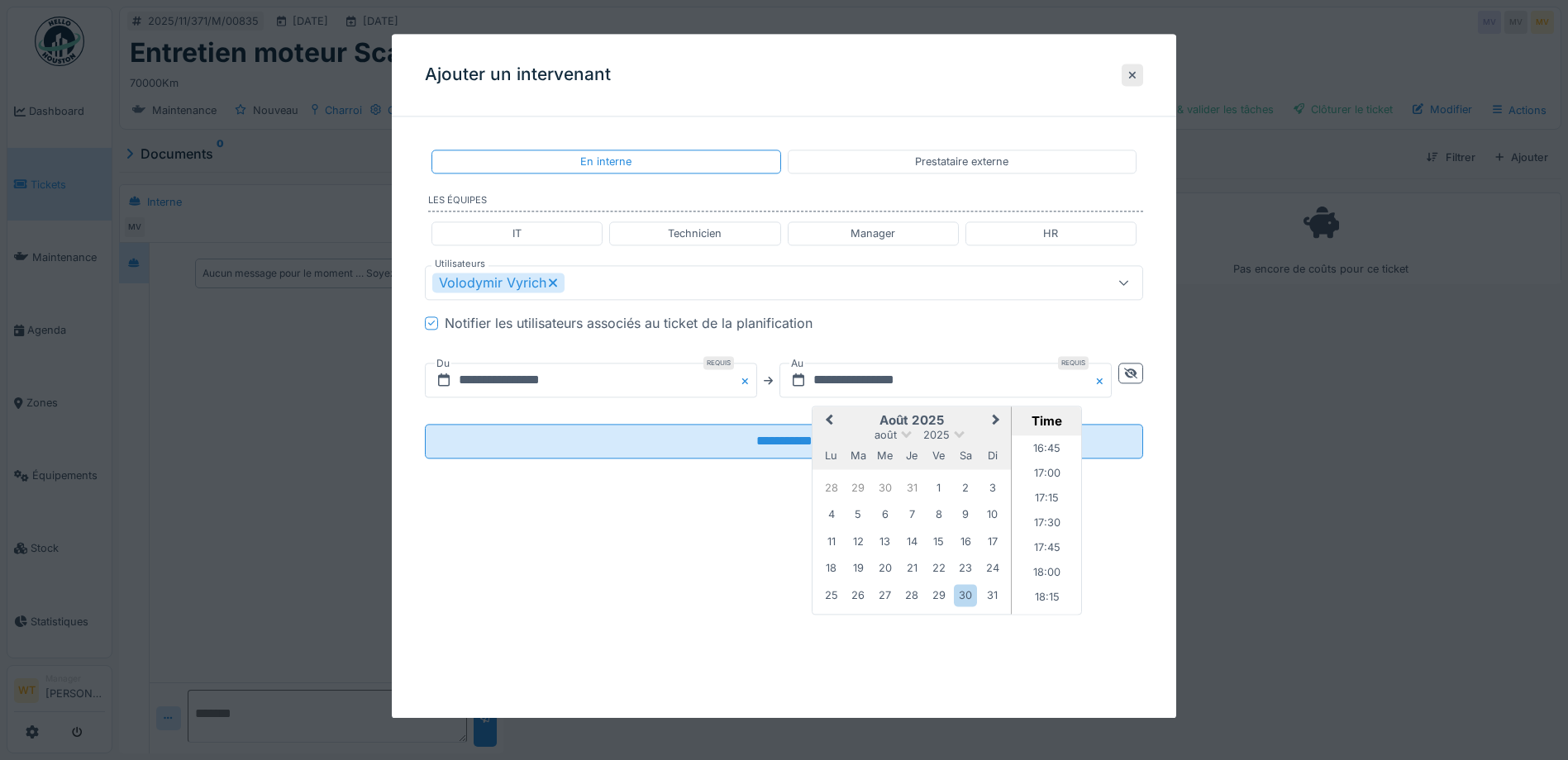 click on "Previous Month" at bounding box center [827, 422] 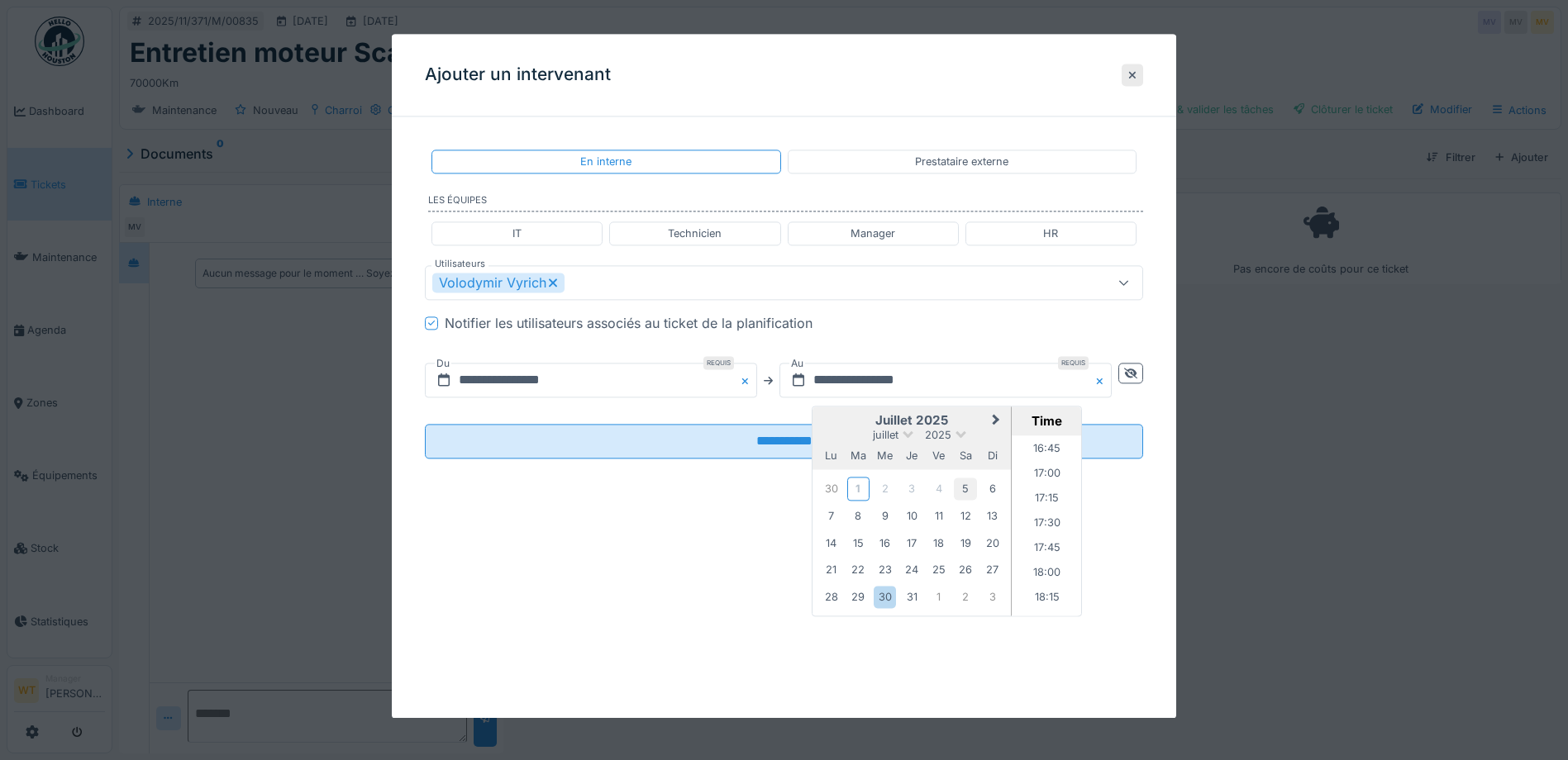 click on "5" at bounding box center [965, 488] 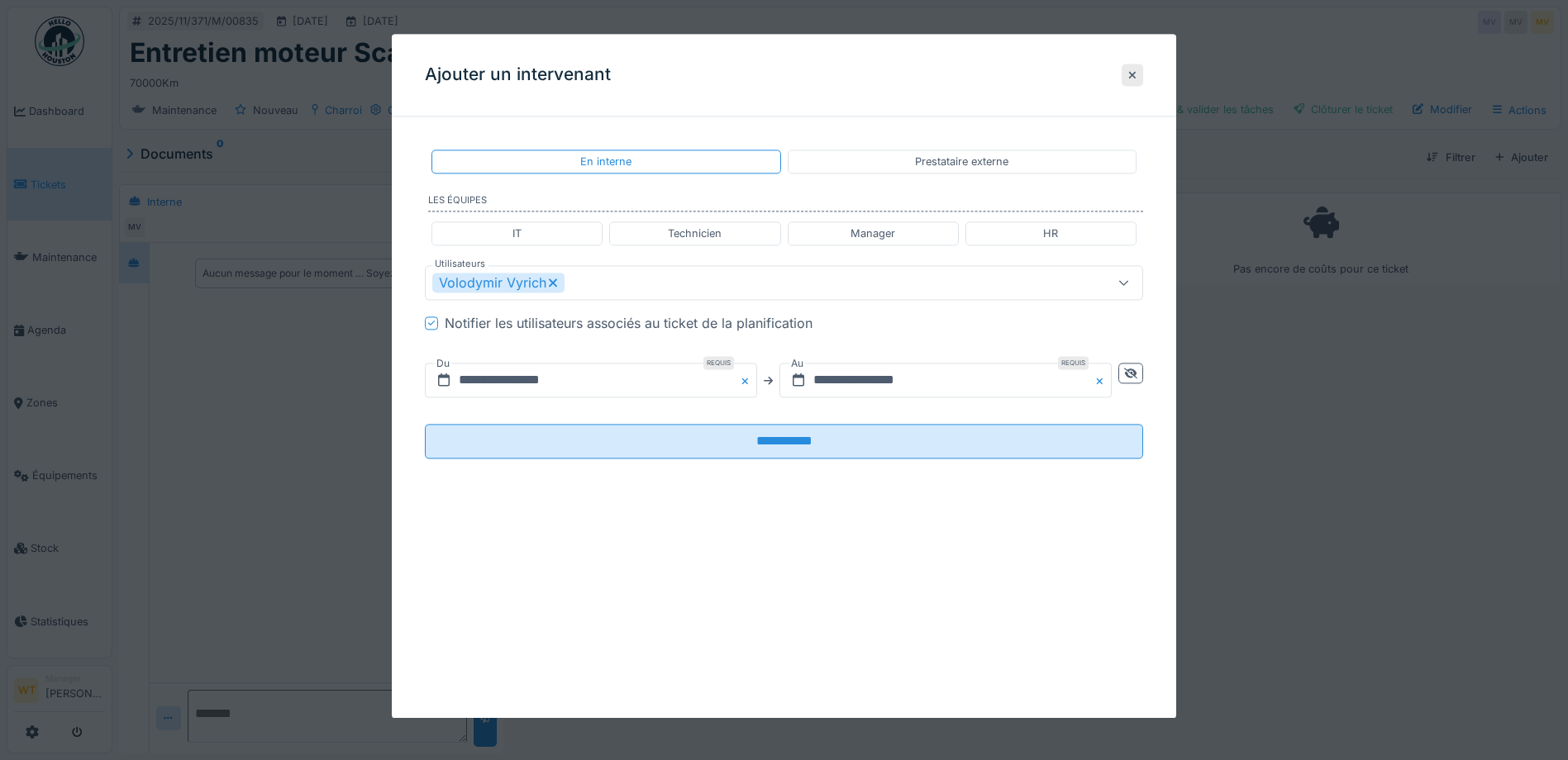 click on "**********" at bounding box center (784, 376) 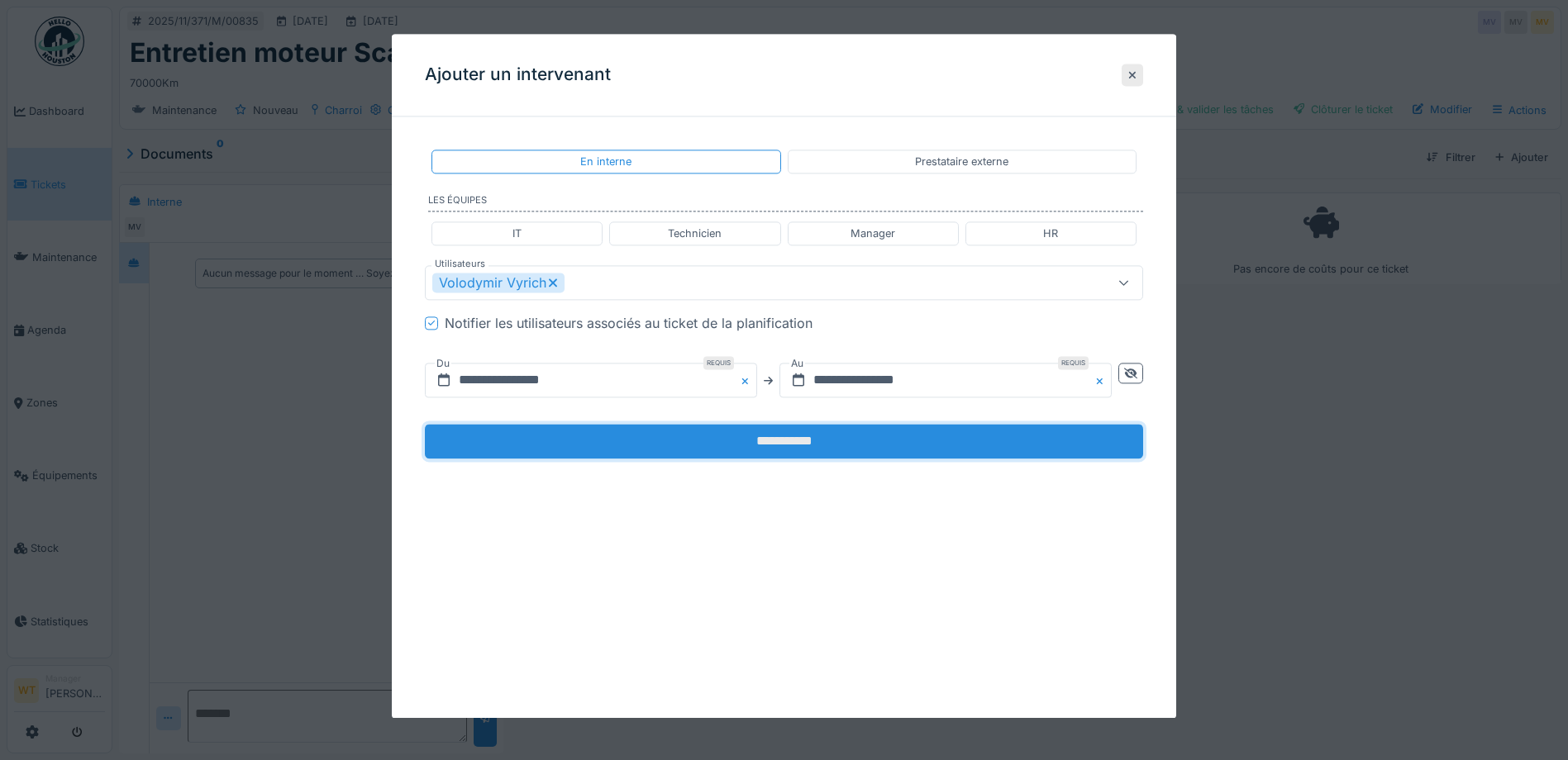 click on "**********" at bounding box center (784, 442) 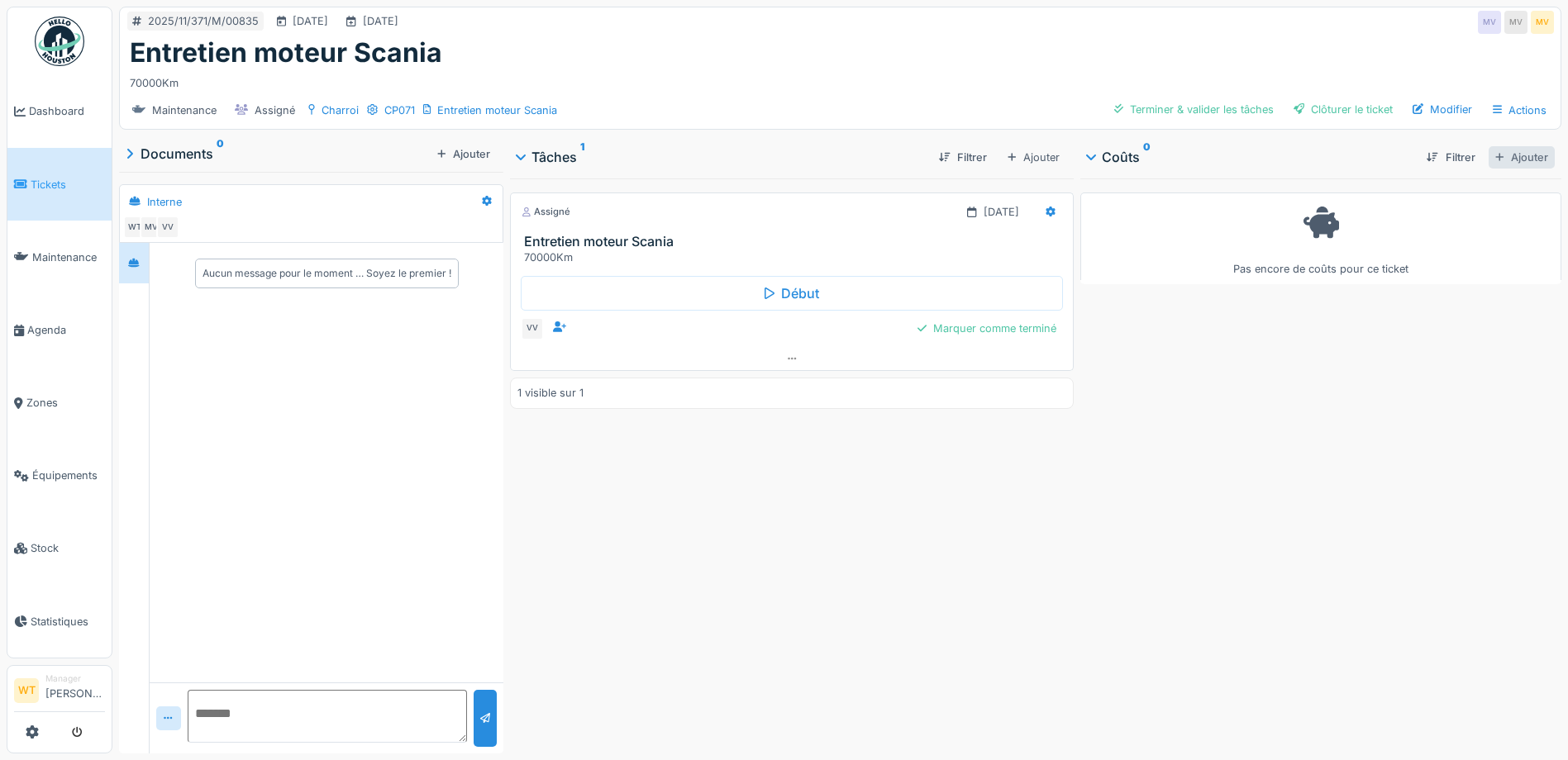 click on "Ajouter" at bounding box center (1522, 157) 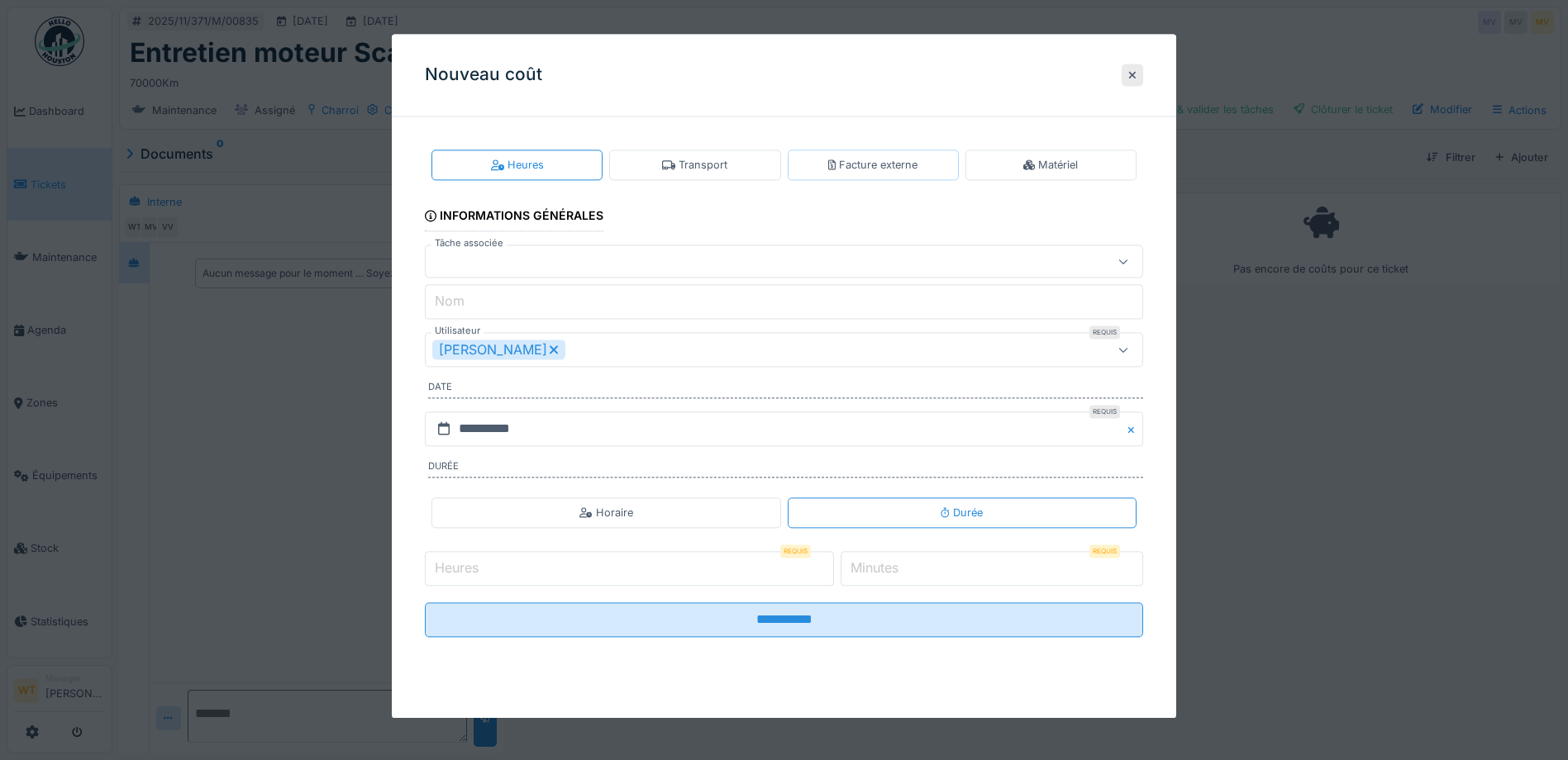 click on "Facture externe" at bounding box center (873, 164) 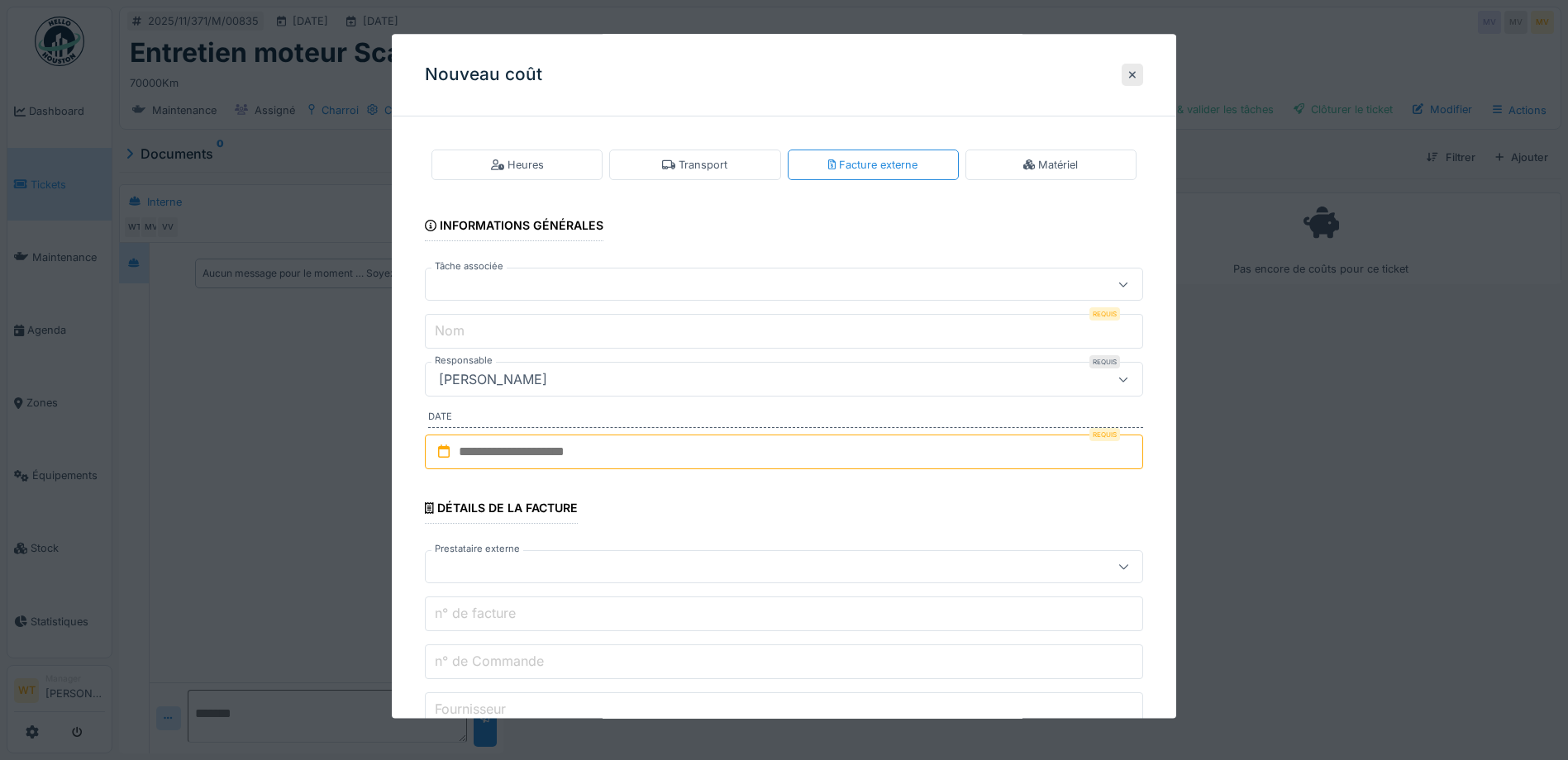 click at bounding box center (748, 285) 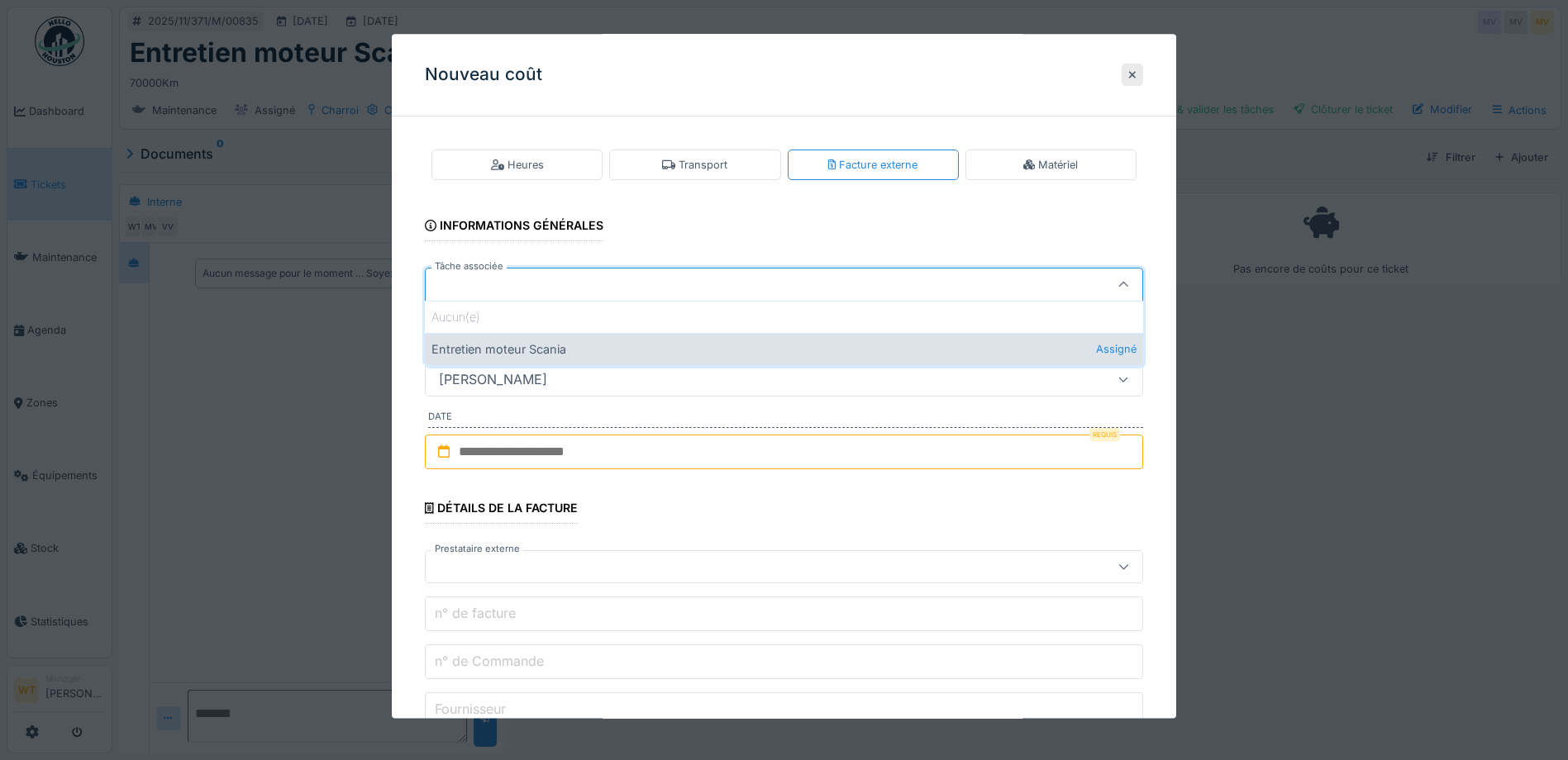 click on "Entretien moteur Scania    Assigné" at bounding box center (784, 349) 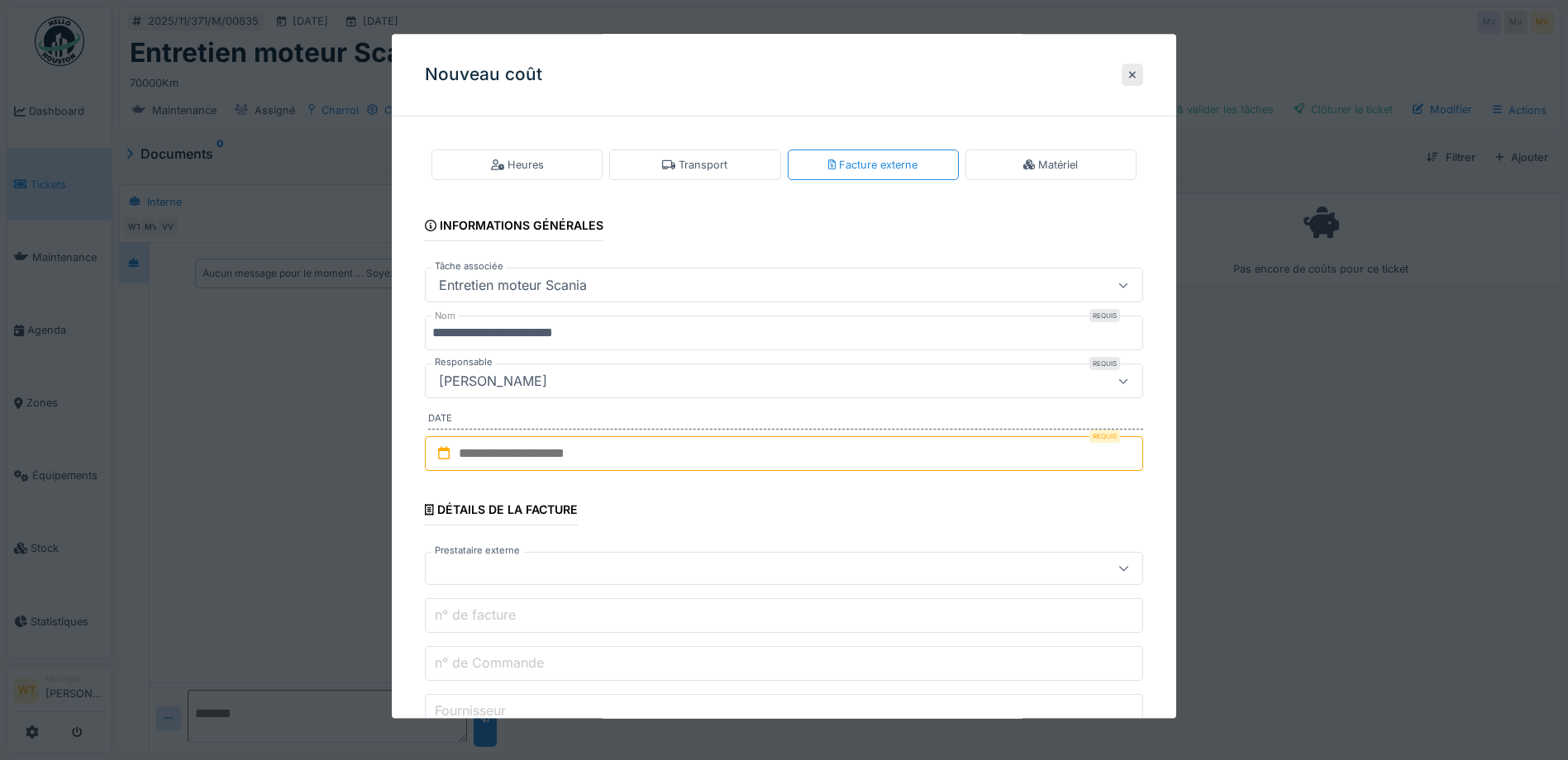click on "**********" at bounding box center [784, 334] 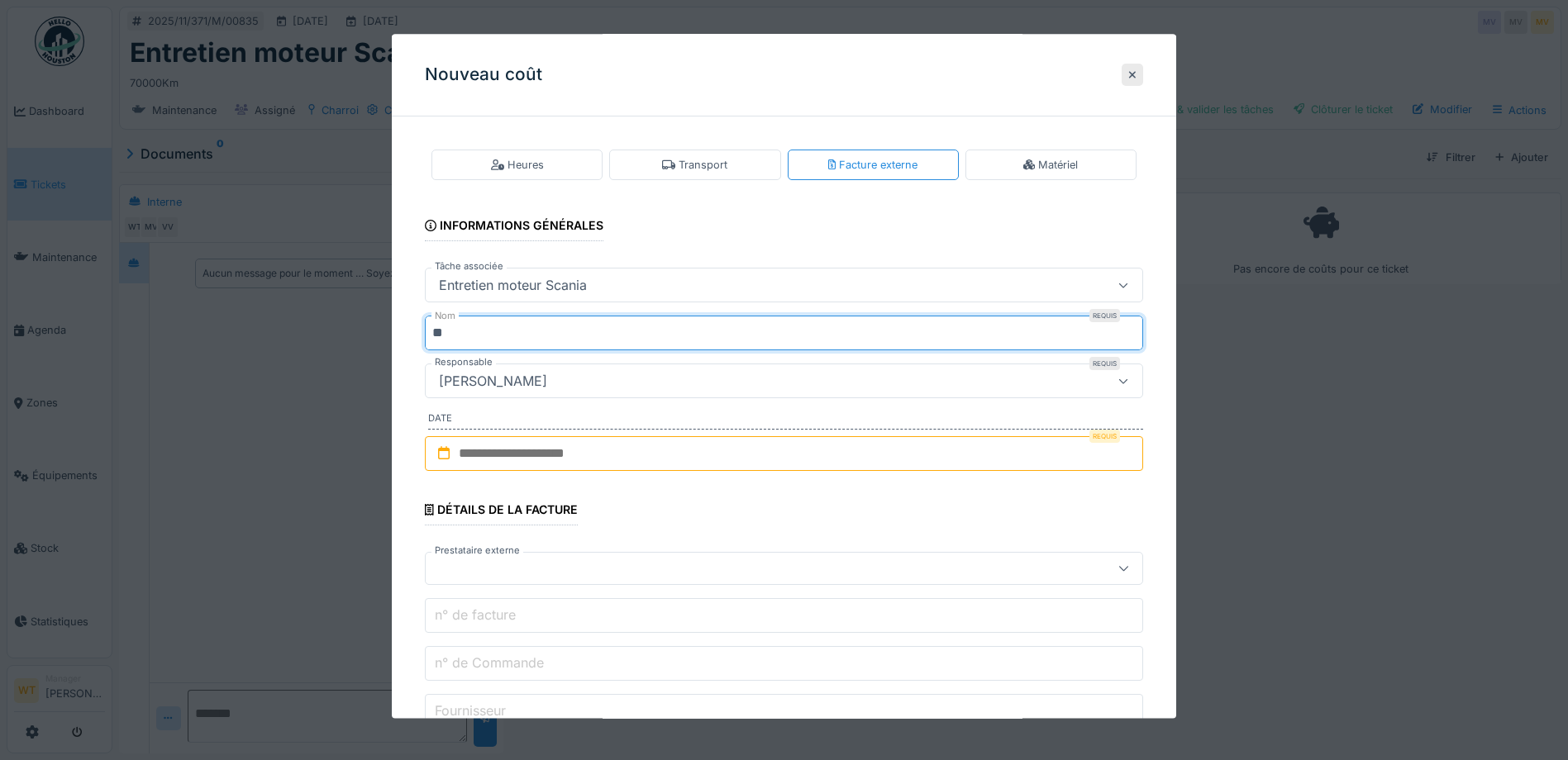 type on "*" 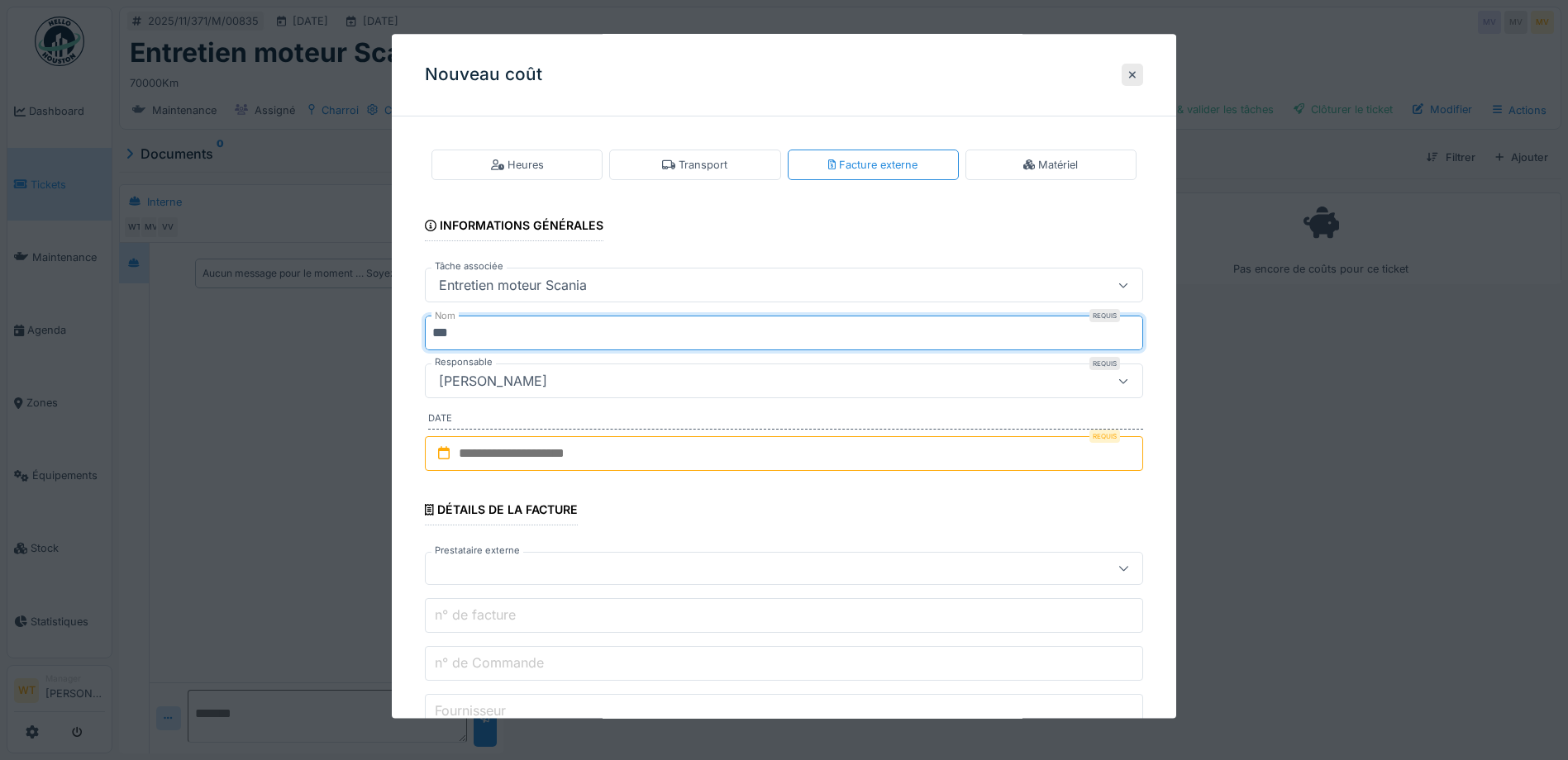 type on "***" 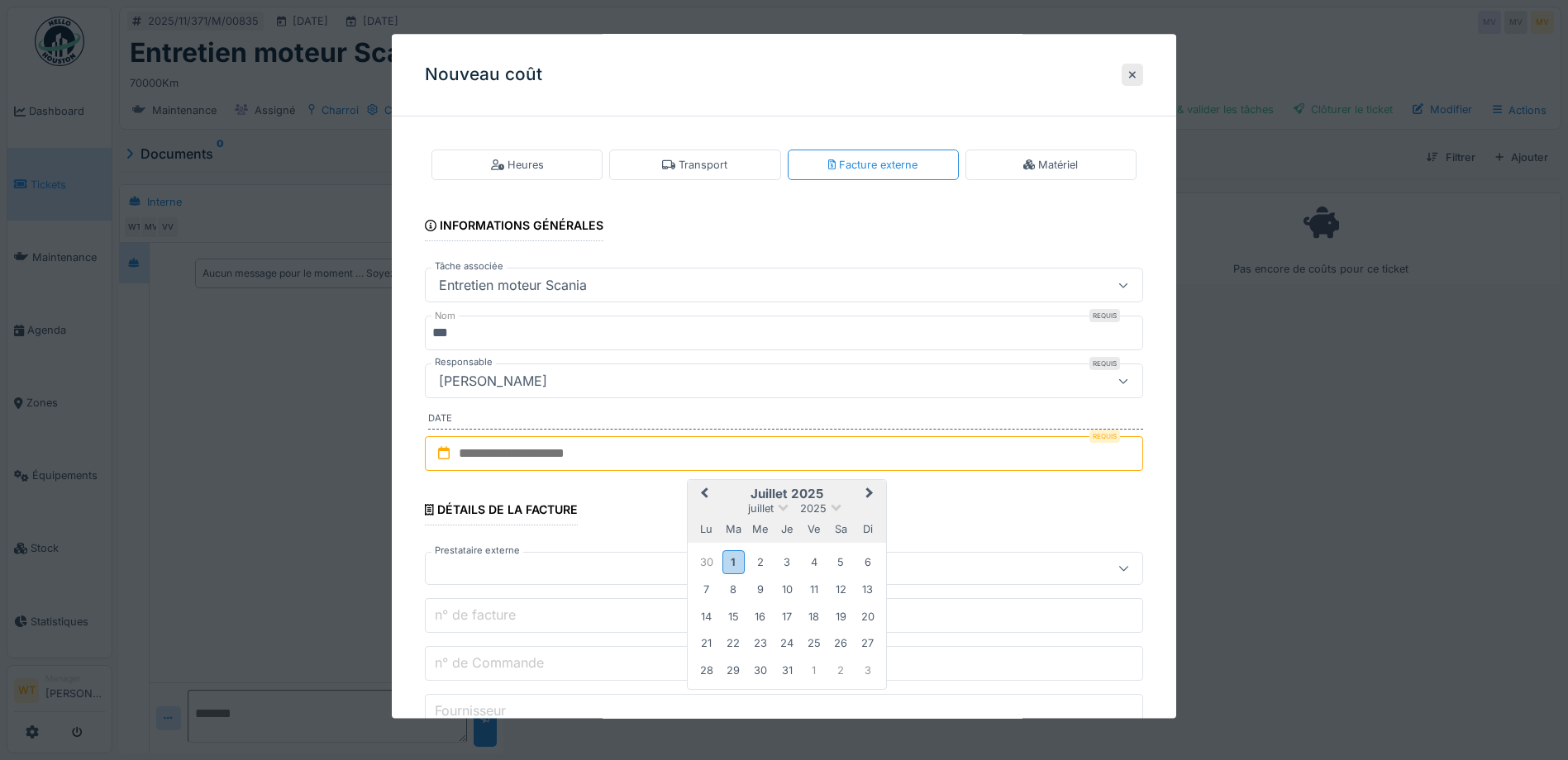 click on "Previous Month" at bounding box center (703, 495) 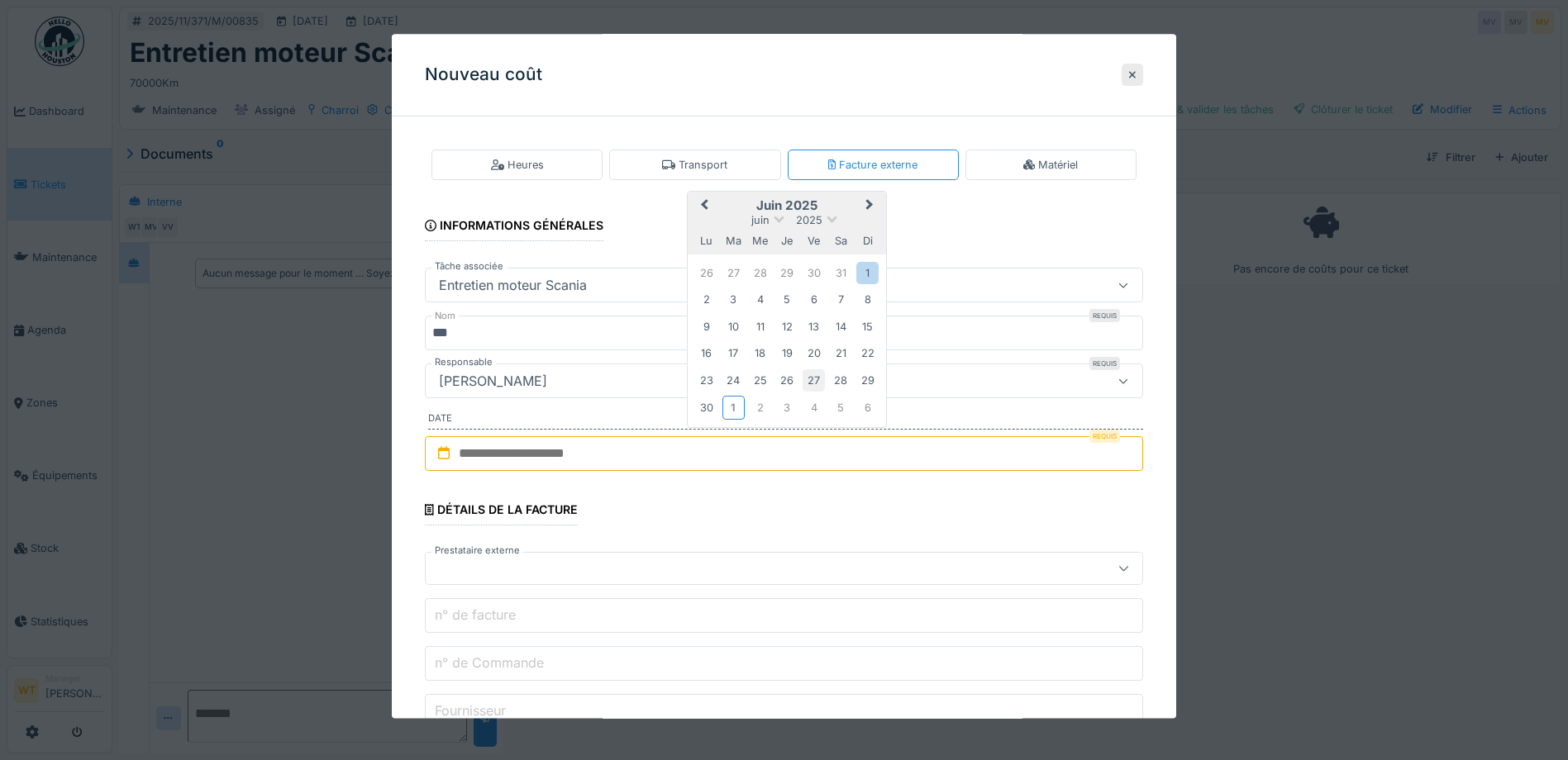 click on "27" at bounding box center [813, 380] 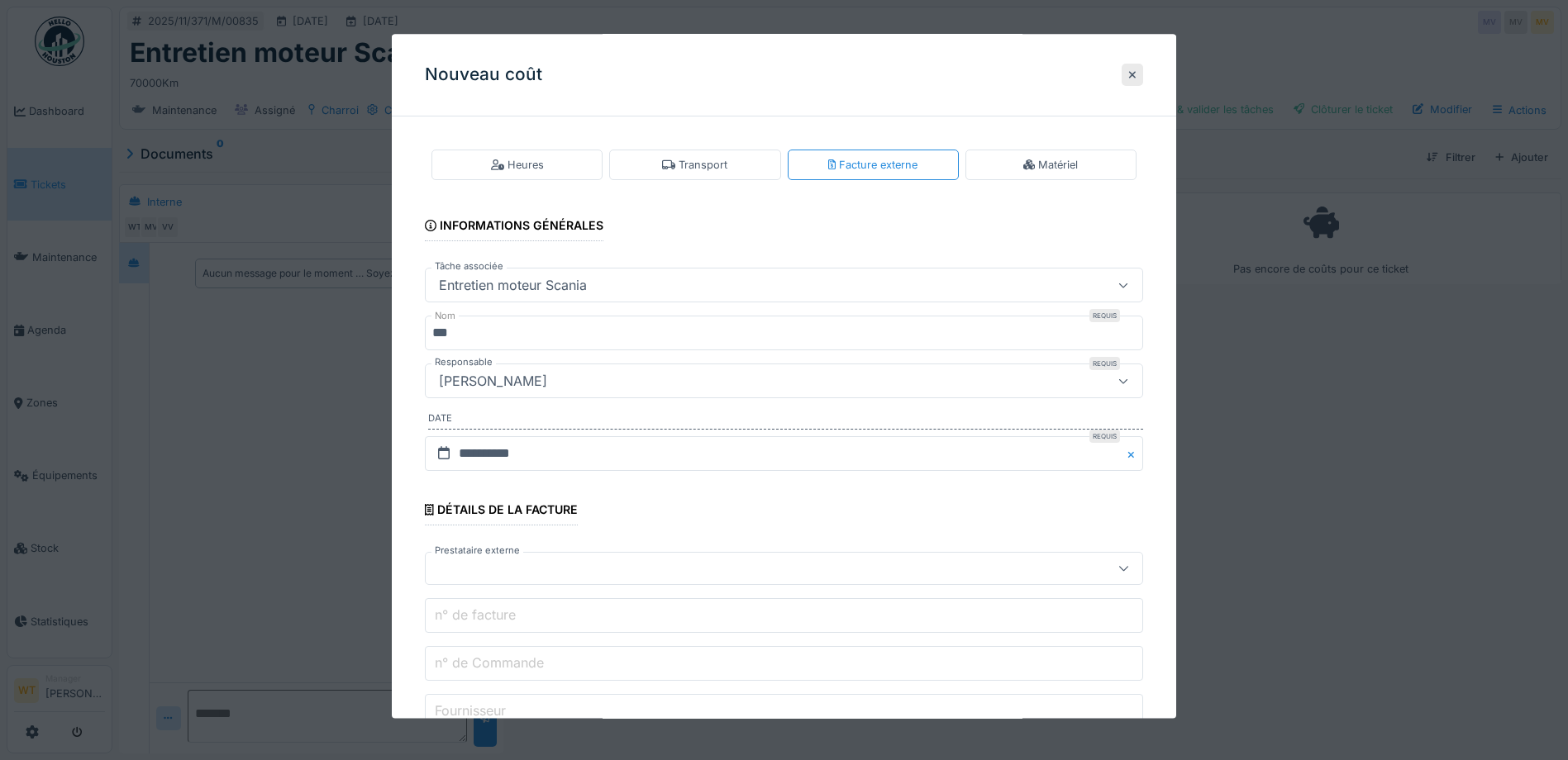 scroll, scrollTop: 83, scrollLeft: 0, axis: vertical 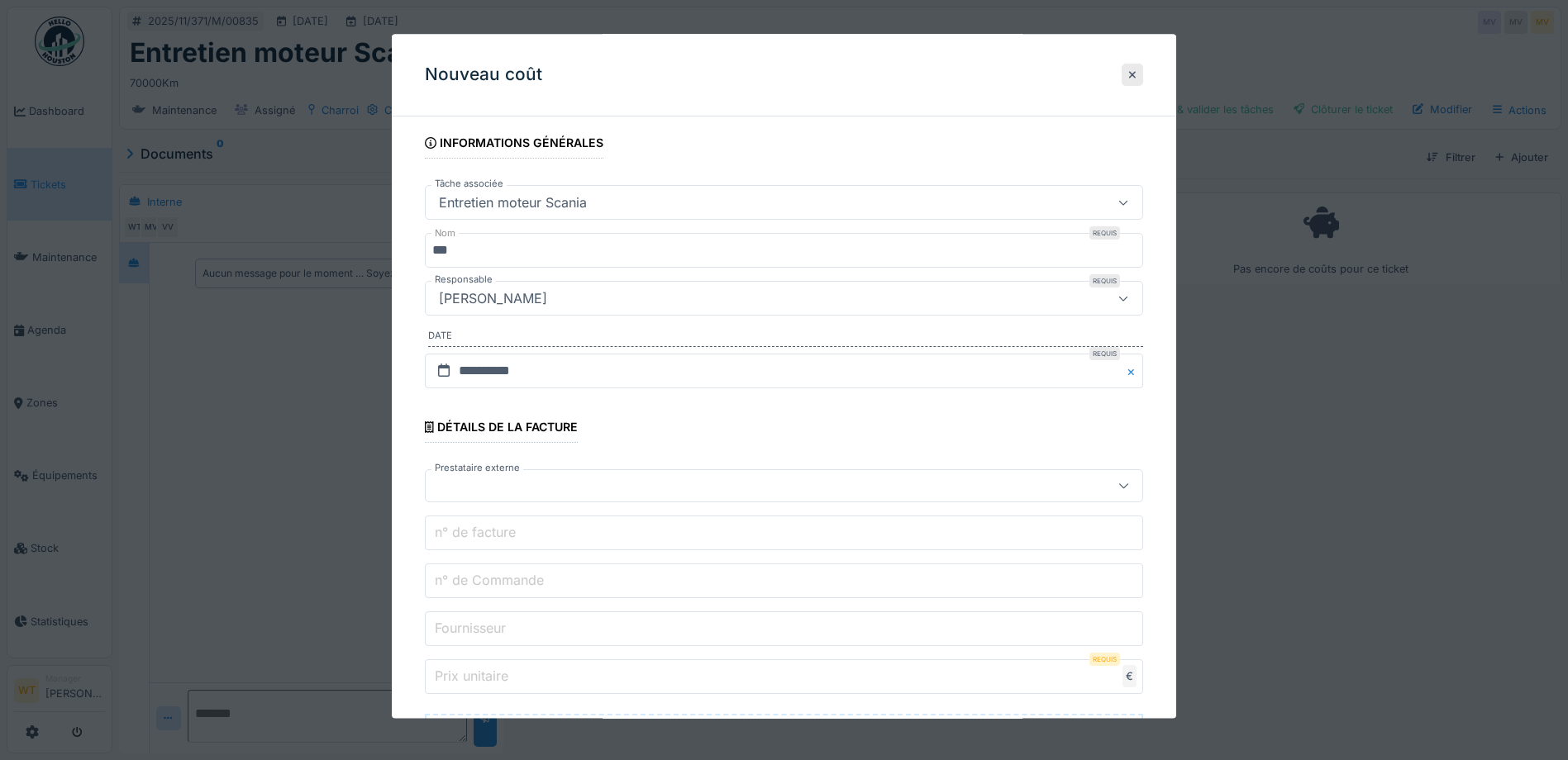 click at bounding box center (748, 487) 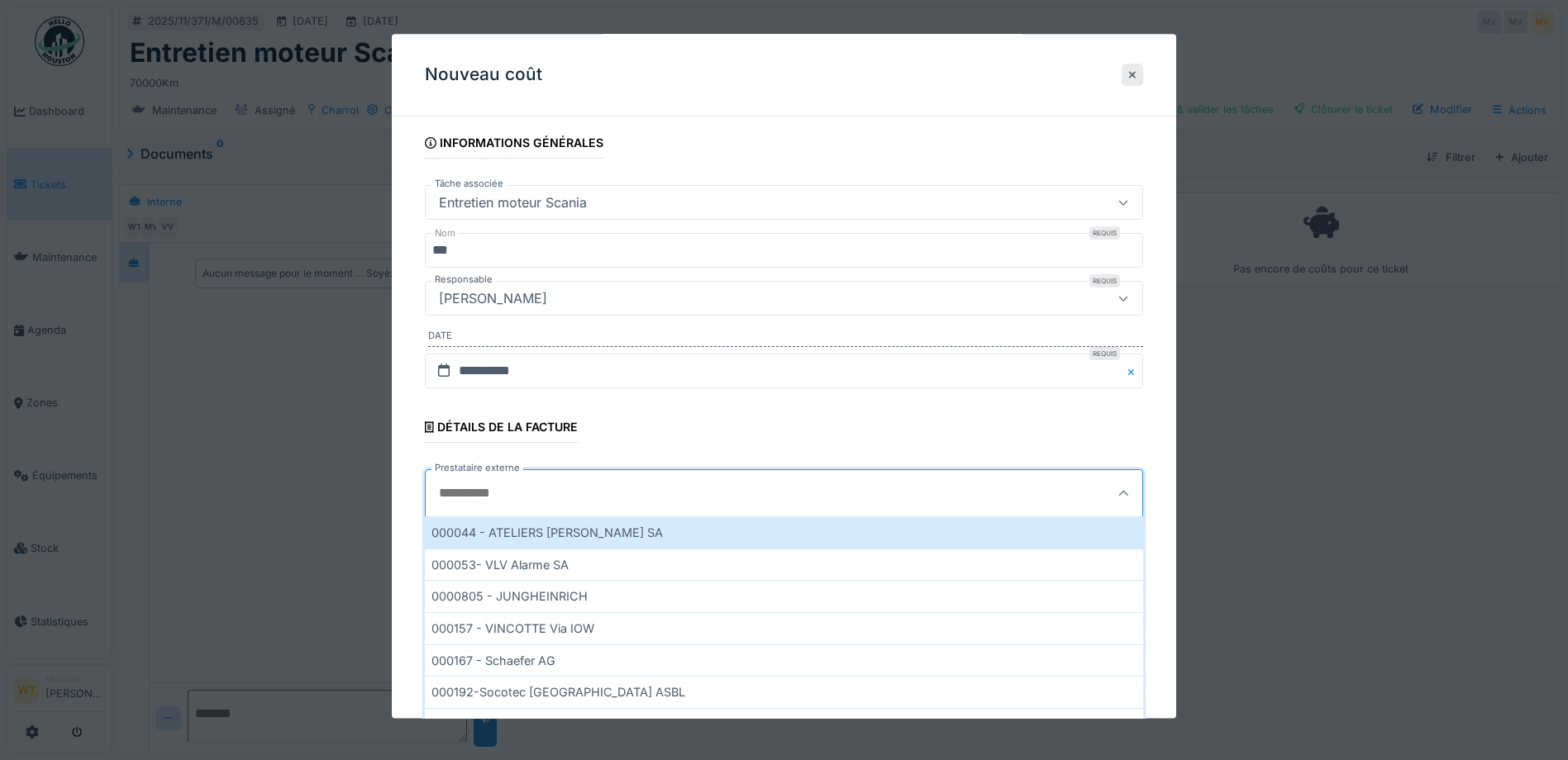 click on "Prestataire externe" at bounding box center [738, 494] 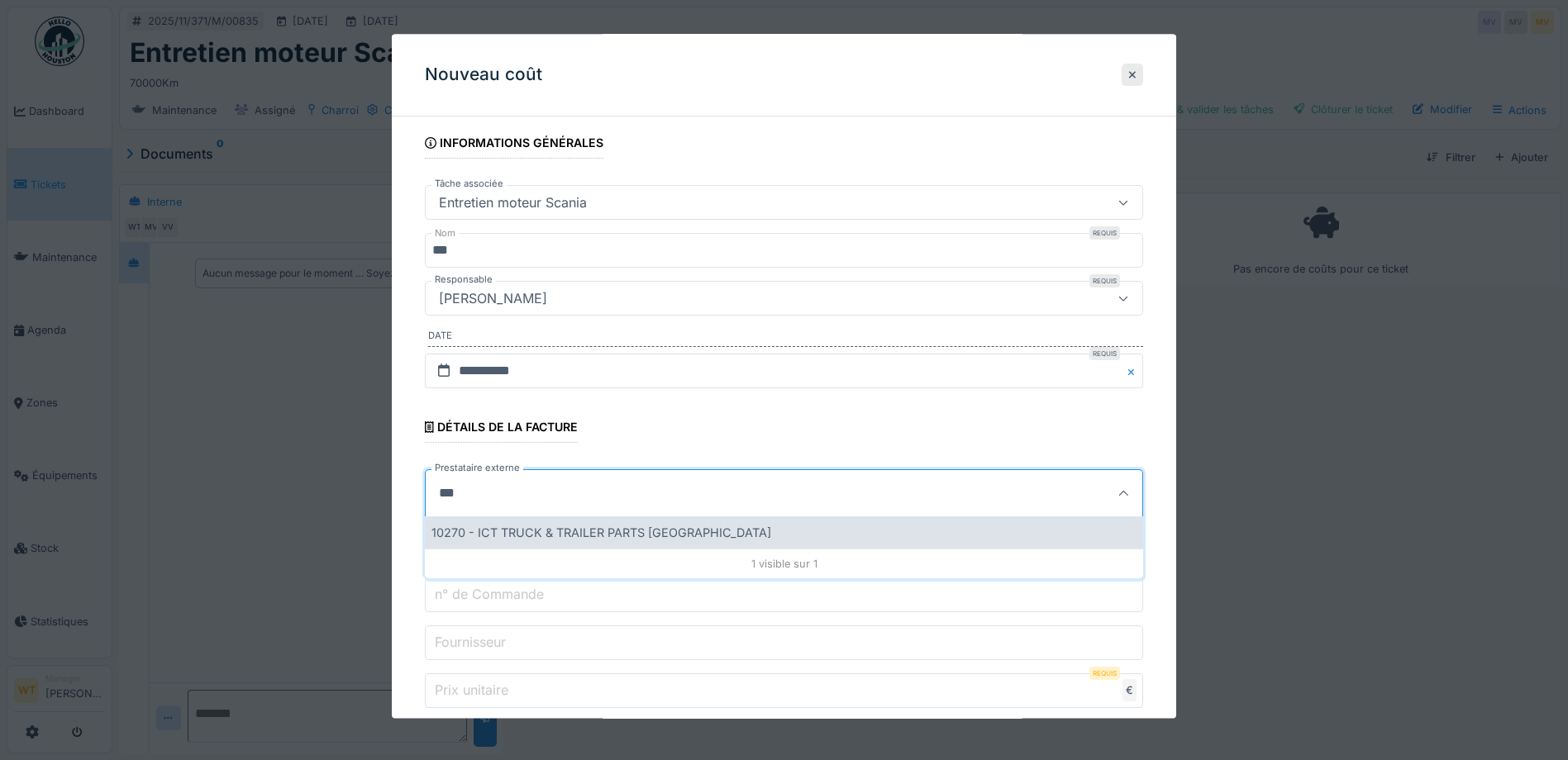 type on "***" 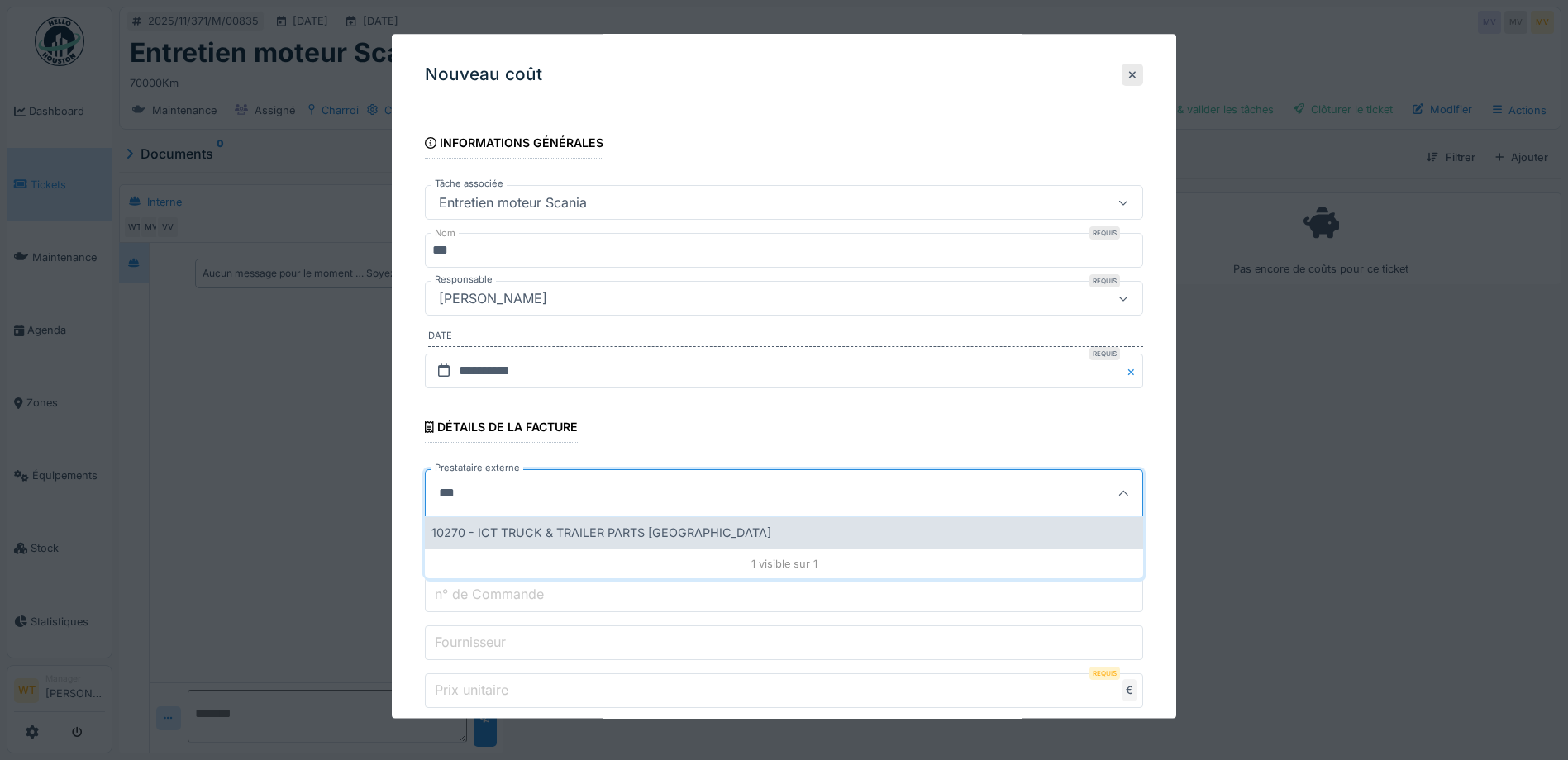 click on "10270 - ICT TRUCK & TRAILER PARTS NV" at bounding box center [784, 533] 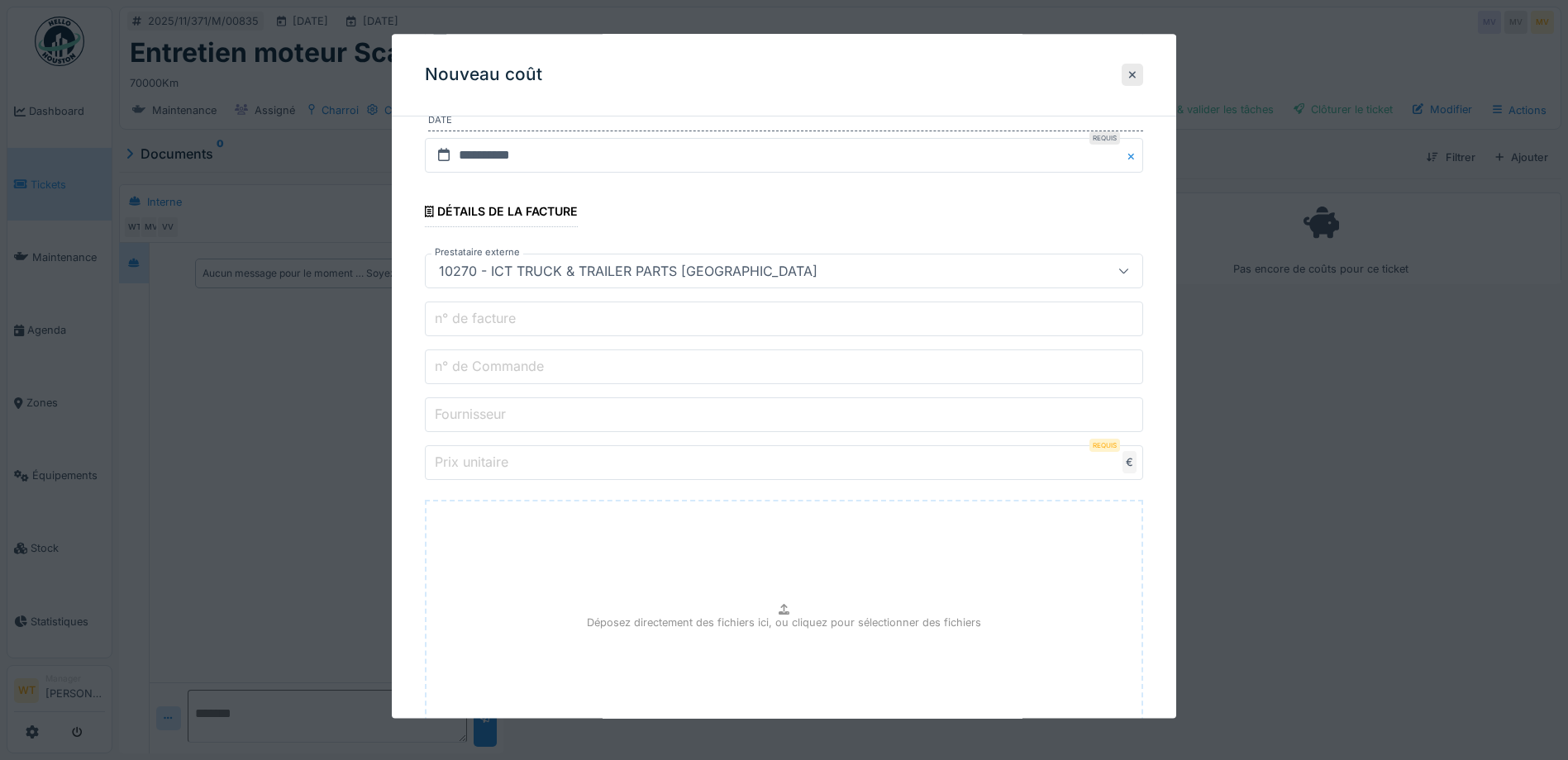 scroll, scrollTop: 330, scrollLeft: 0, axis: vertical 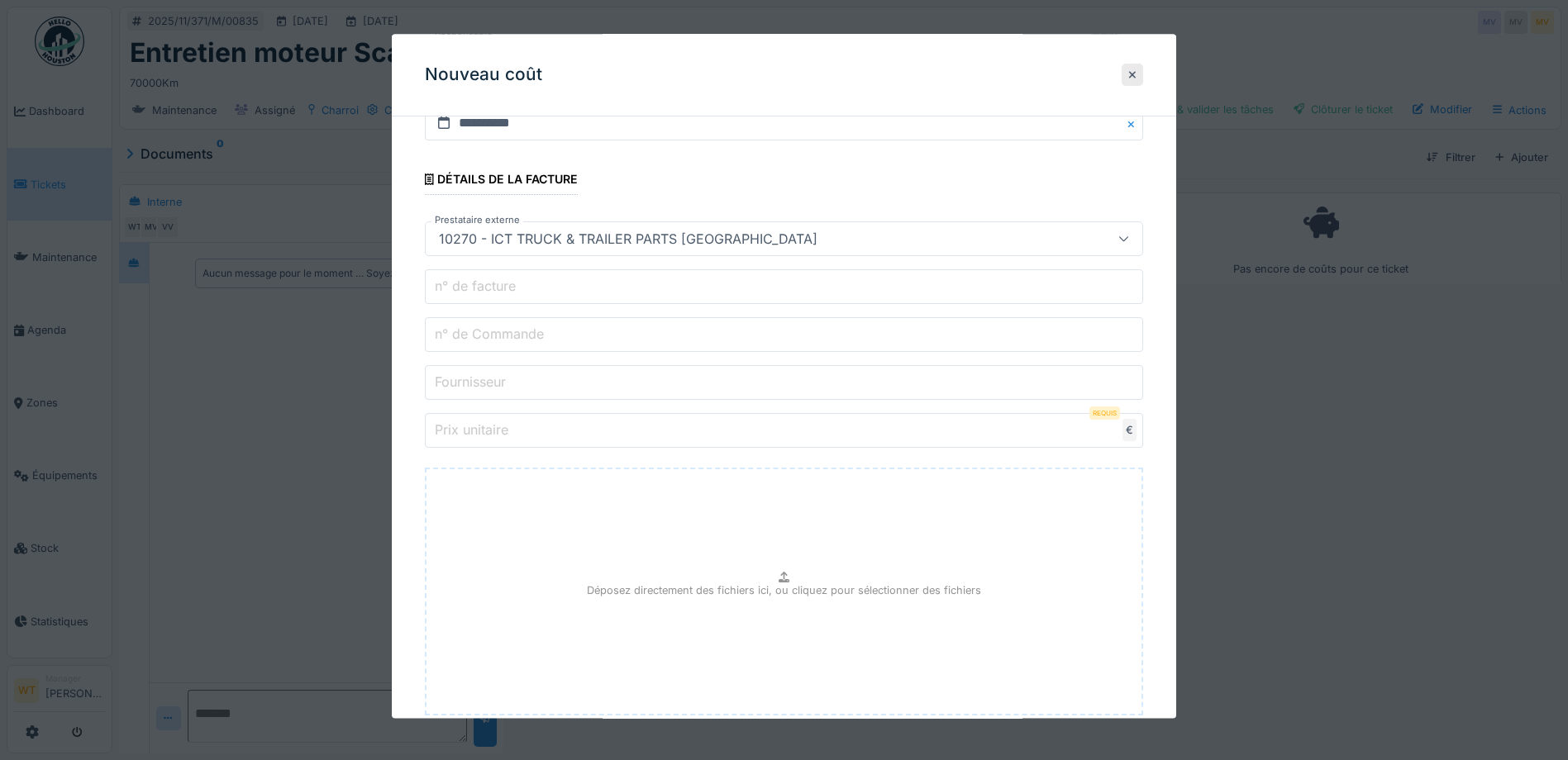 click on "n° de Commande" at bounding box center (784, 335) 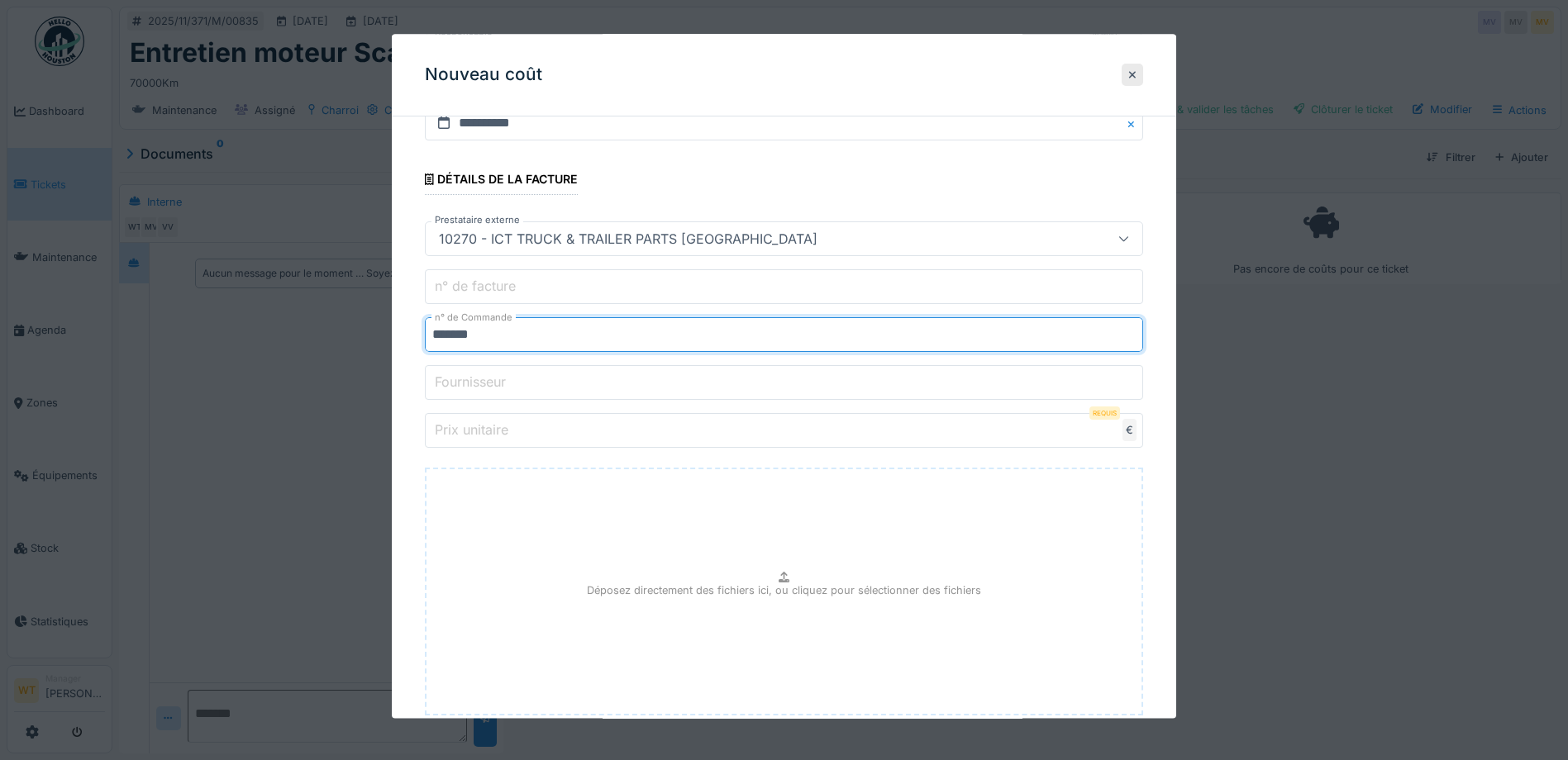 type on "*******" 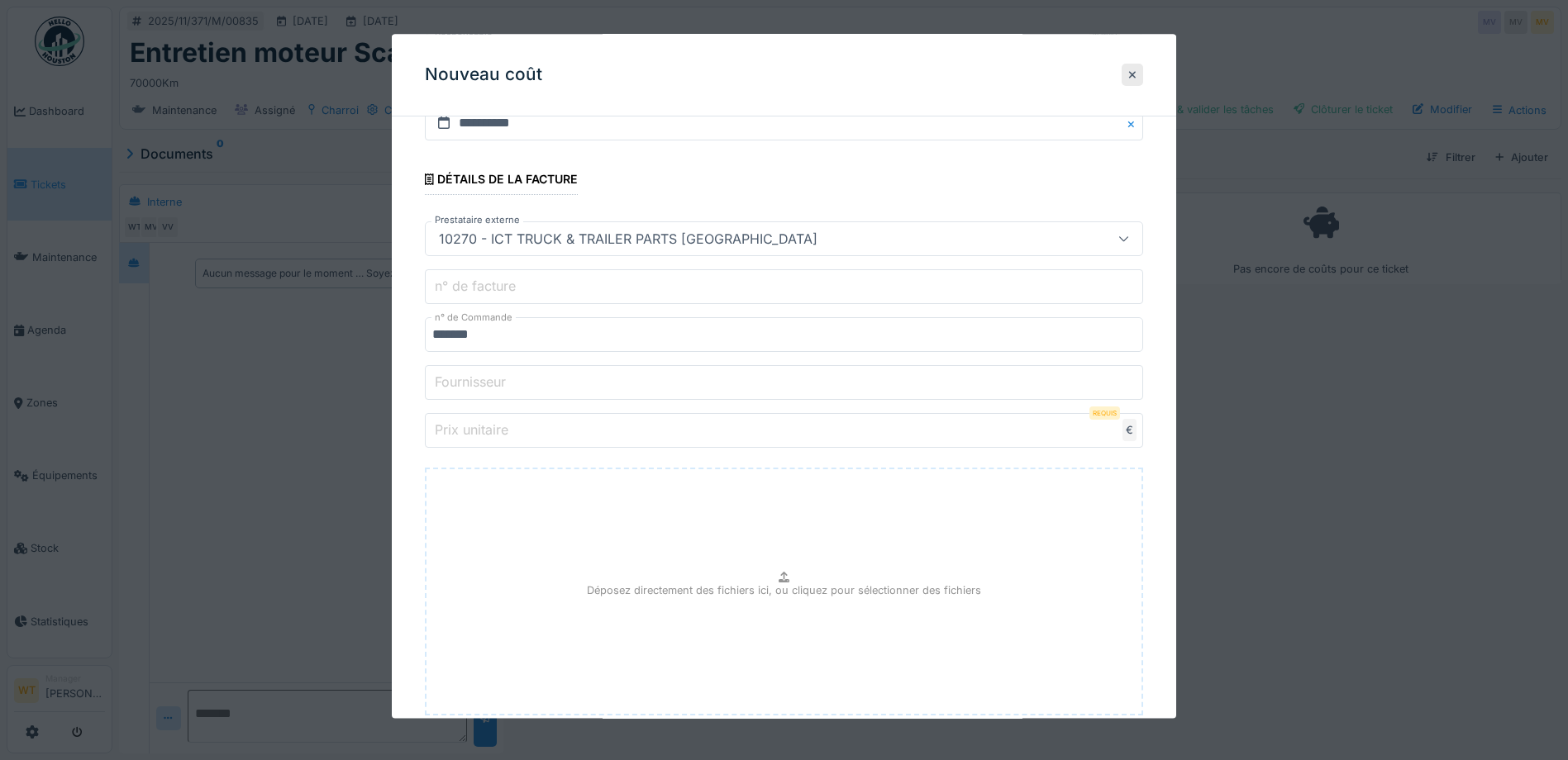 click on "Prix unitaire" at bounding box center (784, 431) 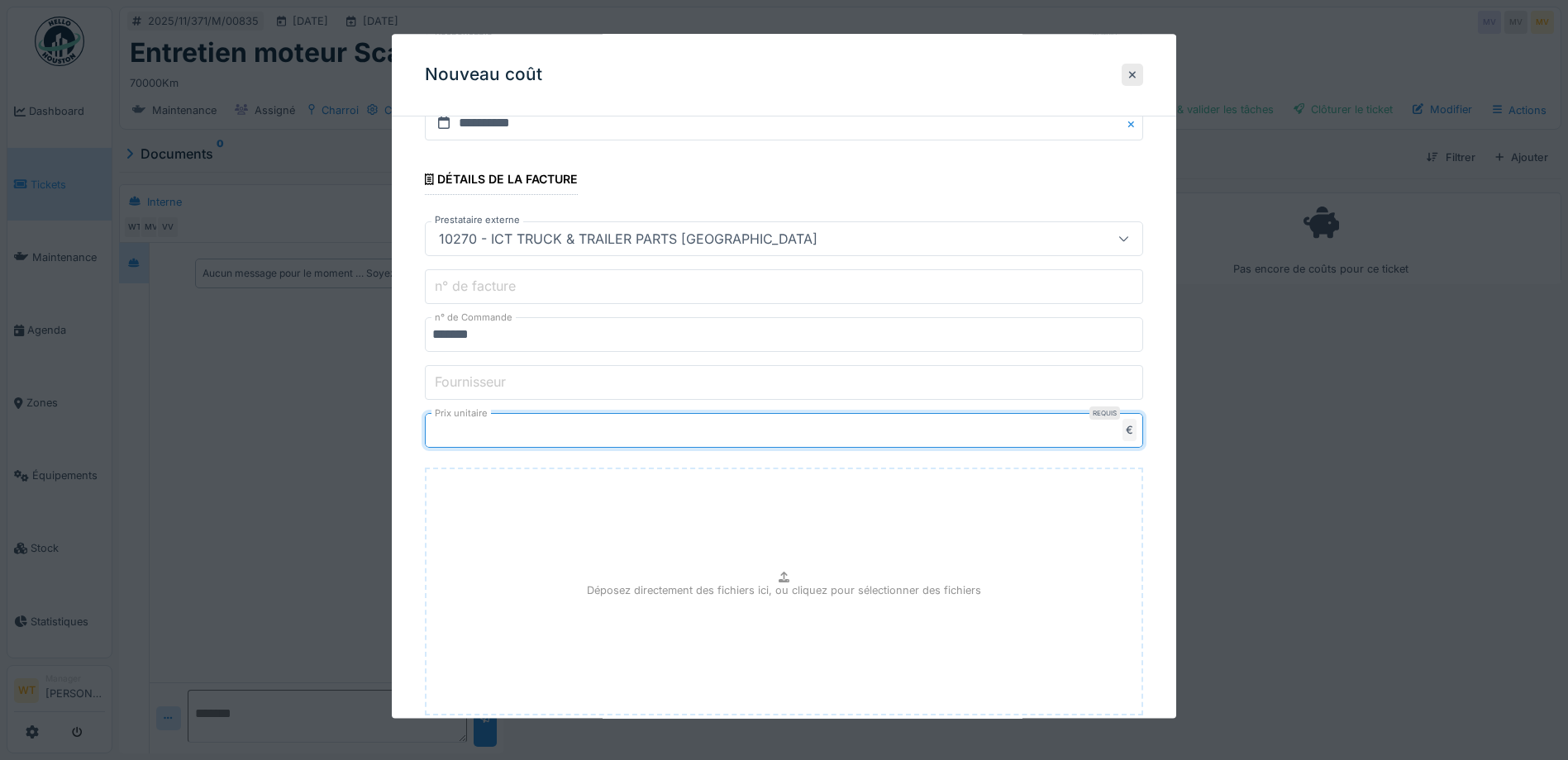type on "***" 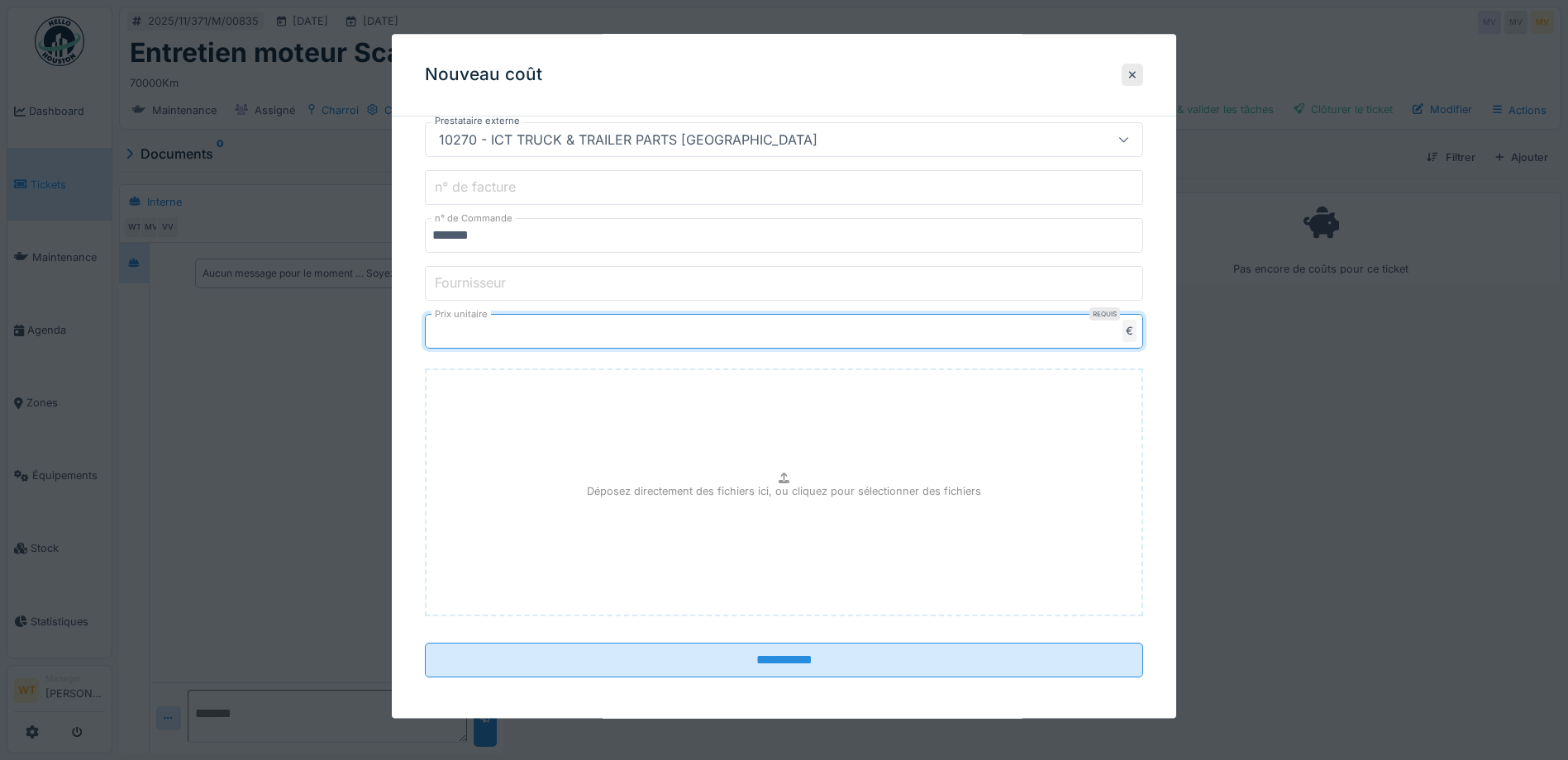 scroll, scrollTop: 435, scrollLeft: 0, axis: vertical 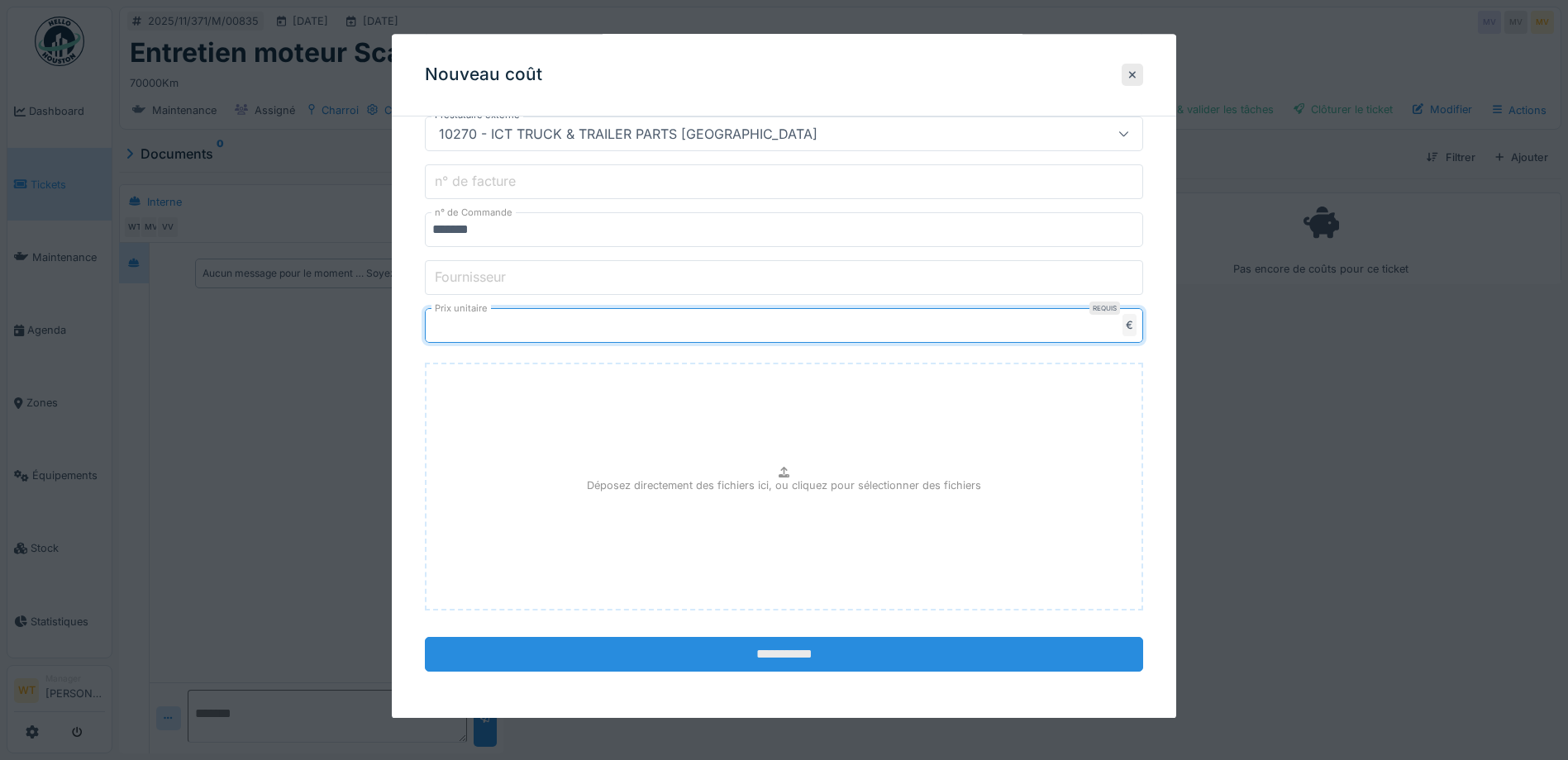 type on "******" 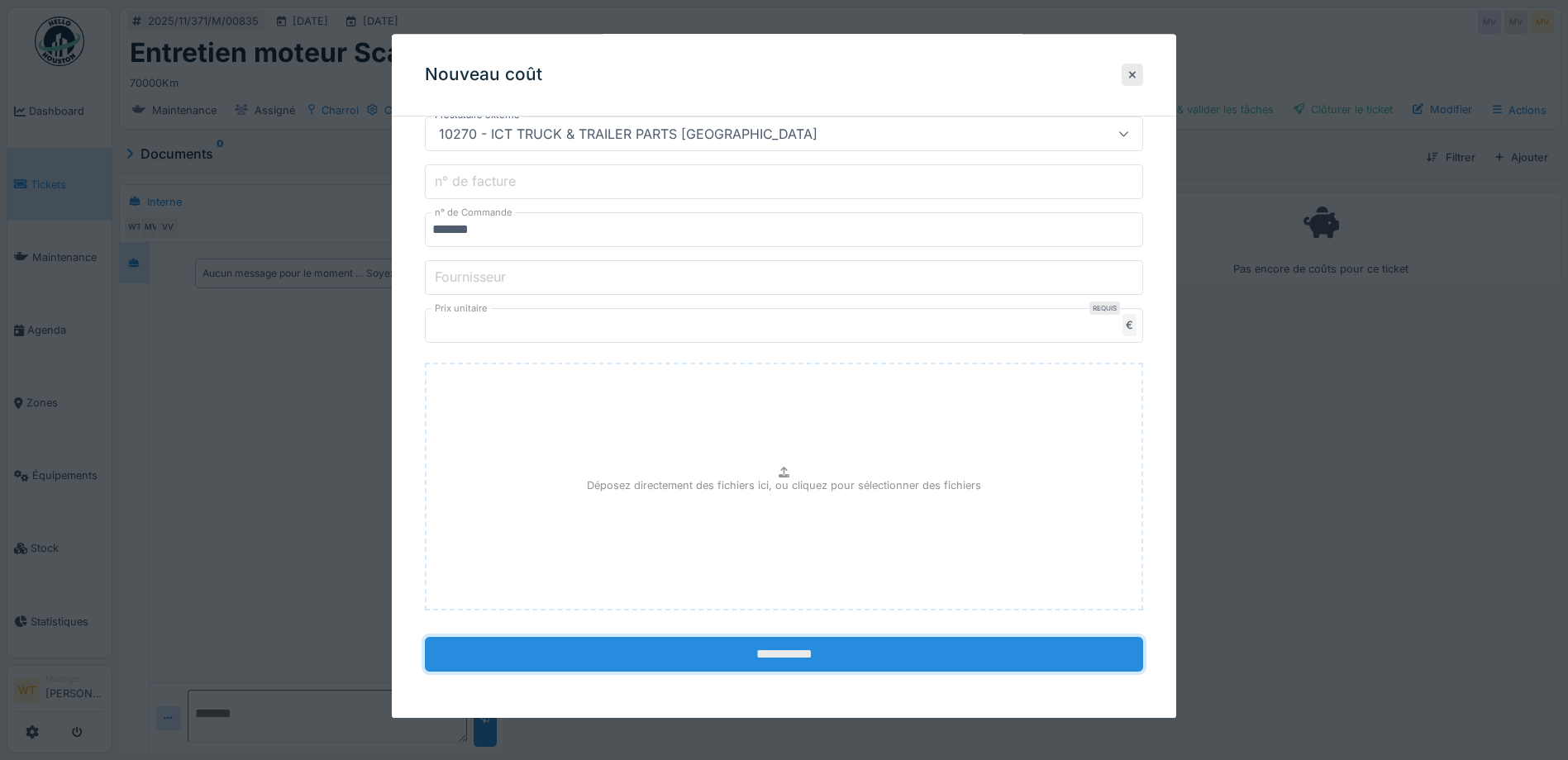 click on "**********" at bounding box center [784, 655] 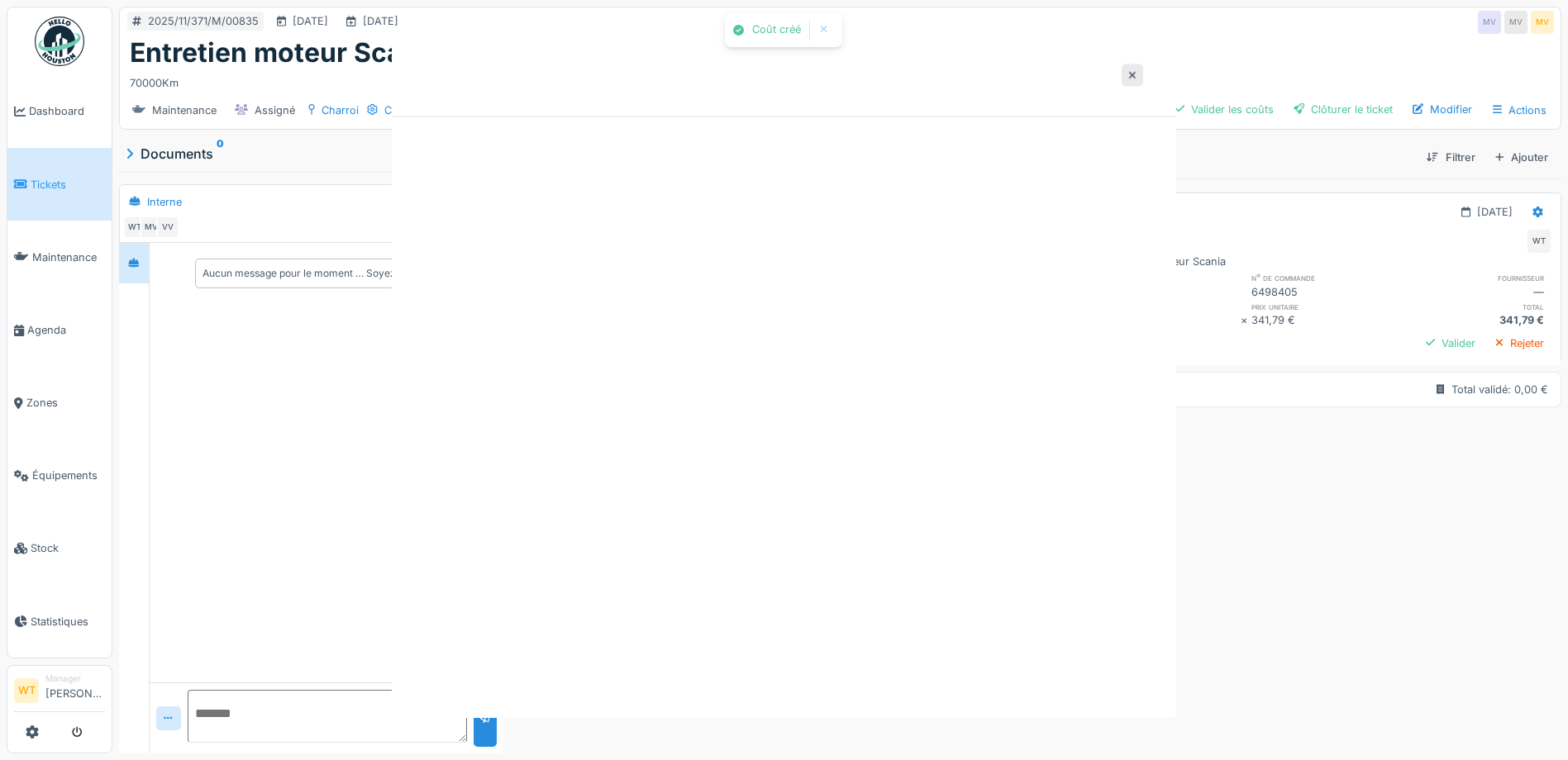 scroll, scrollTop: 0, scrollLeft: 0, axis: both 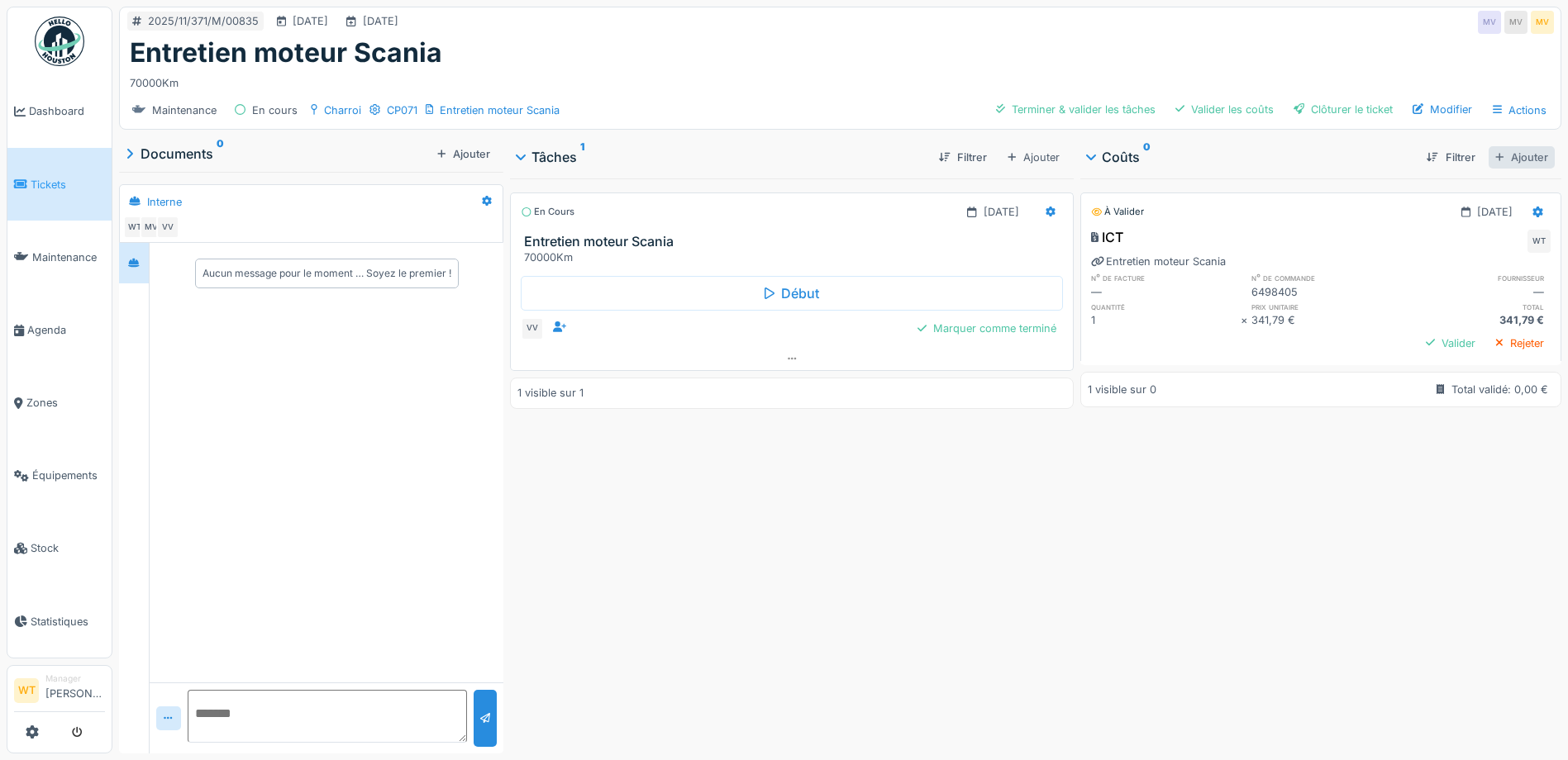 click on "Ajouter" at bounding box center (1522, 157) 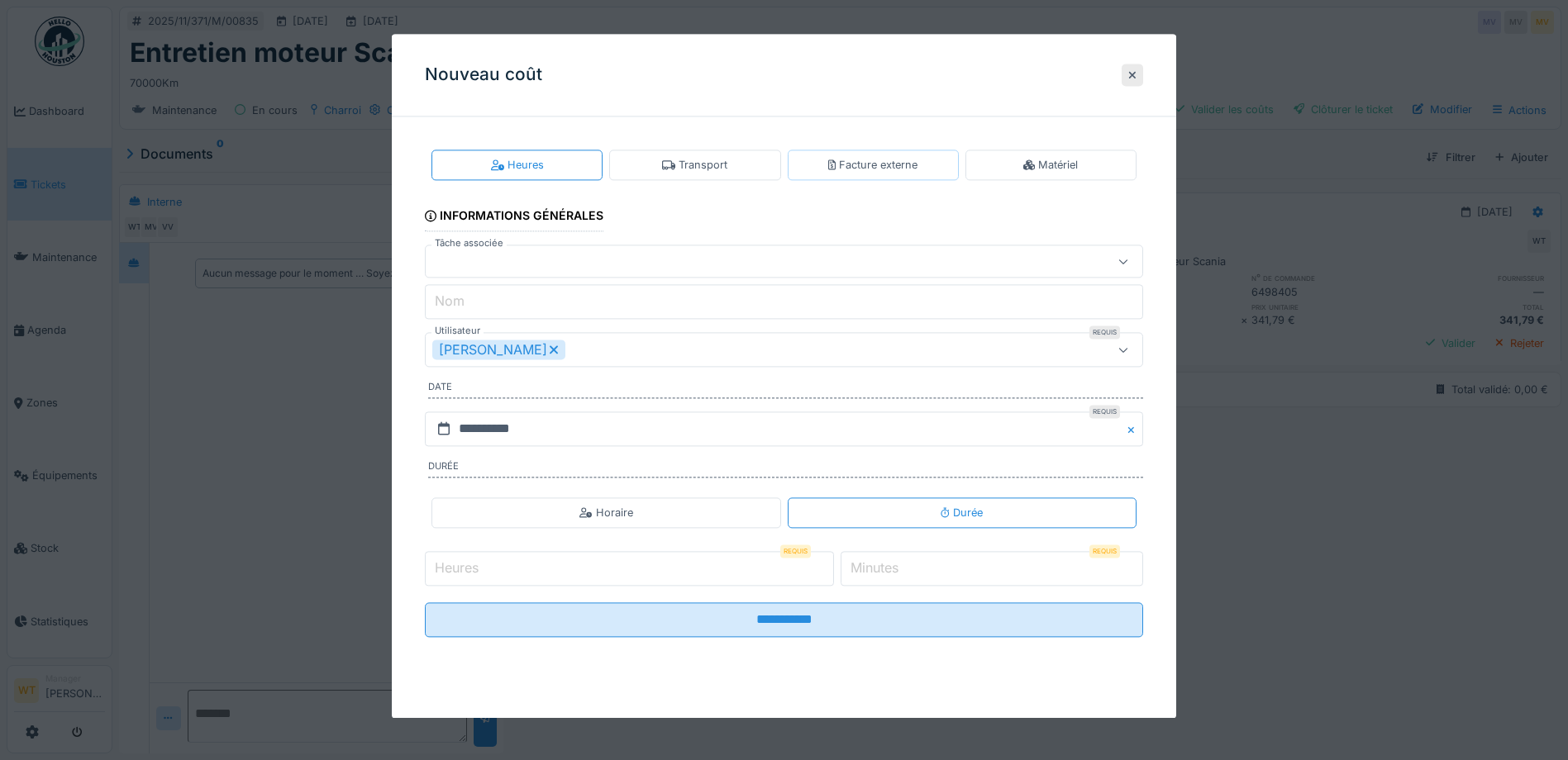 click on "Facture externe" at bounding box center (873, 164) 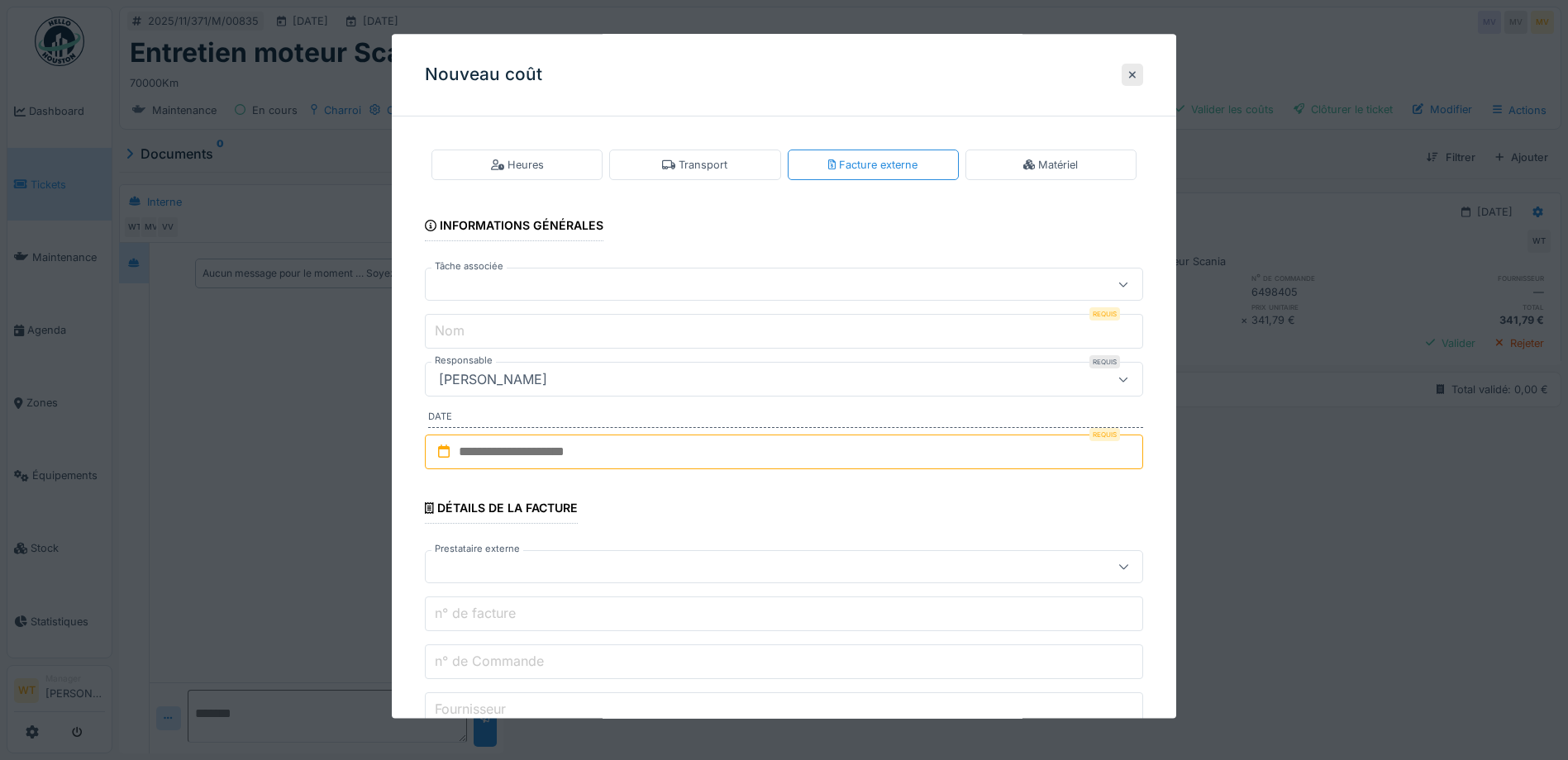 click at bounding box center [748, 285] 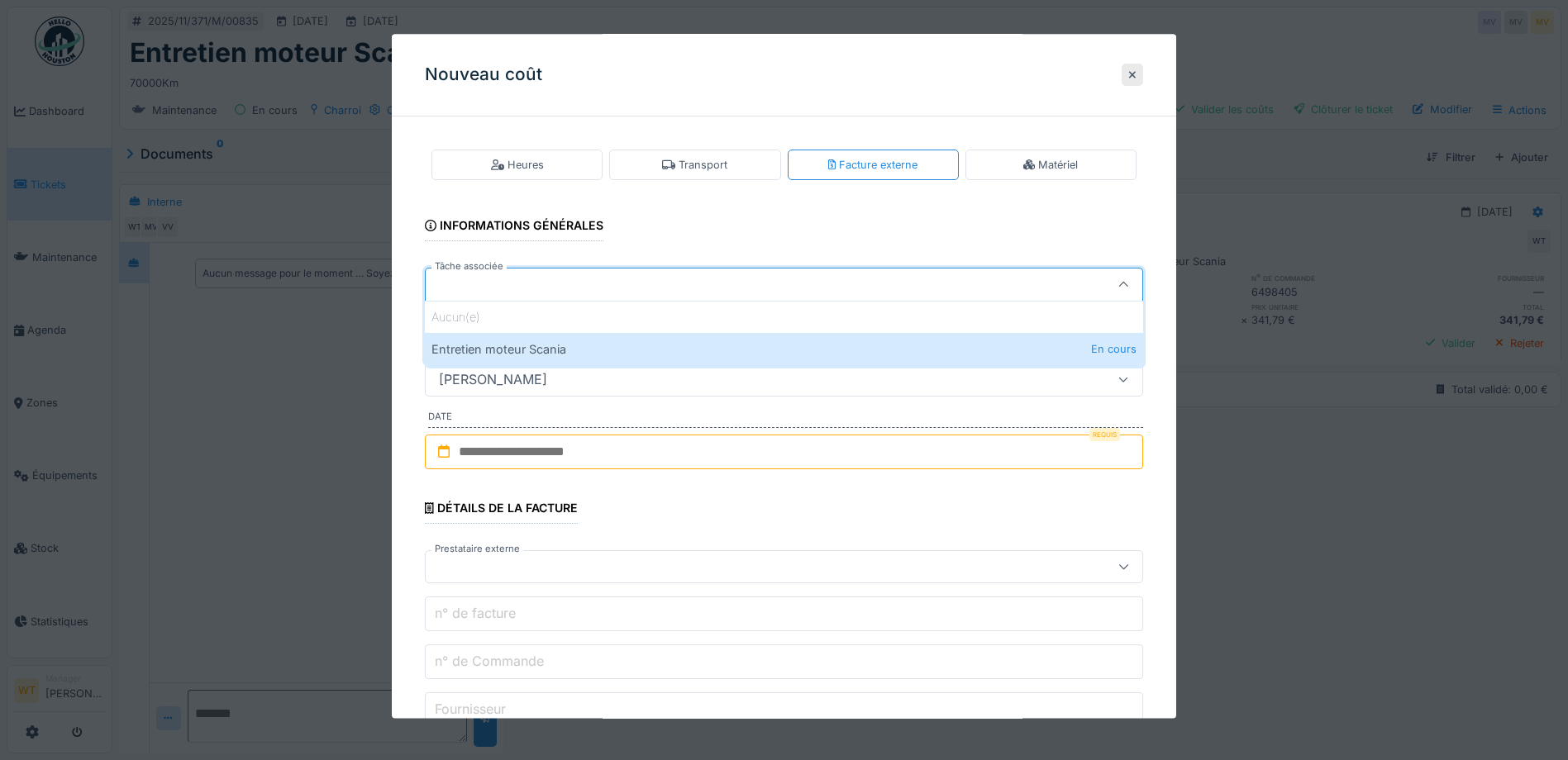 click on "Entretien moteur Scania    En cours" at bounding box center [784, 349] 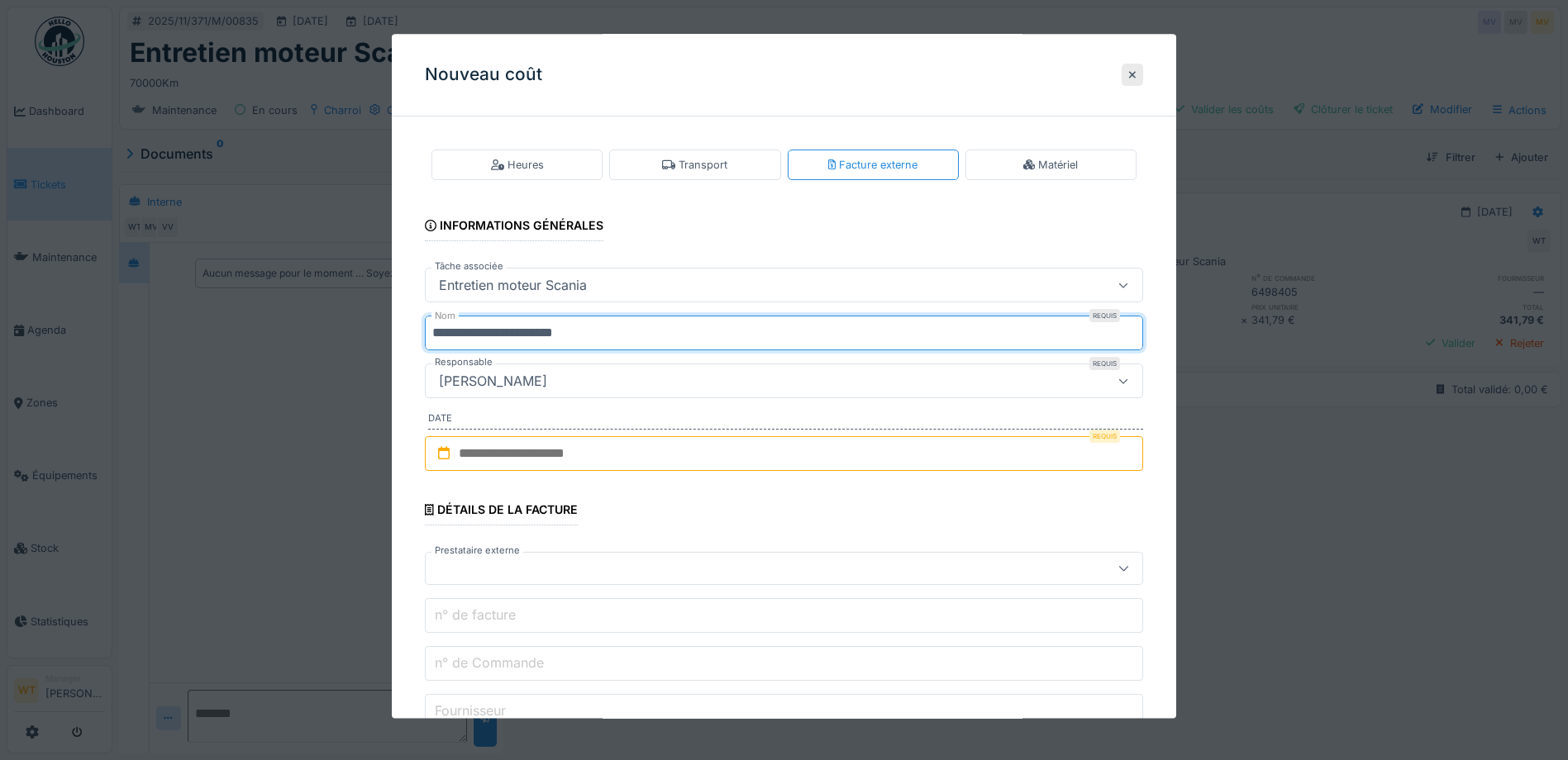 click on "**********" at bounding box center (784, 334) 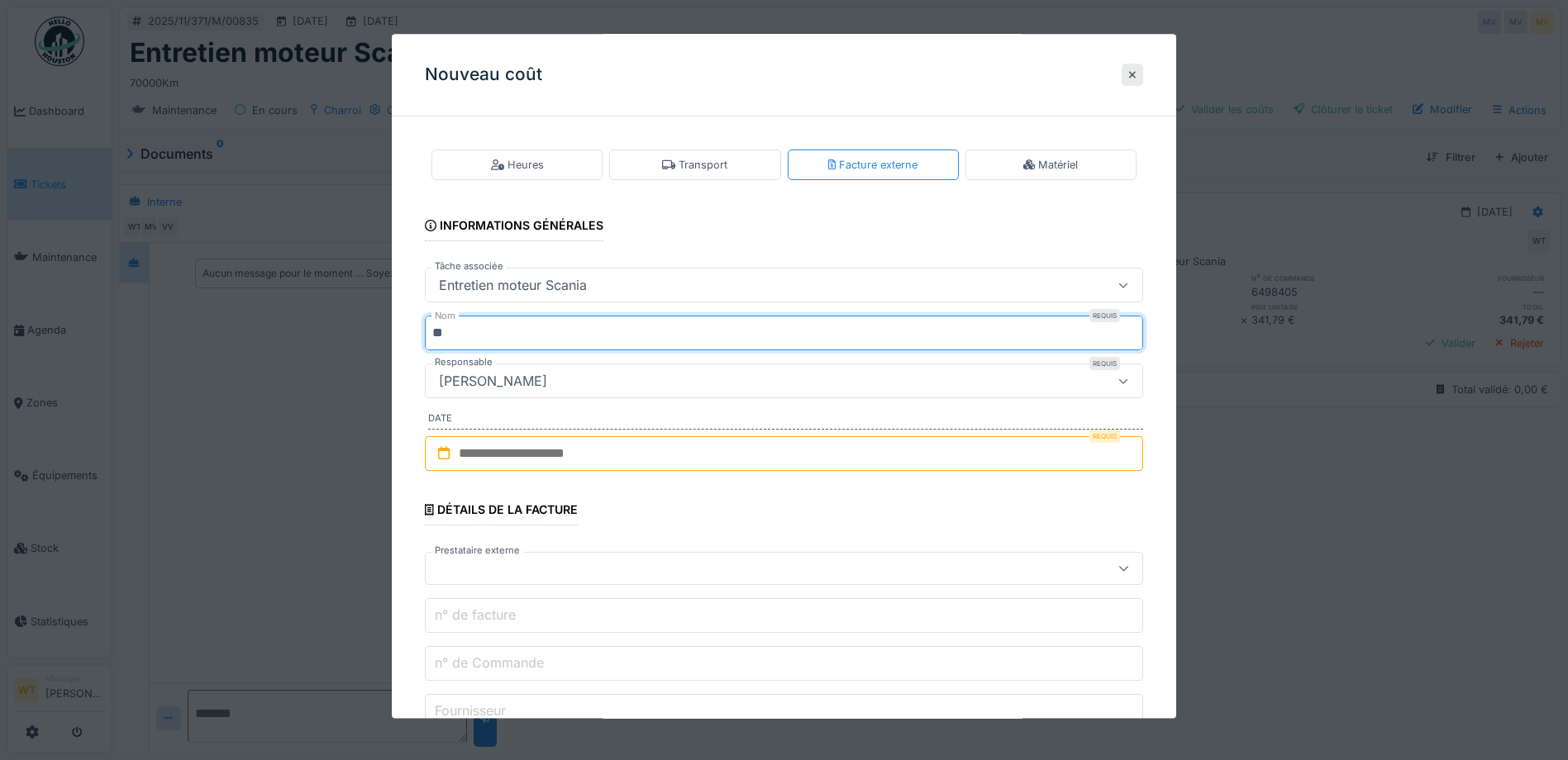 type on "*" 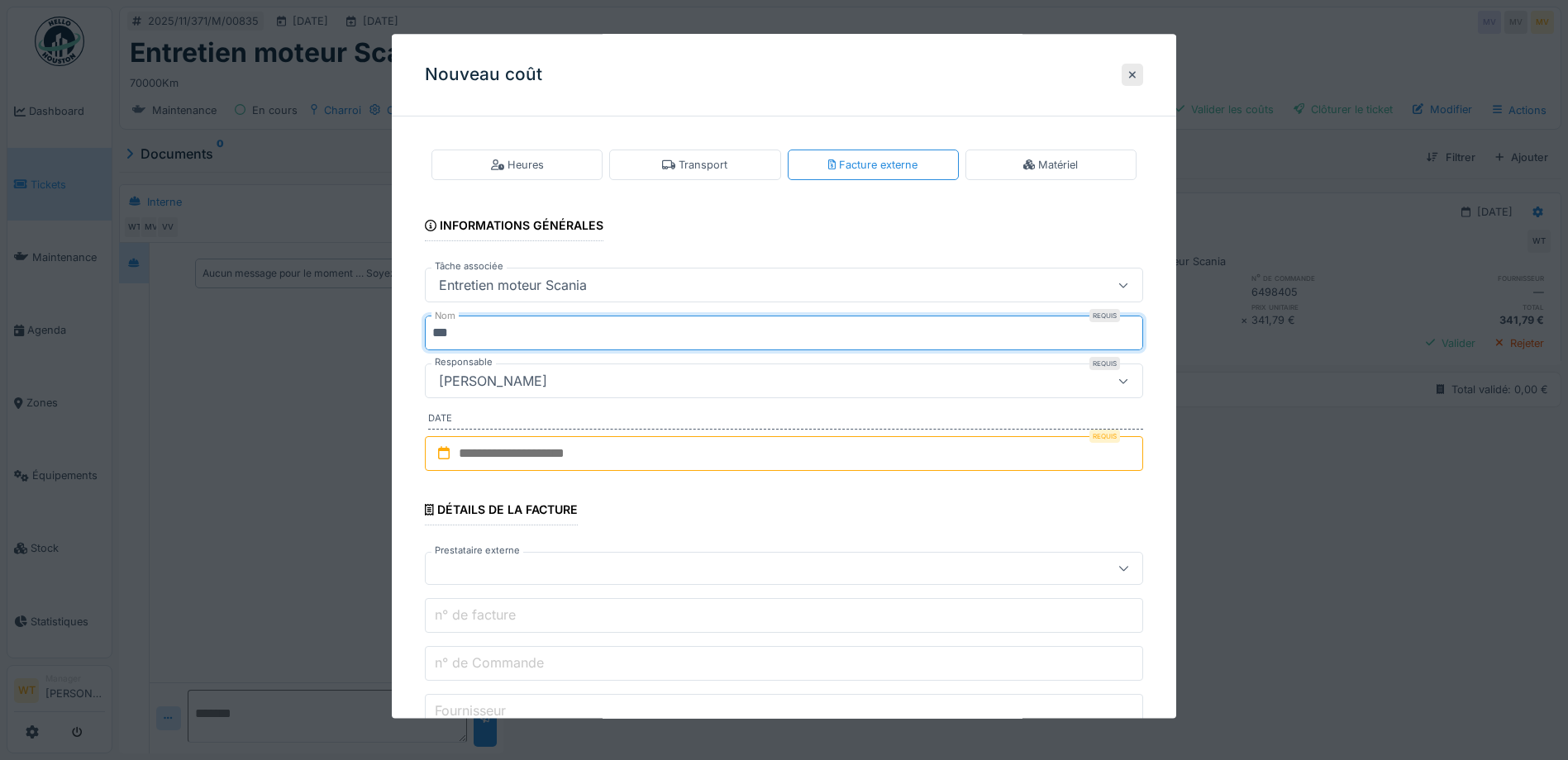 type on "***" 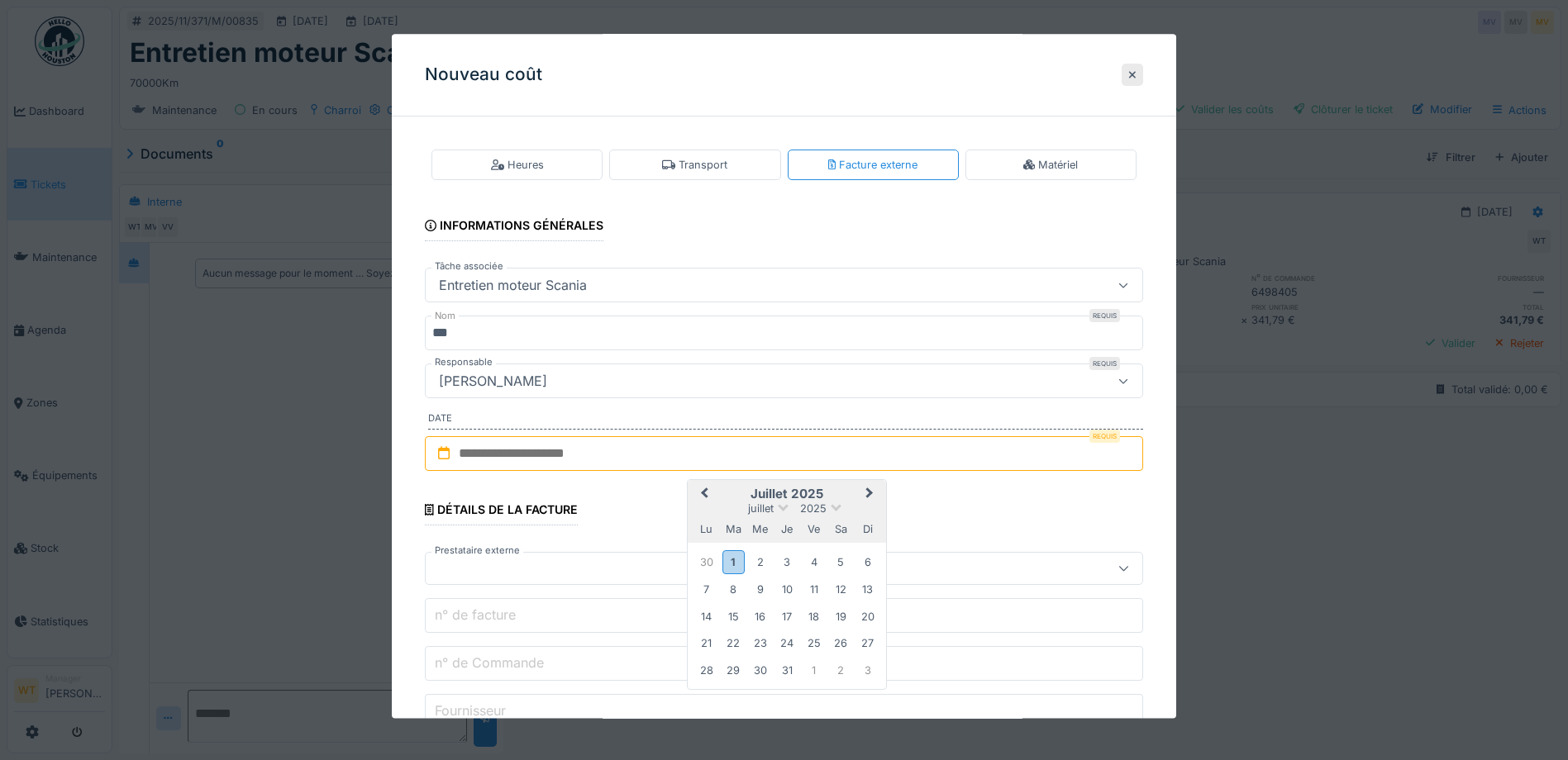 click on "Previous Month" at bounding box center [704, 494] 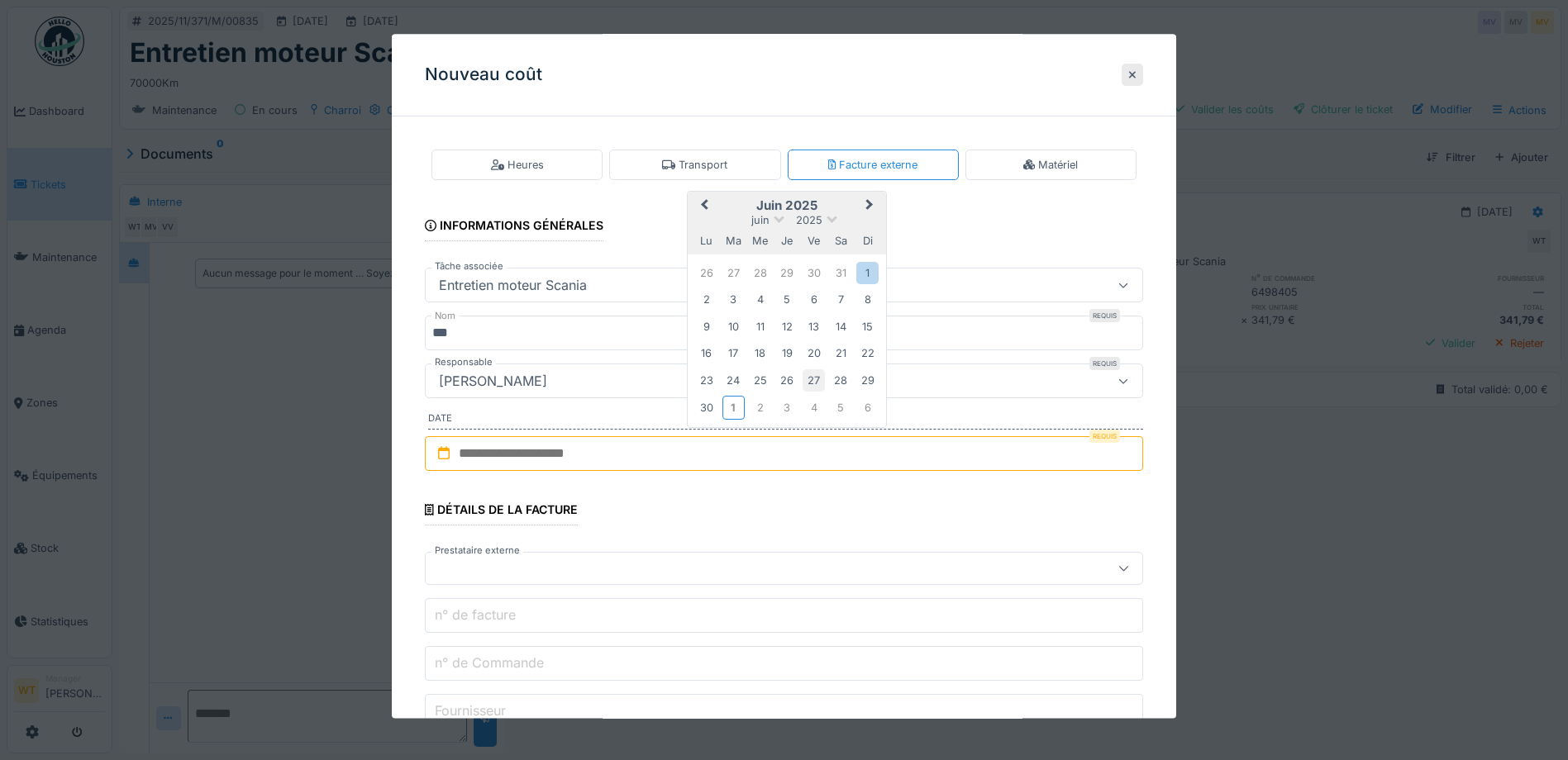 click on "27" at bounding box center (813, 380) 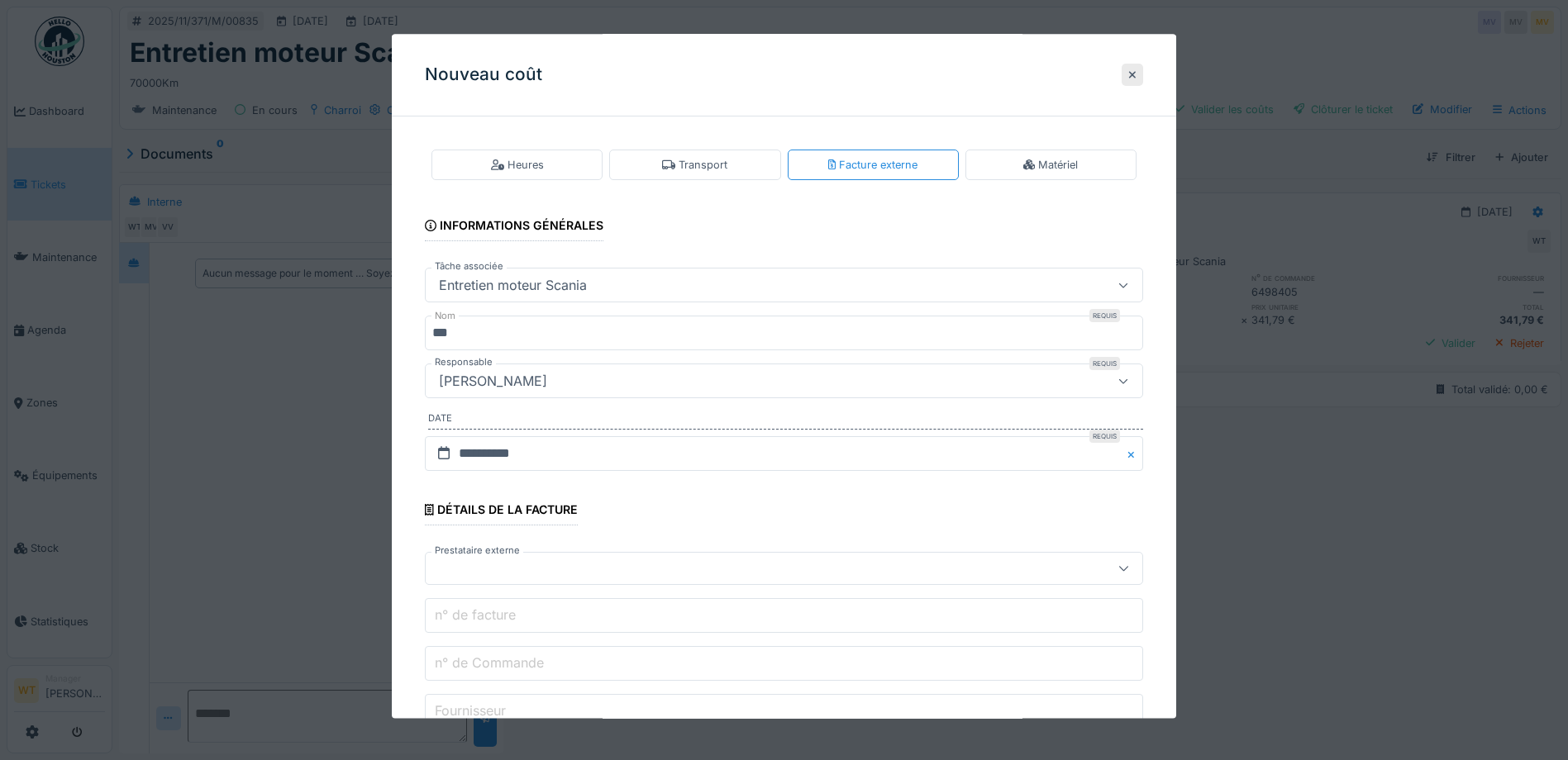click at bounding box center [748, 569] 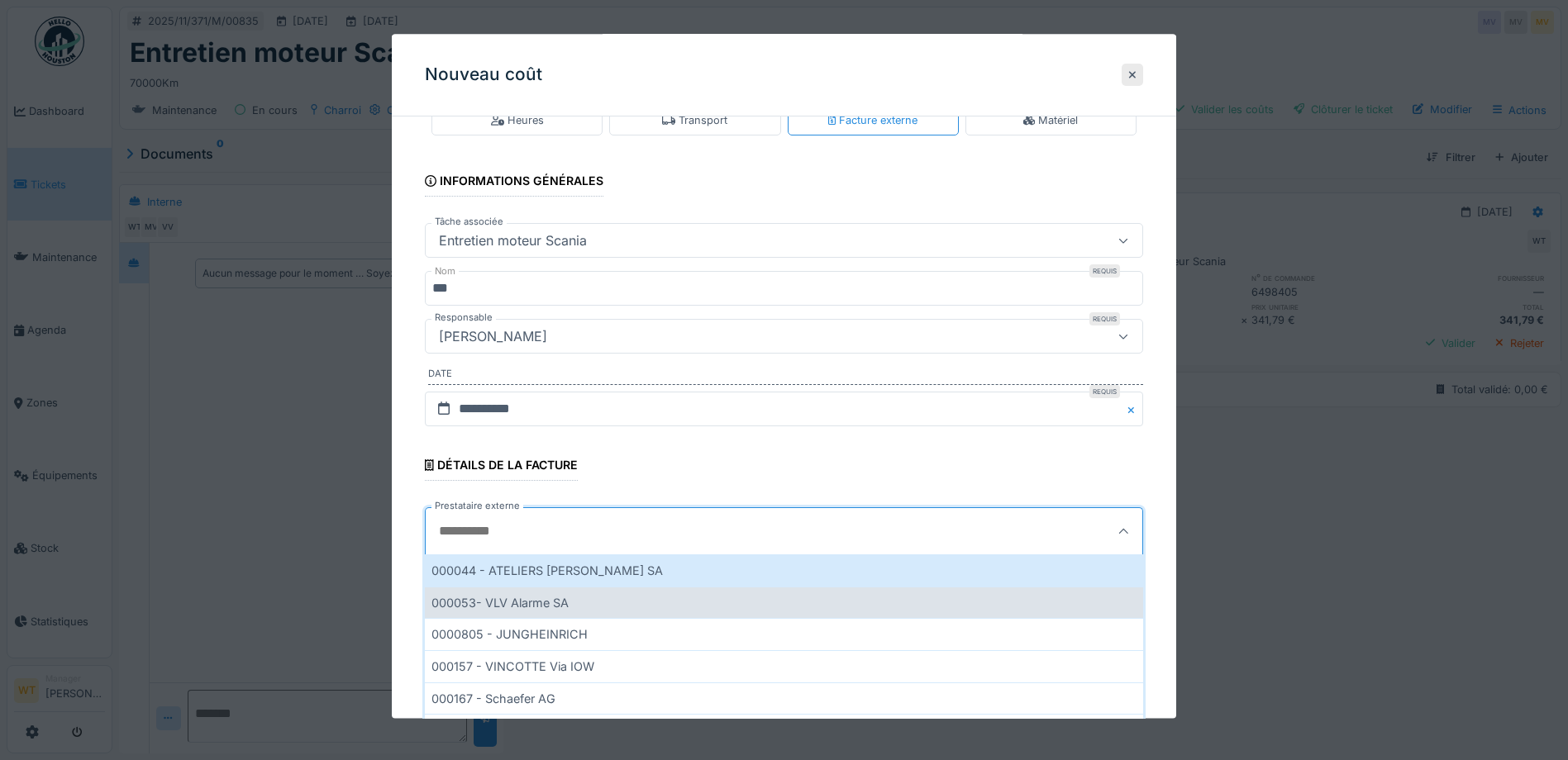 scroll, scrollTop: 83, scrollLeft: 0, axis: vertical 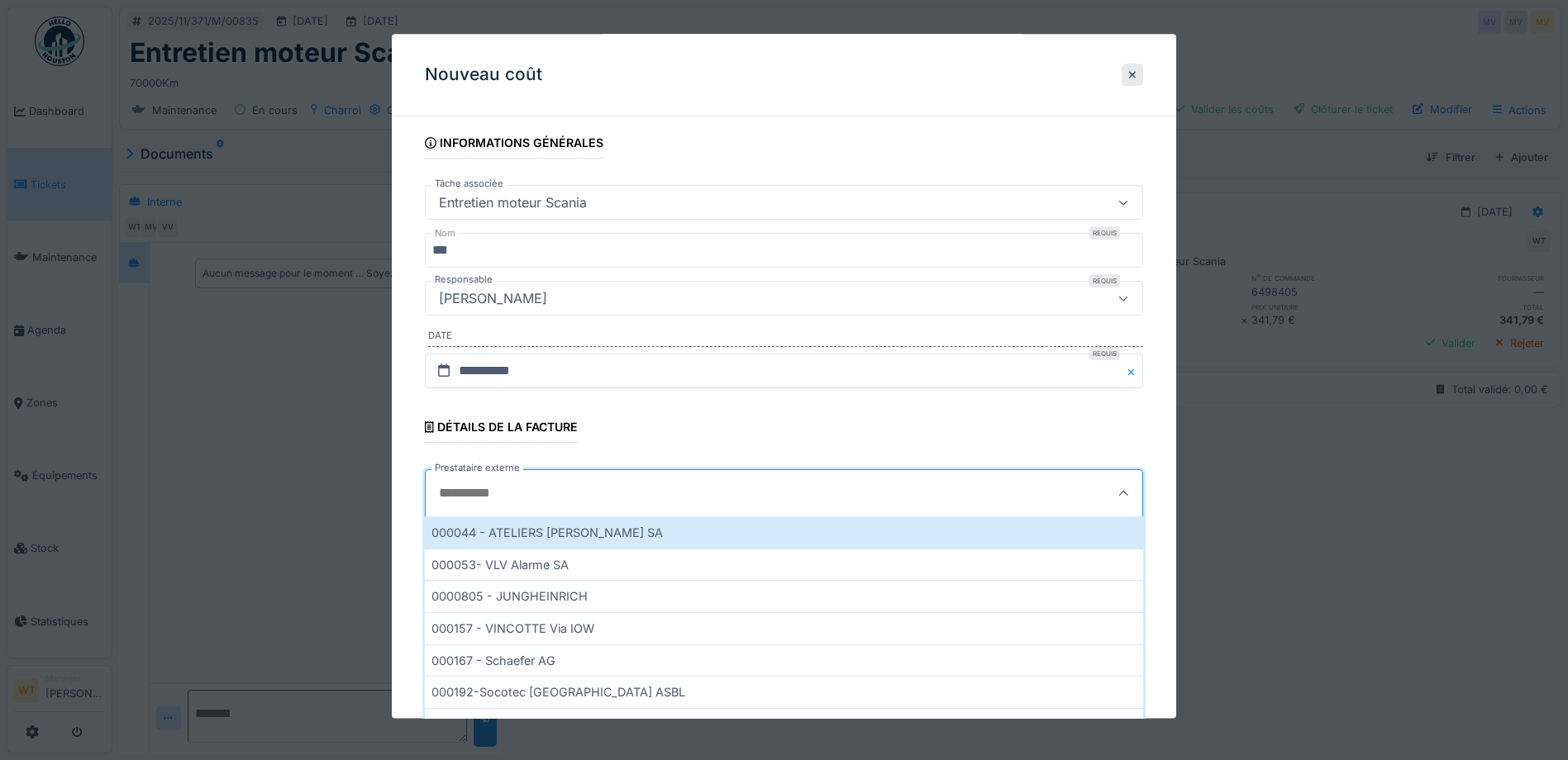 click on "Prestataire externe" at bounding box center [738, 494] 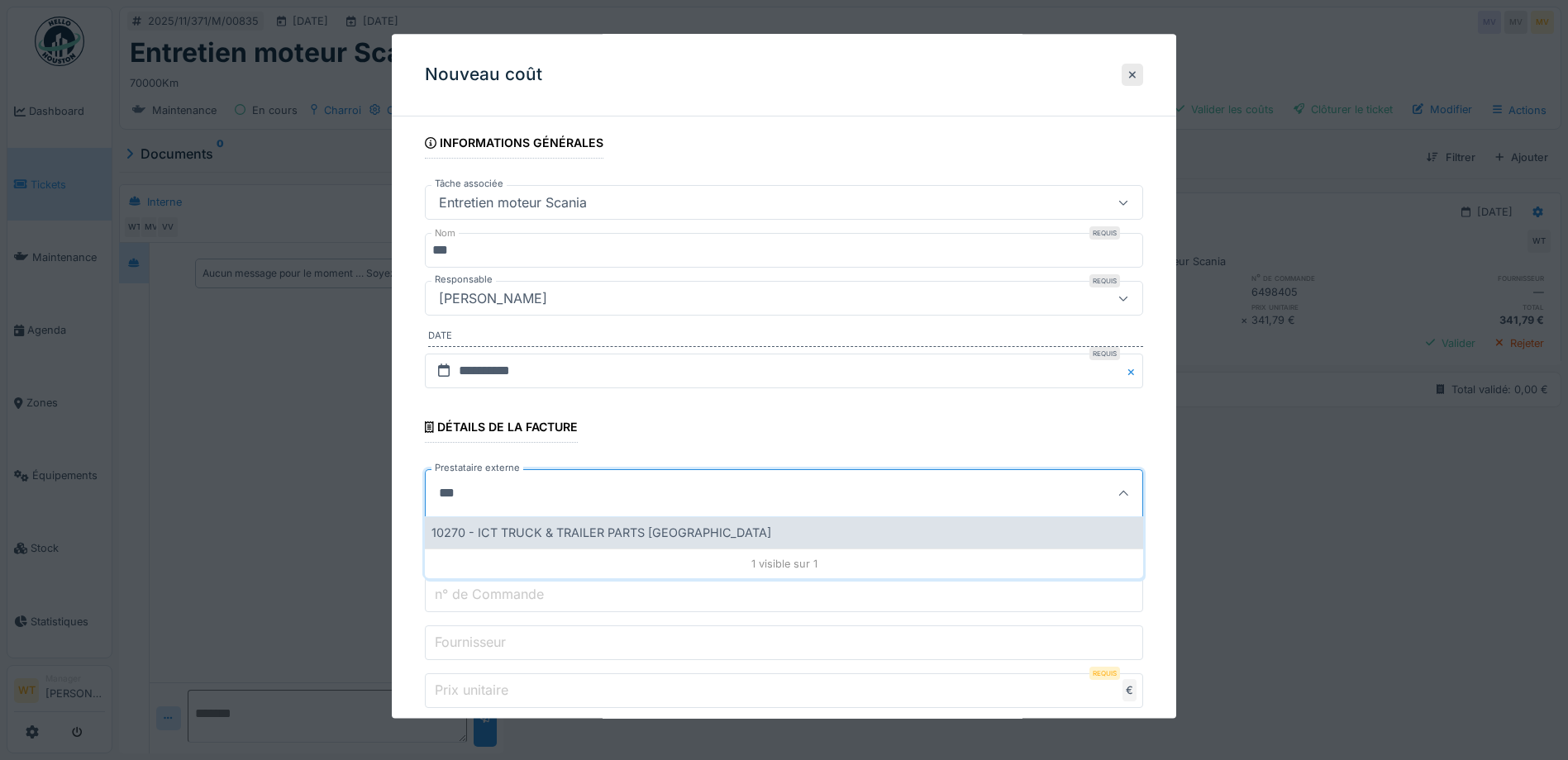 type on "***" 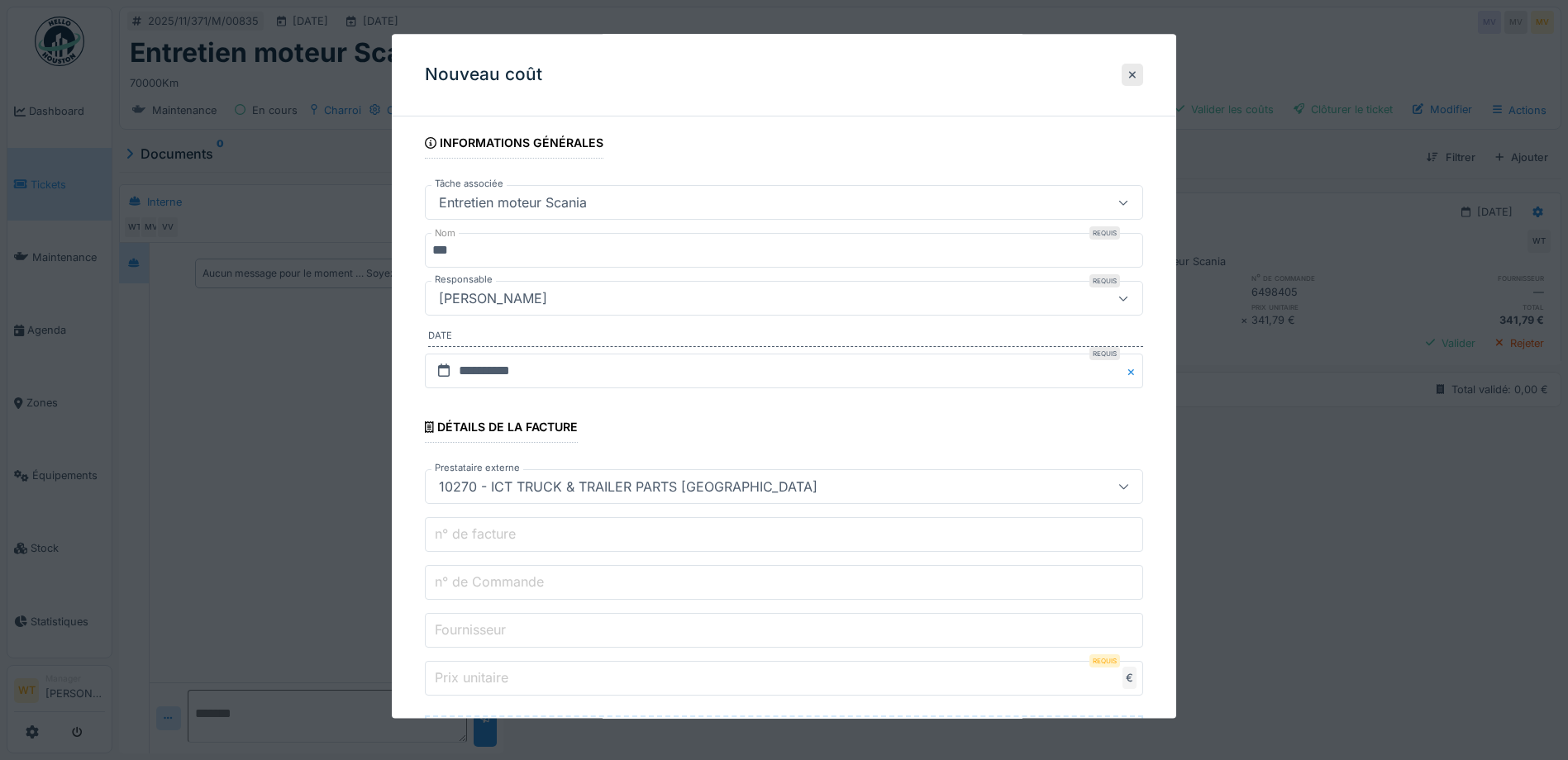 click on "n° de Commande" at bounding box center (784, 583) 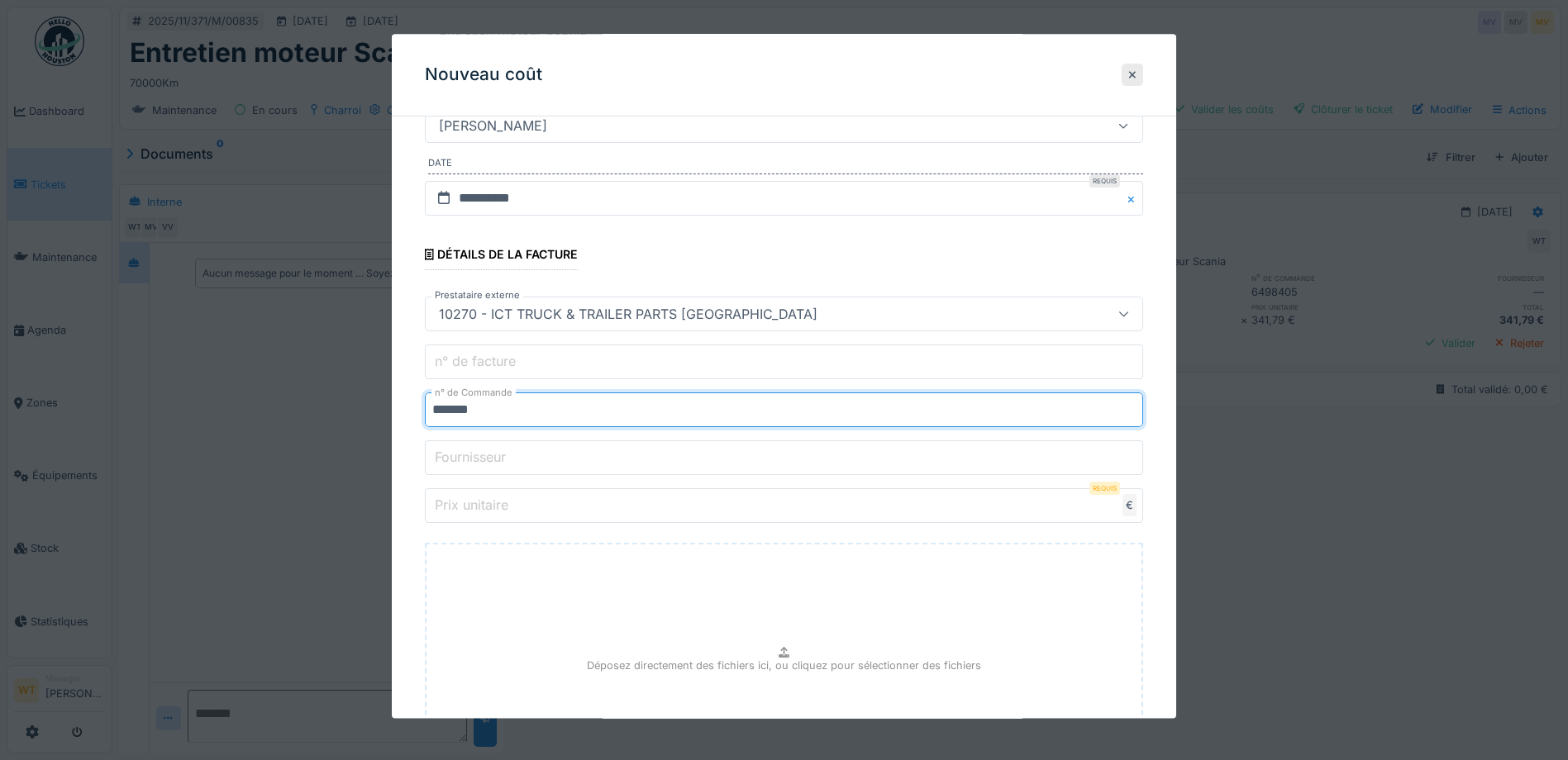 scroll, scrollTop: 330, scrollLeft: 0, axis: vertical 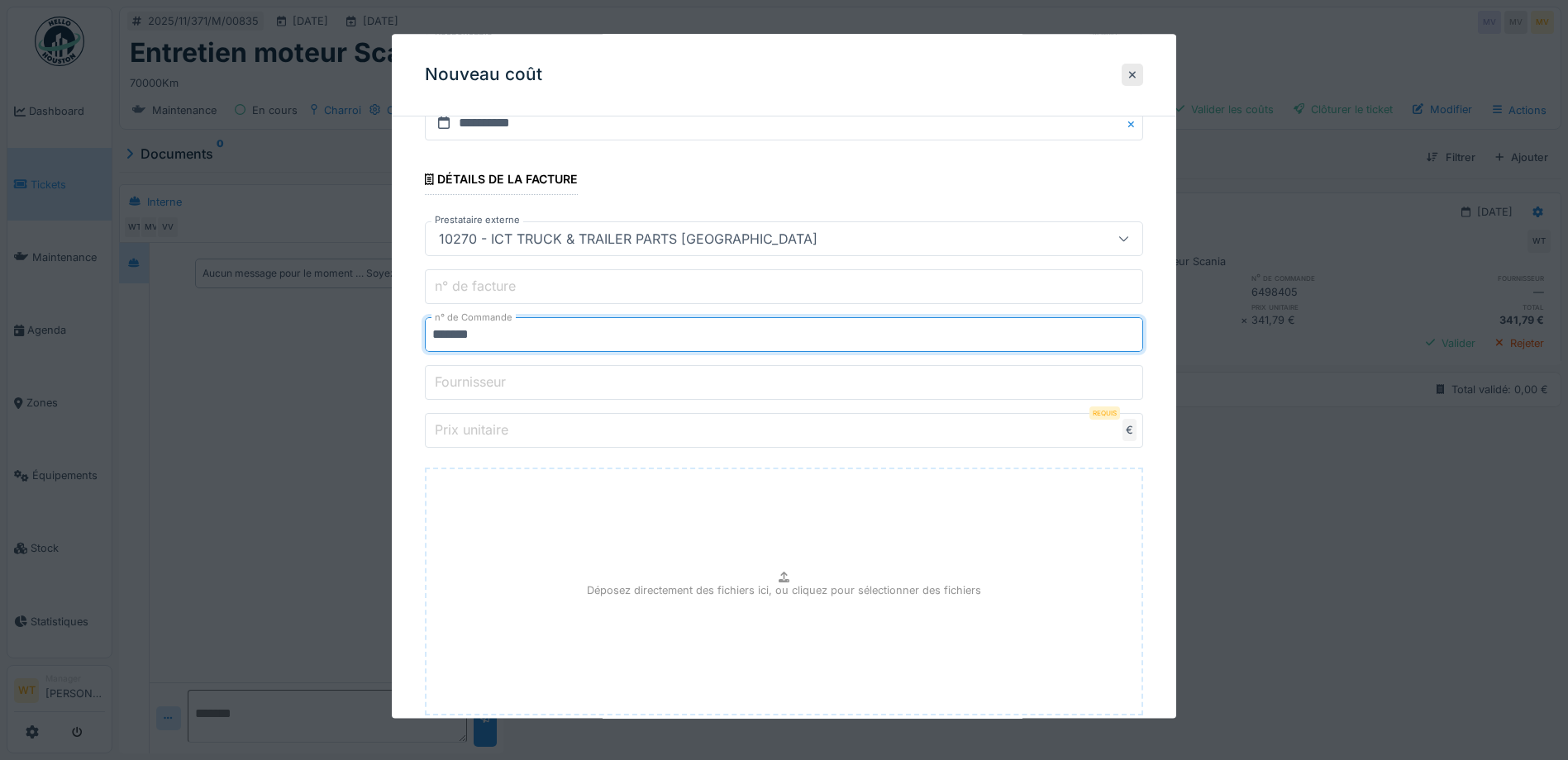 type on "*******" 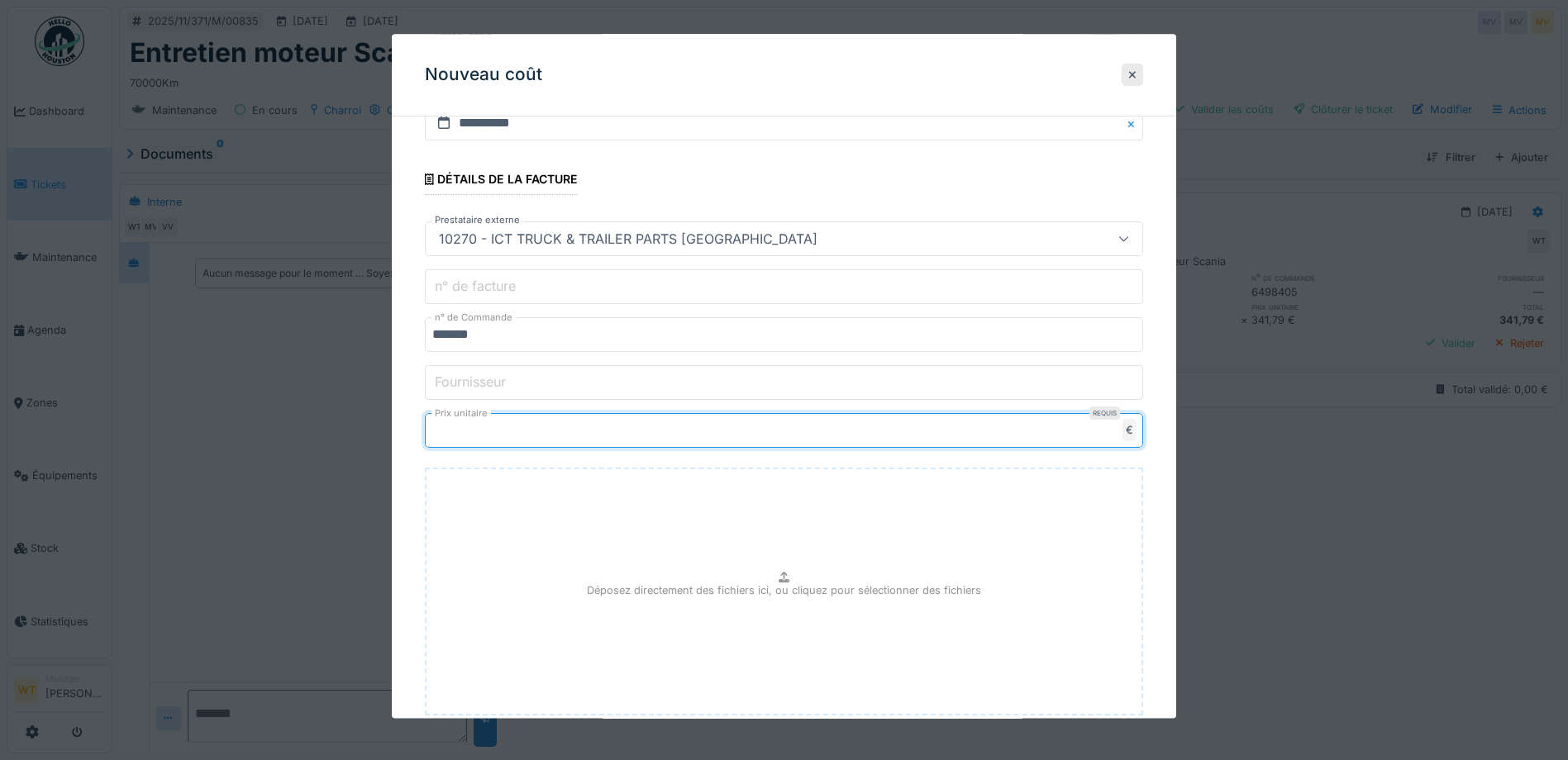 type on "**" 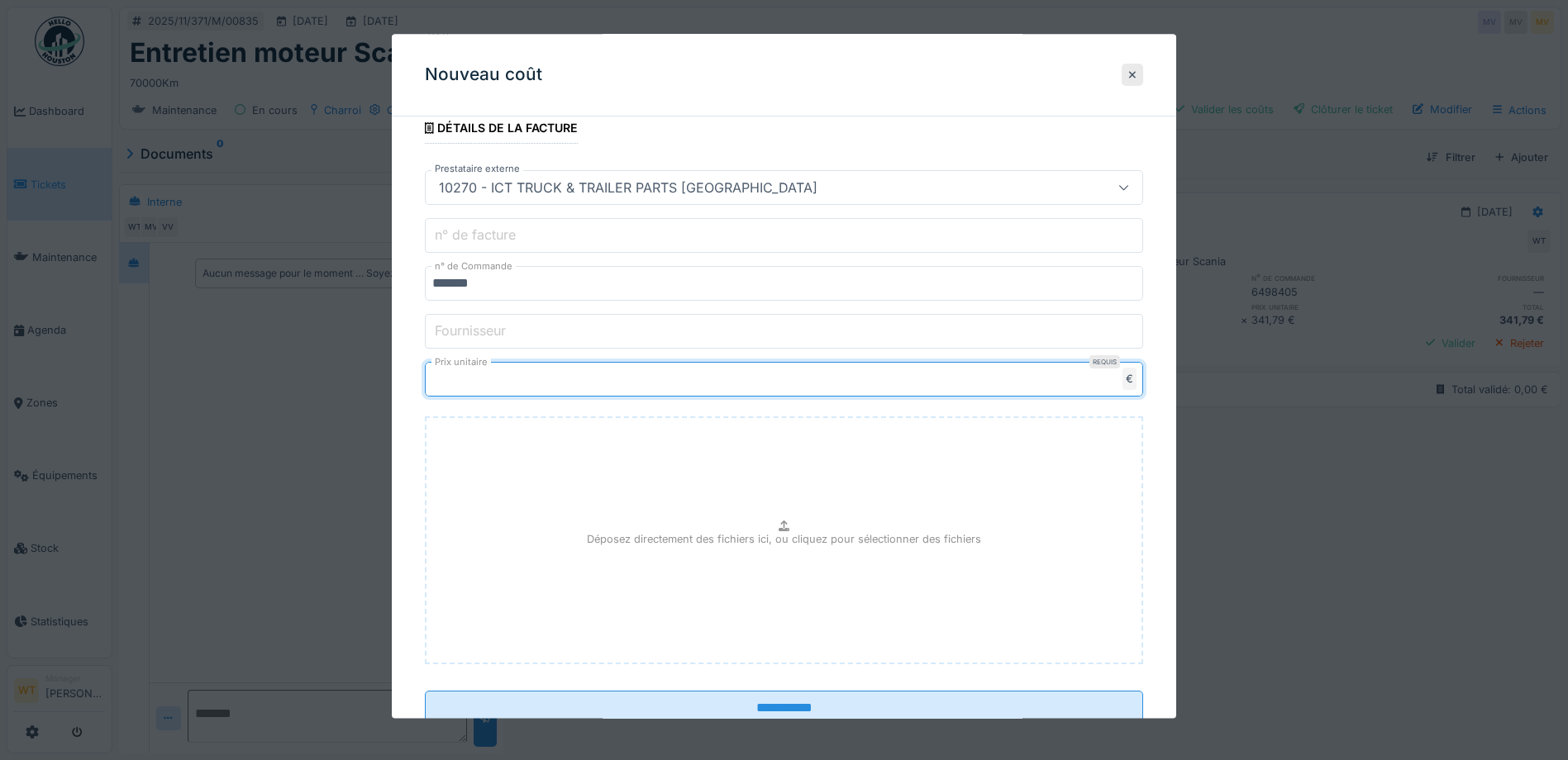 scroll, scrollTop: 435, scrollLeft: 0, axis: vertical 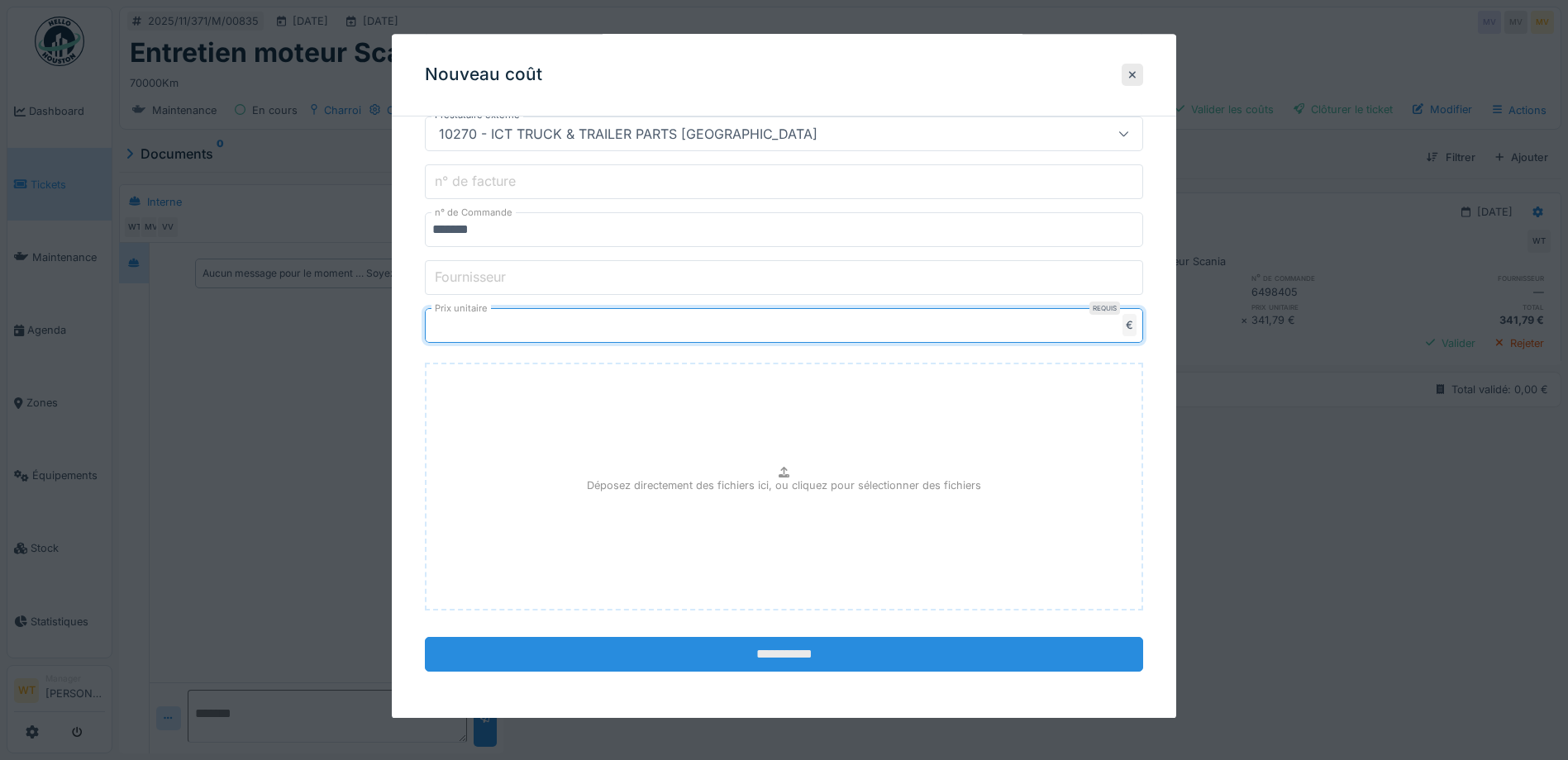 type on "*****" 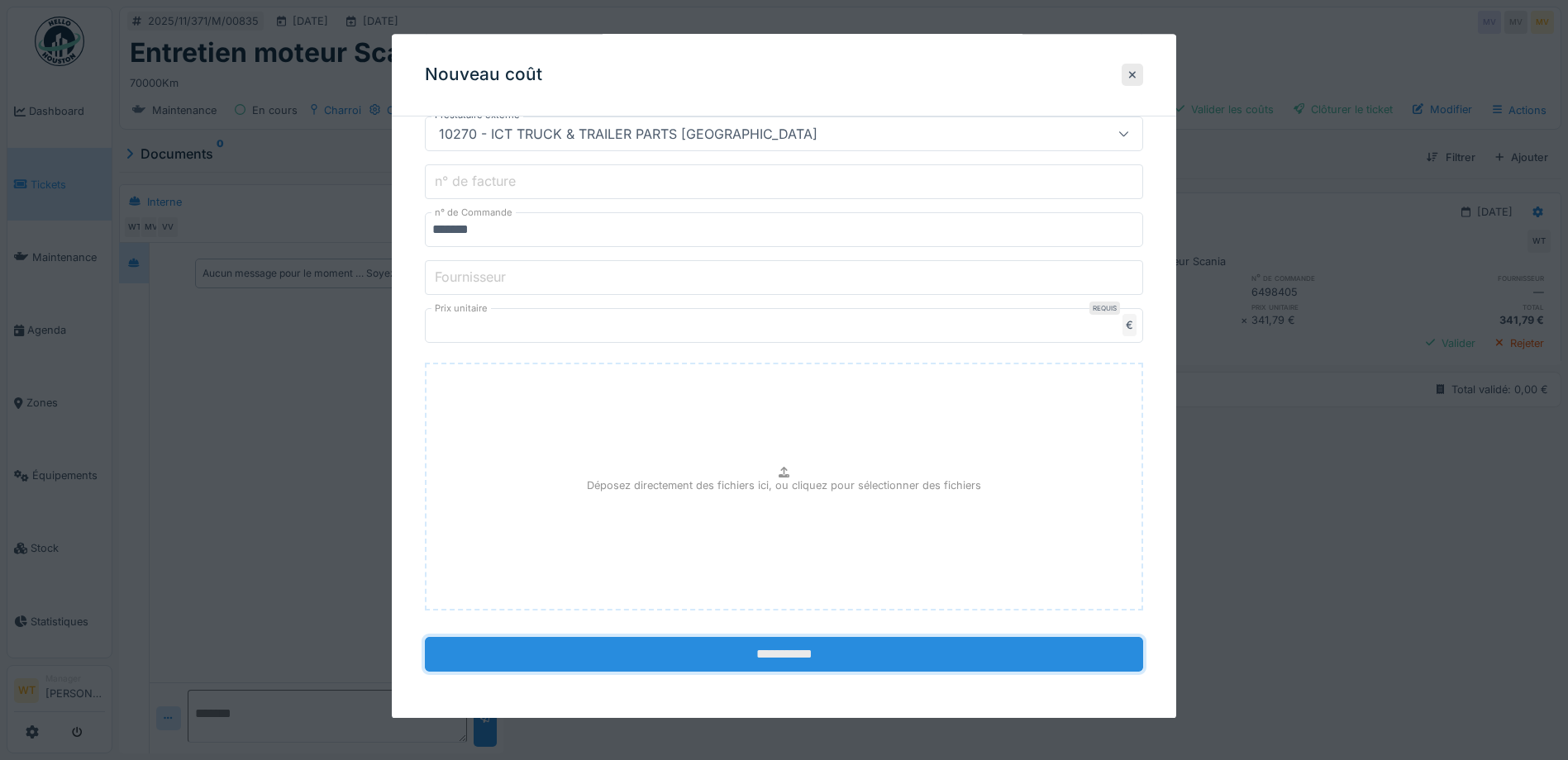 click on "**********" at bounding box center [784, 655] 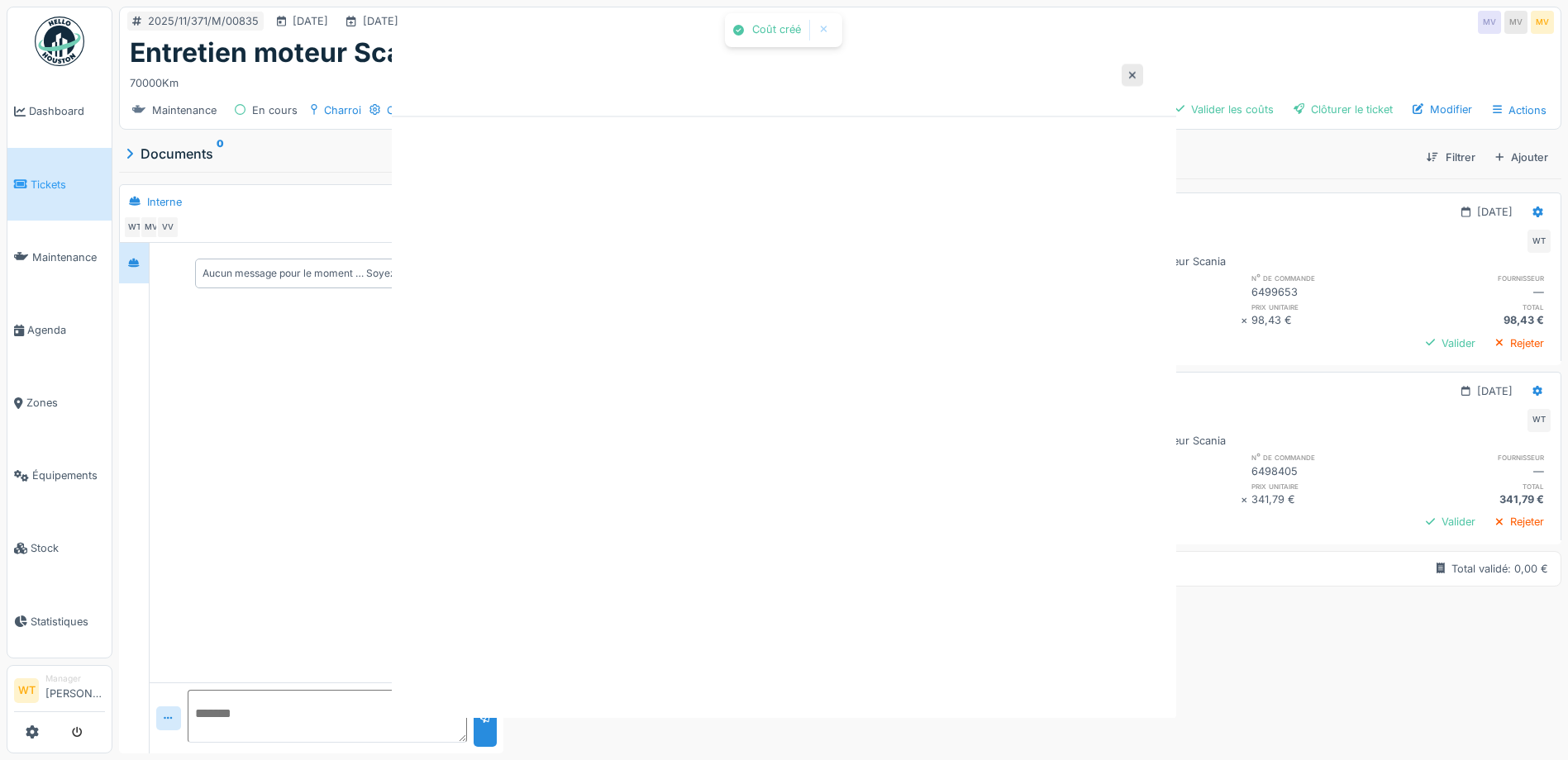 scroll, scrollTop: 0, scrollLeft: 0, axis: both 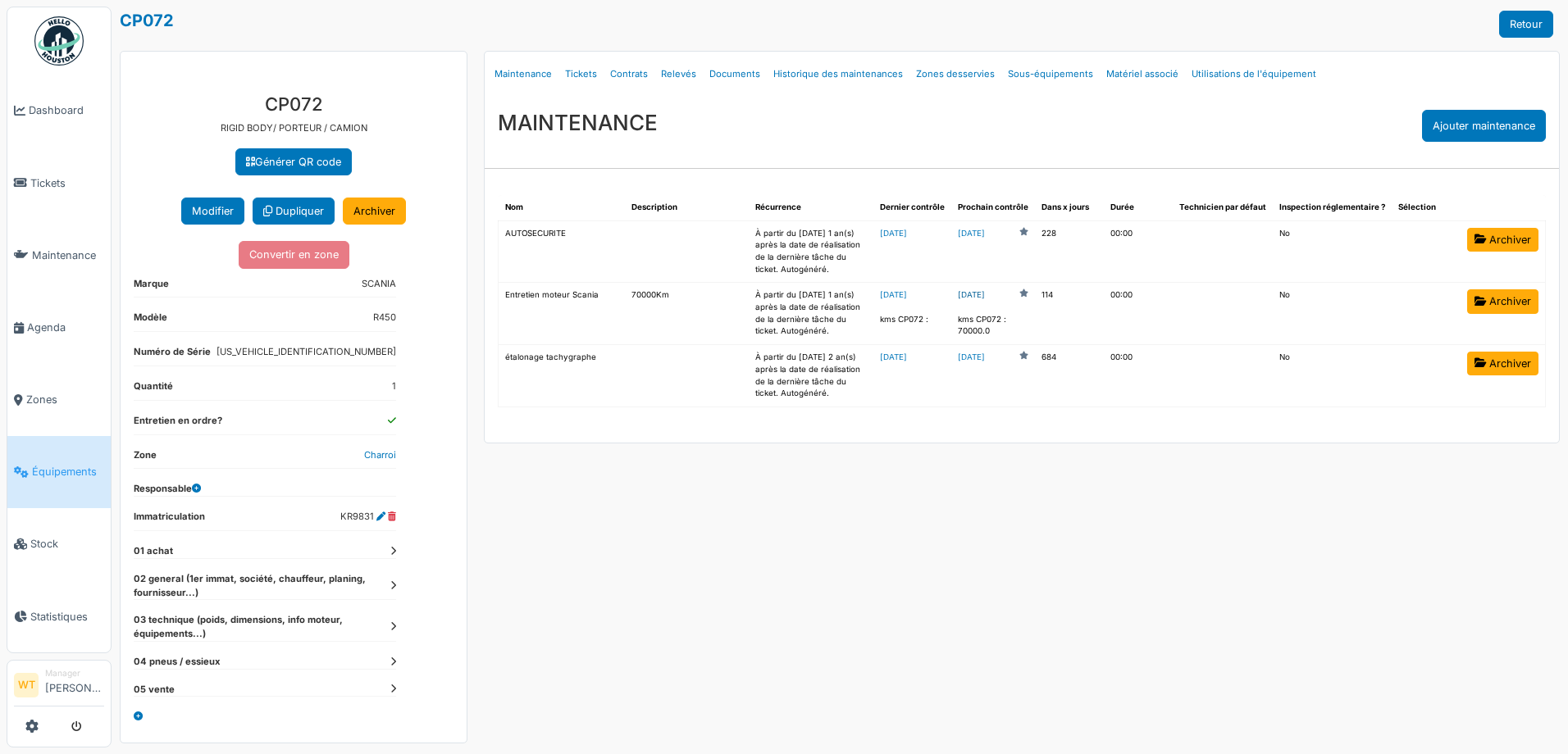 click on "[DATE]" at bounding box center [971, 295] 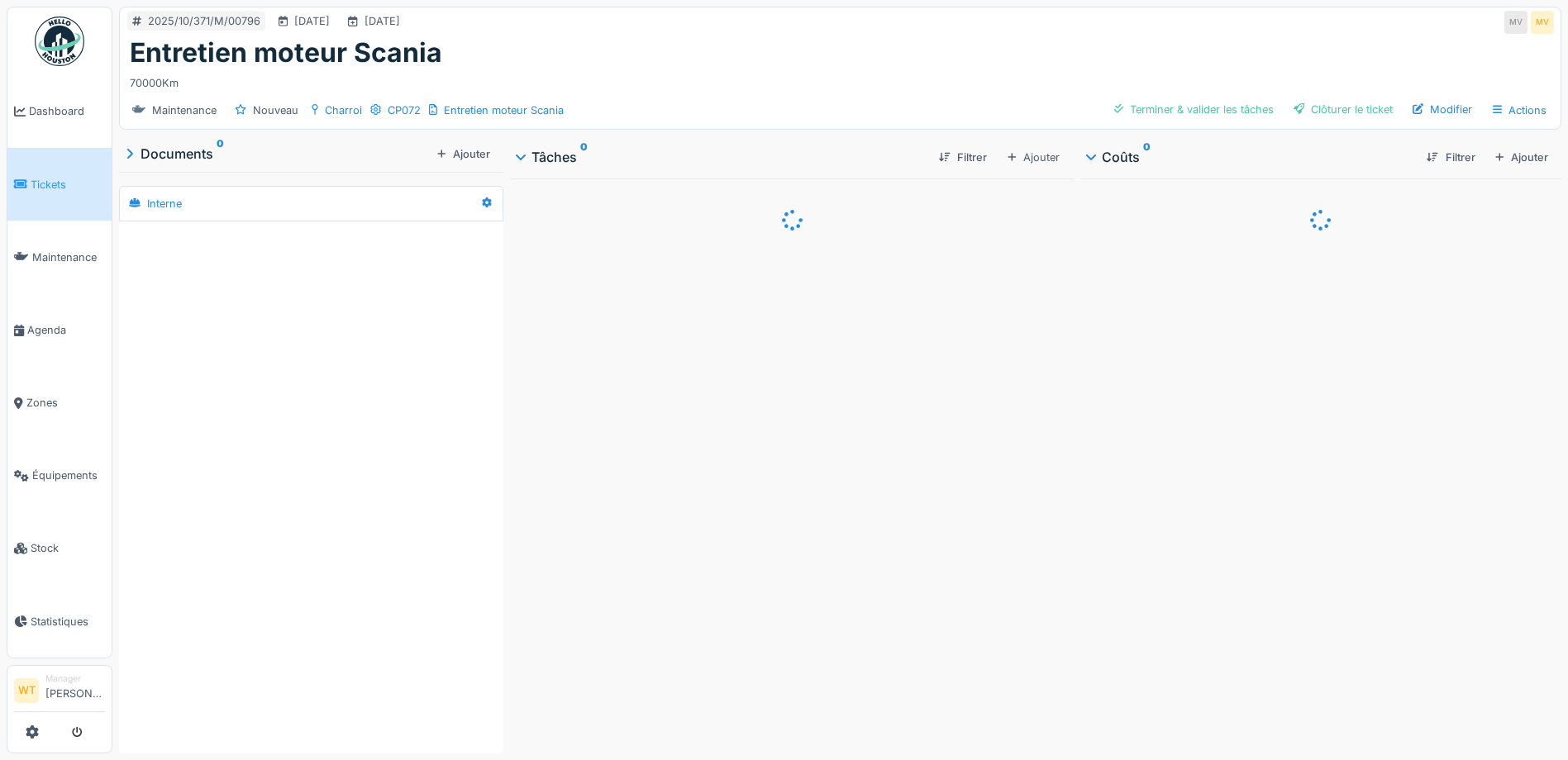 scroll, scrollTop: 0, scrollLeft: 0, axis: both 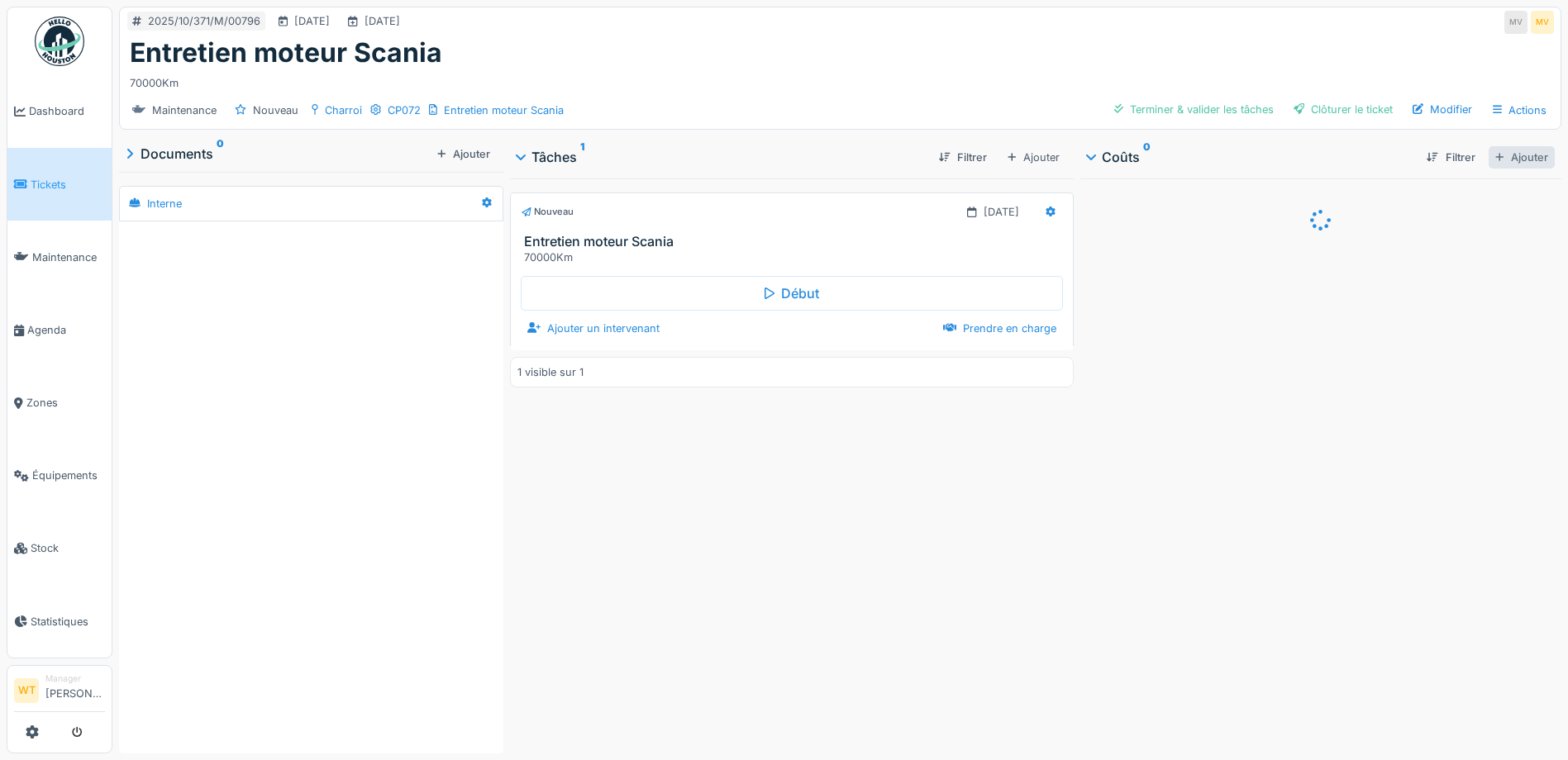 click on "Ajouter" at bounding box center [1522, 157] 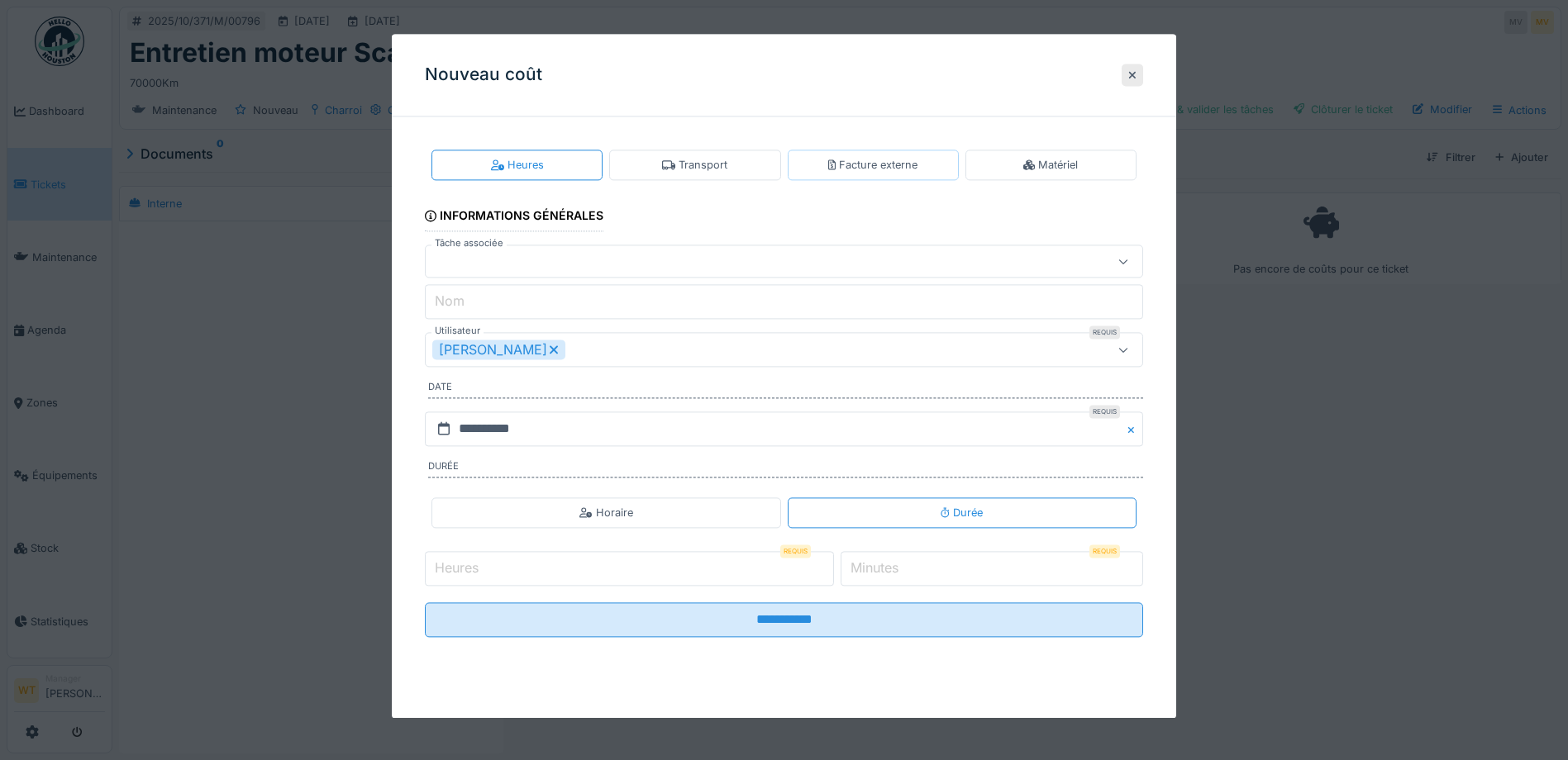 click on "Facture externe" at bounding box center [873, 164] 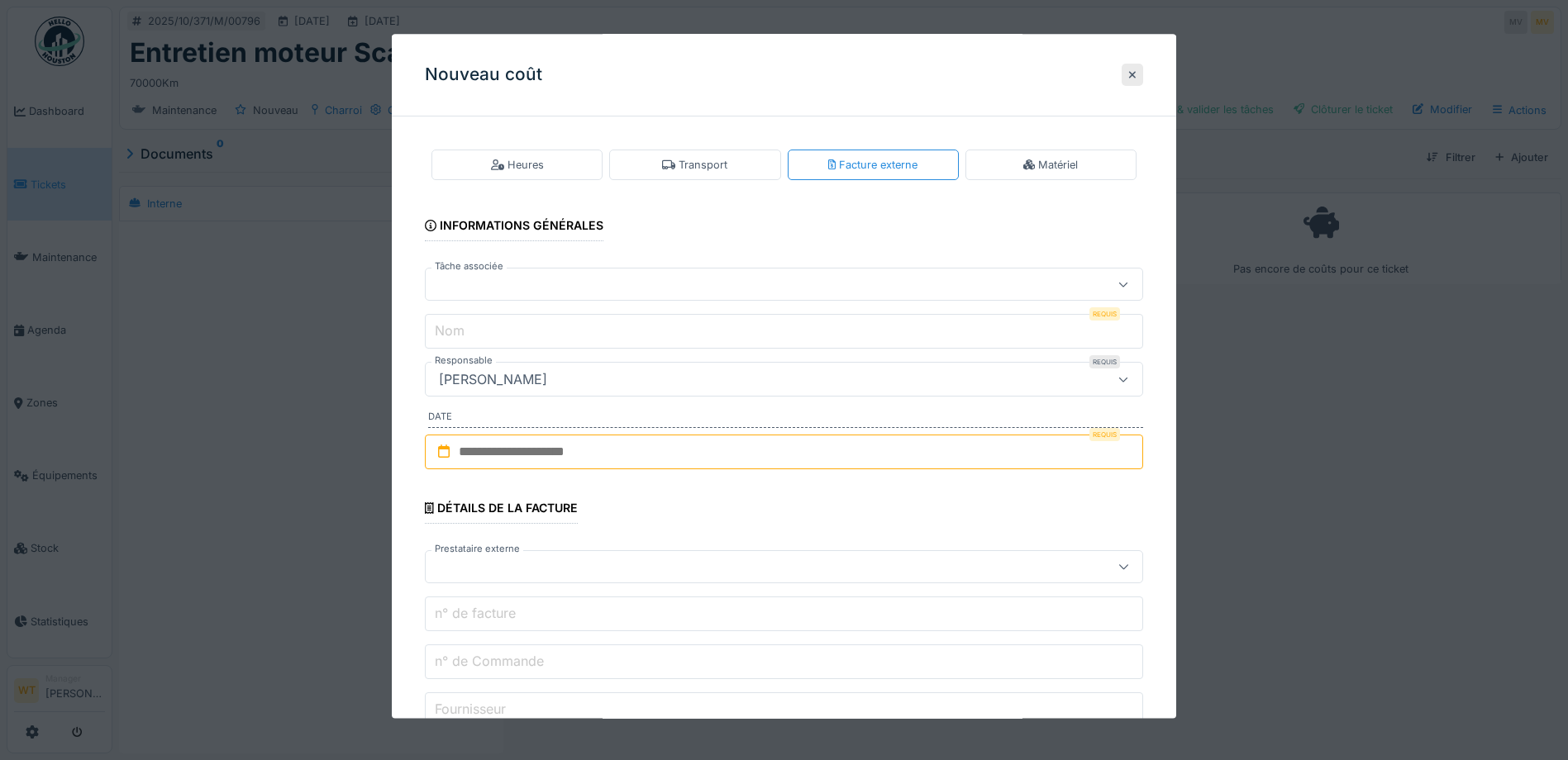 click at bounding box center [748, 285] 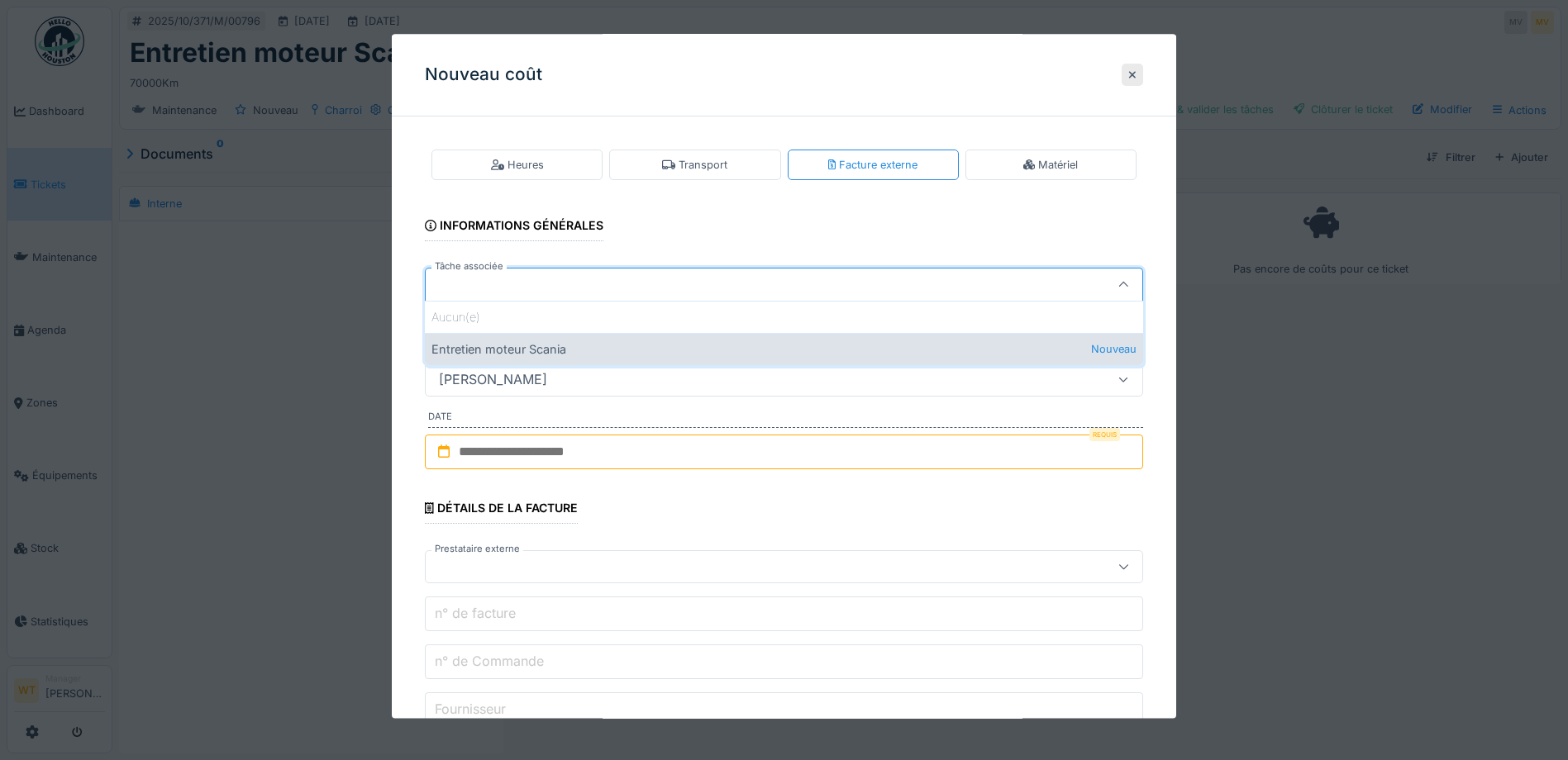 click on "Entretien moteur Scania    Nouveau" at bounding box center [784, 349] 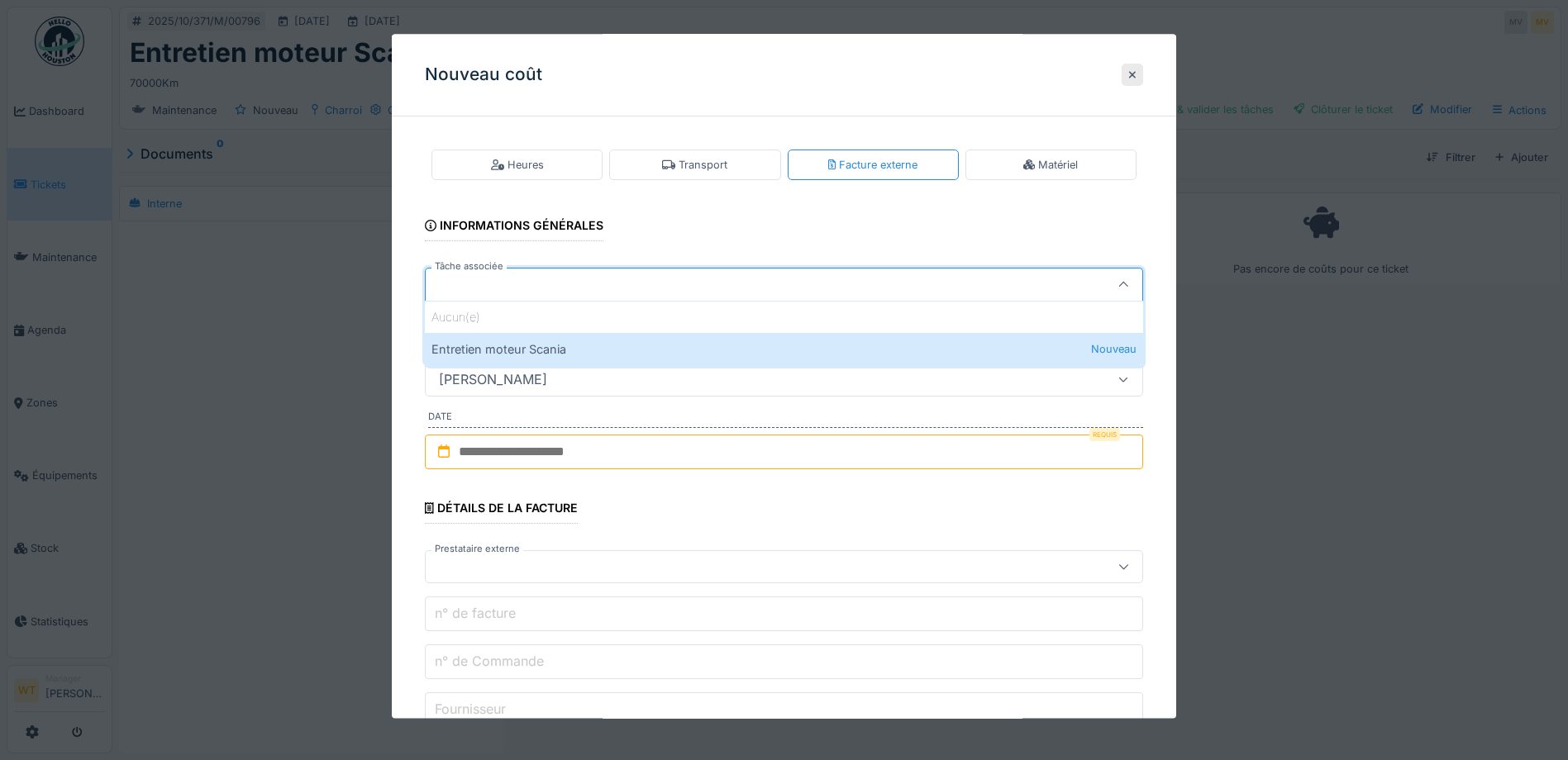 type on "******" 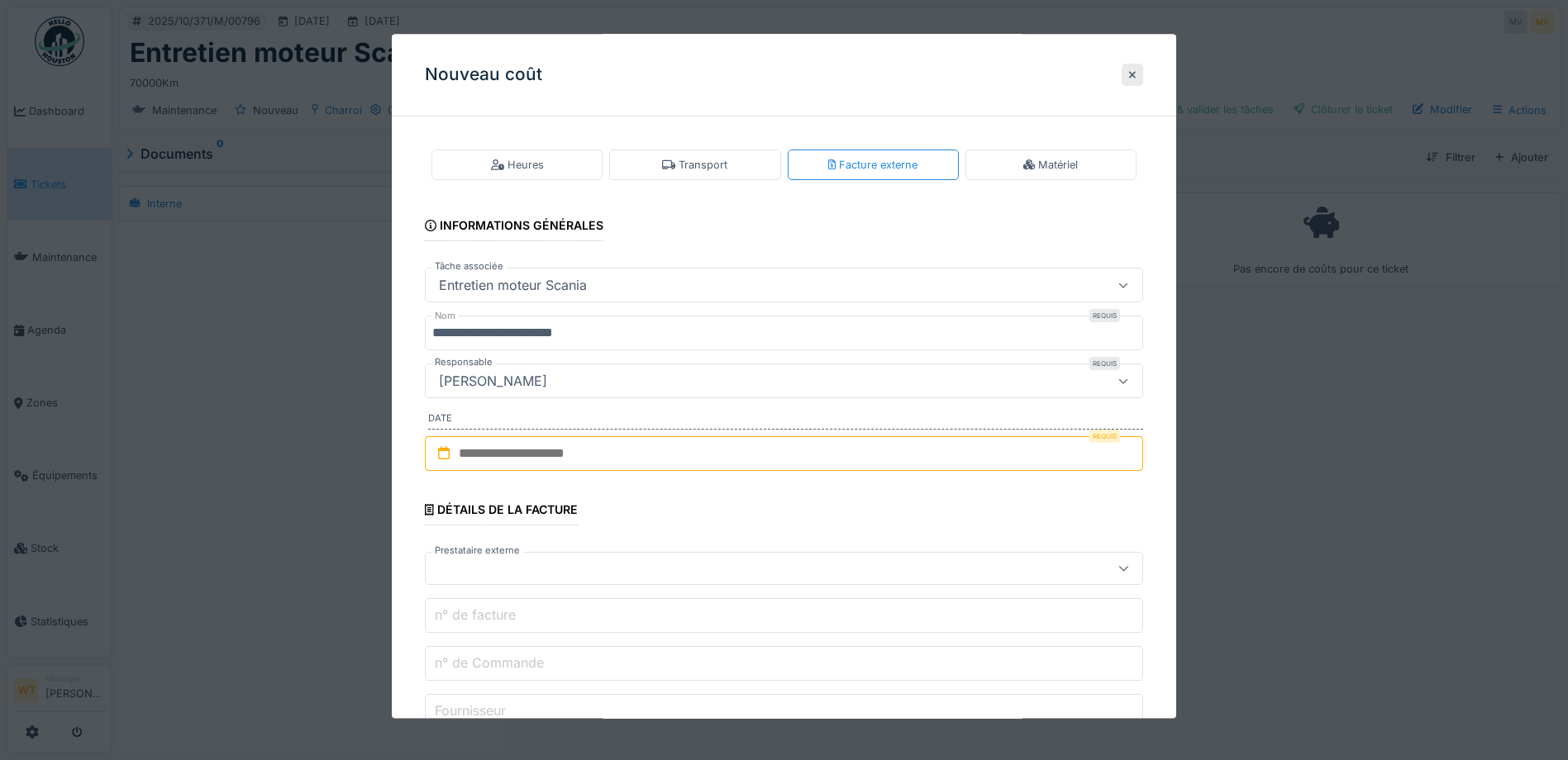 click on "**********" at bounding box center (784, 334) 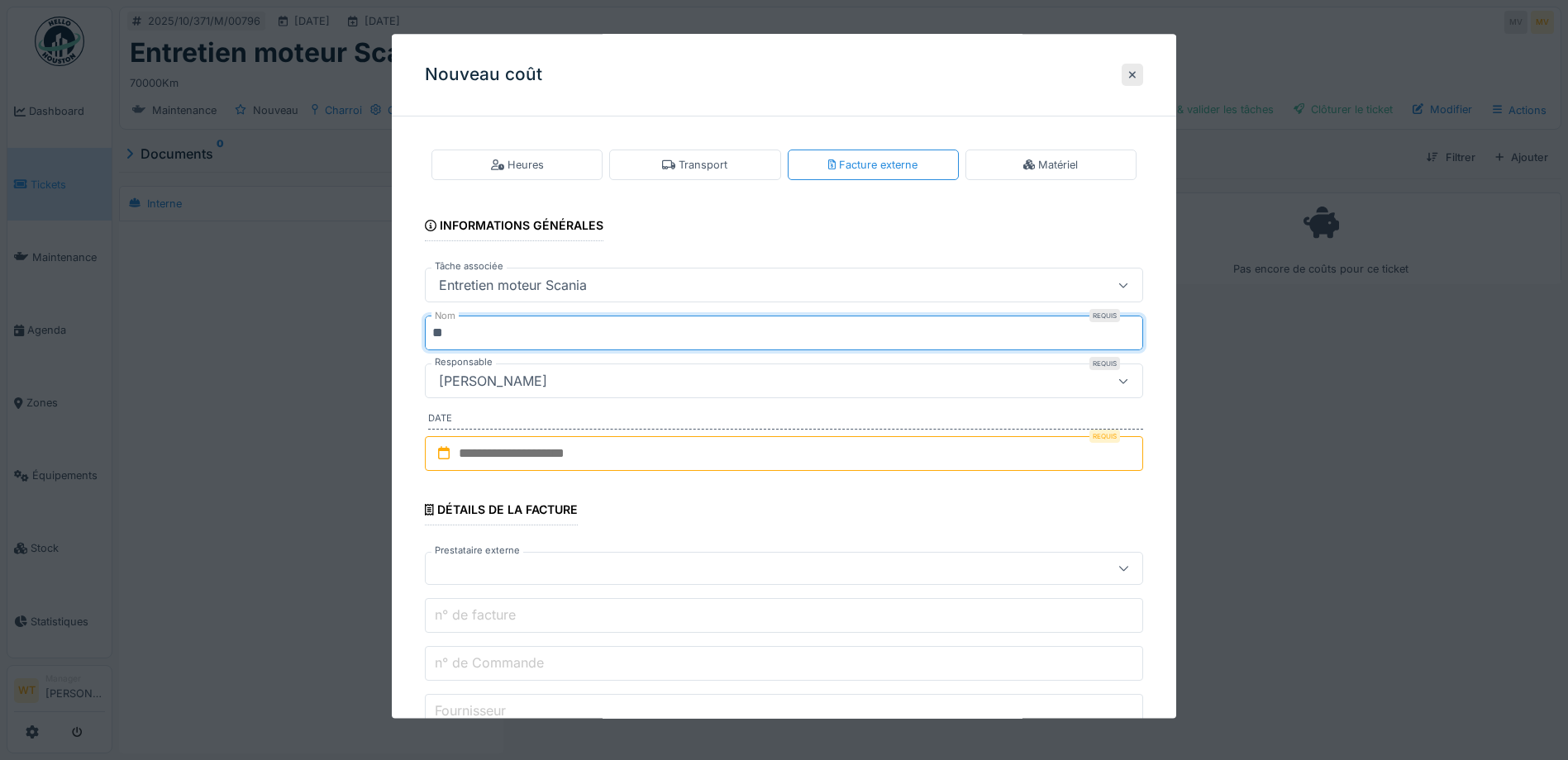 type on "*" 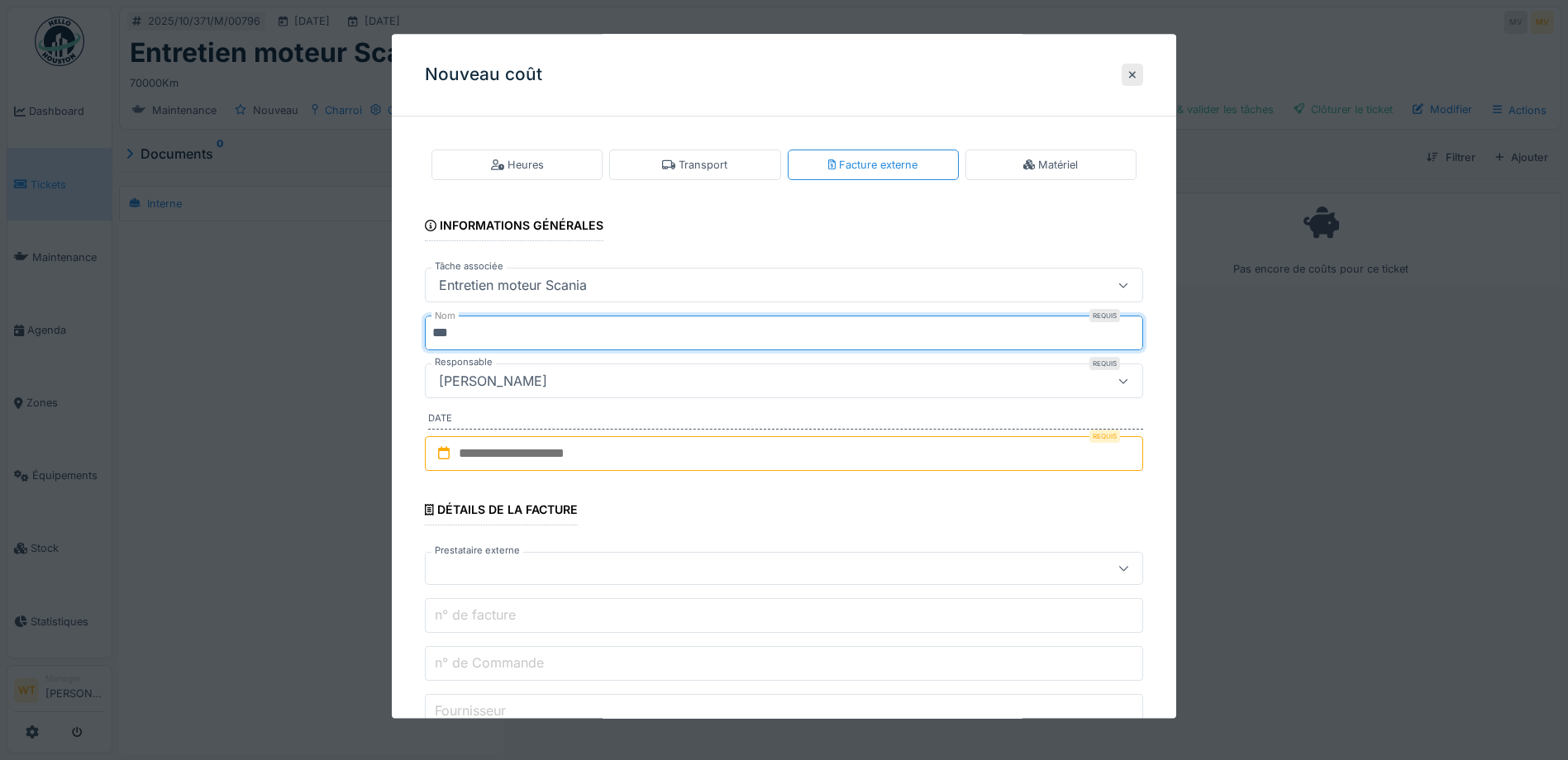 type on "***" 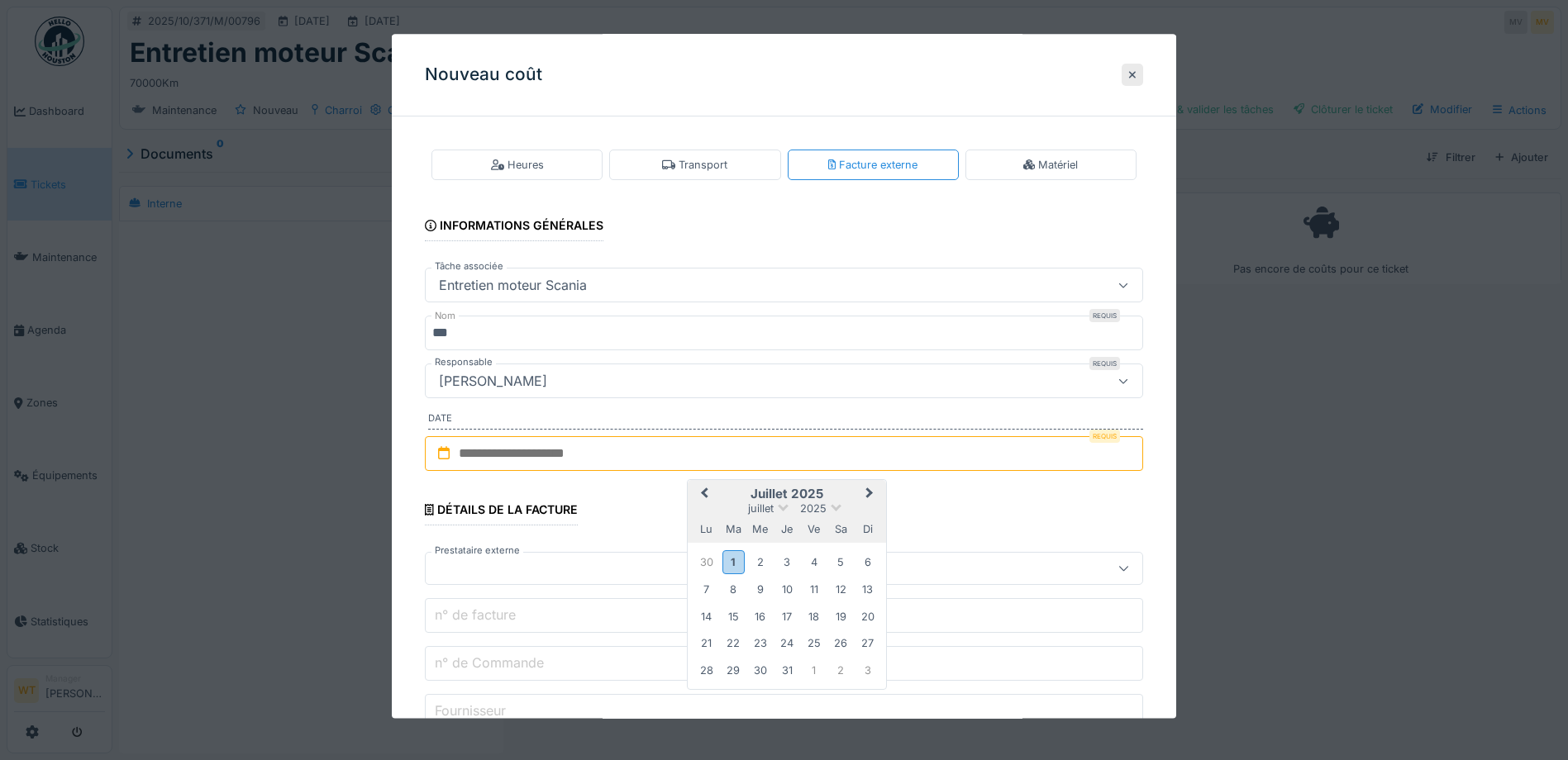 click on "Previous Month" at bounding box center (704, 494) 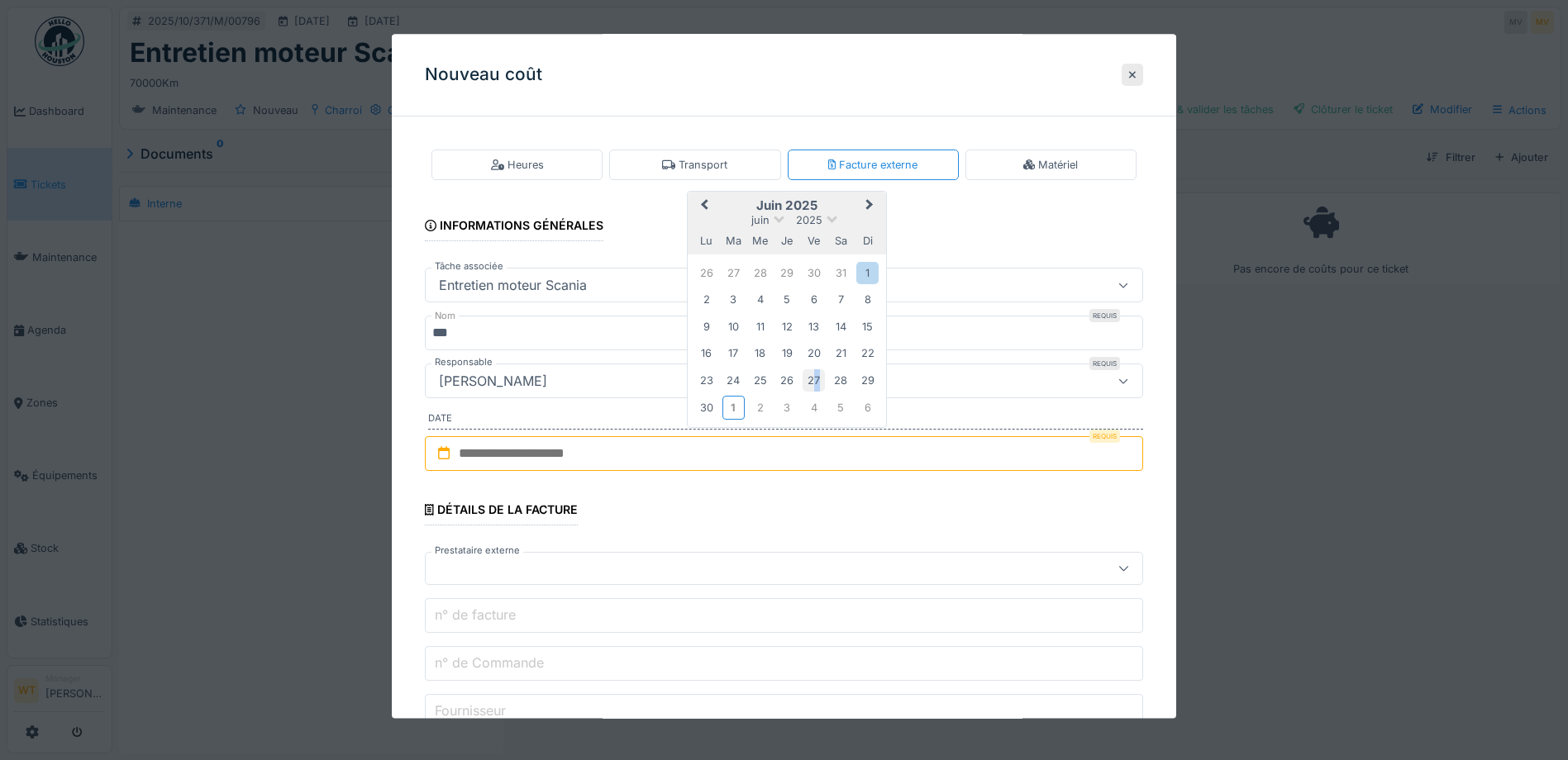 click on "27" at bounding box center (813, 380) 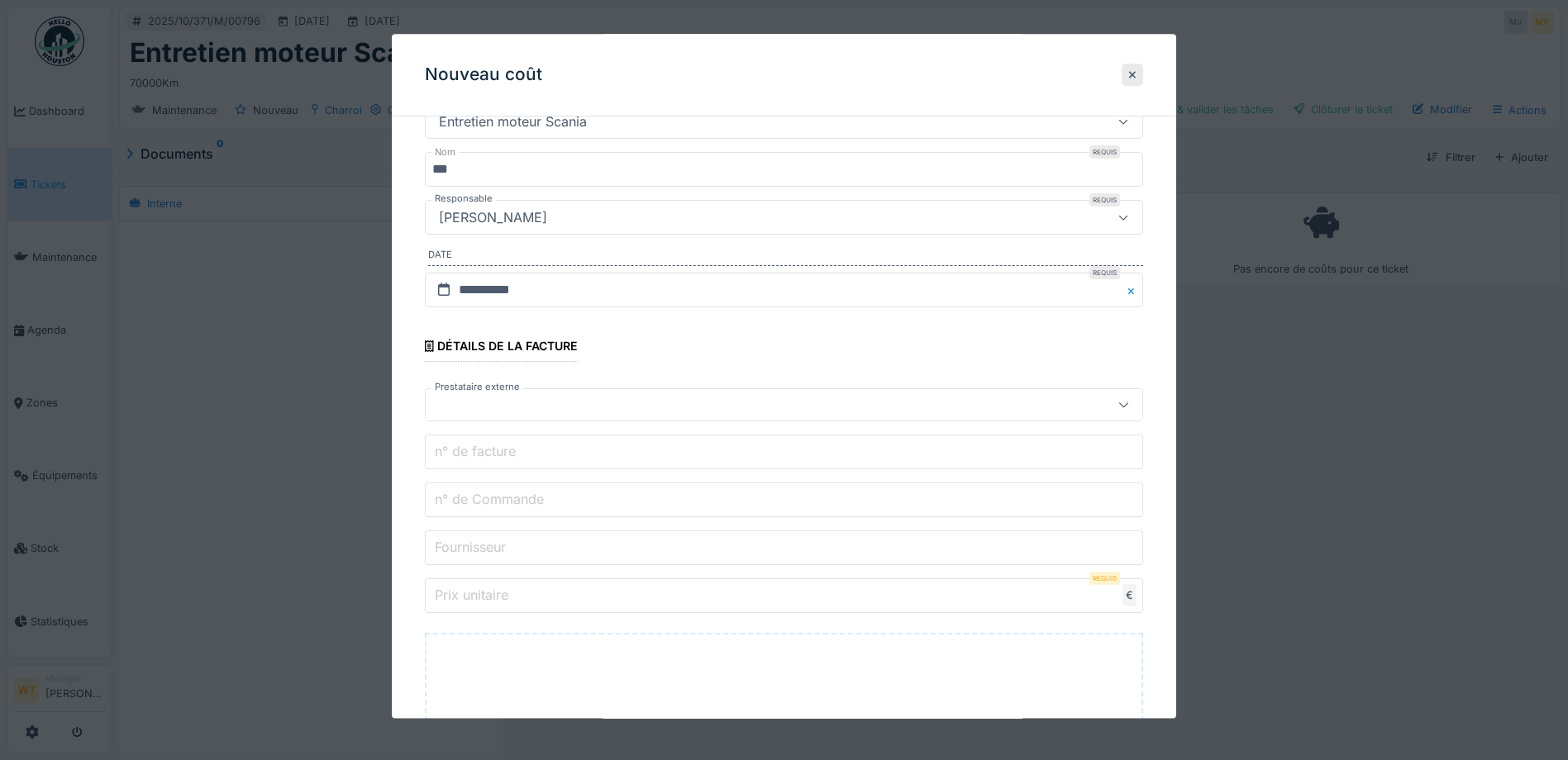scroll, scrollTop: 165, scrollLeft: 0, axis: vertical 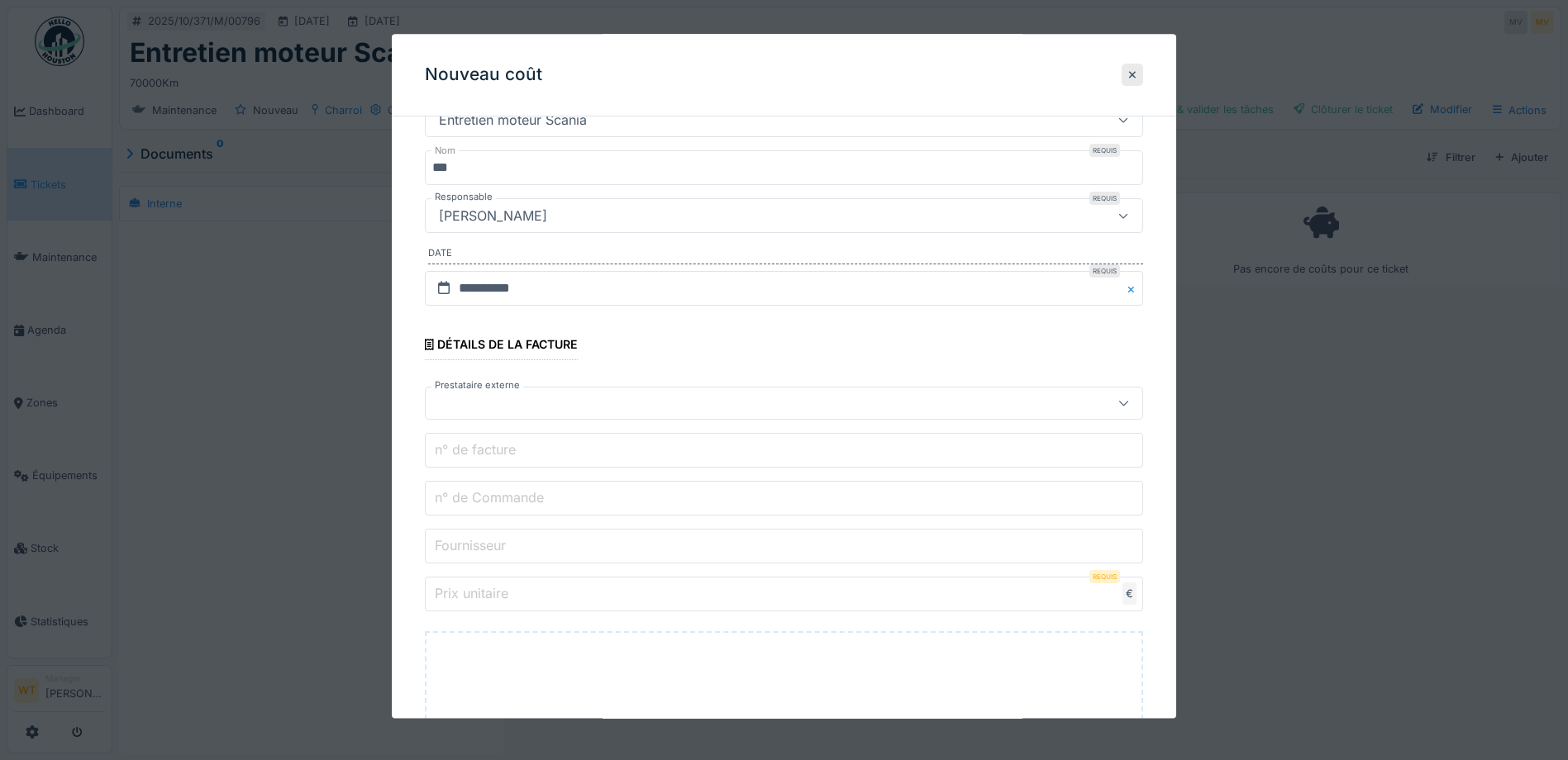 click at bounding box center (748, 404) 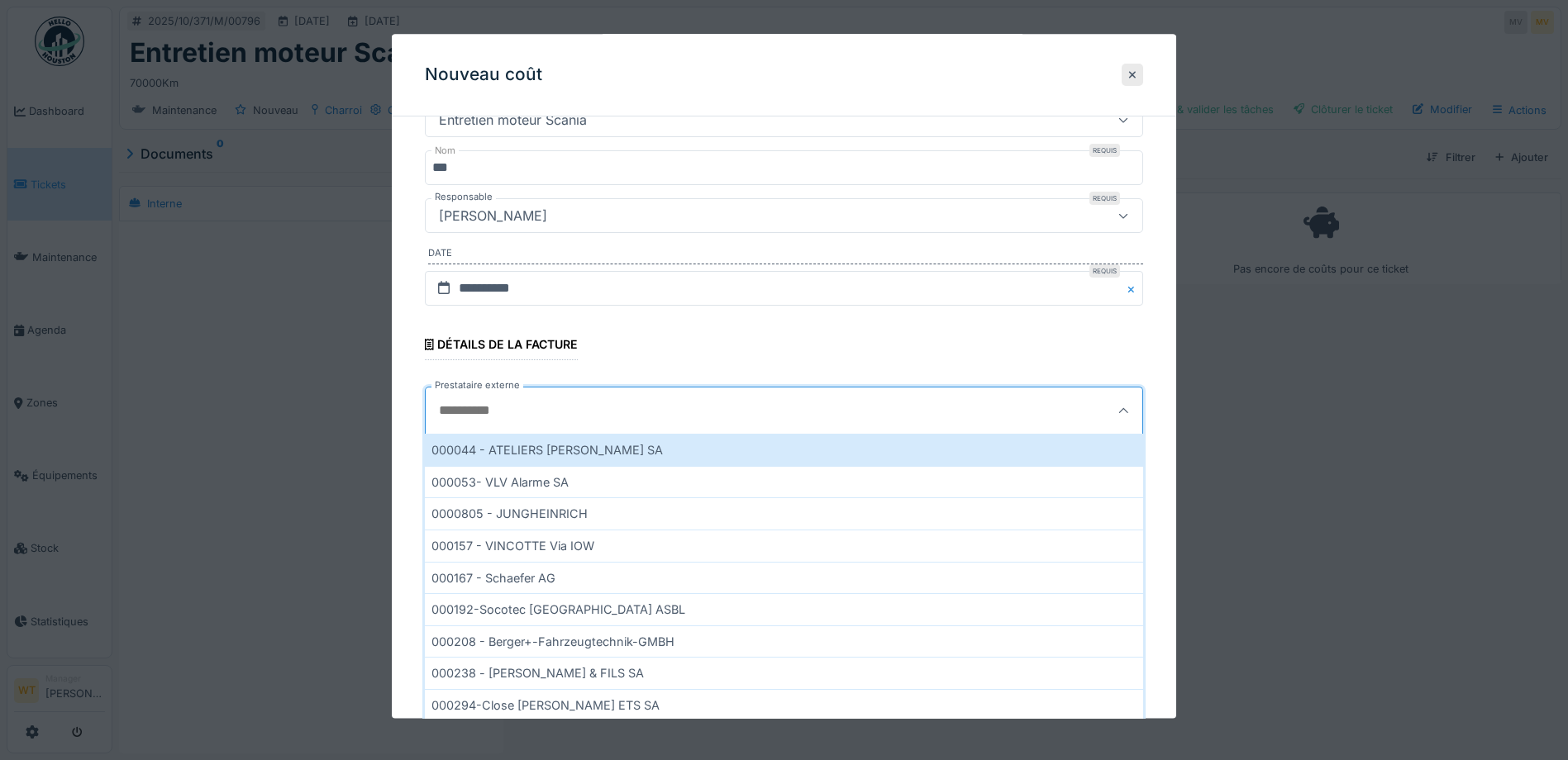 click on "Prestataire externe" at bounding box center [738, 411] 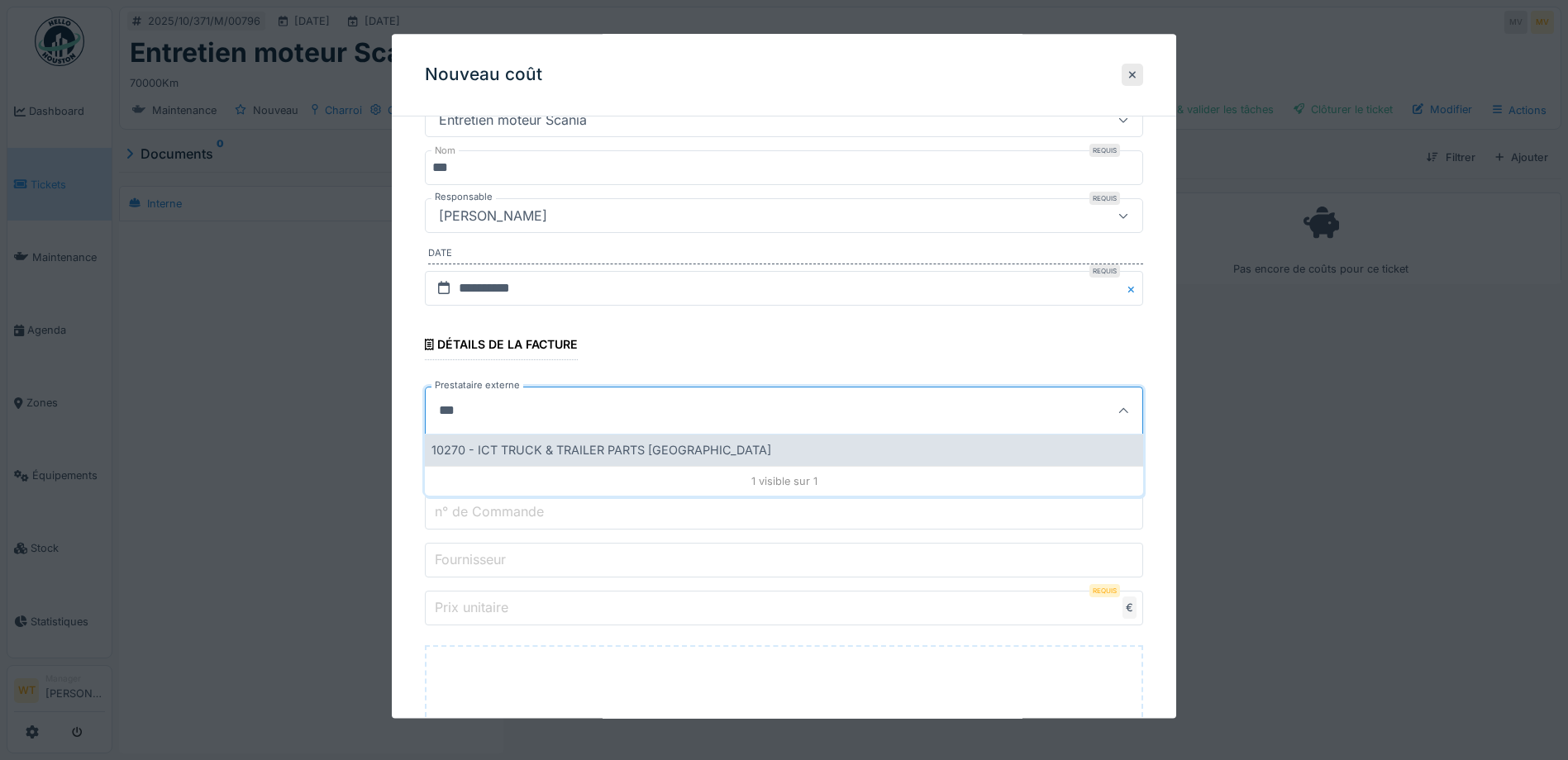 type on "***" 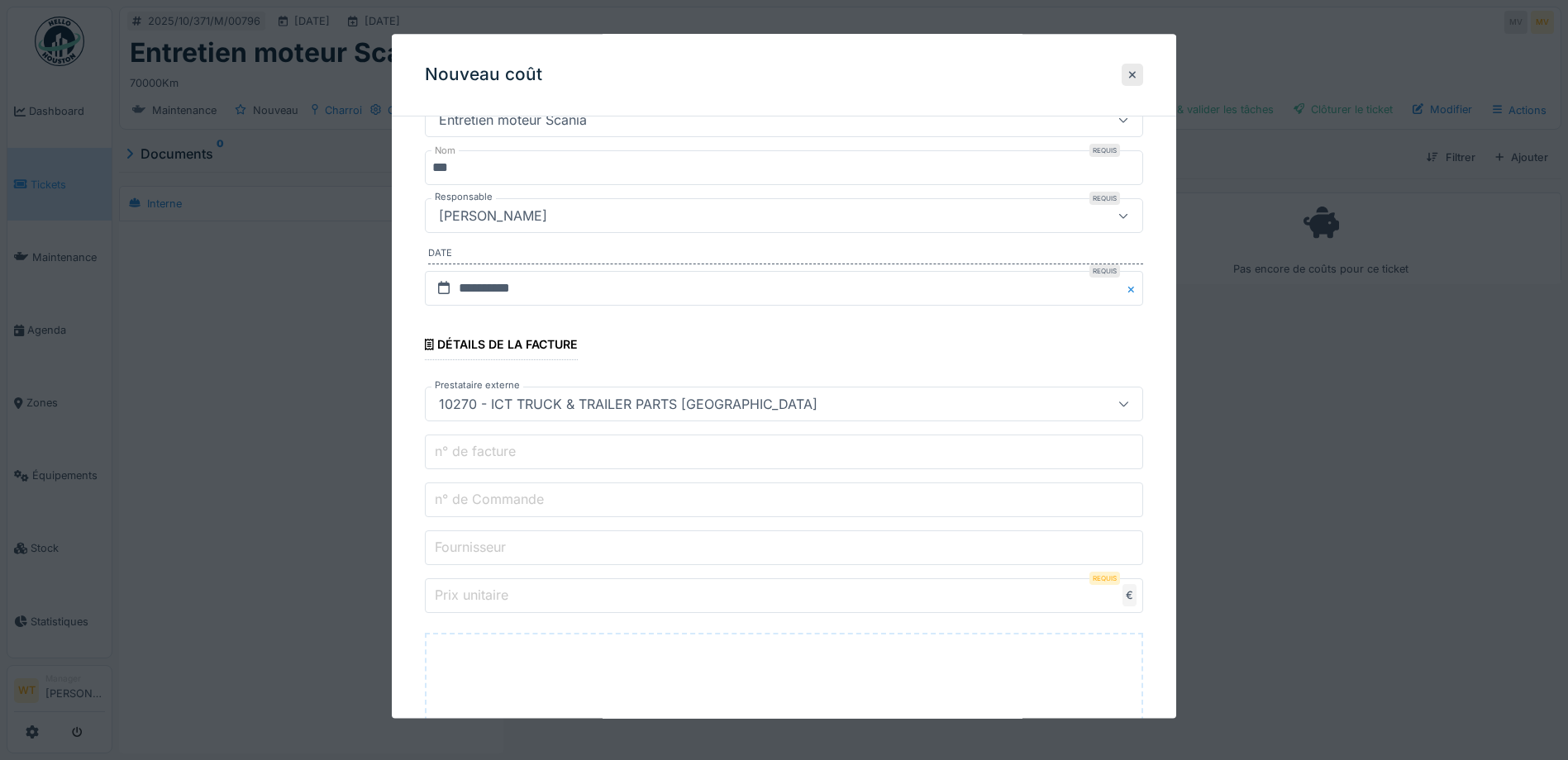 click on "n° de Commande" at bounding box center [784, 501] 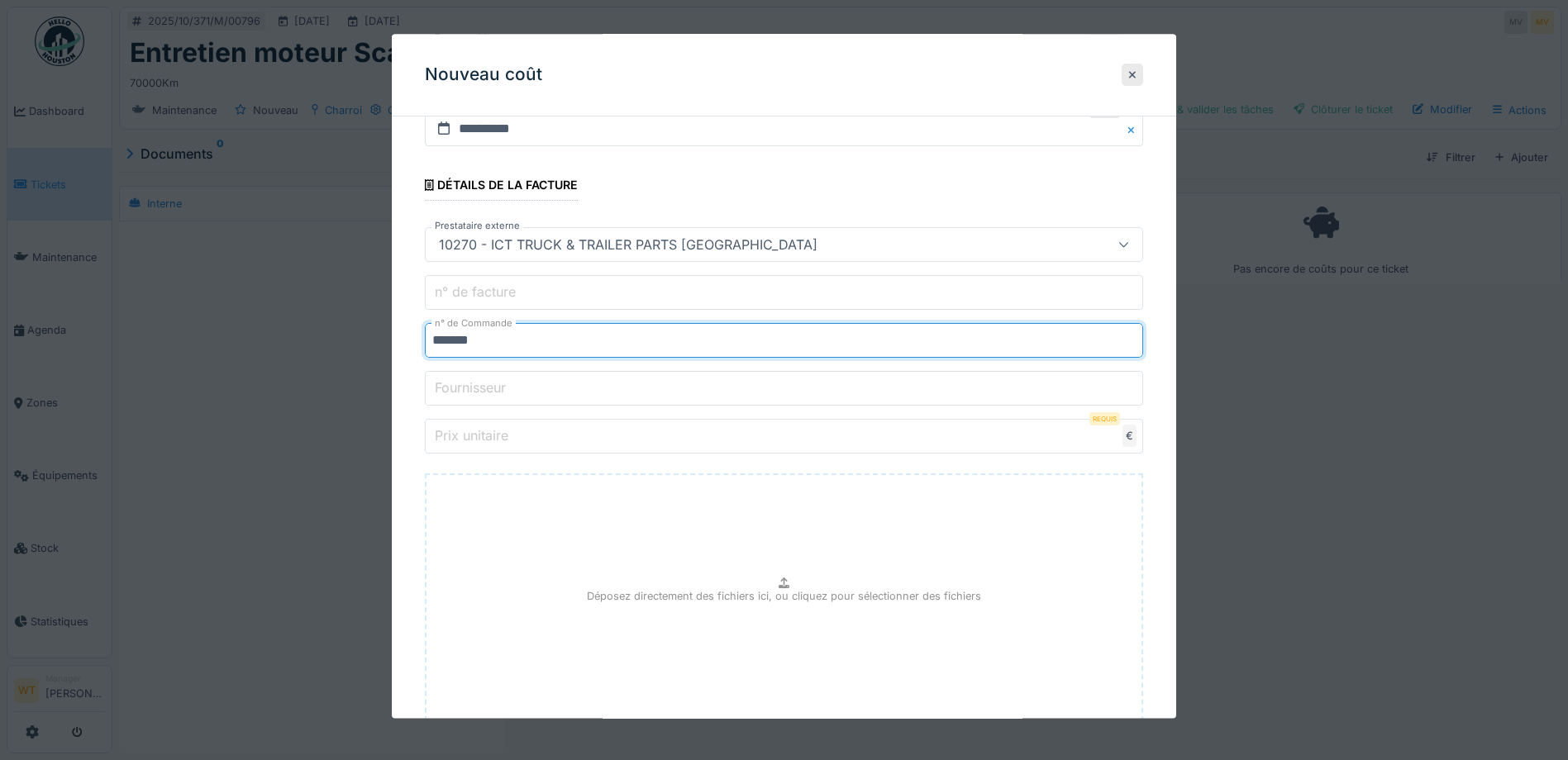 scroll, scrollTop: 330, scrollLeft: 0, axis: vertical 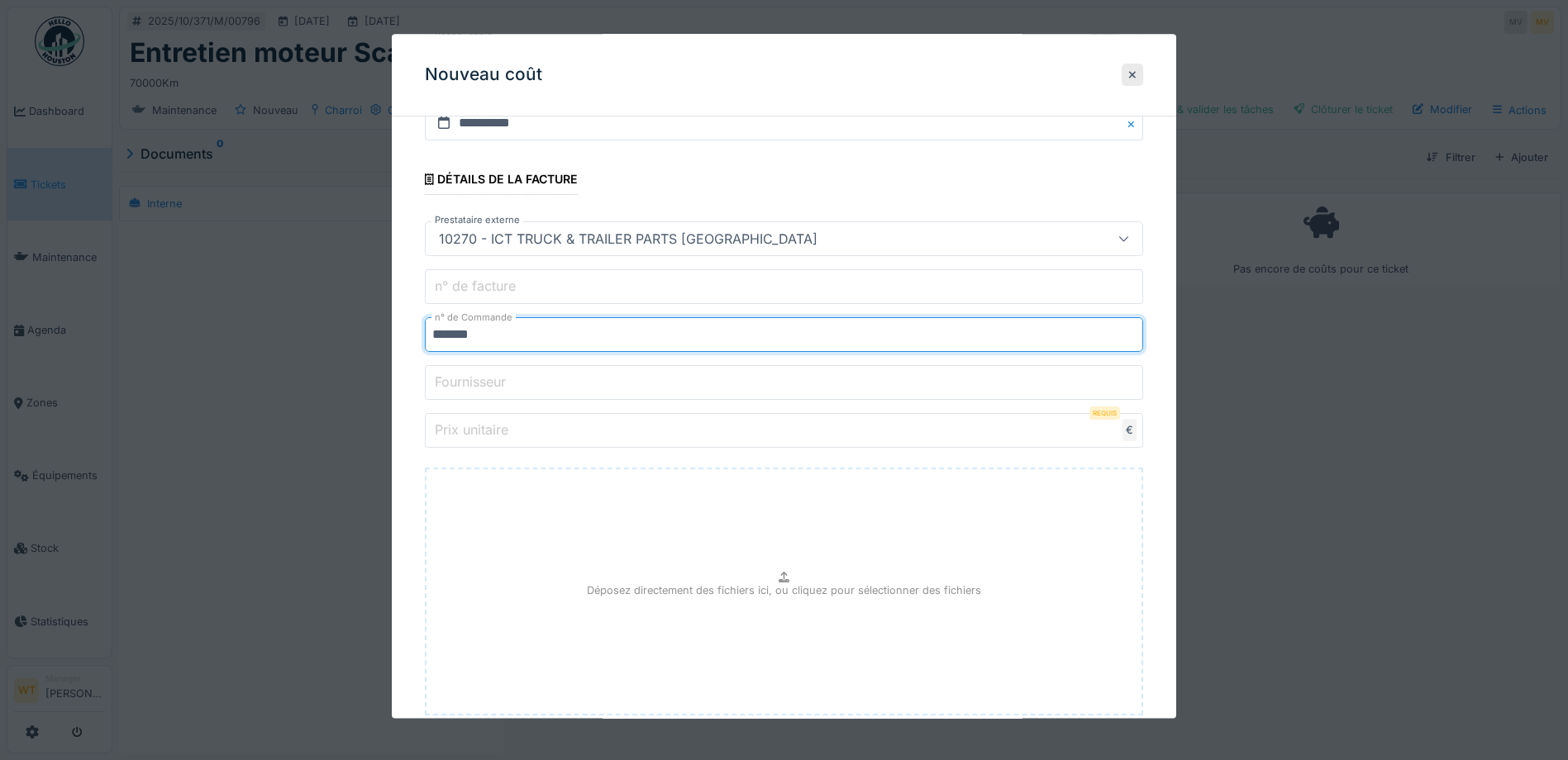 type on "*******" 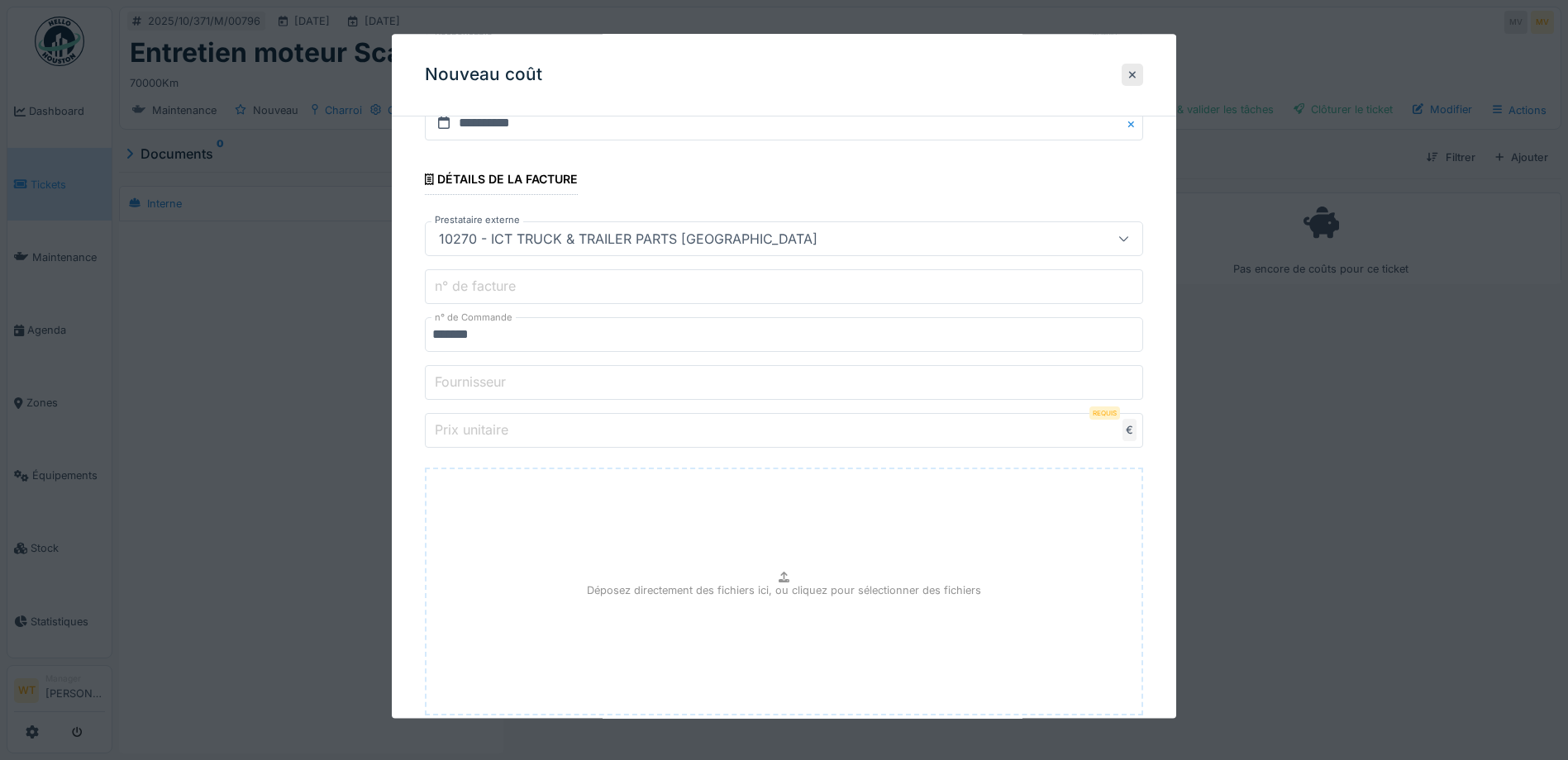 click on "Prix unitaire" at bounding box center [784, 431] 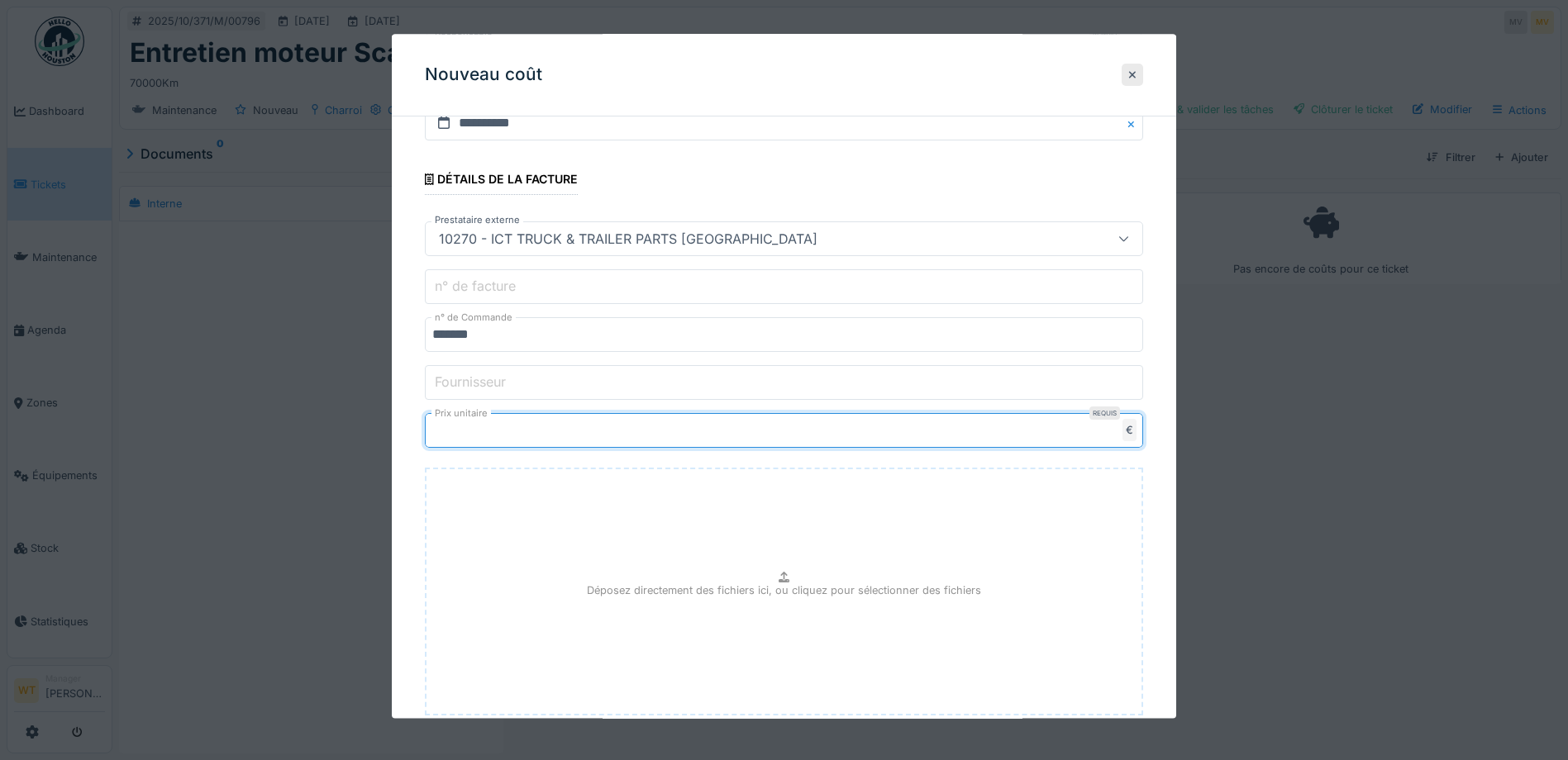type on "**" 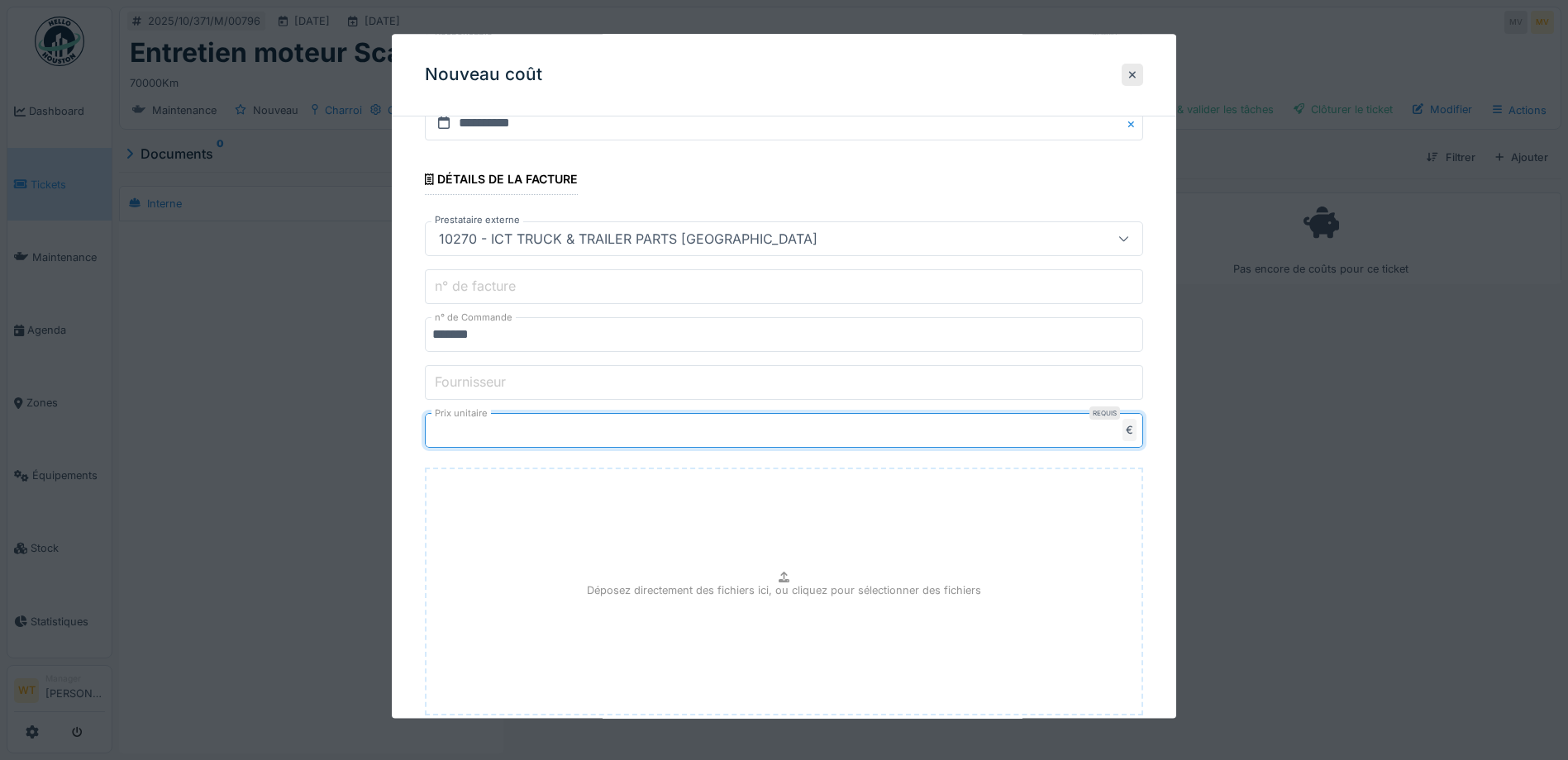 type on "*****" 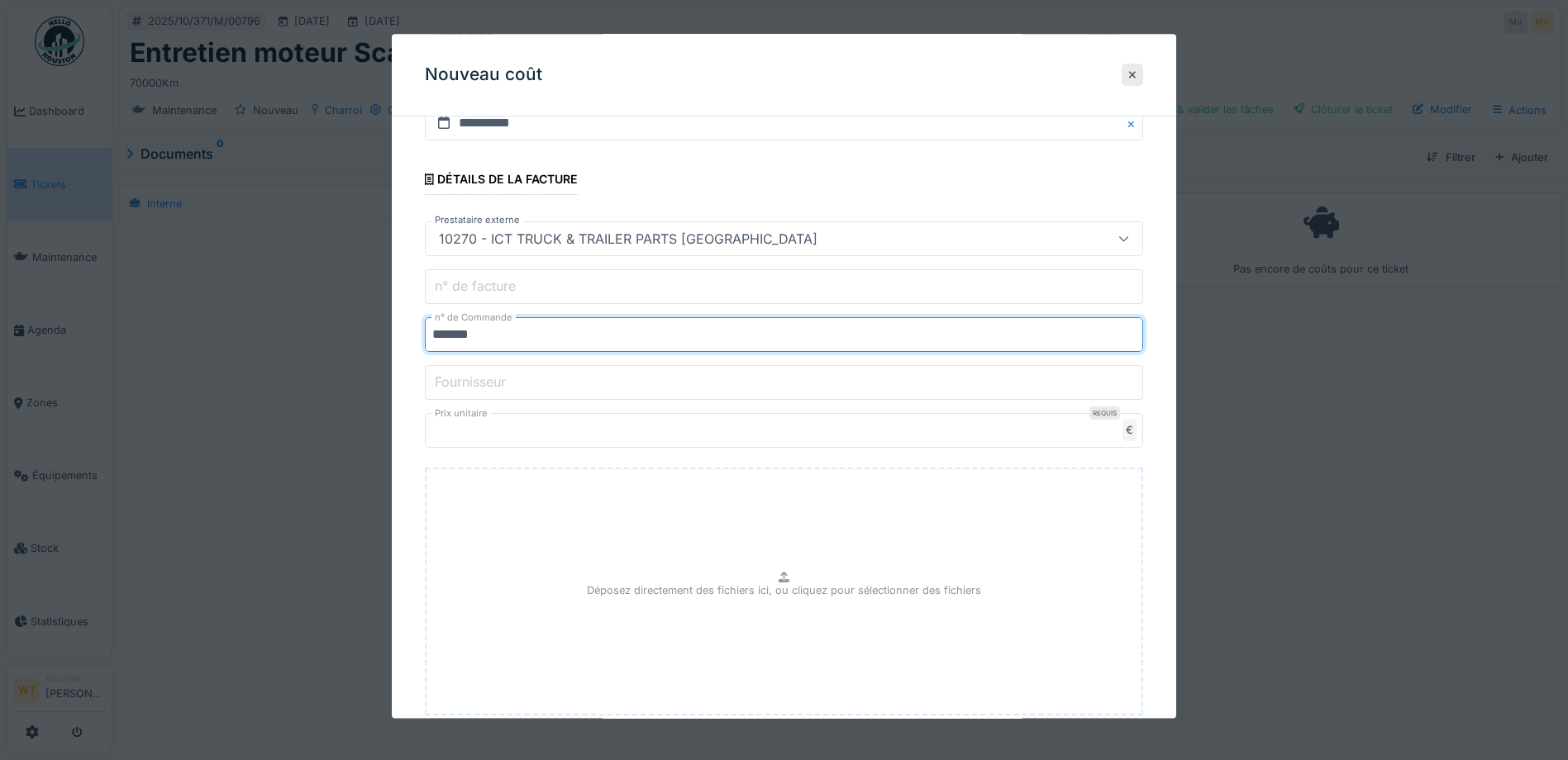 click on "*******" at bounding box center (784, 335) 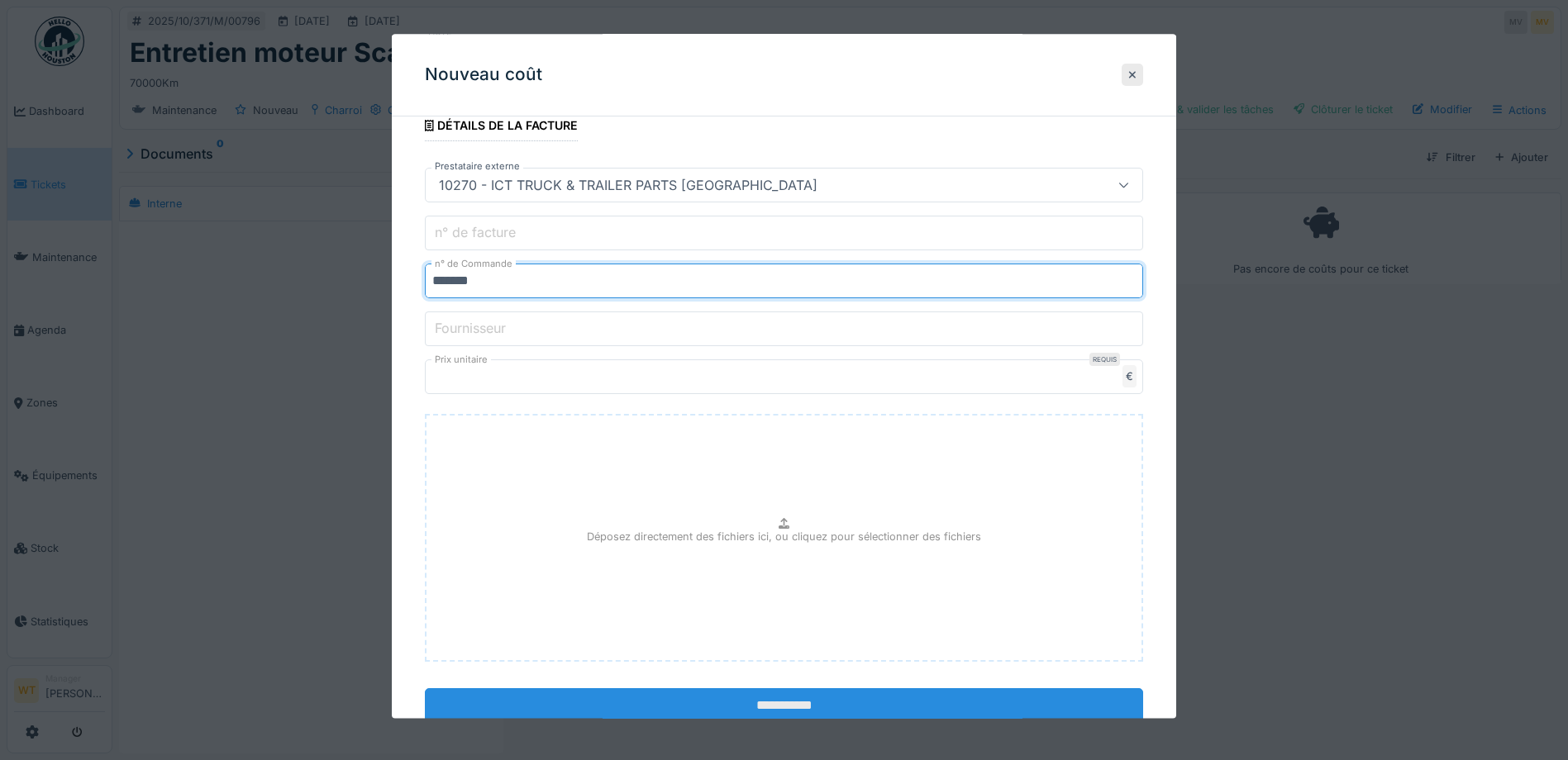 scroll, scrollTop: 435, scrollLeft: 0, axis: vertical 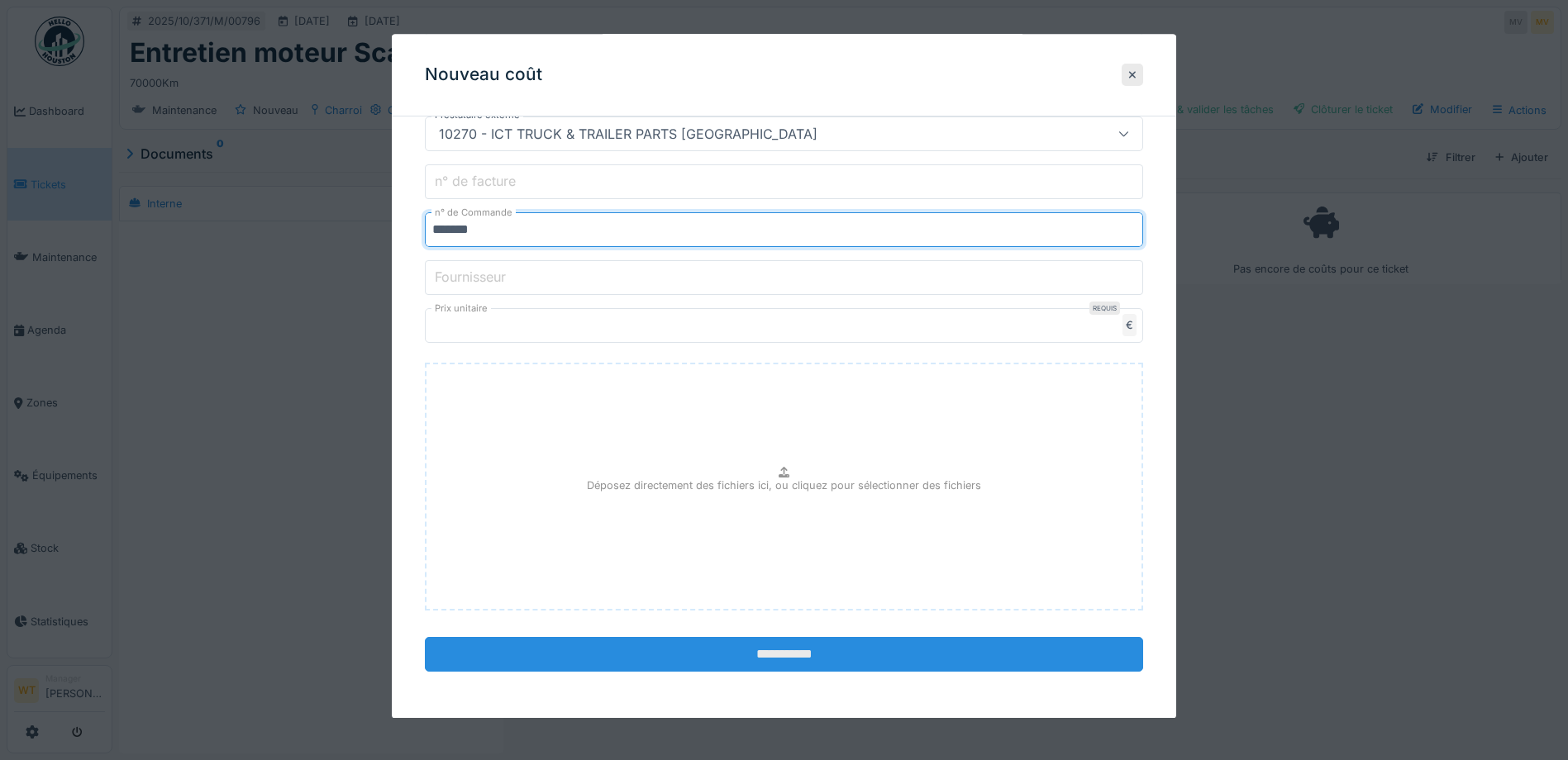 click on "**********" at bounding box center [784, 655] 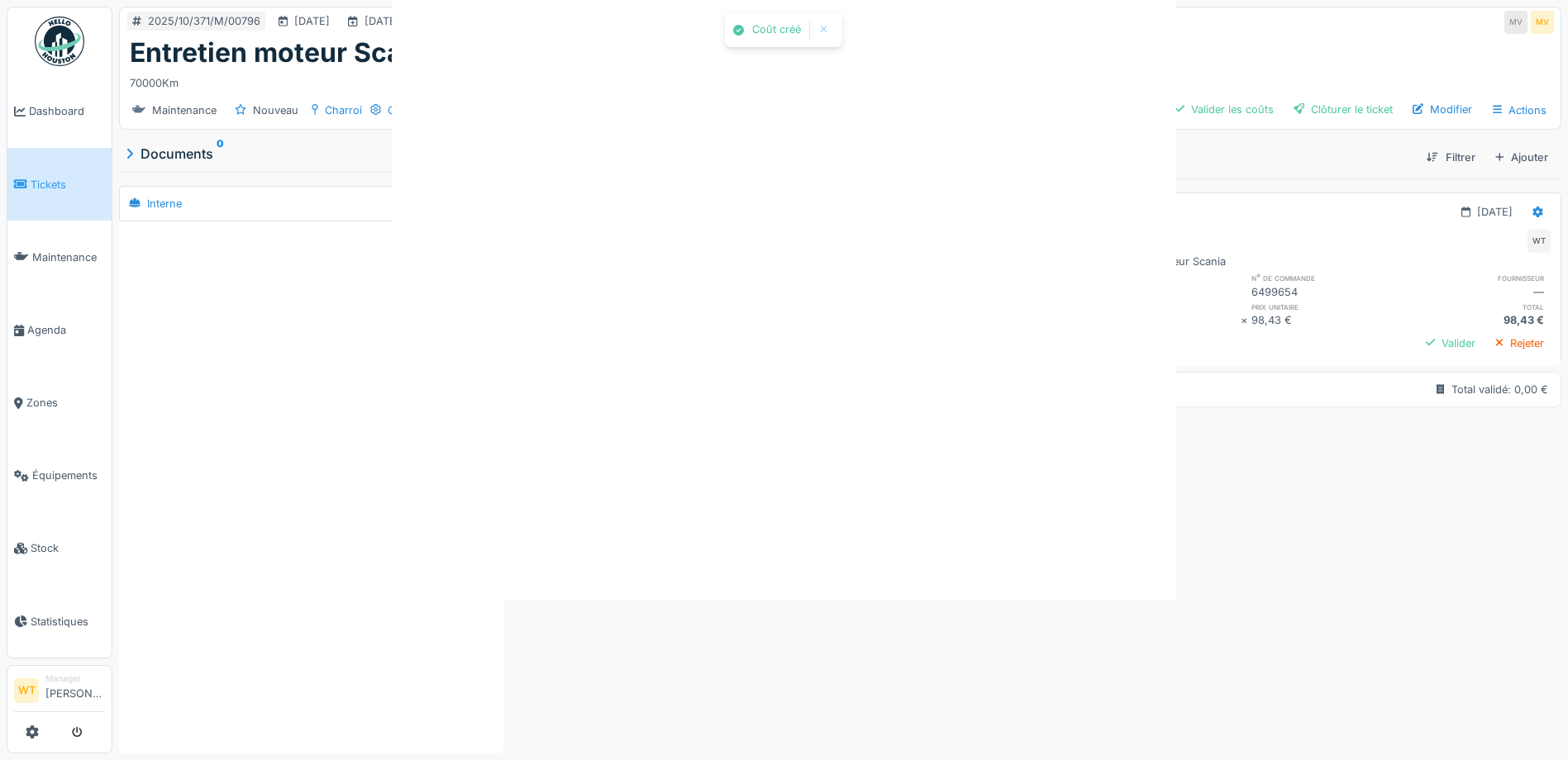 scroll, scrollTop: 0, scrollLeft: 0, axis: both 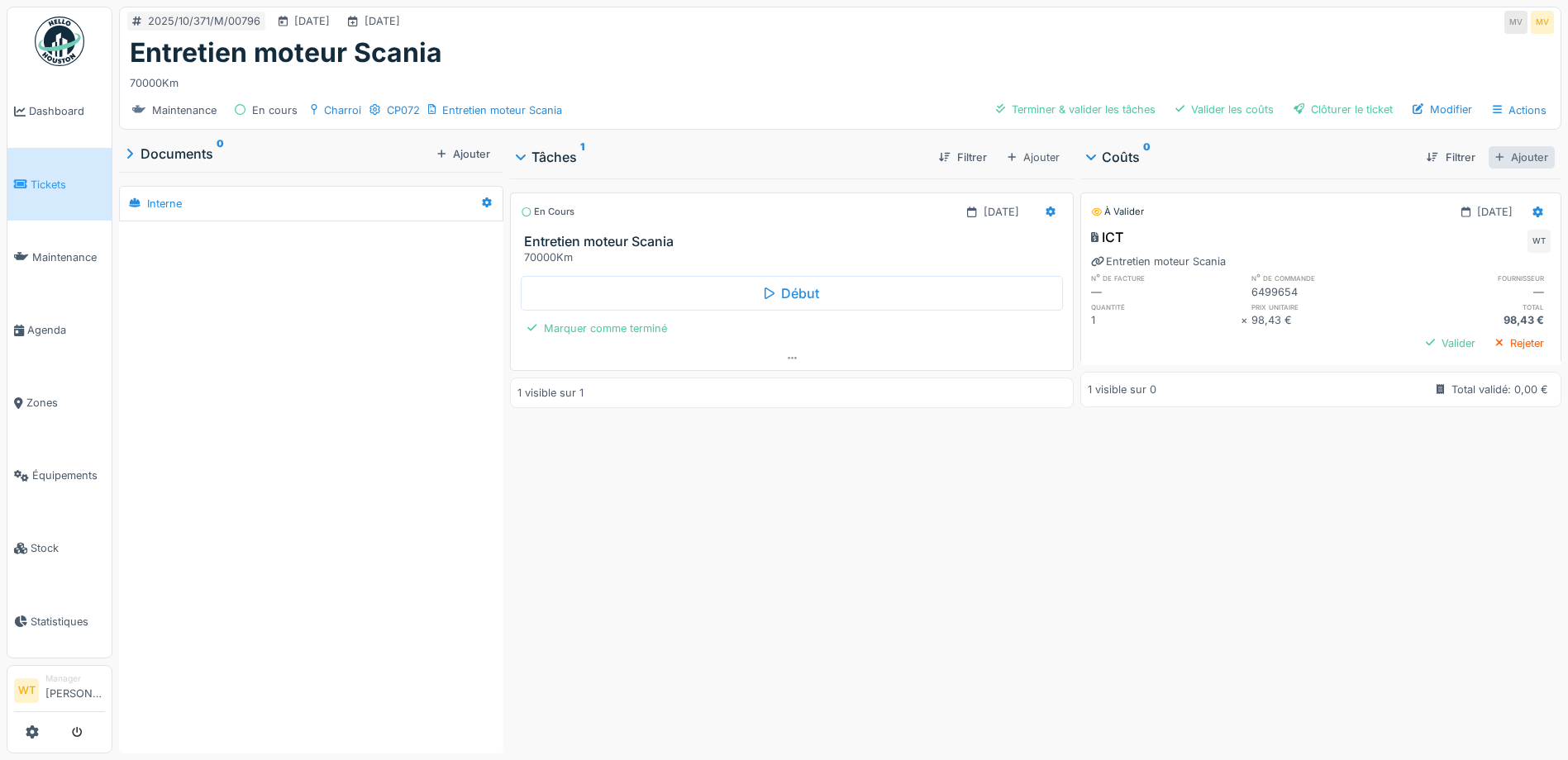 click on "Ajouter" at bounding box center [1522, 157] 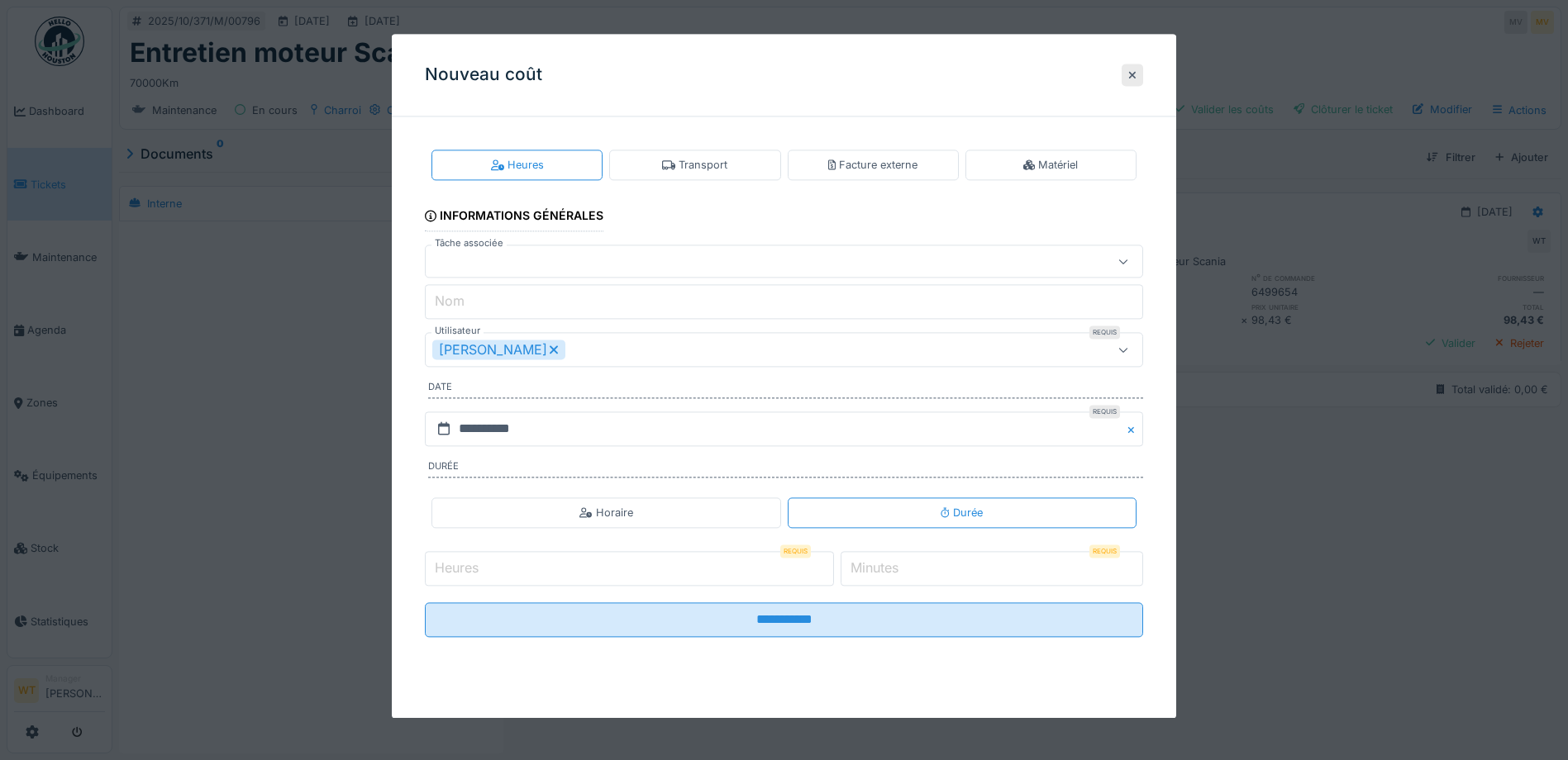 click on "Heures   Transport   Facture externe   Matériel" at bounding box center [784, 164] 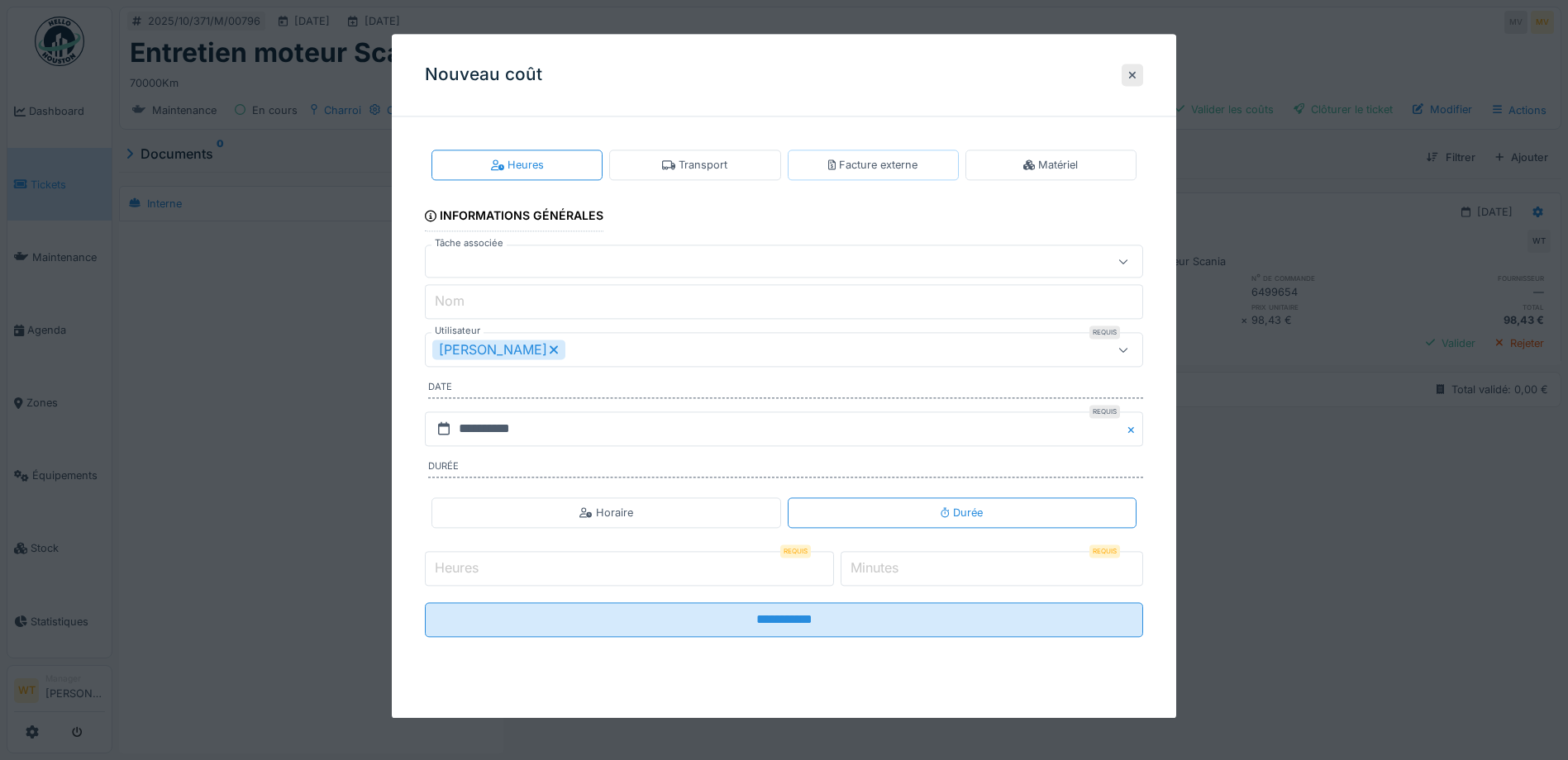 click on "Facture externe" at bounding box center [873, 164] 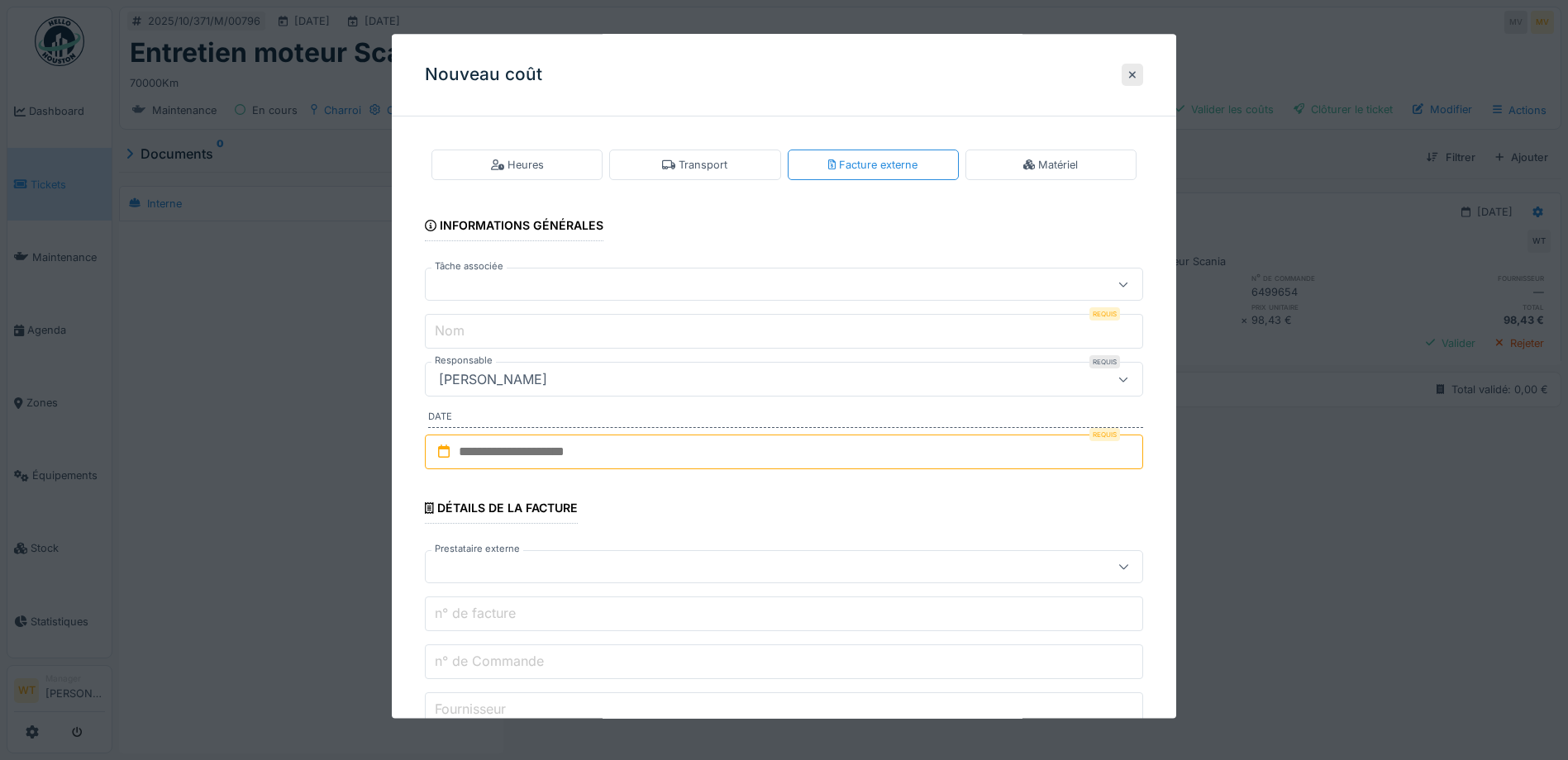 click at bounding box center (748, 285) 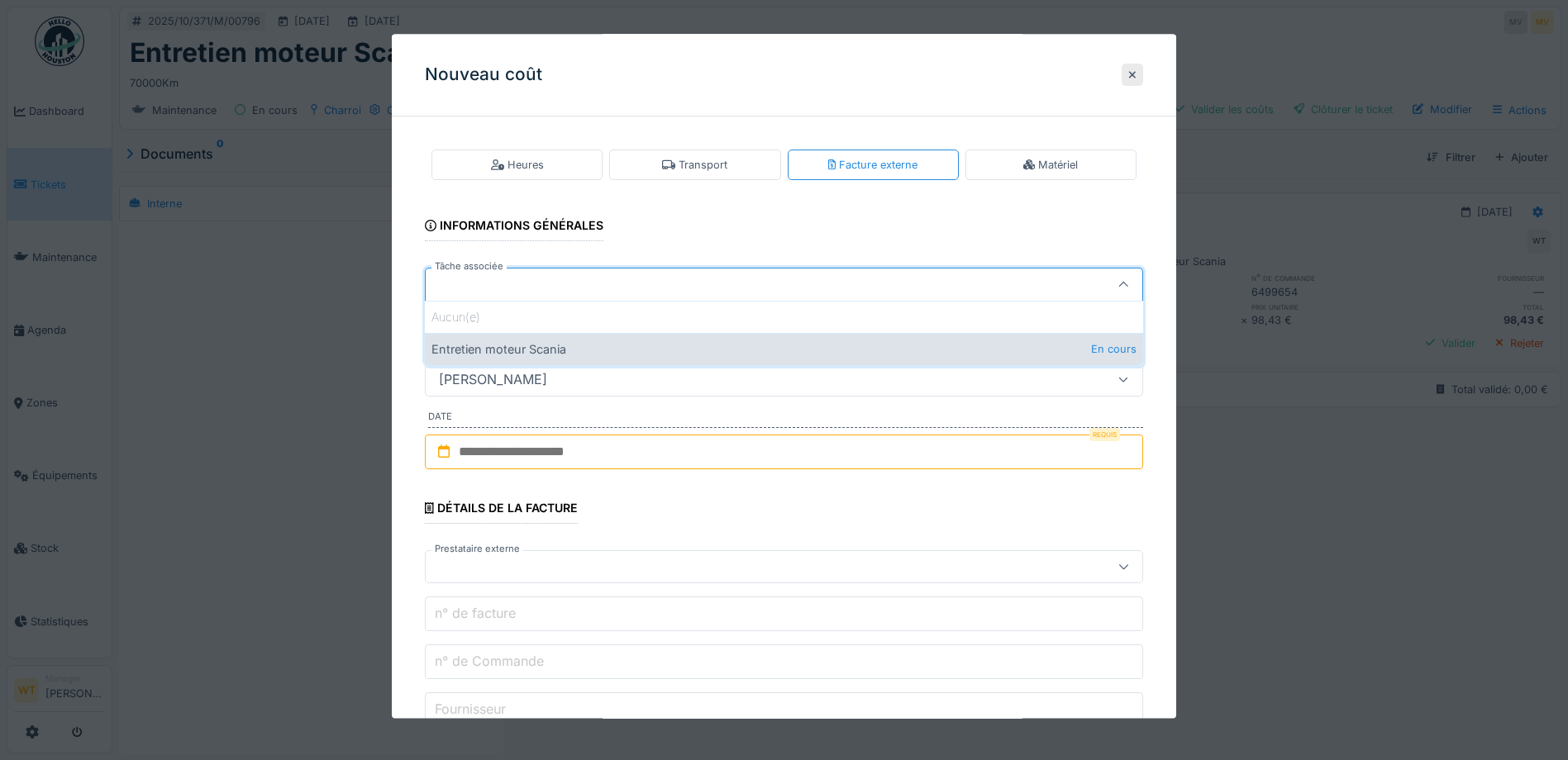 click on "Entretien moteur Scania    En cours" at bounding box center (784, 349) 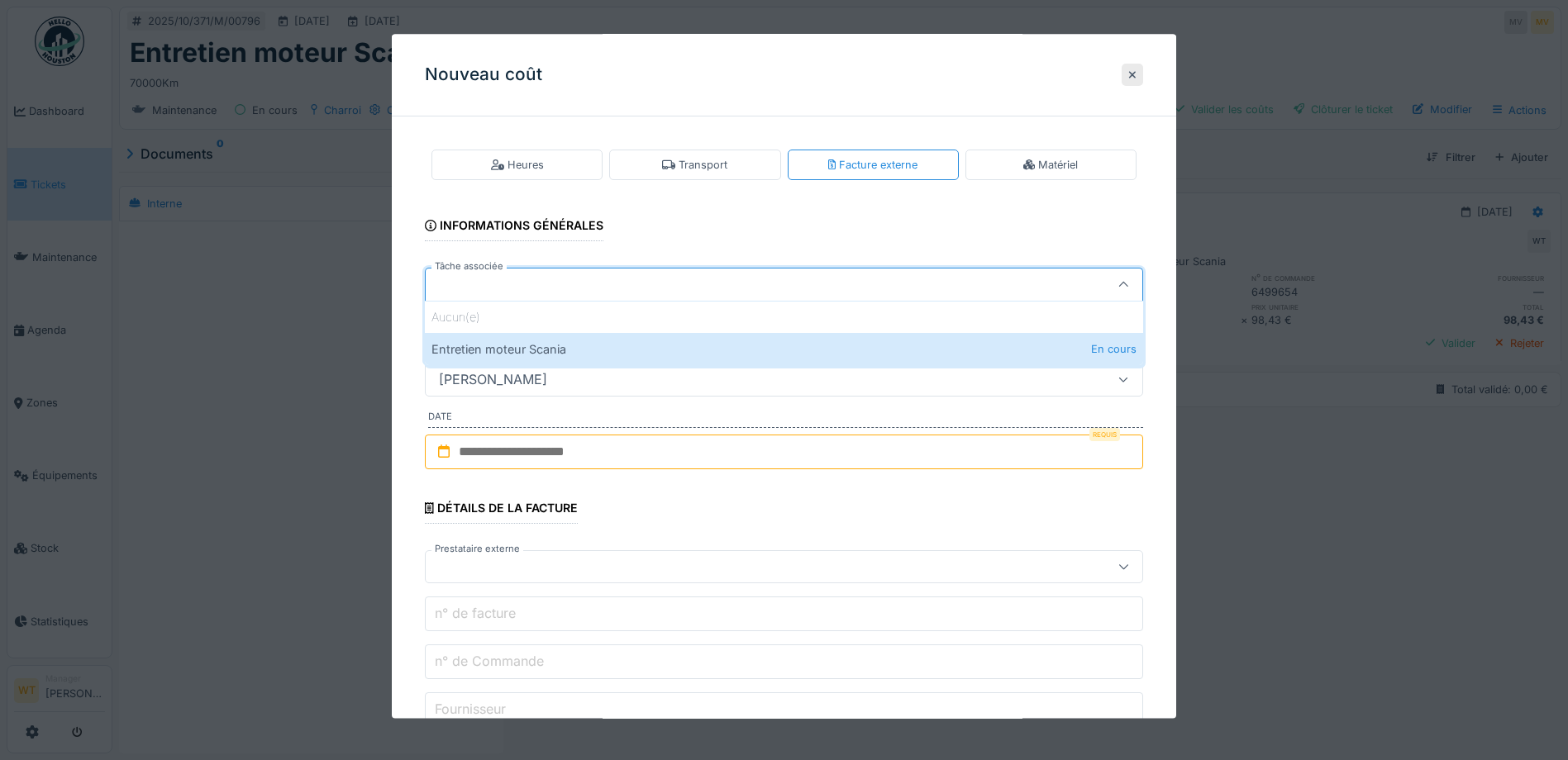 type on "******" 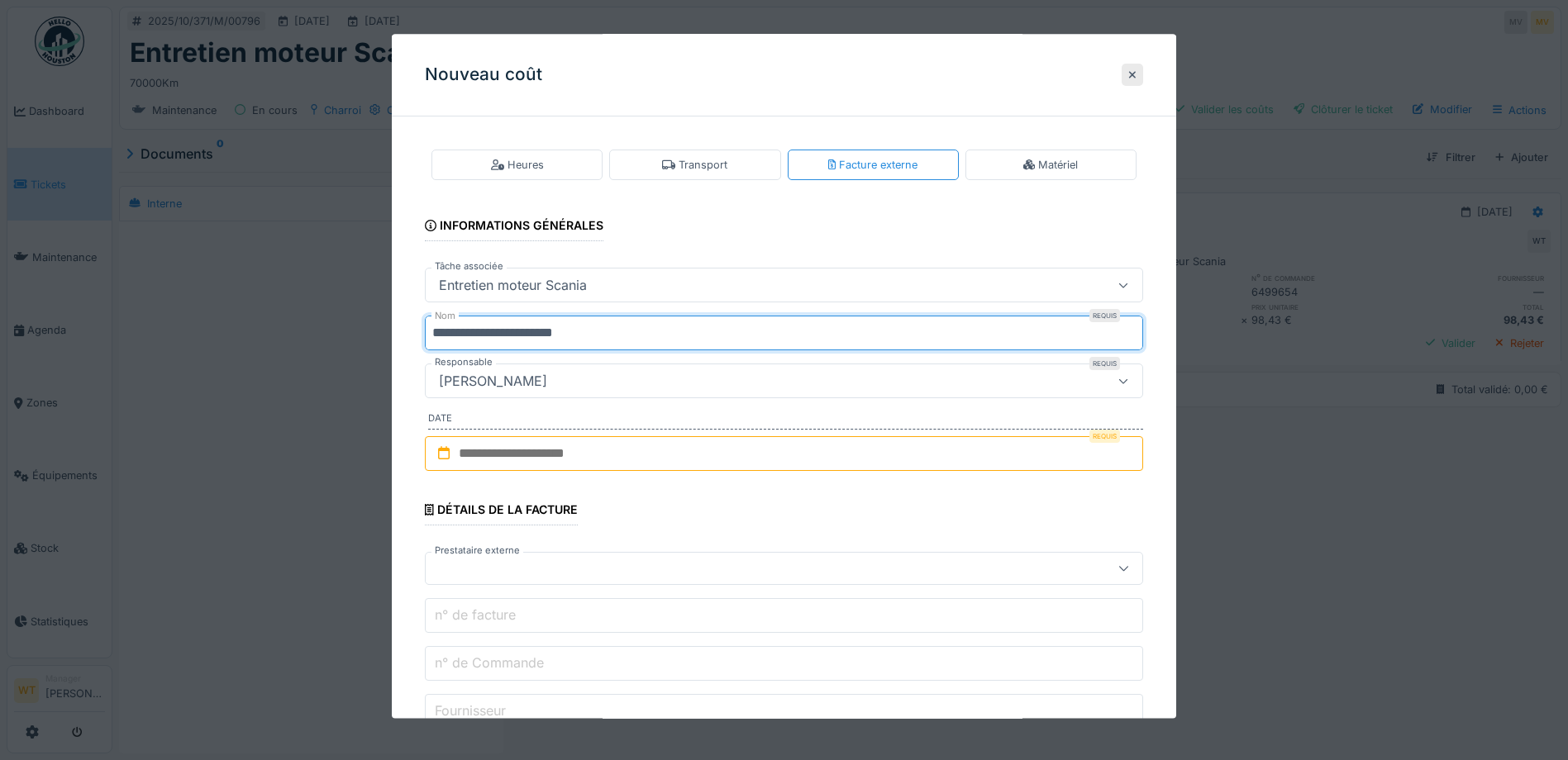 click on "**********" at bounding box center [784, 334] 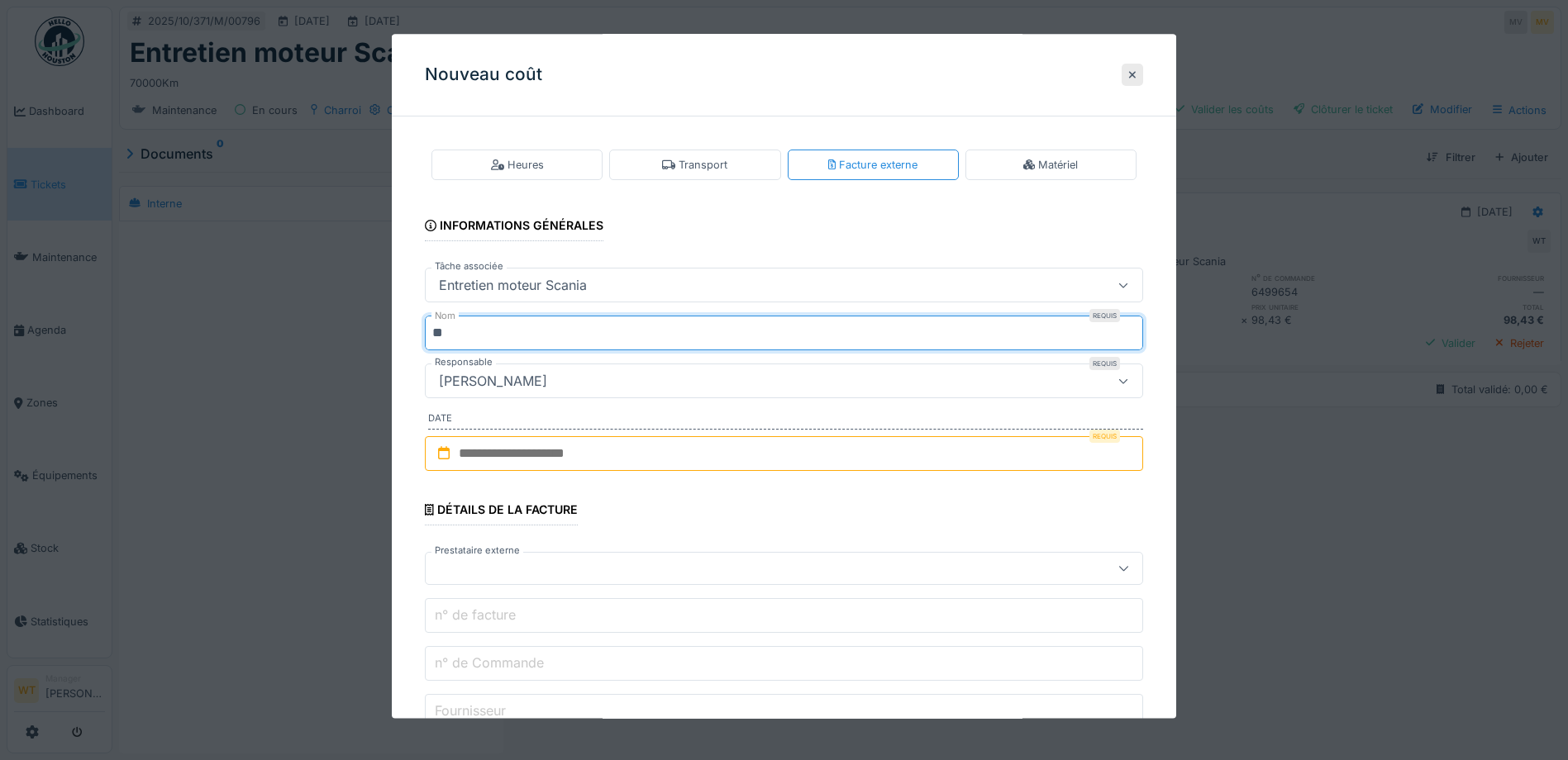 type on "*" 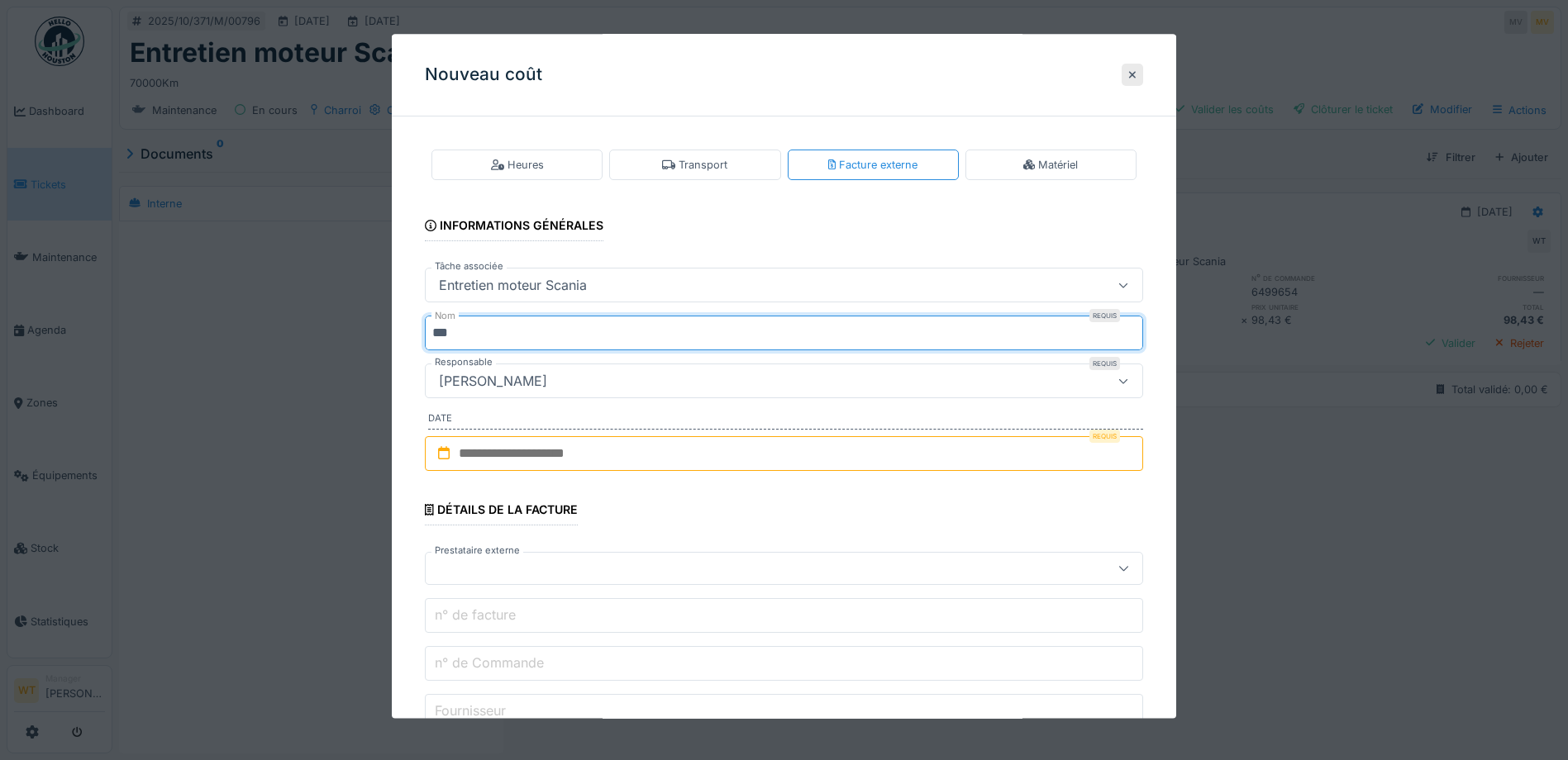 type on "***" 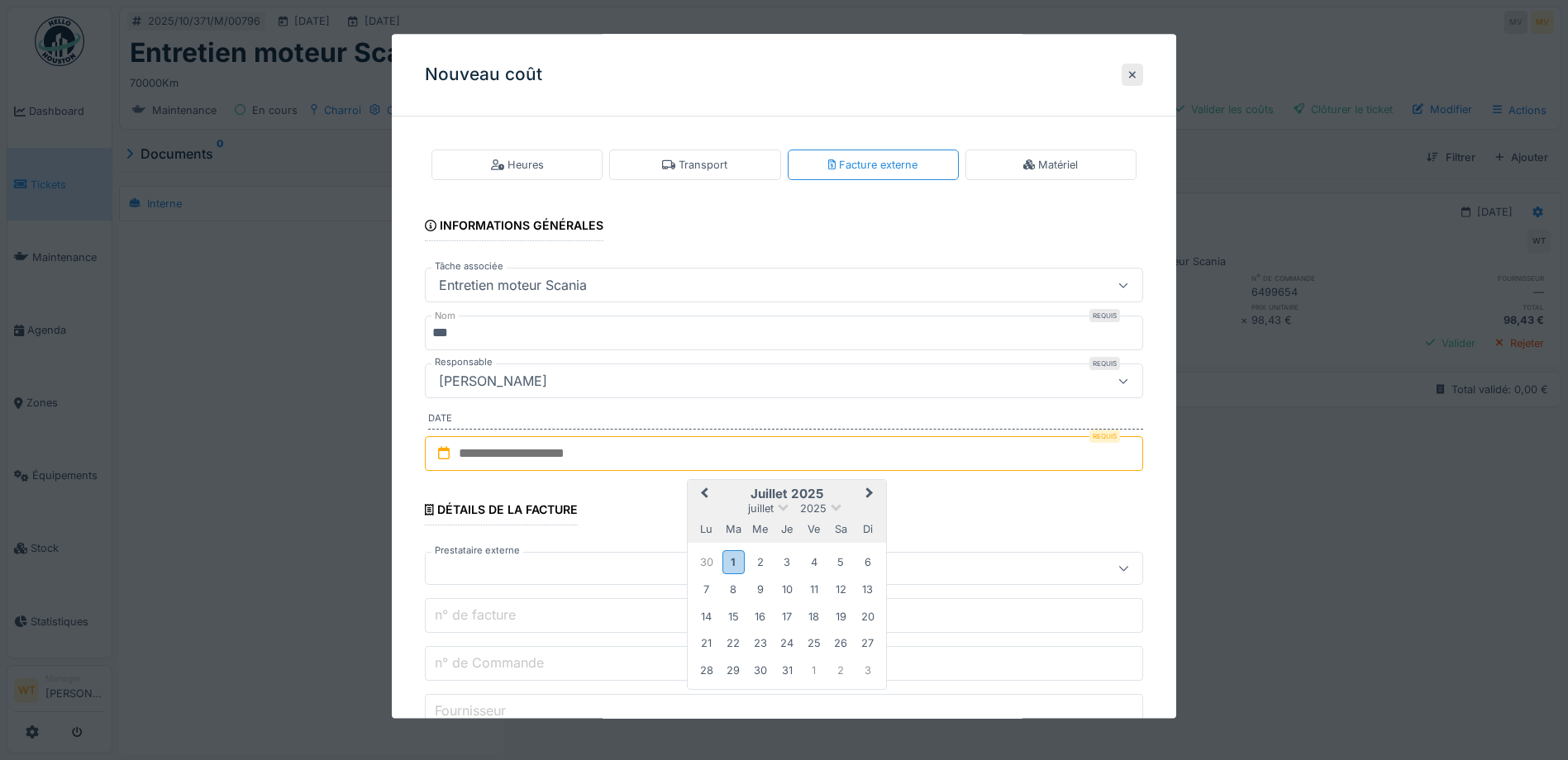 click on "Previous Month" at bounding box center (703, 495) 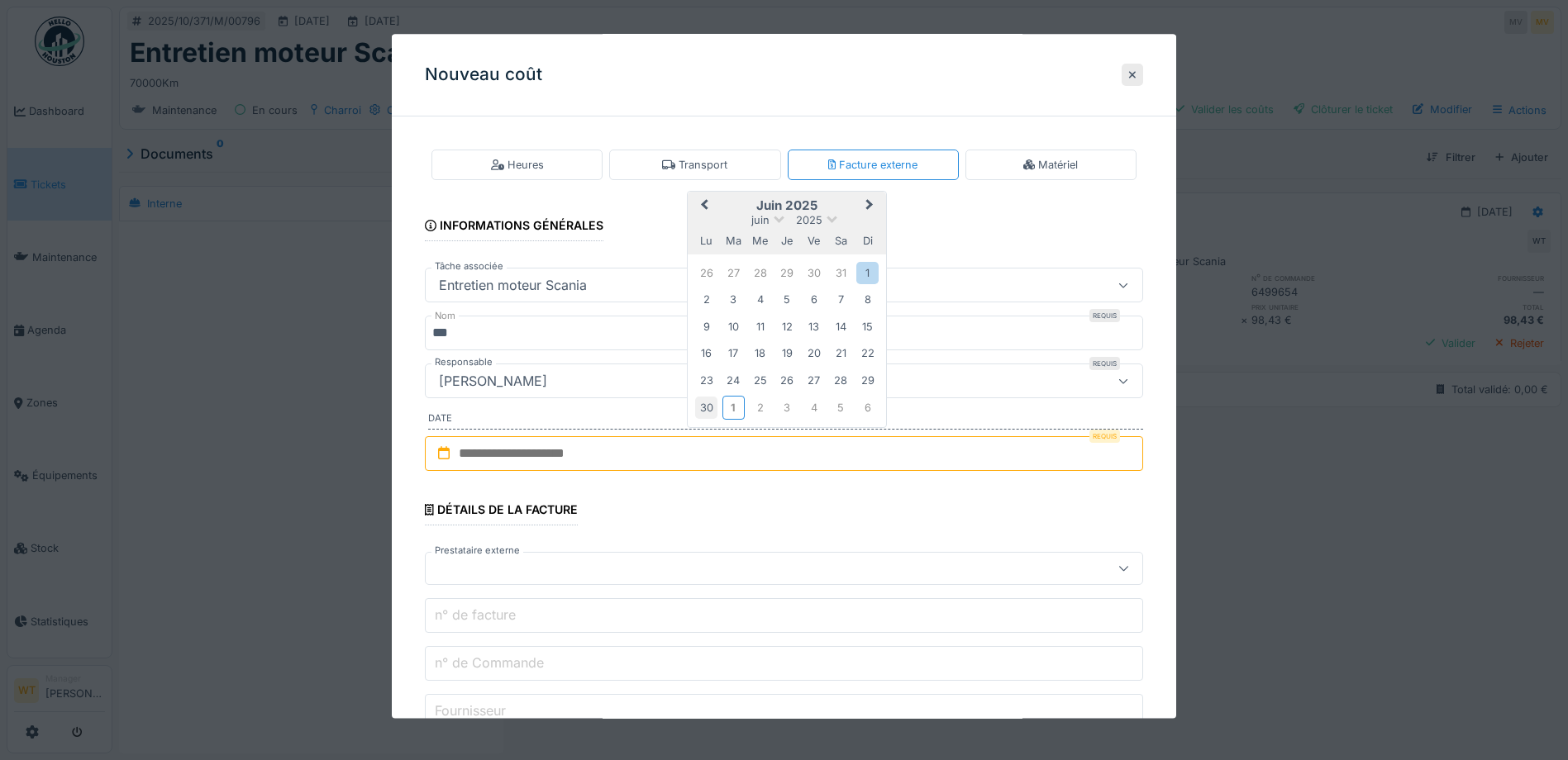 click on "30" at bounding box center (706, 408) 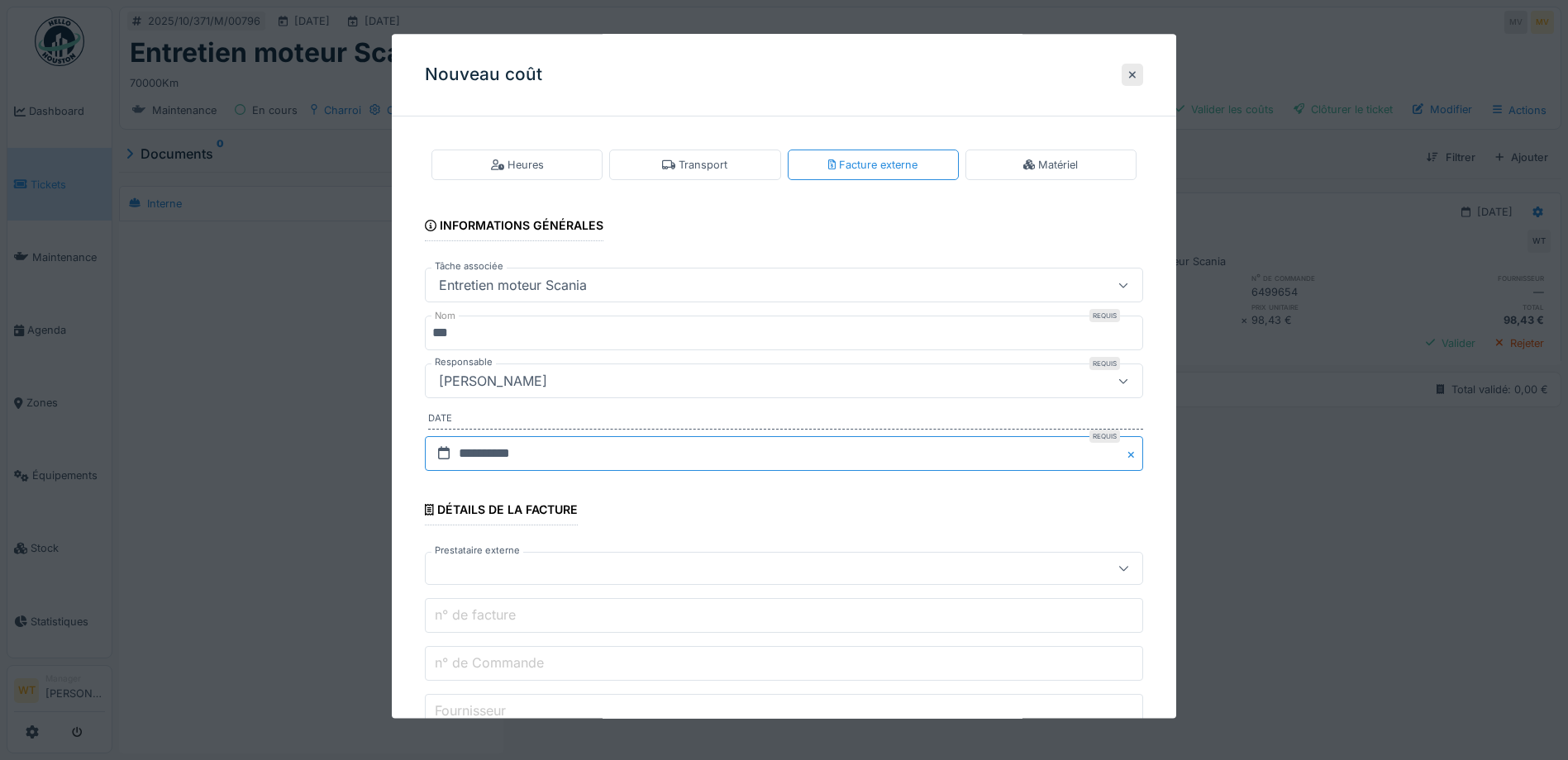 click on "**********" at bounding box center [784, 454] 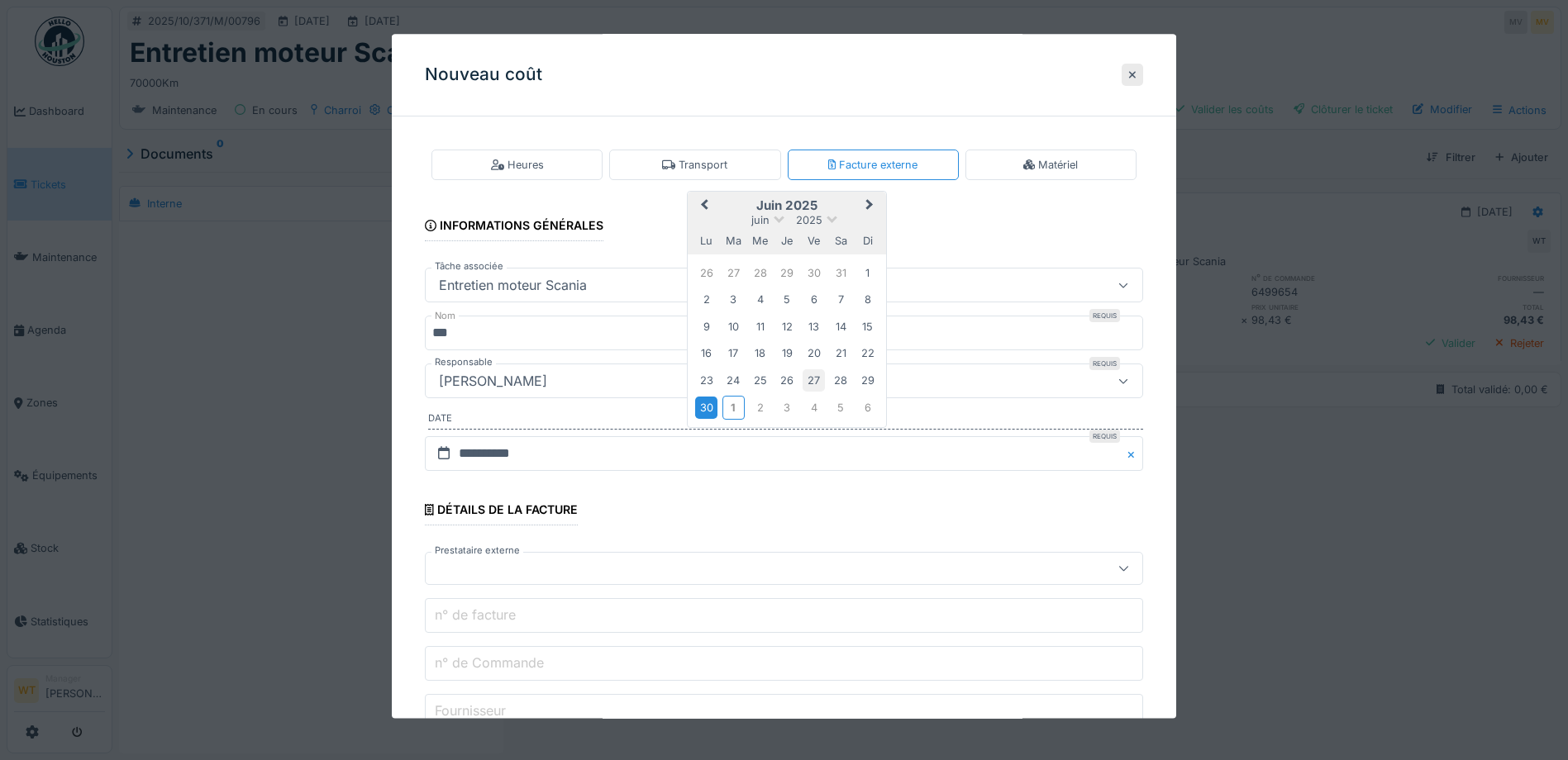 click on "27" at bounding box center (813, 380) 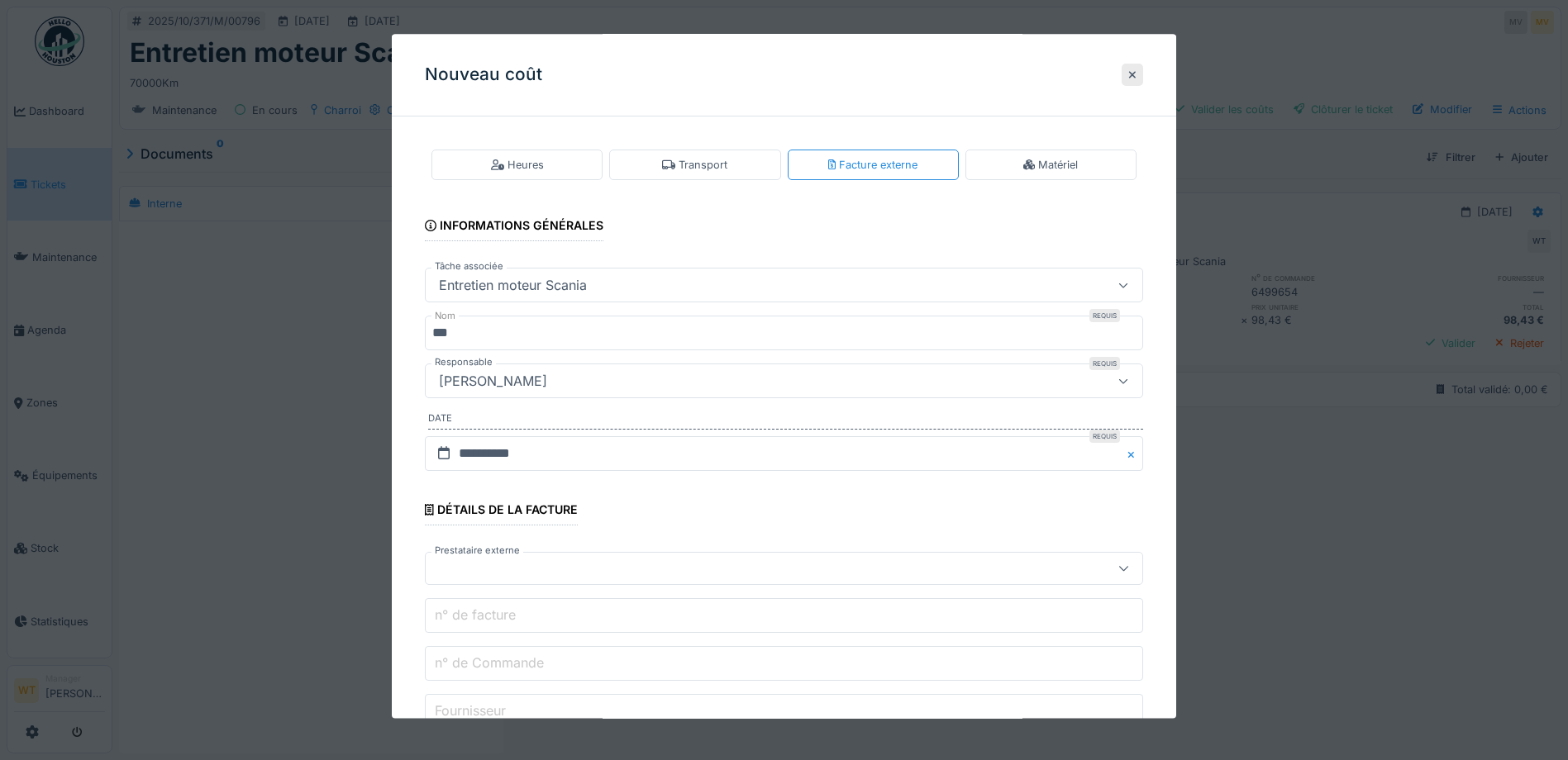 click at bounding box center (748, 569) 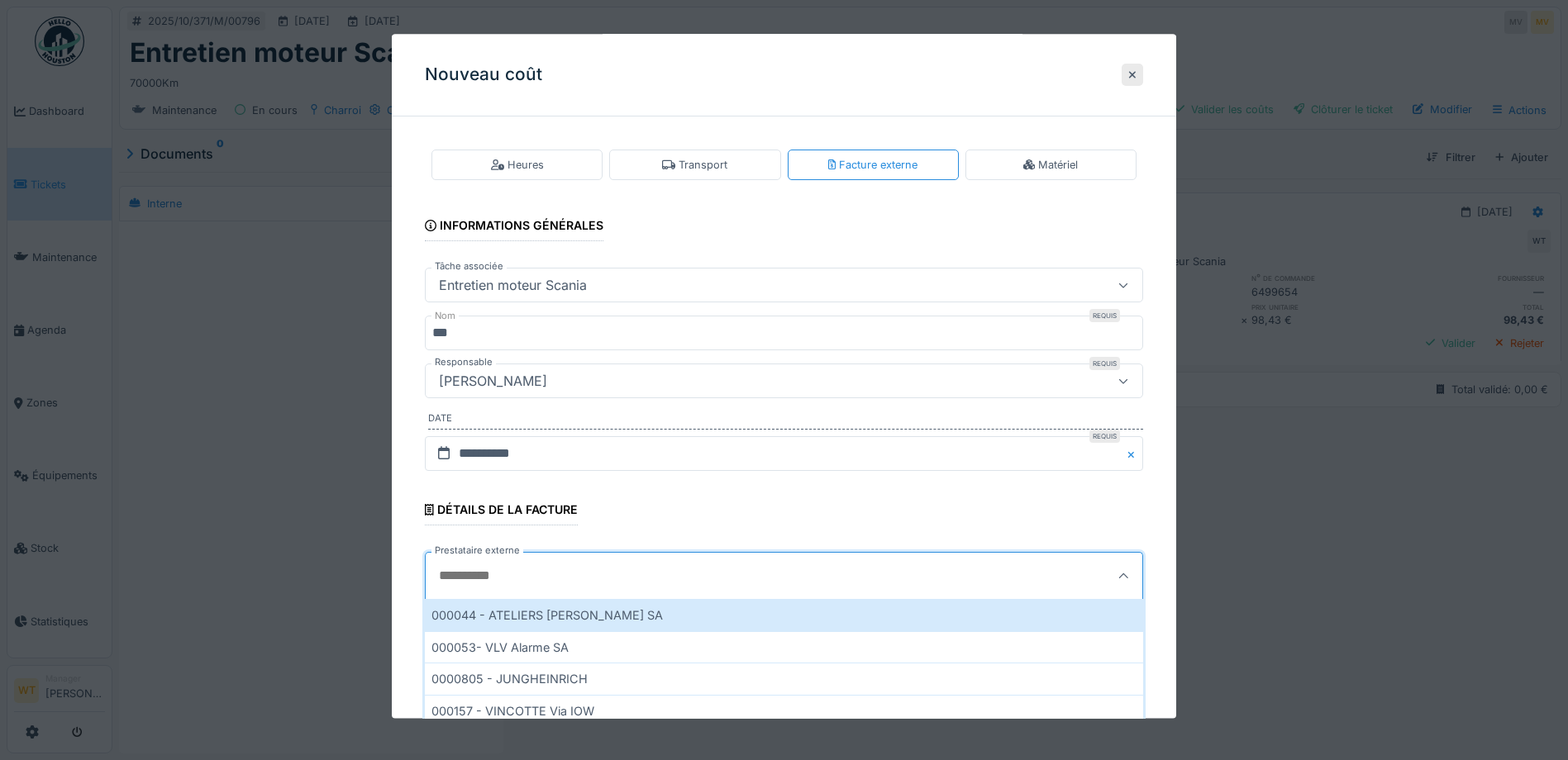 click on "Prestataire externe" at bounding box center (738, 577) 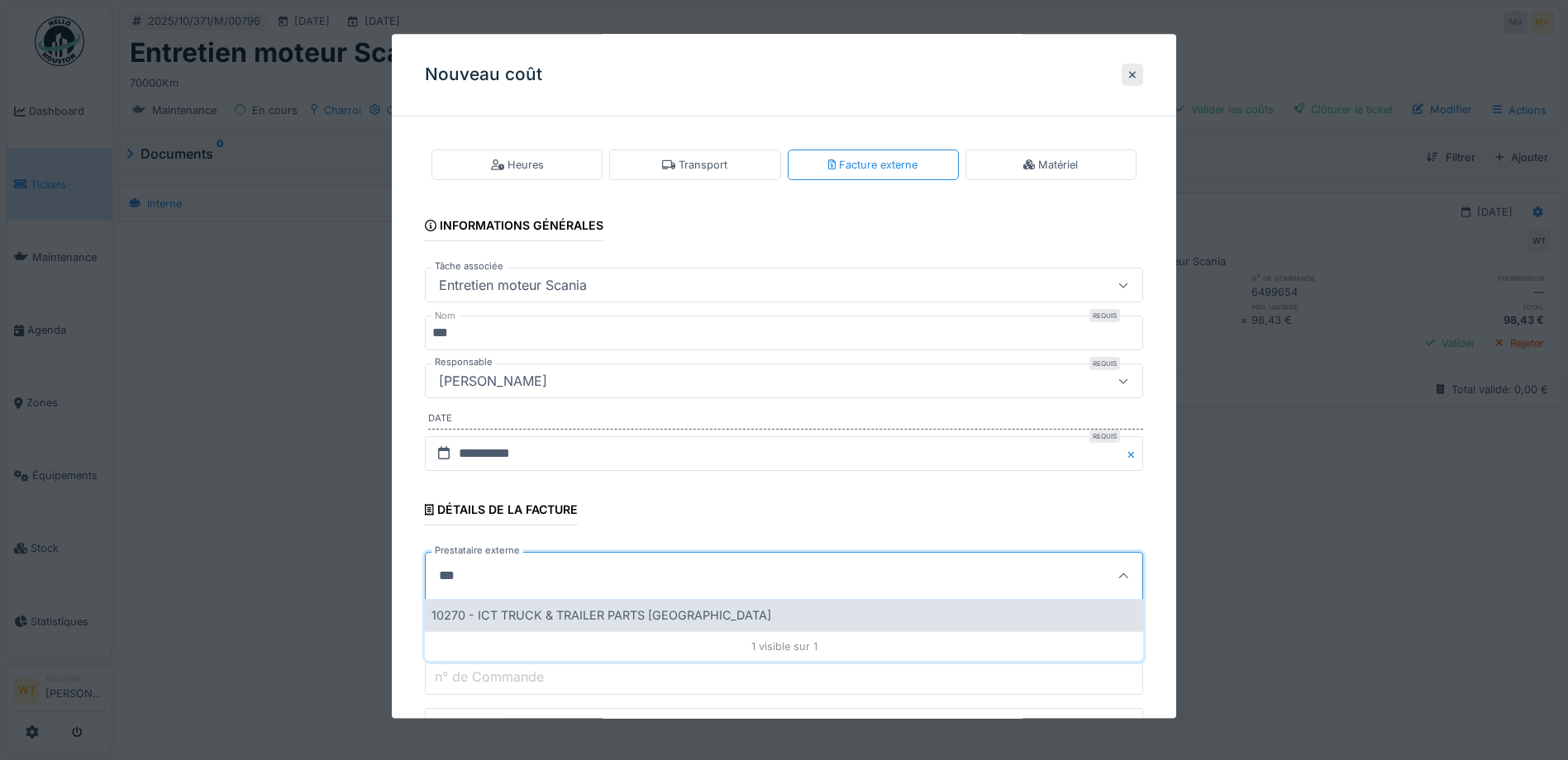 type on "***" 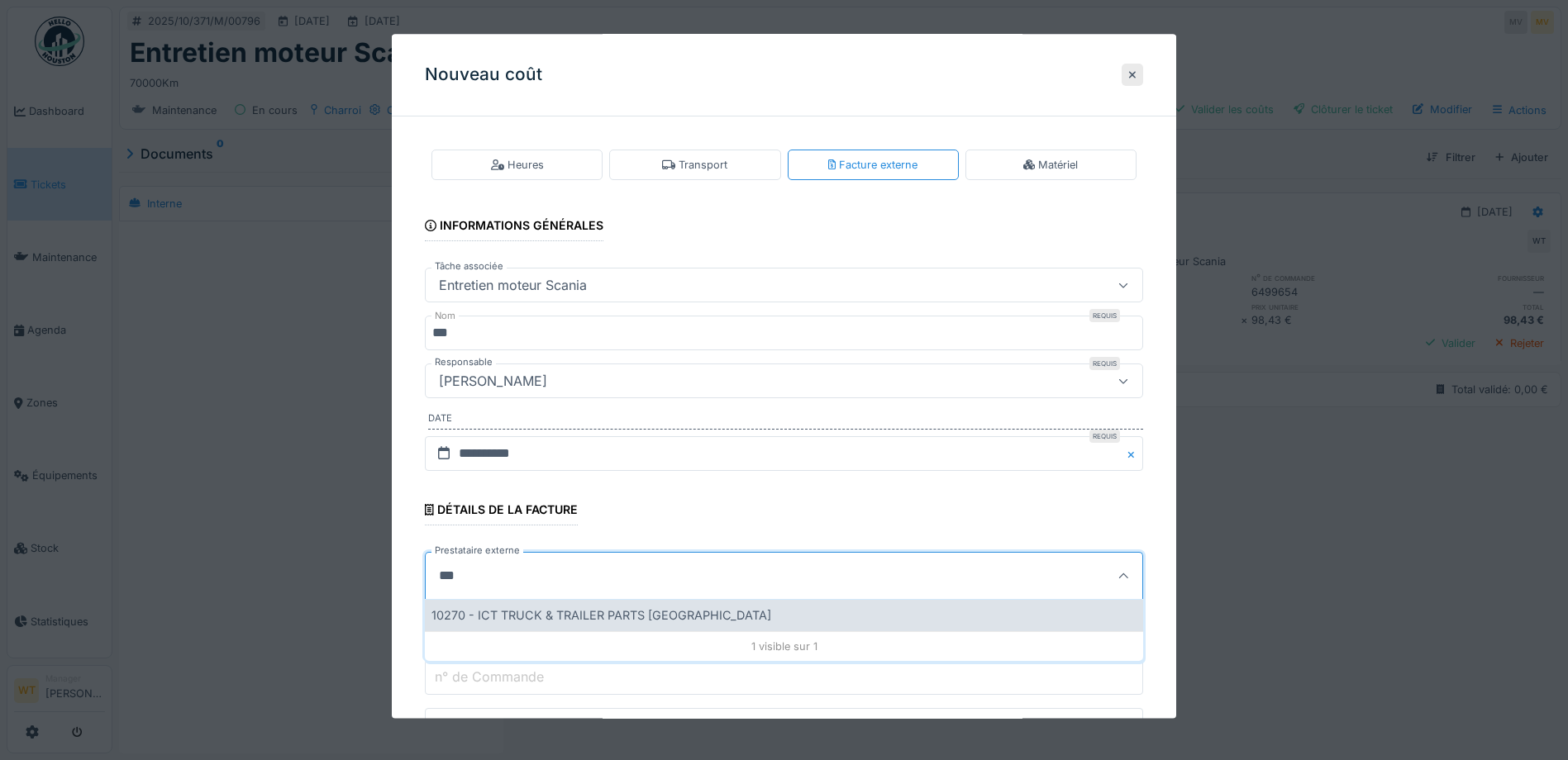 click on "10270 - ICT TRUCK & TRAILER PARTS NV" at bounding box center [784, 615] 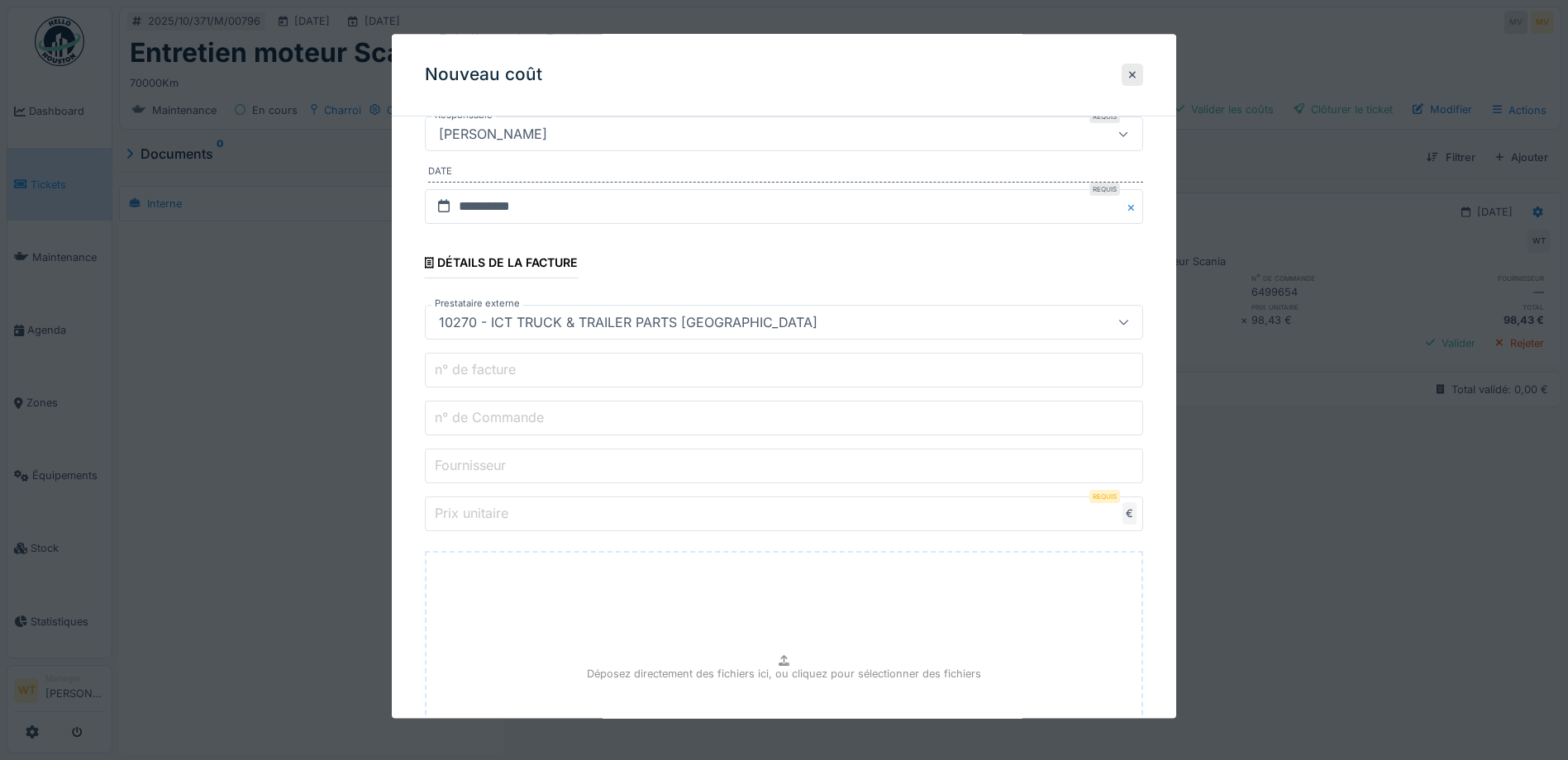 scroll, scrollTop: 248, scrollLeft: 0, axis: vertical 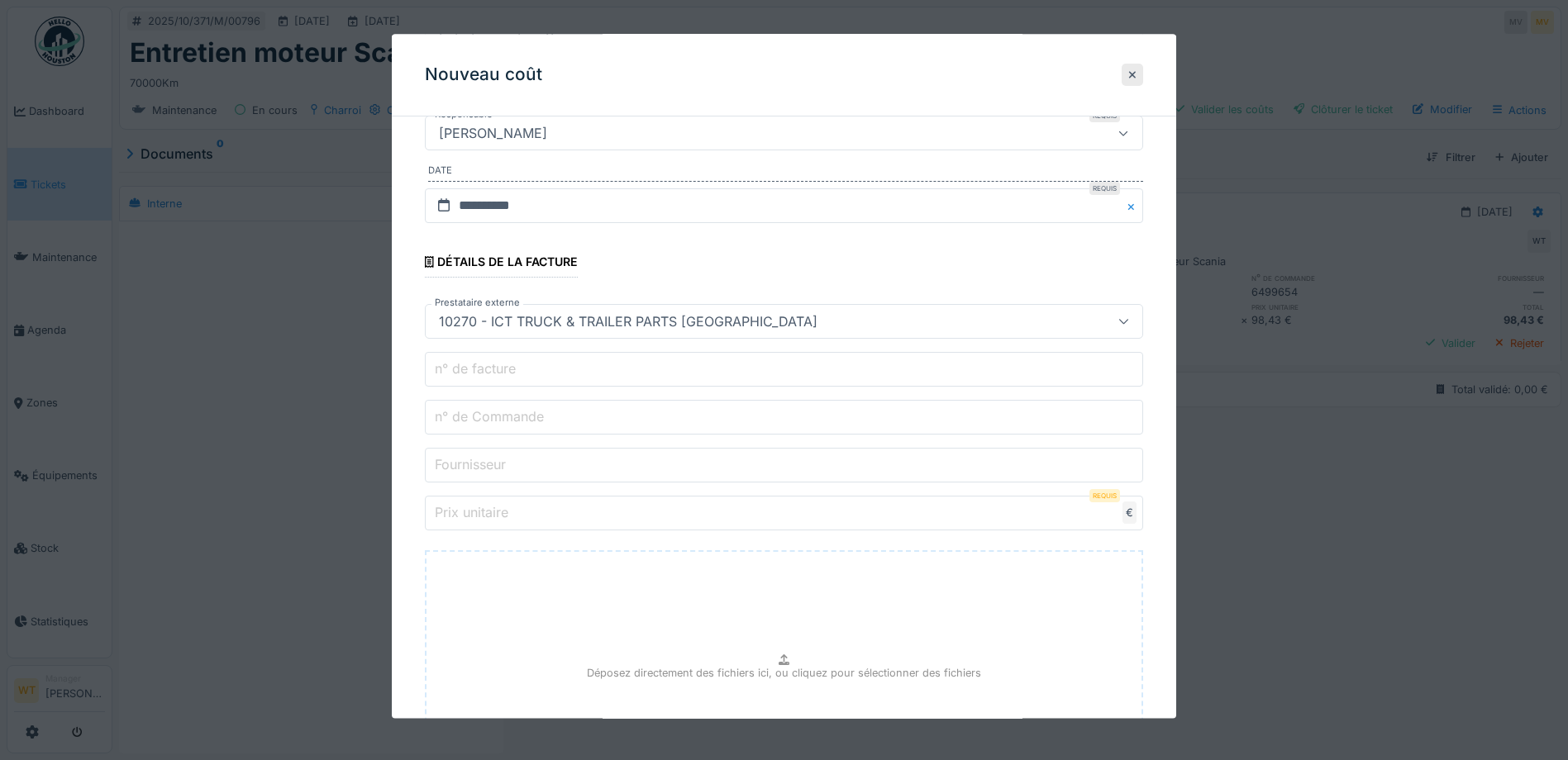 click on "n° de Commande" at bounding box center (784, 418) 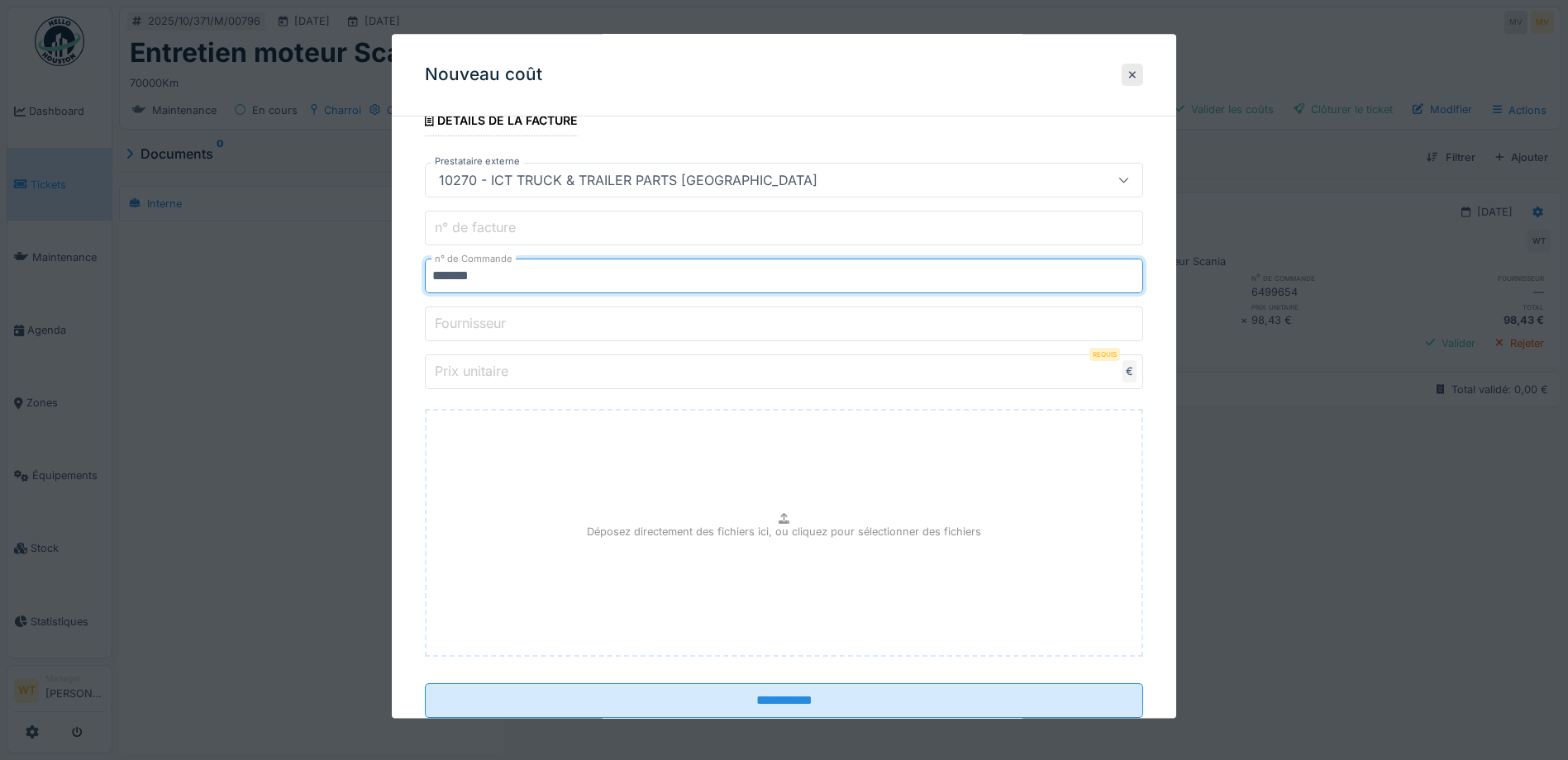 scroll, scrollTop: 413, scrollLeft: 0, axis: vertical 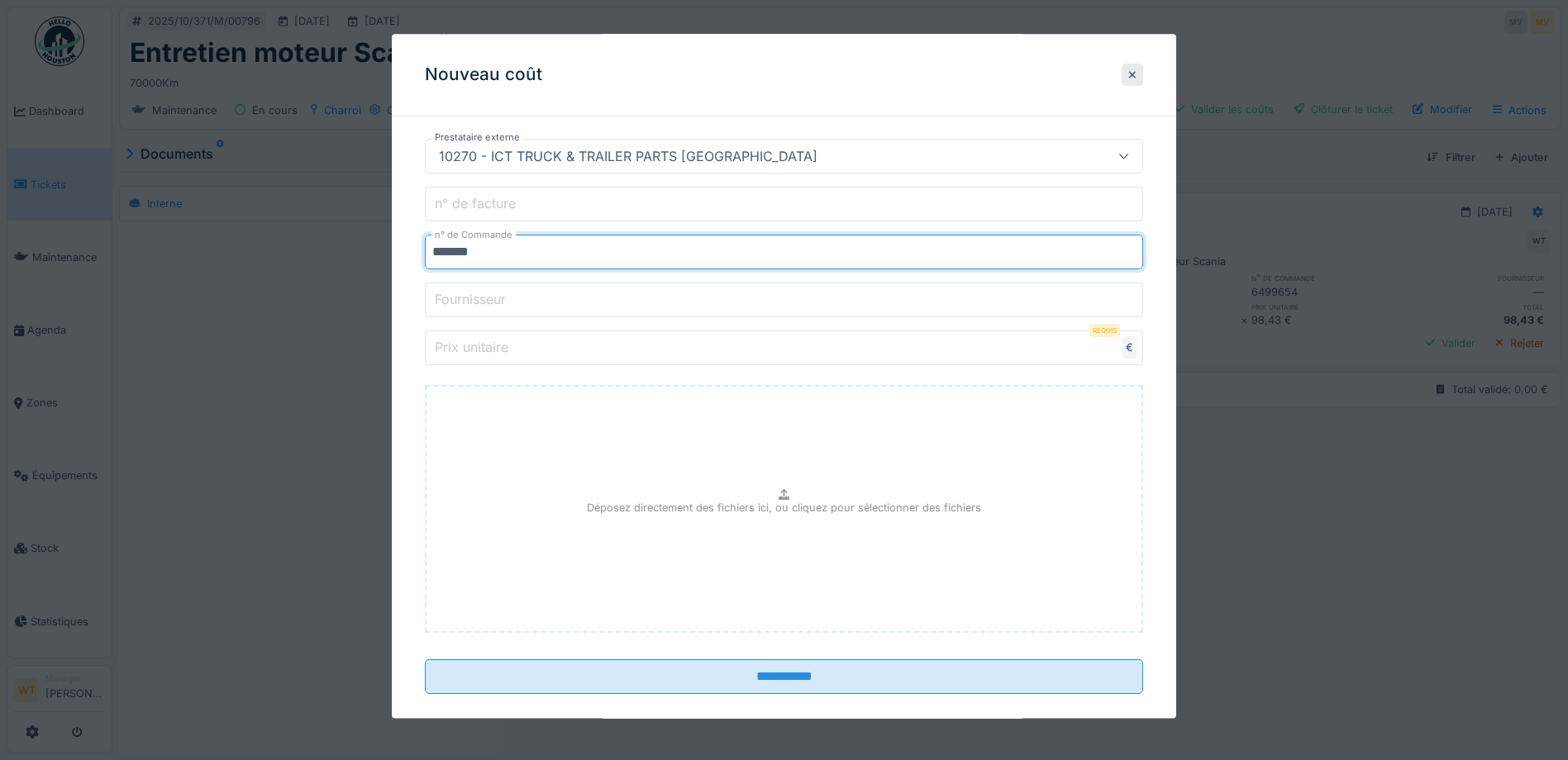 type on "*******" 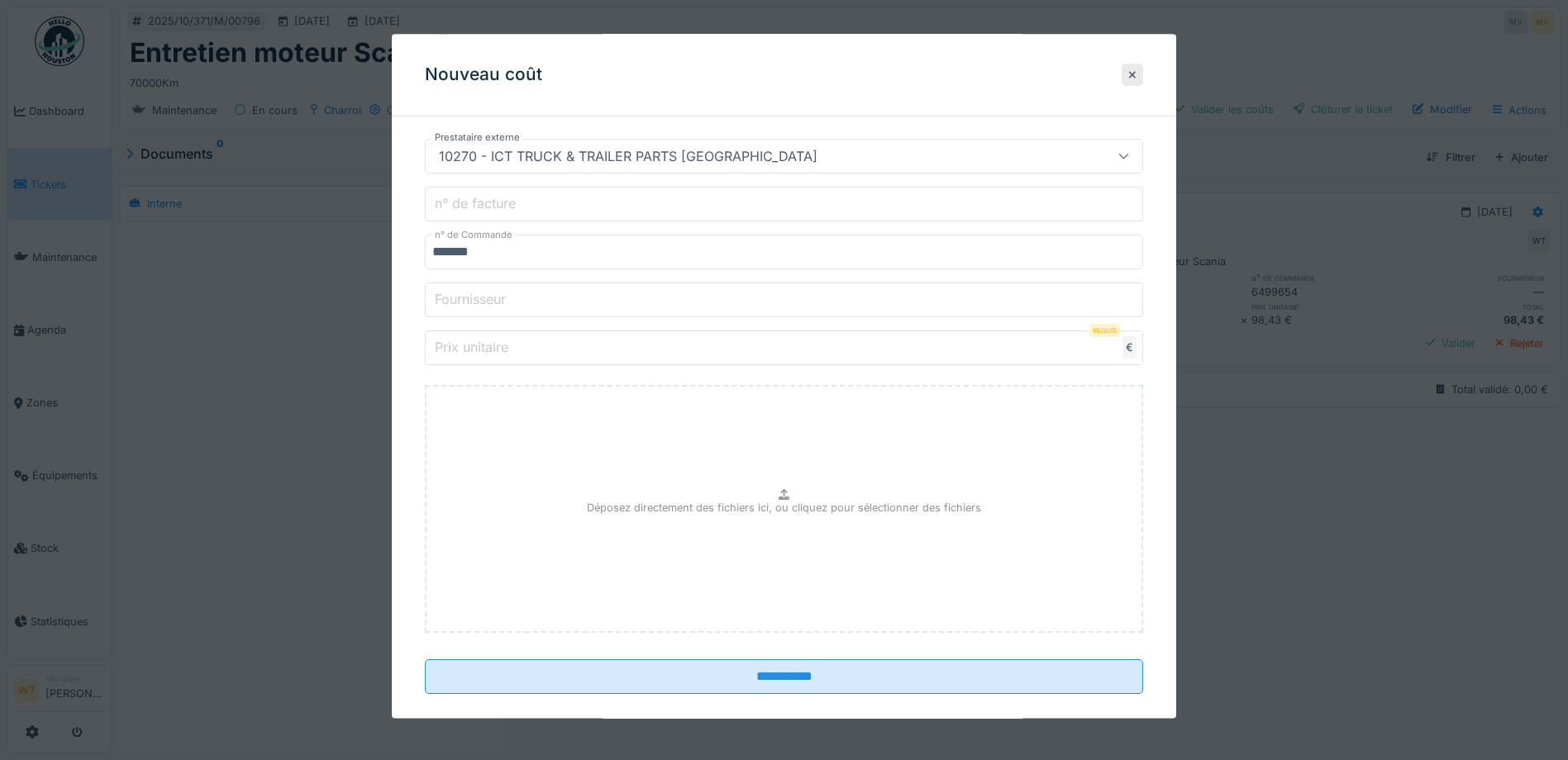 click on "Prix unitaire" at bounding box center [784, 349] 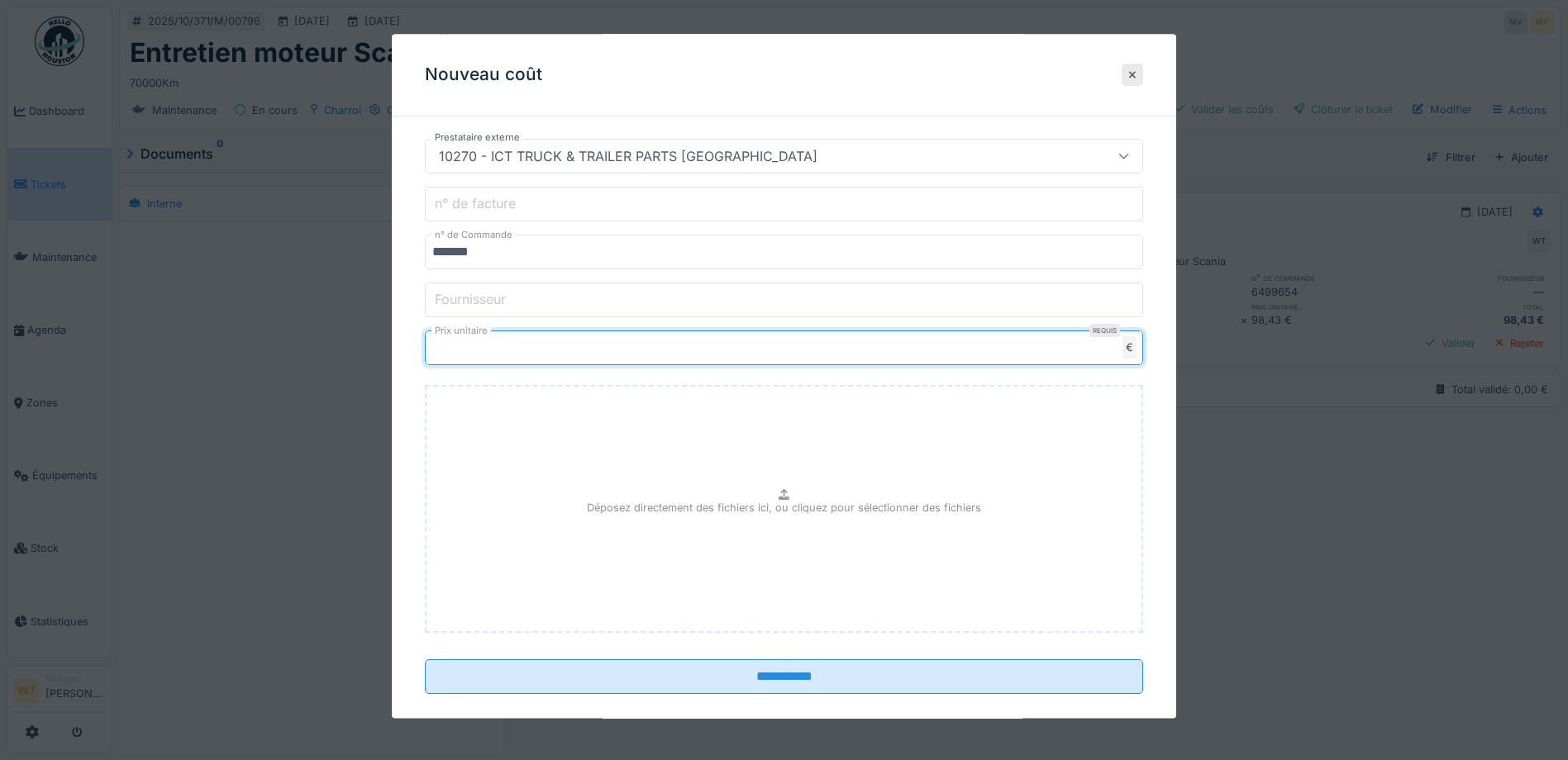 type on "***" 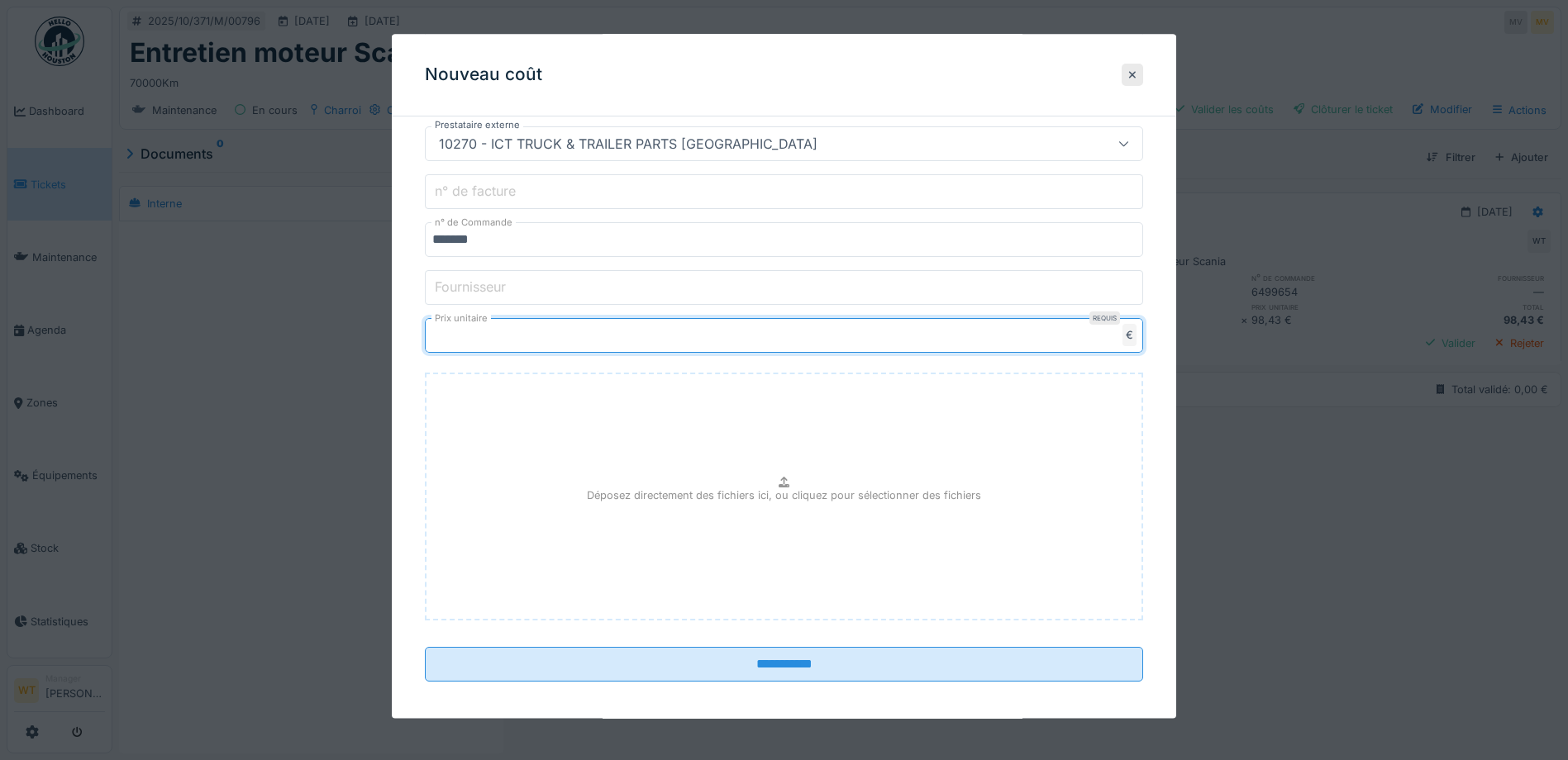 scroll, scrollTop: 435, scrollLeft: 0, axis: vertical 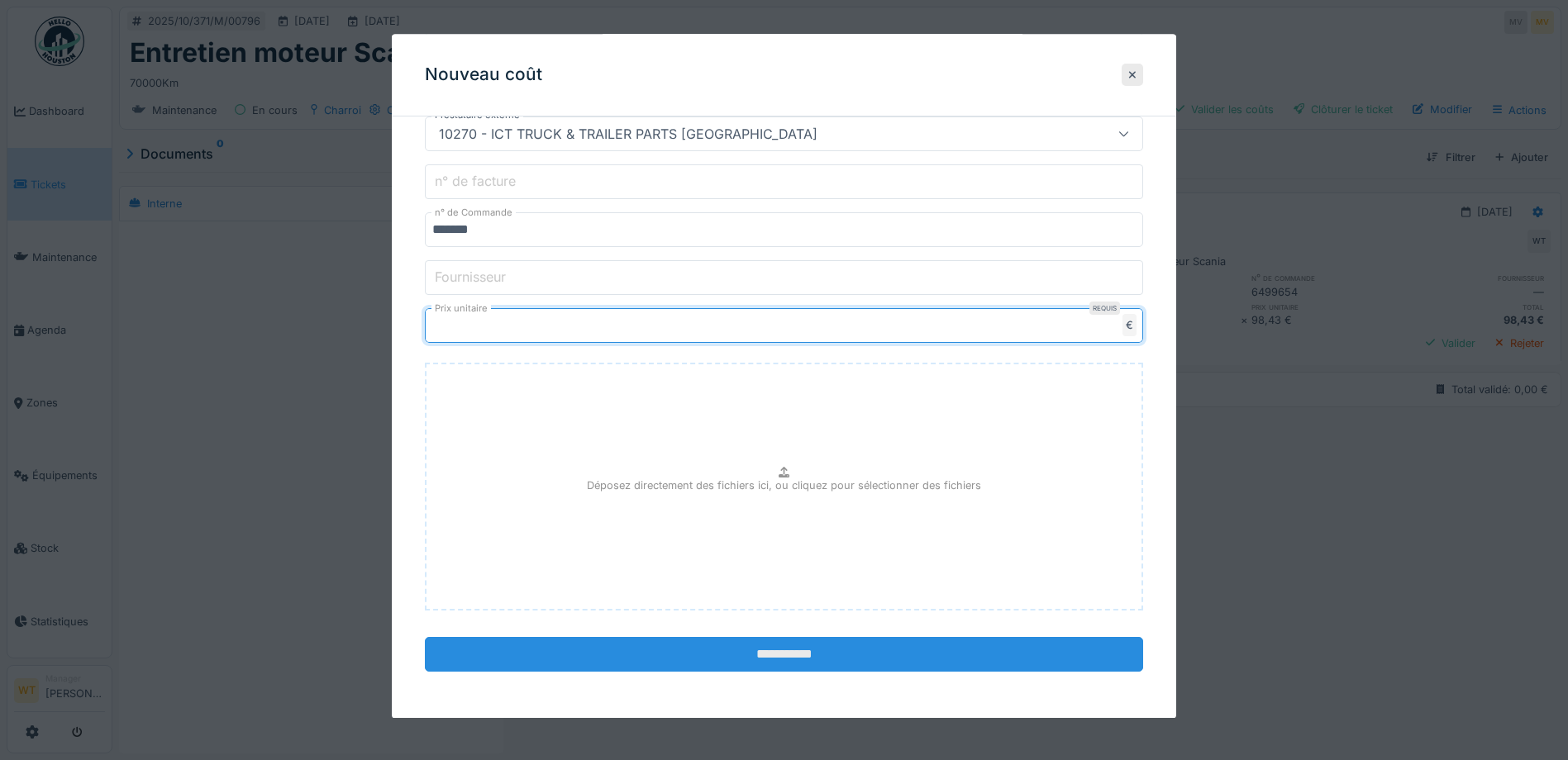 type on "******" 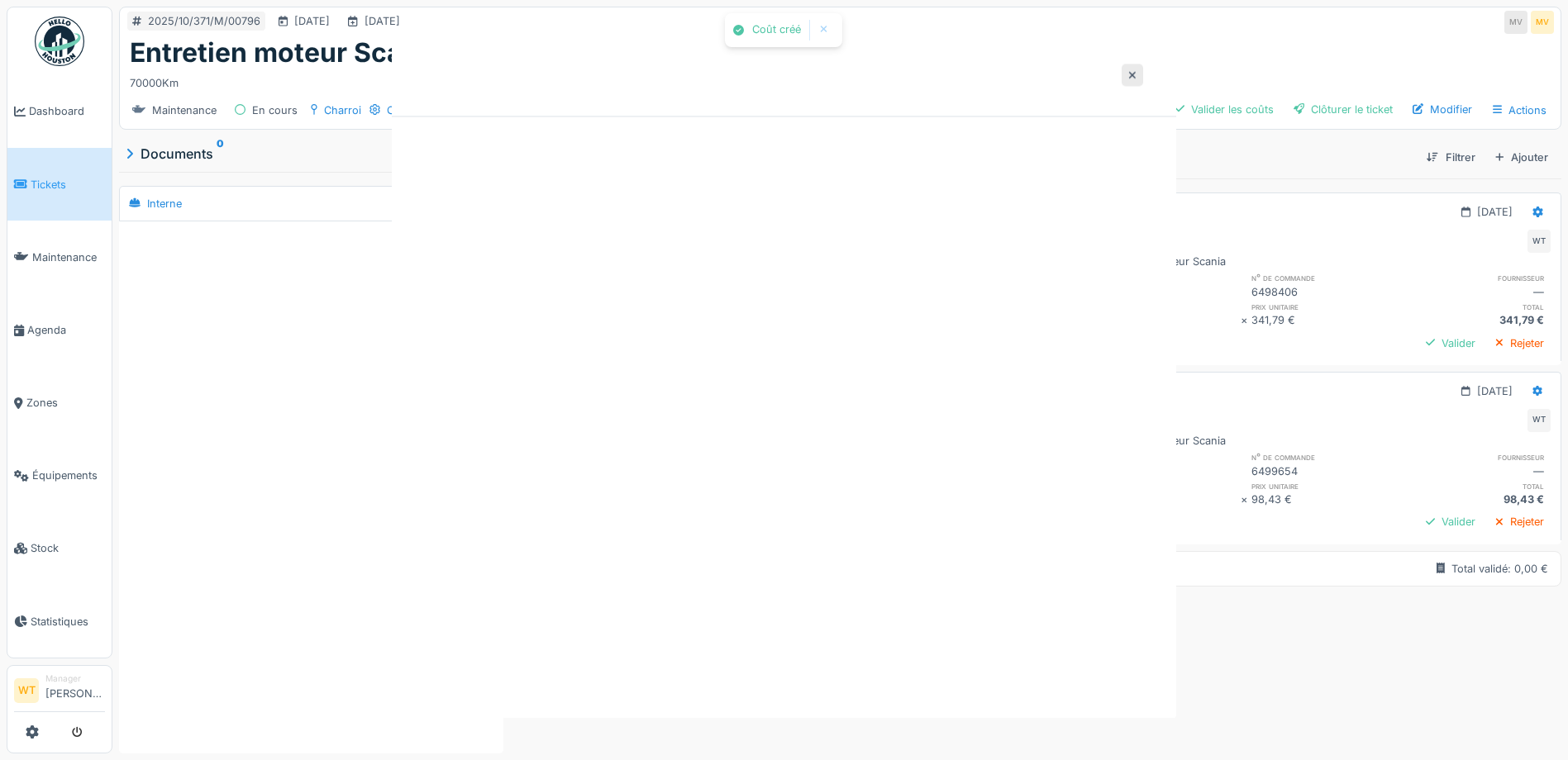 scroll, scrollTop: 0, scrollLeft: 0, axis: both 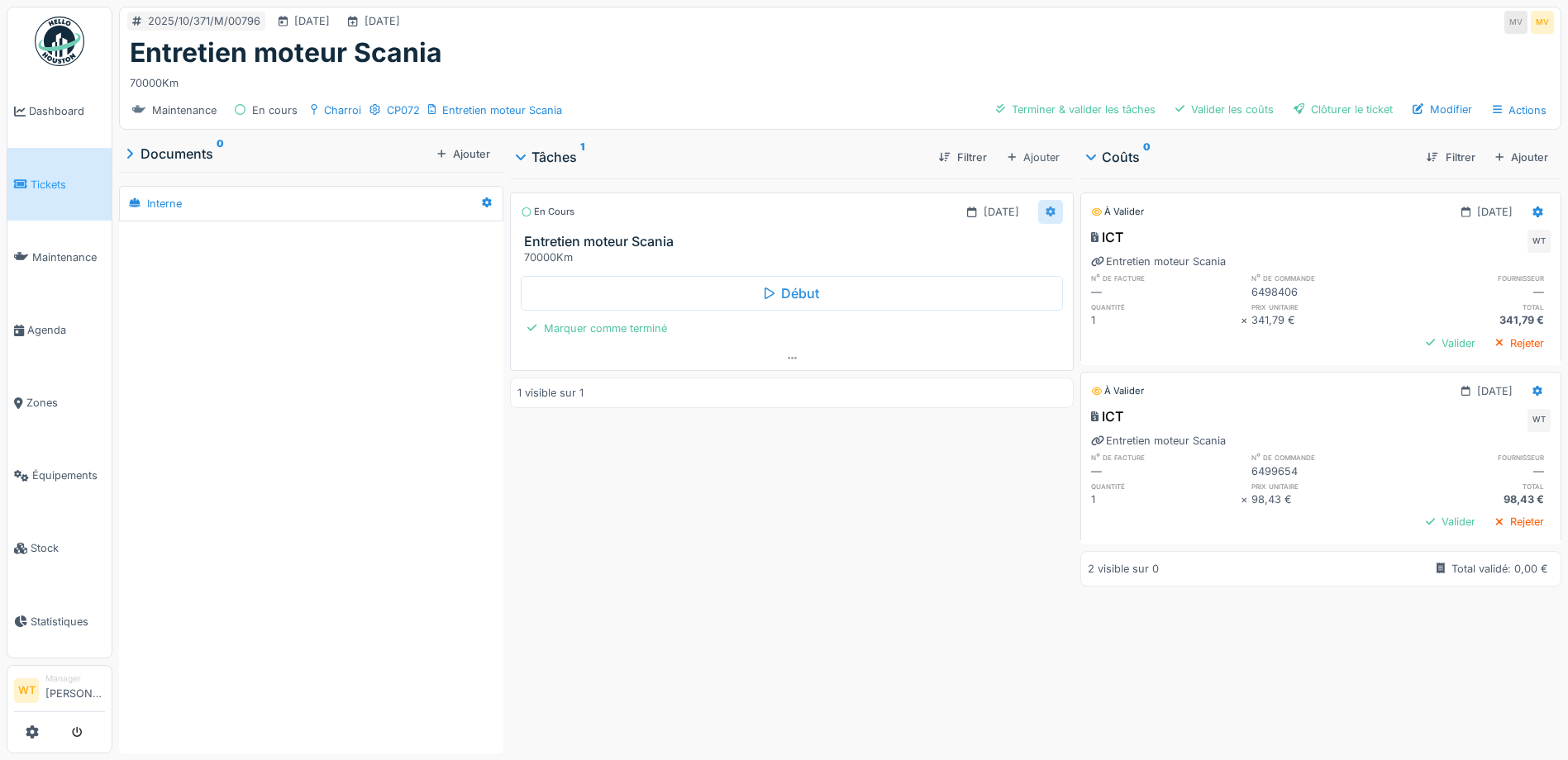 click 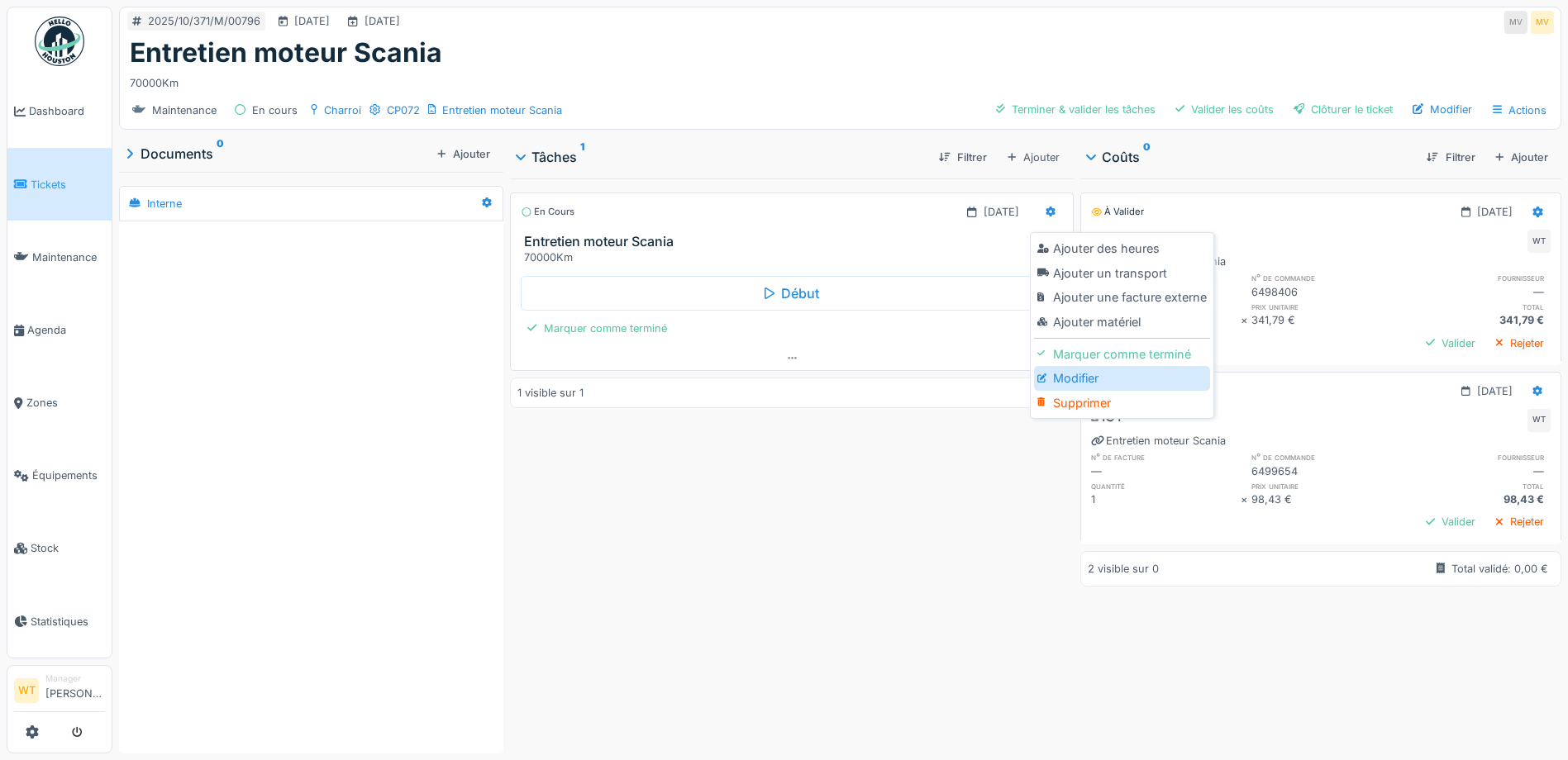 click at bounding box center [1045, 378] 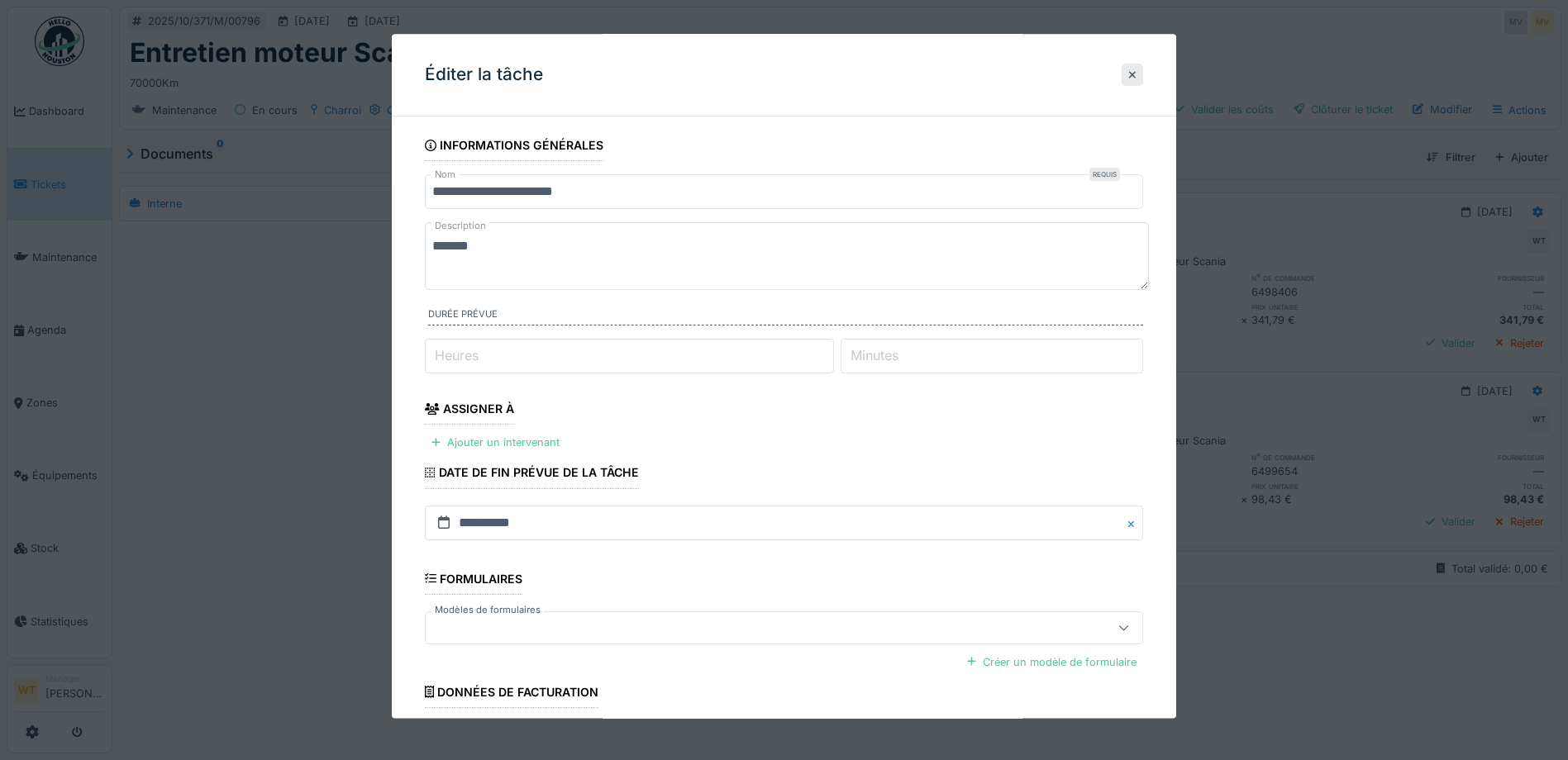 click on "Éditer la tâche" at bounding box center [784, 75] 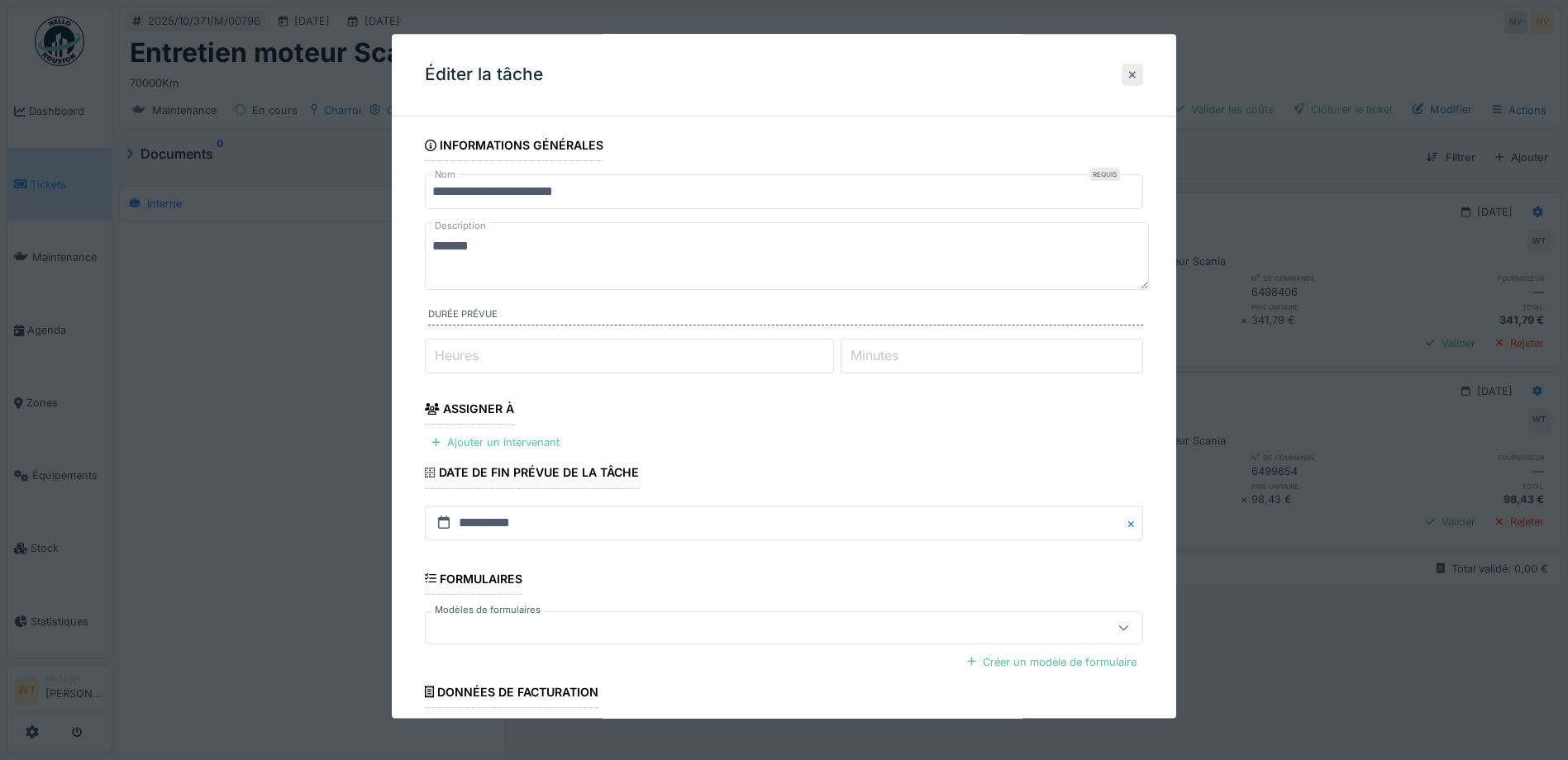 click at bounding box center (1132, 74) 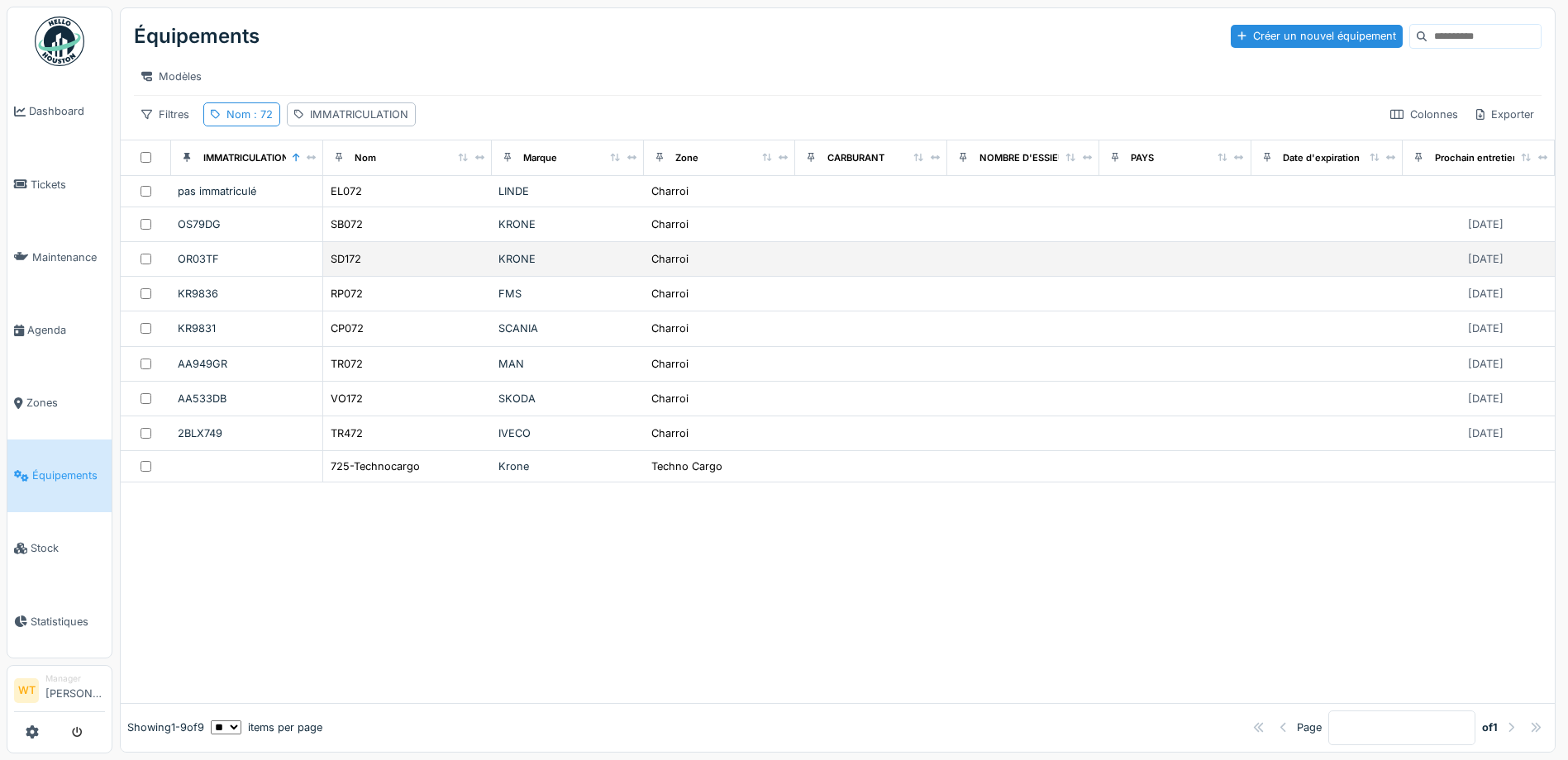 scroll, scrollTop: 0, scrollLeft: 0, axis: both 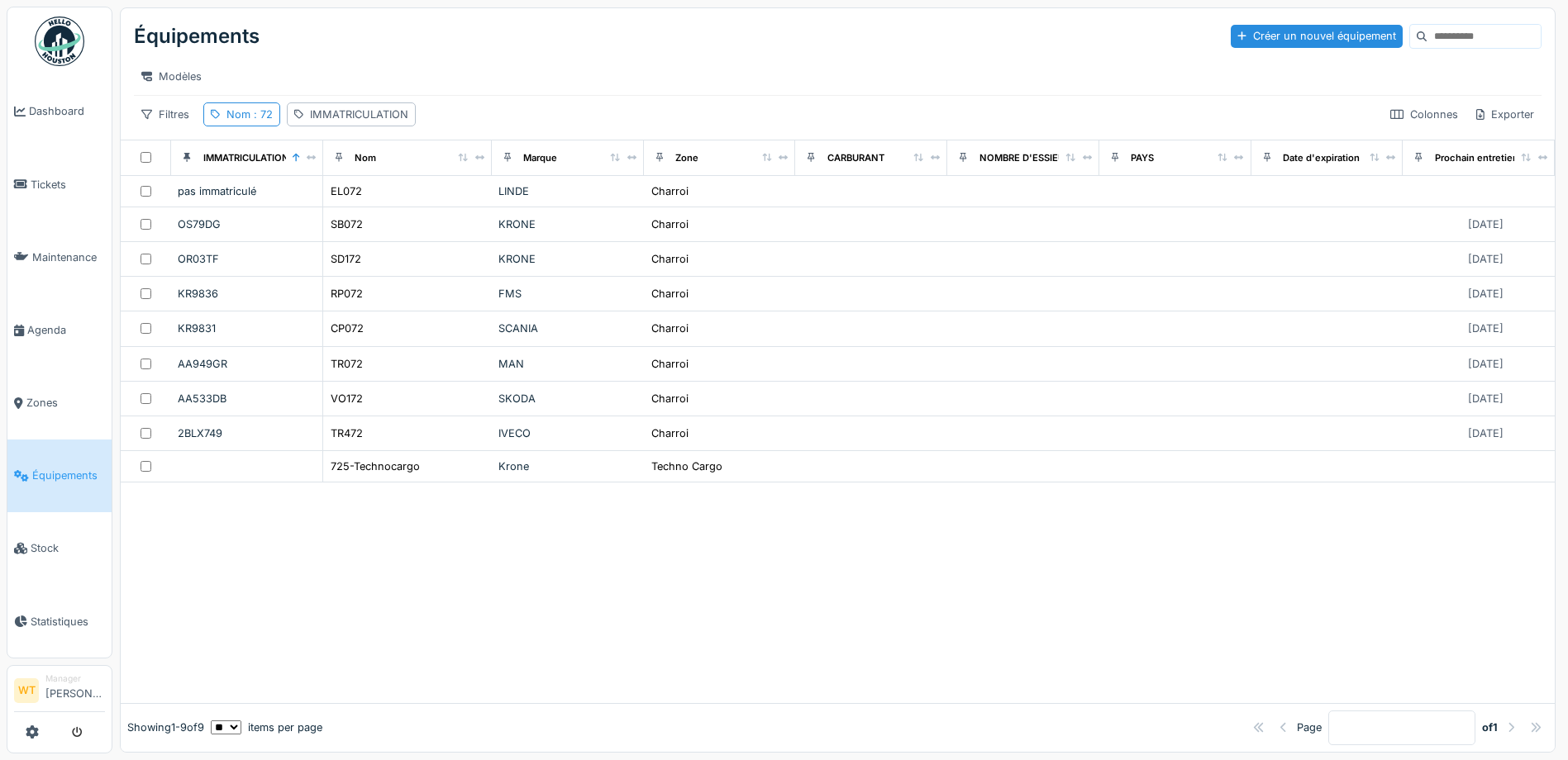 click on "Équipements Créer un nouvel équipement" at bounding box center (837, 36) 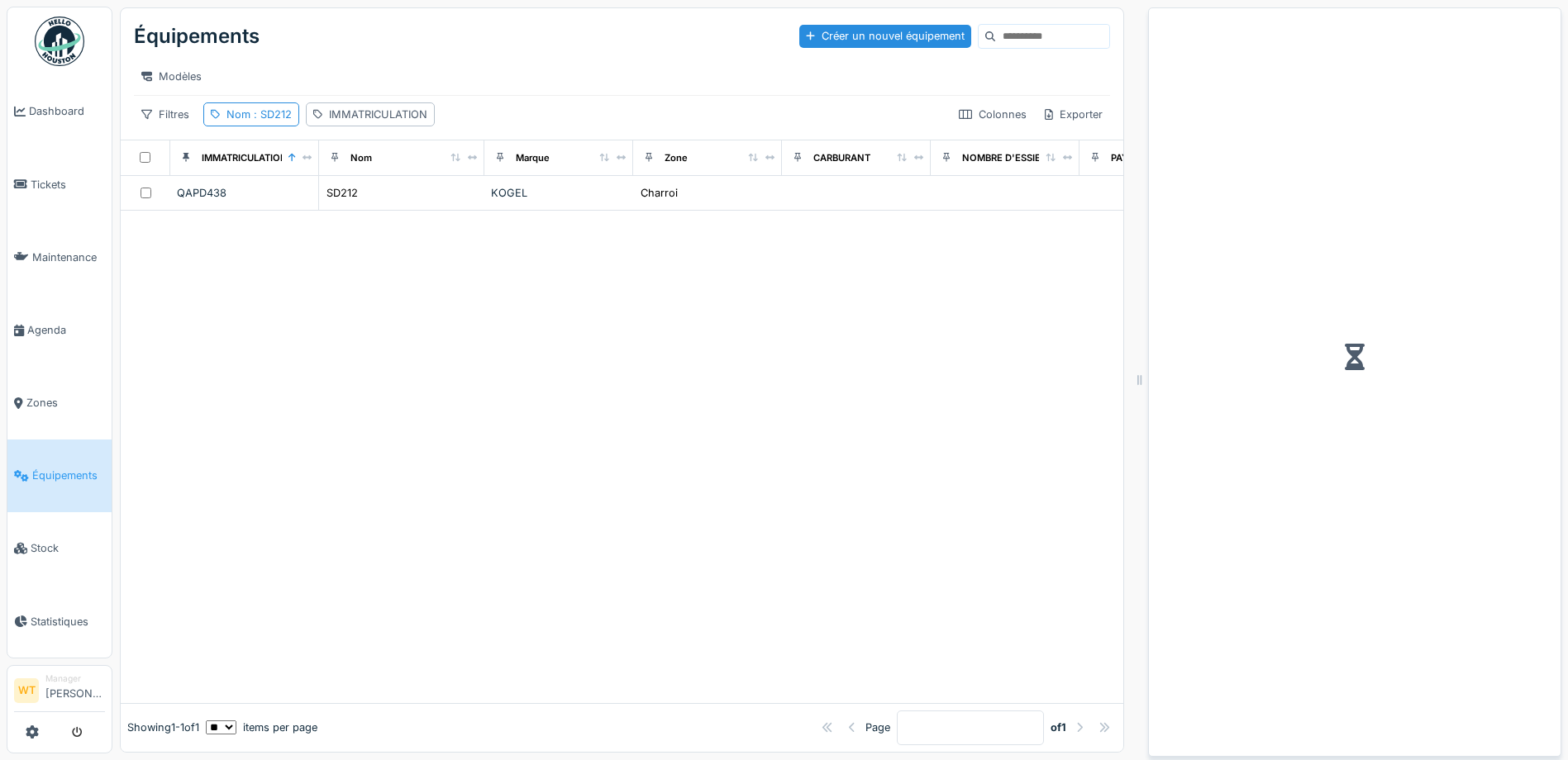 scroll, scrollTop: 0, scrollLeft: 0, axis: both 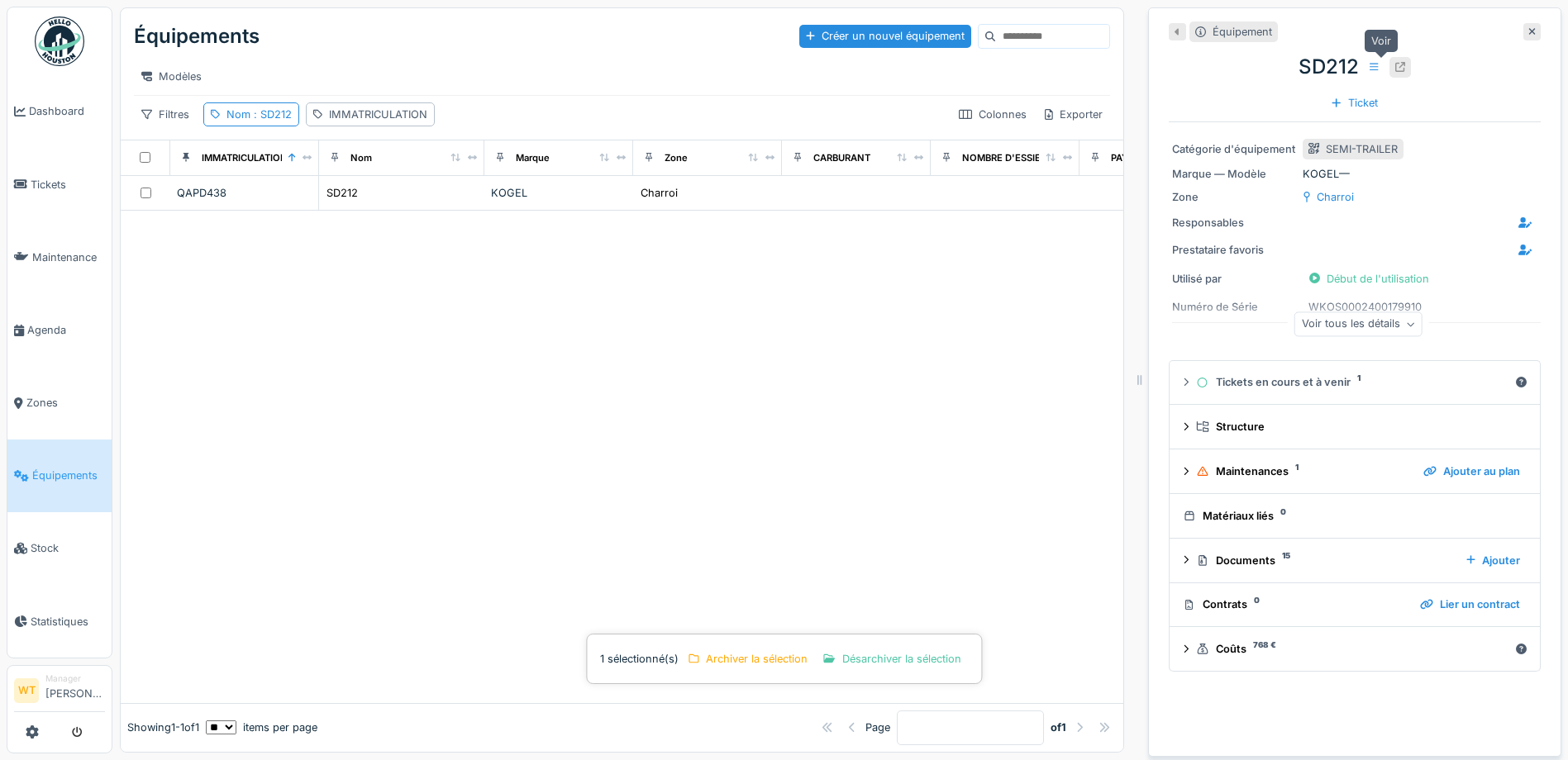 click 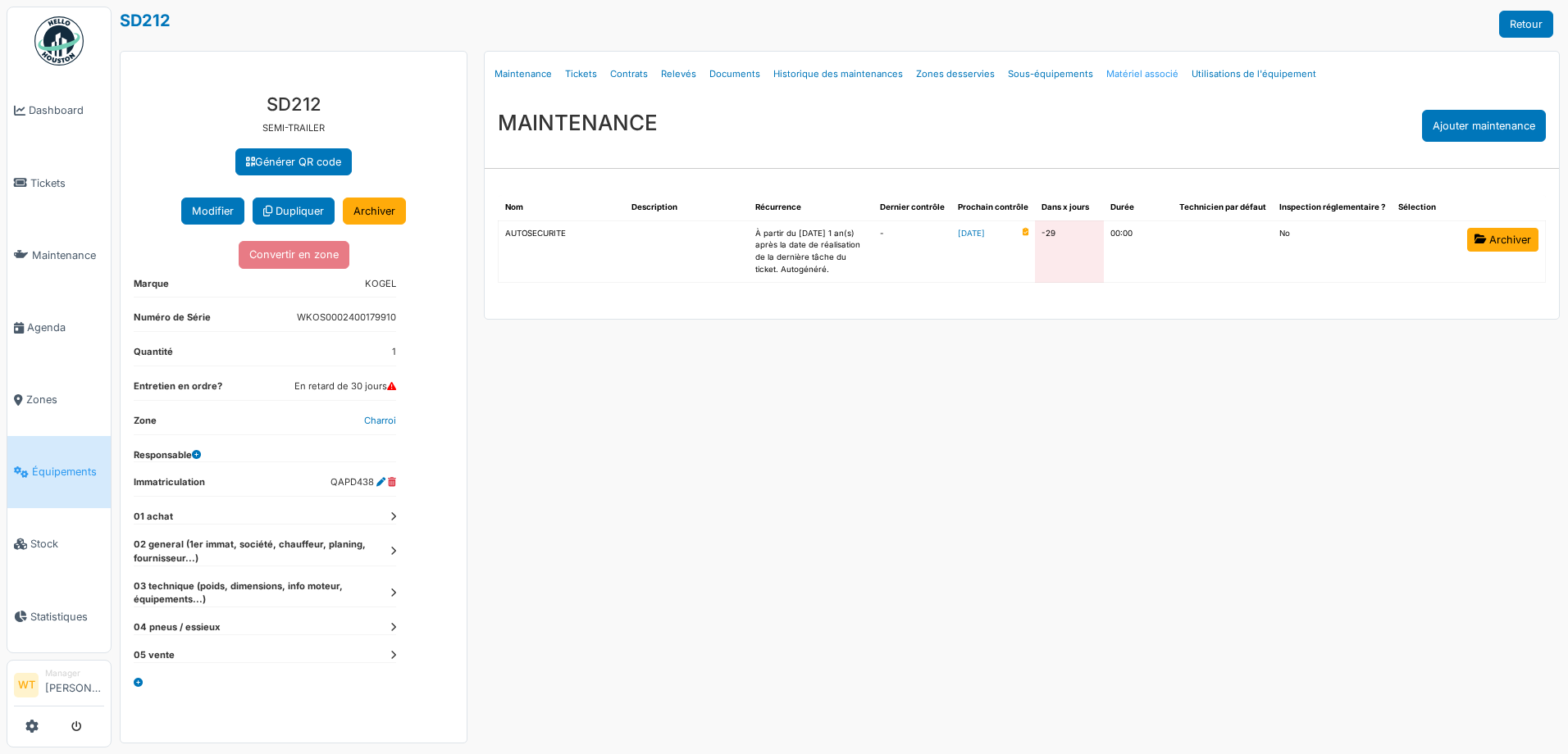 scroll, scrollTop: 0, scrollLeft: 0, axis: both 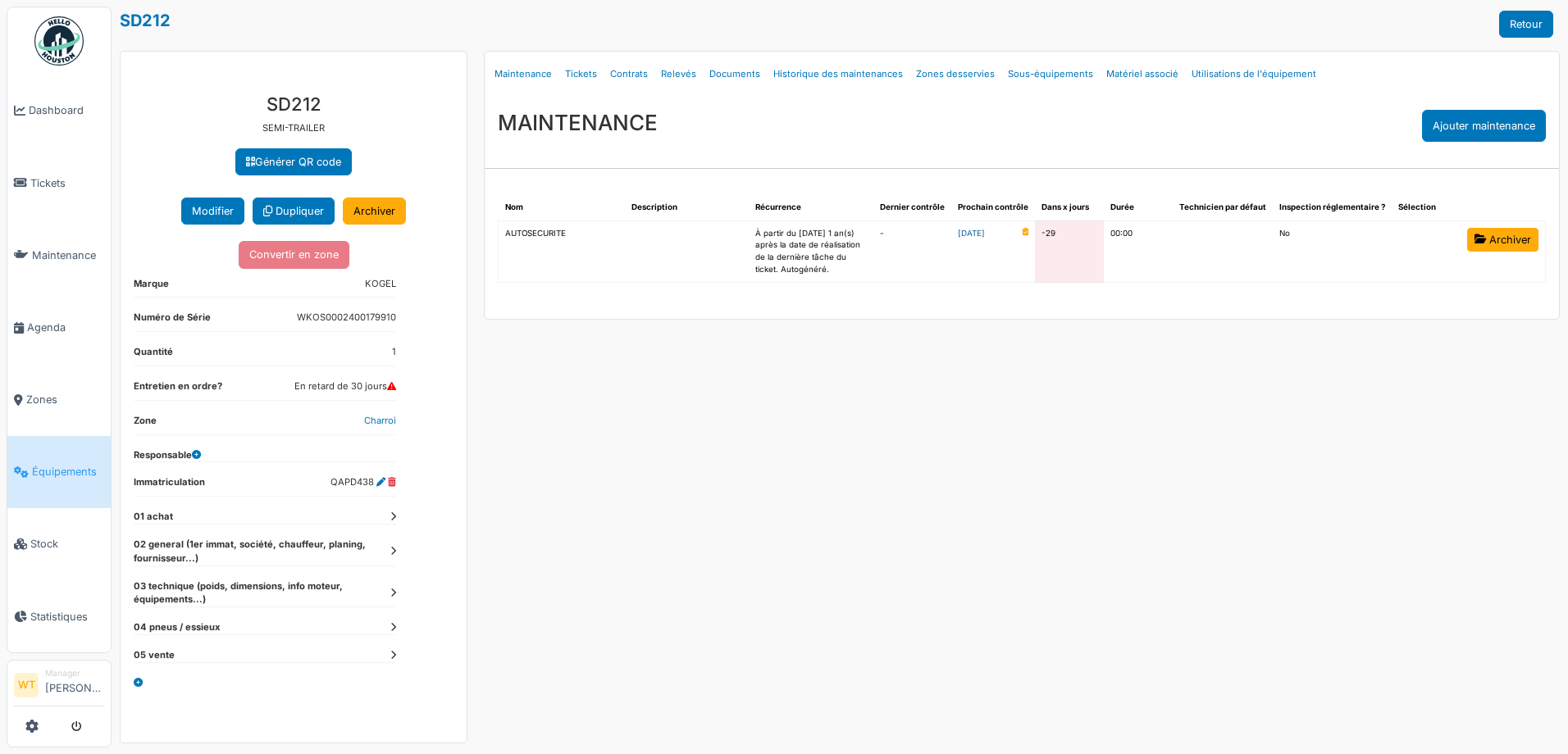 click on "[DATE]" at bounding box center (971, 234) 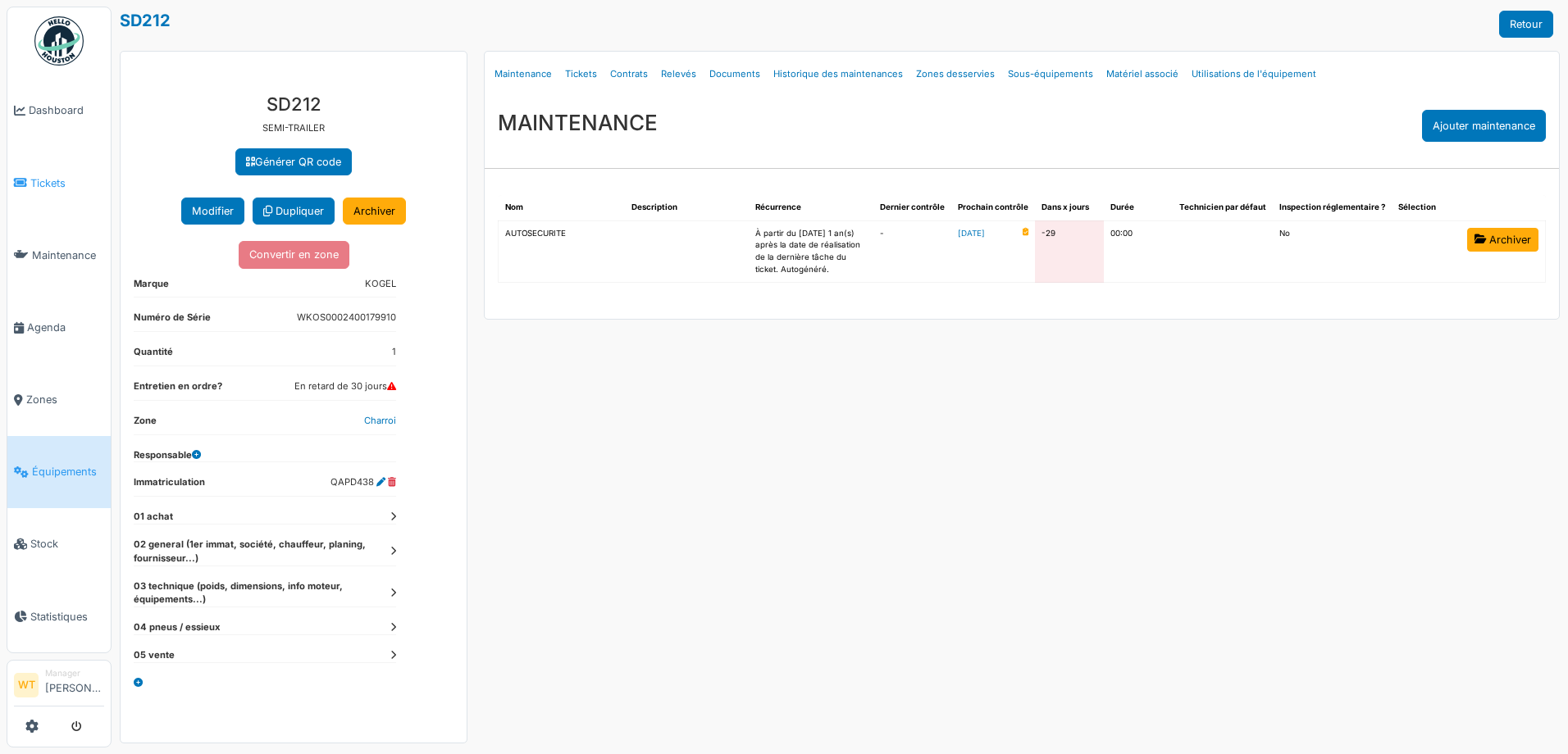 click on "Tickets" at bounding box center [67, 183] 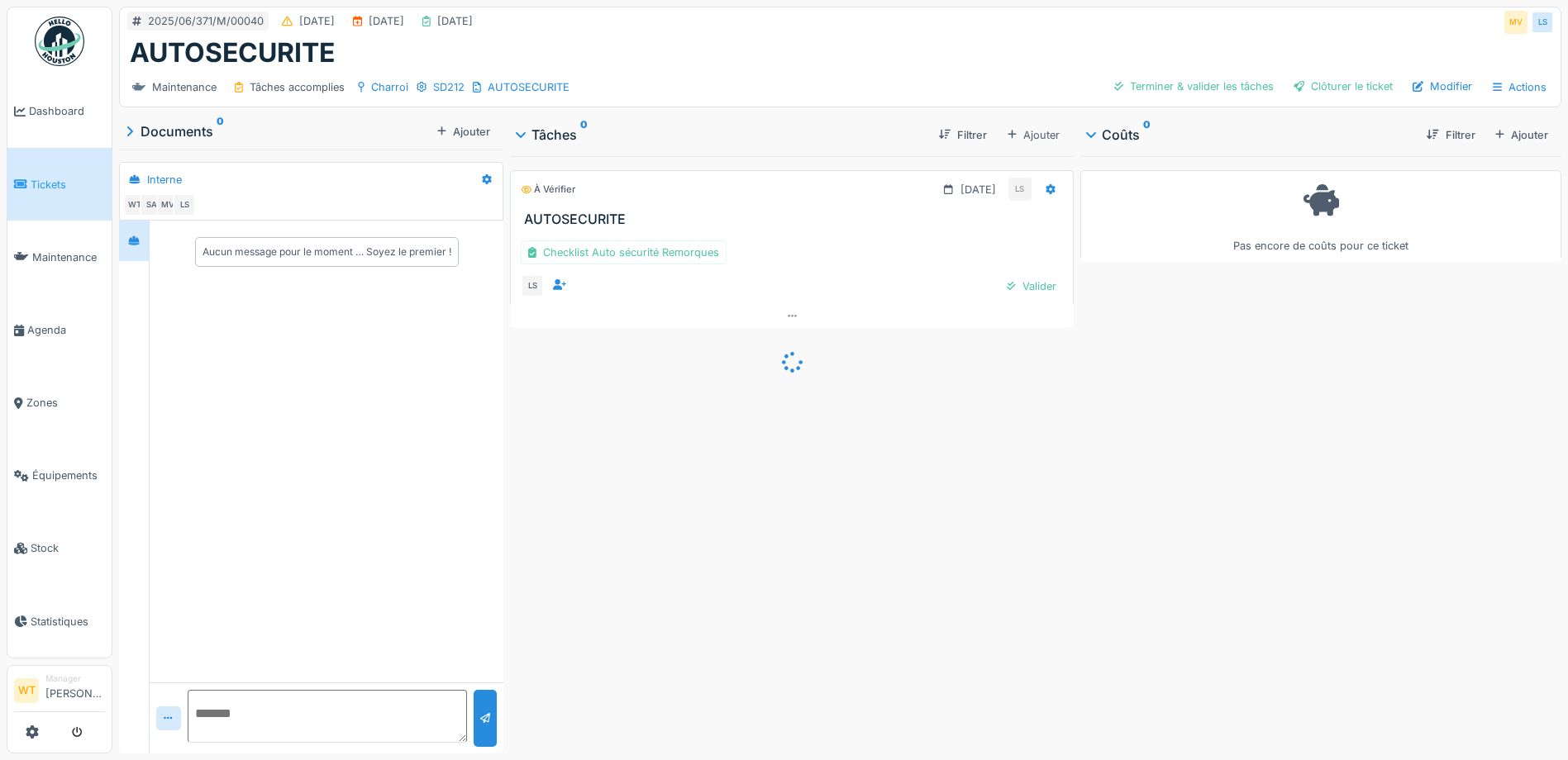 scroll, scrollTop: 0, scrollLeft: 0, axis: both 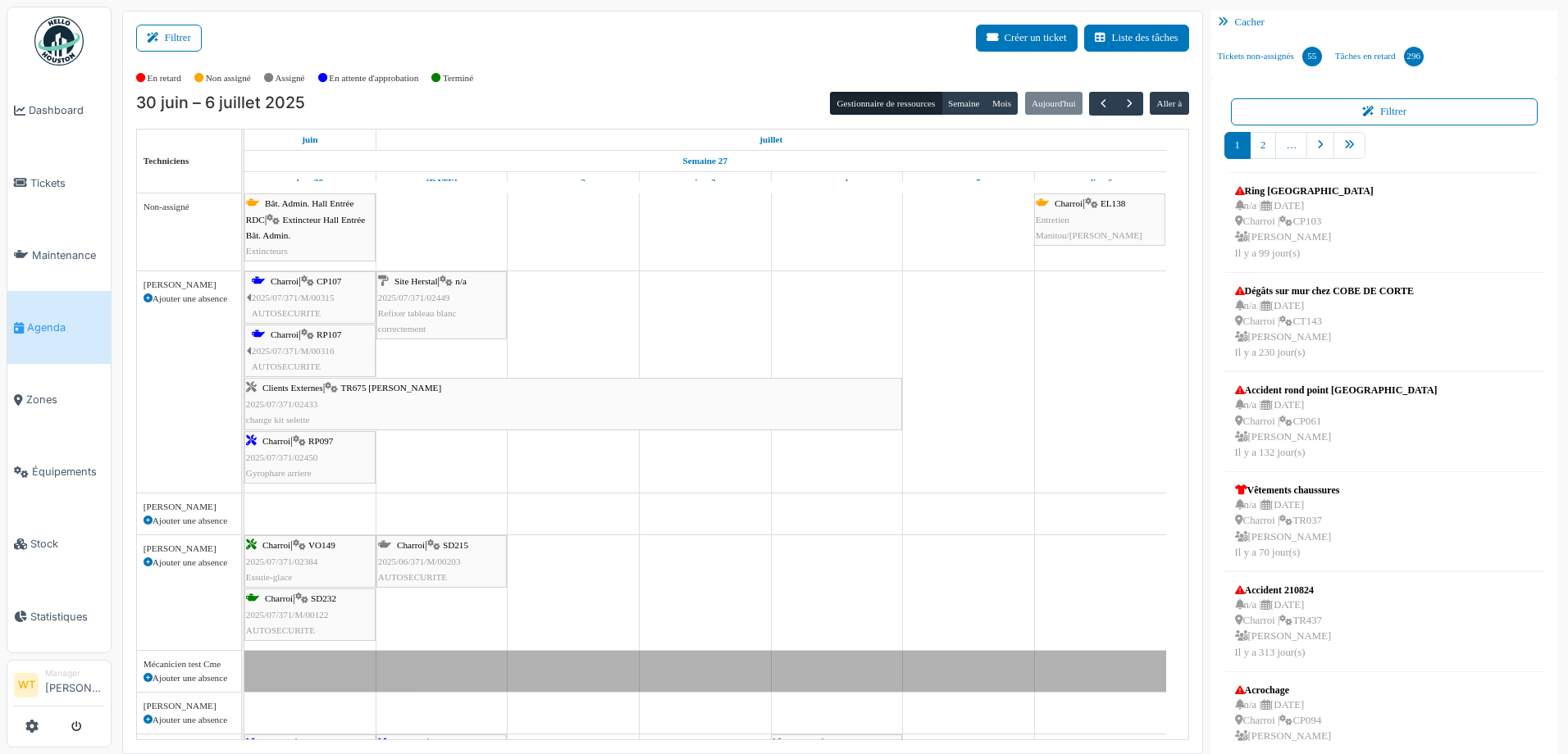 click on "Agenda" at bounding box center [66, 327] 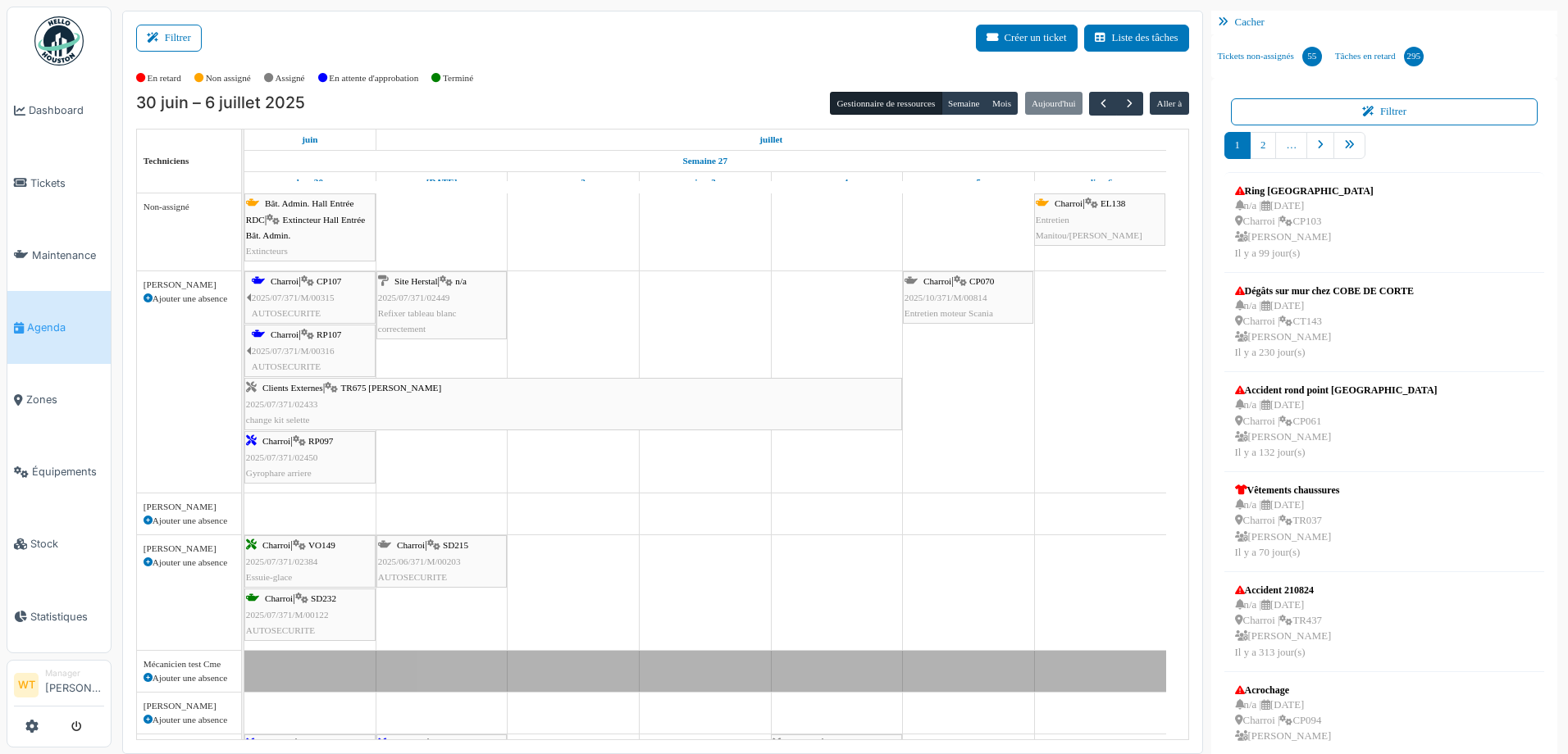 scroll, scrollTop: 0, scrollLeft: 0, axis: both 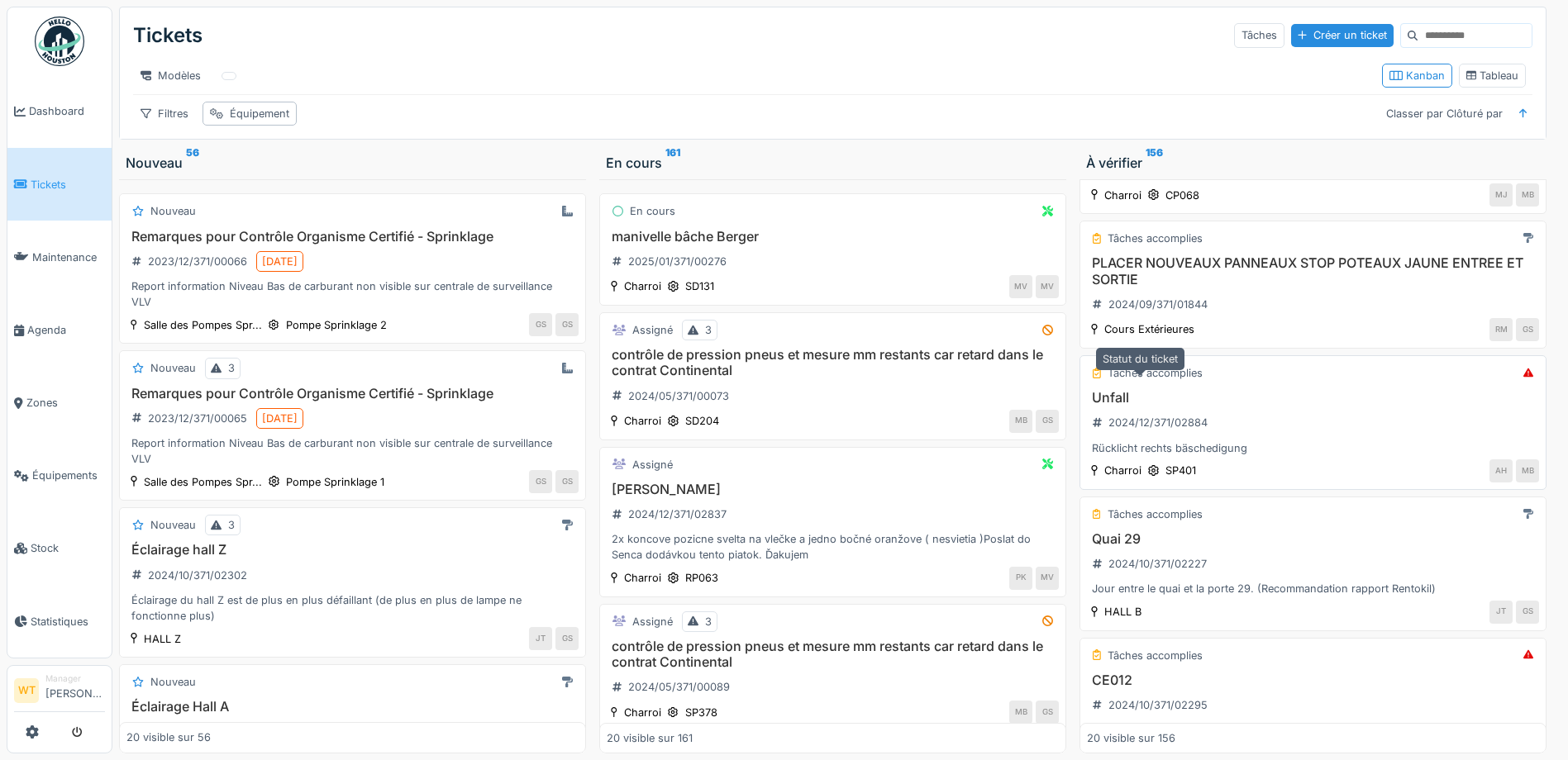 click on "Tâches accomplies" at bounding box center [1155, 373] 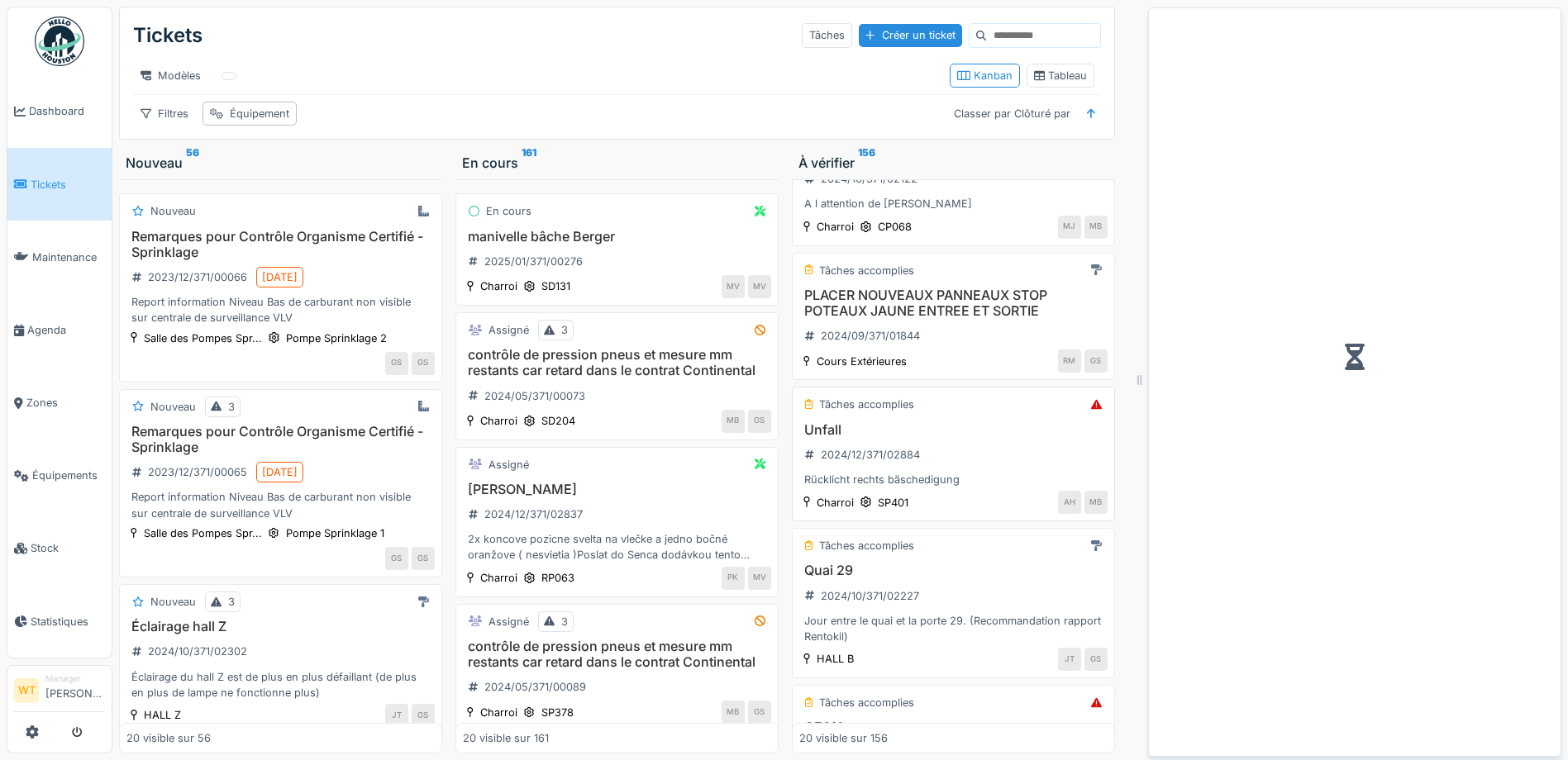 scroll, scrollTop: 924, scrollLeft: 0, axis: vertical 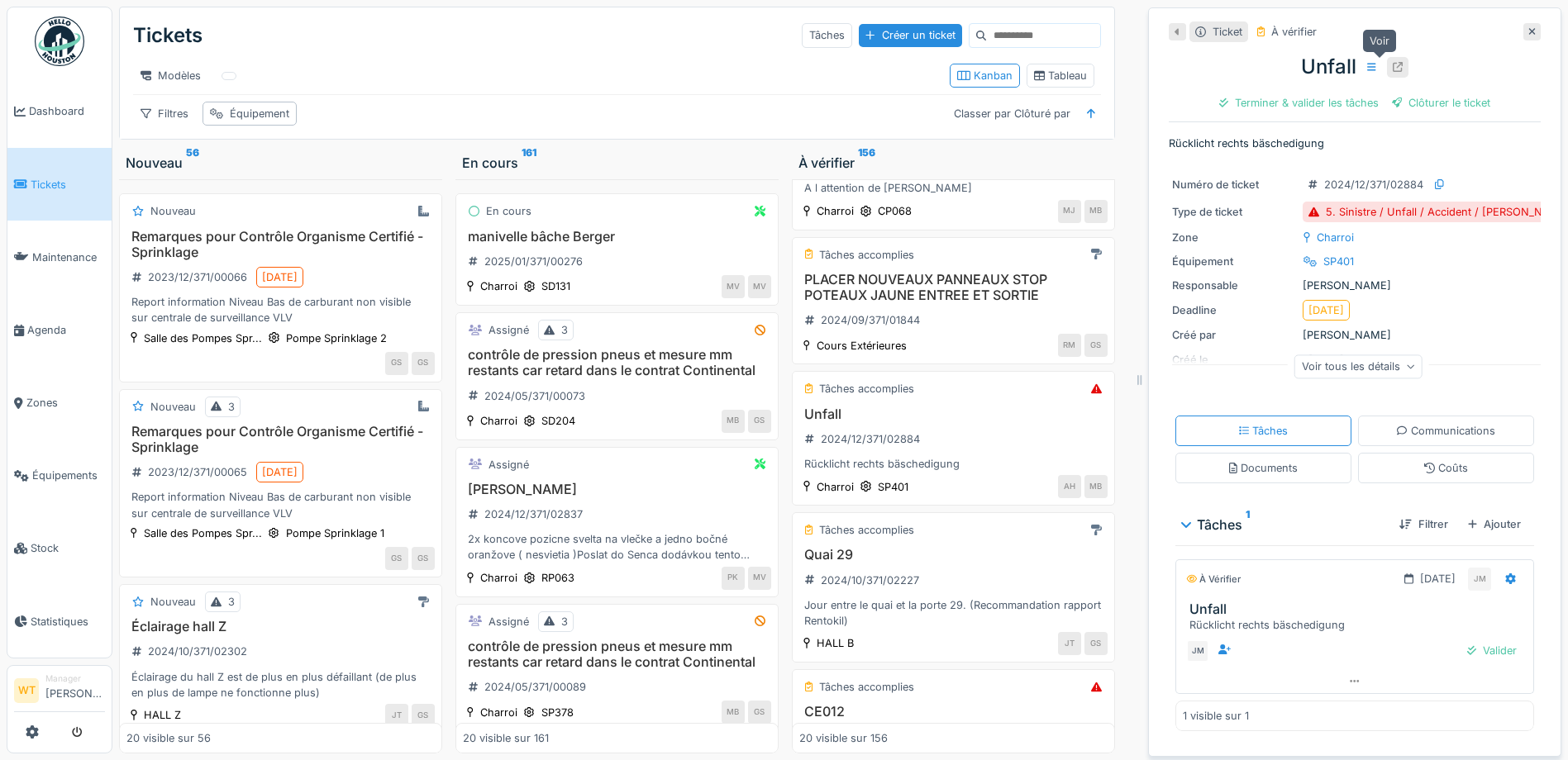 click at bounding box center (1398, 67) 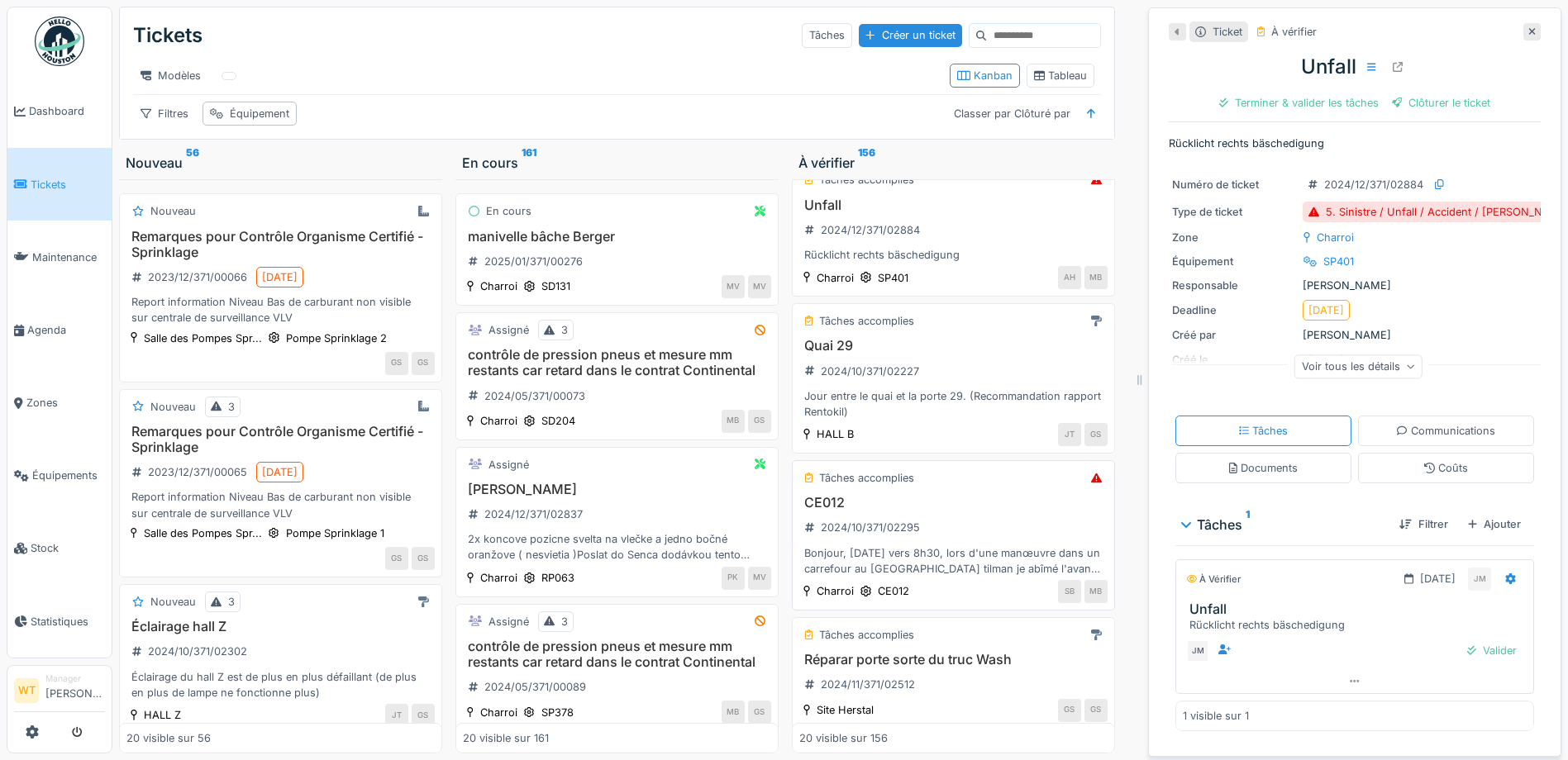 scroll, scrollTop: 1172, scrollLeft: 0, axis: vertical 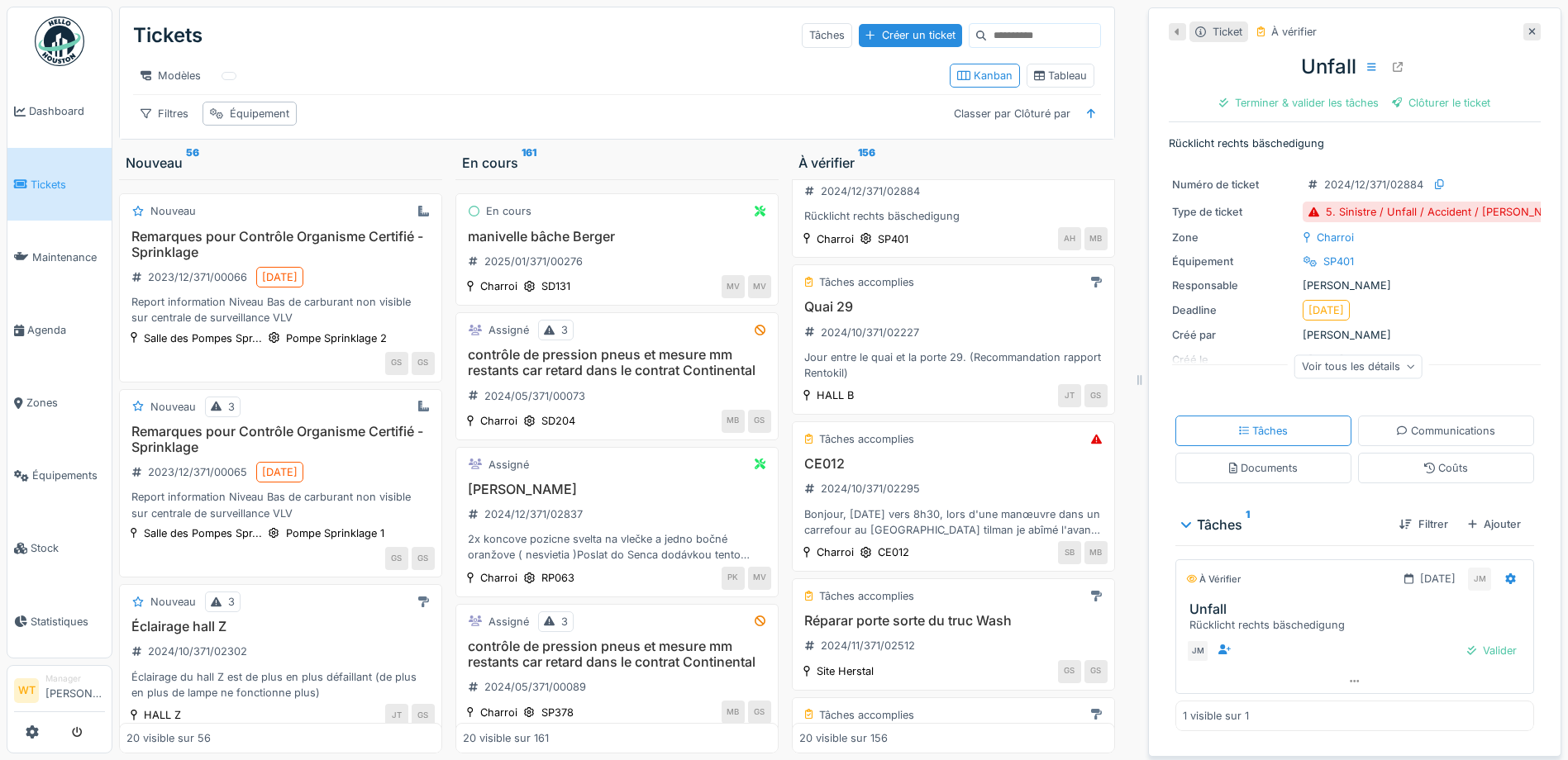 click at bounding box center (1532, 31) 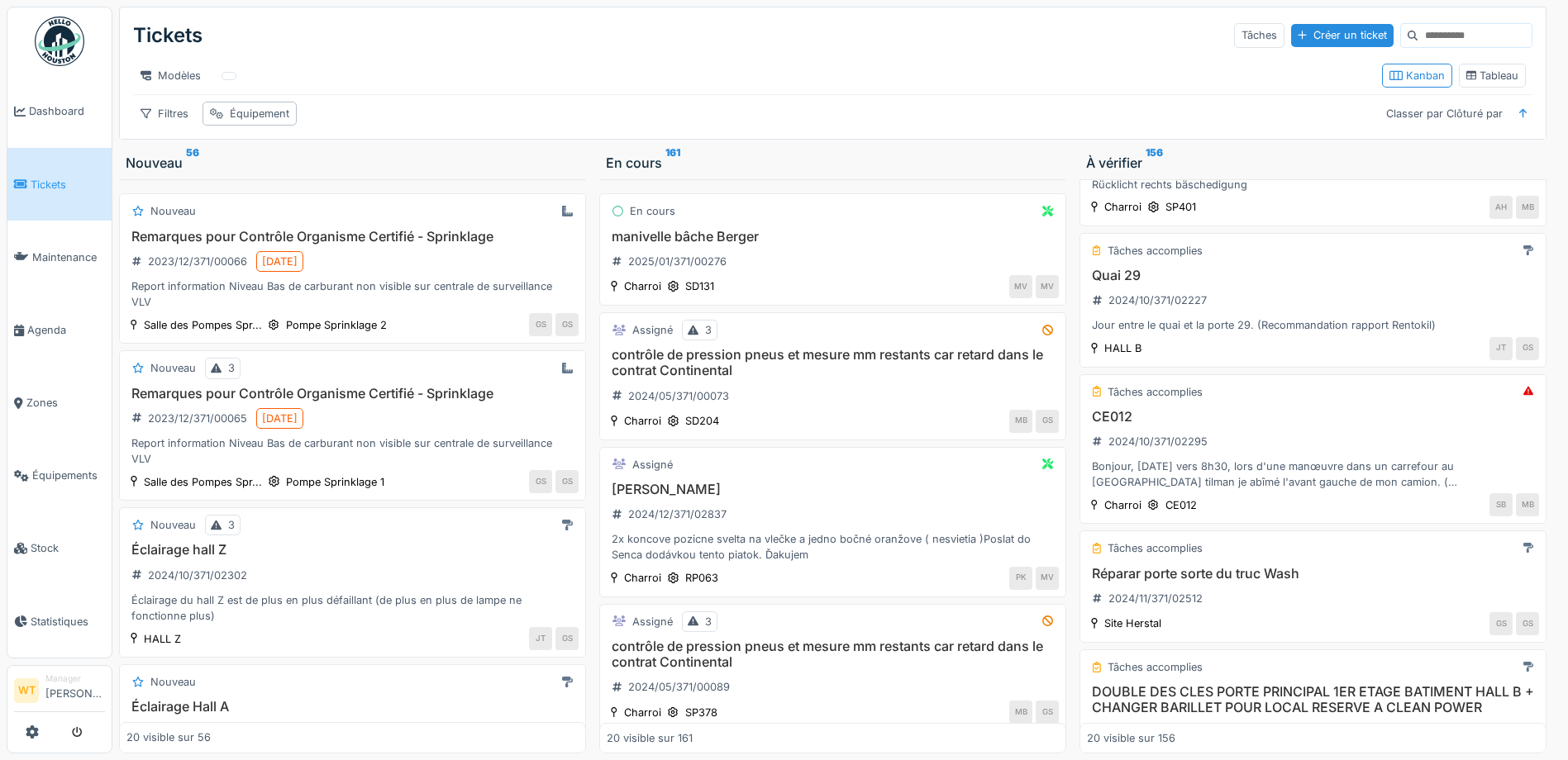 scroll, scrollTop: 1157, scrollLeft: 0, axis: vertical 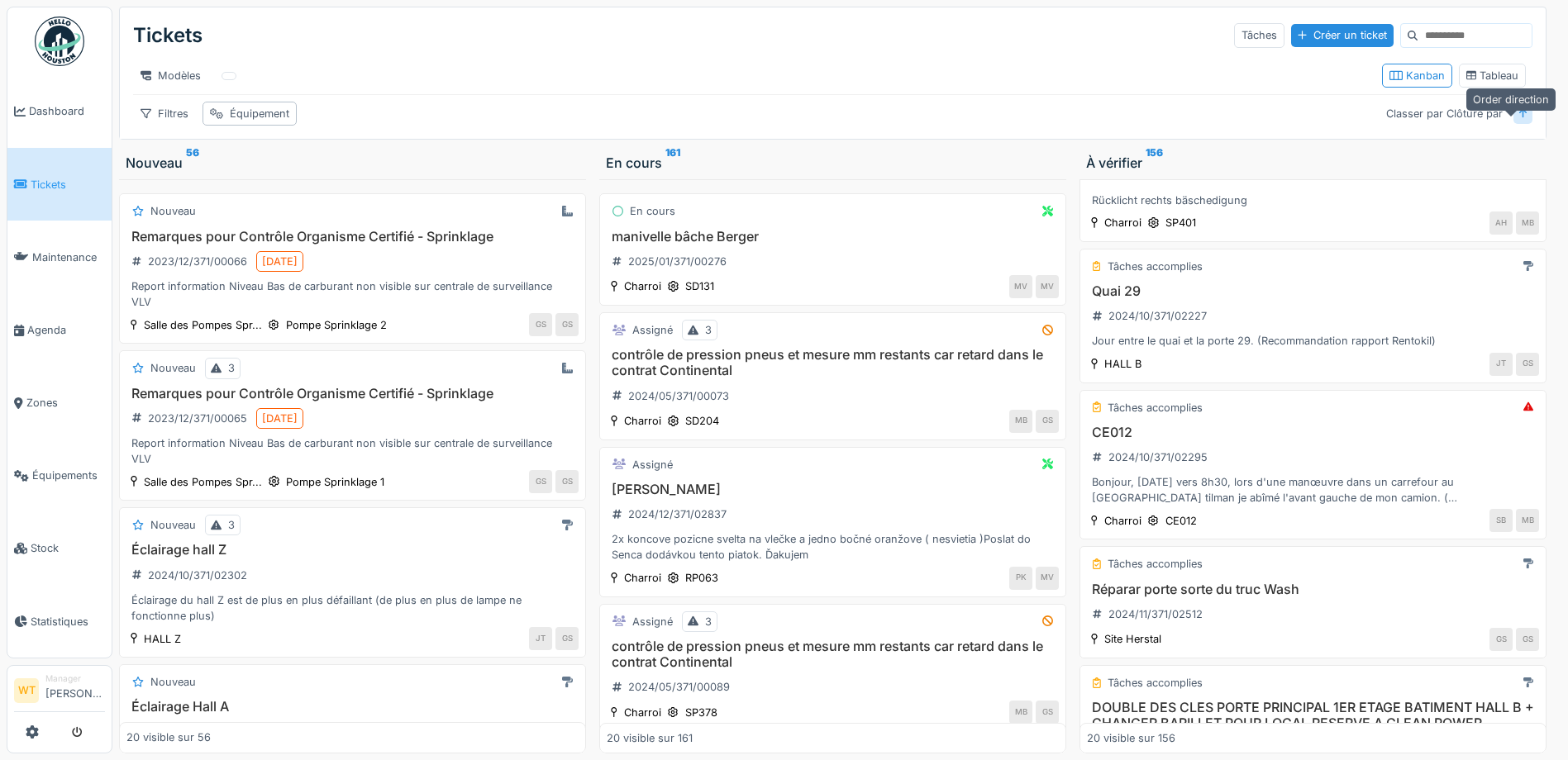 click at bounding box center [1523, 113] 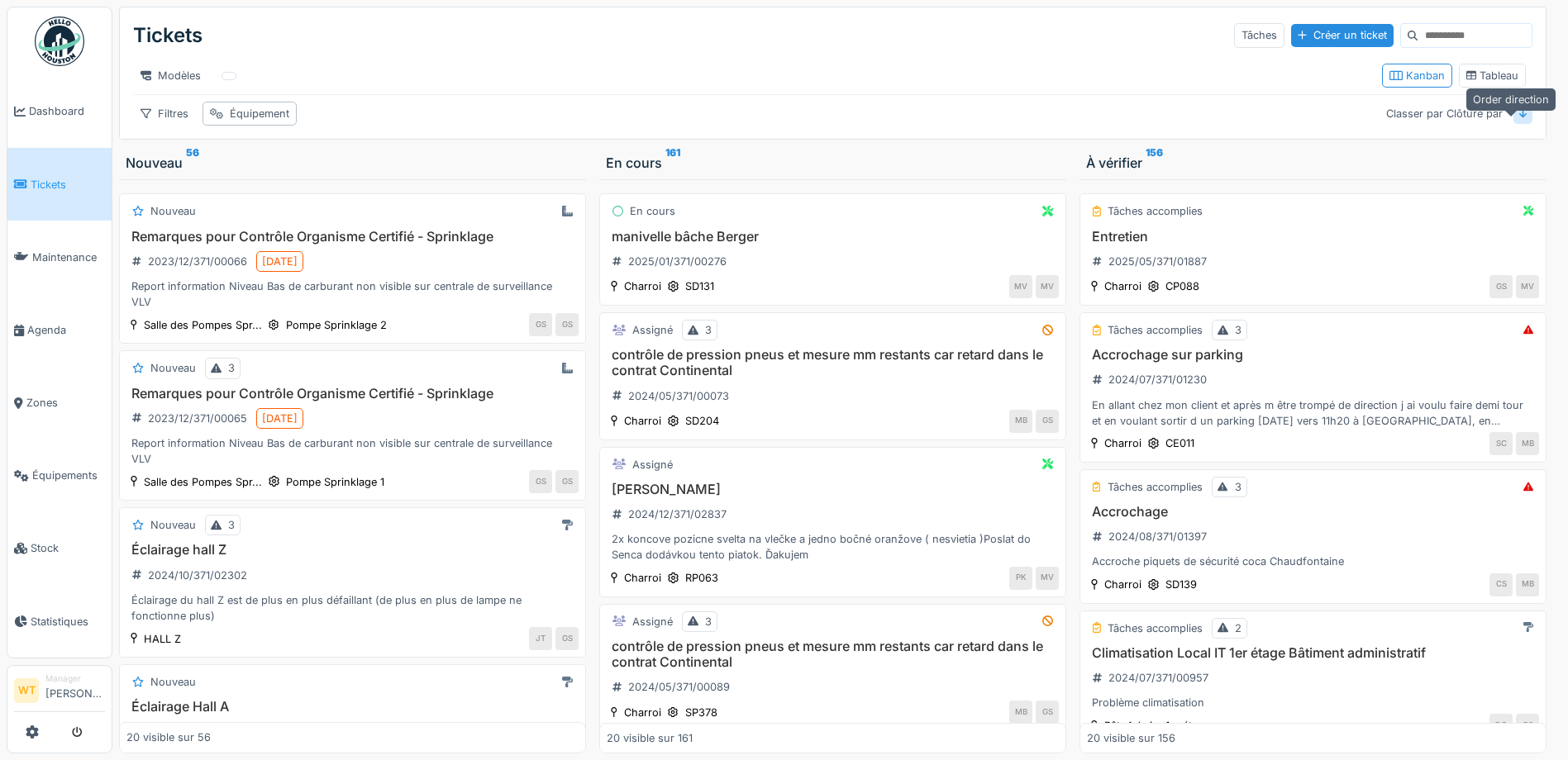 click at bounding box center [1523, 113] 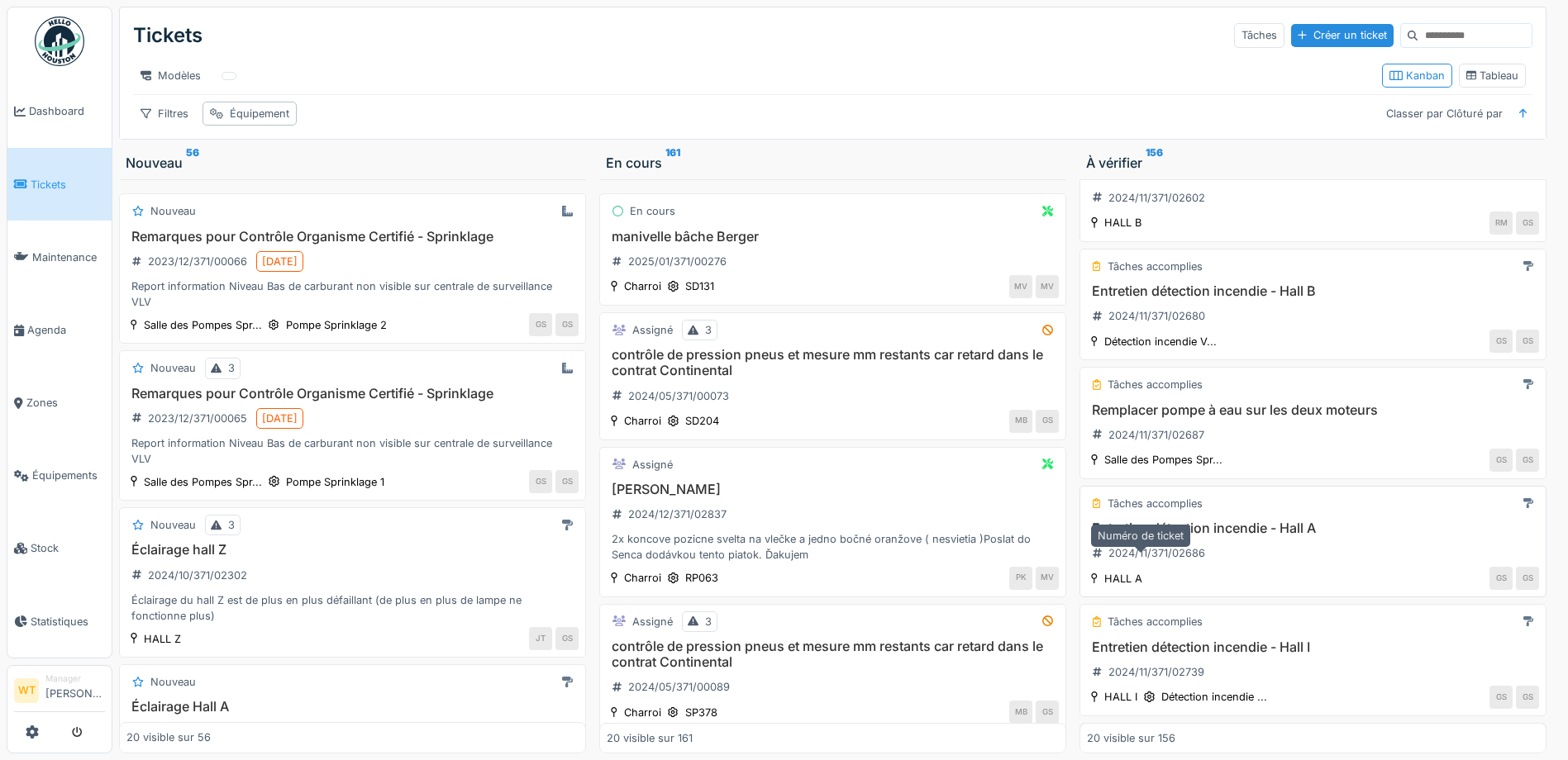 scroll, scrollTop: 1735, scrollLeft: 0, axis: vertical 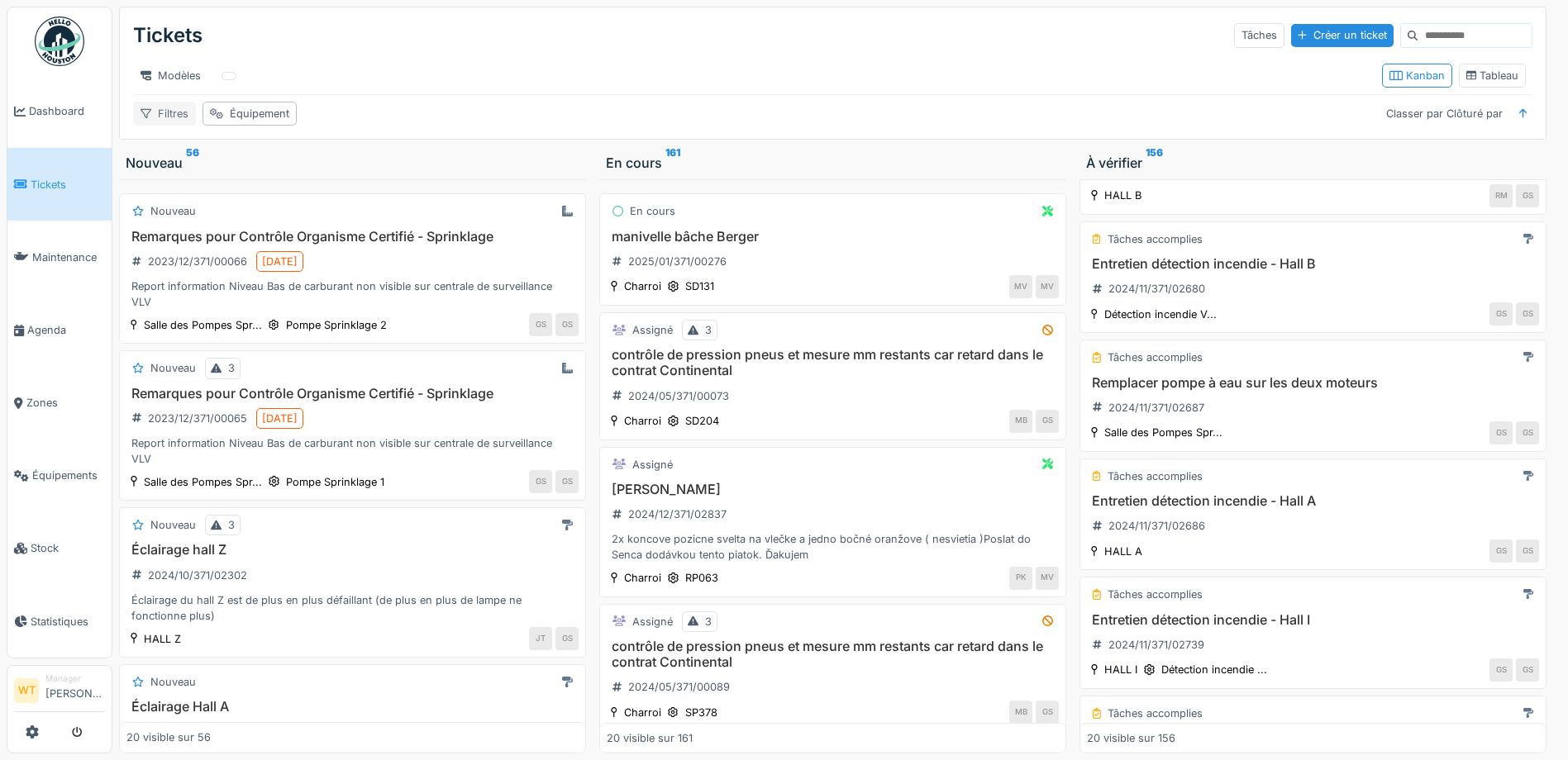 click on "Filtres" at bounding box center (164, 113) 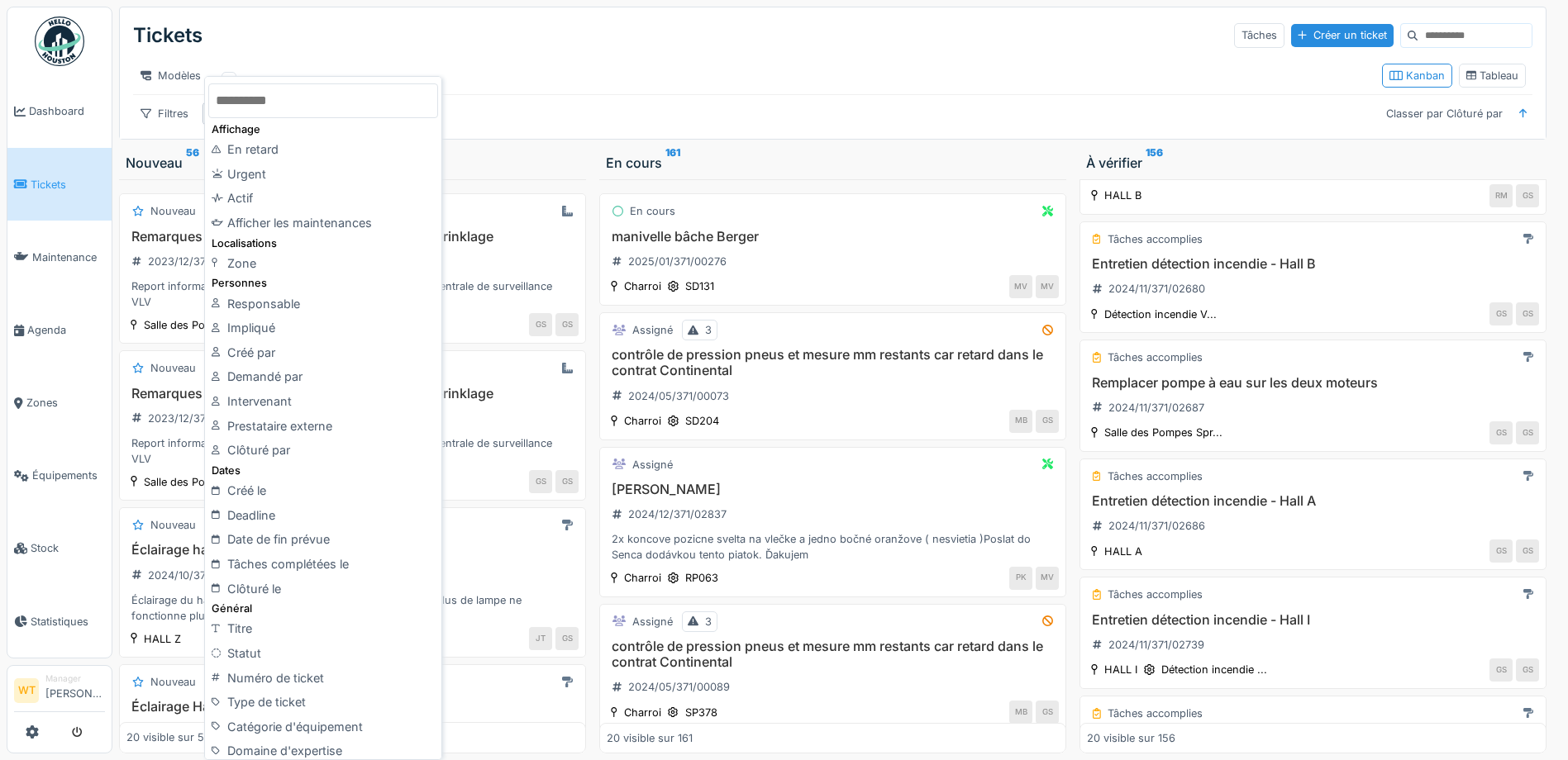 click at bounding box center (323, 101) 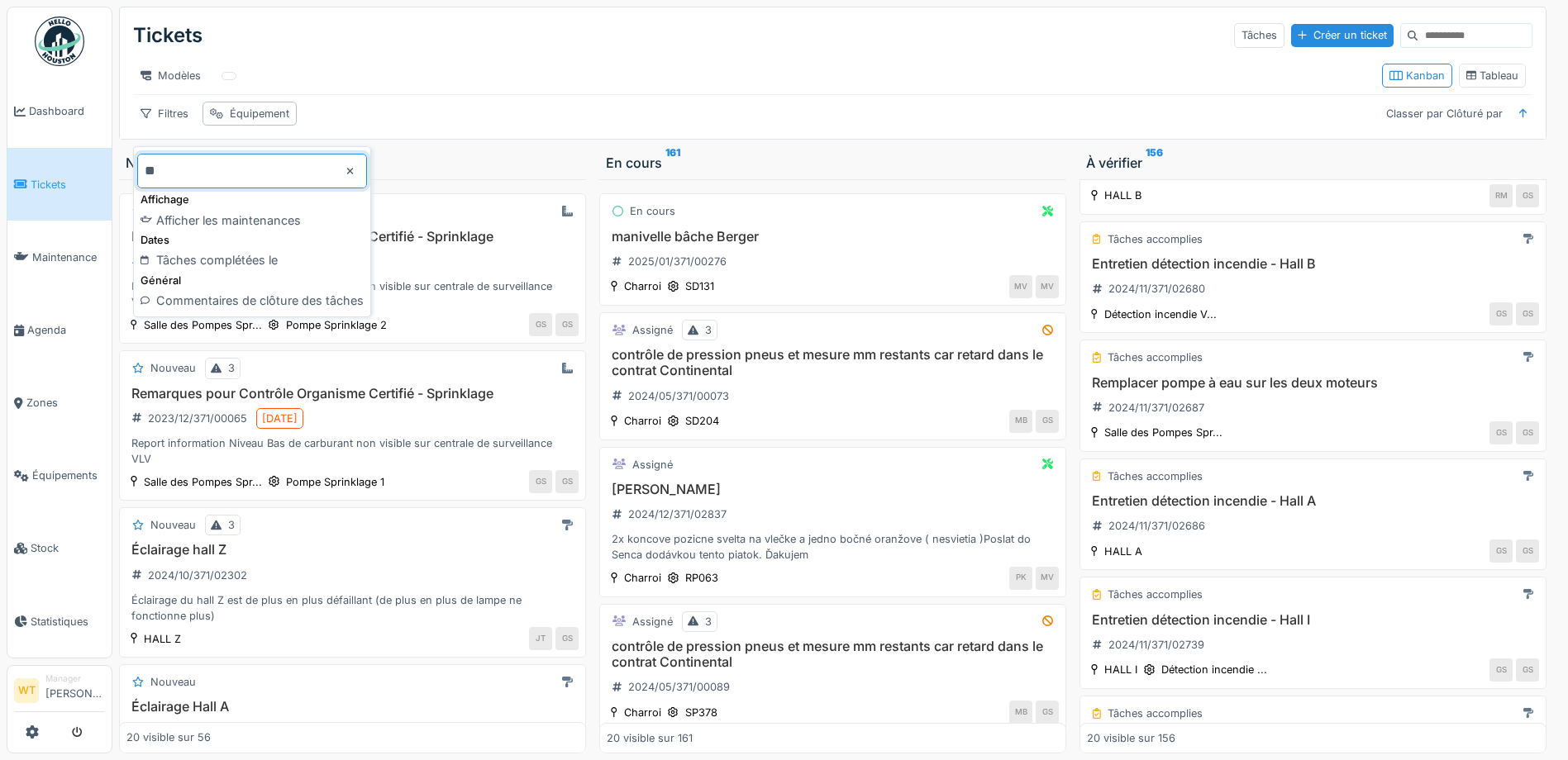 type on "**" 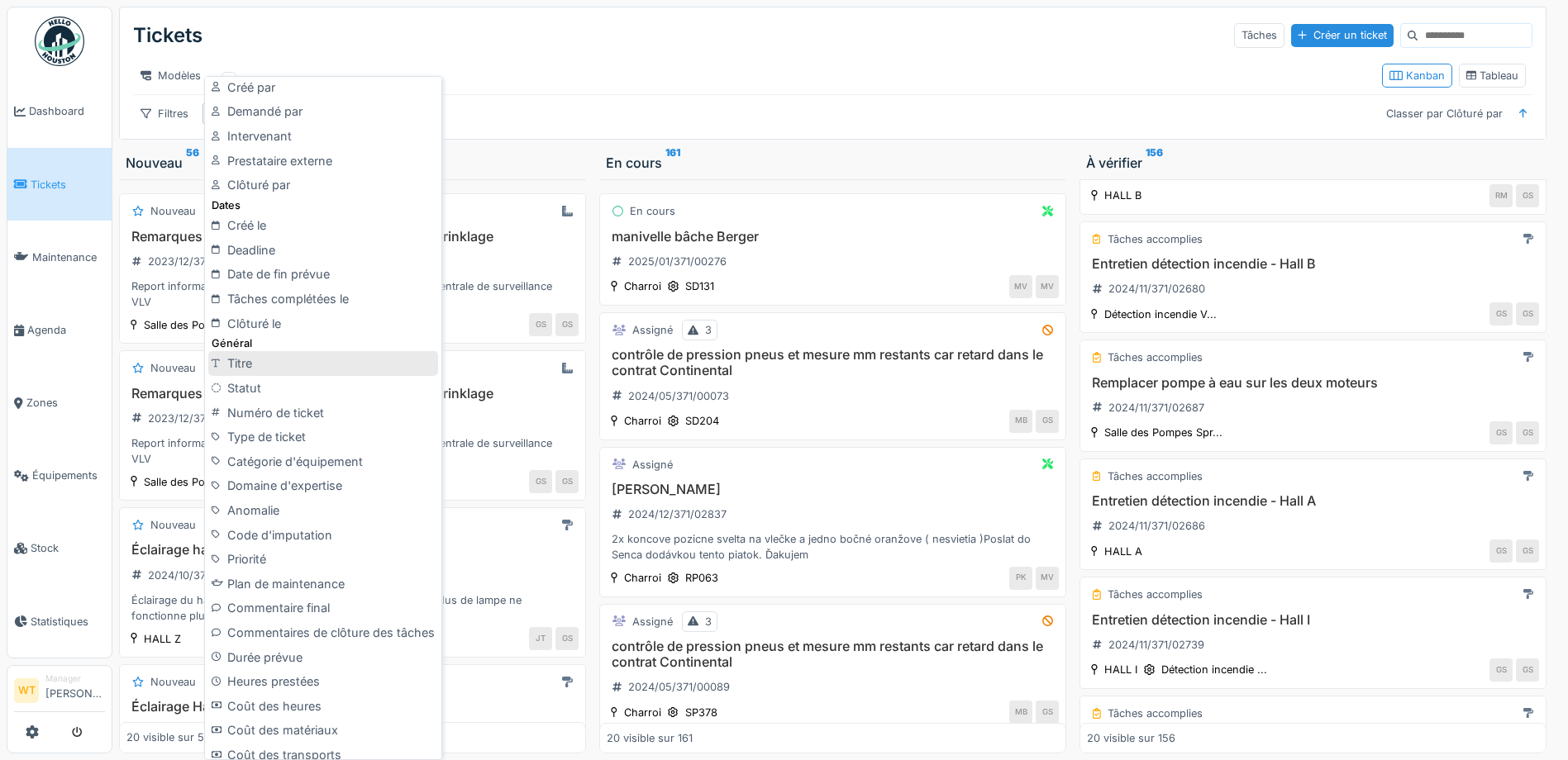 scroll, scrollTop: 330, scrollLeft: 0, axis: vertical 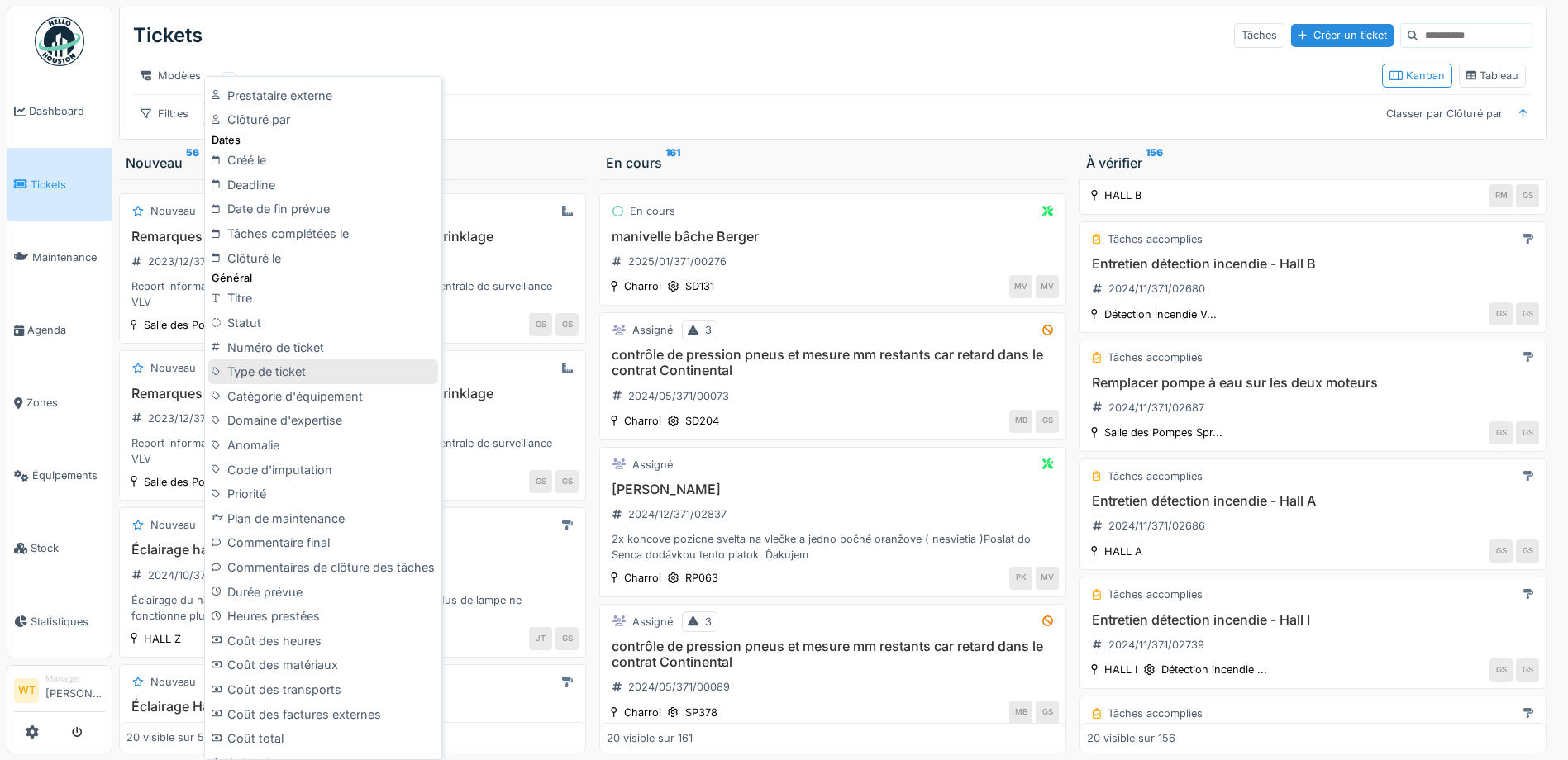 click on "Type de ticket" at bounding box center [323, 372] 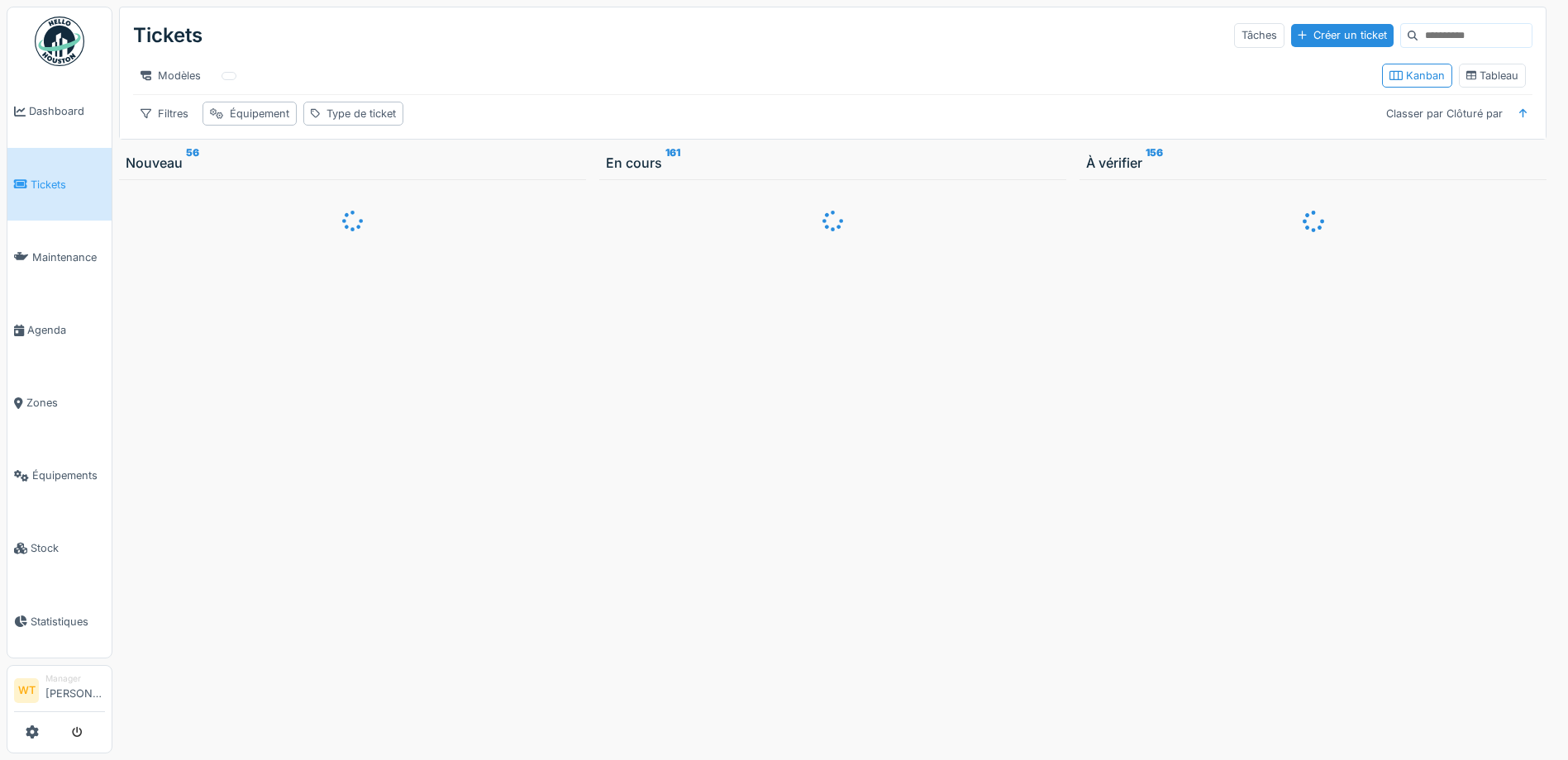 scroll, scrollTop: 0, scrollLeft: 0, axis: both 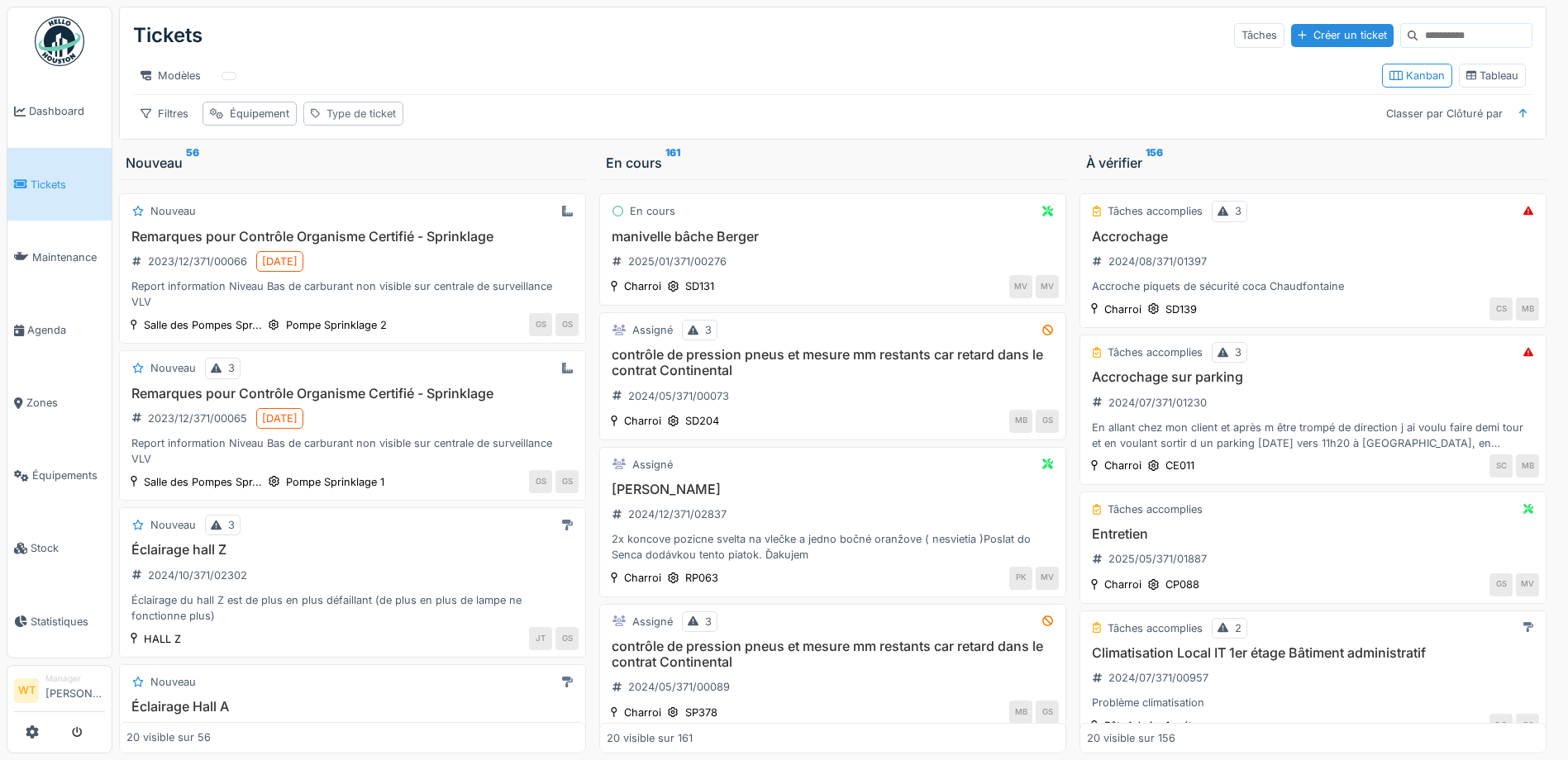 click on "Type de ticket" at bounding box center (361, 113) 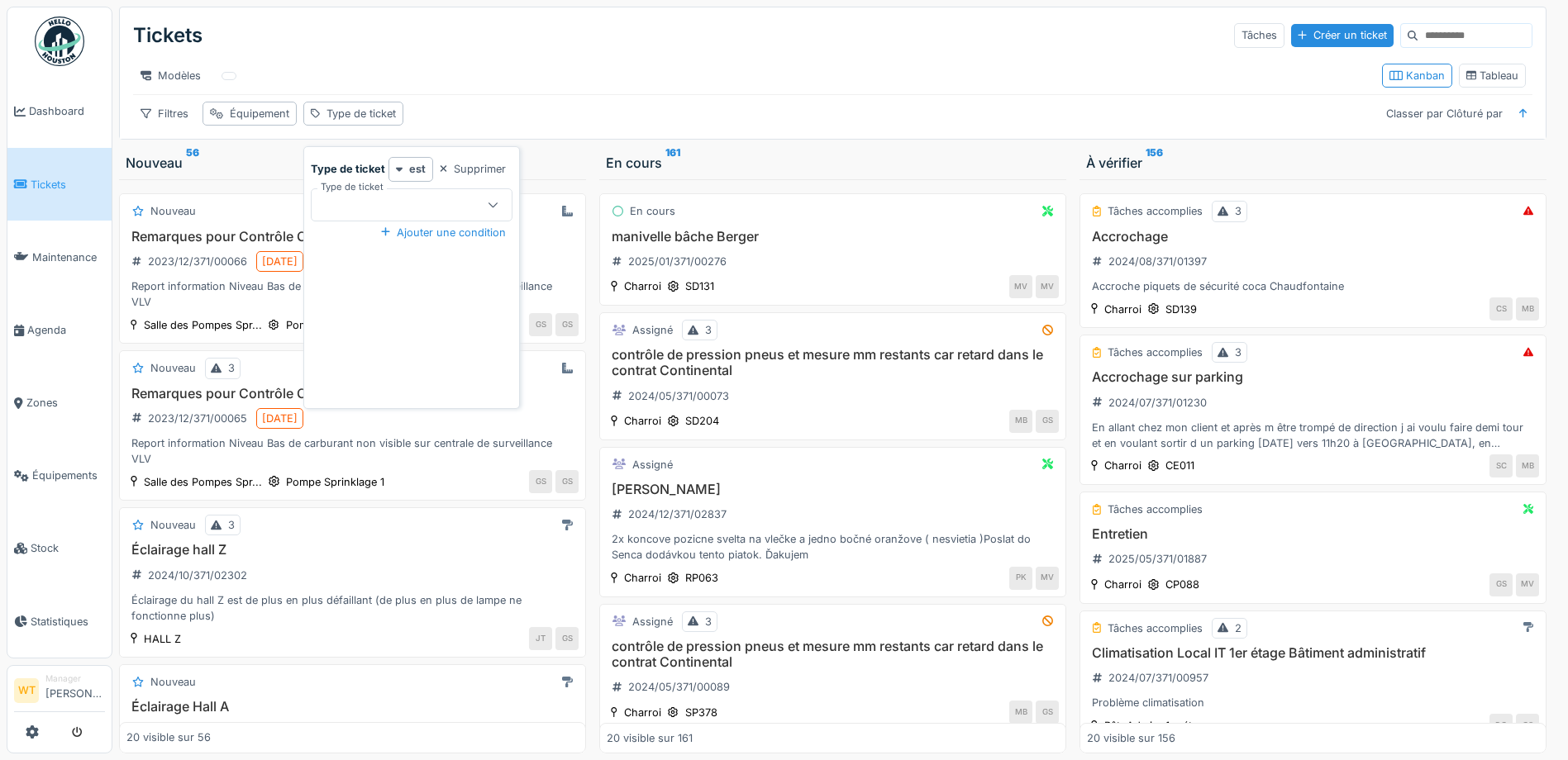 click at bounding box center [412, 205] 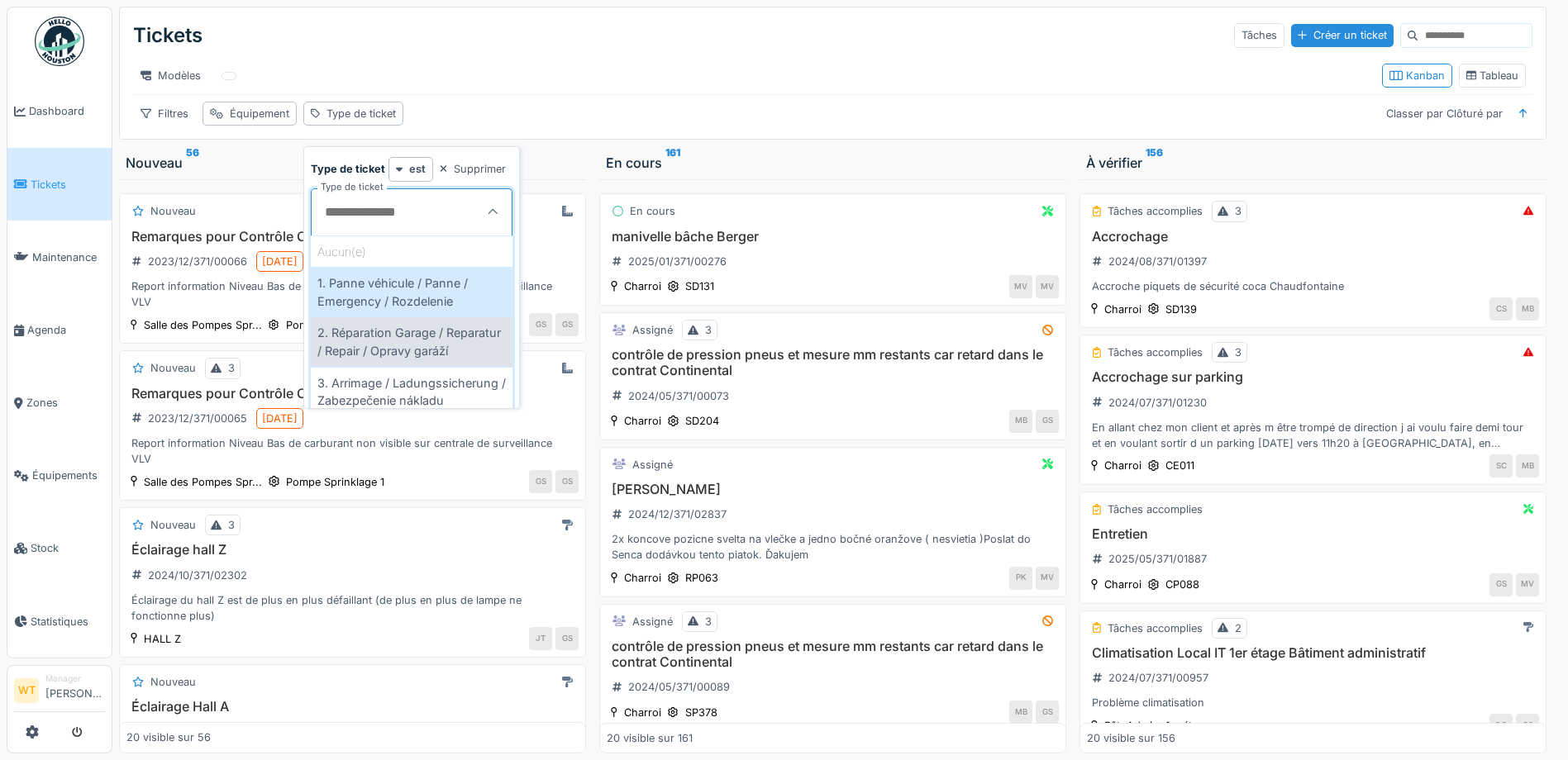 click on "2. Réparation Garage / Reparatur / Repair / Opravy garáží" at bounding box center [412, 341] 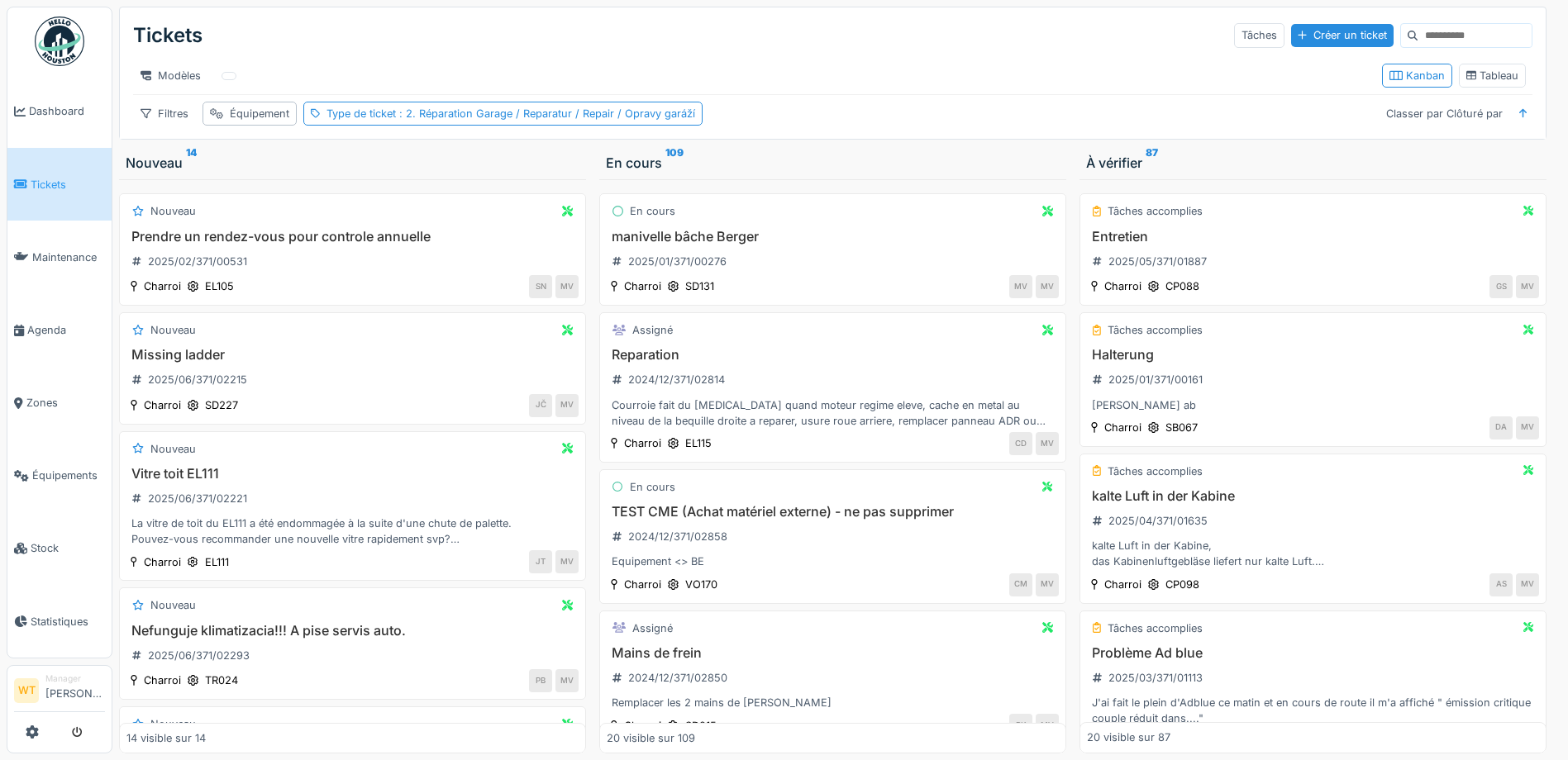 click on "Modèles" at bounding box center (751, 75) 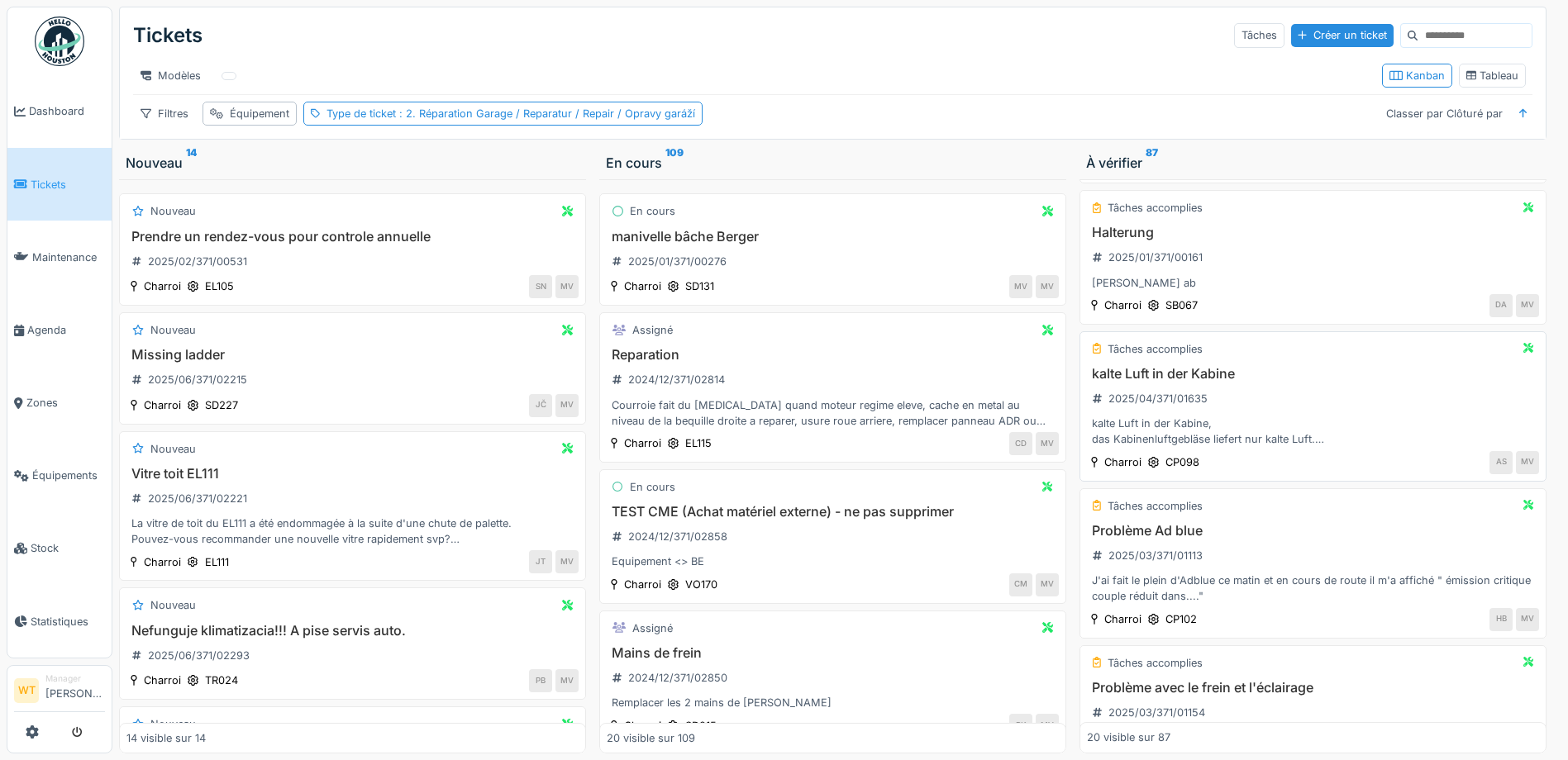 scroll, scrollTop: 0, scrollLeft: 0, axis: both 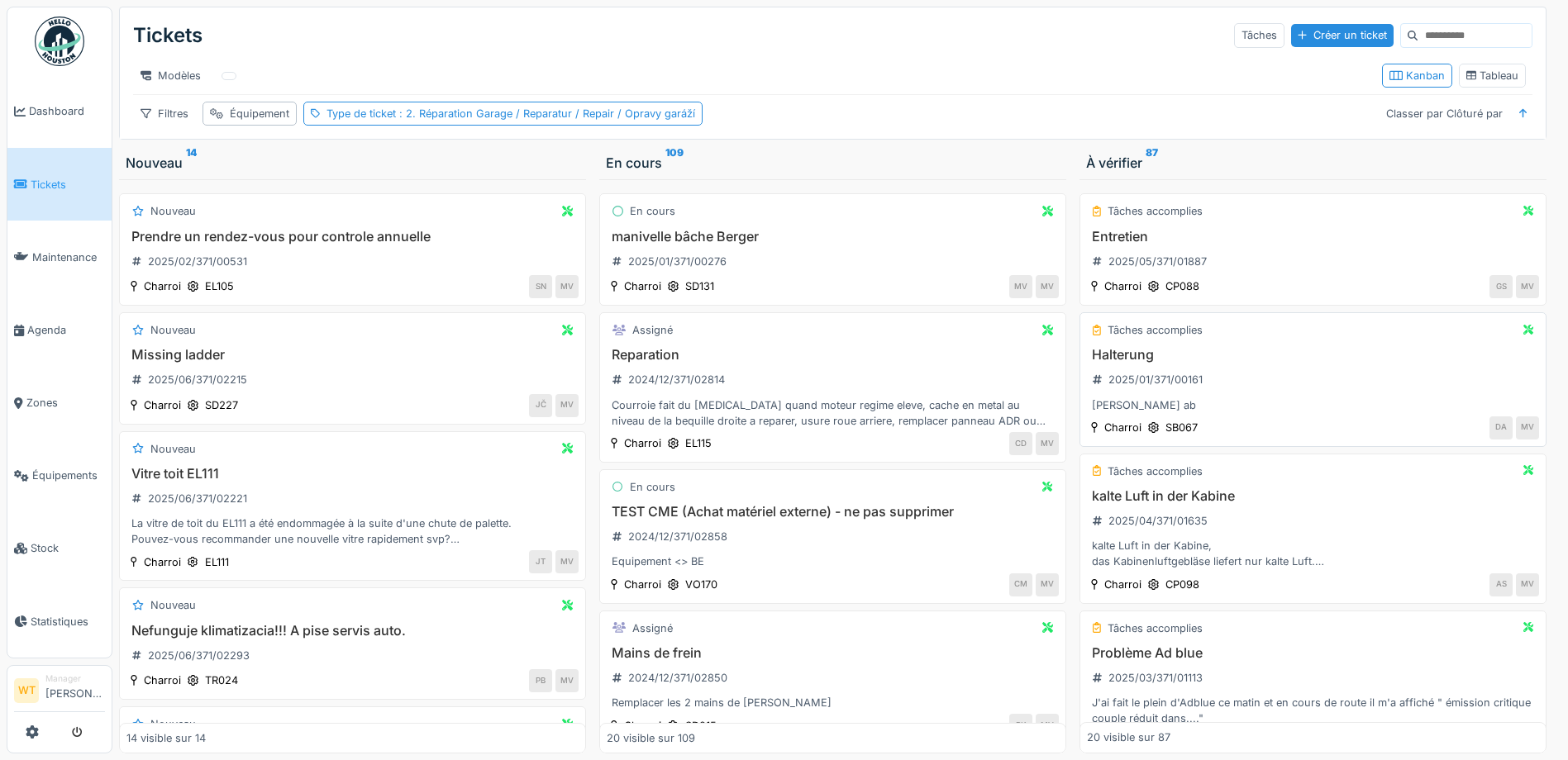 click on "Halterung" at bounding box center (1313, 354) 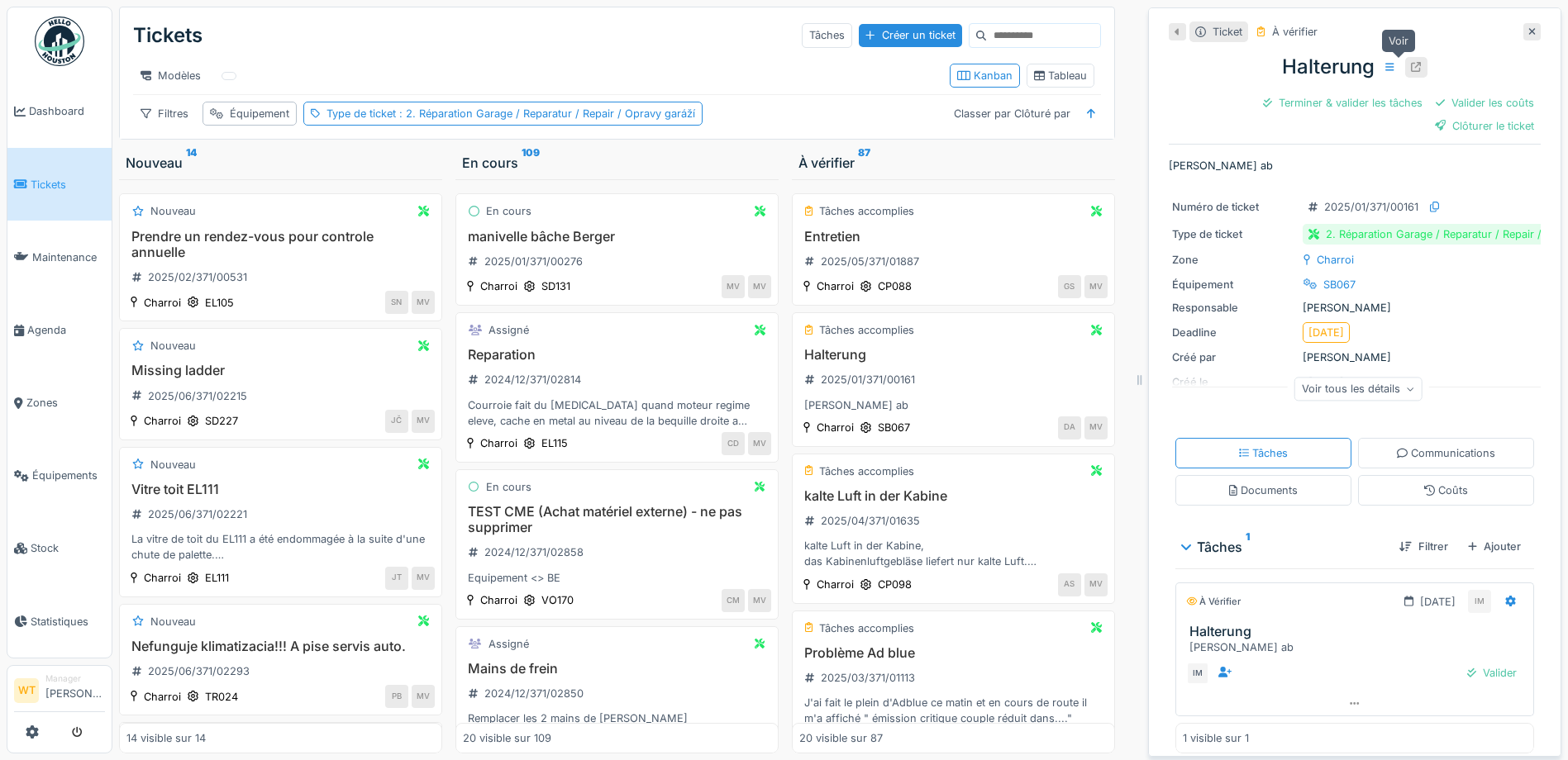 click 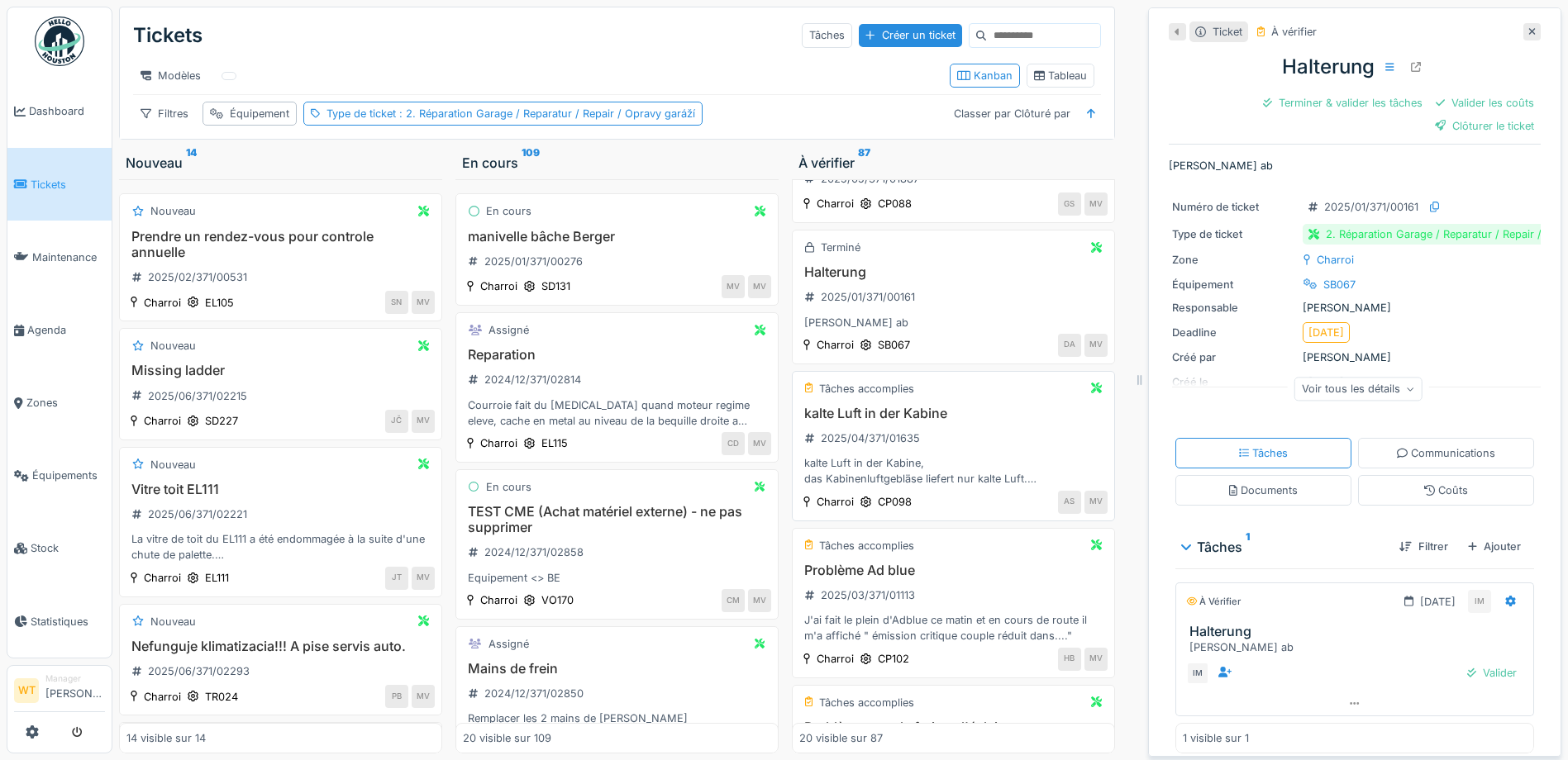 scroll, scrollTop: 165, scrollLeft: 0, axis: vertical 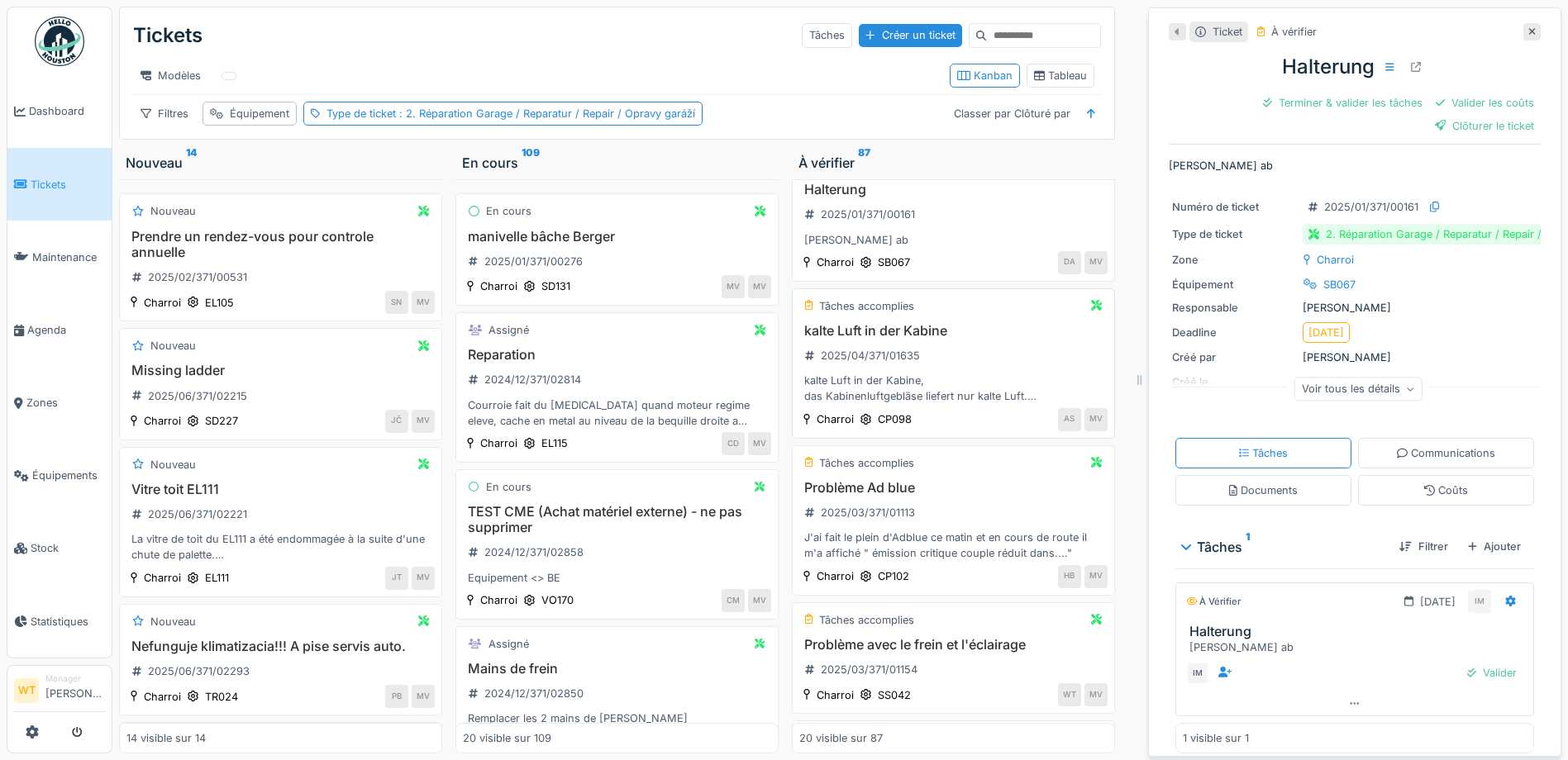 click on "kalte Luft in der Kabine 2025/04/371/01635 kalte Luft in der Kabine,
das Kabinenluftgebläse liefert nur kalte Luft.
kaputter Knopf, geht nicht runter äxte." at bounding box center (953, 363) 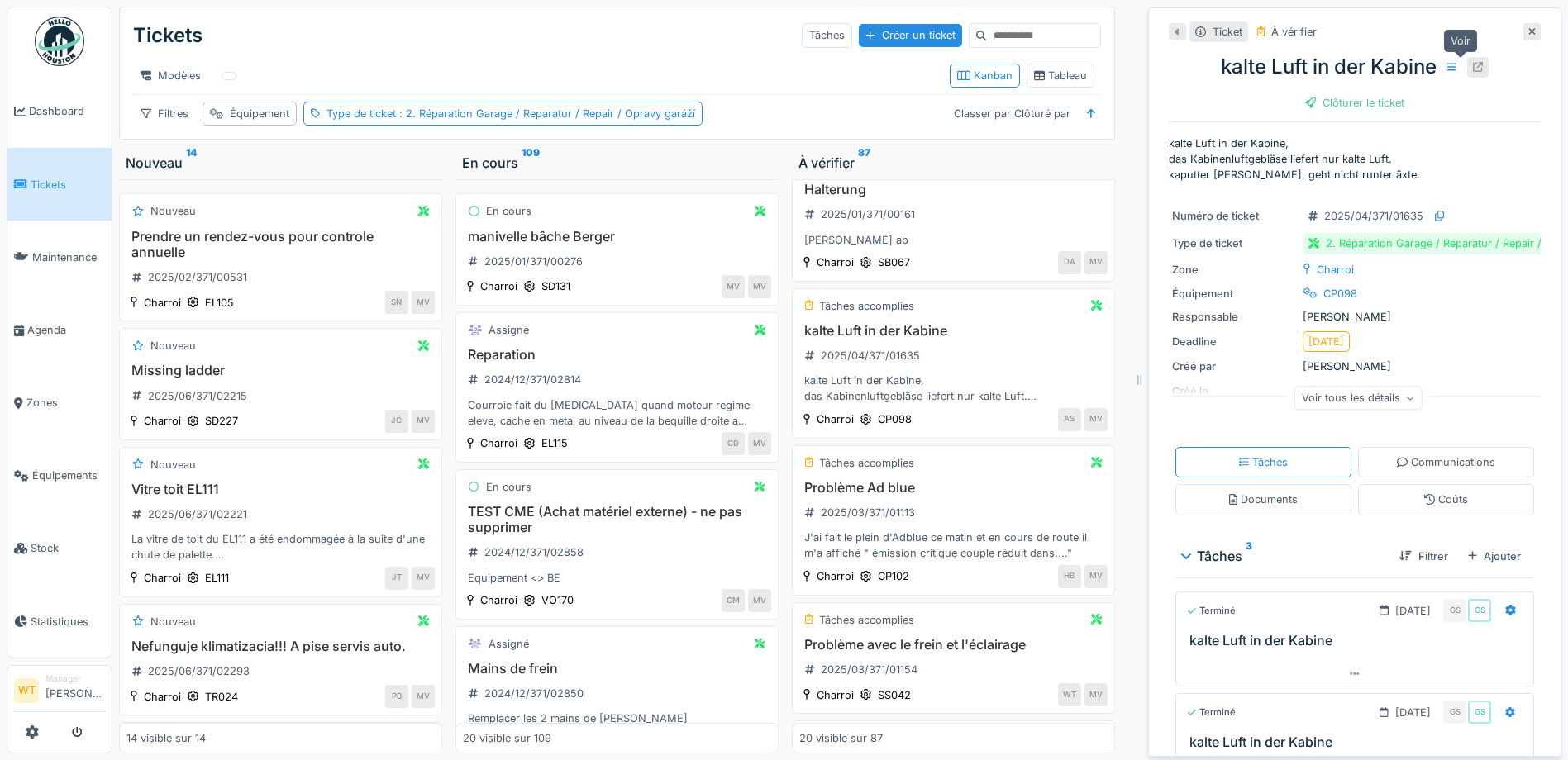 click 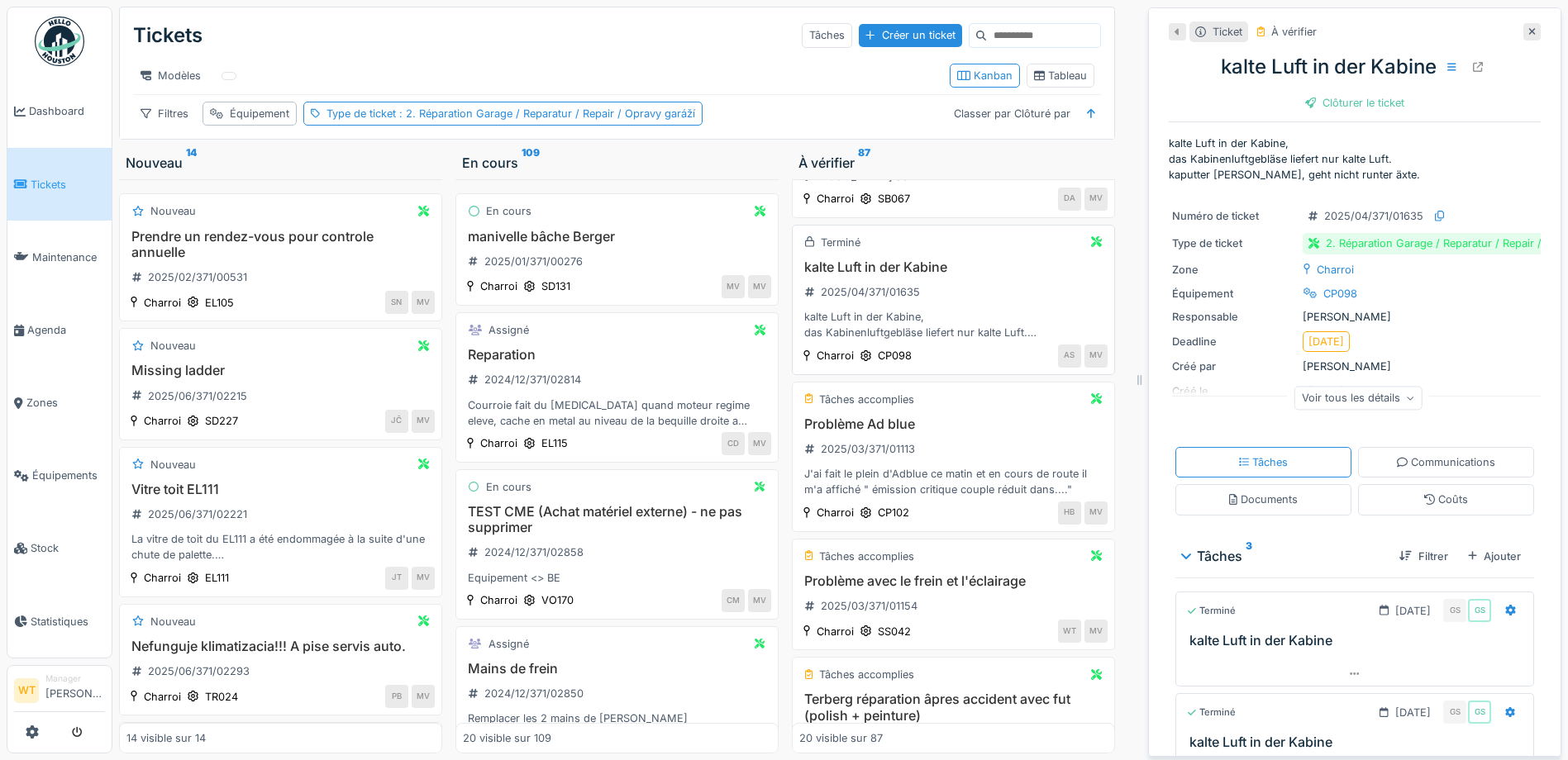 scroll, scrollTop: 248, scrollLeft: 0, axis: vertical 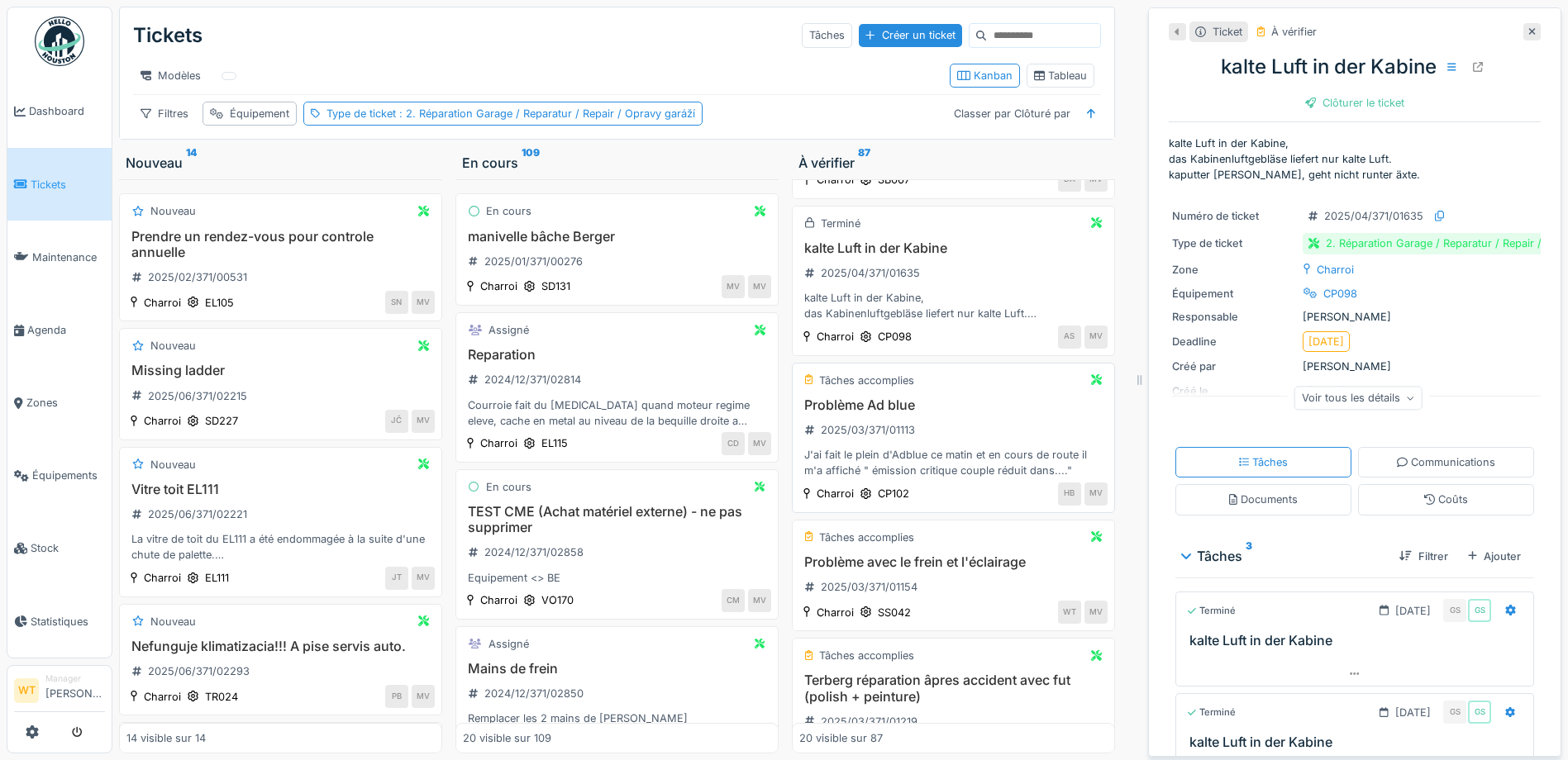 click on "Problème Ad blue" at bounding box center [953, 405] 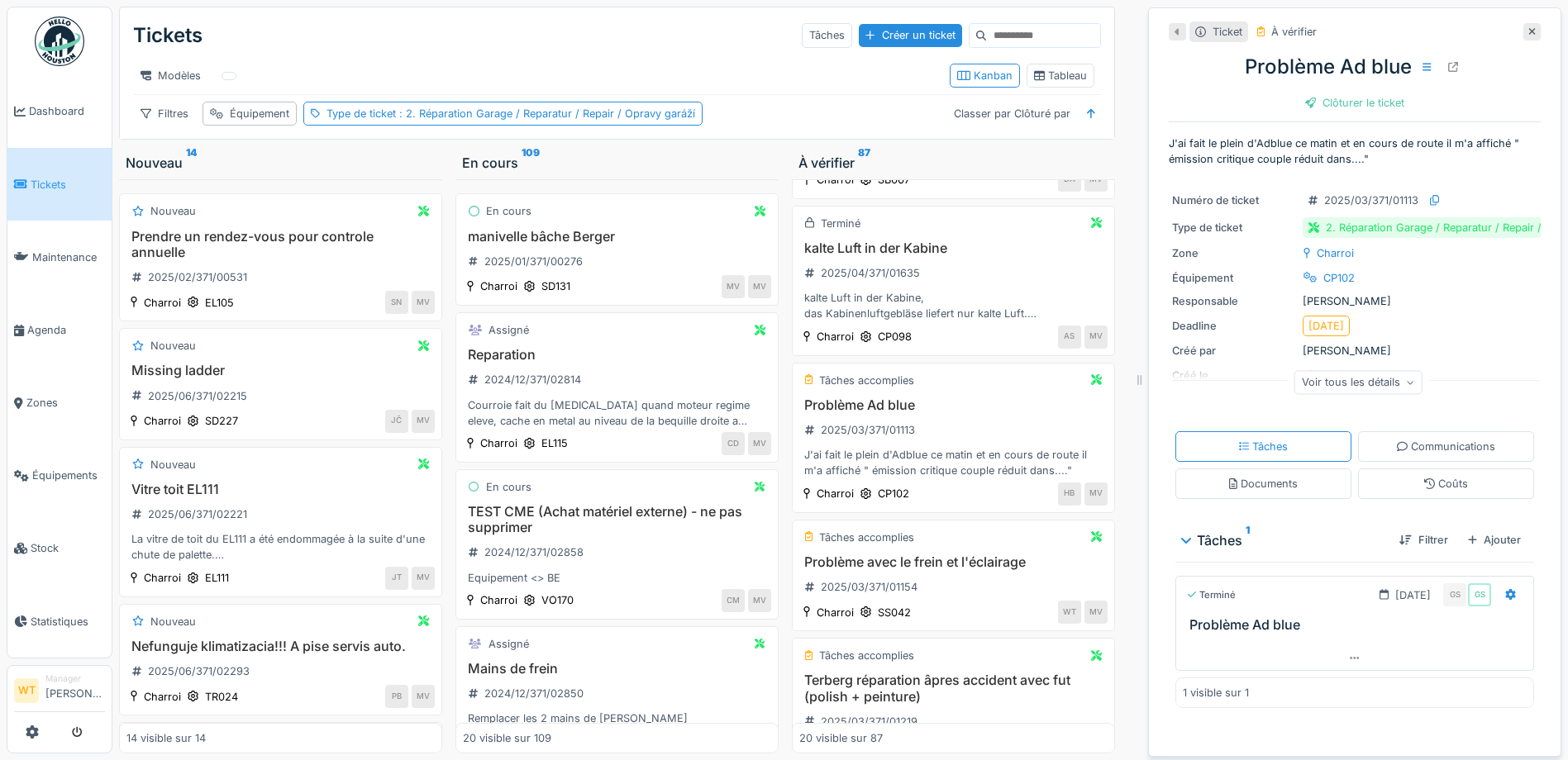 click on "Voir tous les détails" at bounding box center [1358, 382] 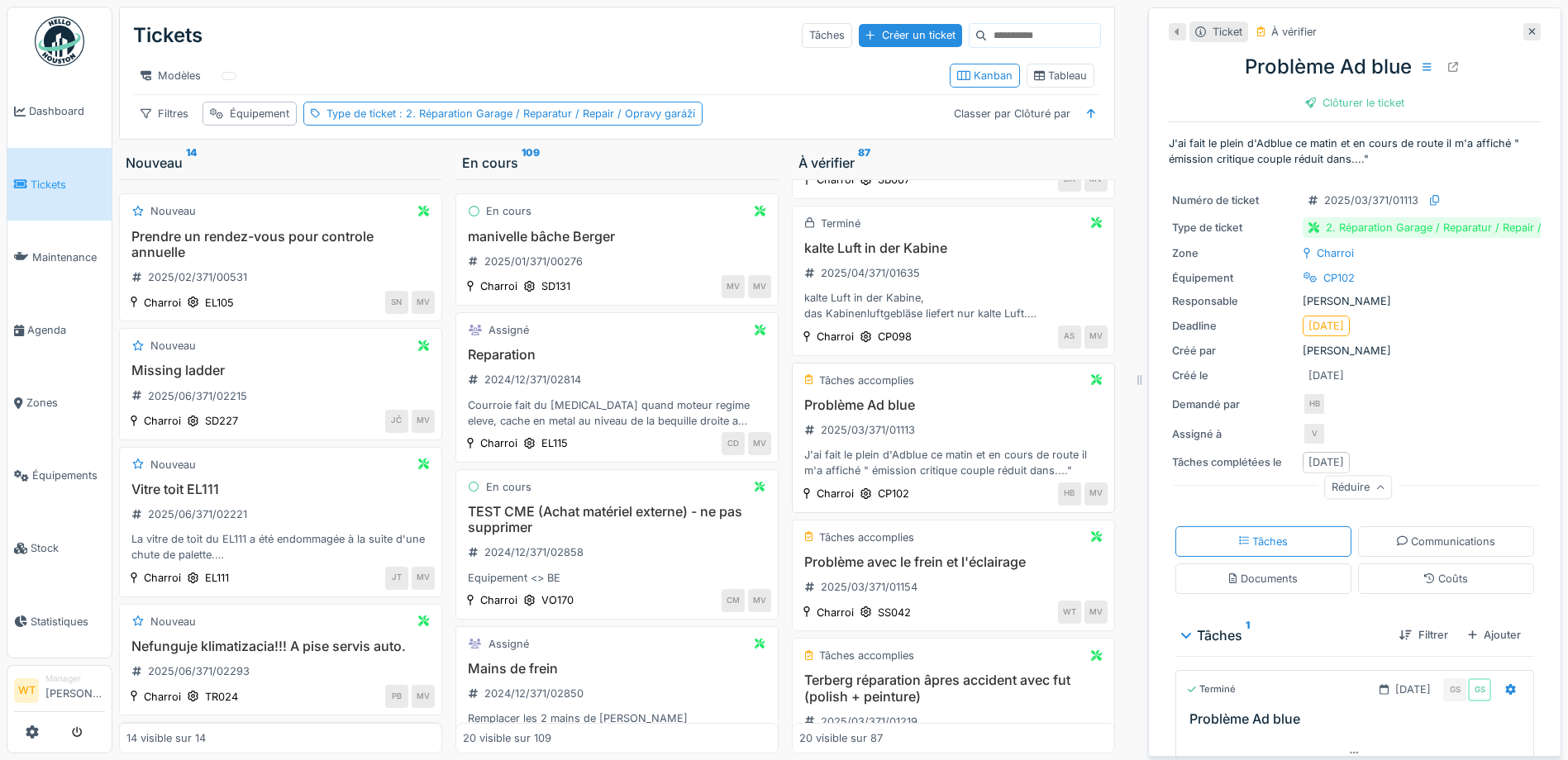 scroll, scrollTop: 330, scrollLeft: 0, axis: vertical 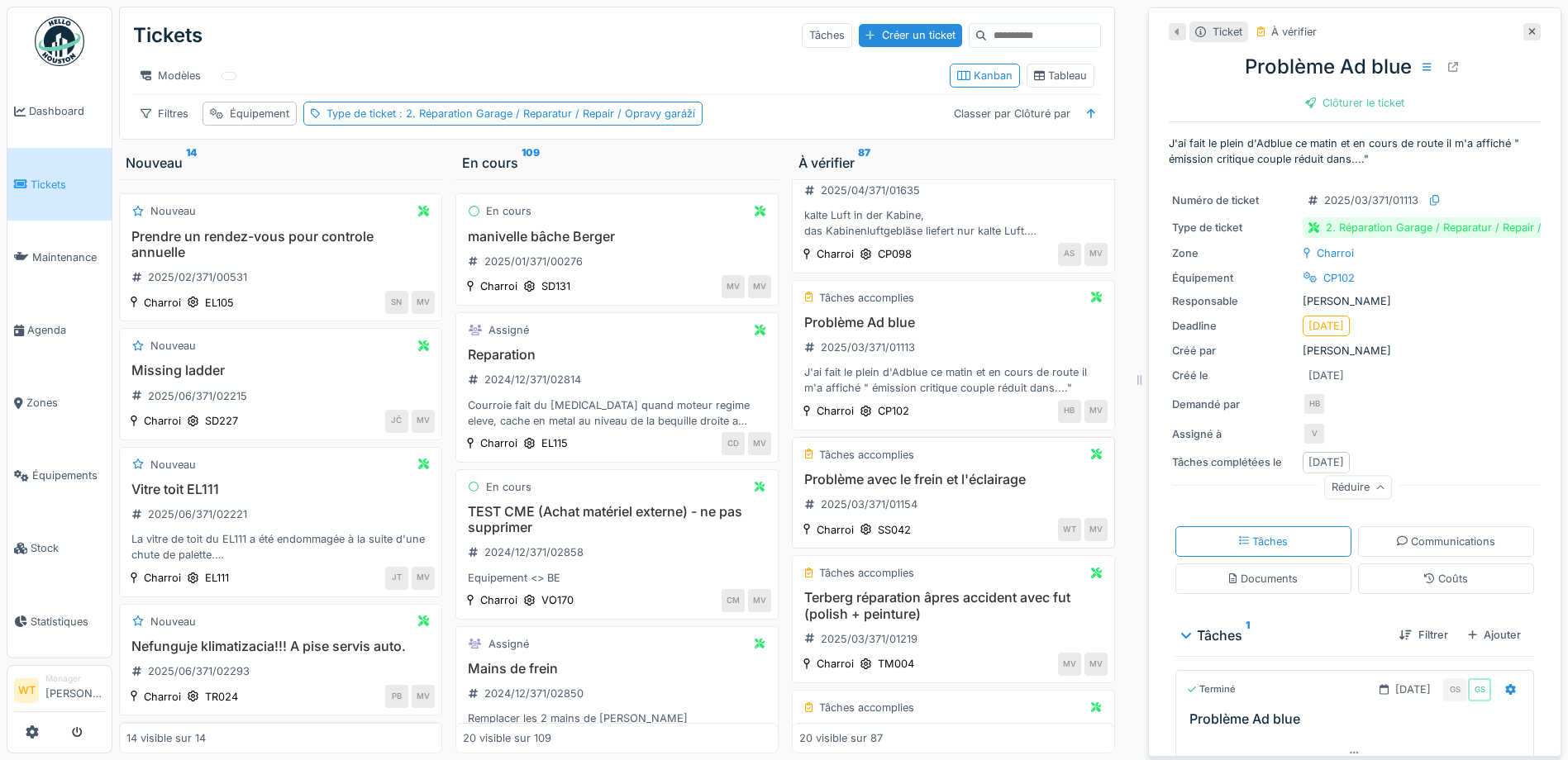 click on "Tâches accomplies Problème avec le frein et l'éclairage 2025/03/371/01154 Charroi SS042 WT MV" at bounding box center [953, 493] 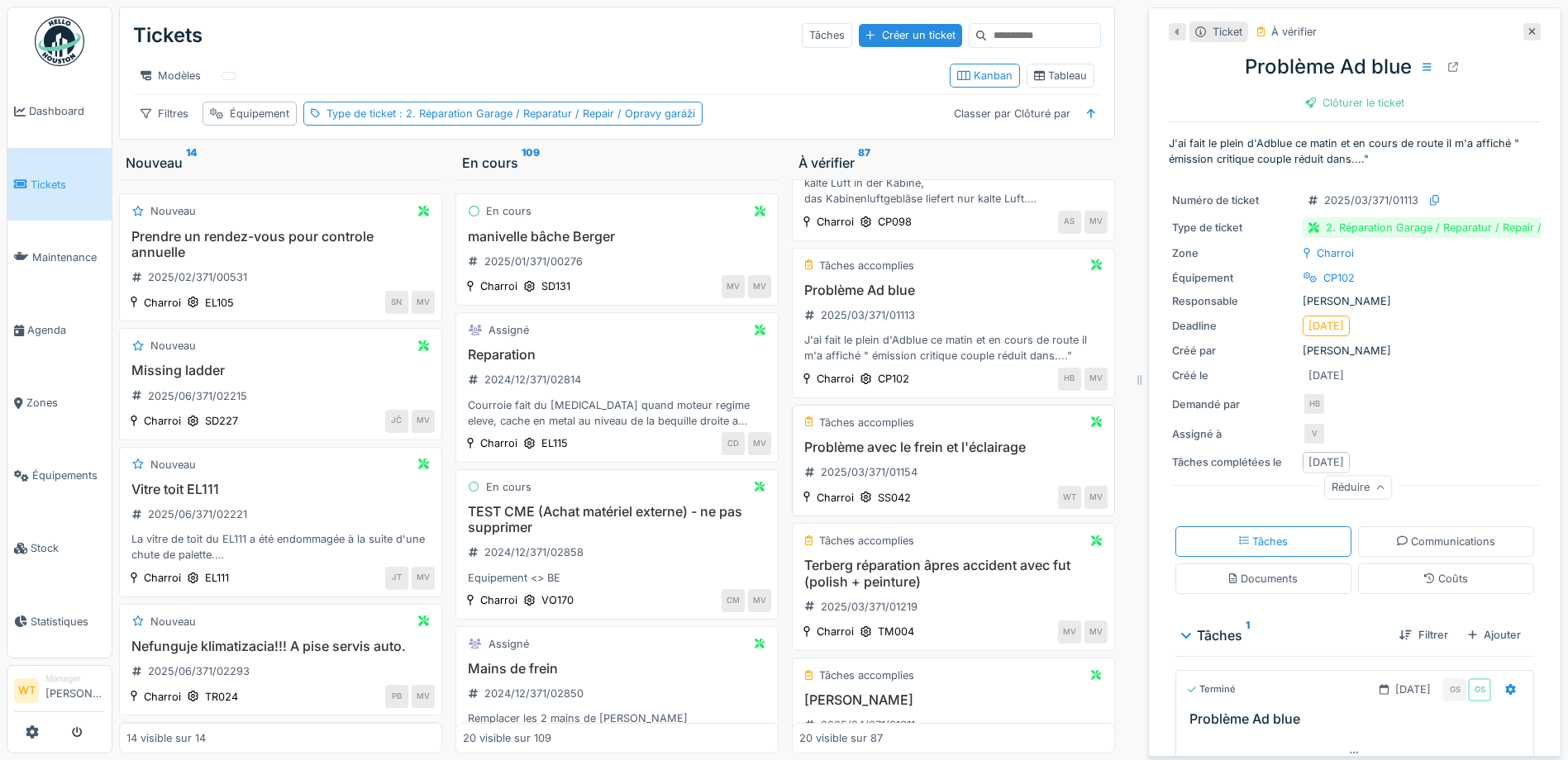 scroll, scrollTop: 413, scrollLeft: 0, axis: vertical 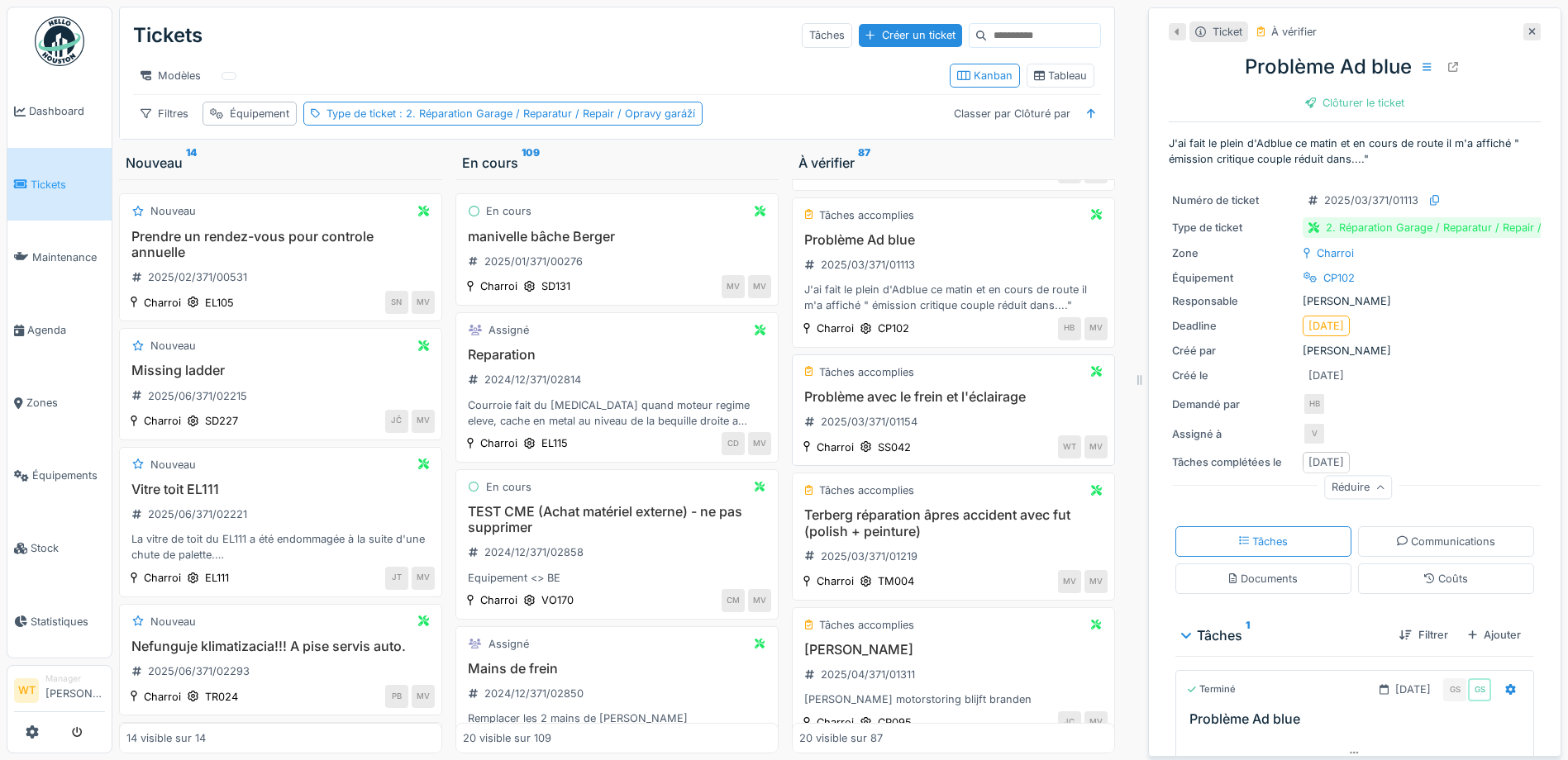 click on "Problème avec le frein et l'éclairage 2025/03/371/01154" at bounding box center (953, 412) 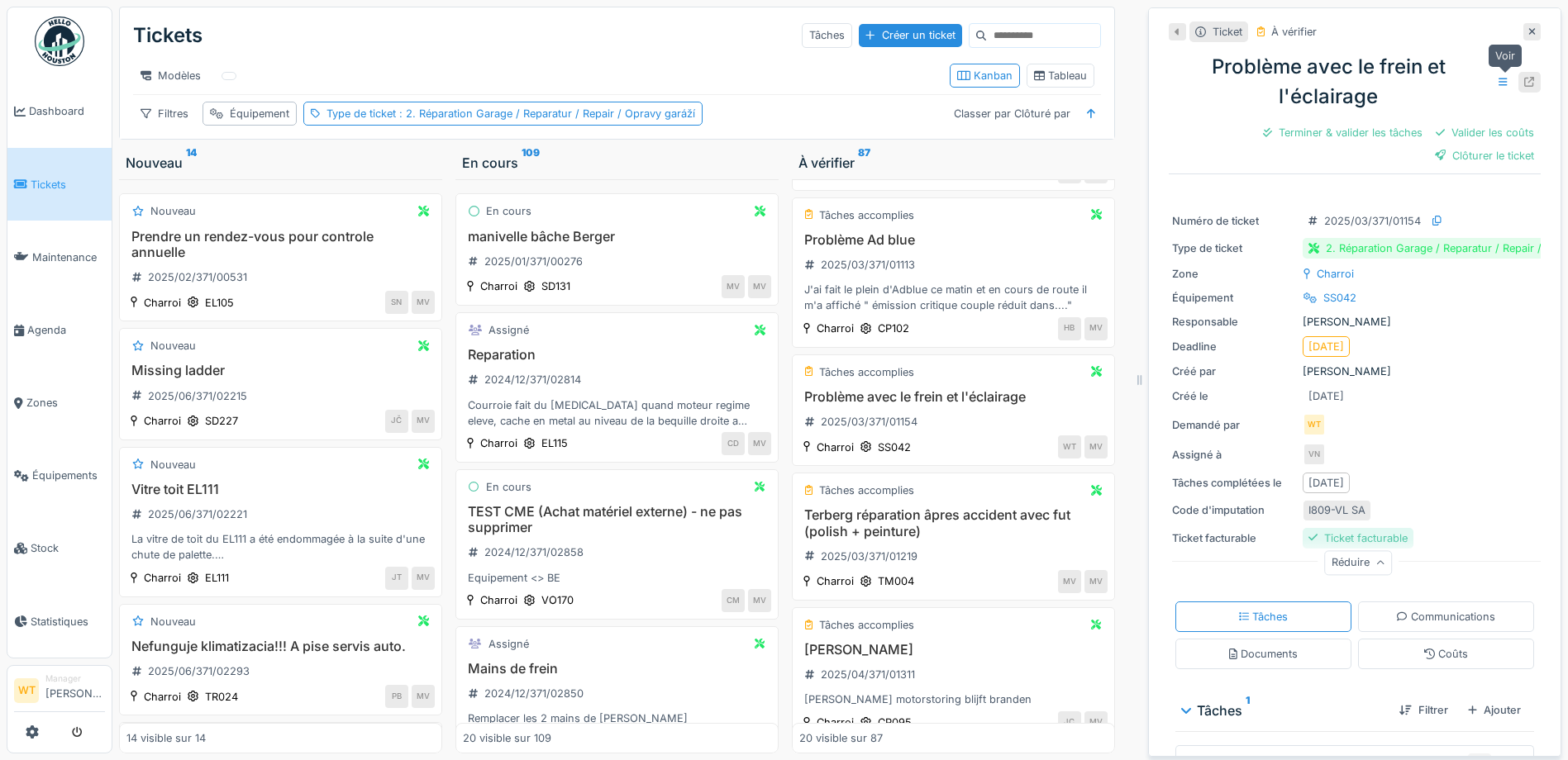 click 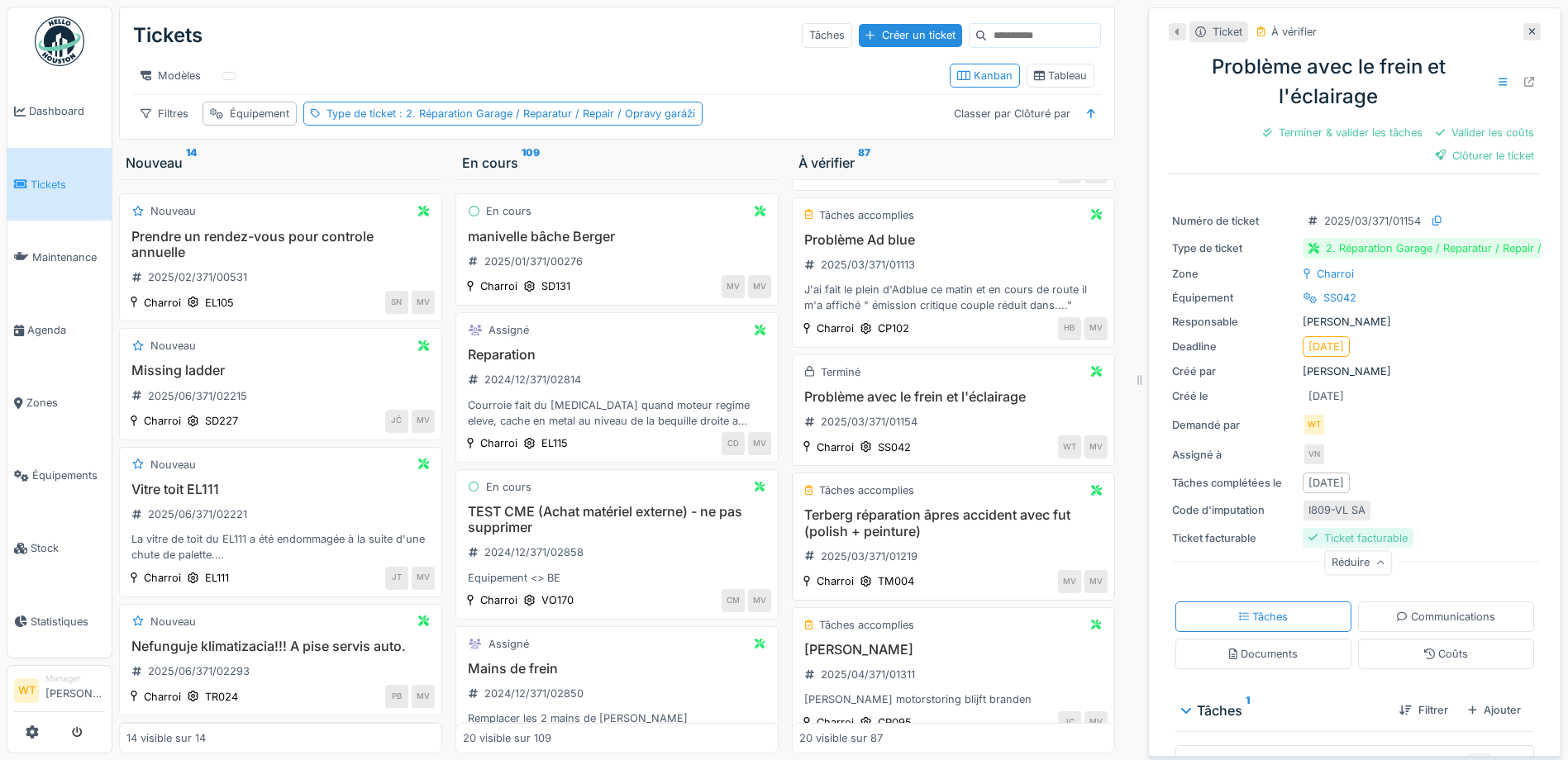 click on "Terberg réparation âpres accident avec fut (polish + peinture)" at bounding box center (953, 523) 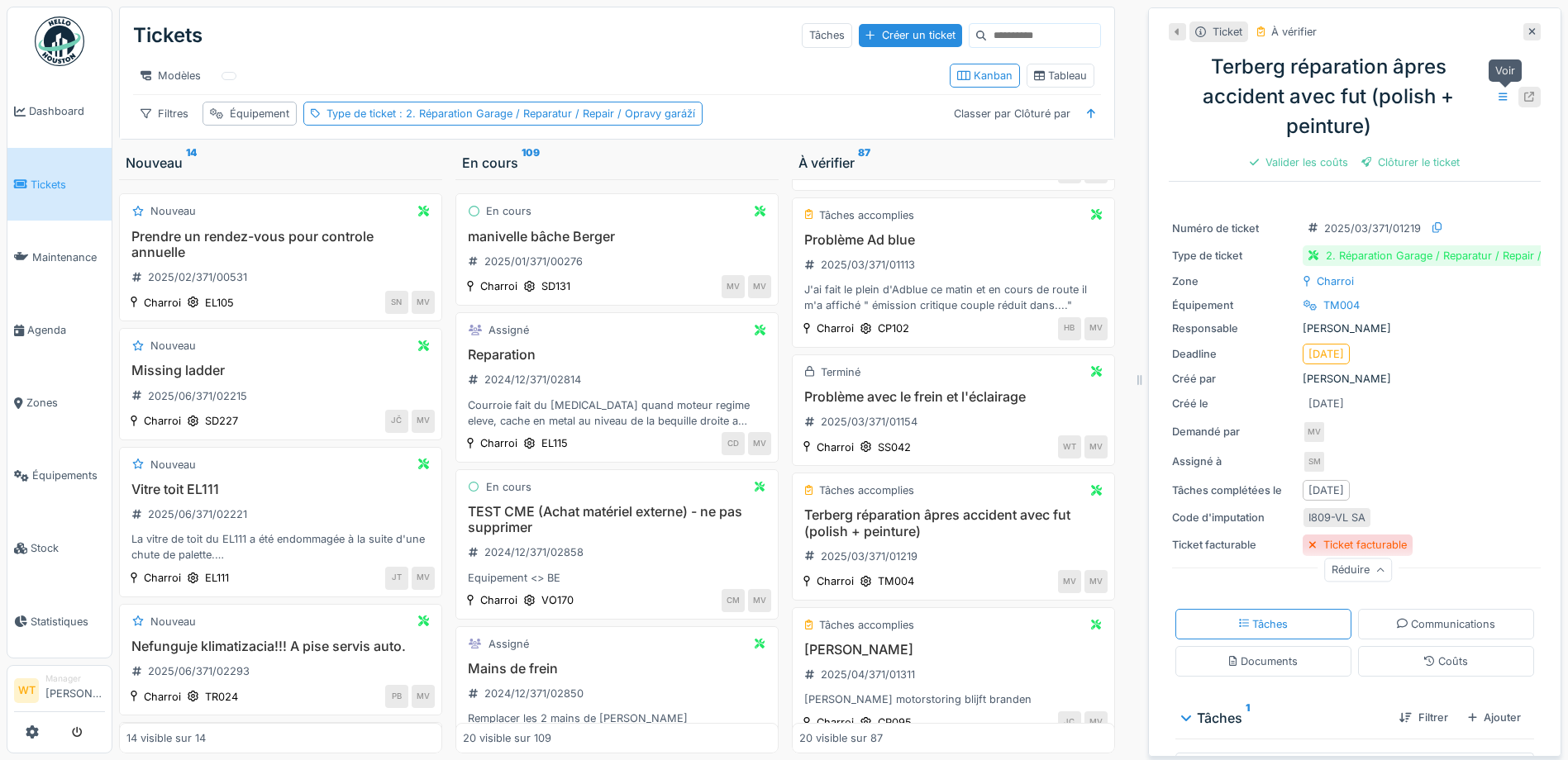 click at bounding box center (1529, 97) 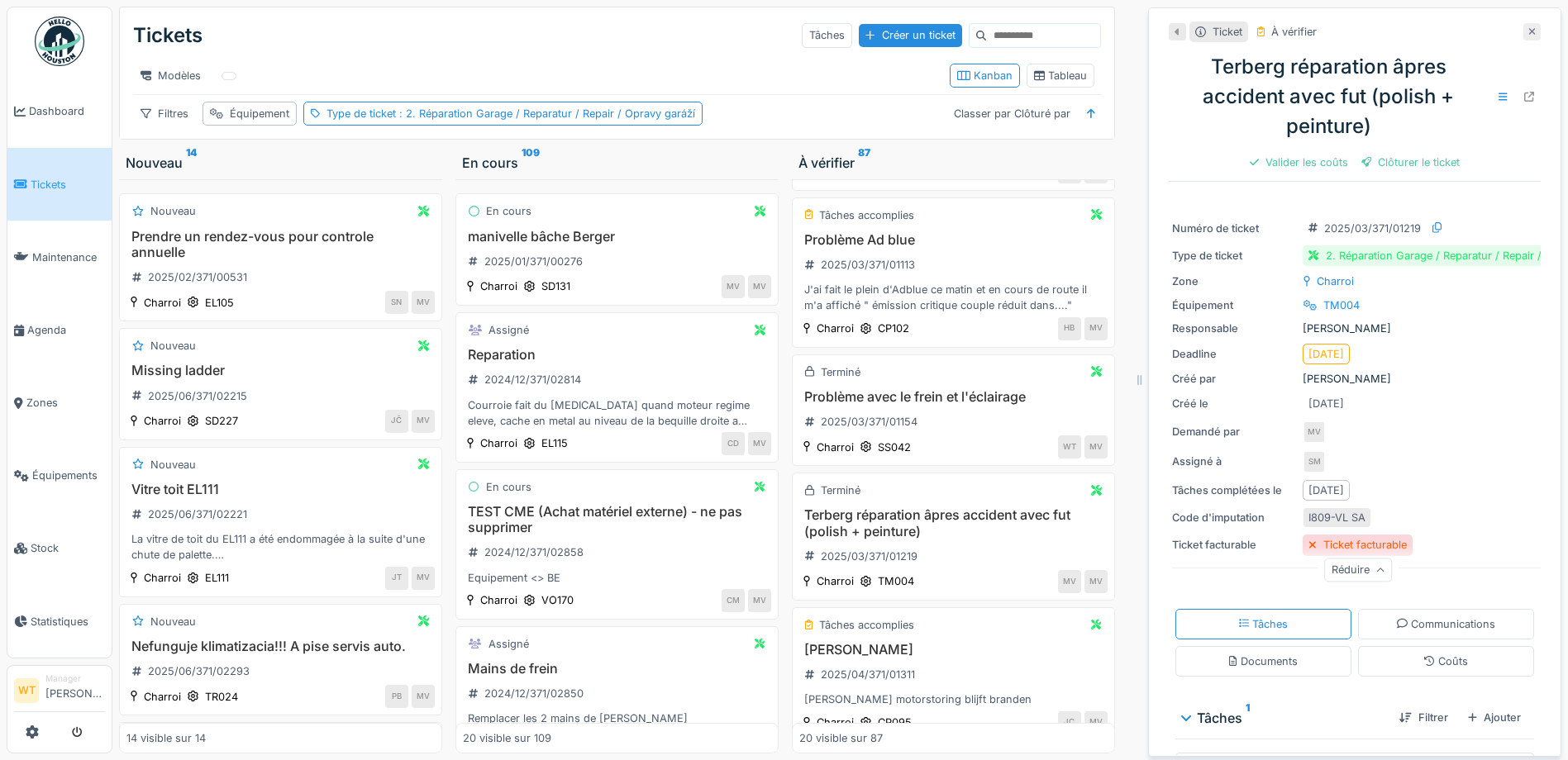 click 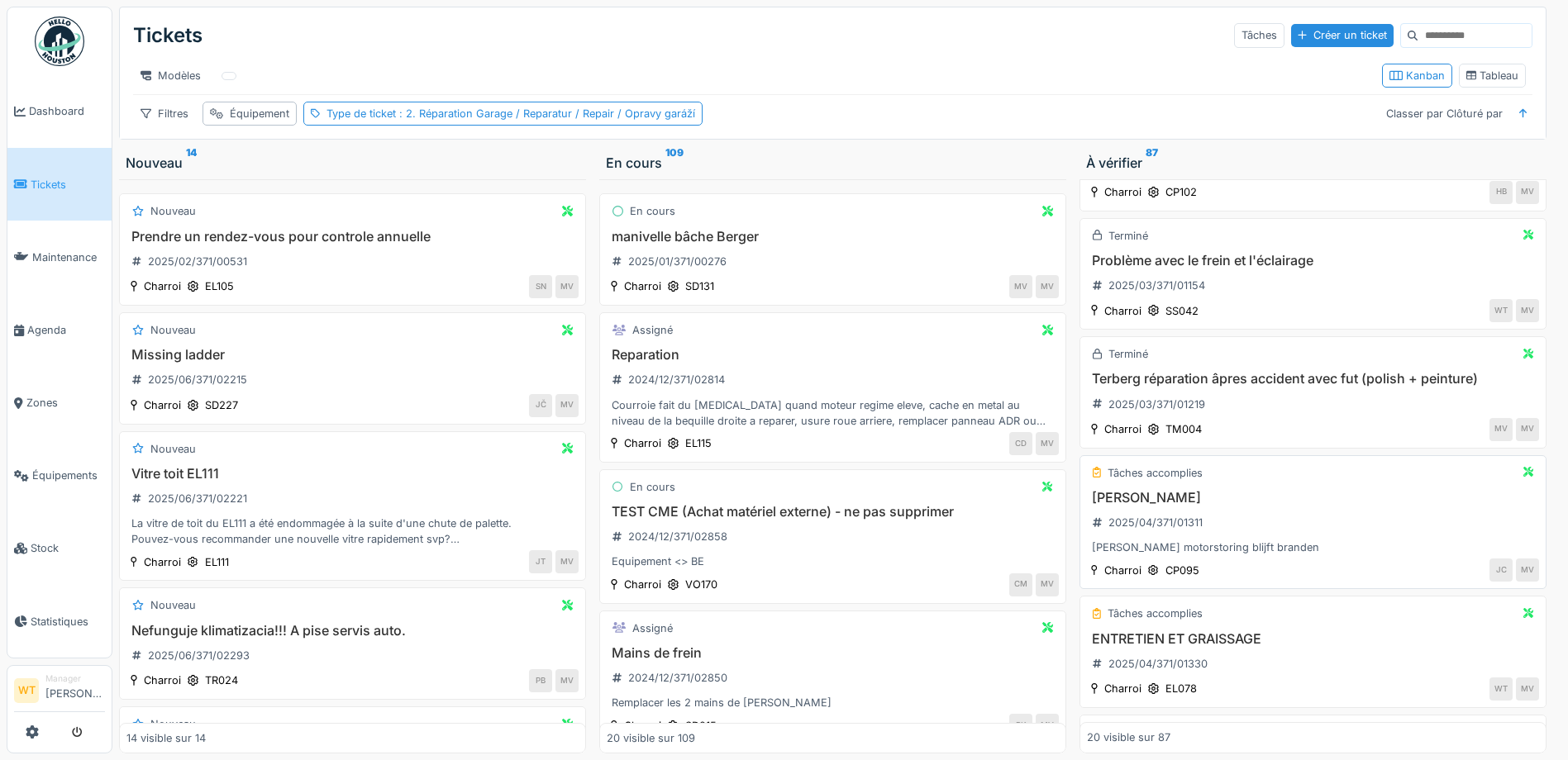 scroll, scrollTop: 578, scrollLeft: 0, axis: vertical 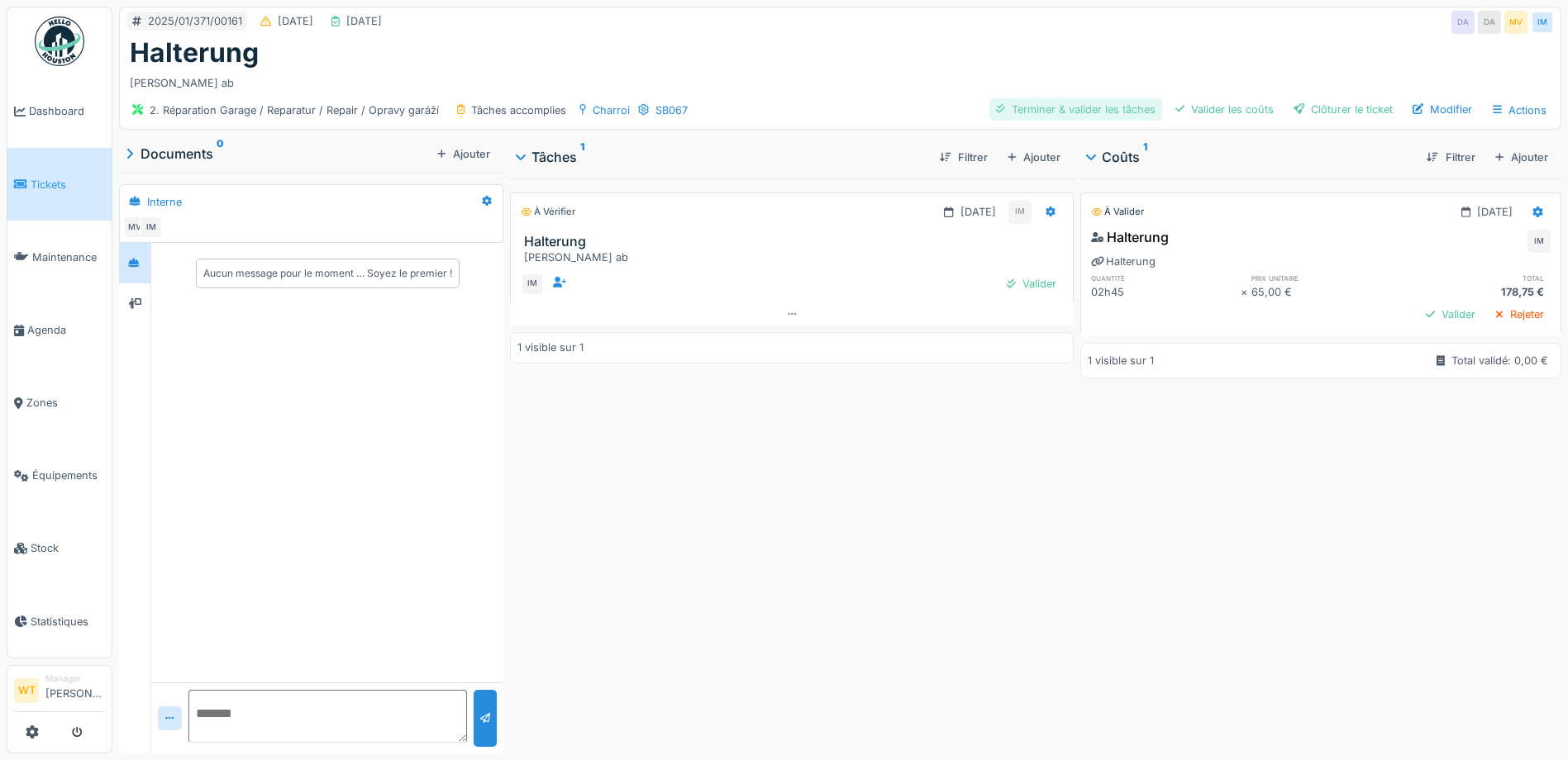 click on "Terminer & valider les tâches" at bounding box center (1075, 109) 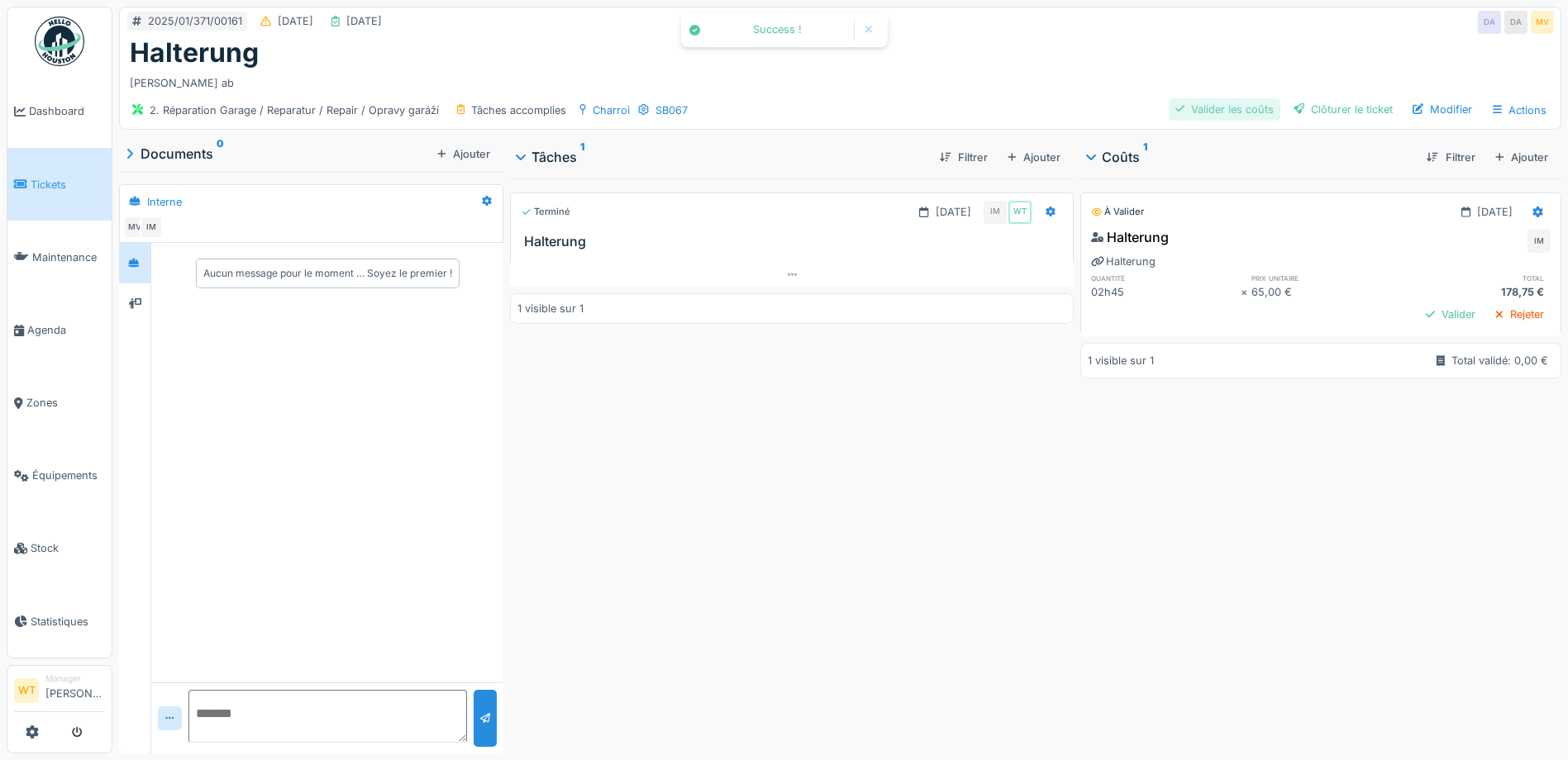 click on "Valider les coûts" at bounding box center [1224, 109] 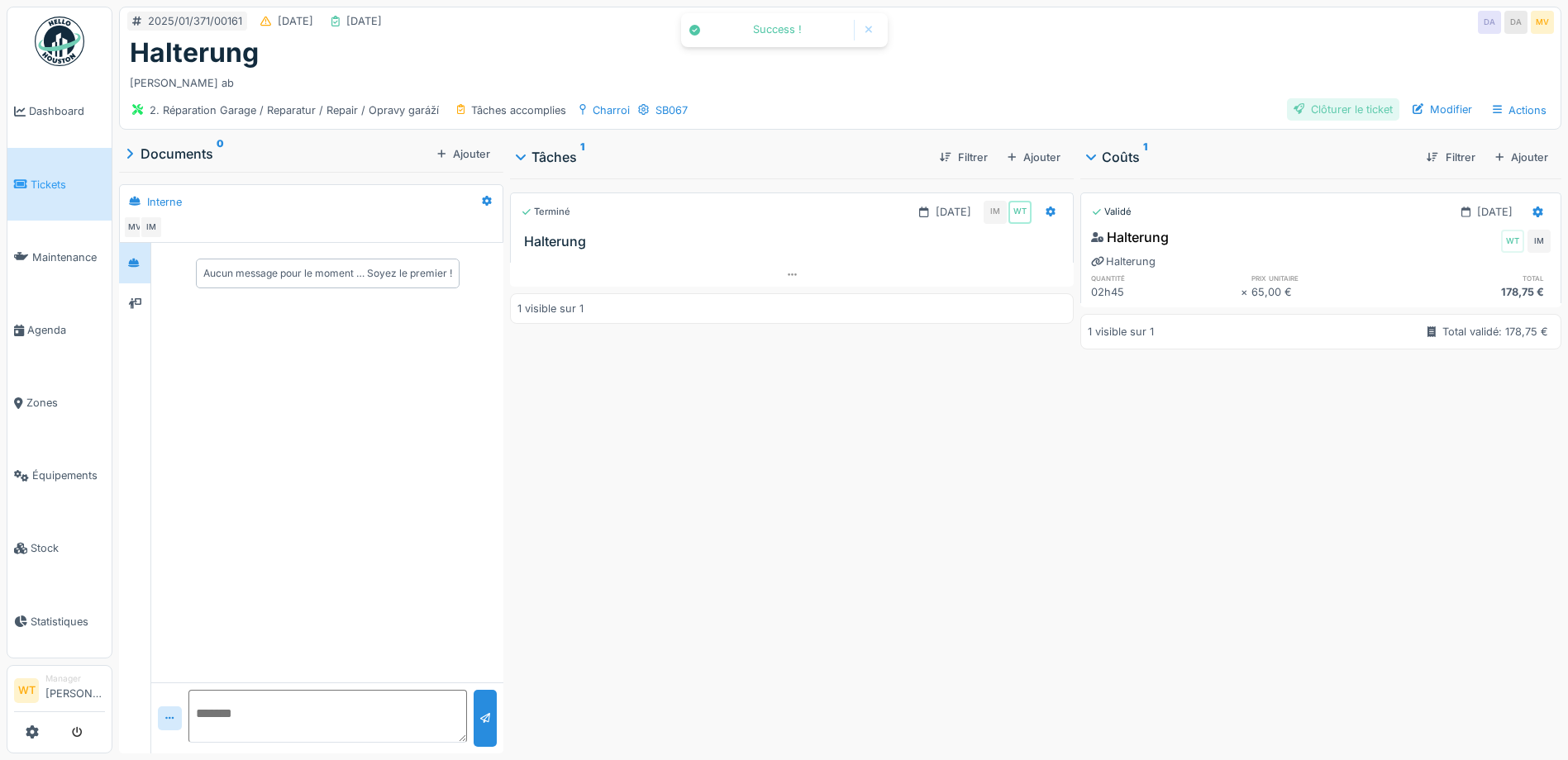 click at bounding box center [1299, 109] 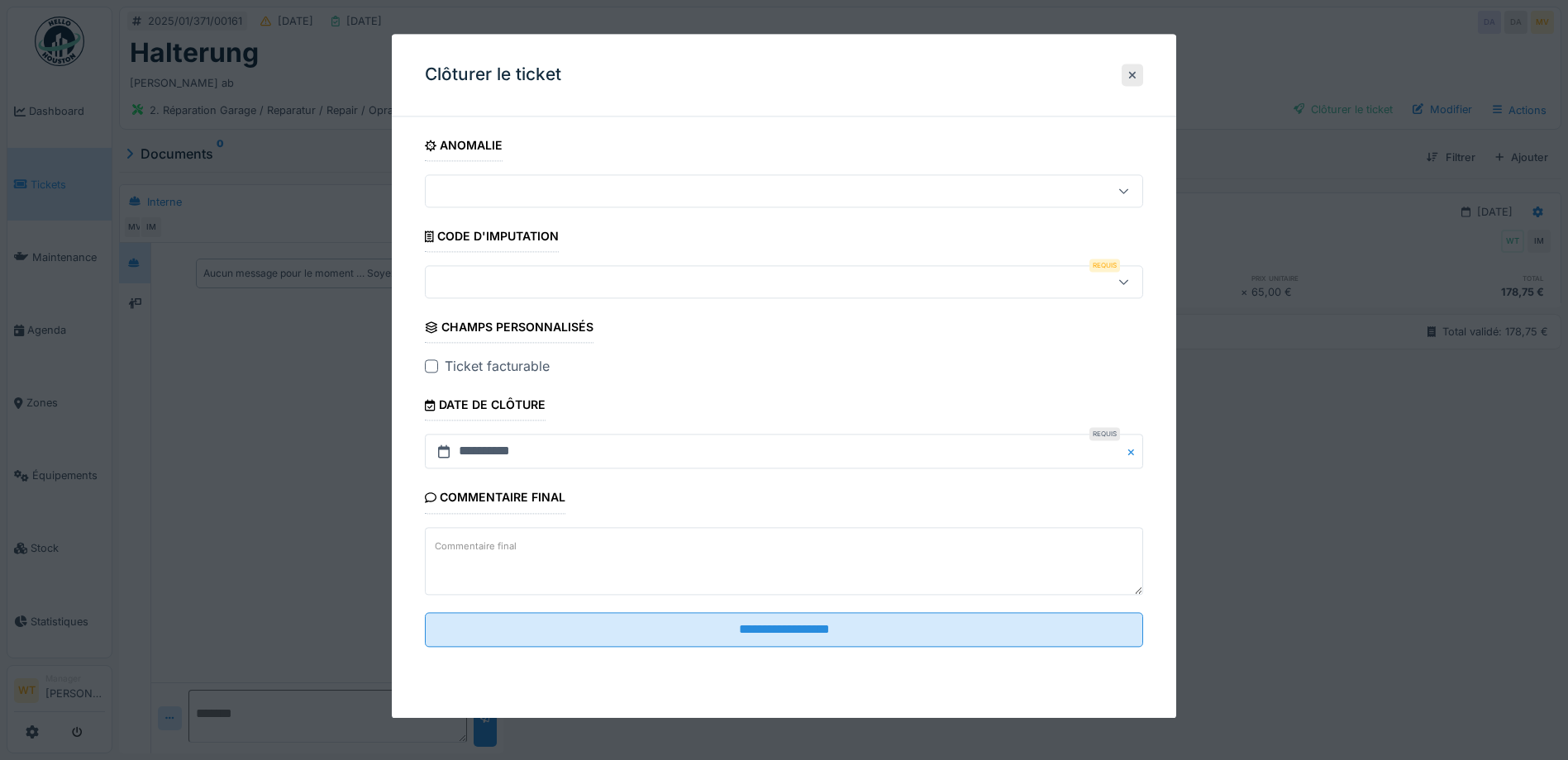 click at bounding box center [784, 283] 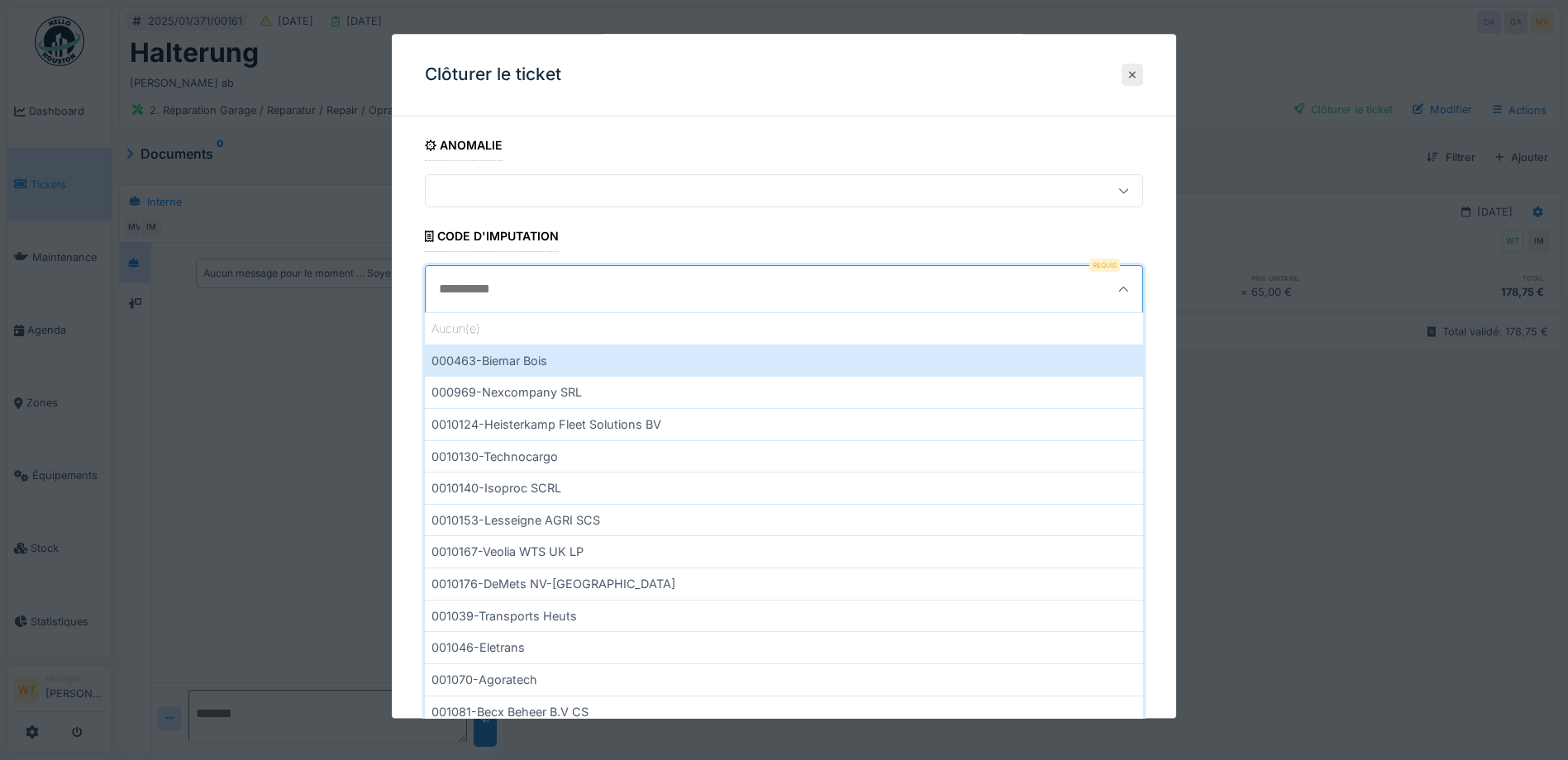 click at bounding box center [1132, 74] 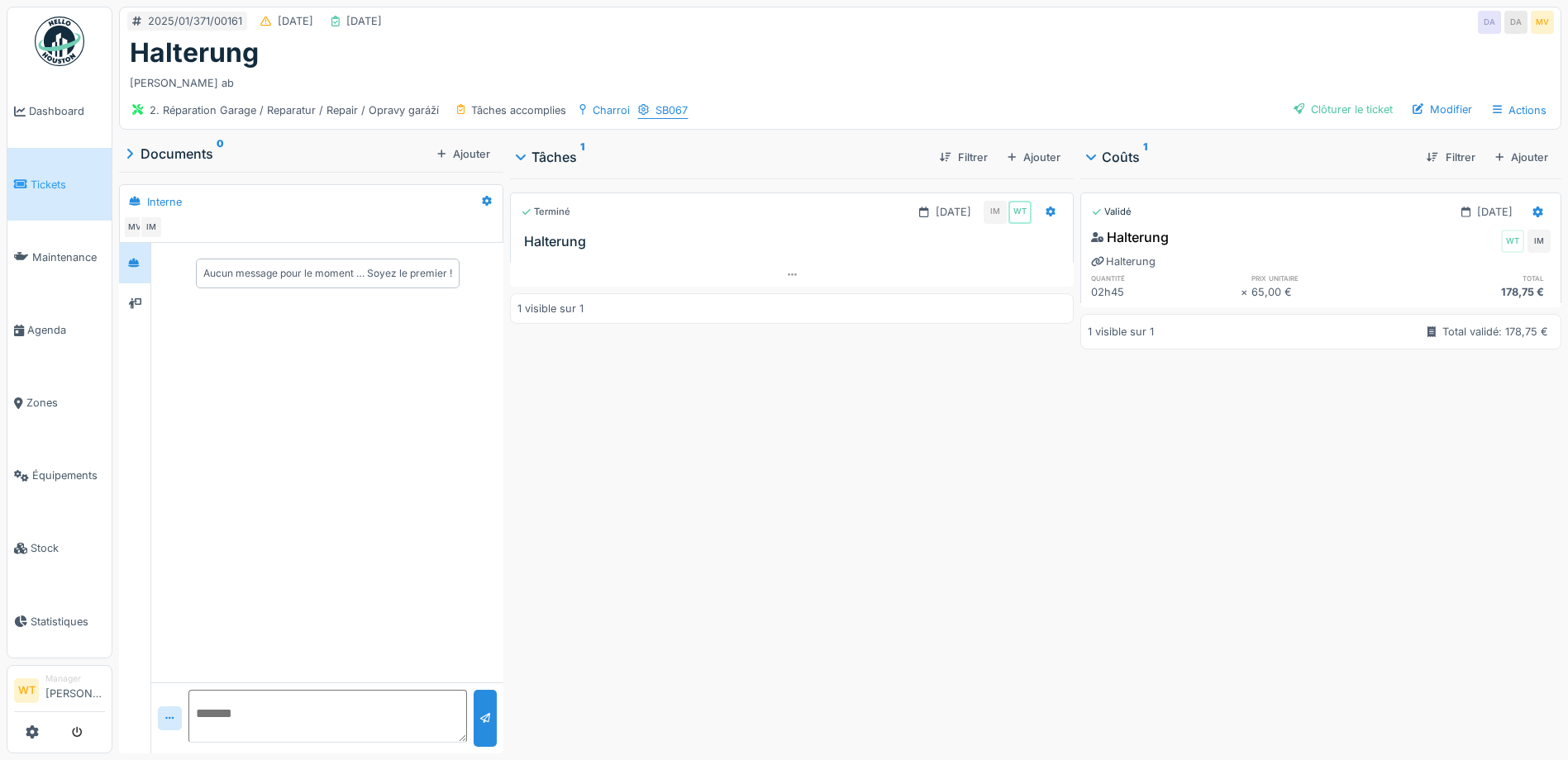 click on "SB067" at bounding box center [663, 110] 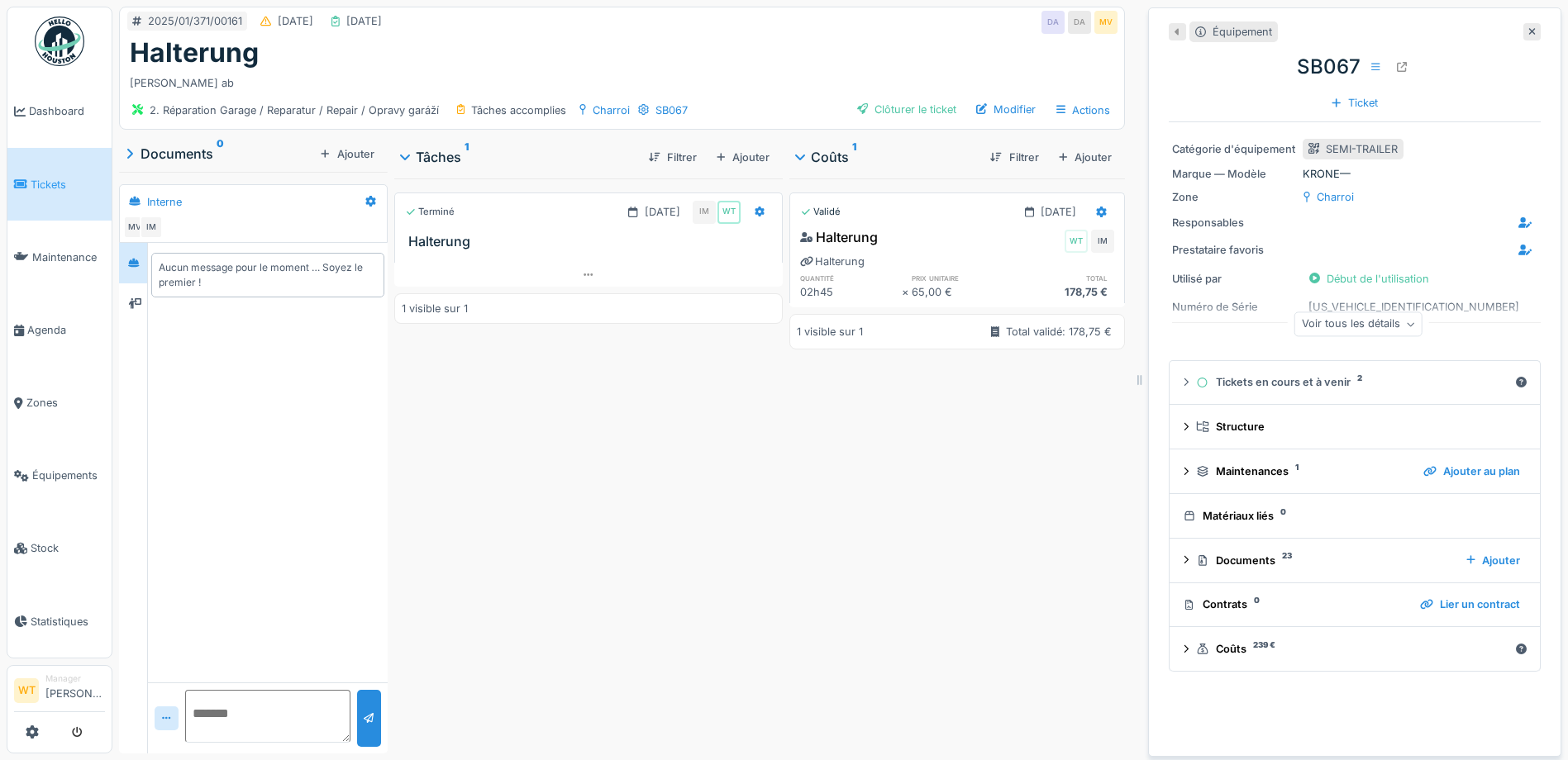 click on "Voir tous les détails" at bounding box center (1358, 324) 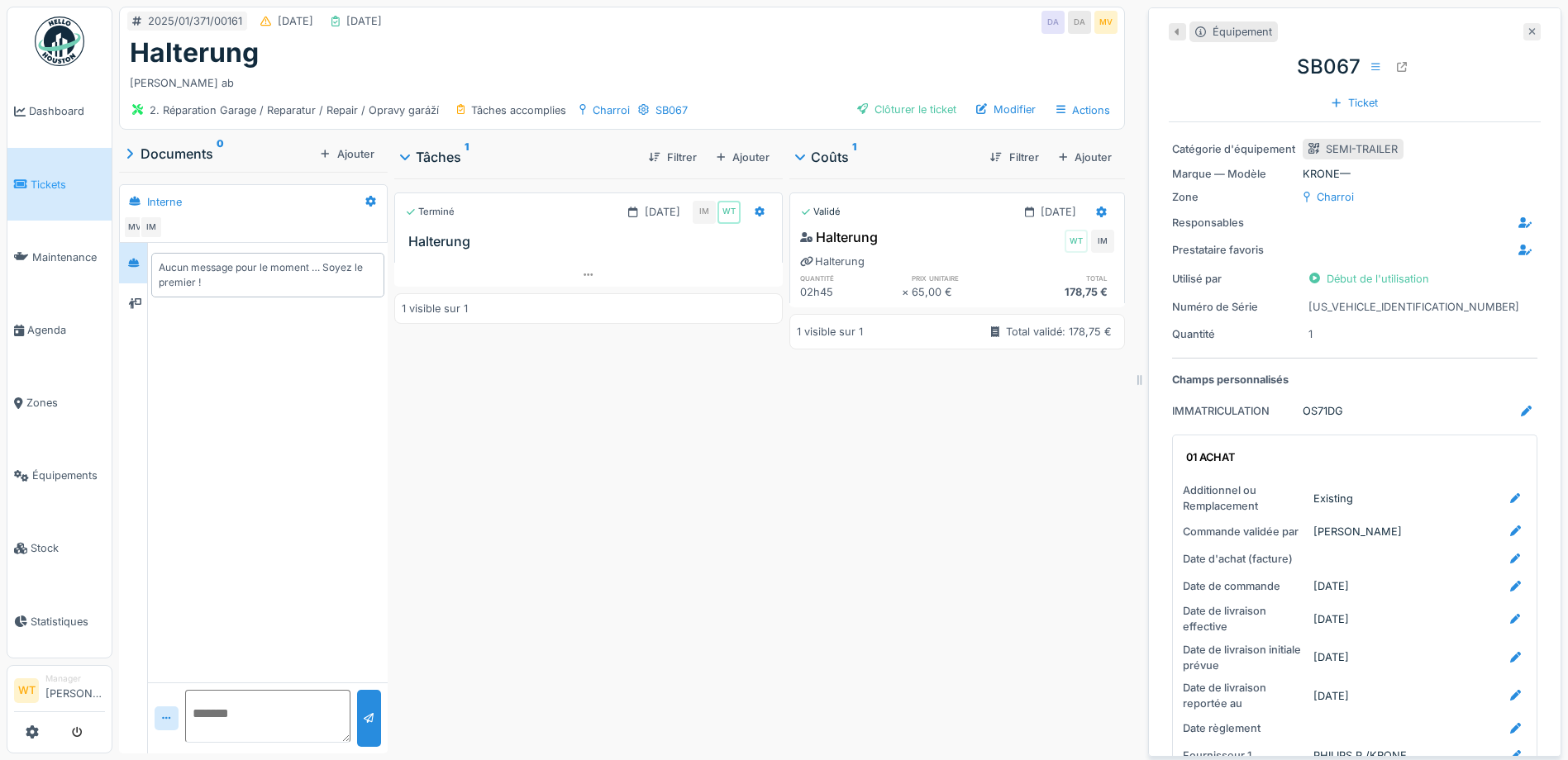 click 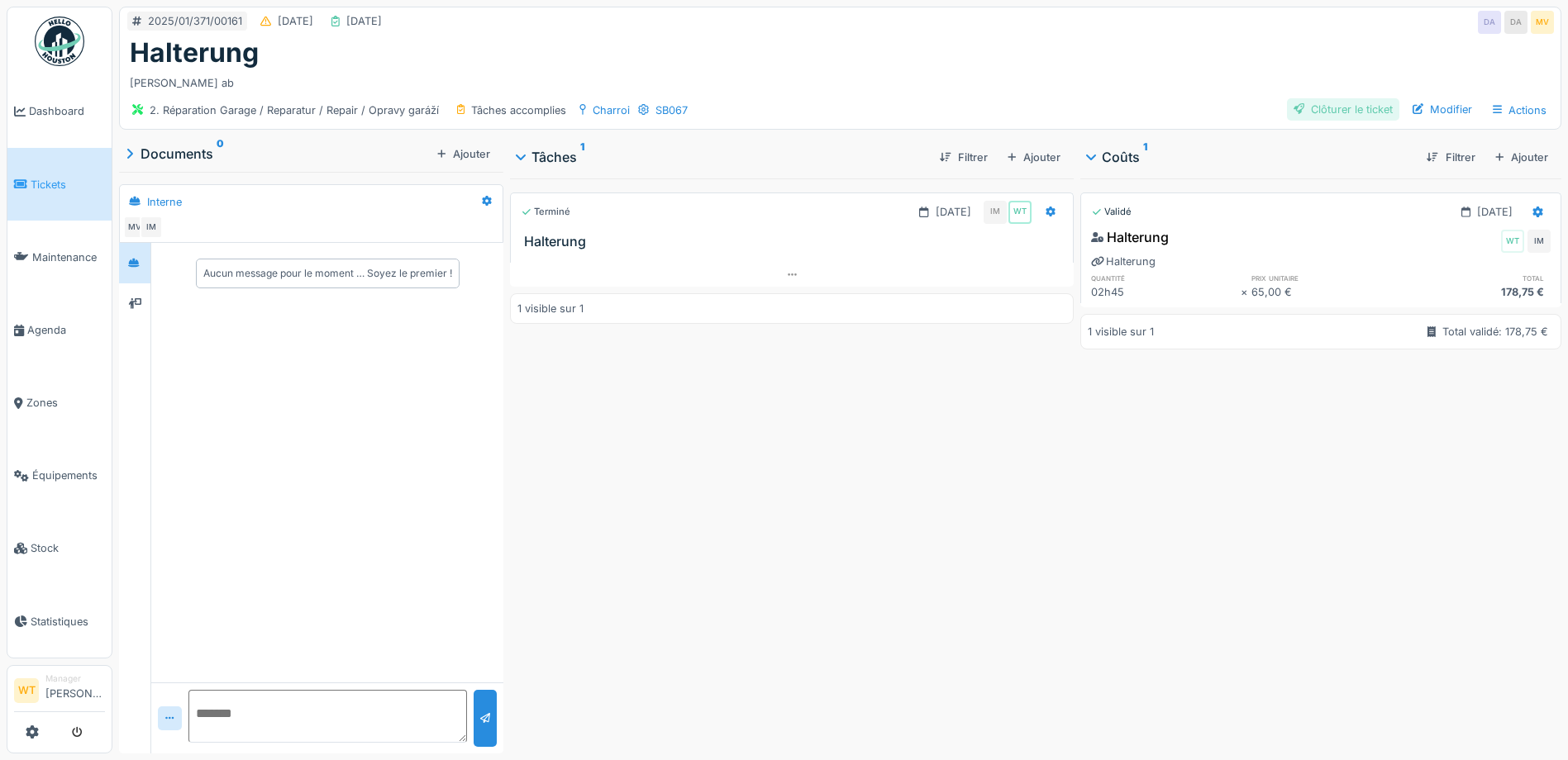 click on "Clôturer le ticket" at bounding box center (1343, 109) 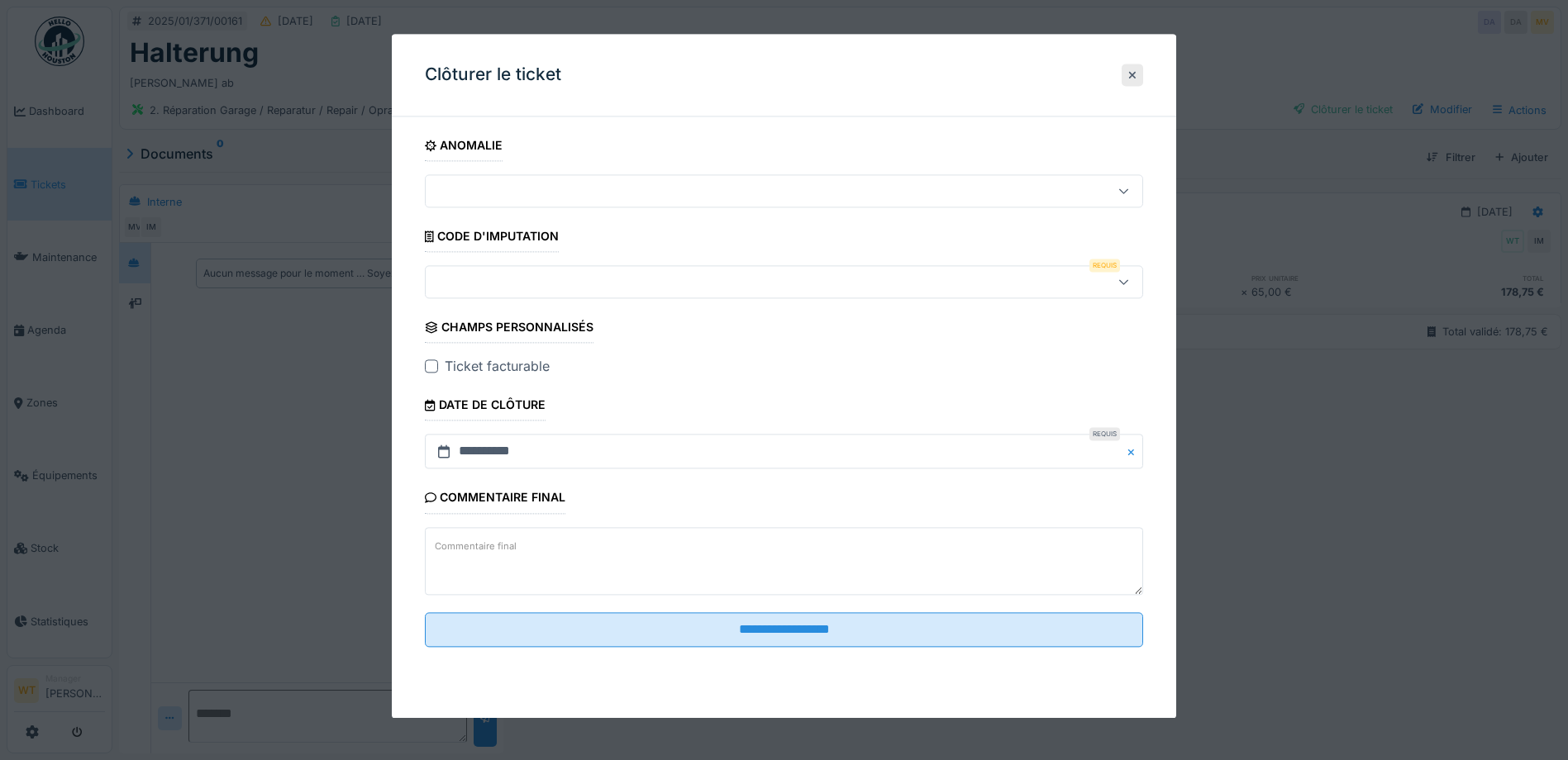 click at bounding box center (748, 283) 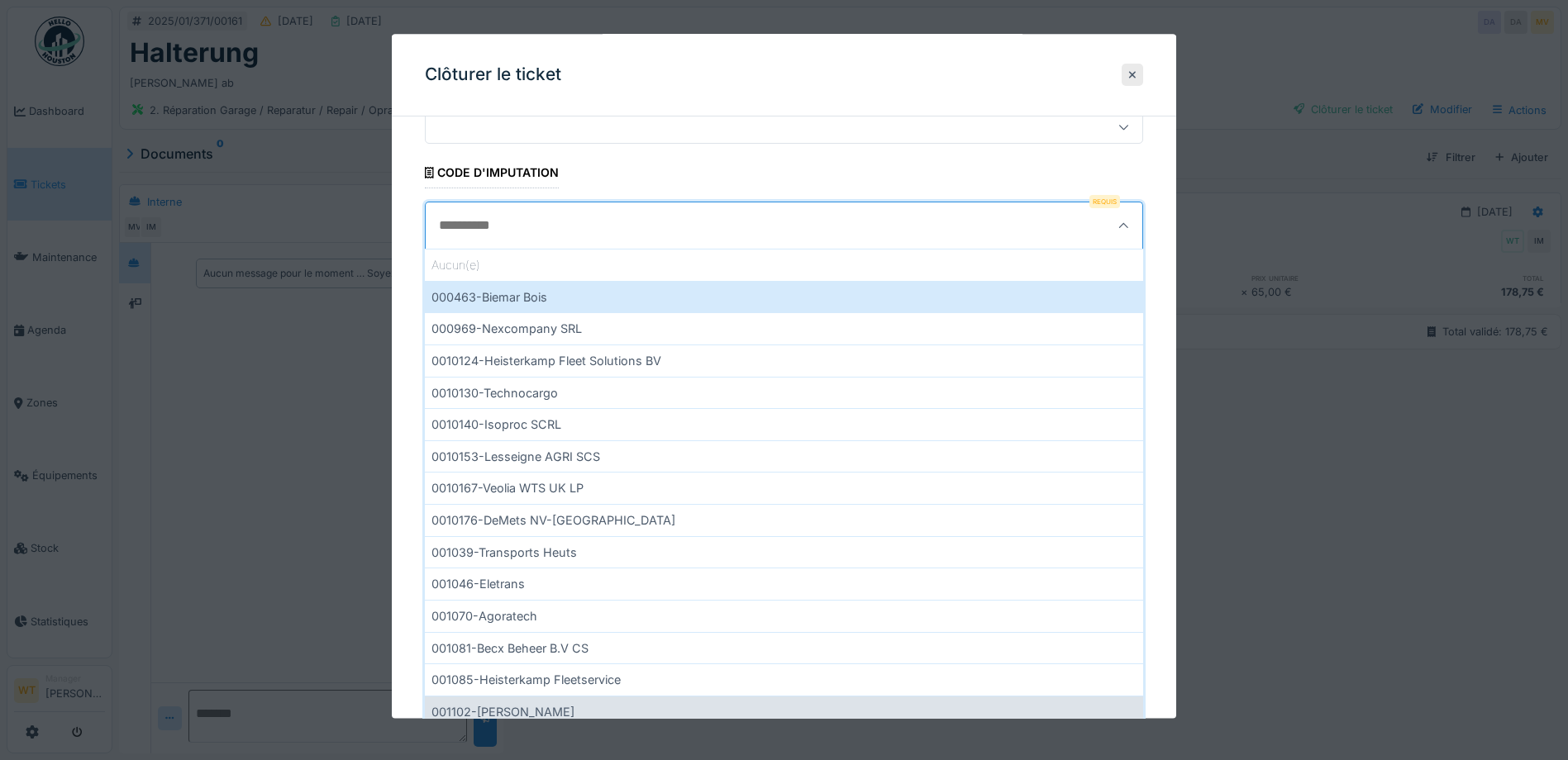 scroll, scrollTop: 324, scrollLeft: 0, axis: vertical 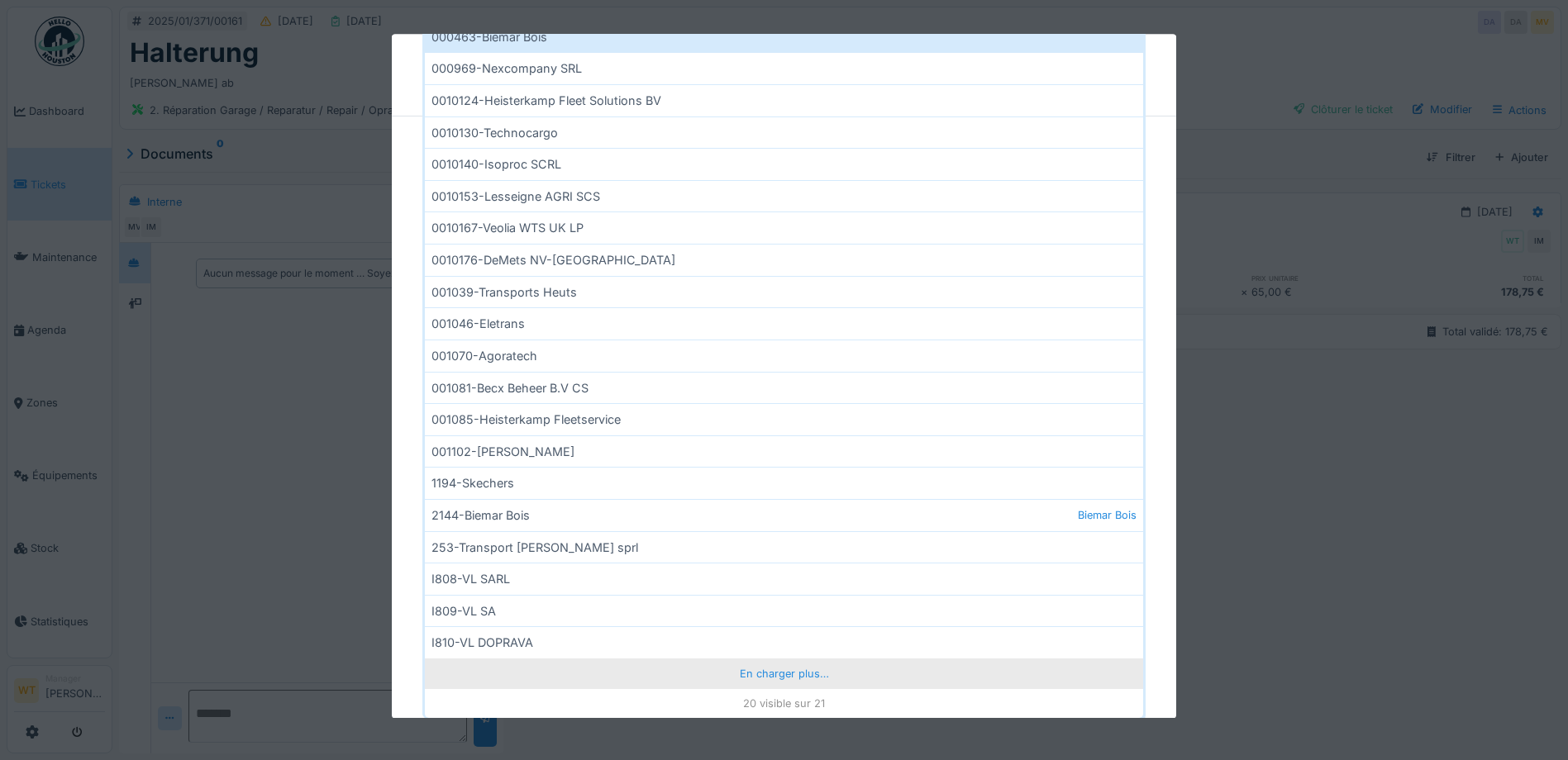 click on "En charger plus…" at bounding box center (784, 673) 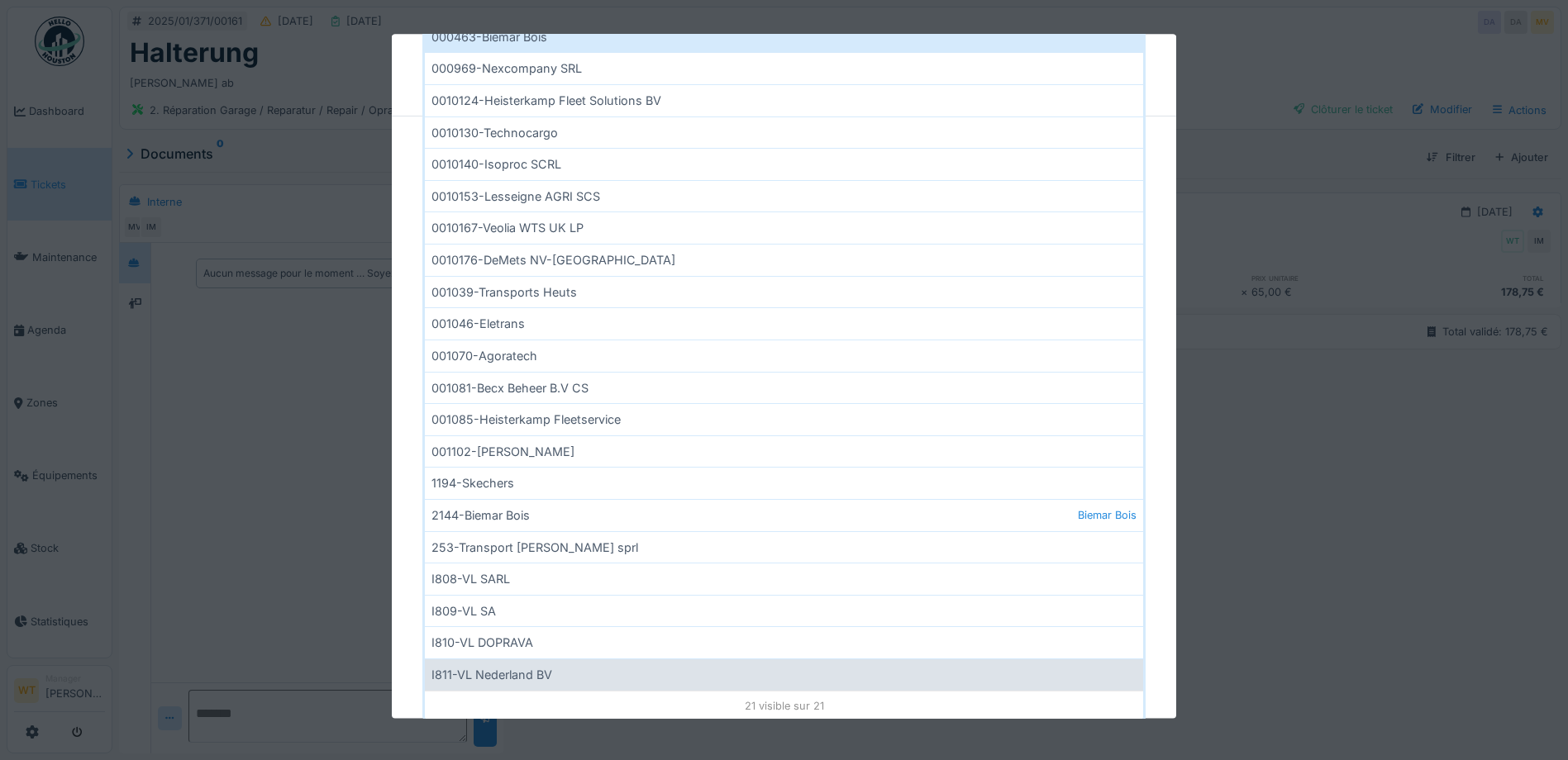 click on "I811-VL Nederland BV" at bounding box center (784, 674) 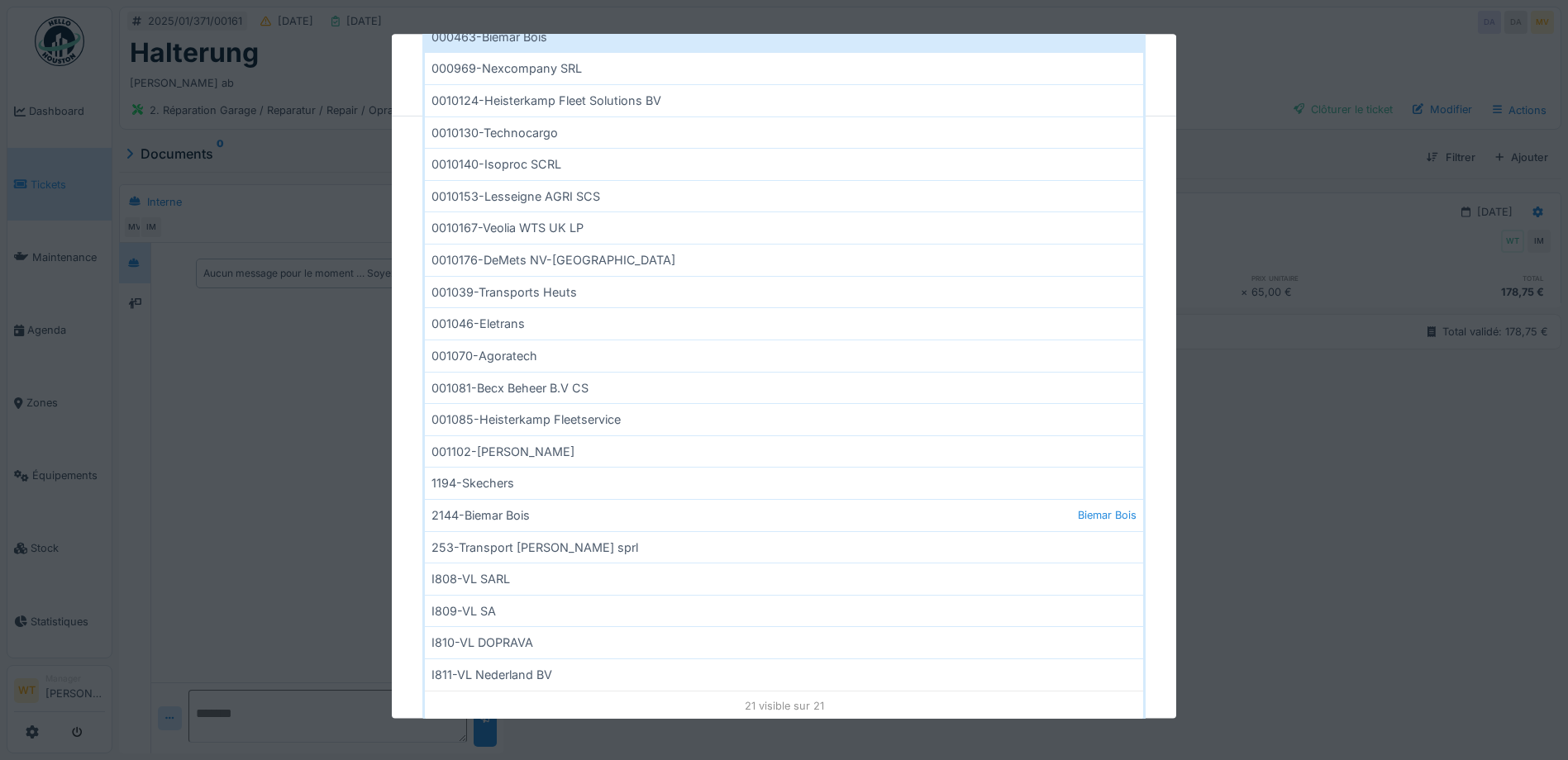 scroll, scrollTop: 0, scrollLeft: 0, axis: both 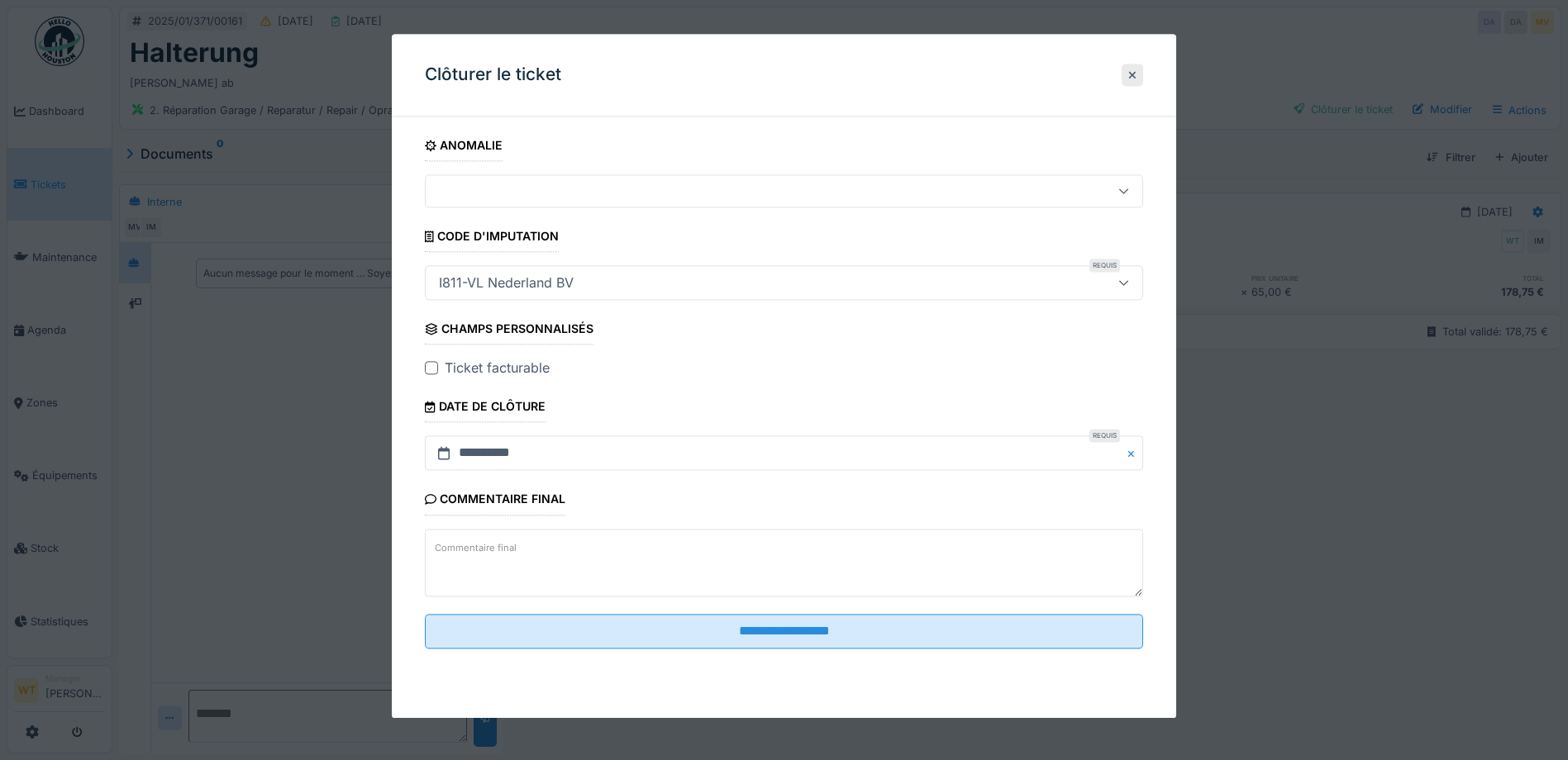 click on "Ticket facturable" at bounding box center (784, 368) 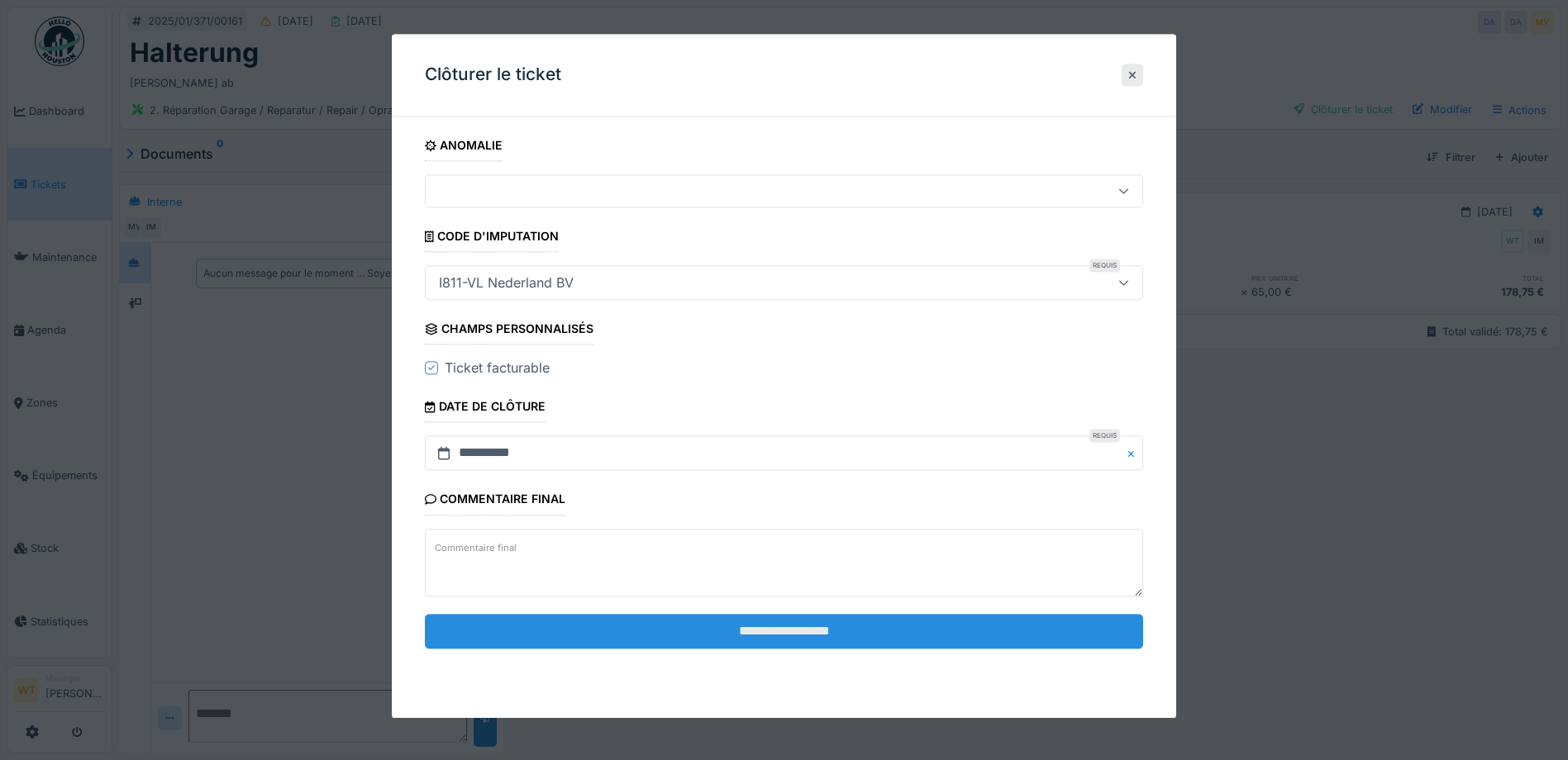 click on "**********" at bounding box center (784, 631) 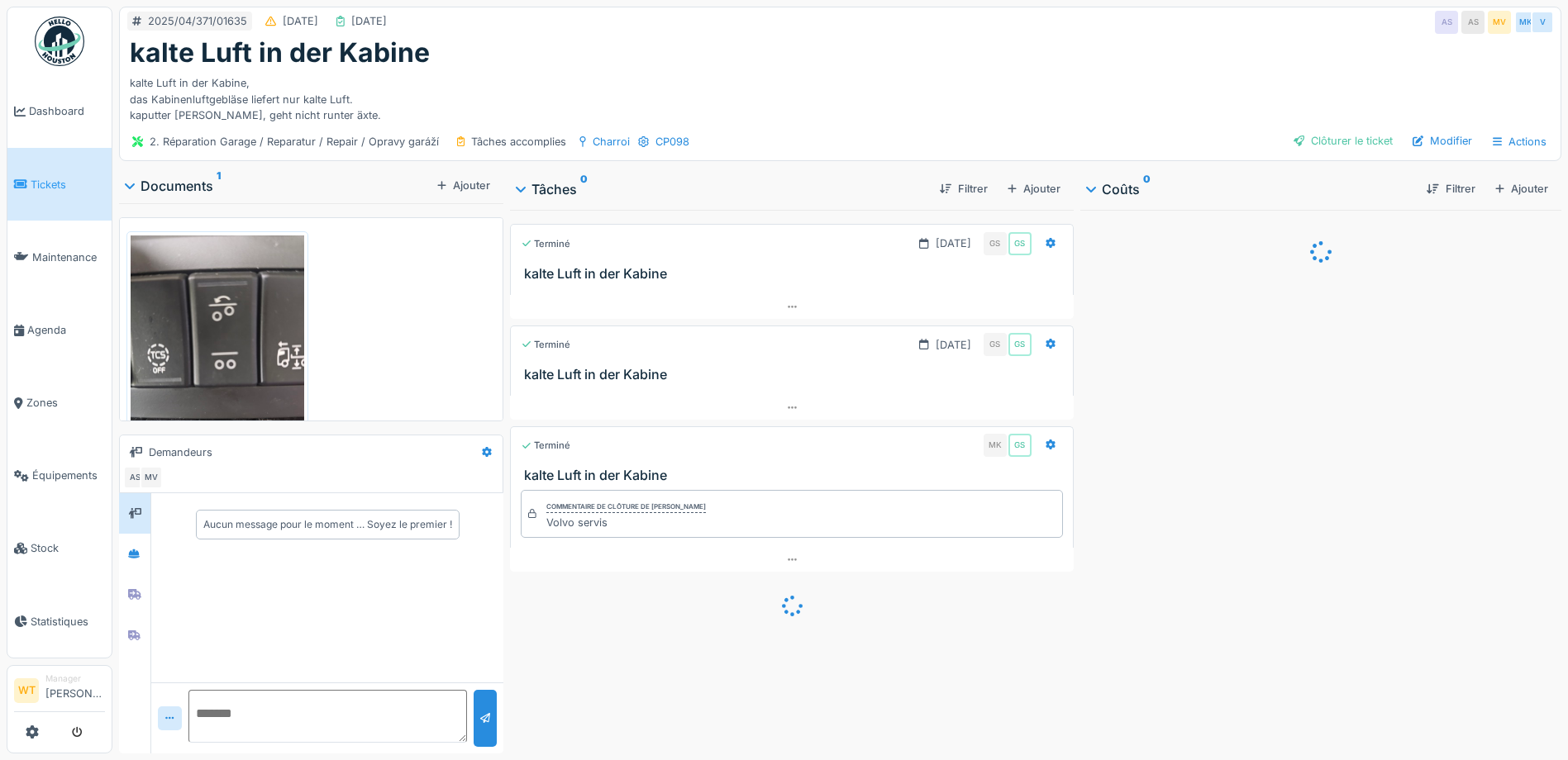 scroll, scrollTop: 0, scrollLeft: 0, axis: both 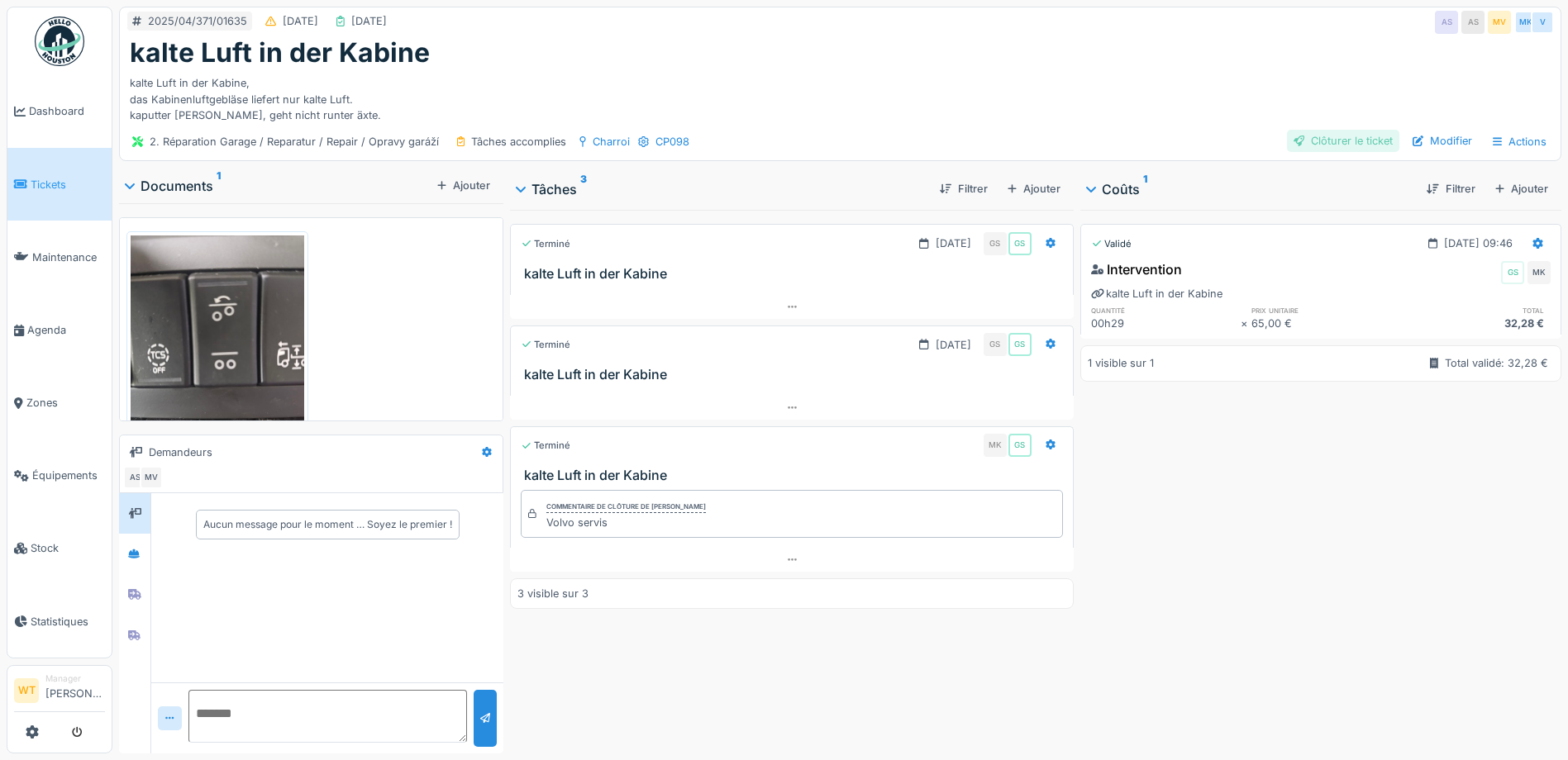 click on "Clôturer le ticket" at bounding box center [1343, 140] 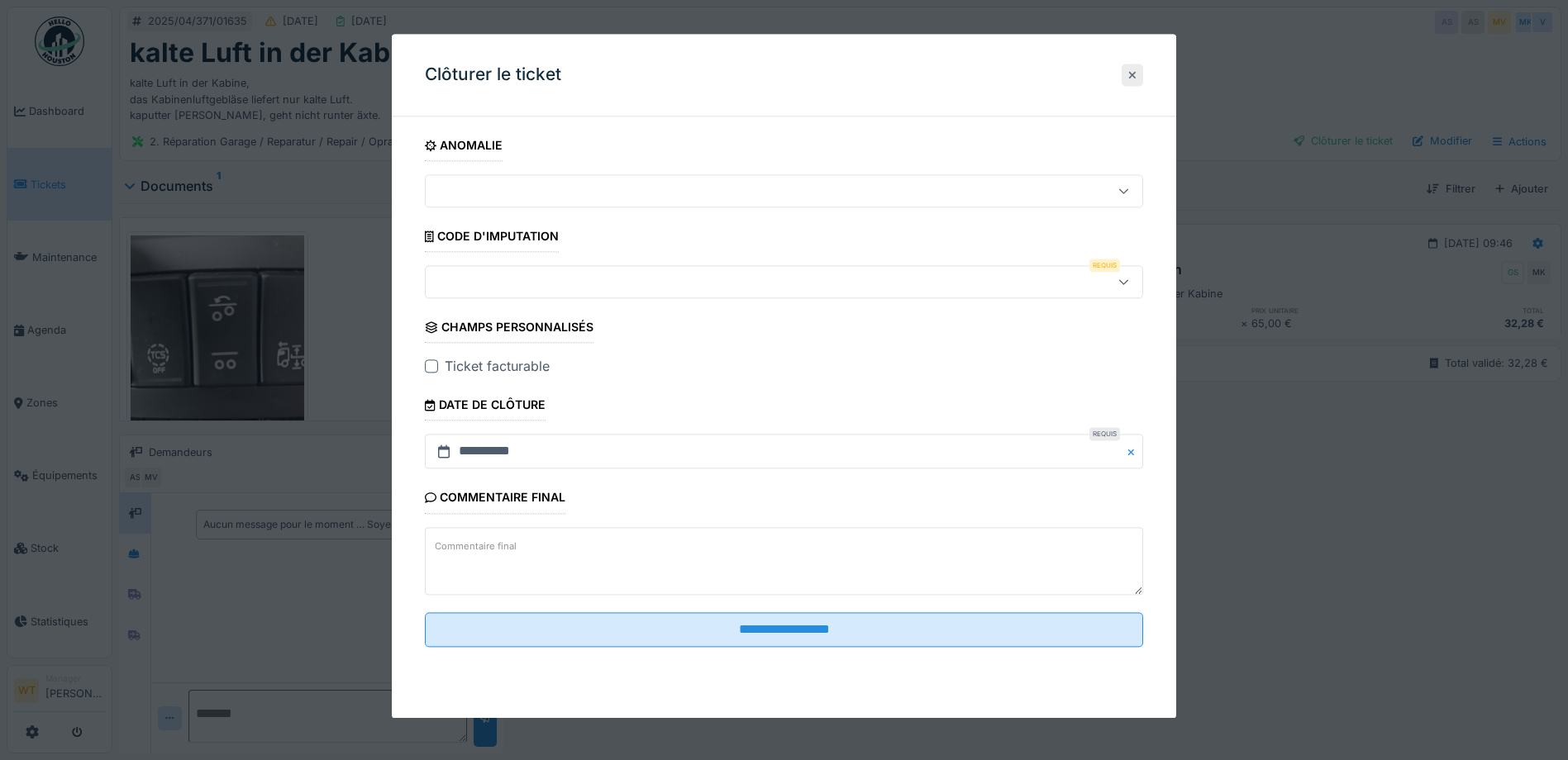 click at bounding box center (1132, 74) 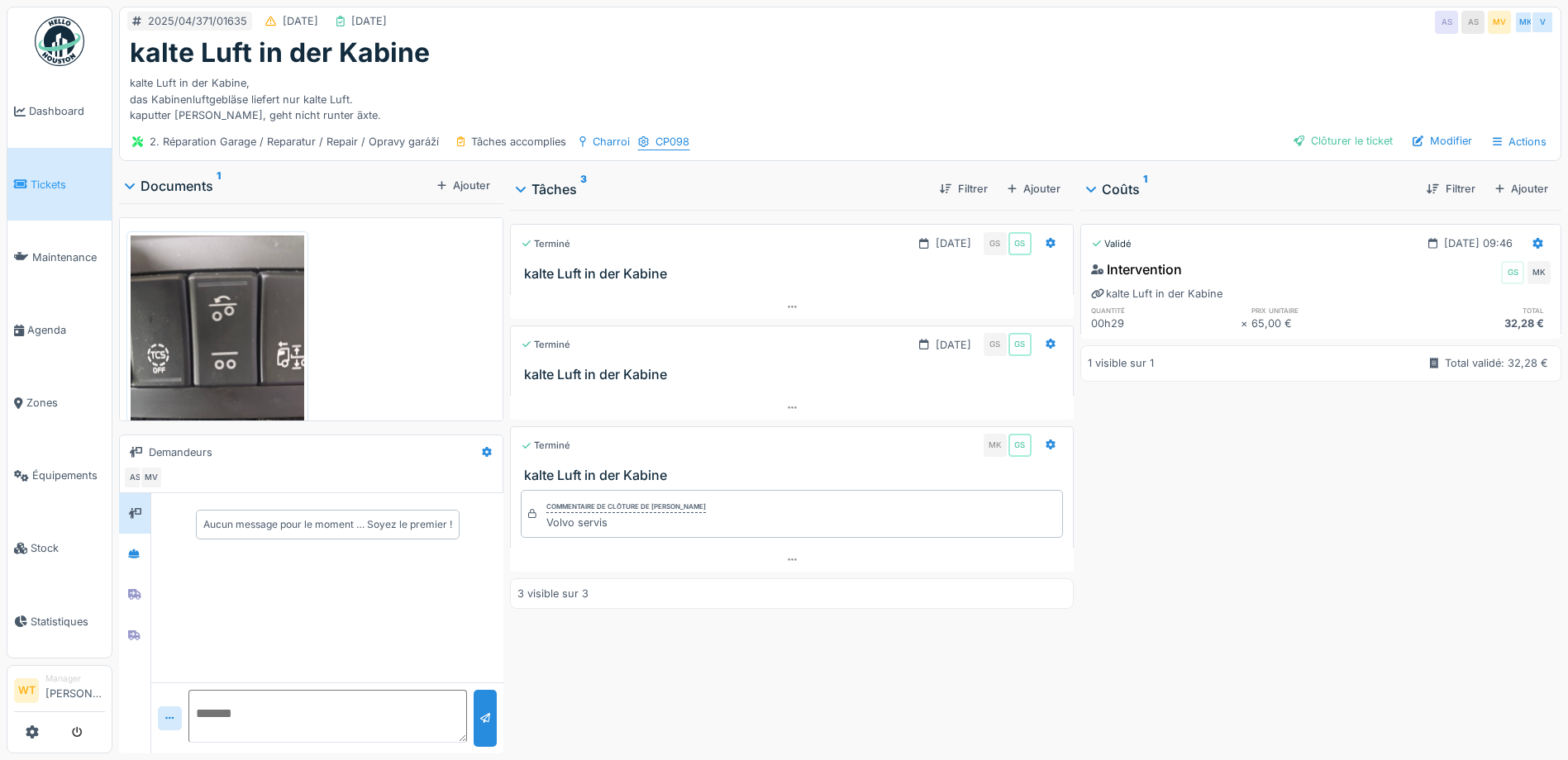 click on "CP098" at bounding box center (664, 141) 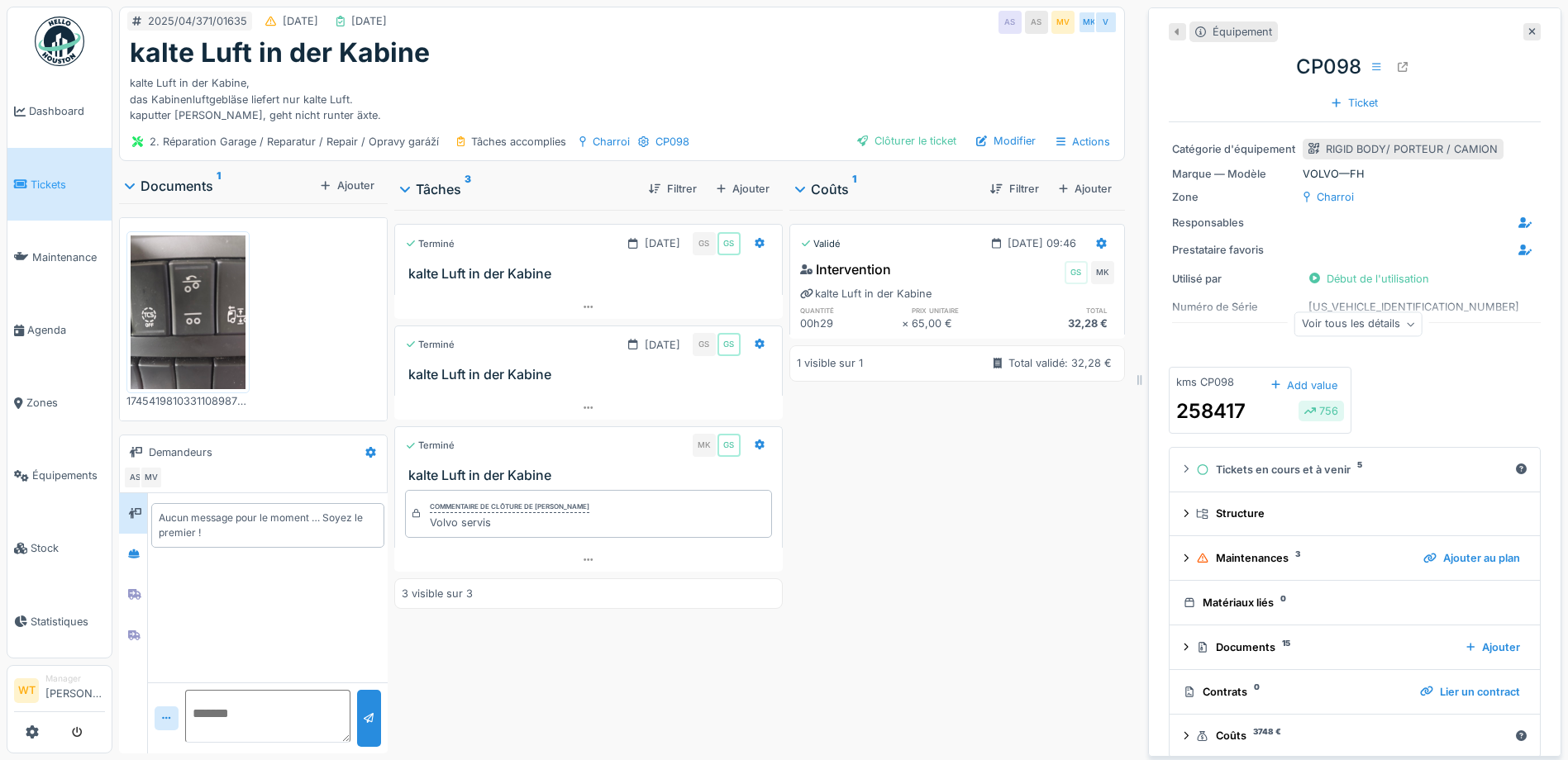 click on "Voir tous les détails" at bounding box center [1358, 324] 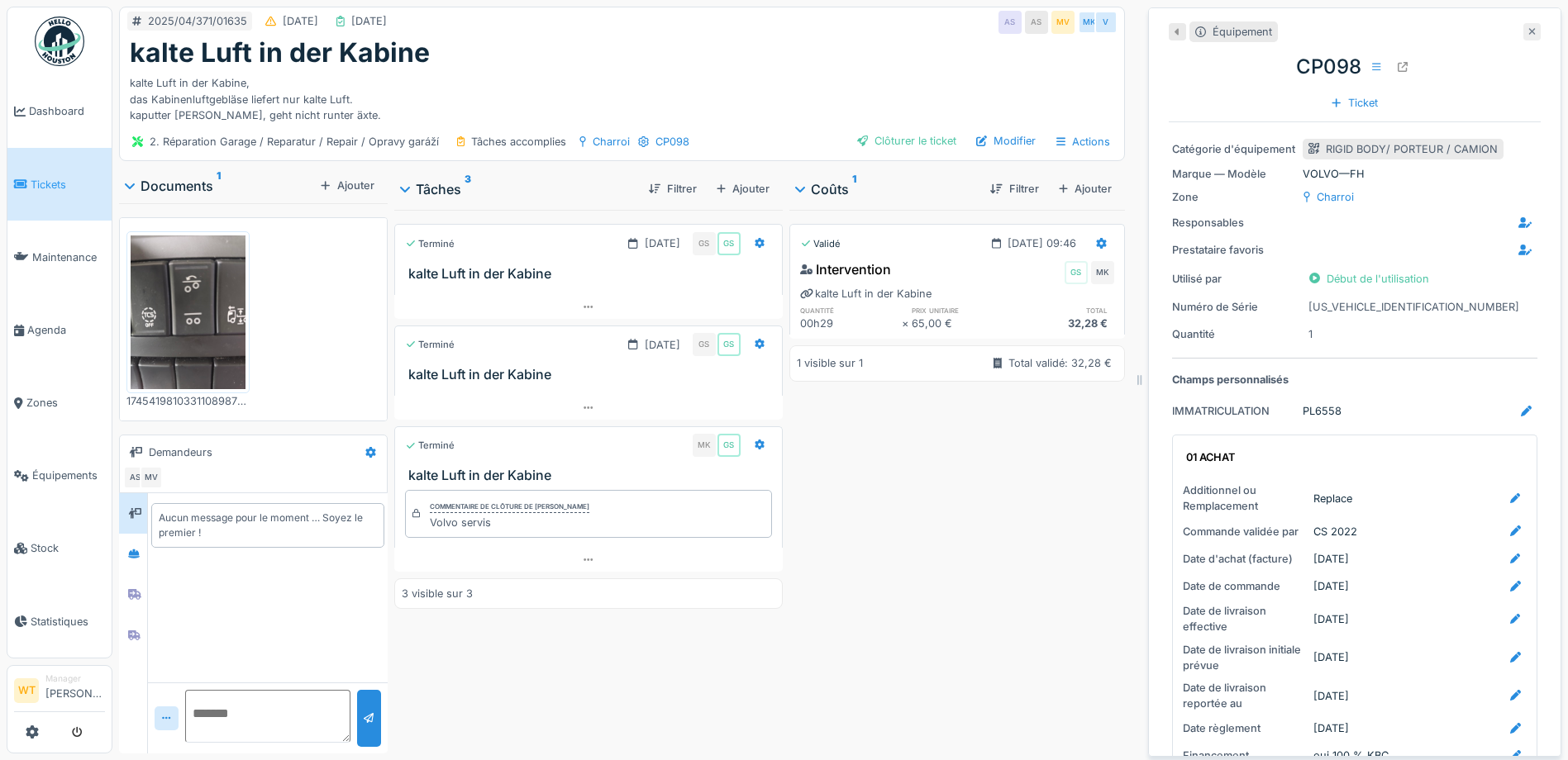 click at bounding box center (1532, 31) 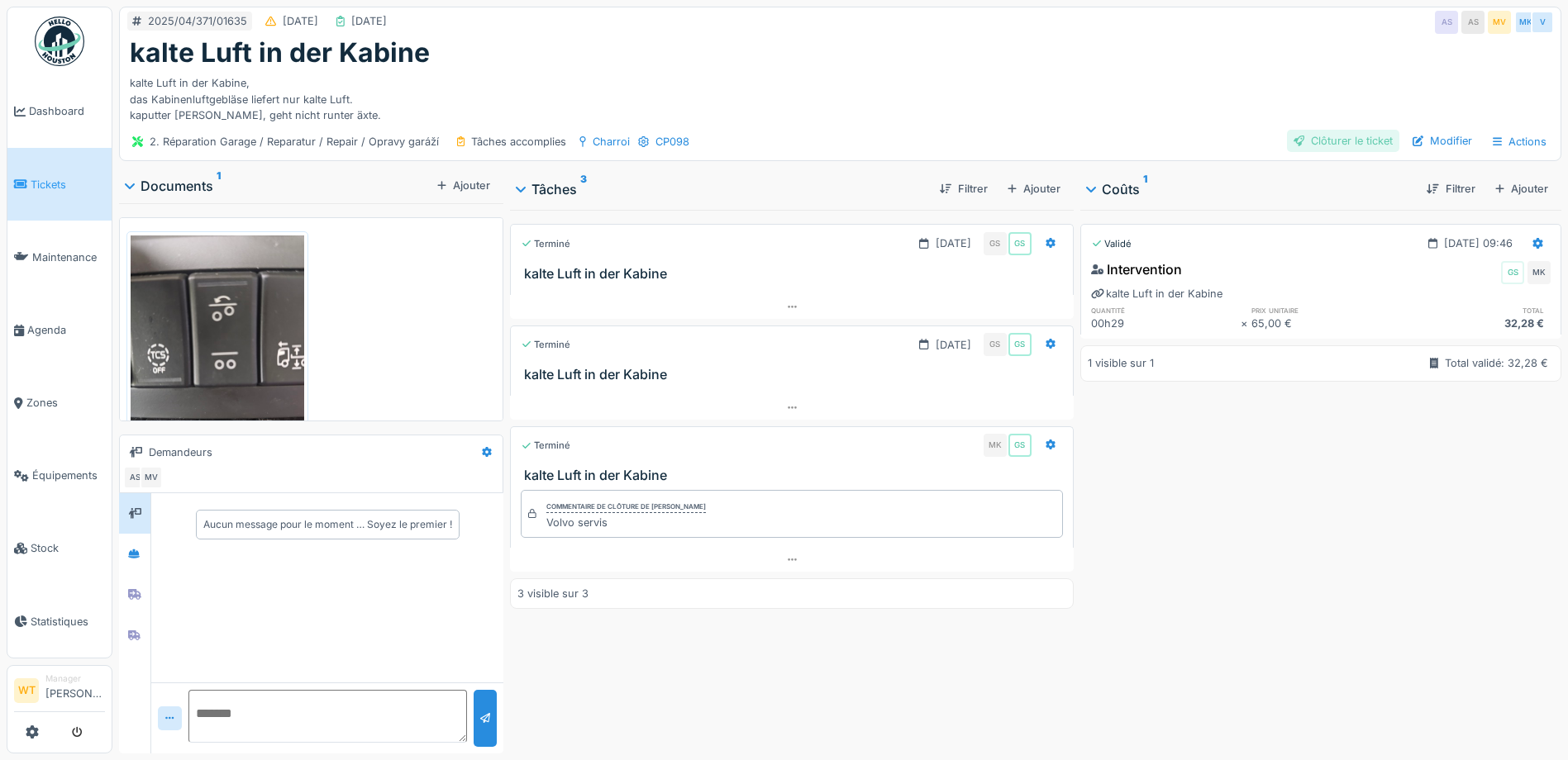 click on "Clôturer le ticket" at bounding box center (1343, 140) 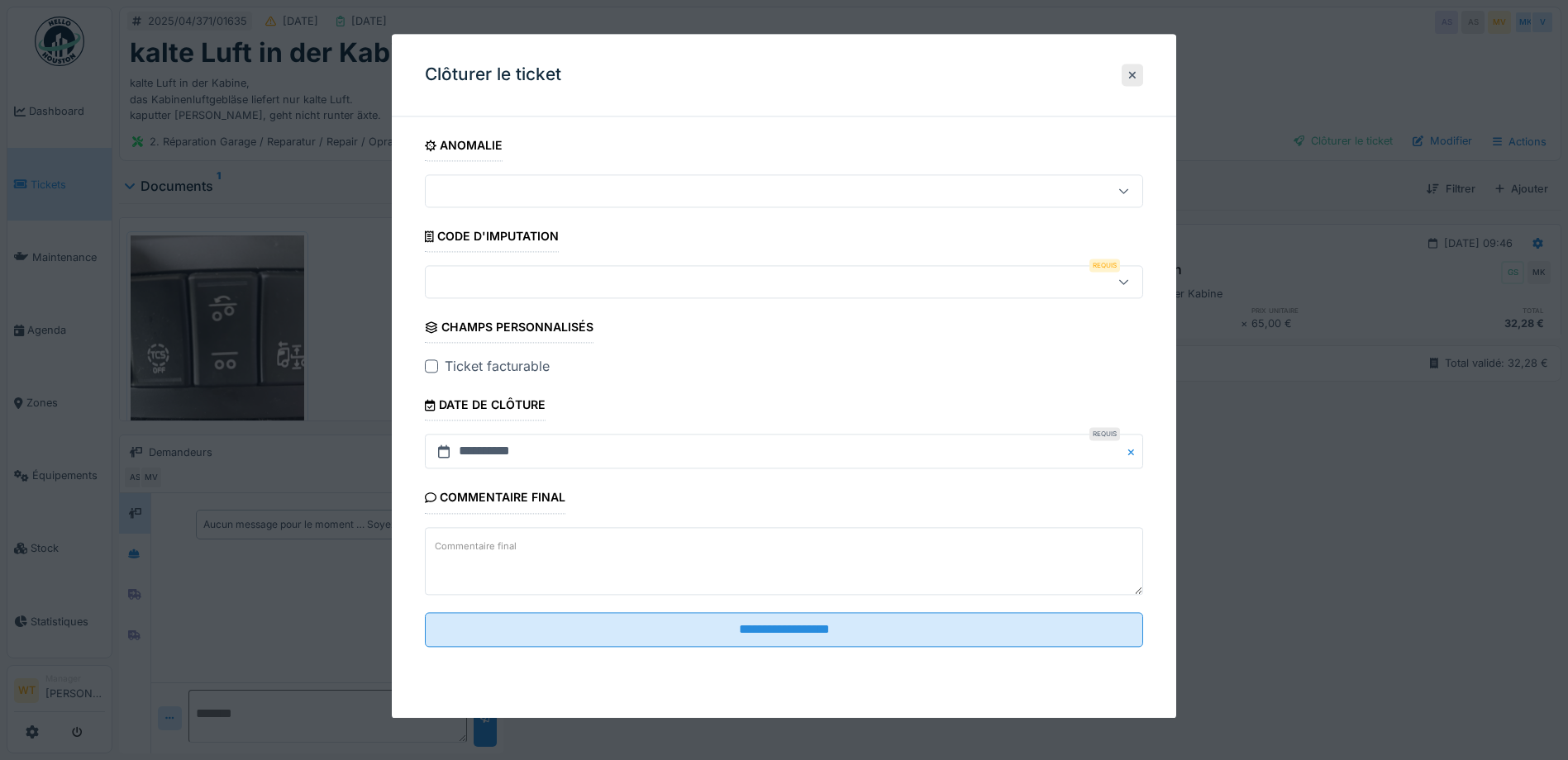 click at bounding box center [748, 283] 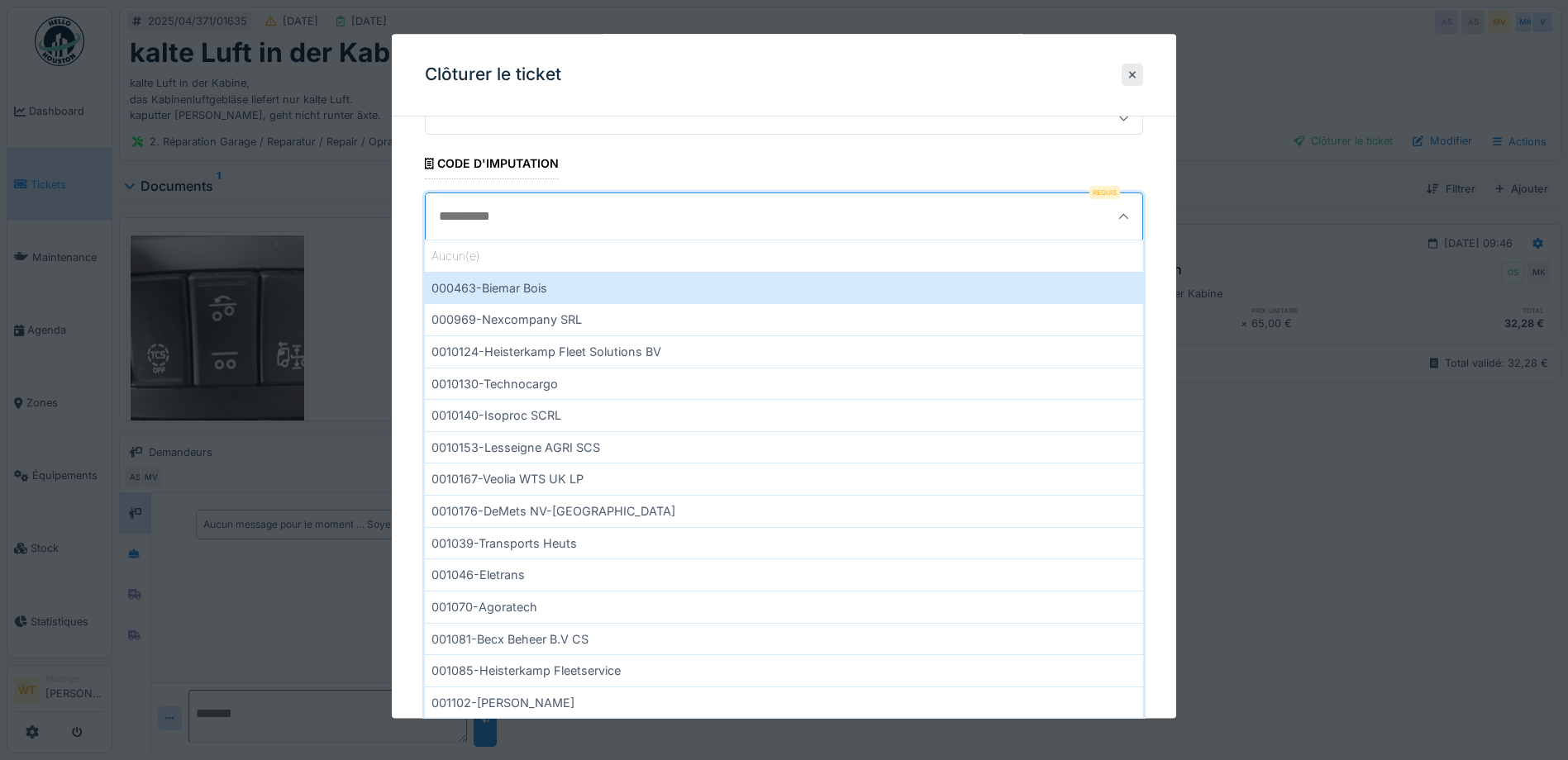 scroll, scrollTop: 324, scrollLeft: 0, axis: vertical 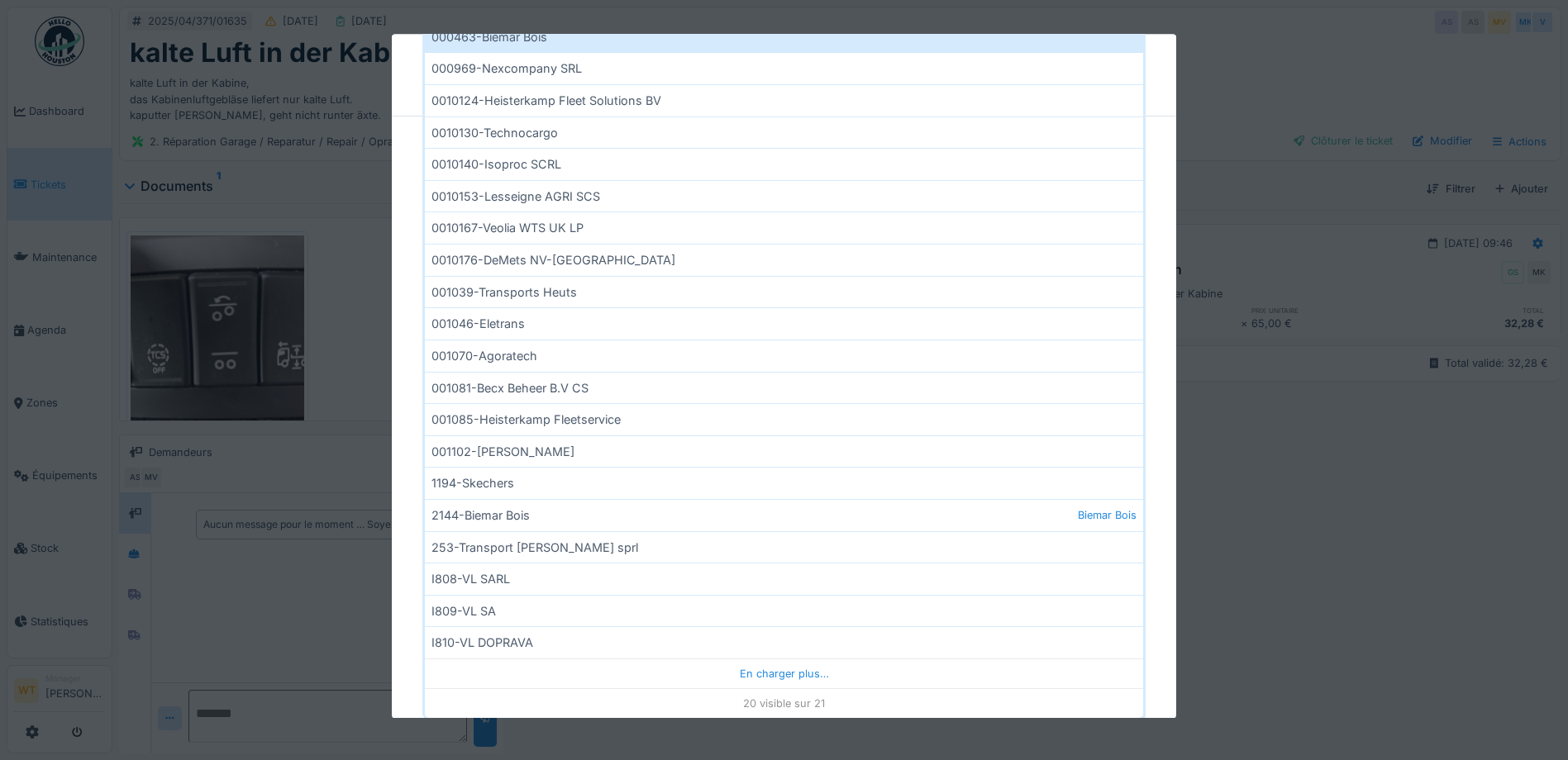 drag, startPoint x: 515, startPoint y: 571, endPoint x: 527, endPoint y: 553, distance: 21.63331 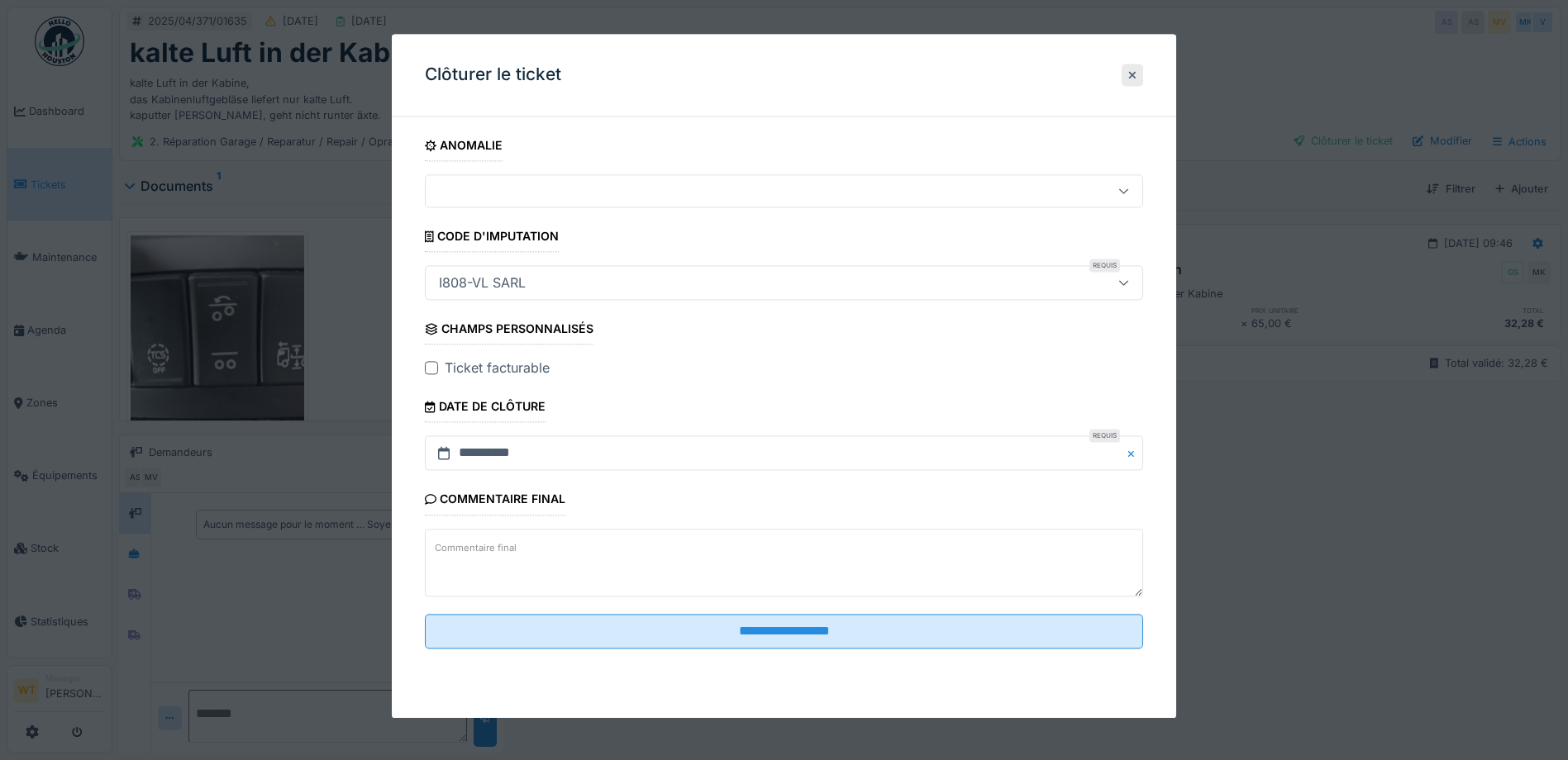 scroll, scrollTop: 0, scrollLeft: 0, axis: both 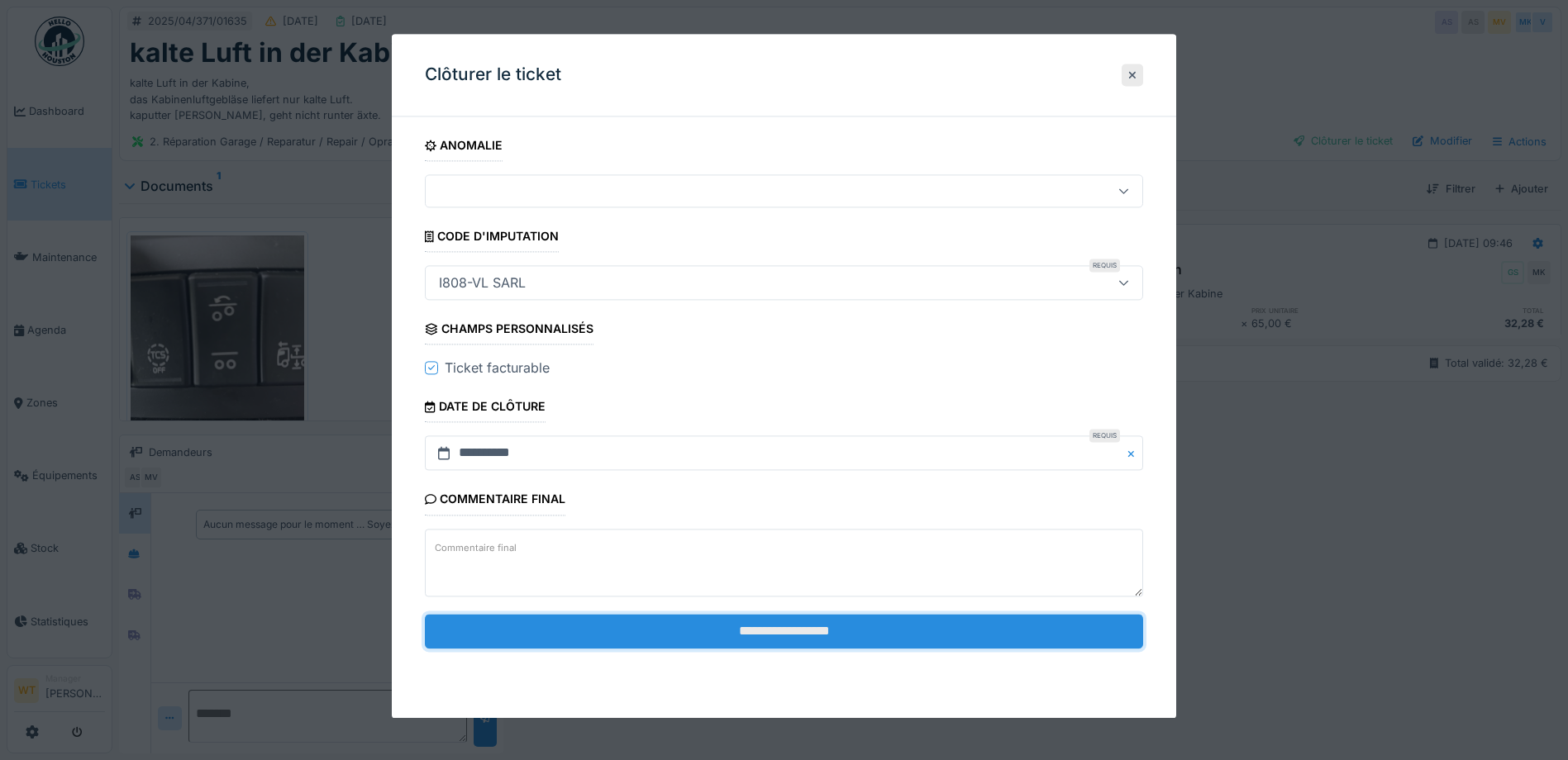 click on "**********" at bounding box center (784, 631) 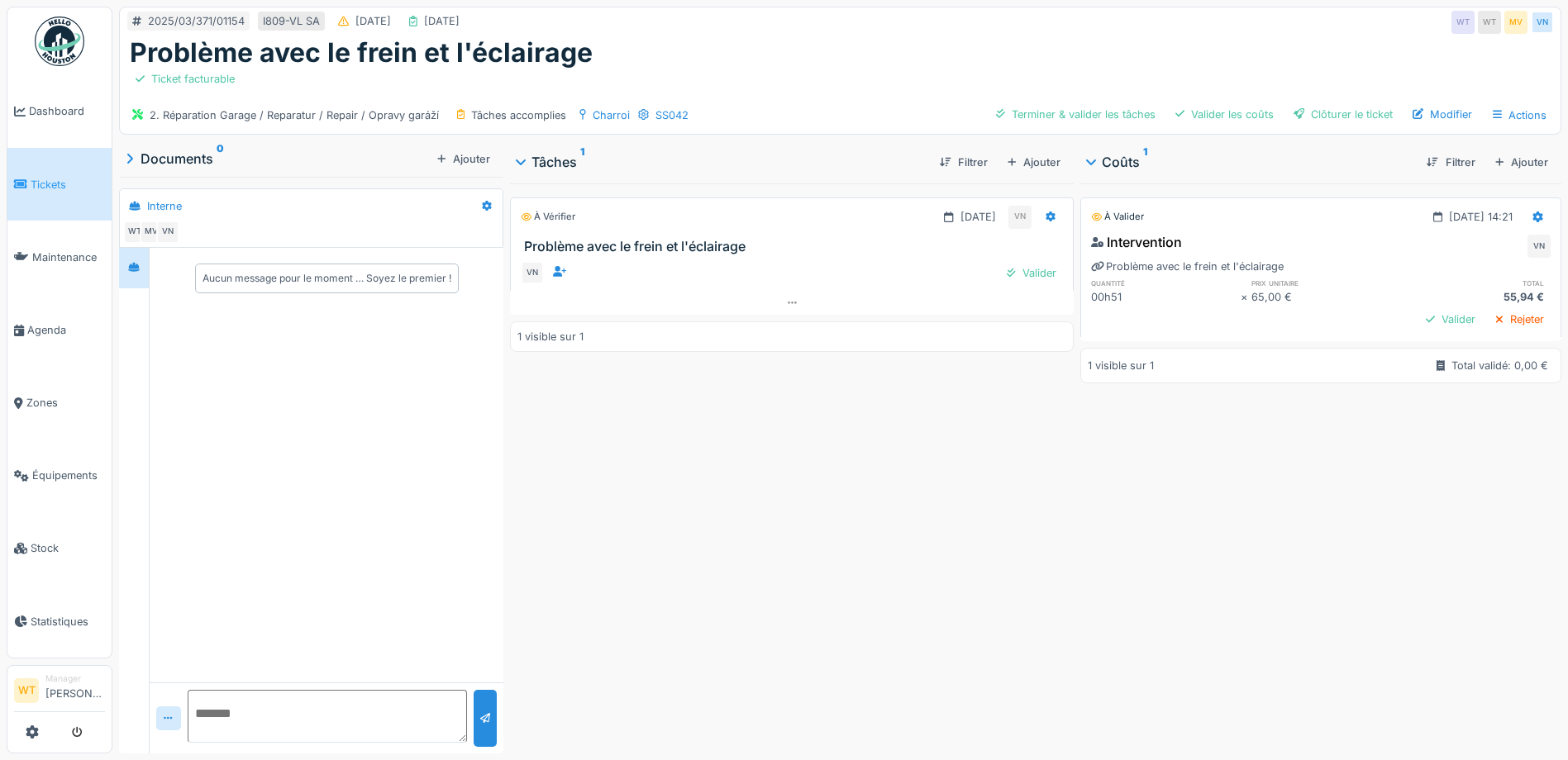 scroll, scrollTop: 0, scrollLeft: 0, axis: both 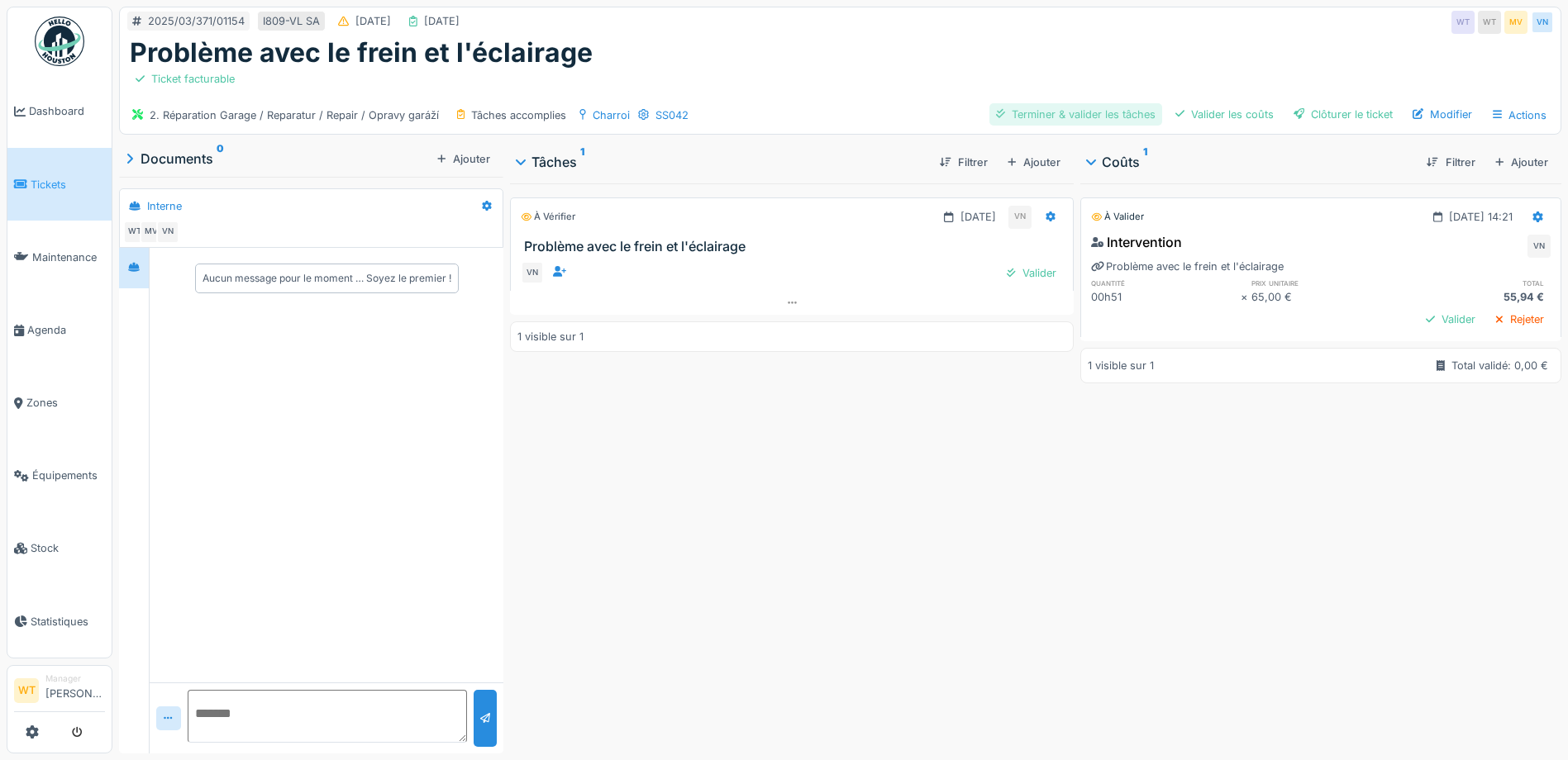 click on "Terminer & valider les tâches" at bounding box center [1075, 114] 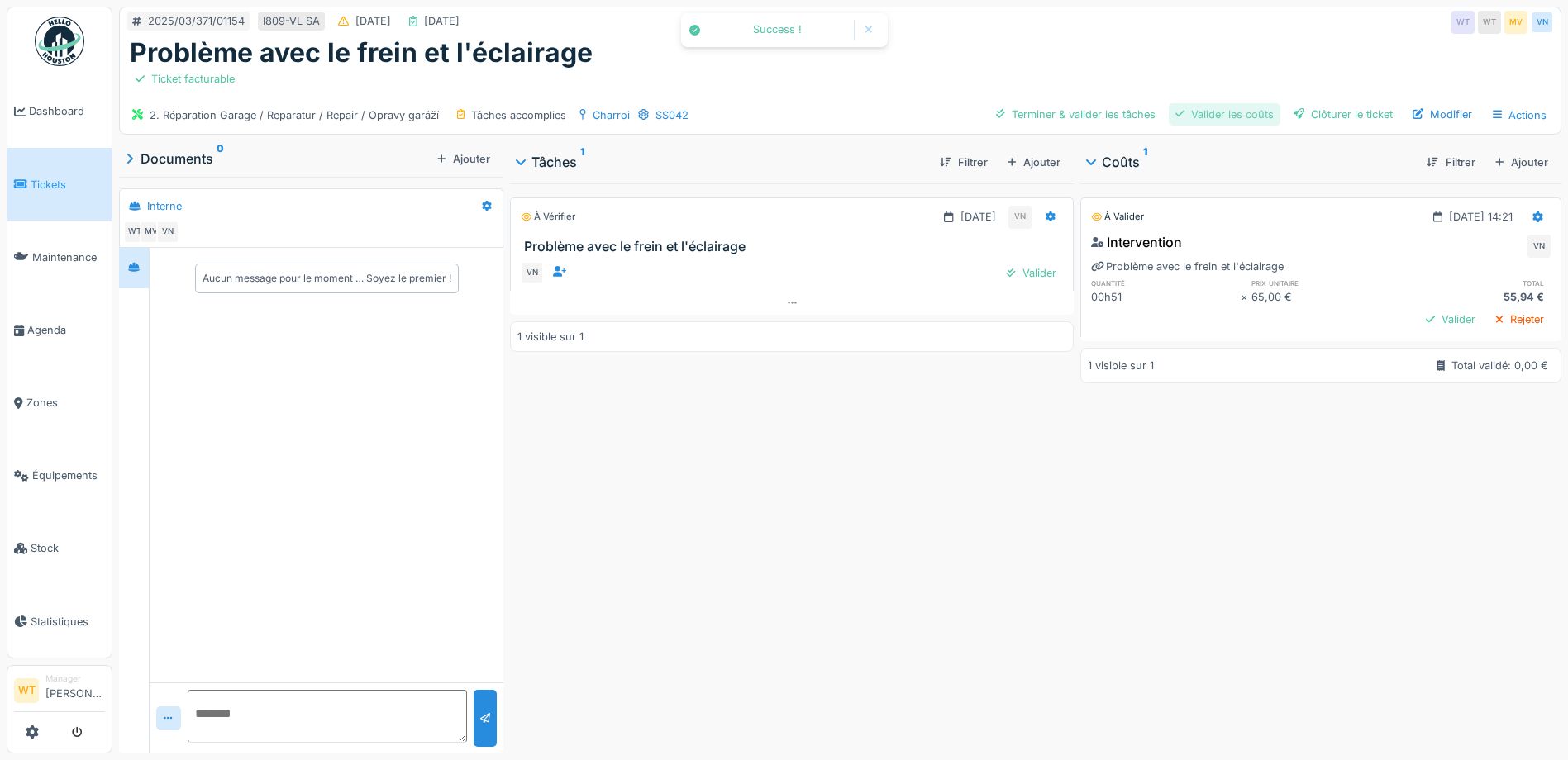 click on "Valider les coûts" at bounding box center [1224, 114] 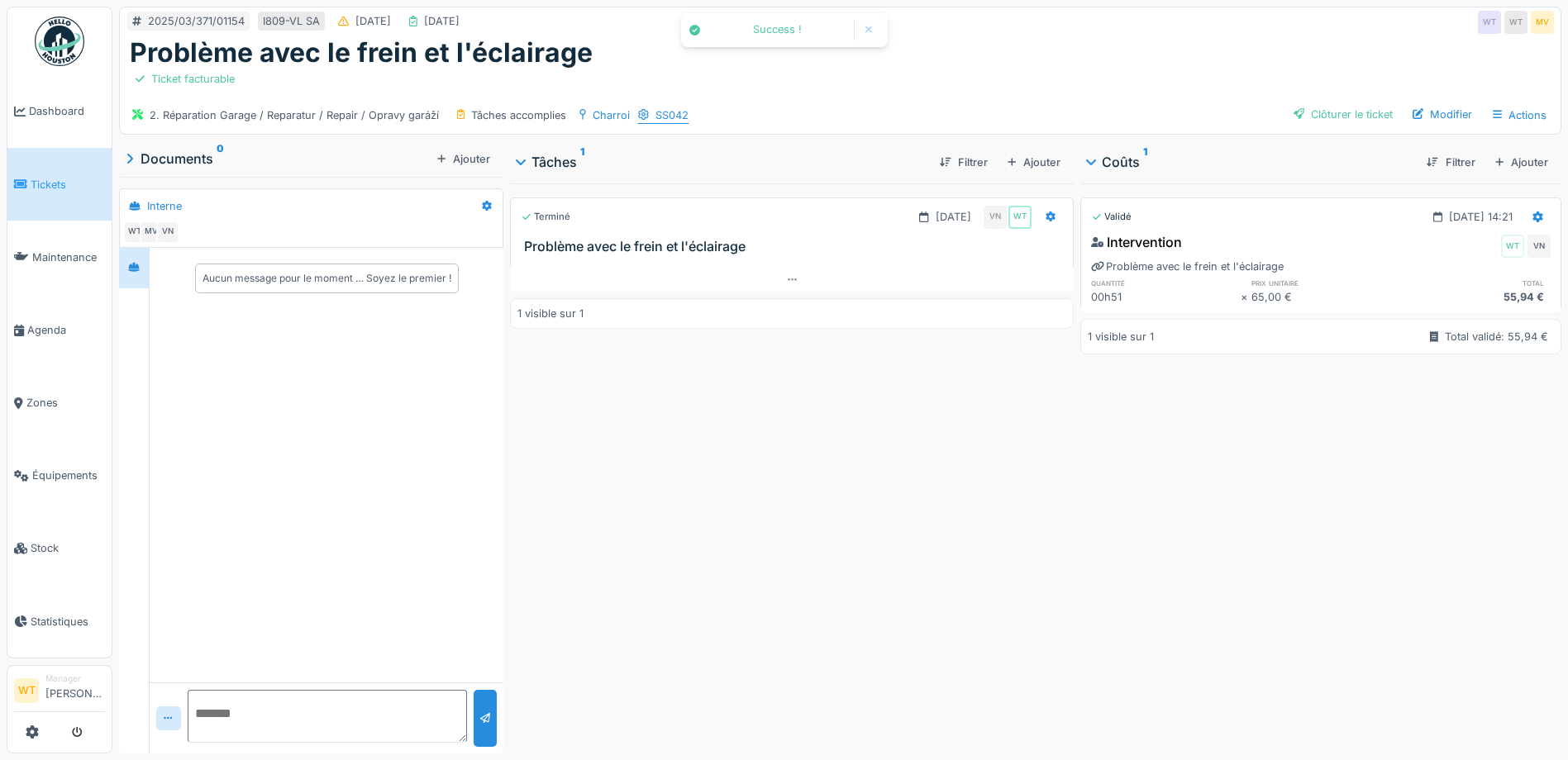 click 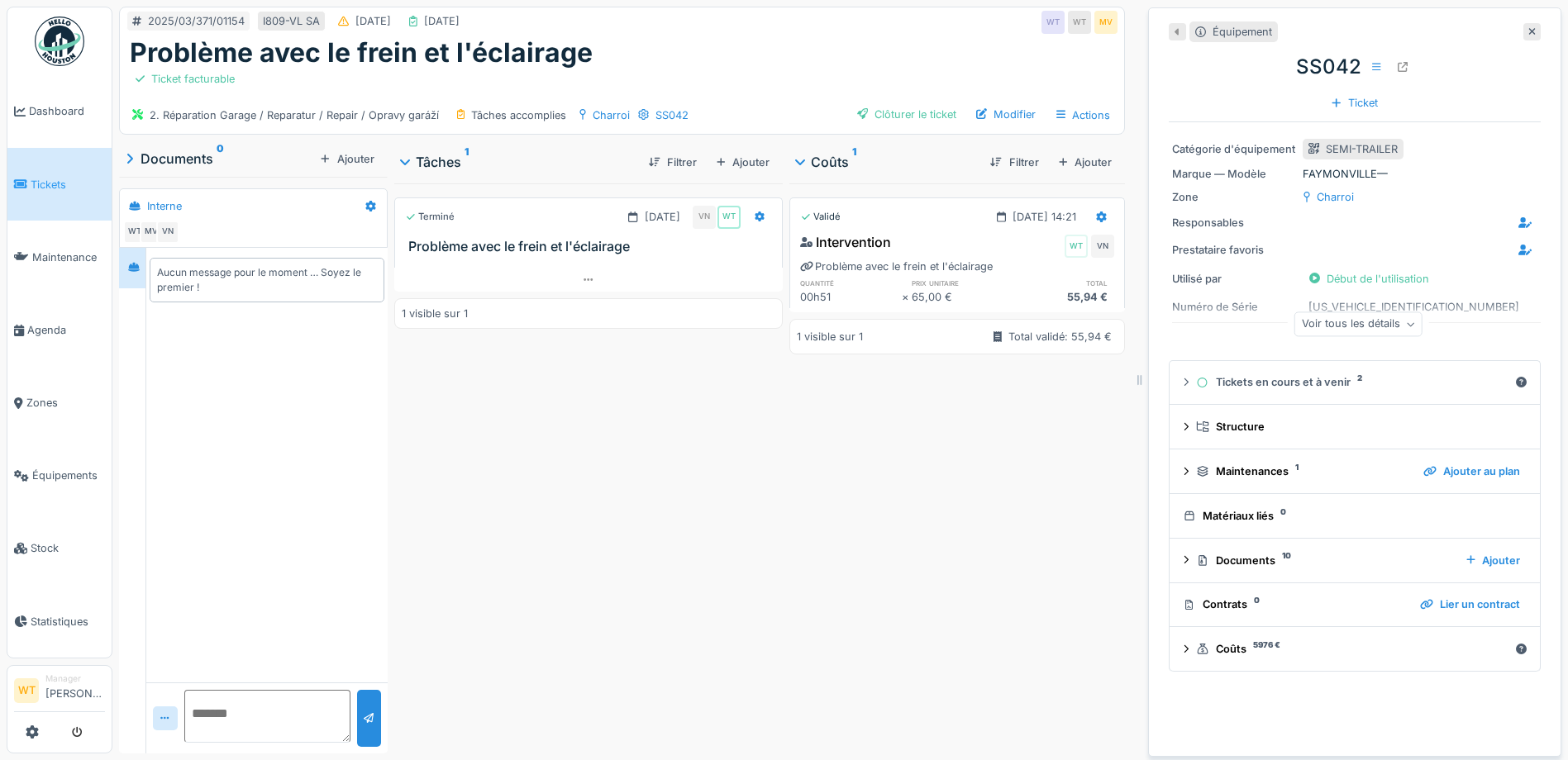 click on "Voir tous les détails" at bounding box center [1358, 324] 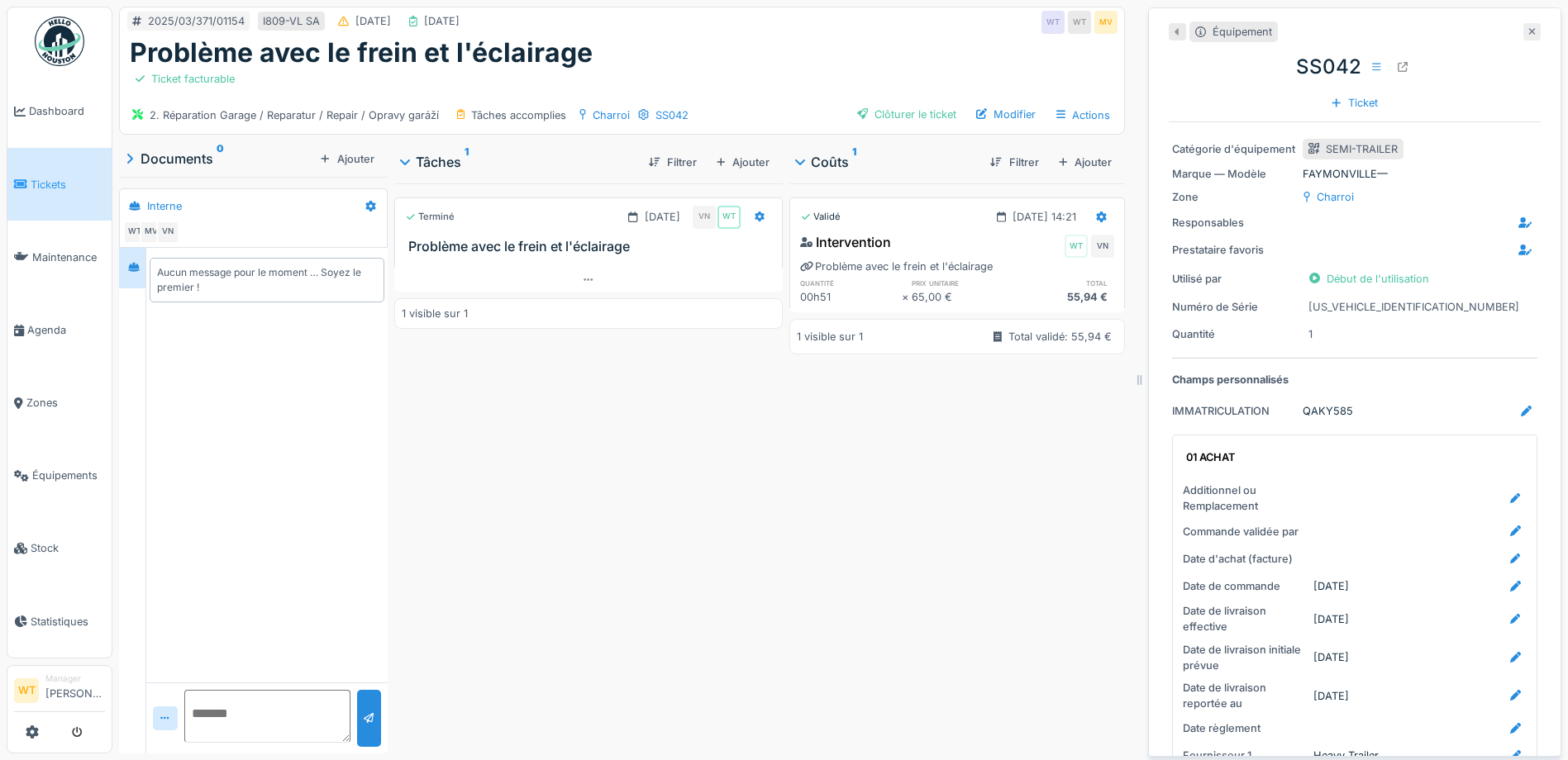 click at bounding box center [1532, 31] 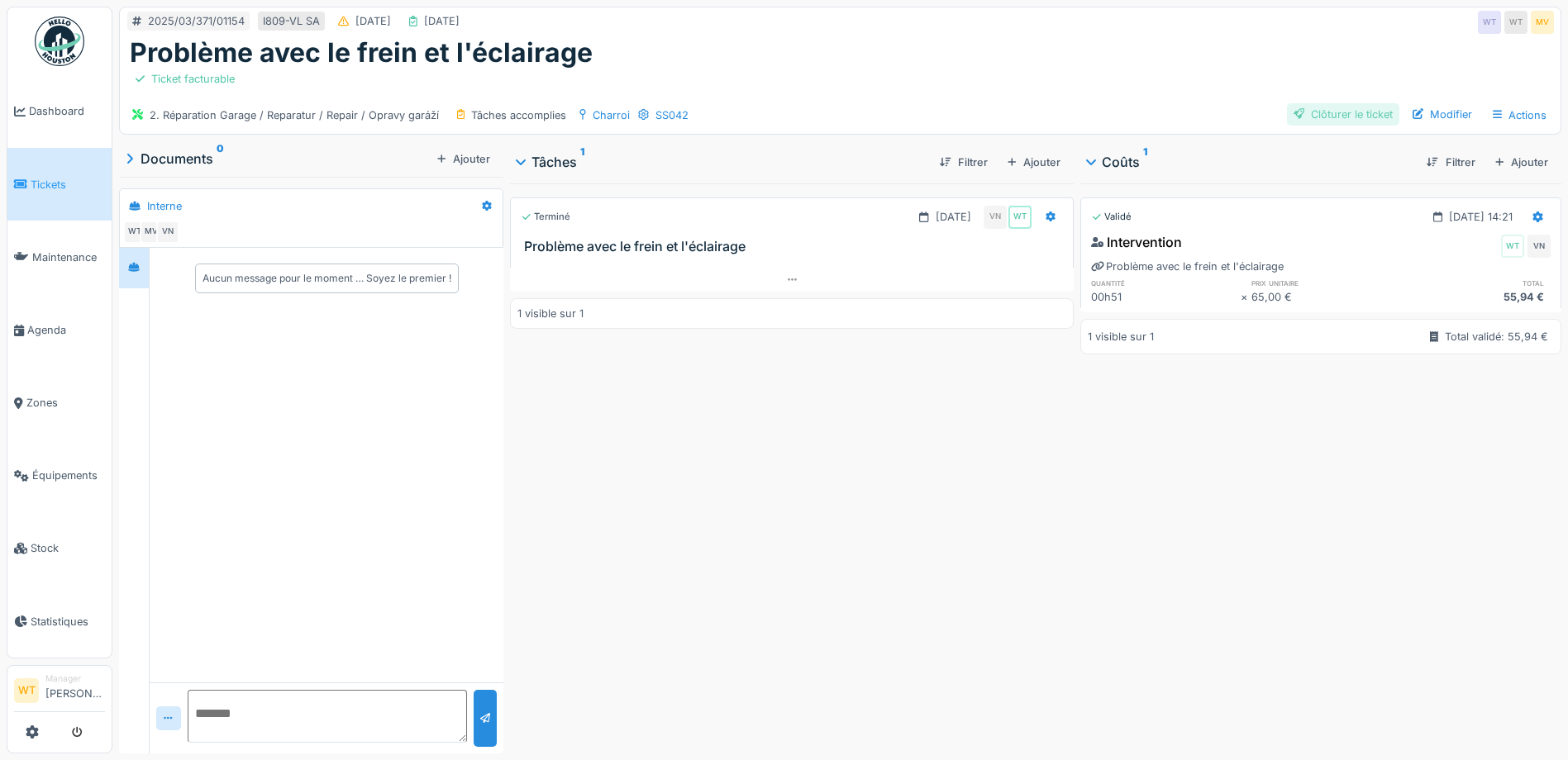 click on "Clôturer le ticket" at bounding box center [1343, 114] 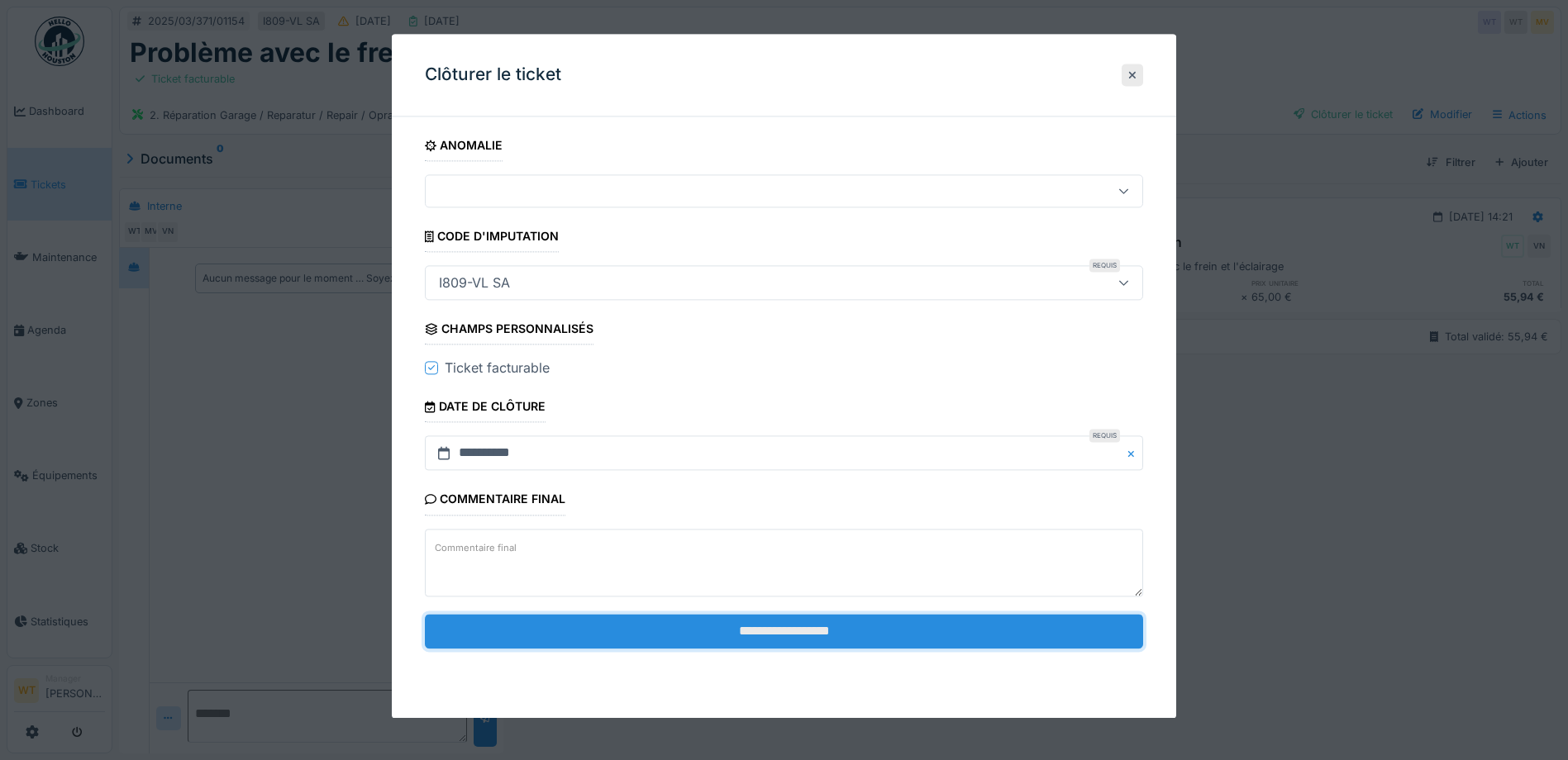 click on "**********" at bounding box center (784, 631) 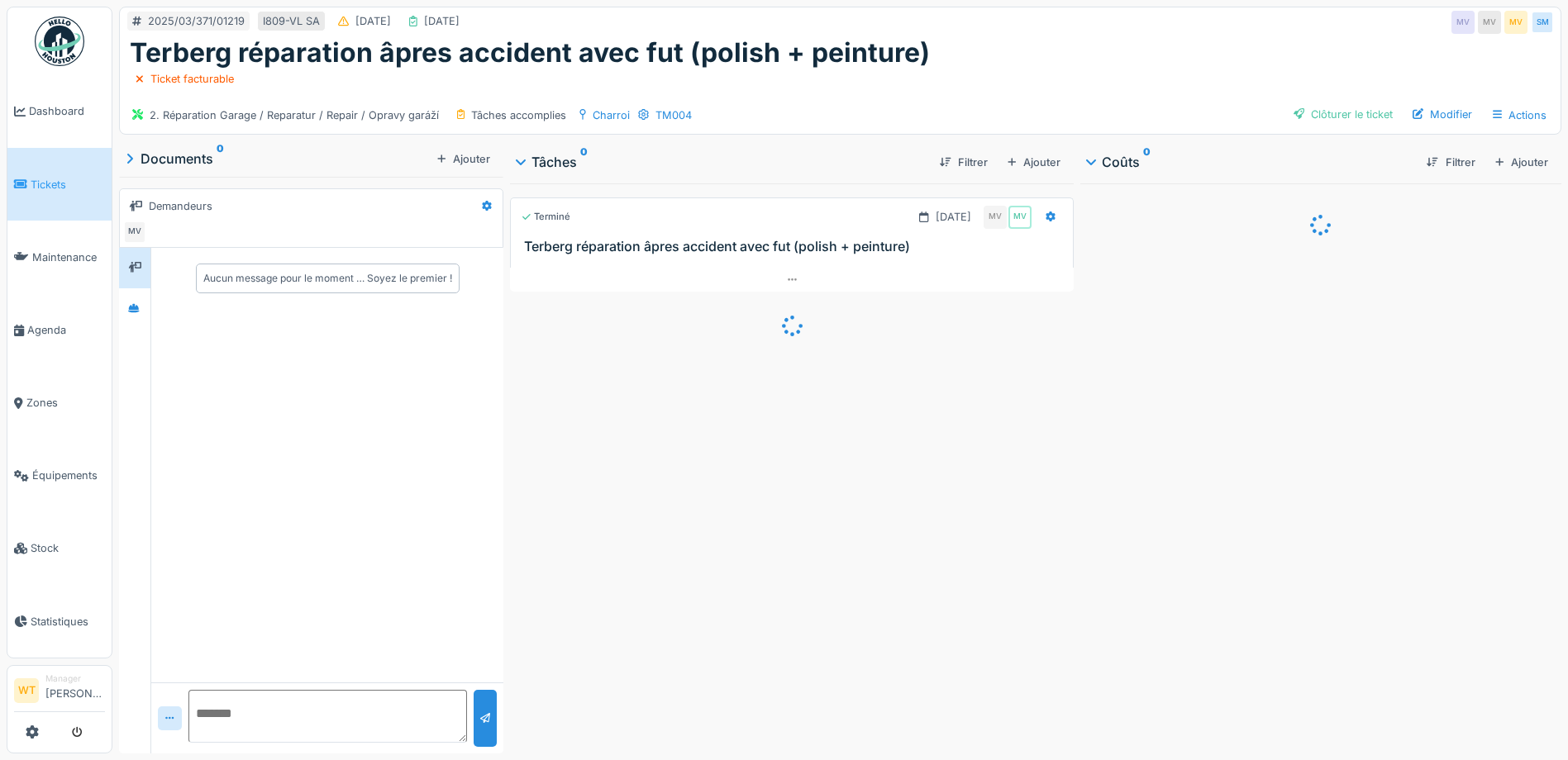 scroll, scrollTop: 0, scrollLeft: 0, axis: both 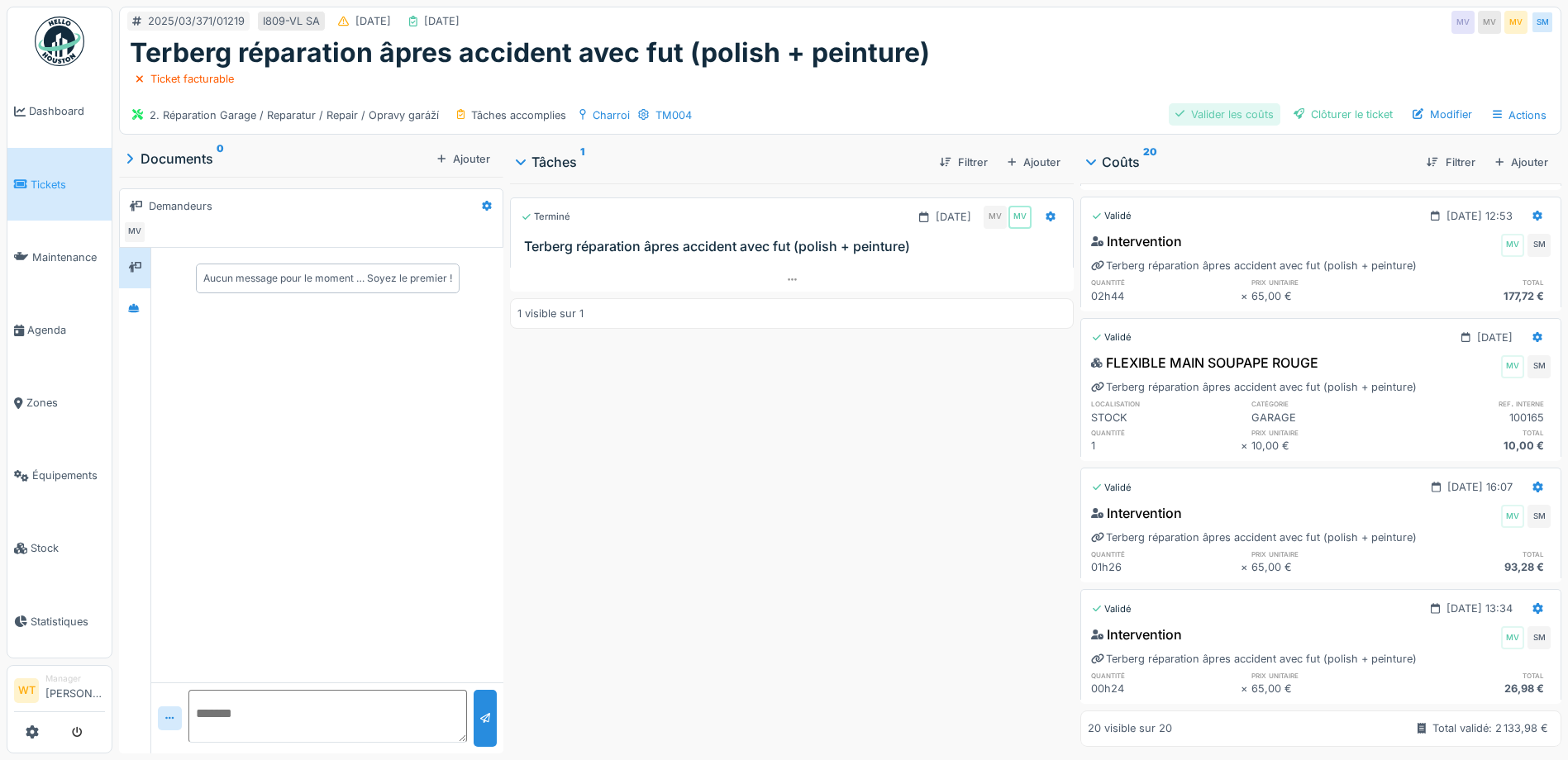 click on "Valider les coûts" at bounding box center [1224, 114] 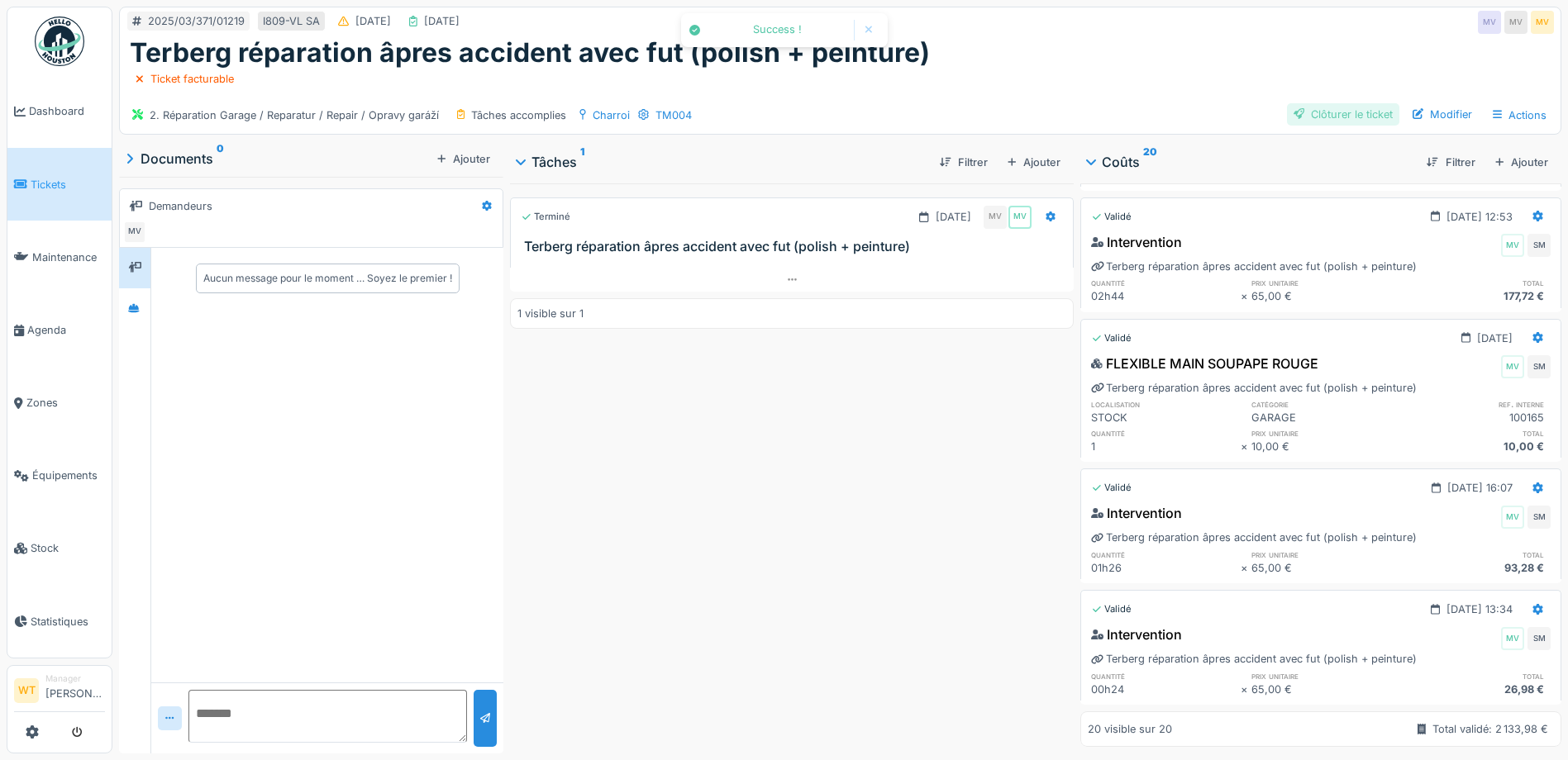 scroll, scrollTop: 2073, scrollLeft: 0, axis: vertical 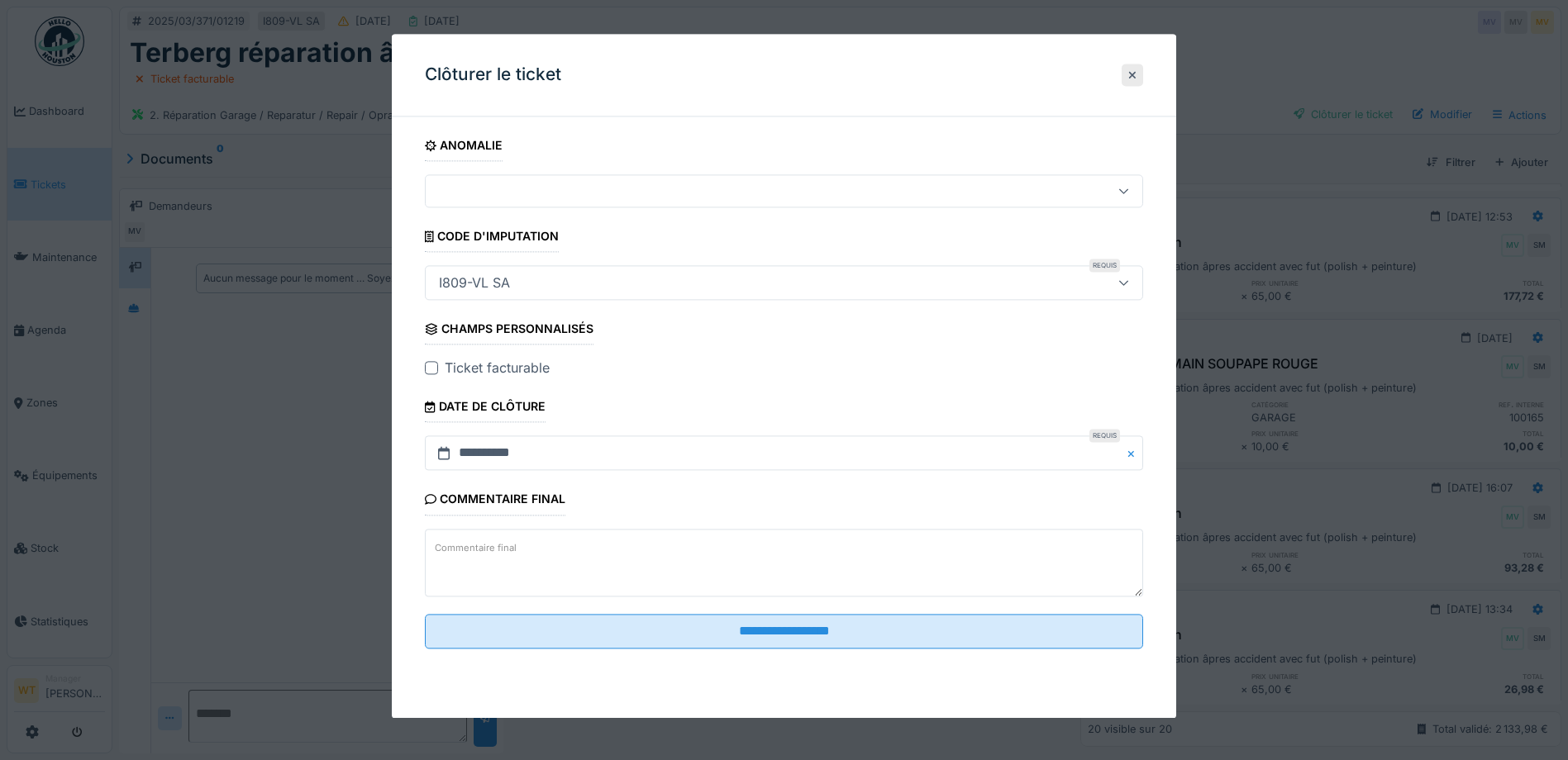 click at bounding box center (431, 368) 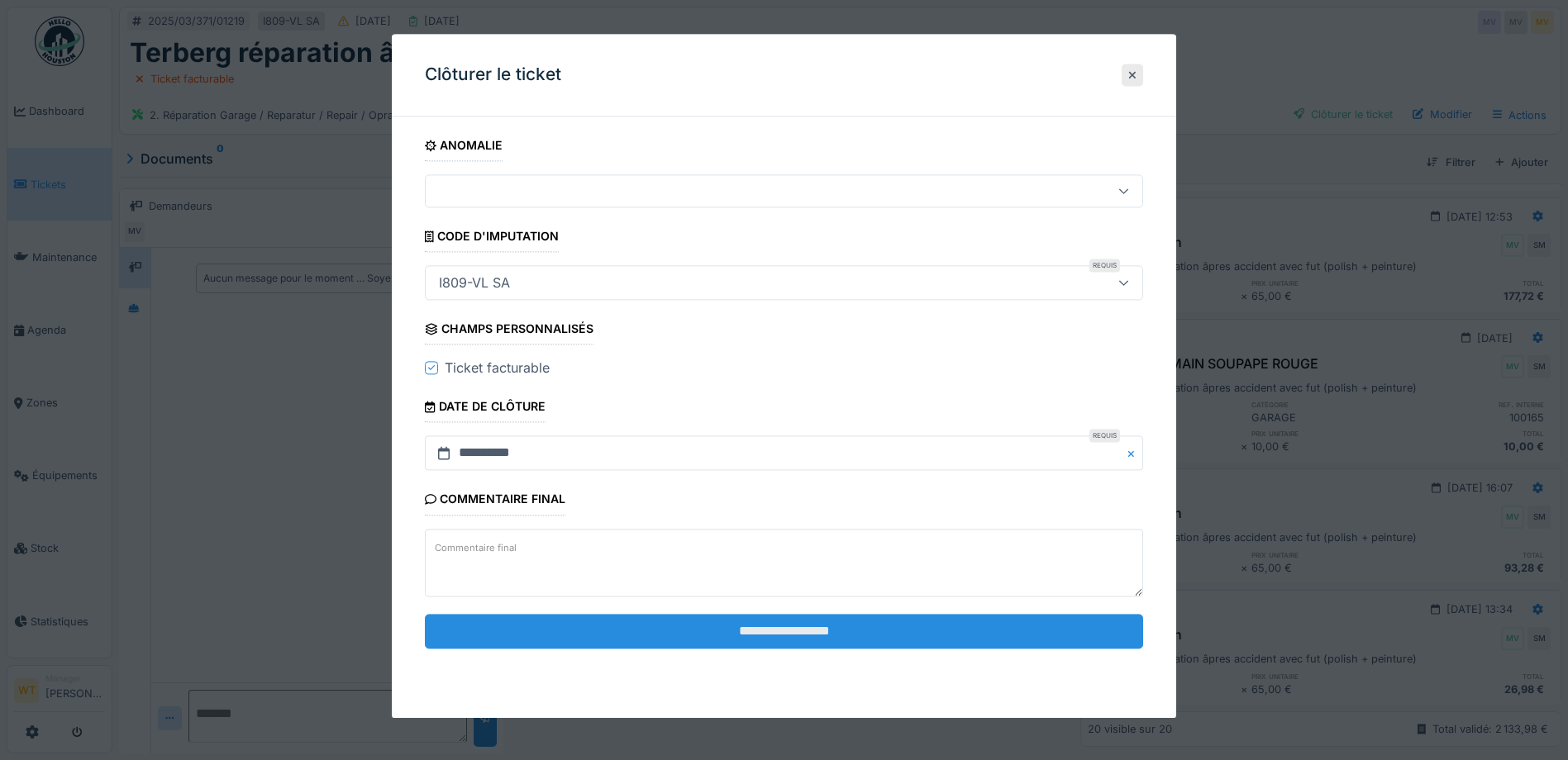 click on "**********" at bounding box center [784, 631] 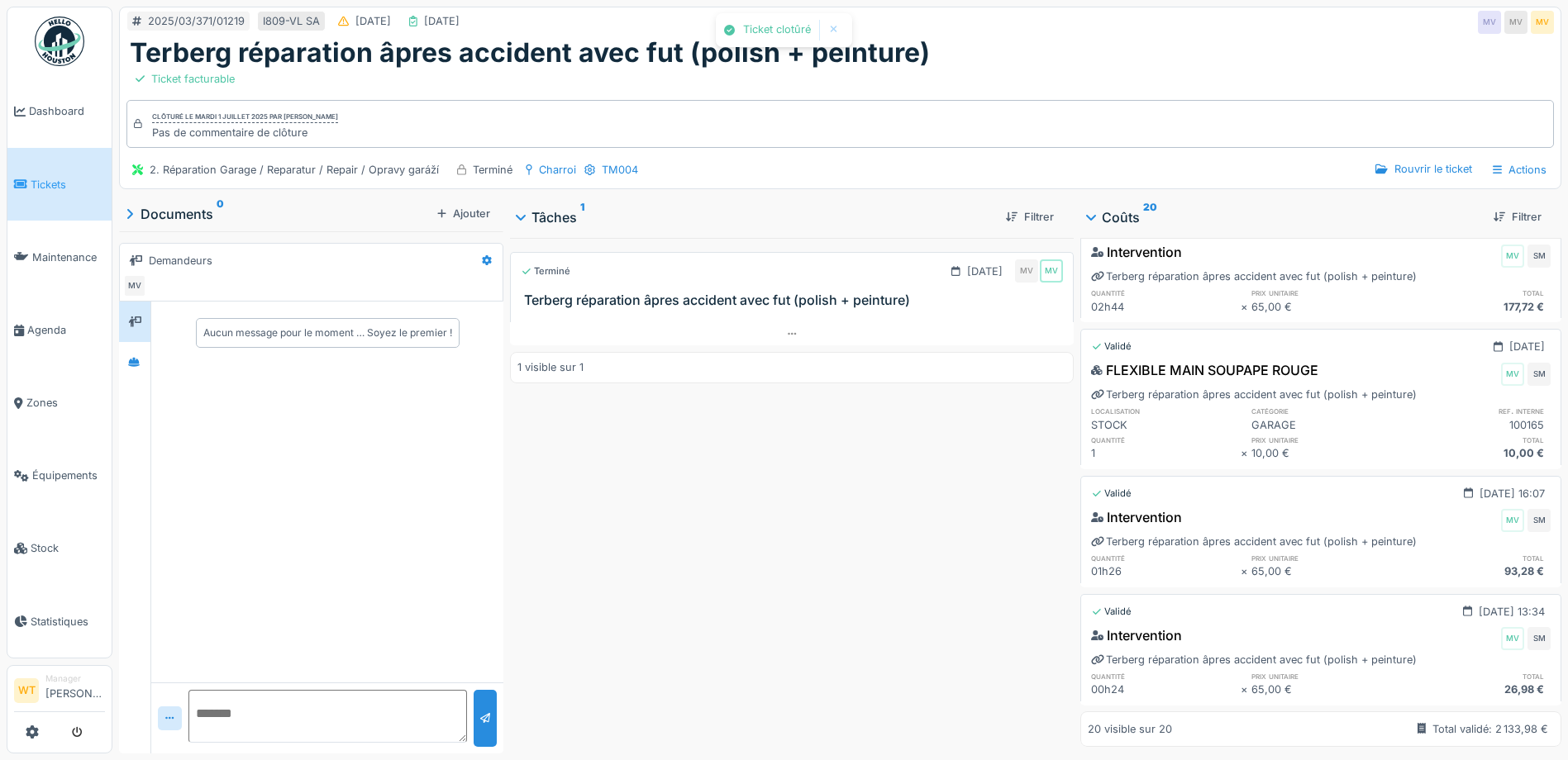 scroll, scrollTop: 2020, scrollLeft: 0, axis: vertical 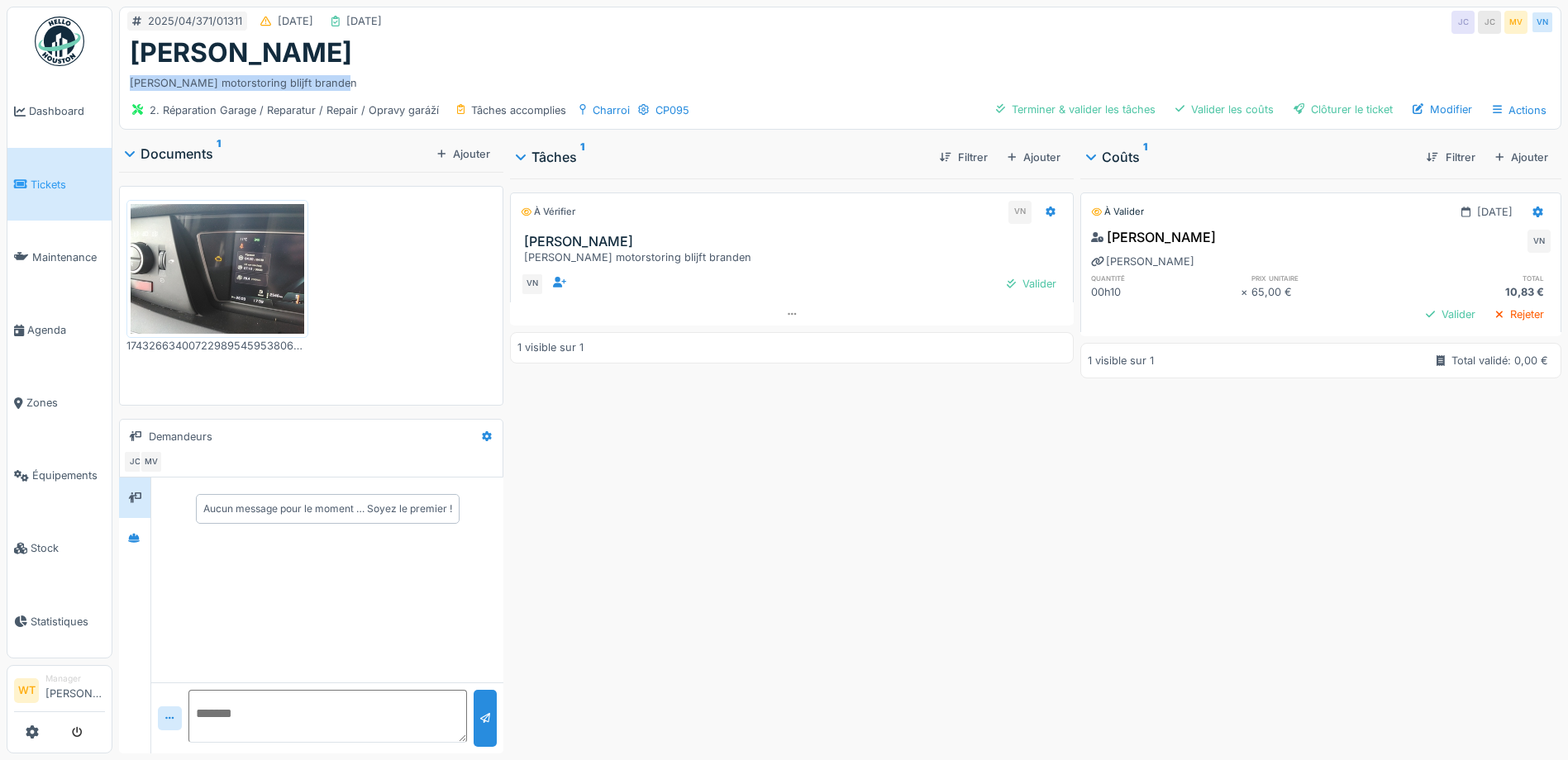 drag, startPoint x: 331, startPoint y: 78, endPoint x: 133, endPoint y: 85, distance: 198.1237 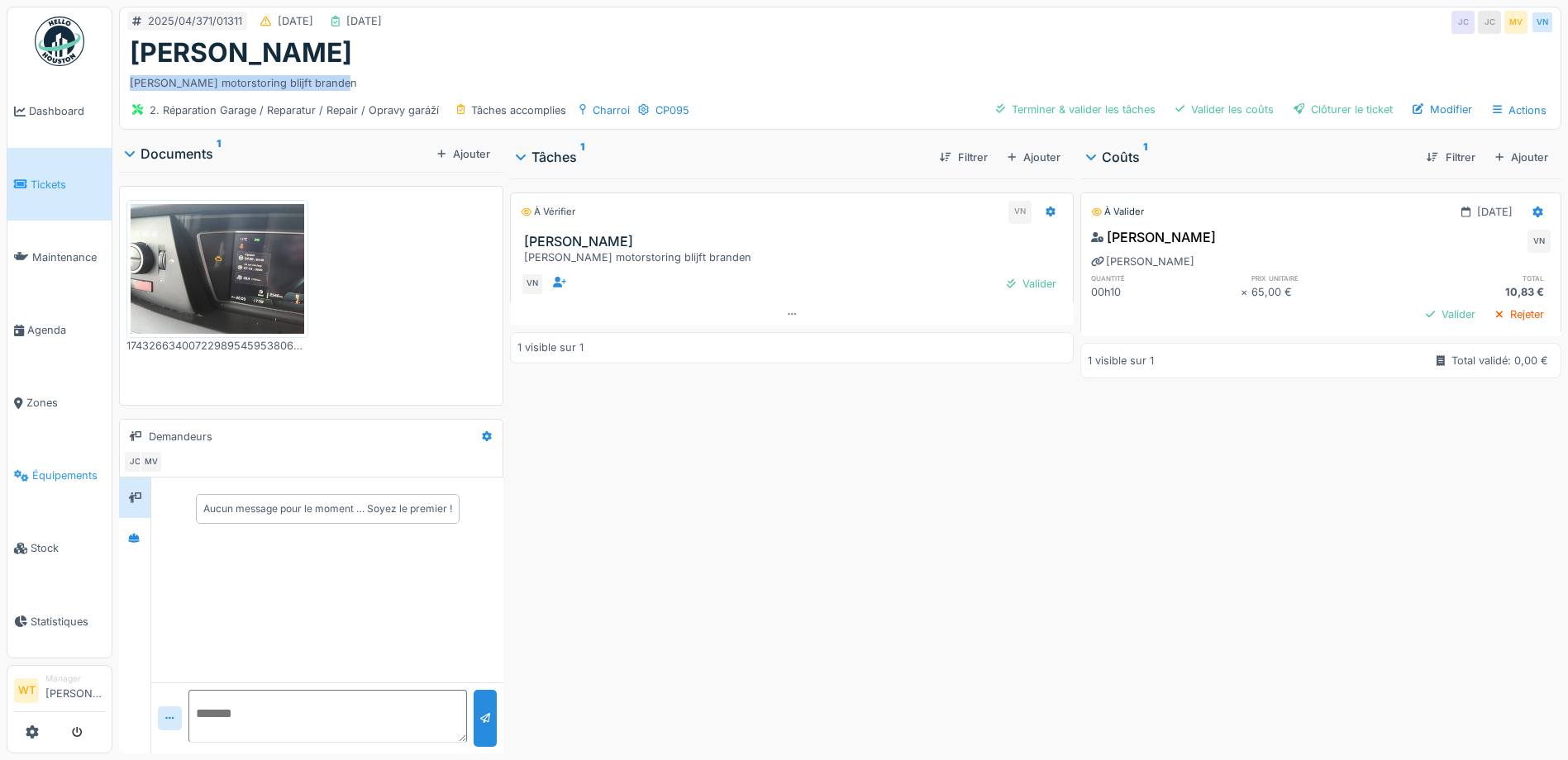 click on "Équipements" at bounding box center (60, 476) 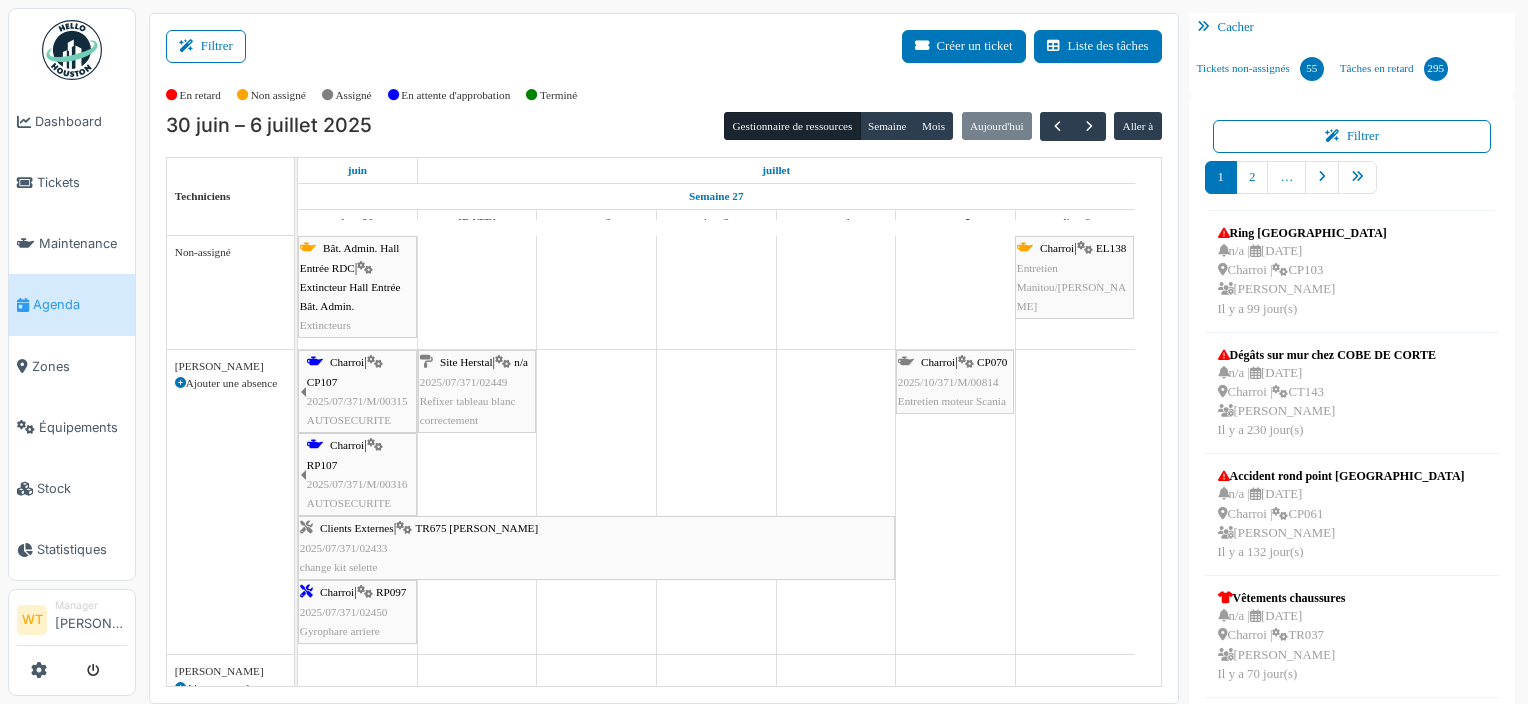 scroll, scrollTop: 0, scrollLeft: 0, axis: both 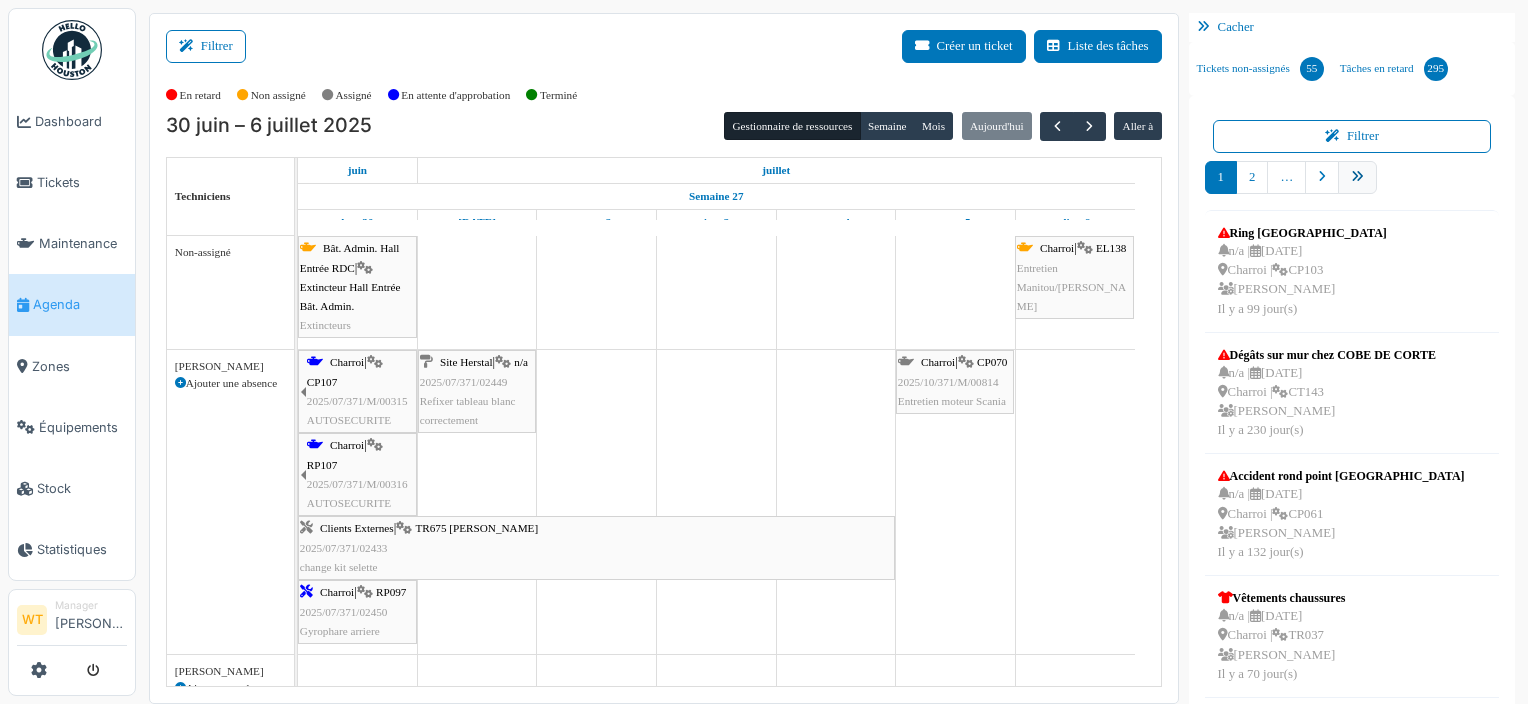 click at bounding box center (1357, 177) 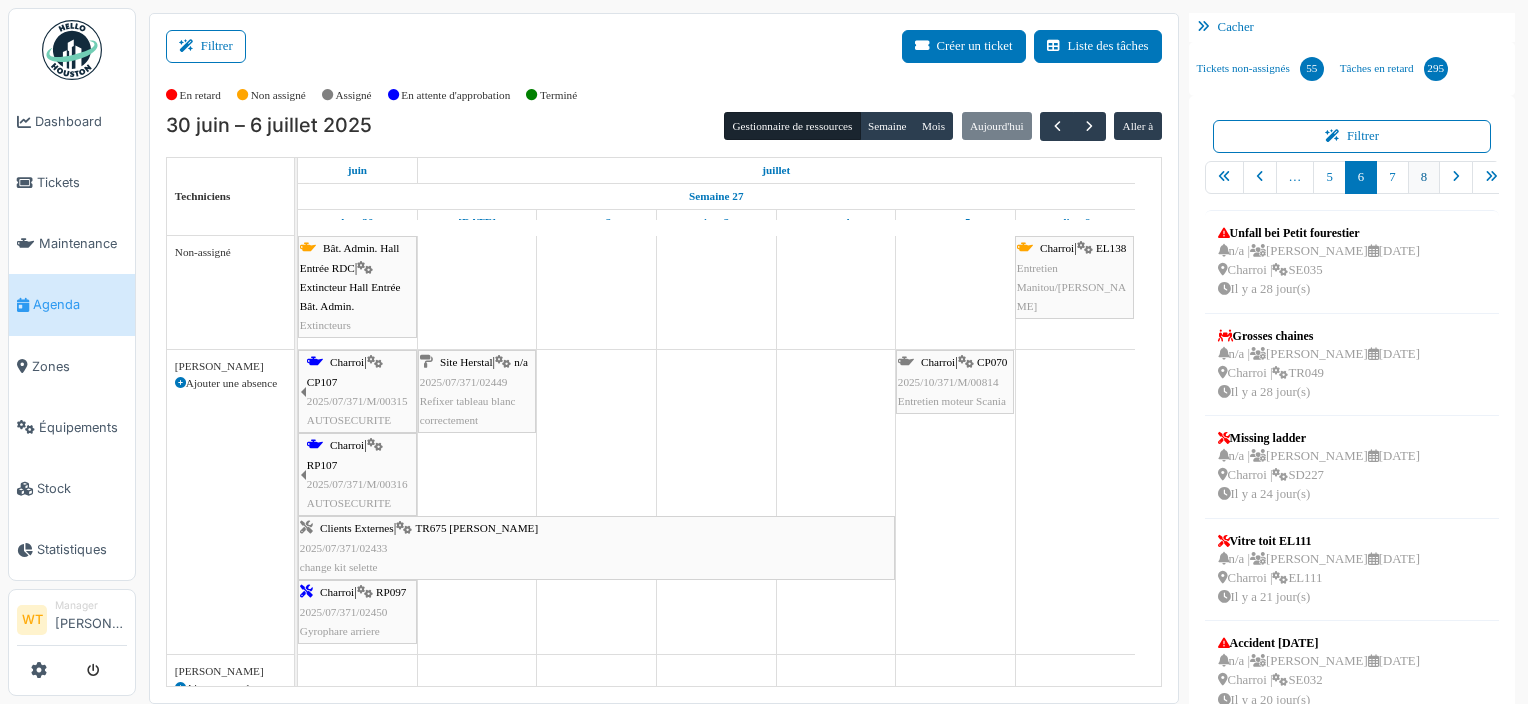 click on "8" at bounding box center (1424, 177) 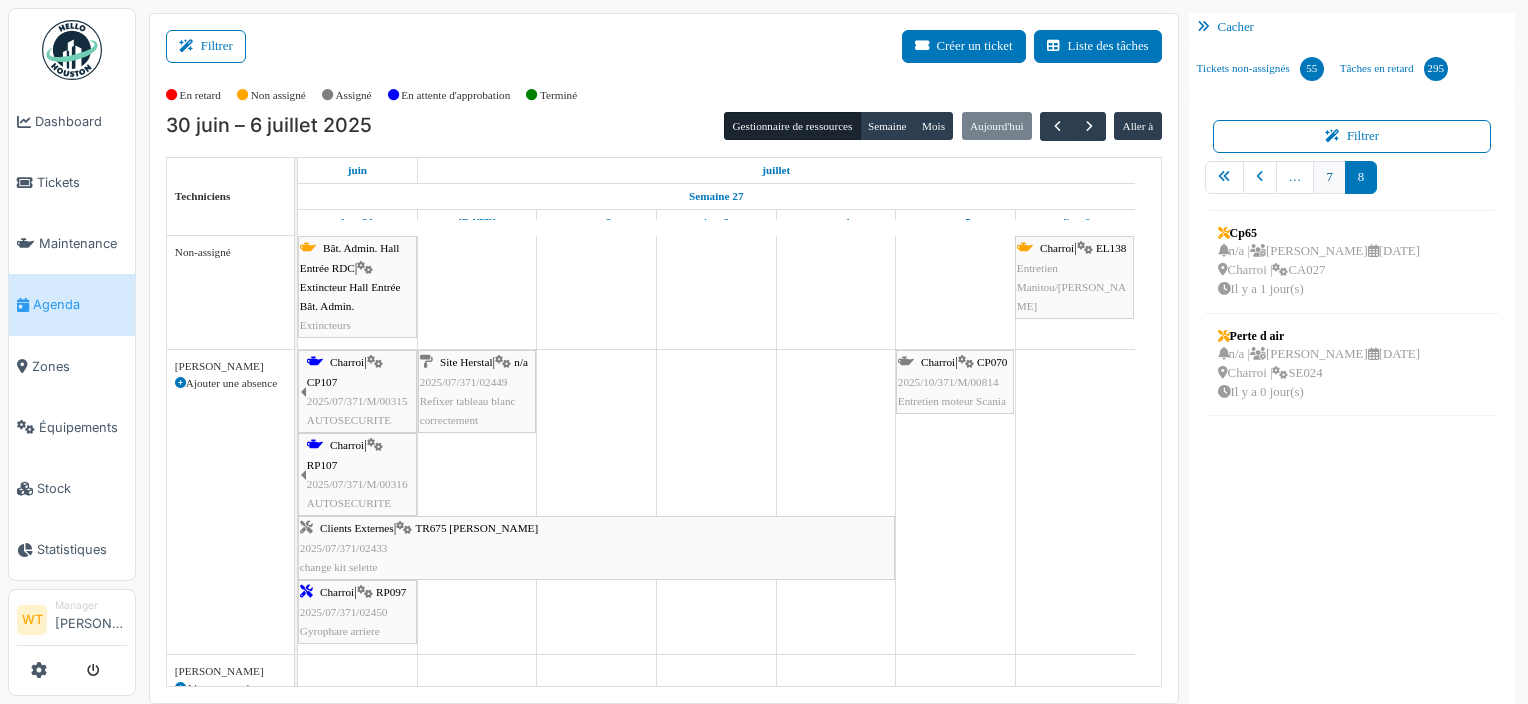 click on "7" at bounding box center (1329, 177) 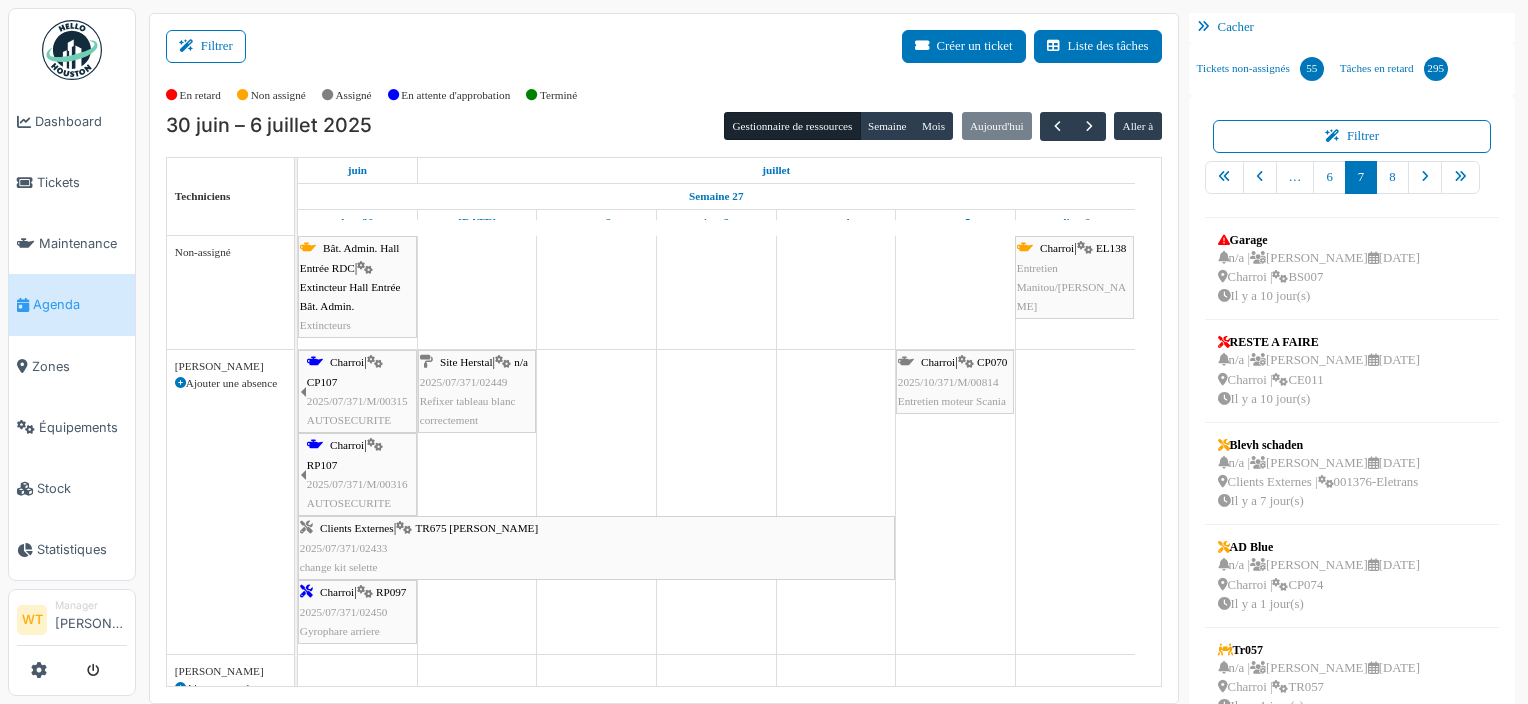 scroll, scrollTop: 520, scrollLeft: 0, axis: vertical 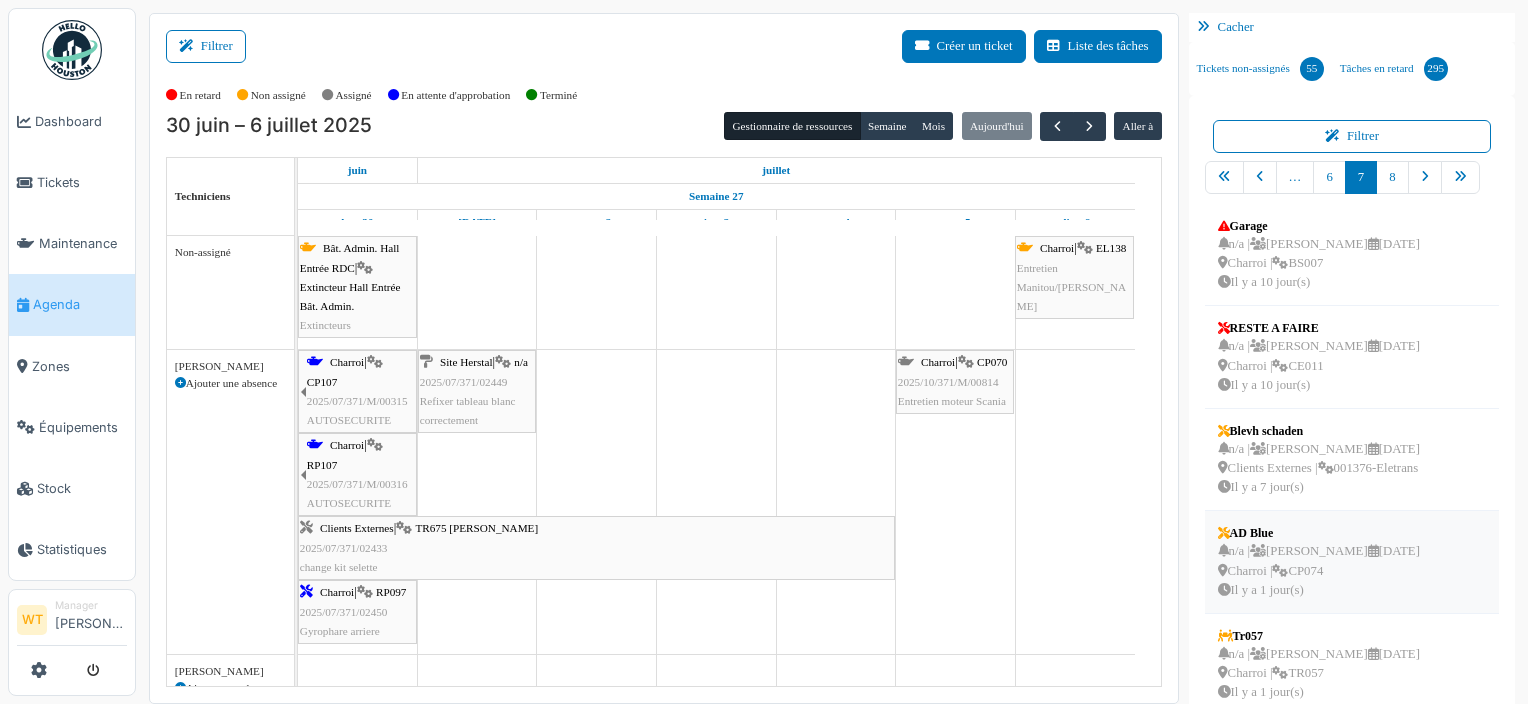 click on "n/a |   Marc Vasen  07/07/2025
Charroi
|   CP074  Il y a 1 jour(s)" at bounding box center (1319, 571) 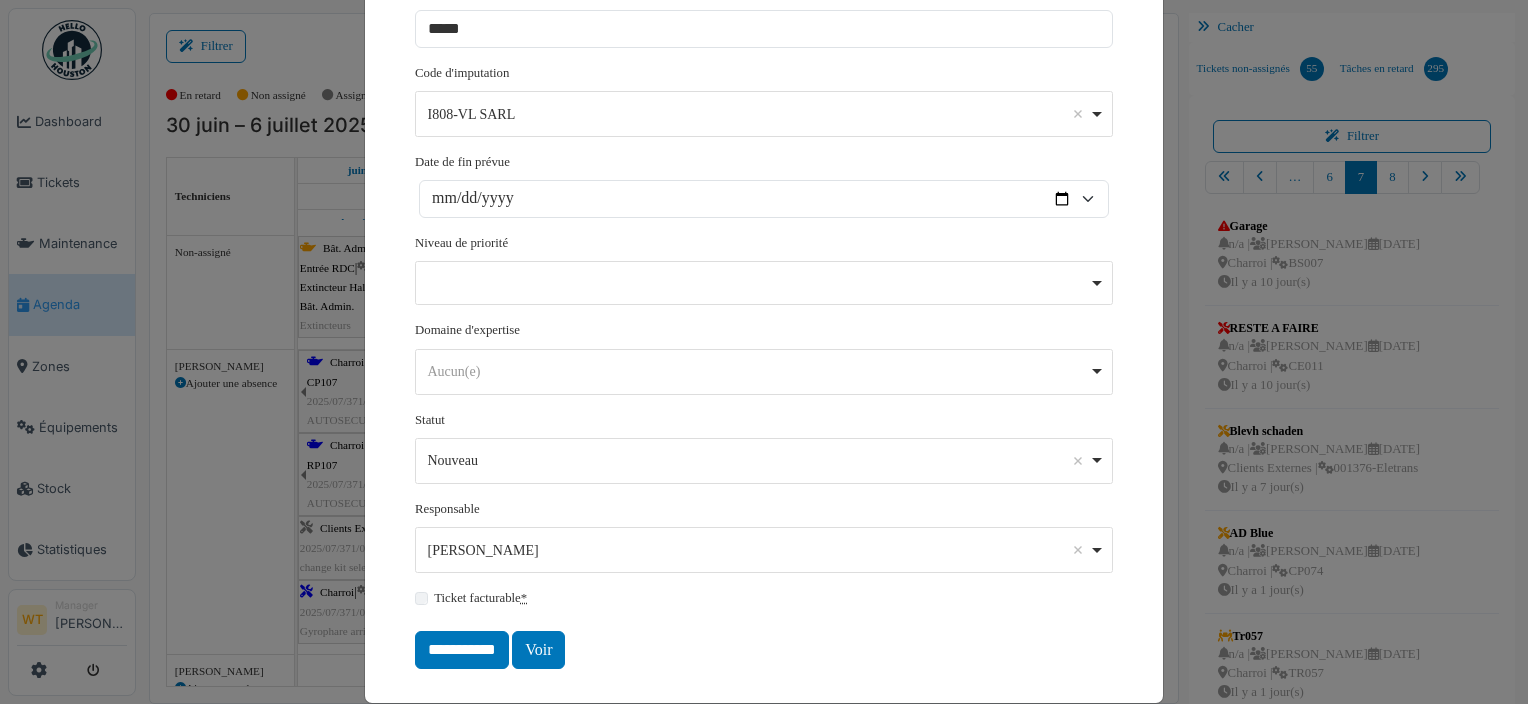 scroll, scrollTop: 581, scrollLeft: 0, axis: vertical 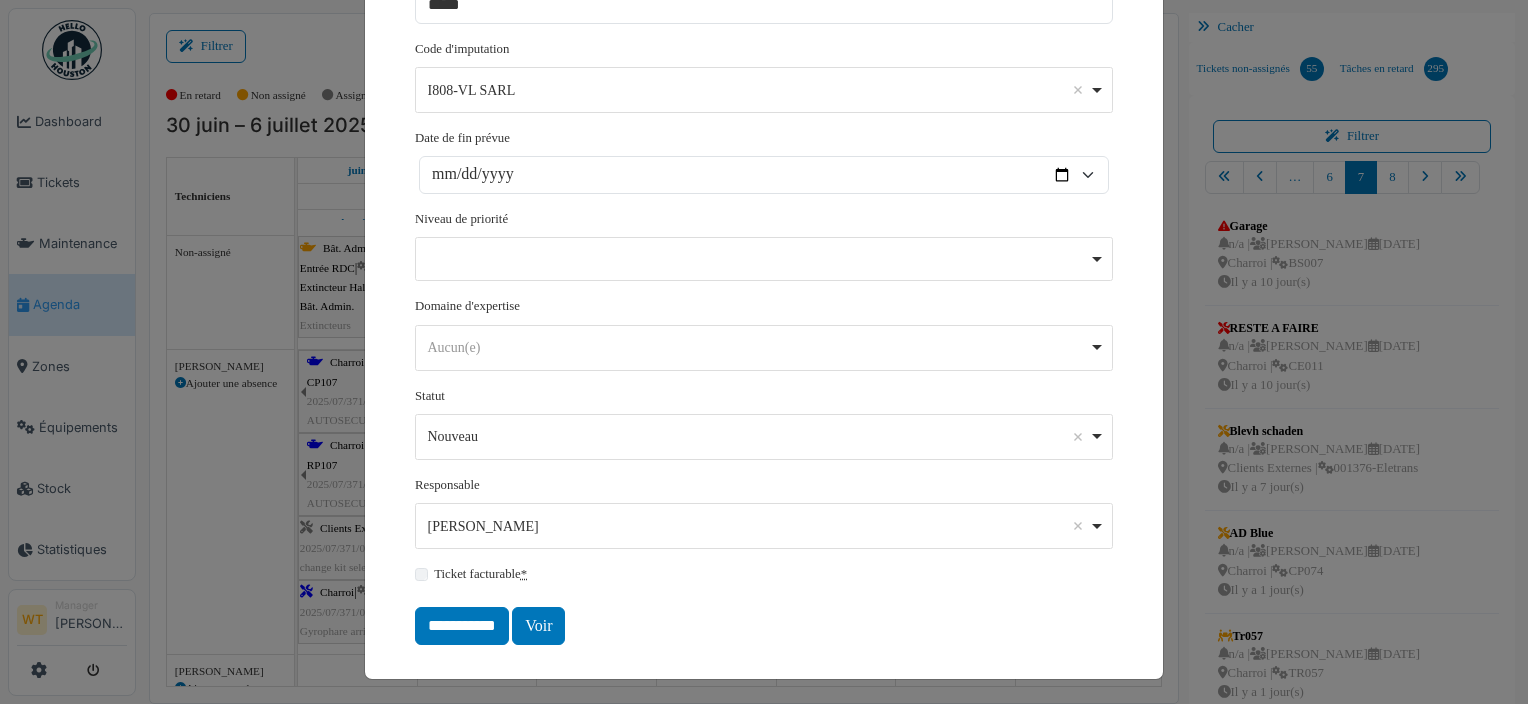 click on "**********" at bounding box center (764, 352) 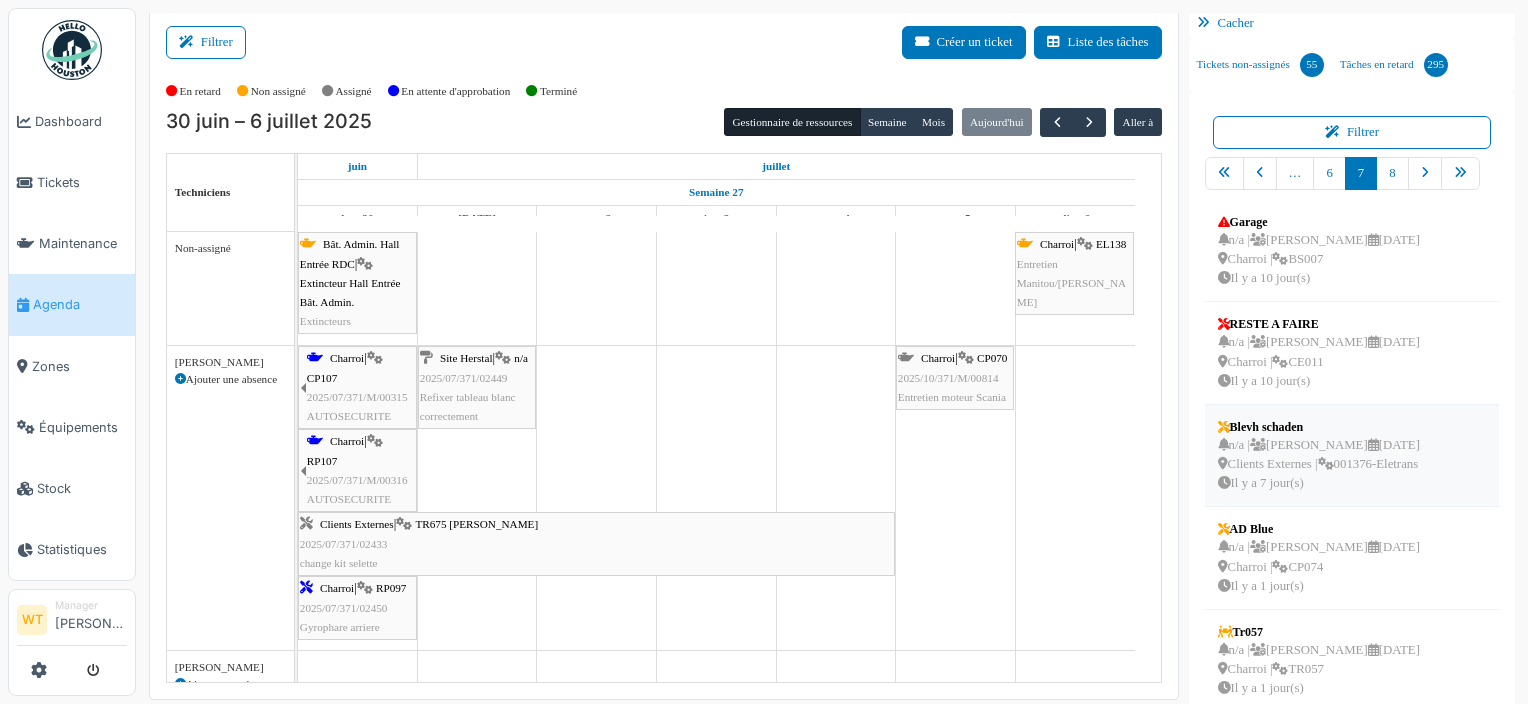 scroll, scrollTop: 0, scrollLeft: 0, axis: both 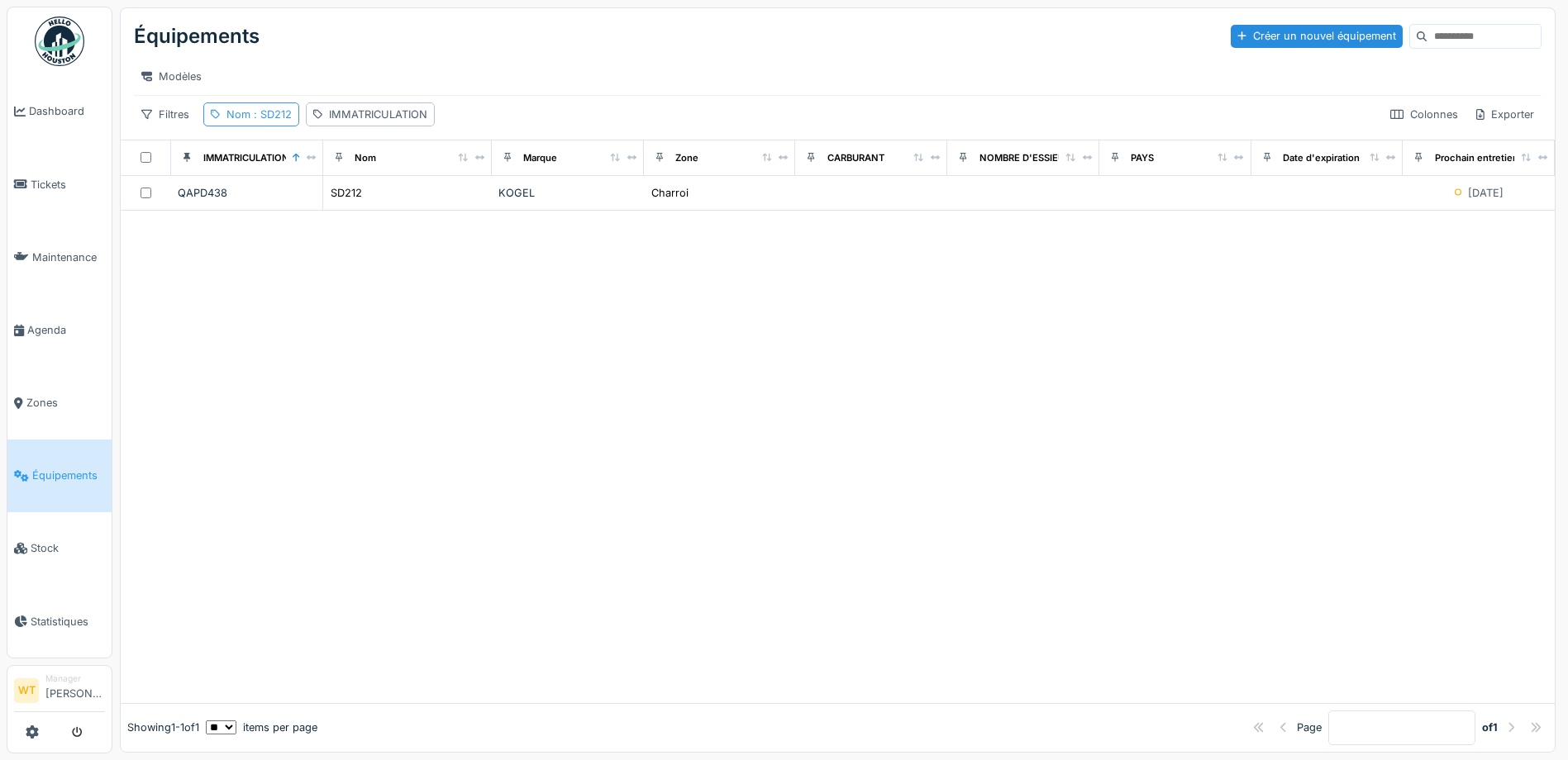 click on ":   SD212" at bounding box center (271, 114) 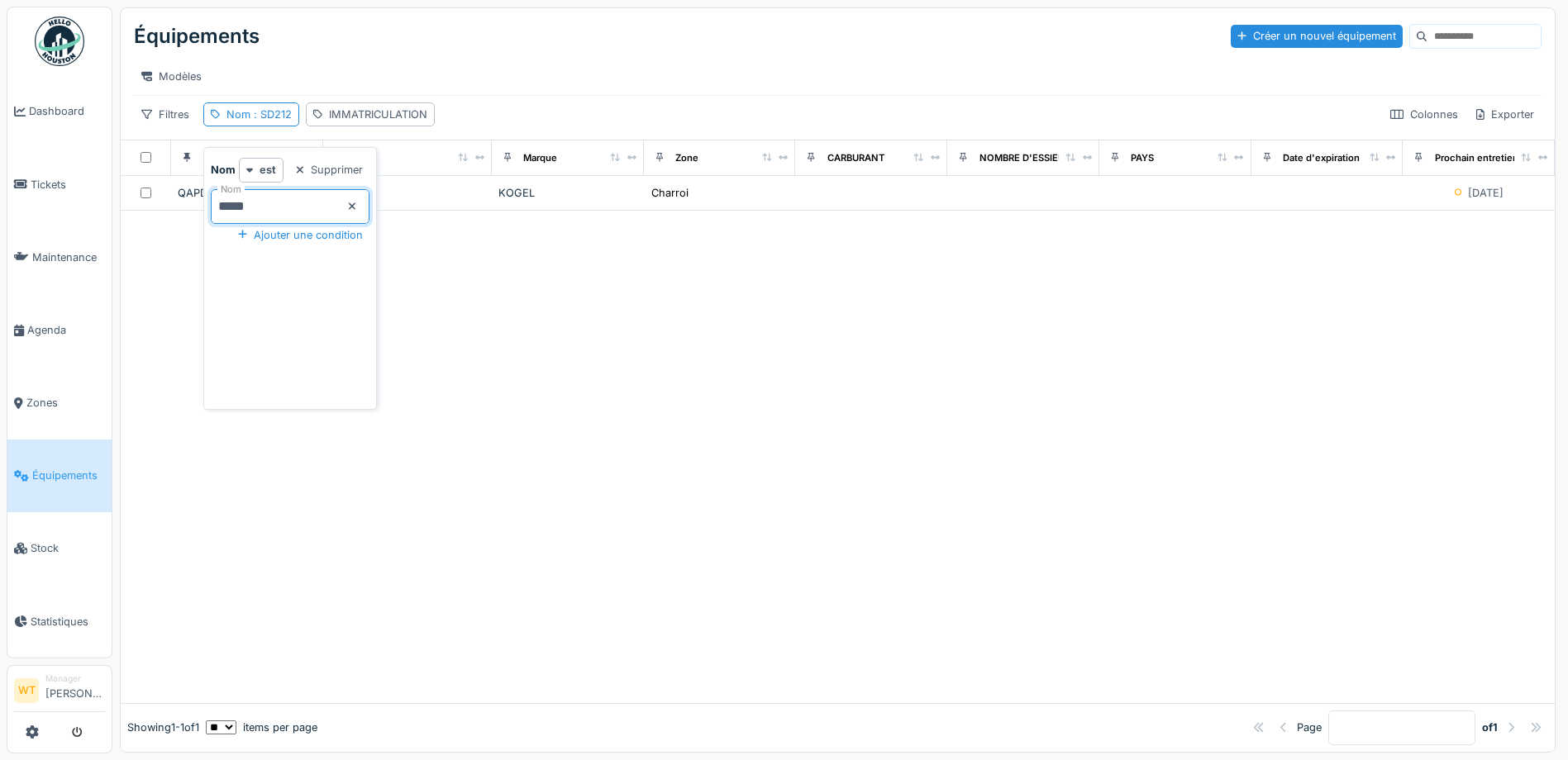 click on "*****" at bounding box center (290, 207) 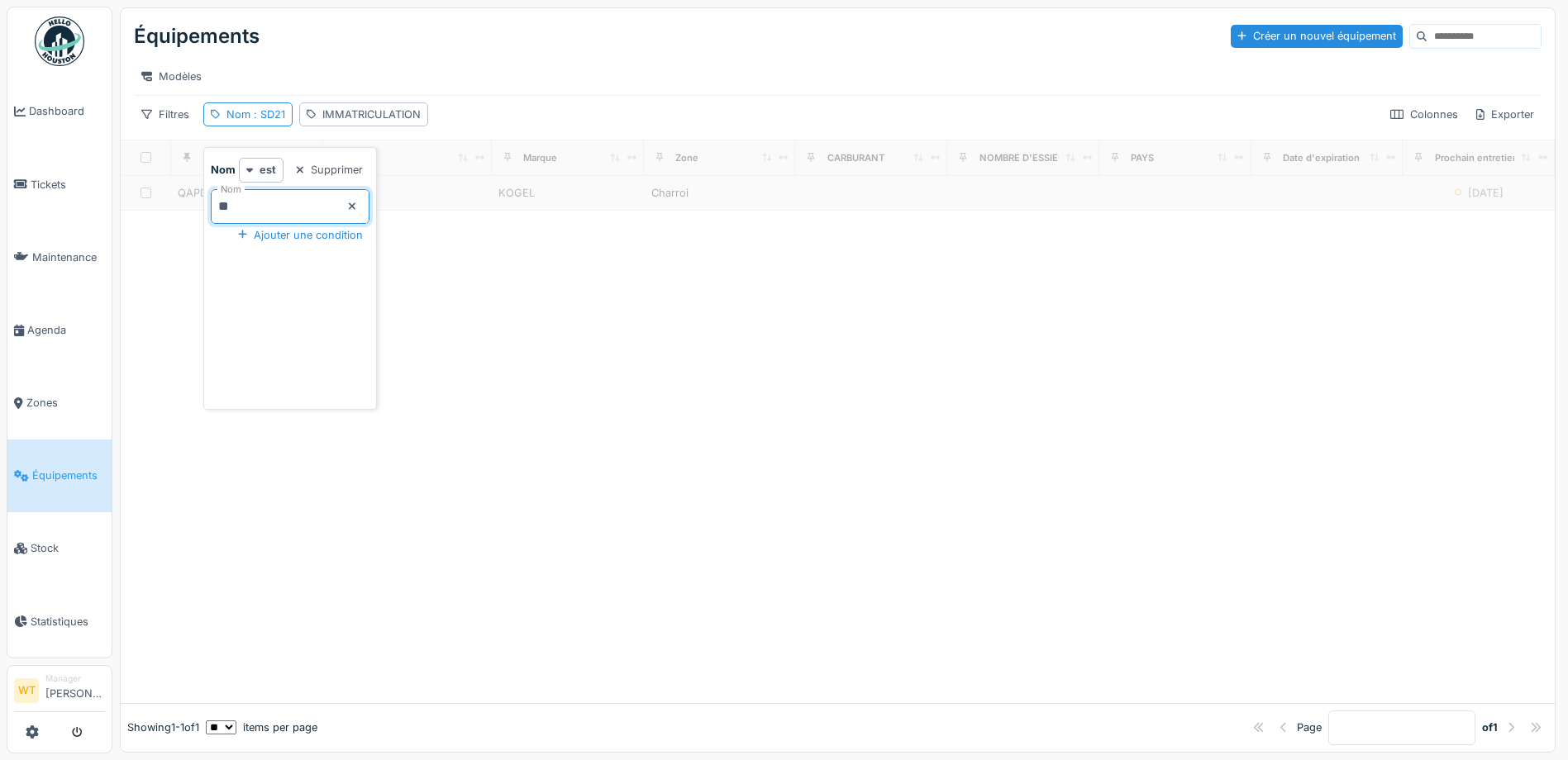 type on "*" 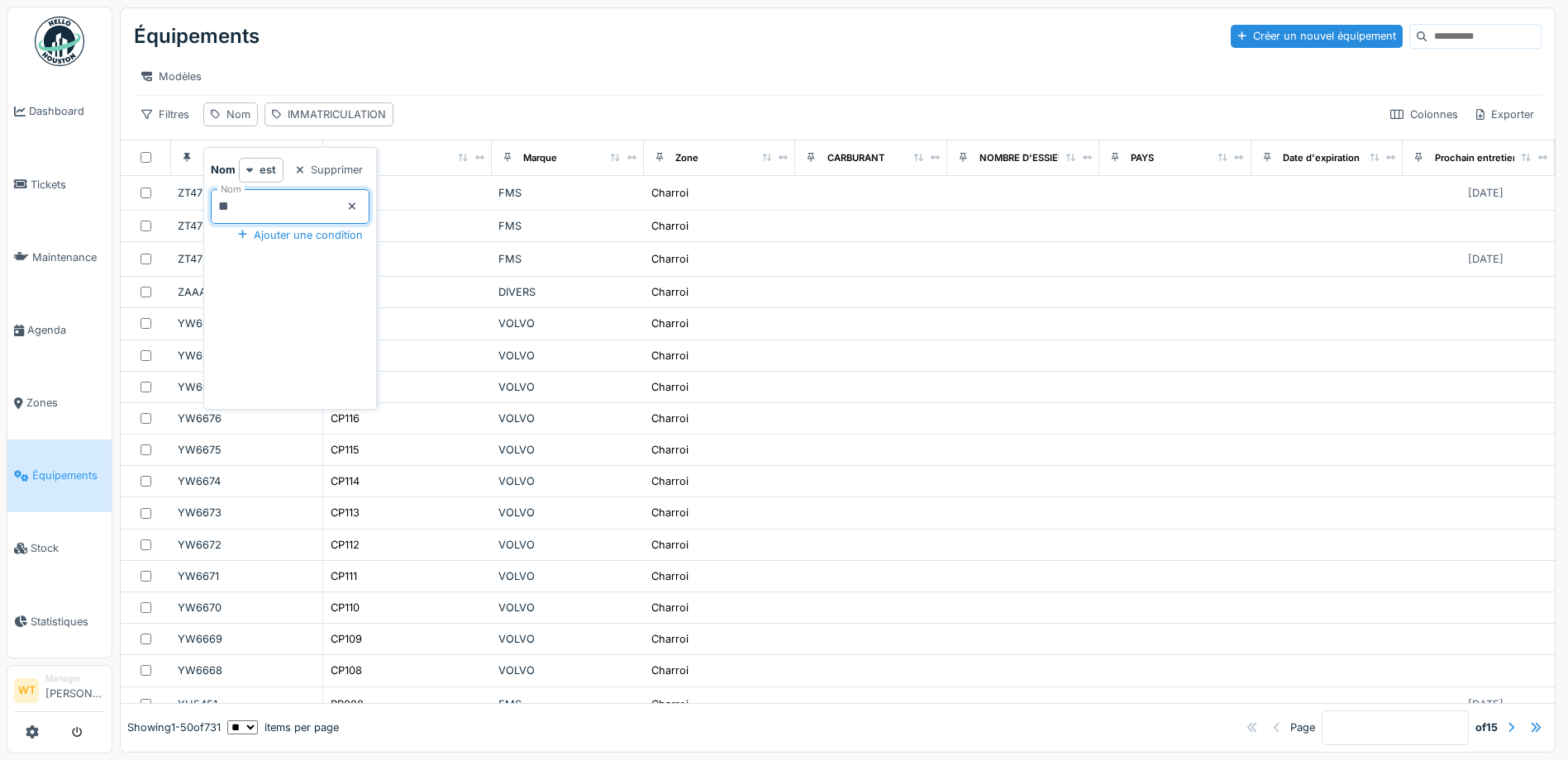 type on "**" 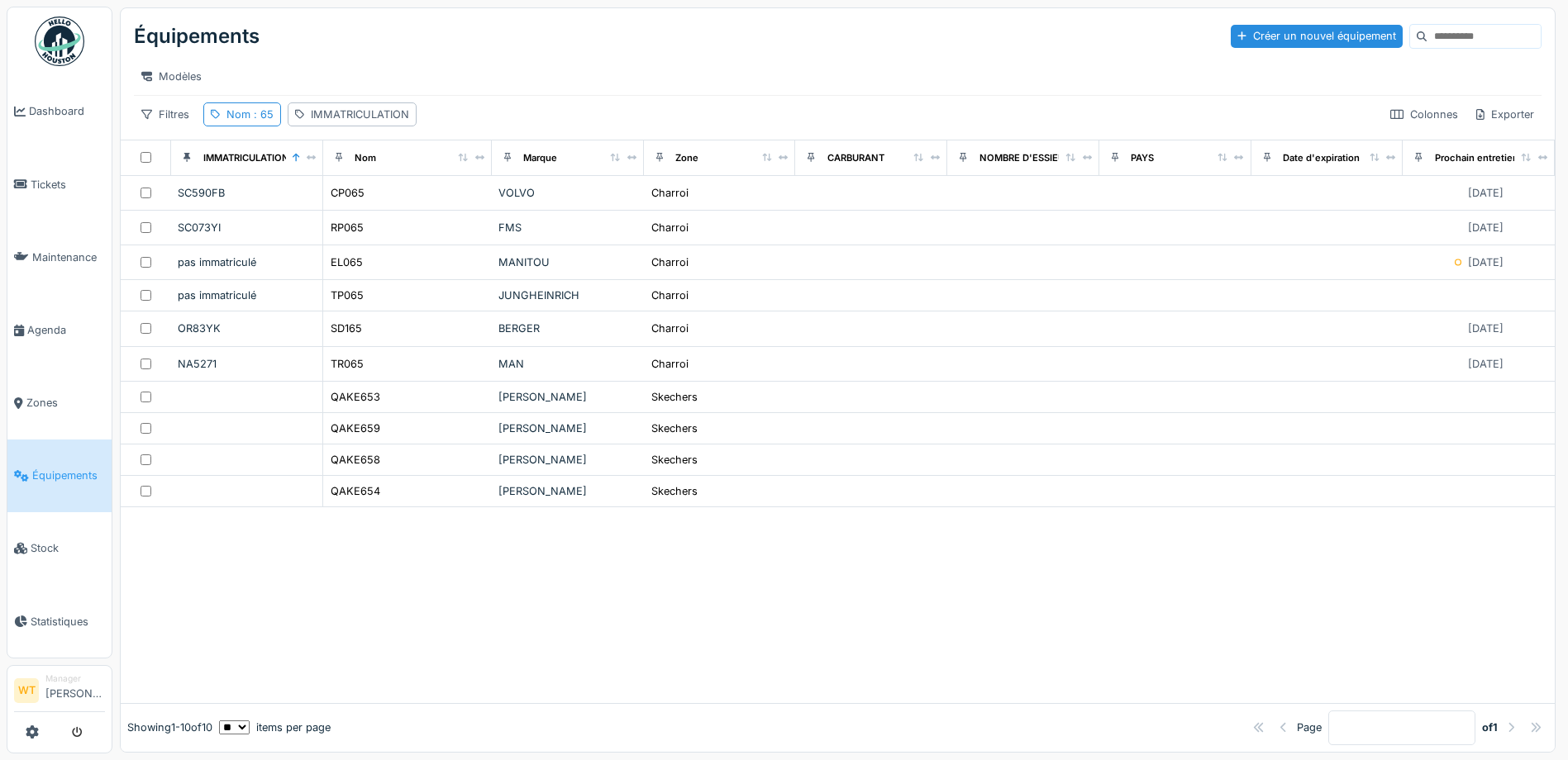 click on "Équipements Créer un nouvel équipement Modèles Filtres Nom   :   65 IMMATRICULATION Colonnes Exporter" at bounding box center [837, 74] 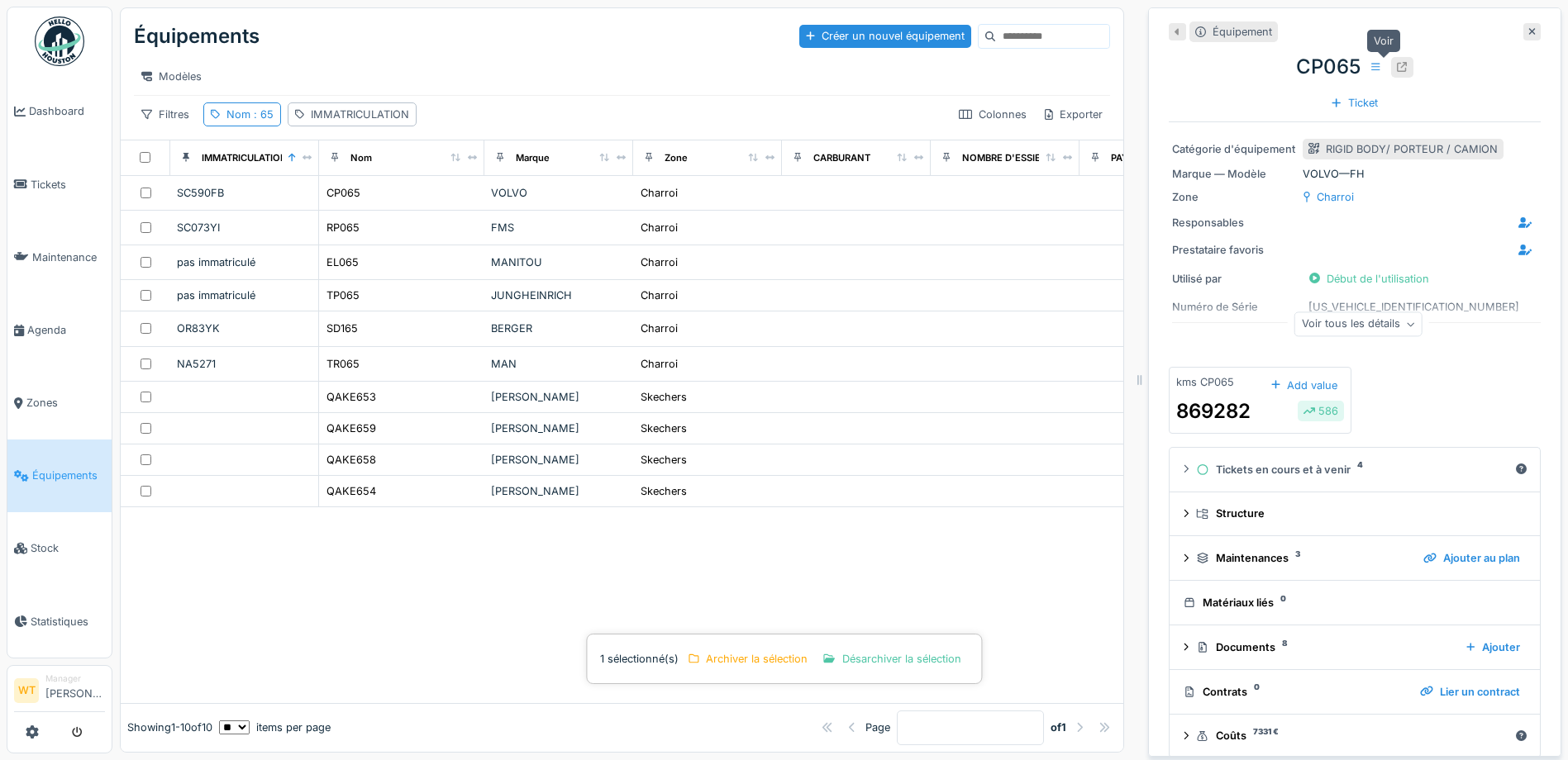 click 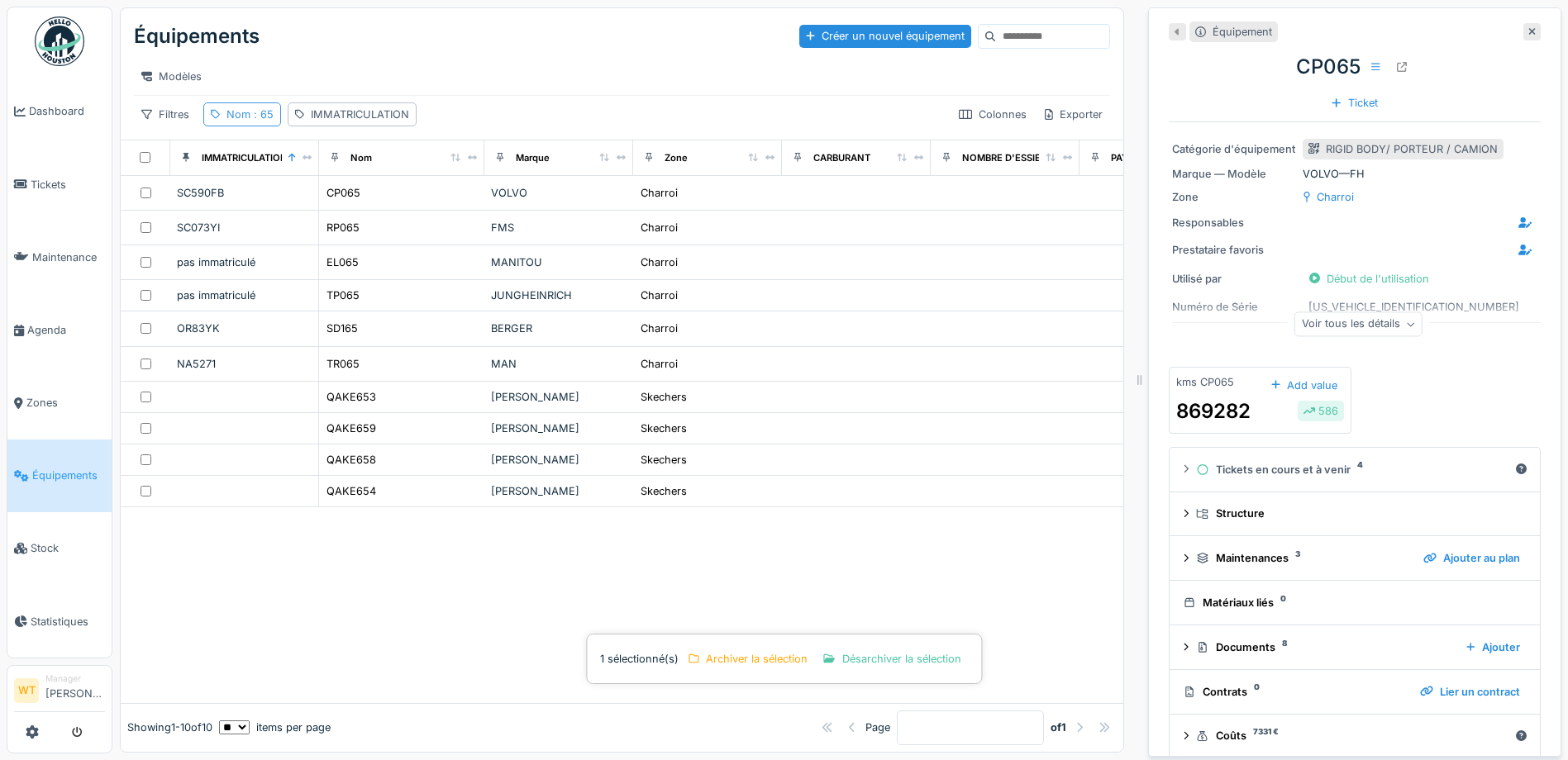 click on "Nom   :   65" at bounding box center [250, 114] 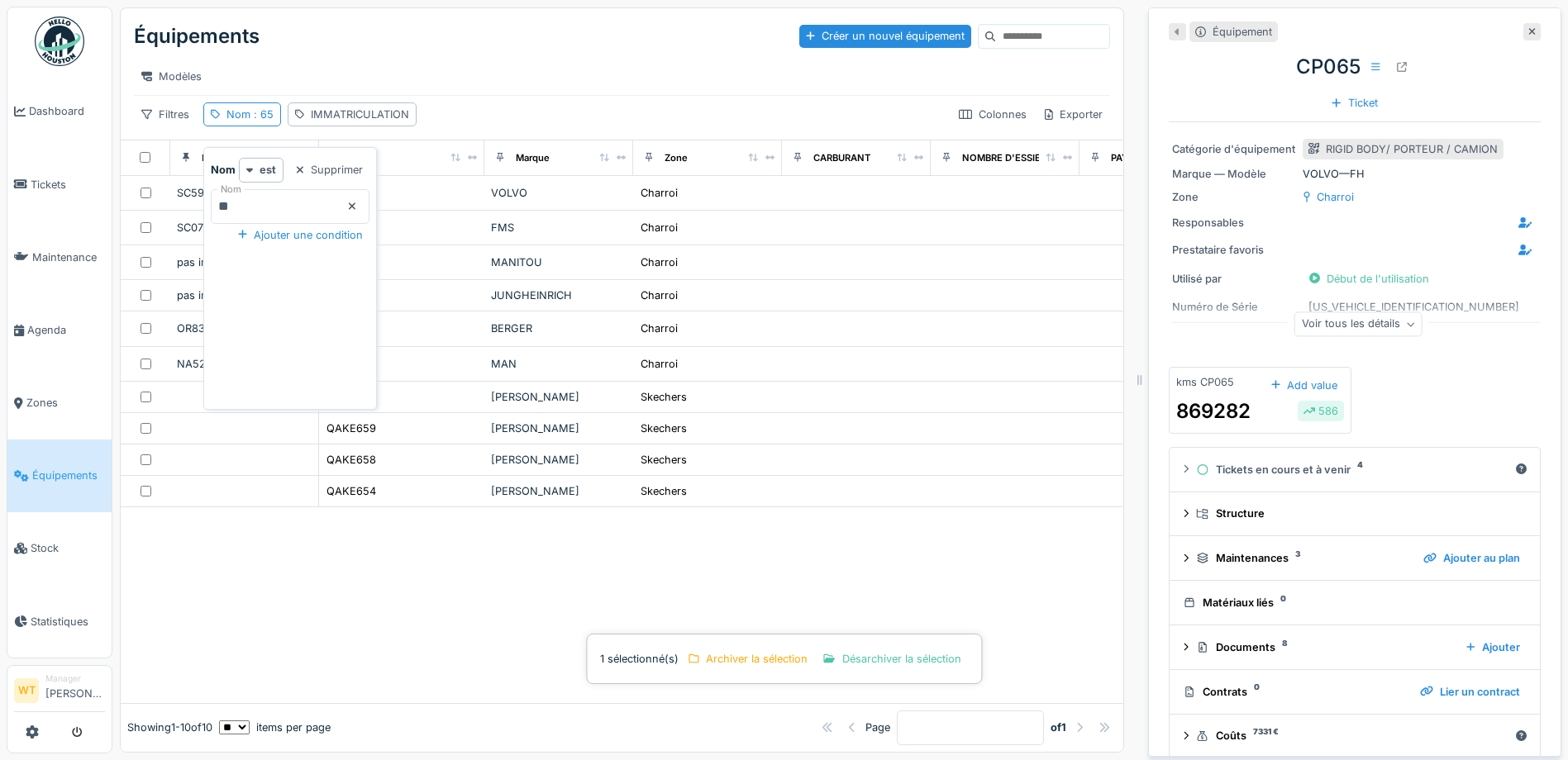 click on "Équipements Créer un nouvel équipement" at bounding box center (622, 36) 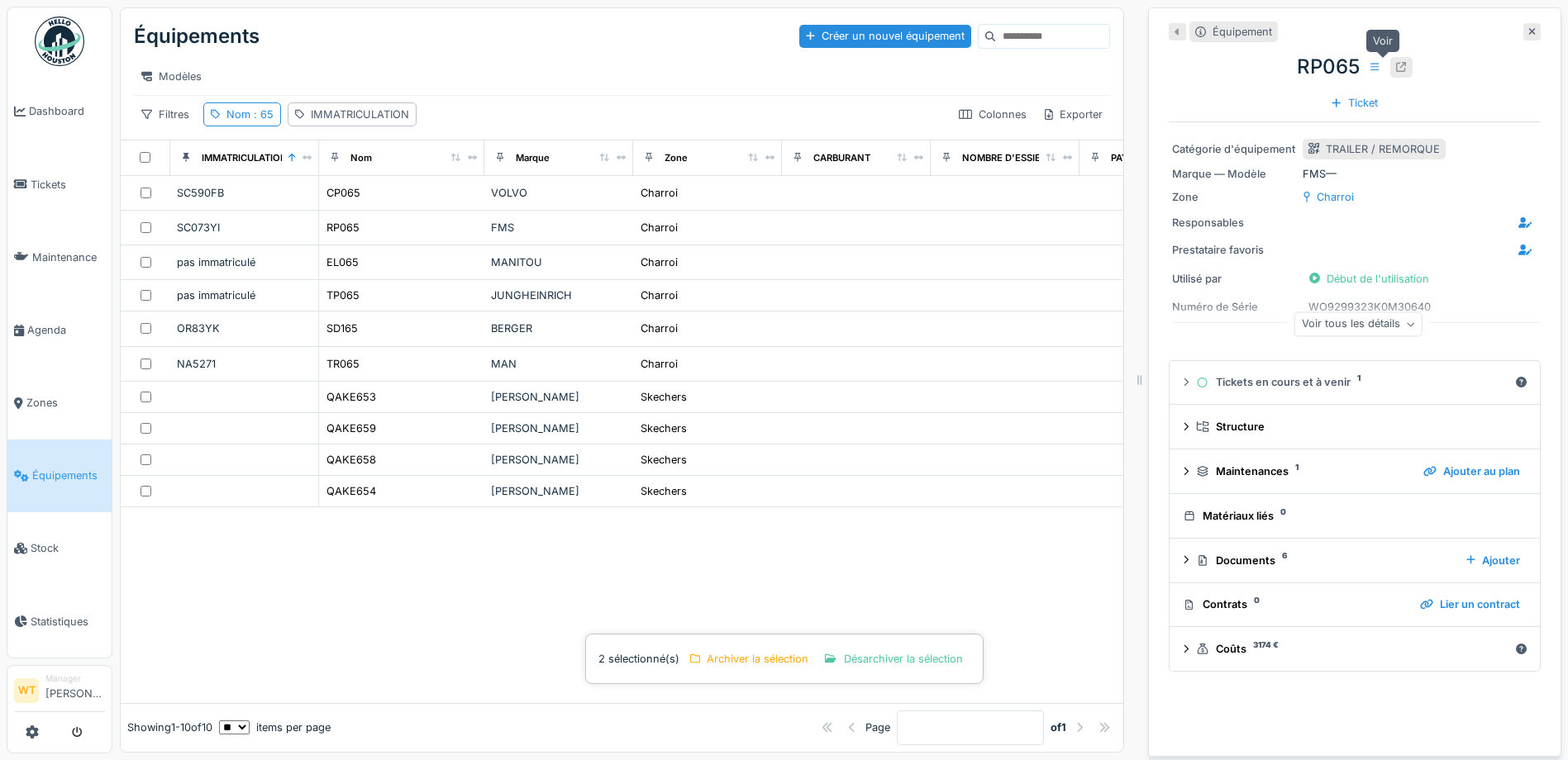 click at bounding box center [1401, 67] 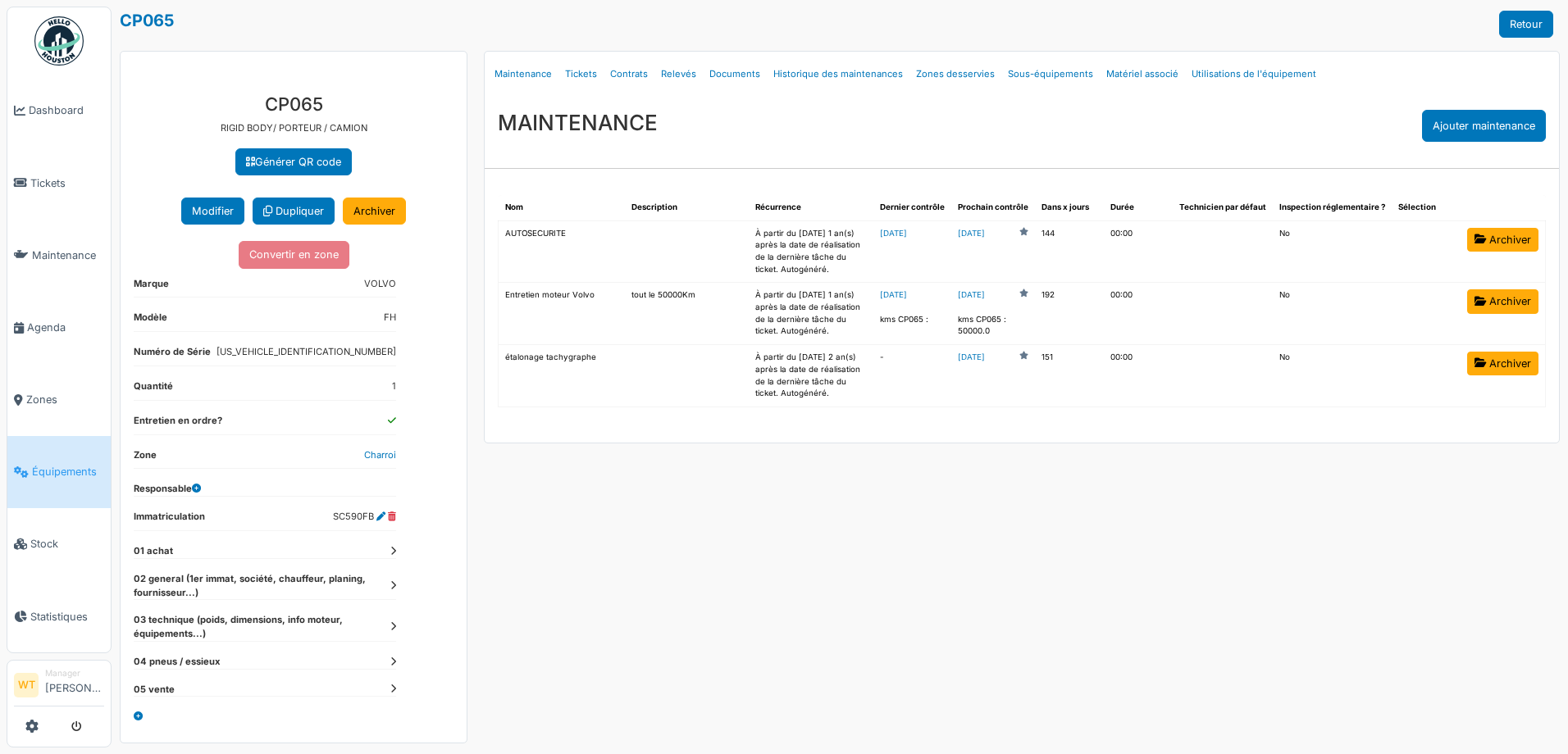scroll, scrollTop: 0, scrollLeft: 0, axis: both 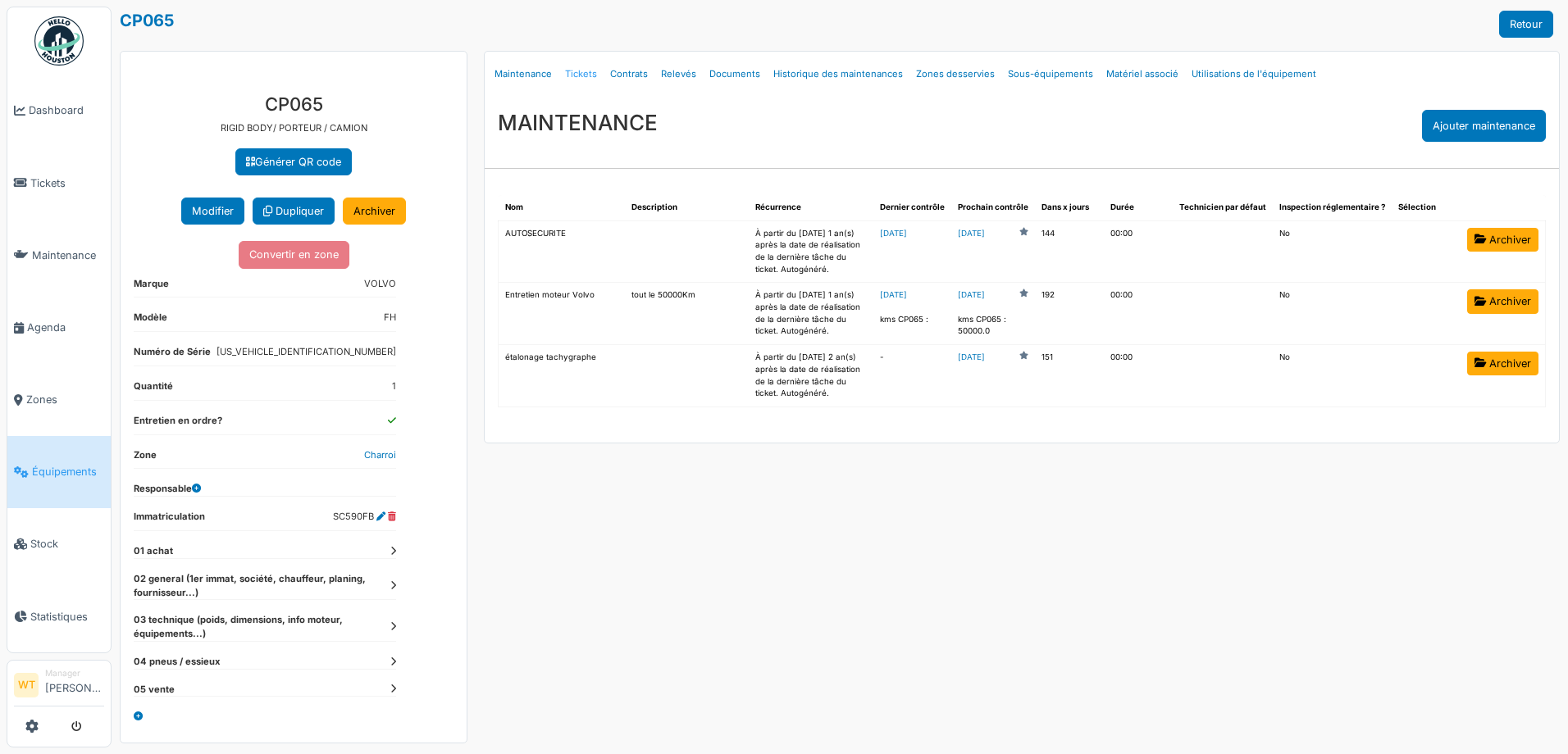 click on "Tickets" at bounding box center [581, 74] 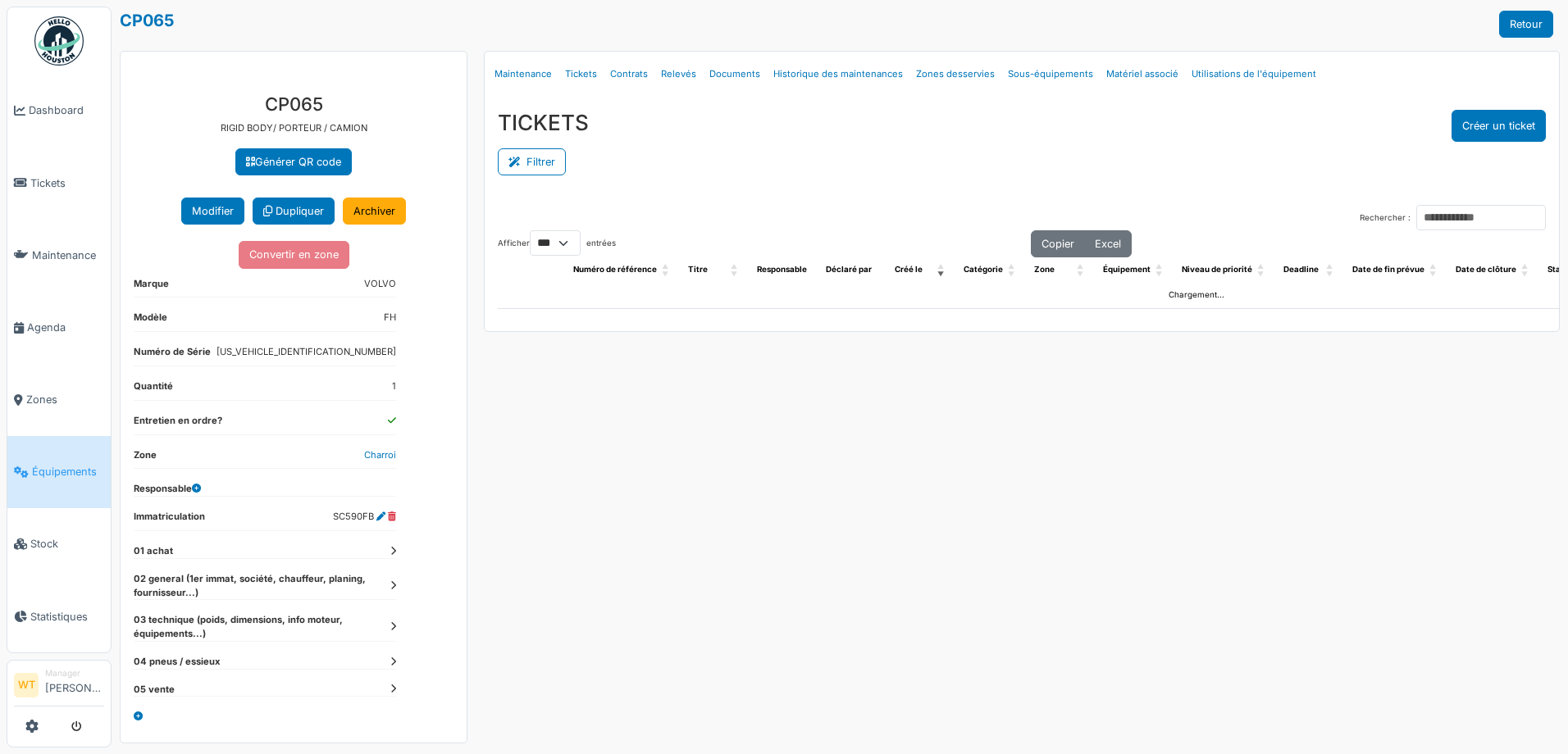 select on "***" 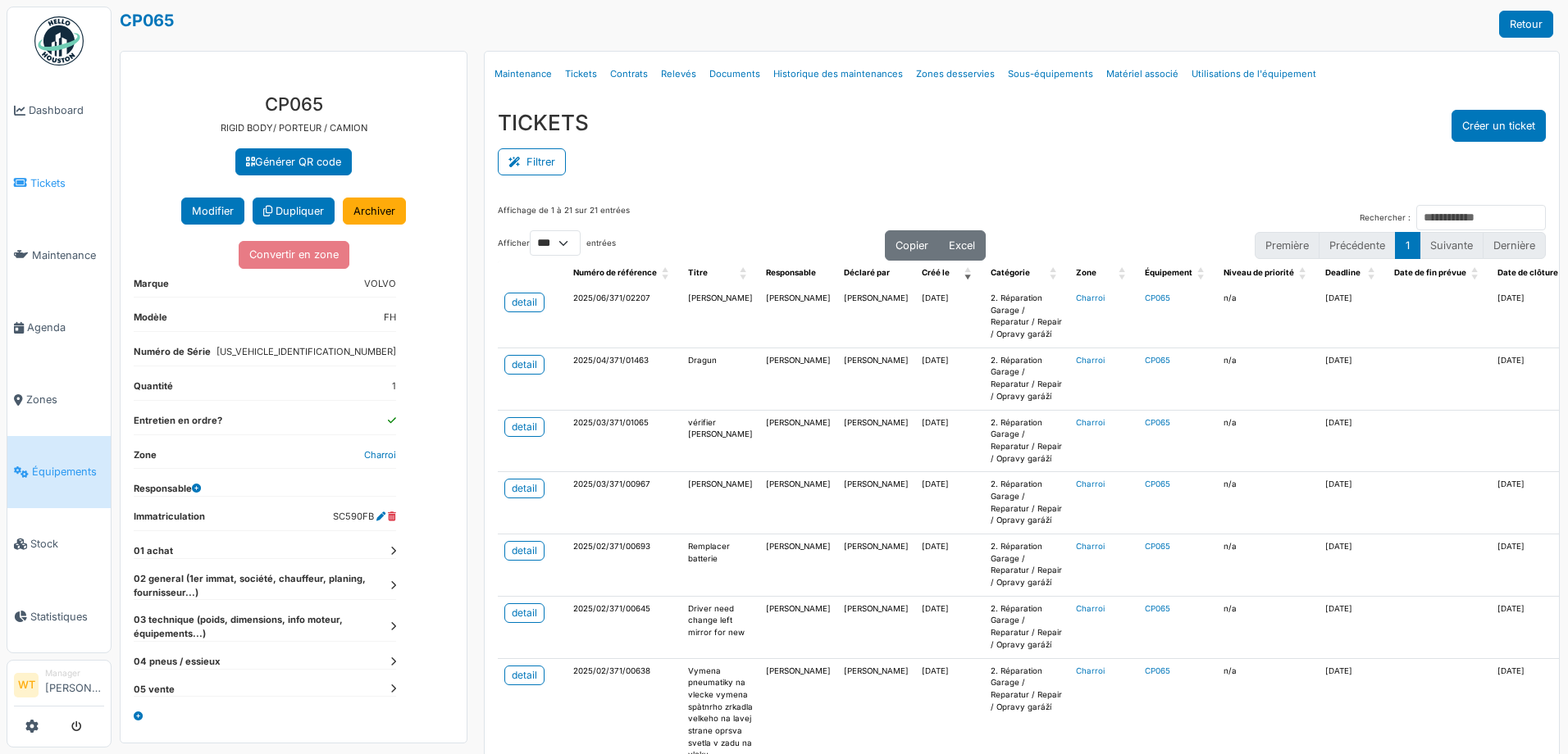 click on "Tickets" at bounding box center [59, 183] 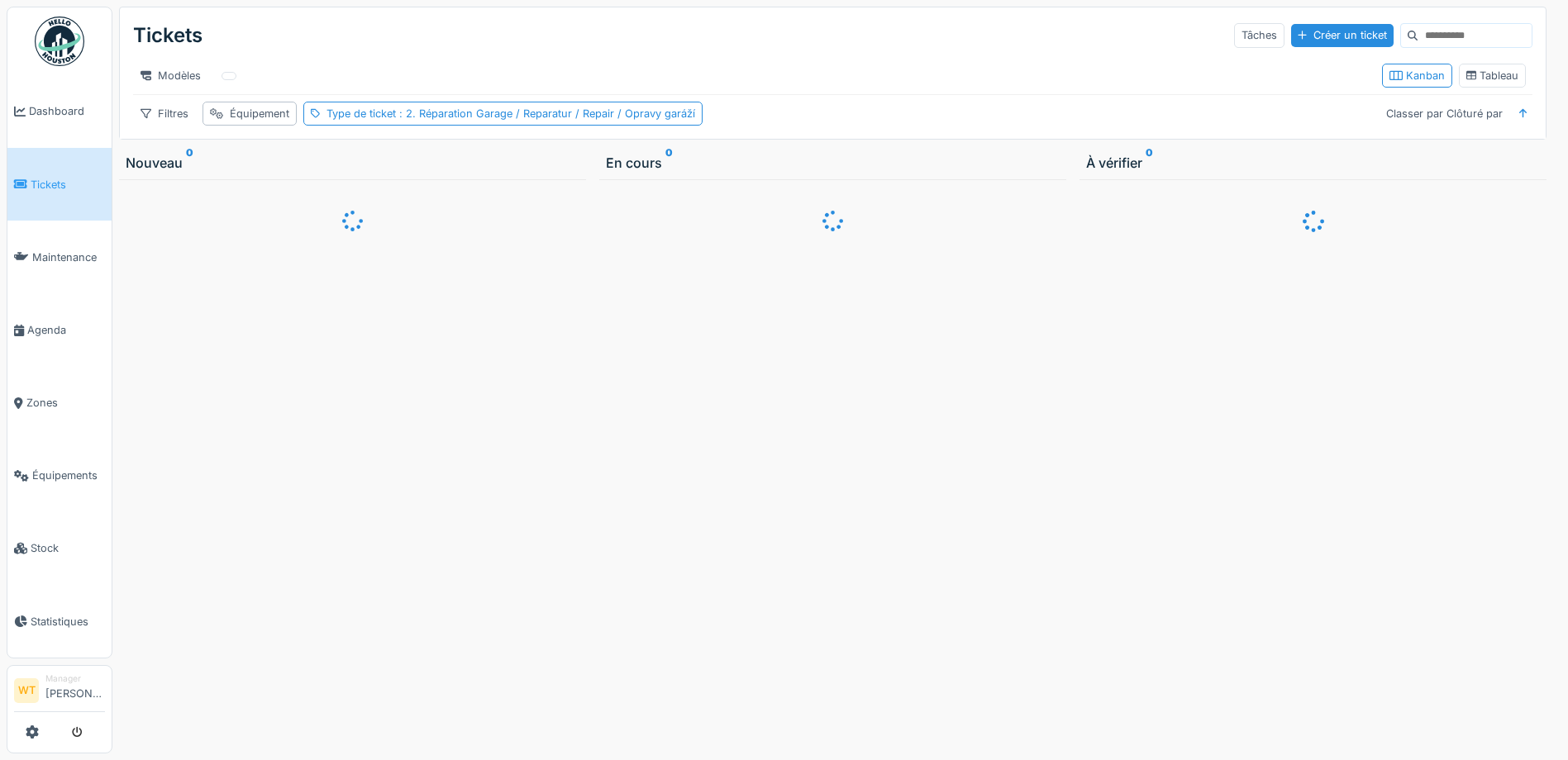 scroll, scrollTop: 0, scrollLeft: 0, axis: both 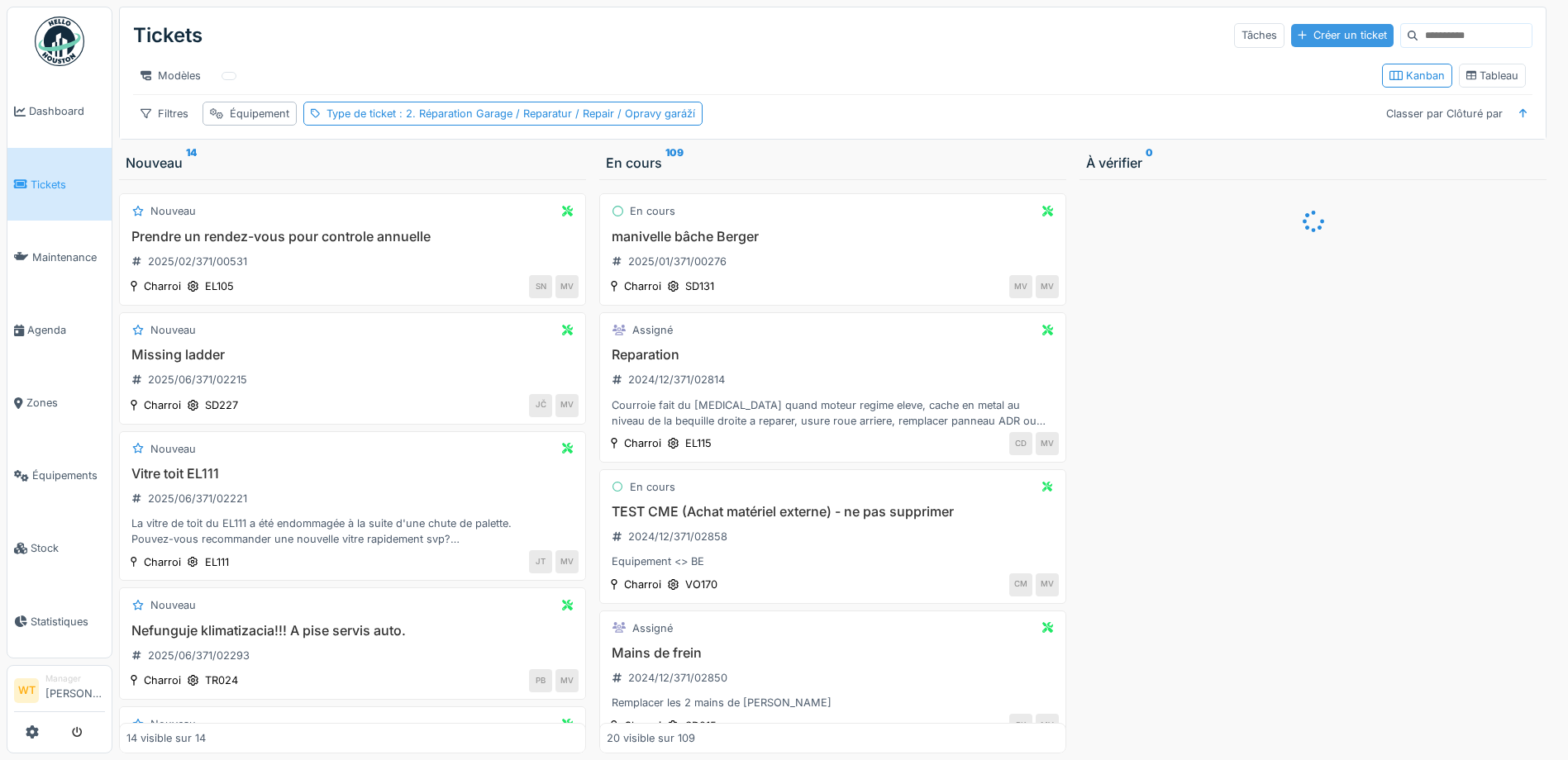 click on "Créer un ticket" at bounding box center [1342, 35] 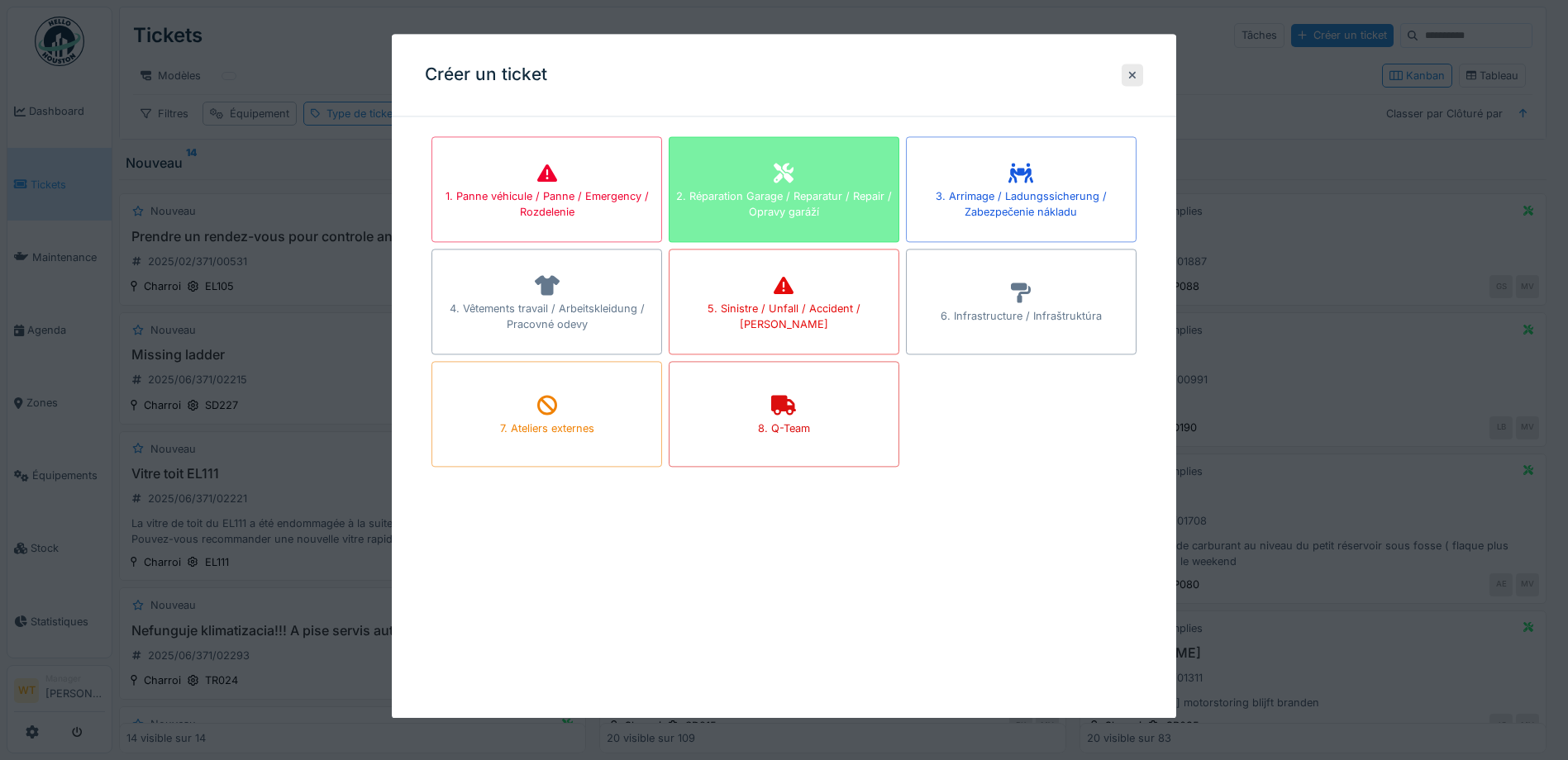 click on "2. Réparation Garage / Reparatur / Repair / Opravy garáží" at bounding box center [784, 204] 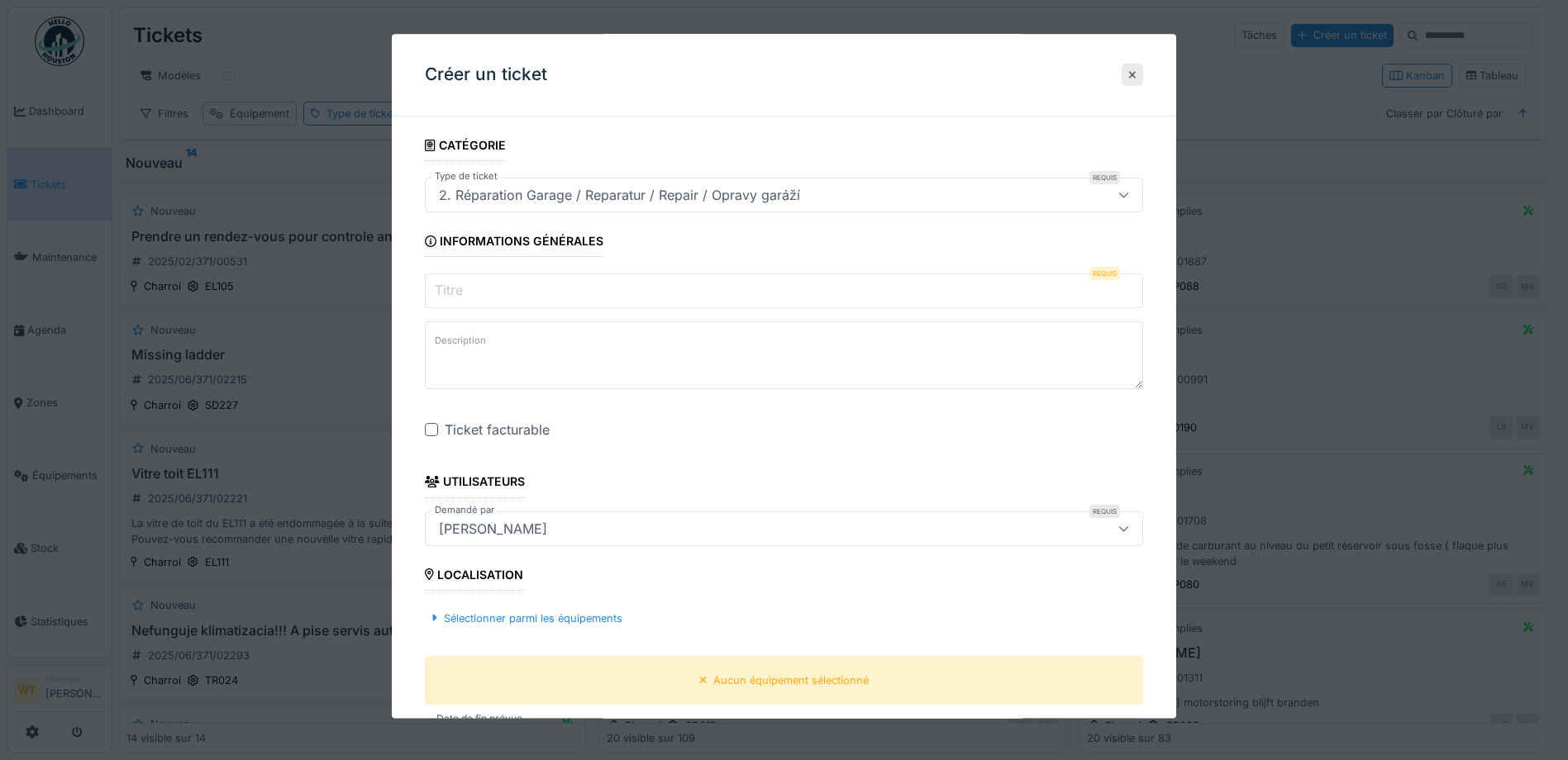 click on "Titre" at bounding box center (784, 292) 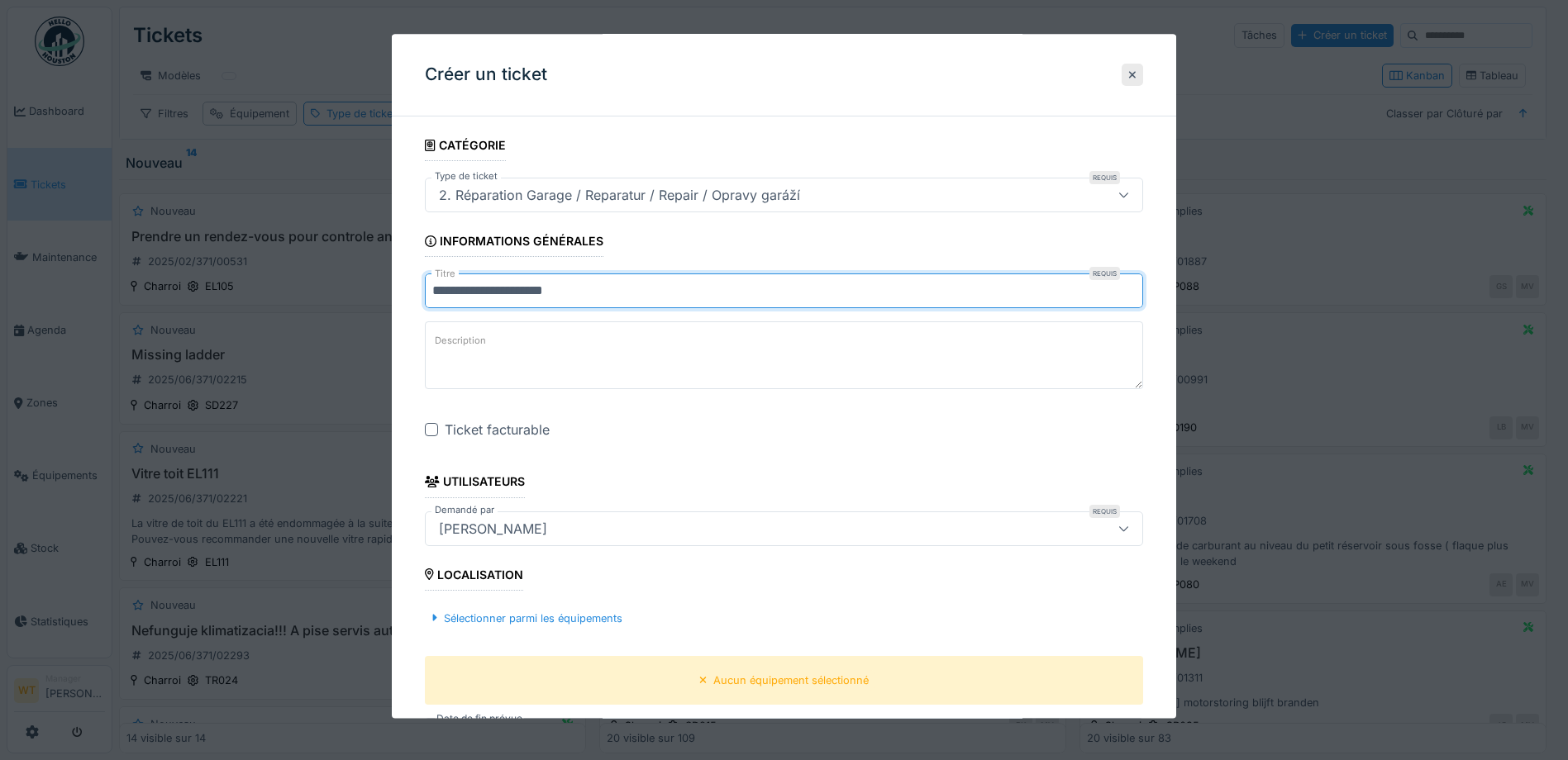 type on "**********" 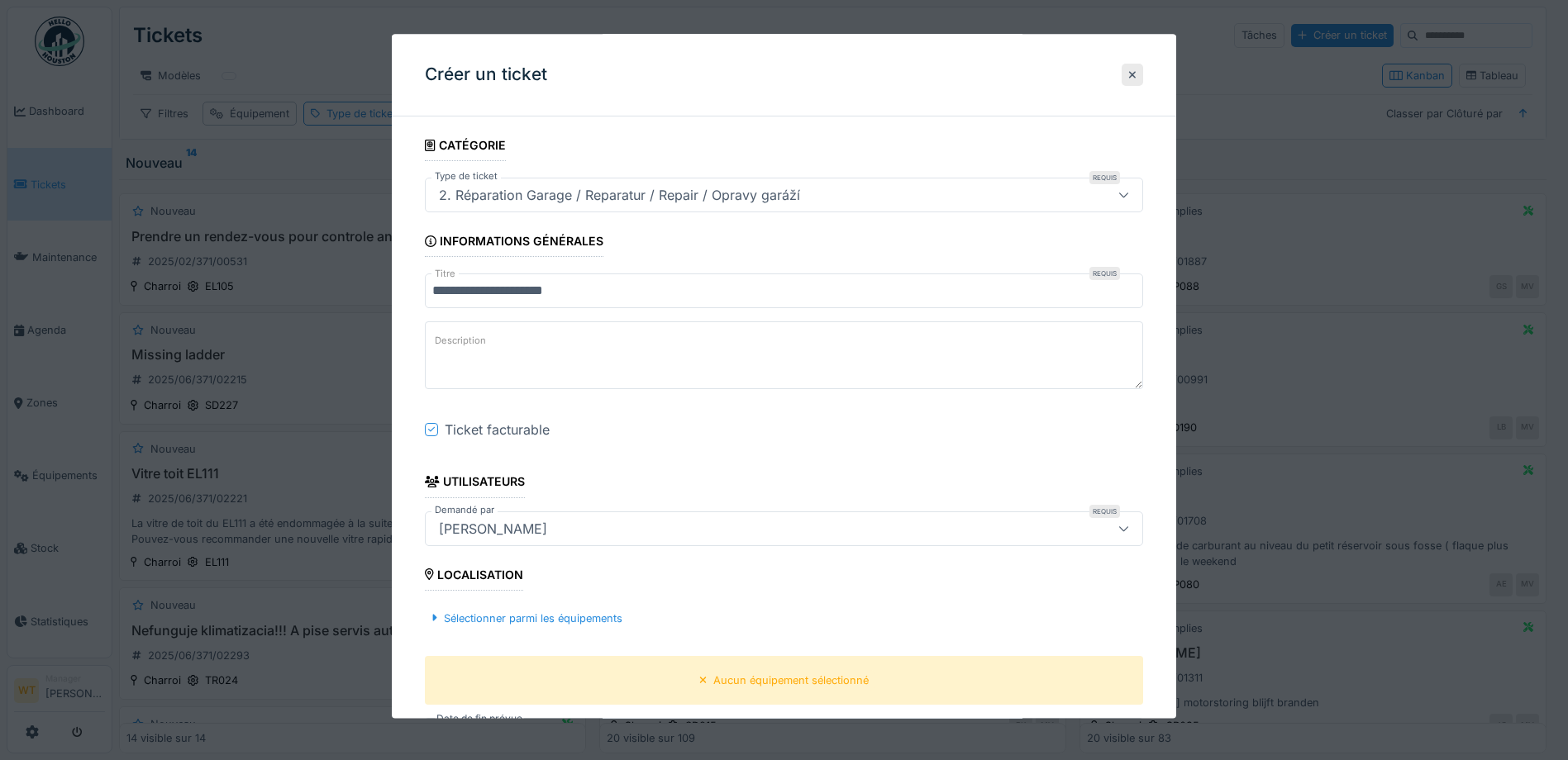 scroll, scrollTop: 83, scrollLeft: 0, axis: vertical 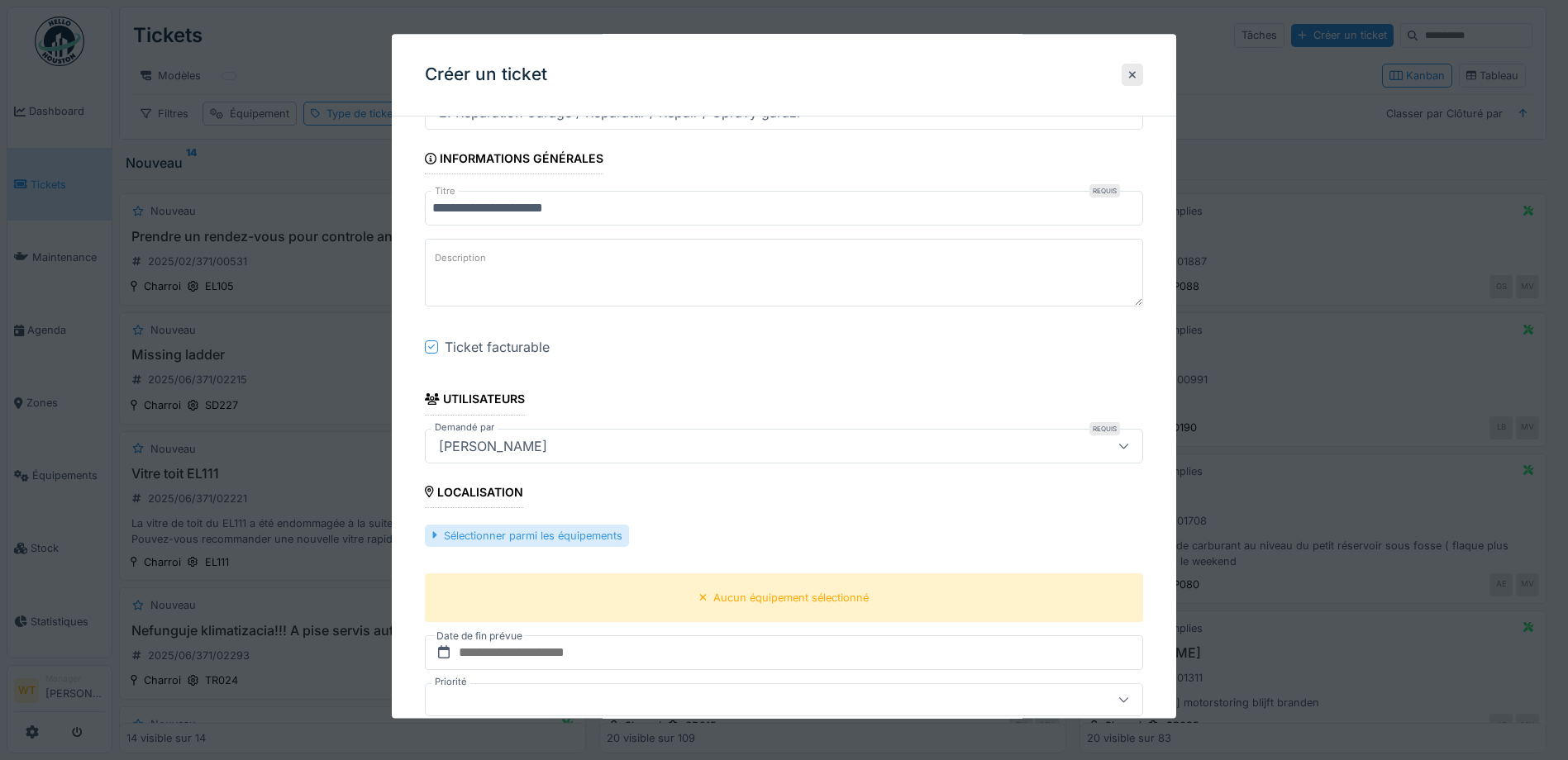 click on "Sélectionner parmi les équipements" at bounding box center [527, 535] 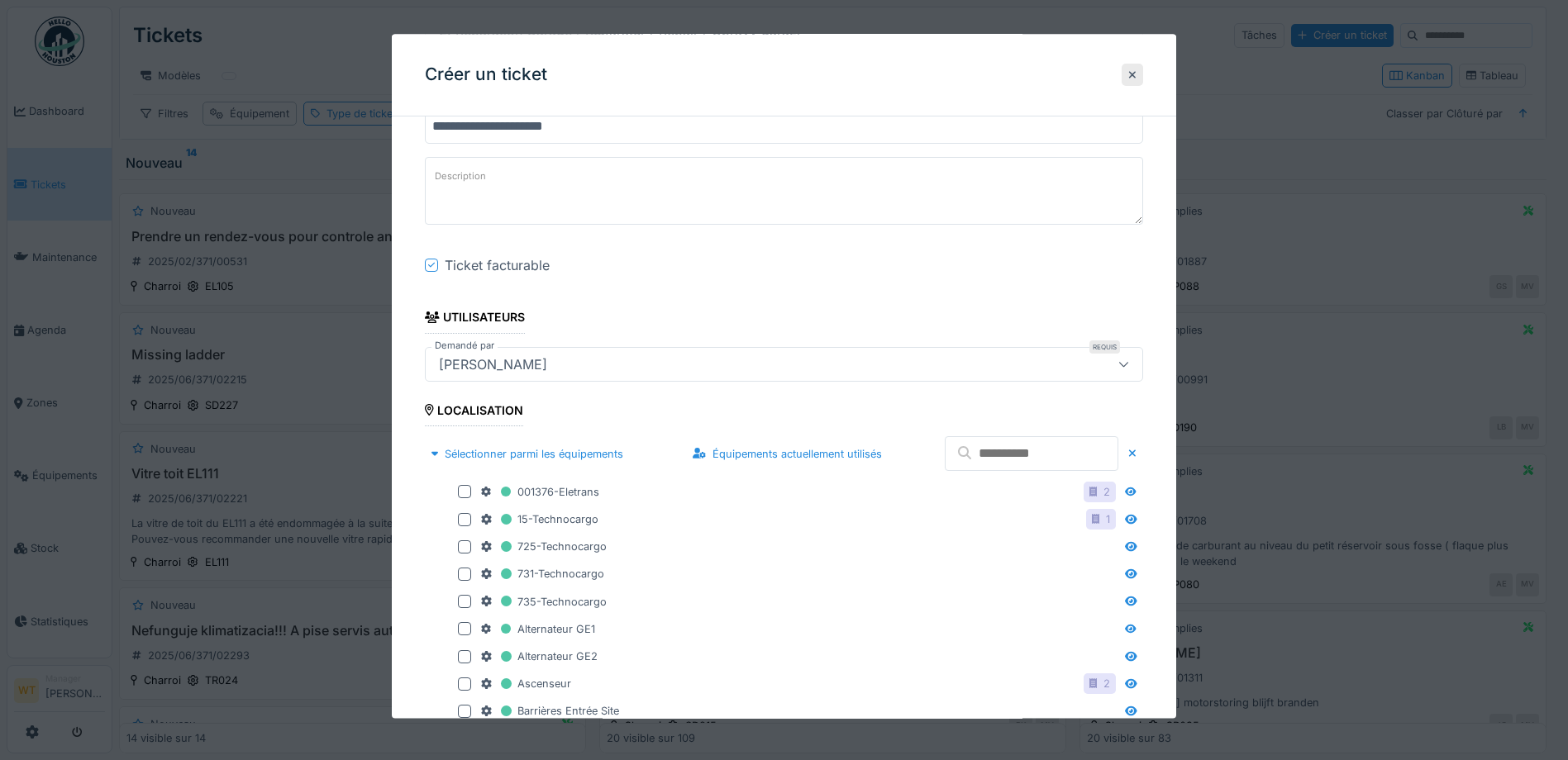 scroll, scrollTop: 165, scrollLeft: 0, axis: vertical 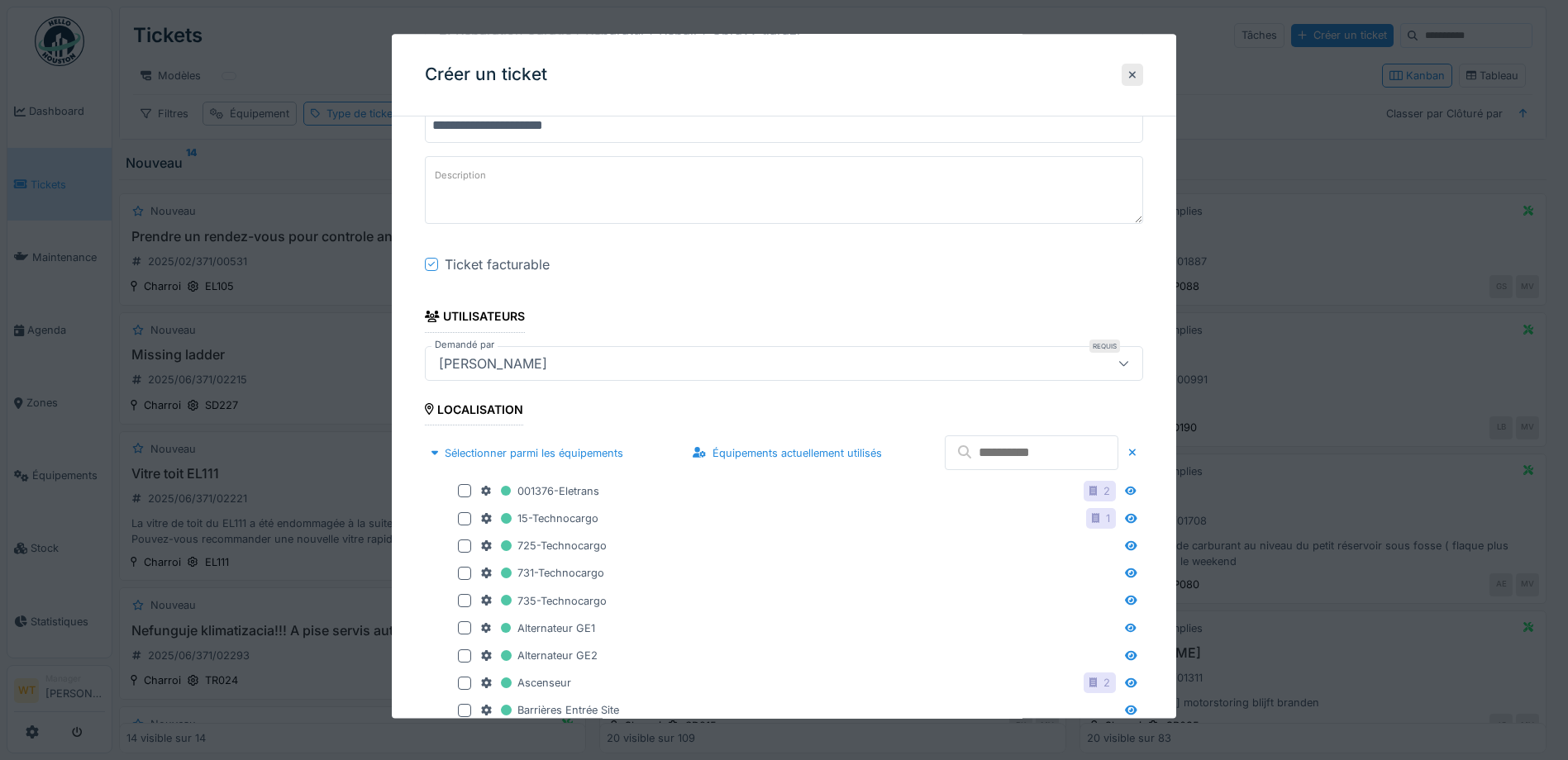click at bounding box center [1032, 454] 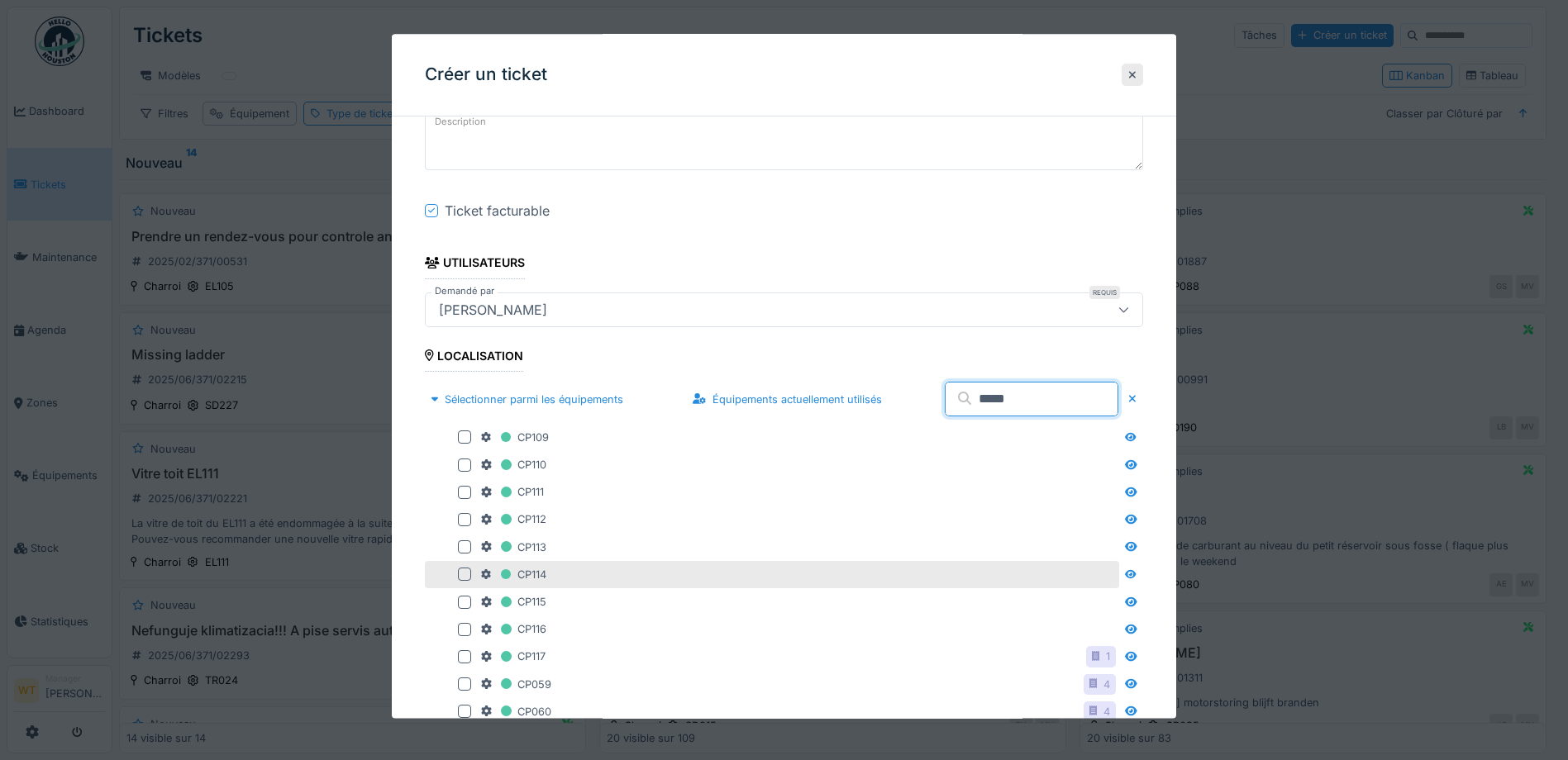 scroll, scrollTop: 248, scrollLeft: 0, axis: vertical 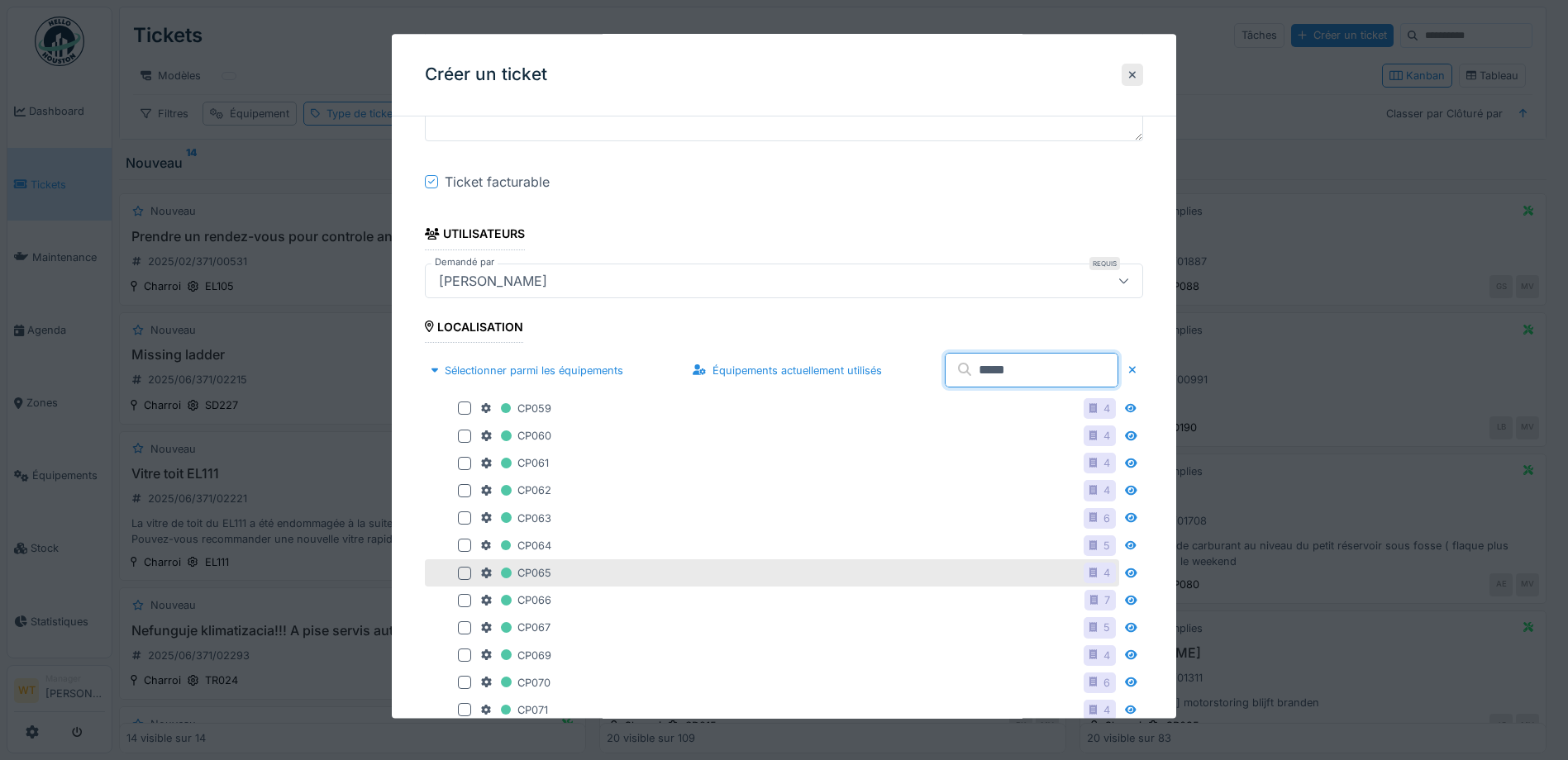 type on "*****" 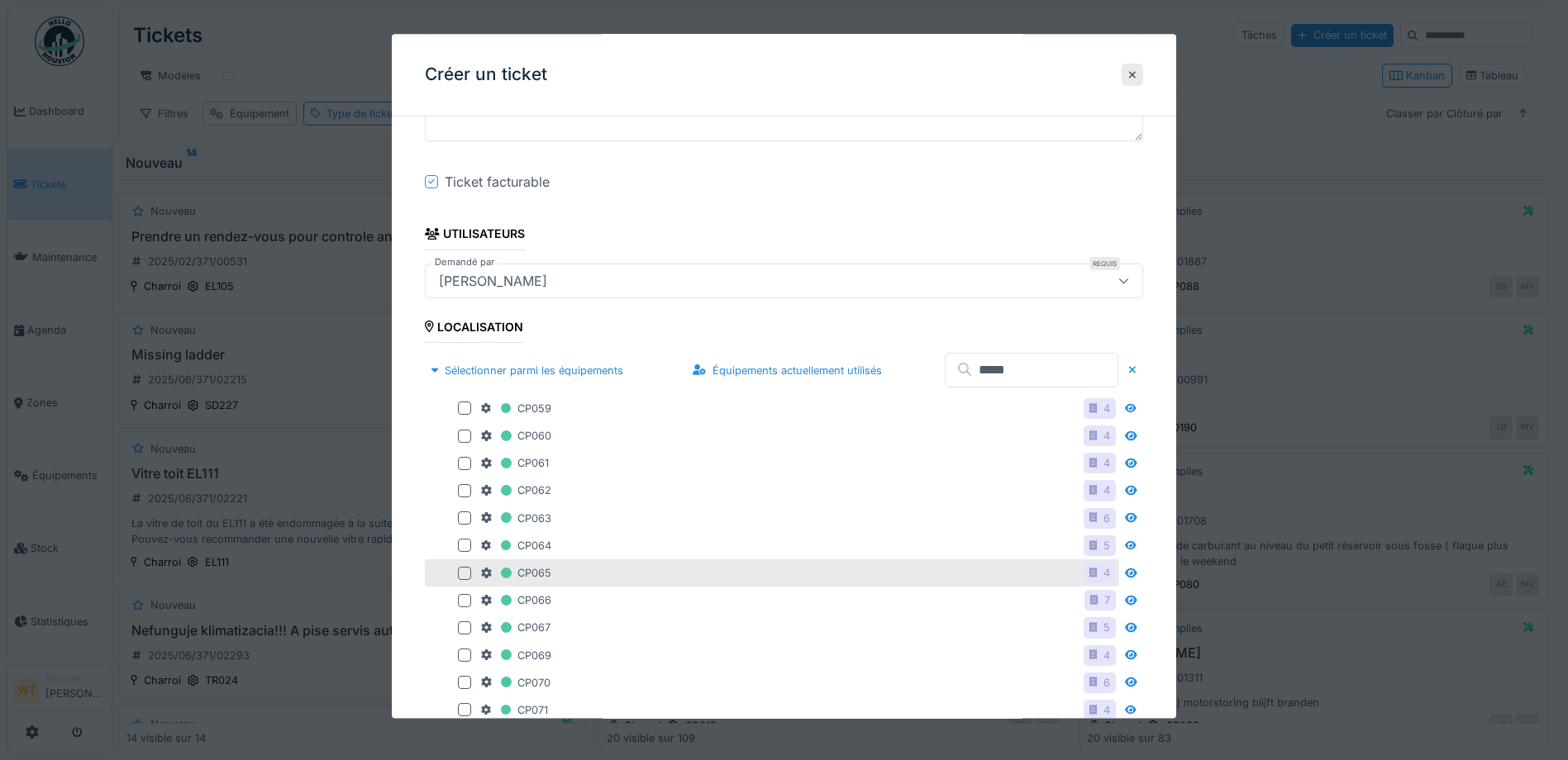 click at bounding box center (465, 573) 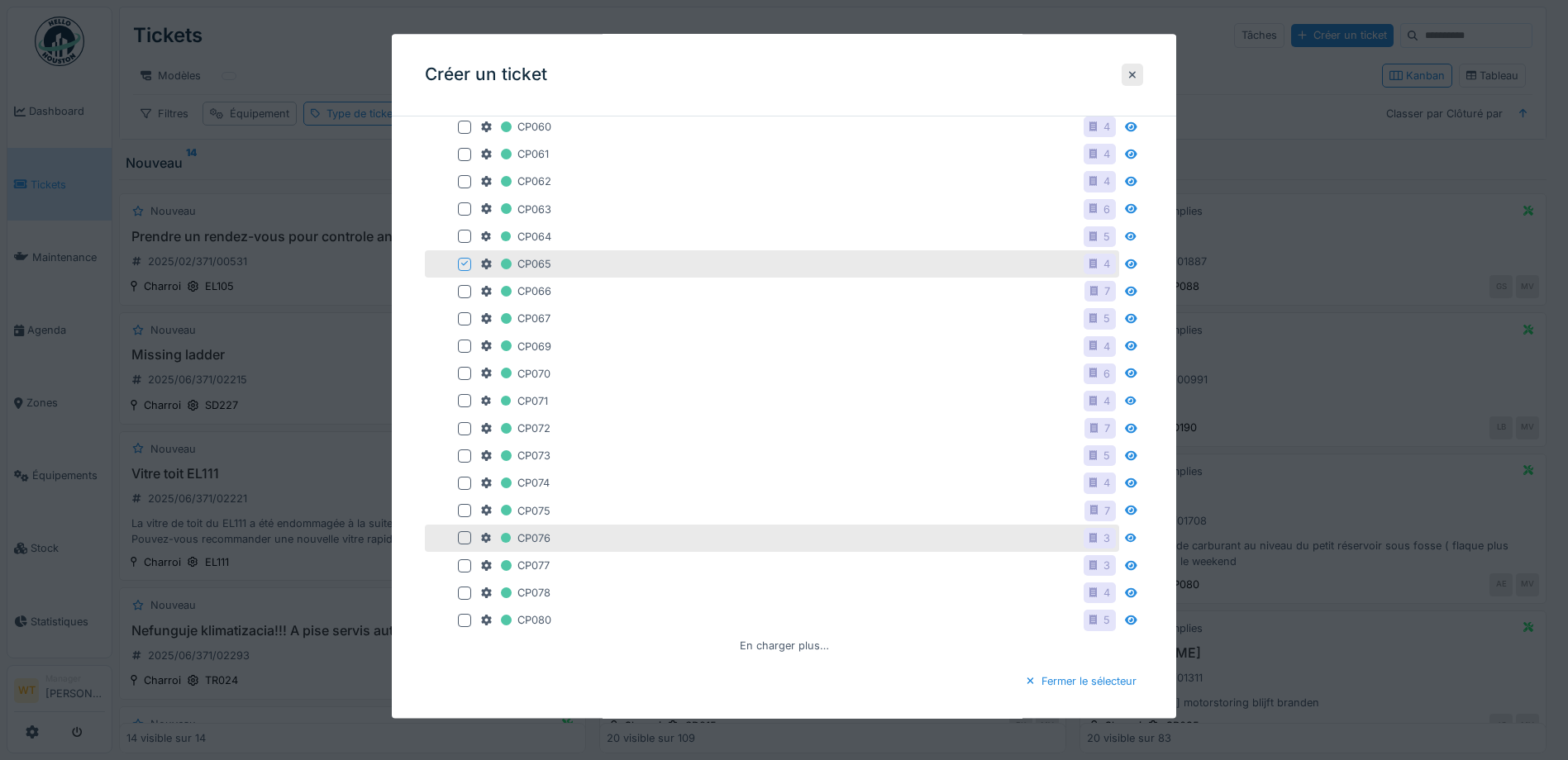 scroll, scrollTop: 826, scrollLeft: 0, axis: vertical 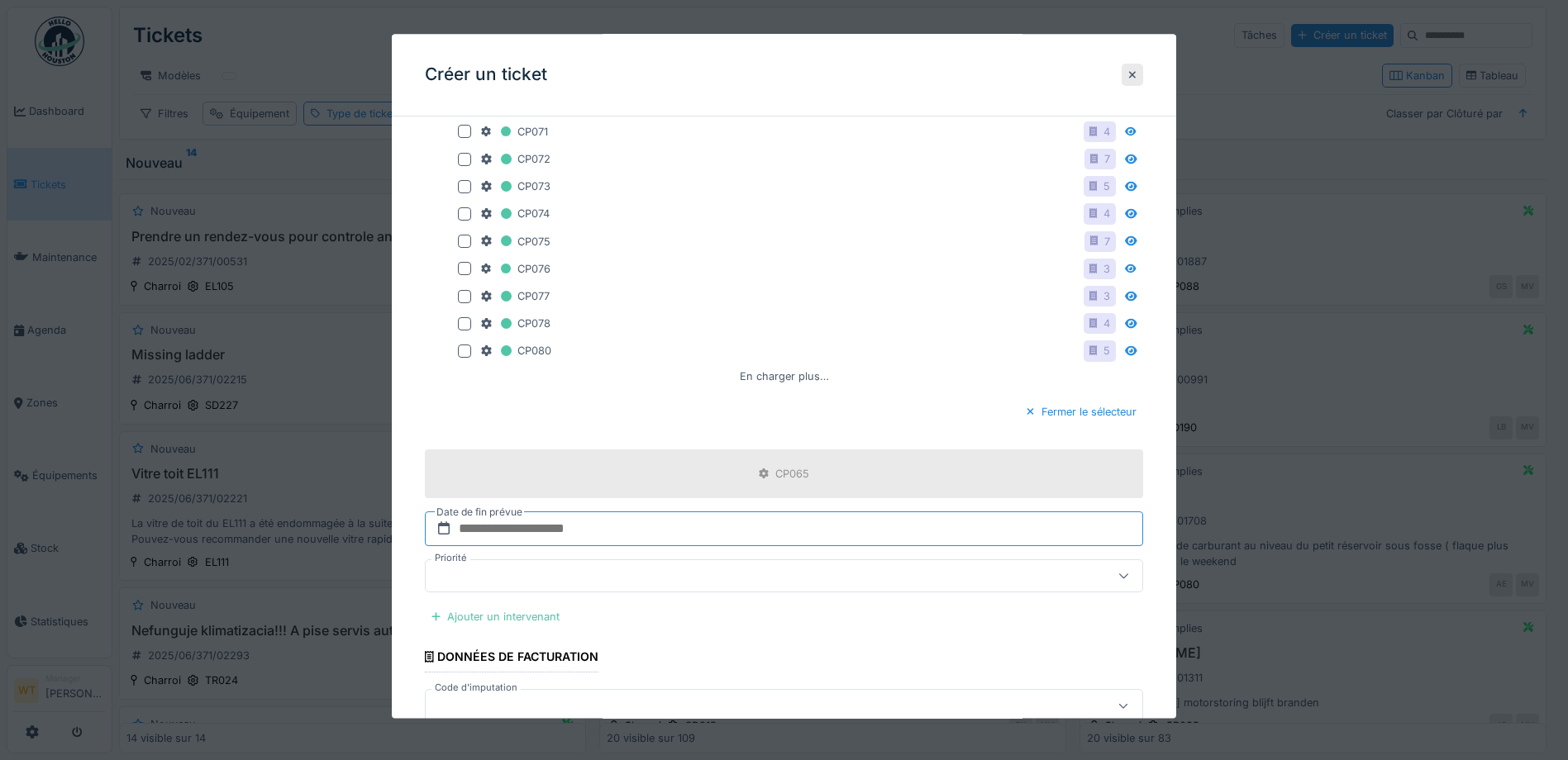 click at bounding box center [784, 530] 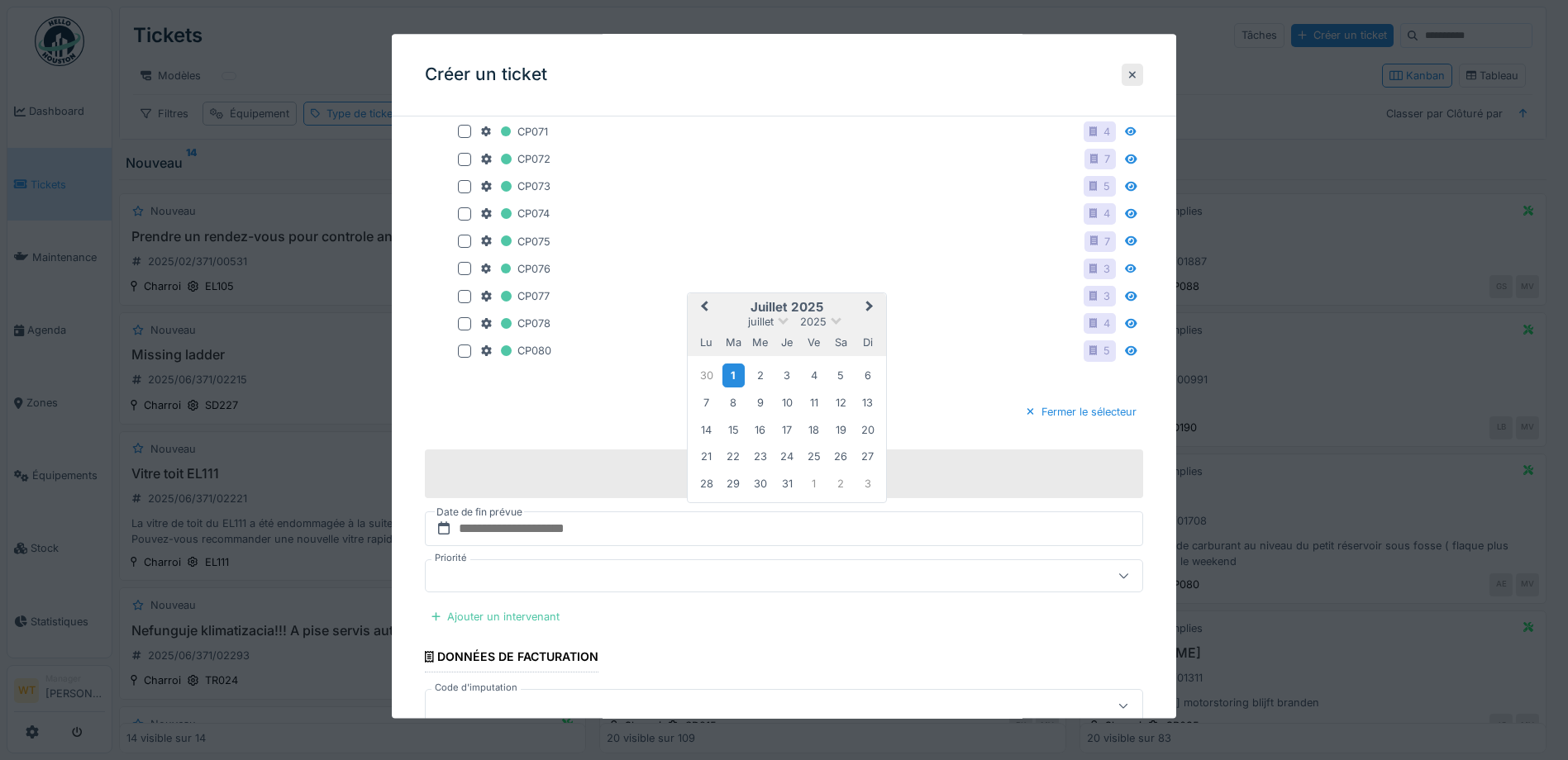 click on "1" at bounding box center [733, 375] 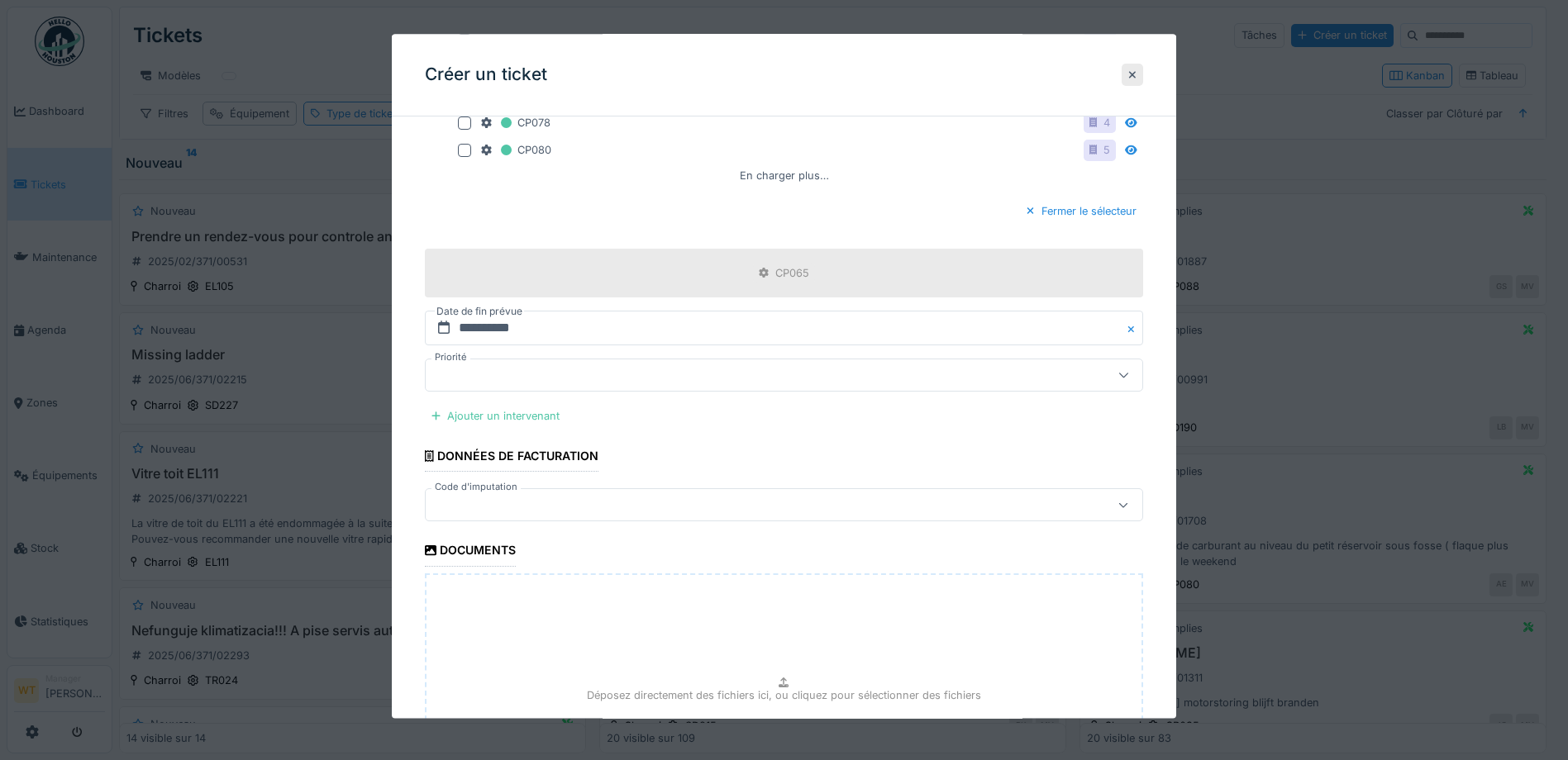 scroll, scrollTop: 1074, scrollLeft: 0, axis: vertical 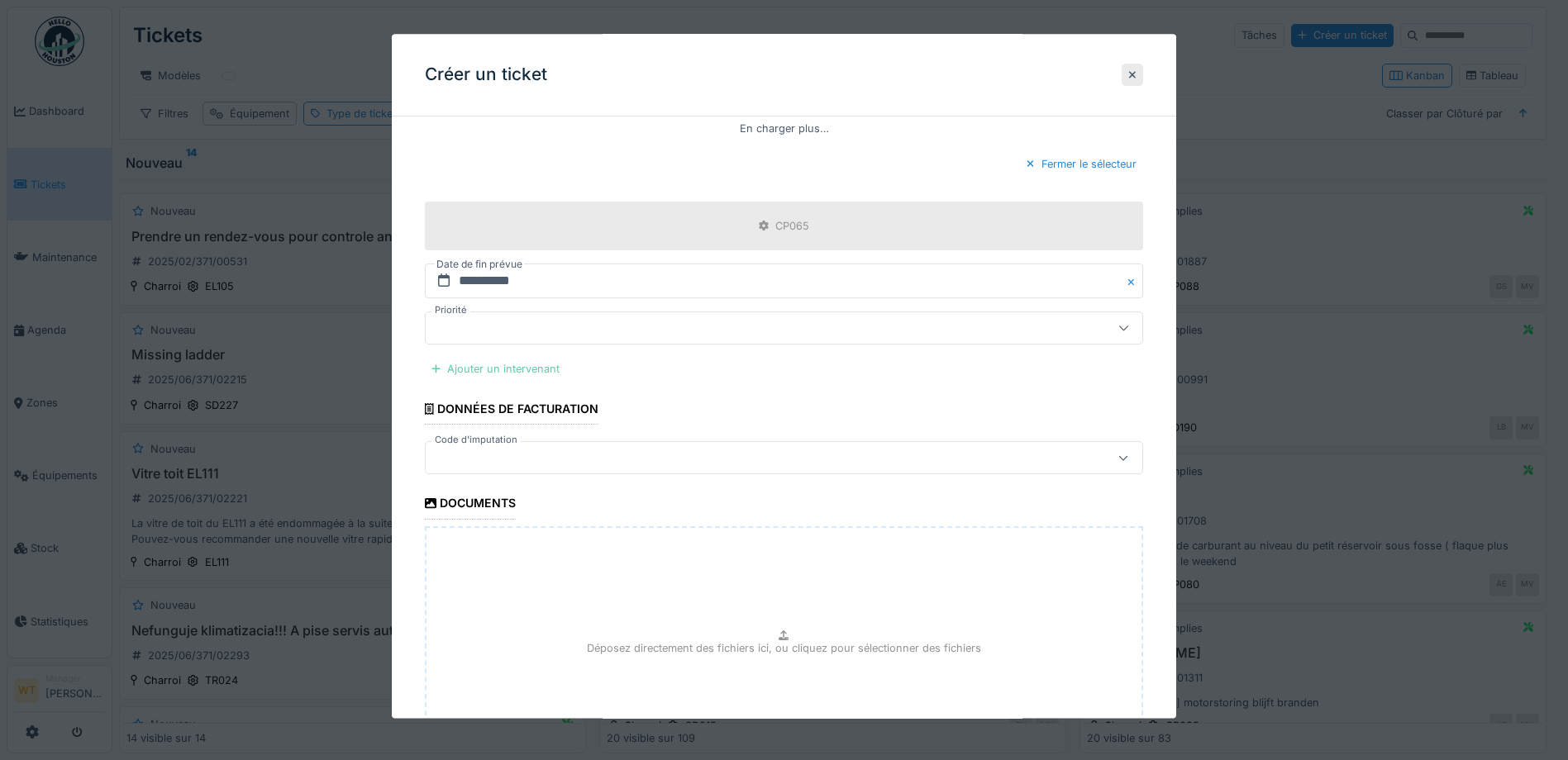click on "Ajouter un intervenant" at bounding box center [495, 369] 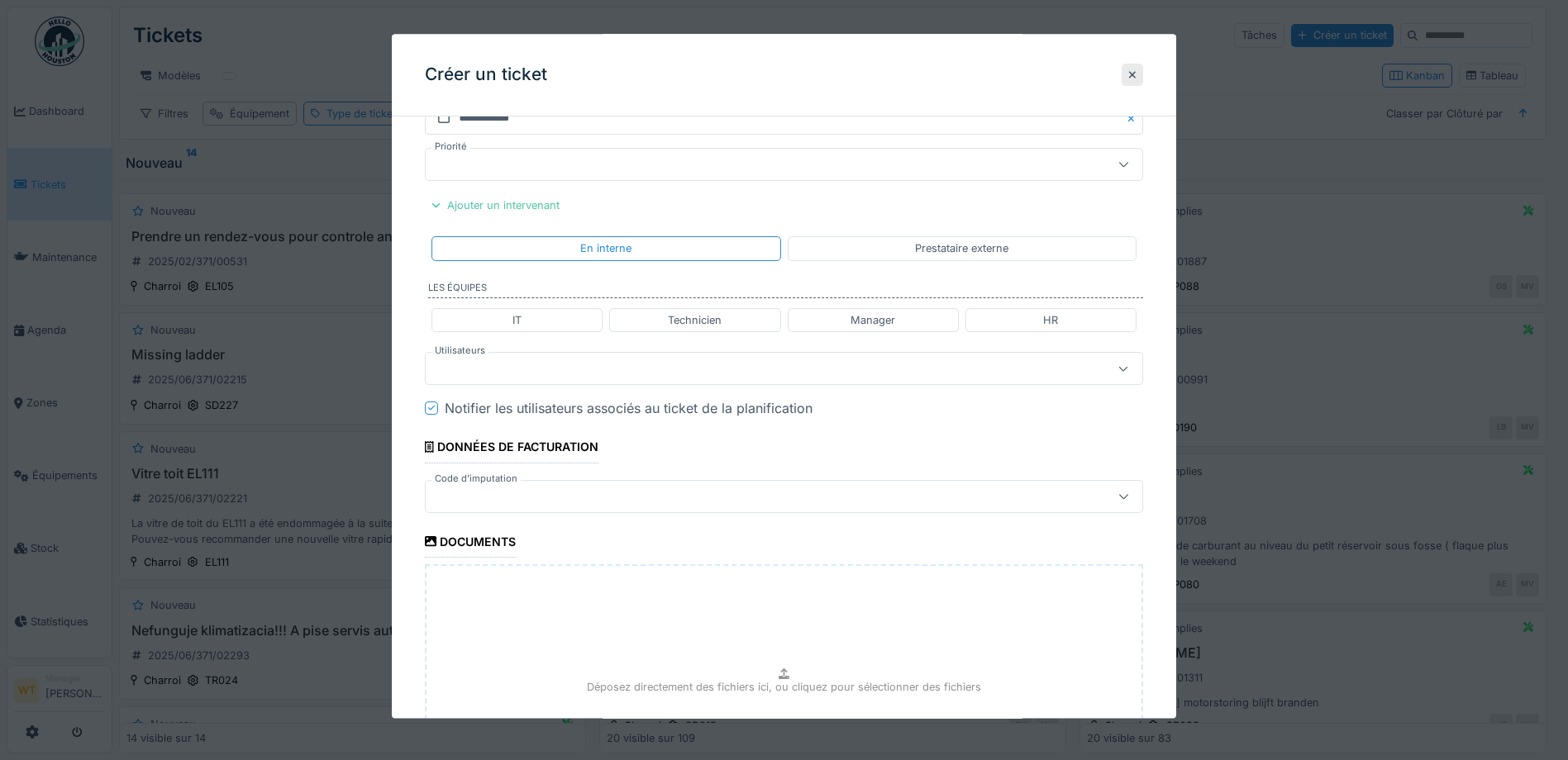 scroll, scrollTop: 1239, scrollLeft: 0, axis: vertical 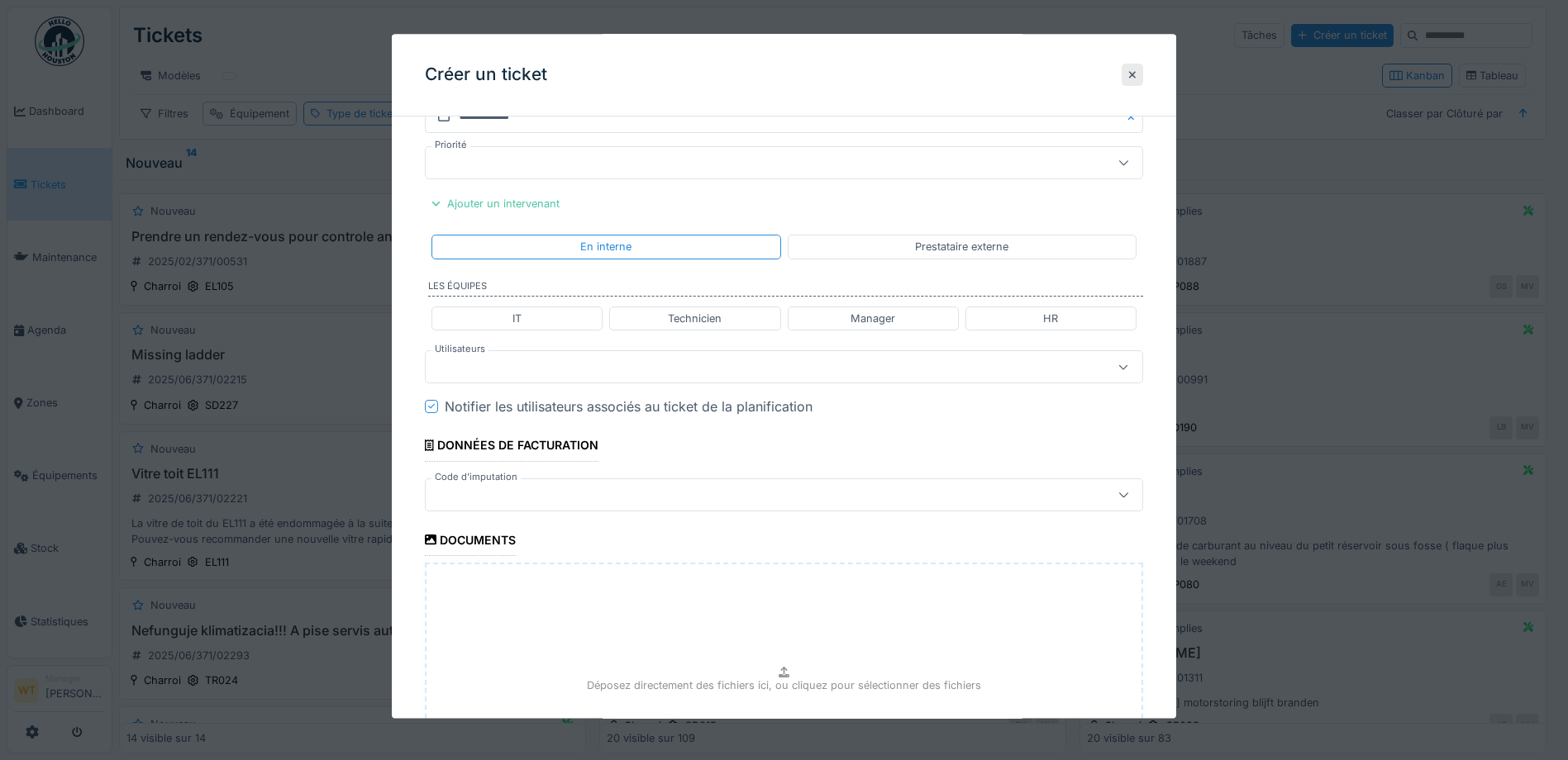 click at bounding box center [748, 368] 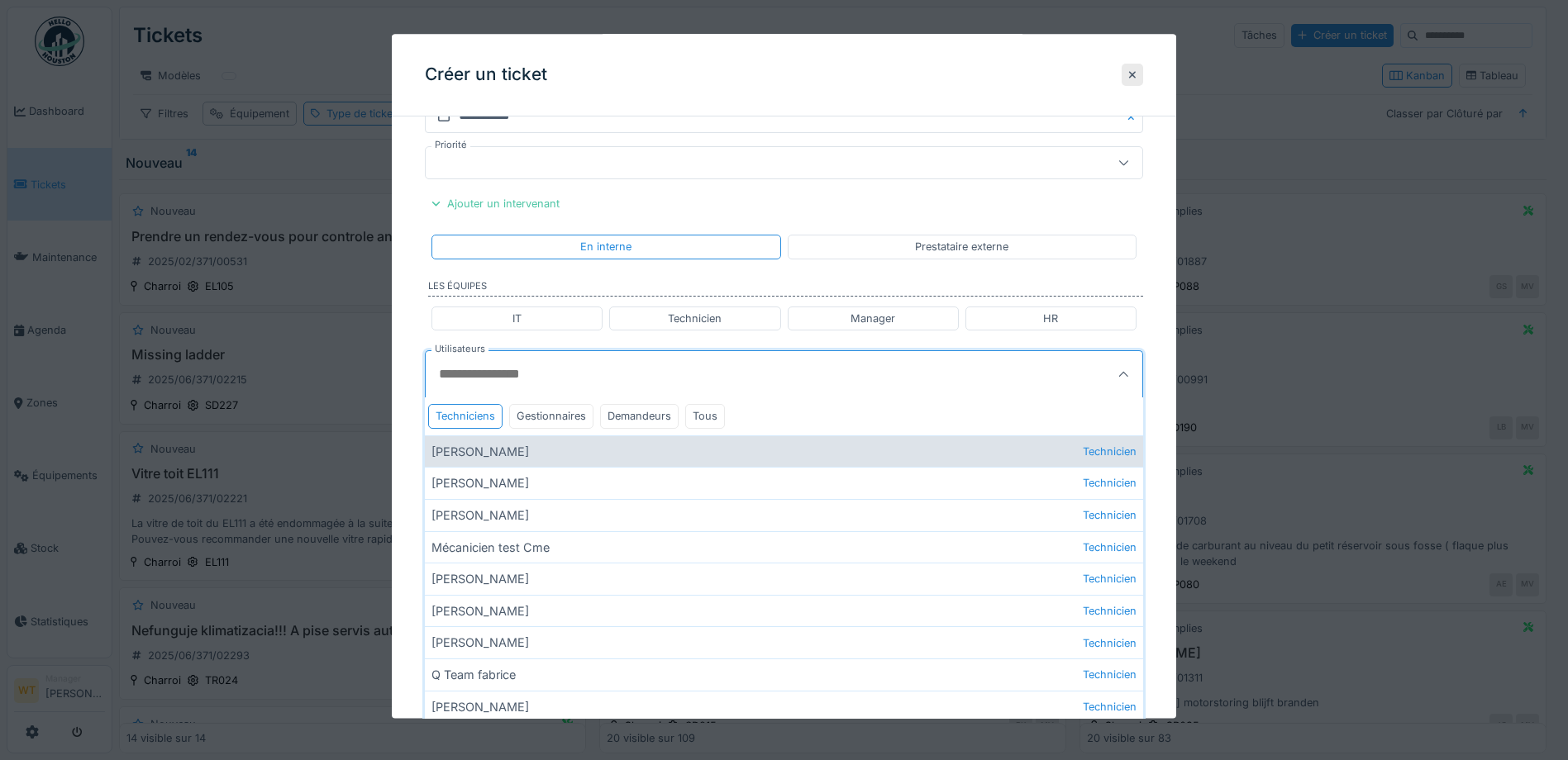click on "Ivan Marcius   Technicien" at bounding box center [784, 451] 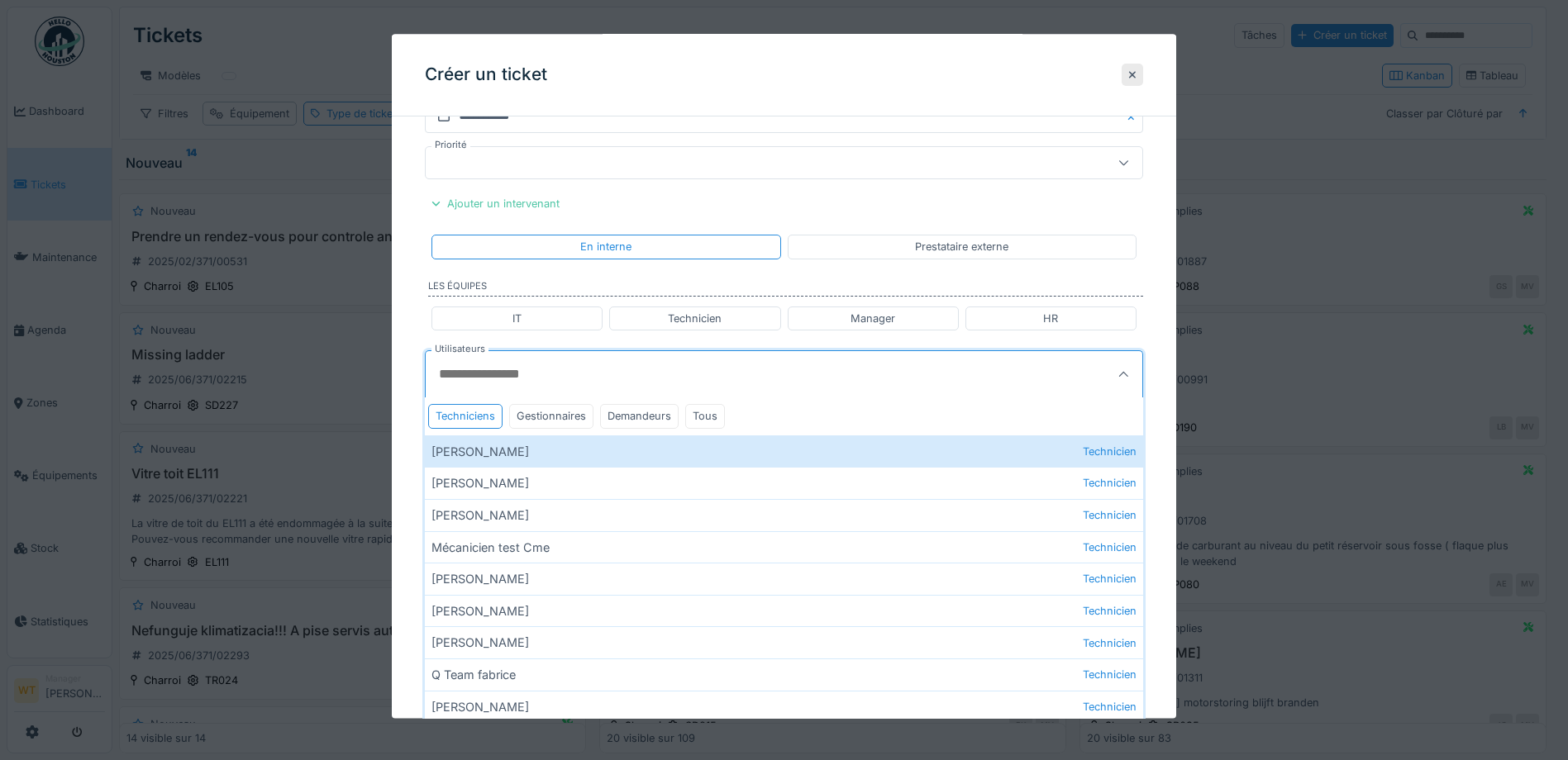 type on "****" 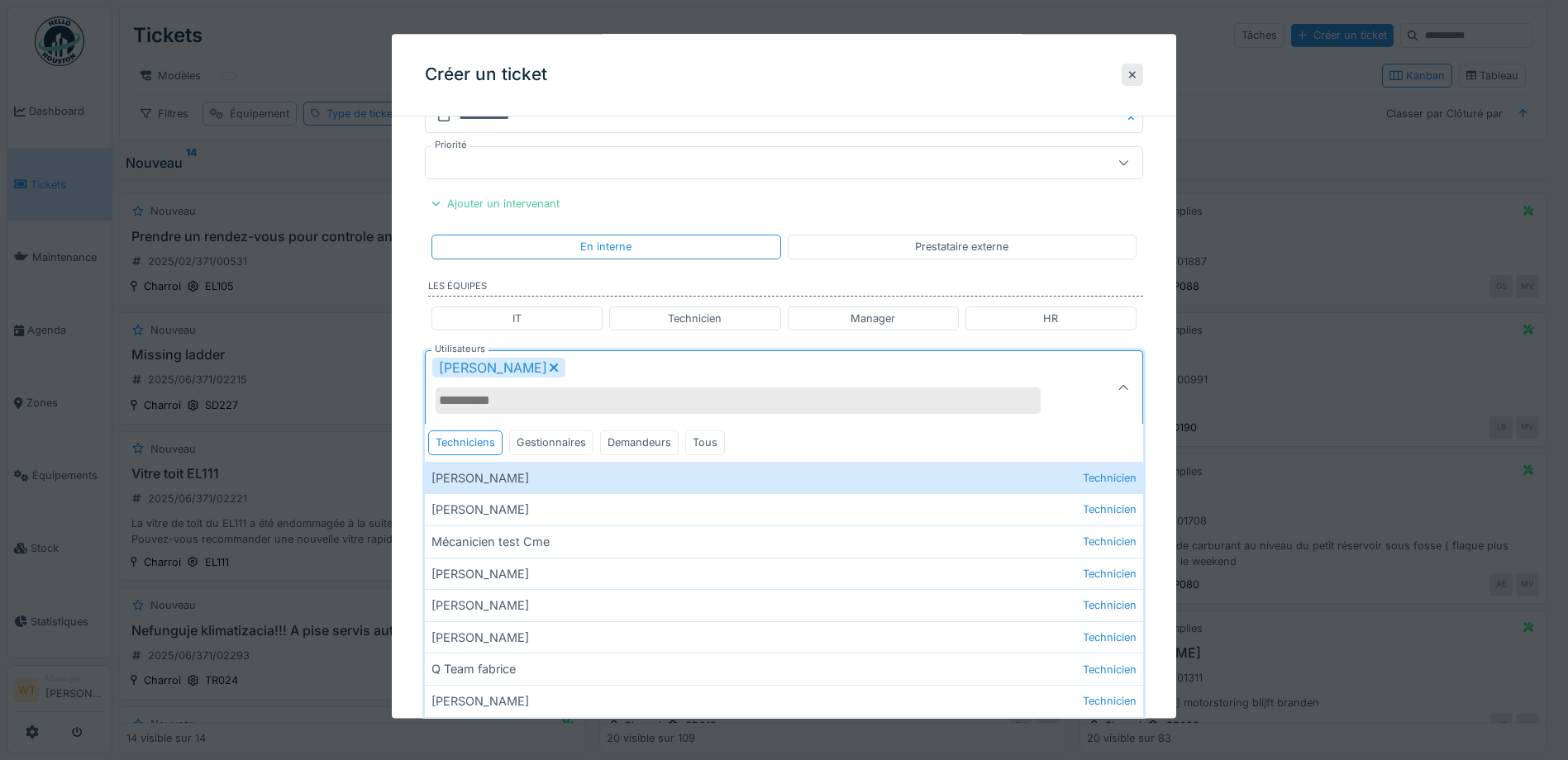 click on "[PERSON_NAME]" at bounding box center (748, 388) 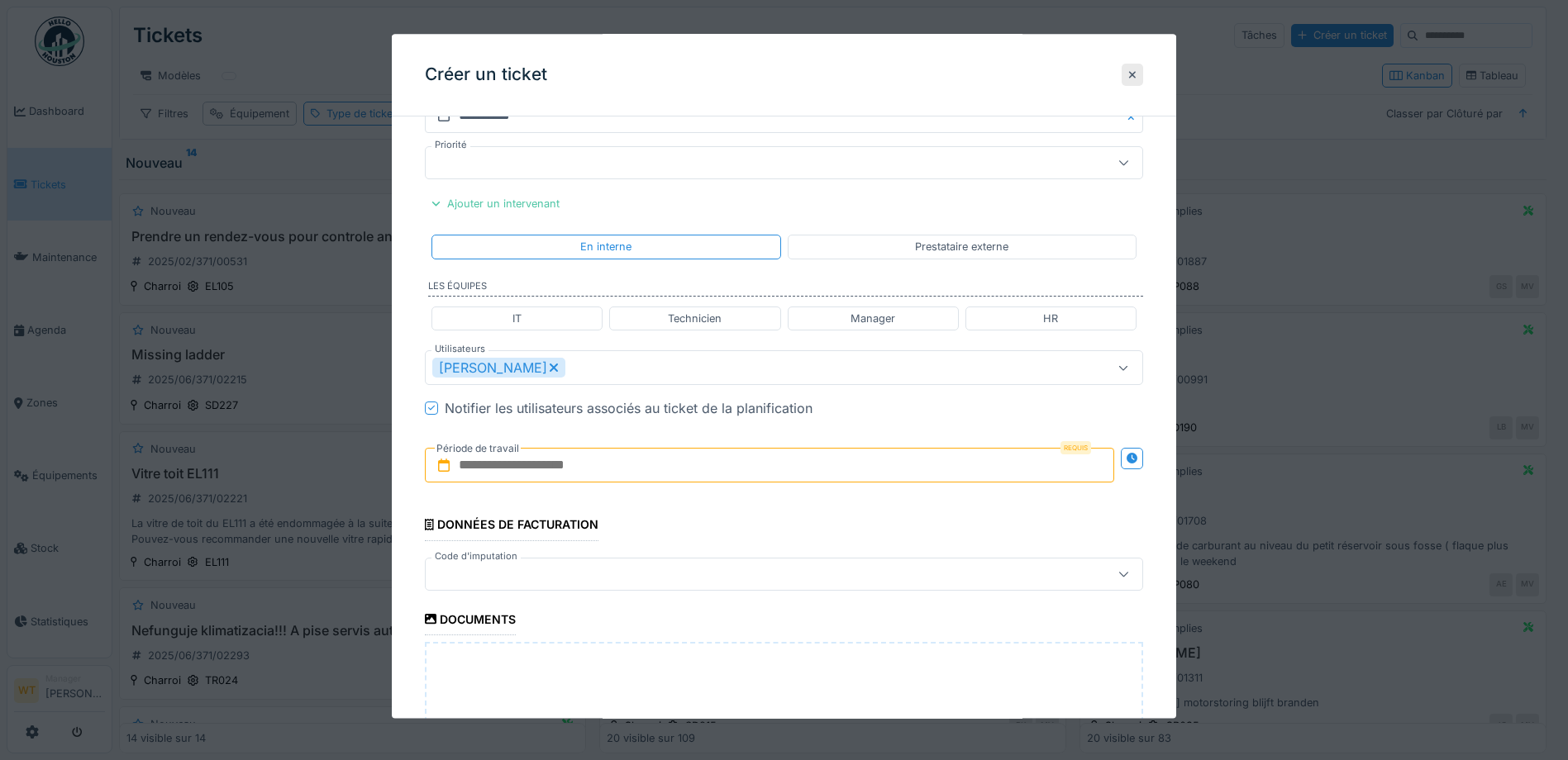 click at bounding box center (770, 466) 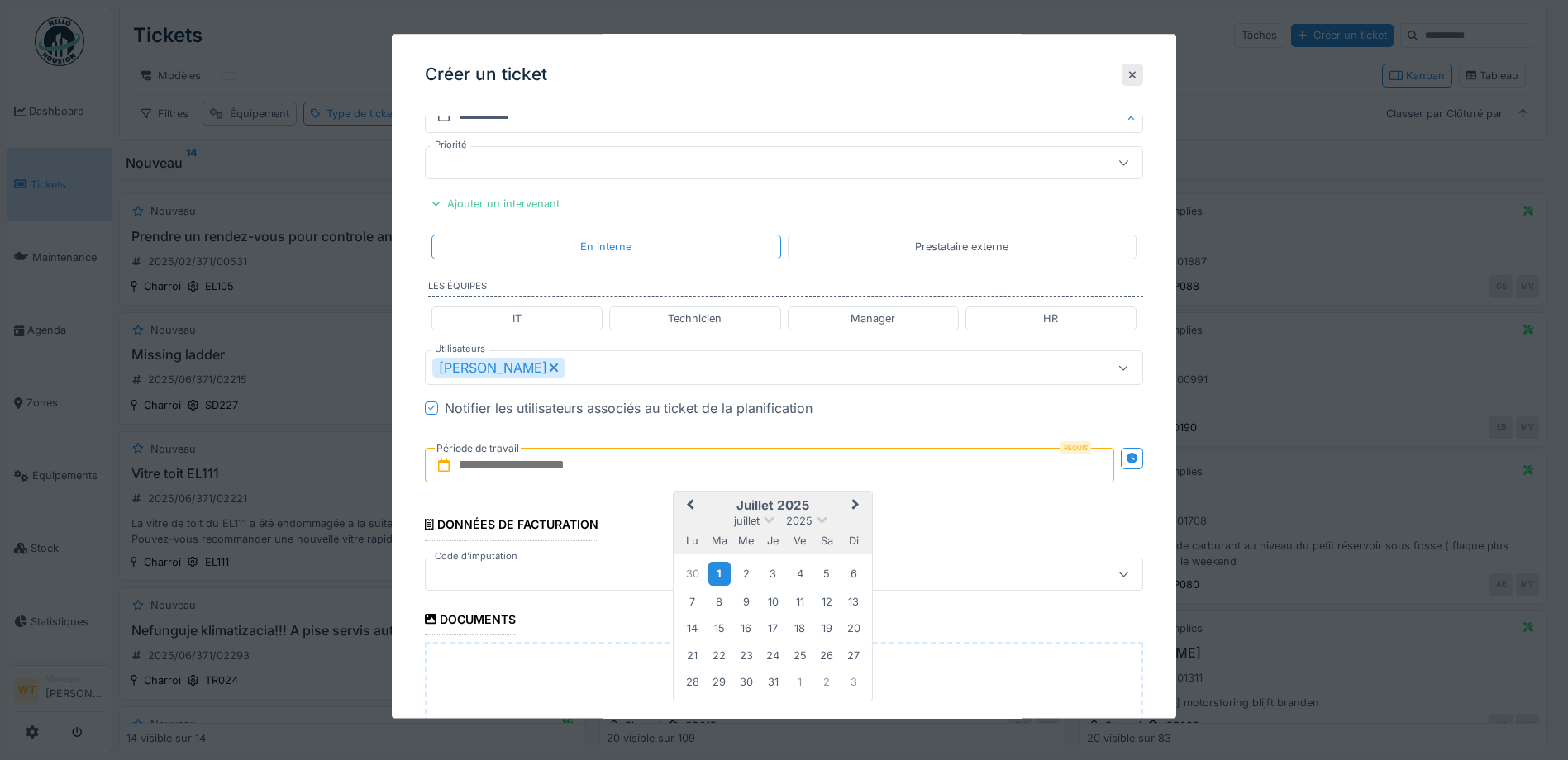 click on "1" at bounding box center [719, 574] 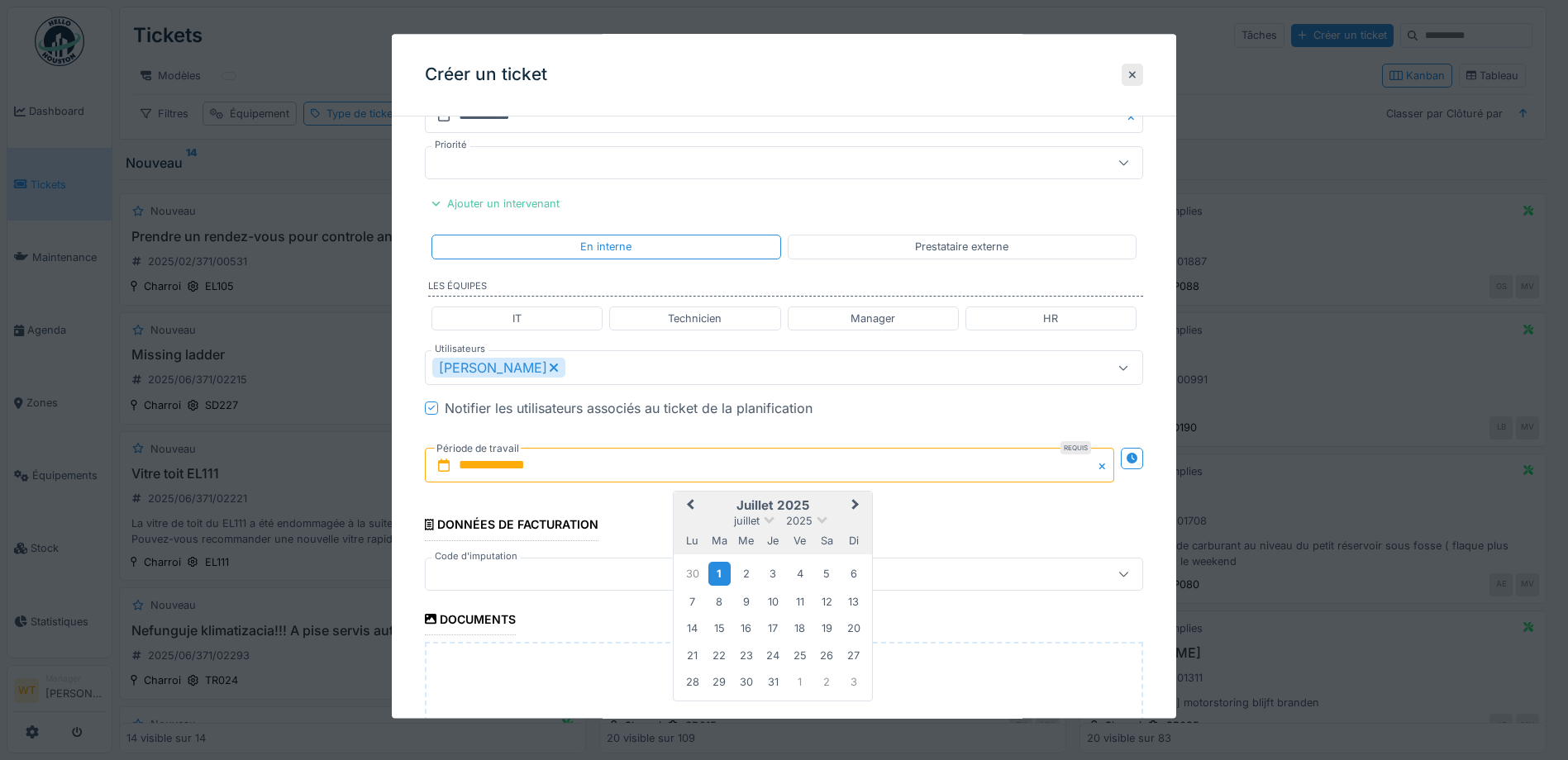 click on "1" at bounding box center [719, 574] 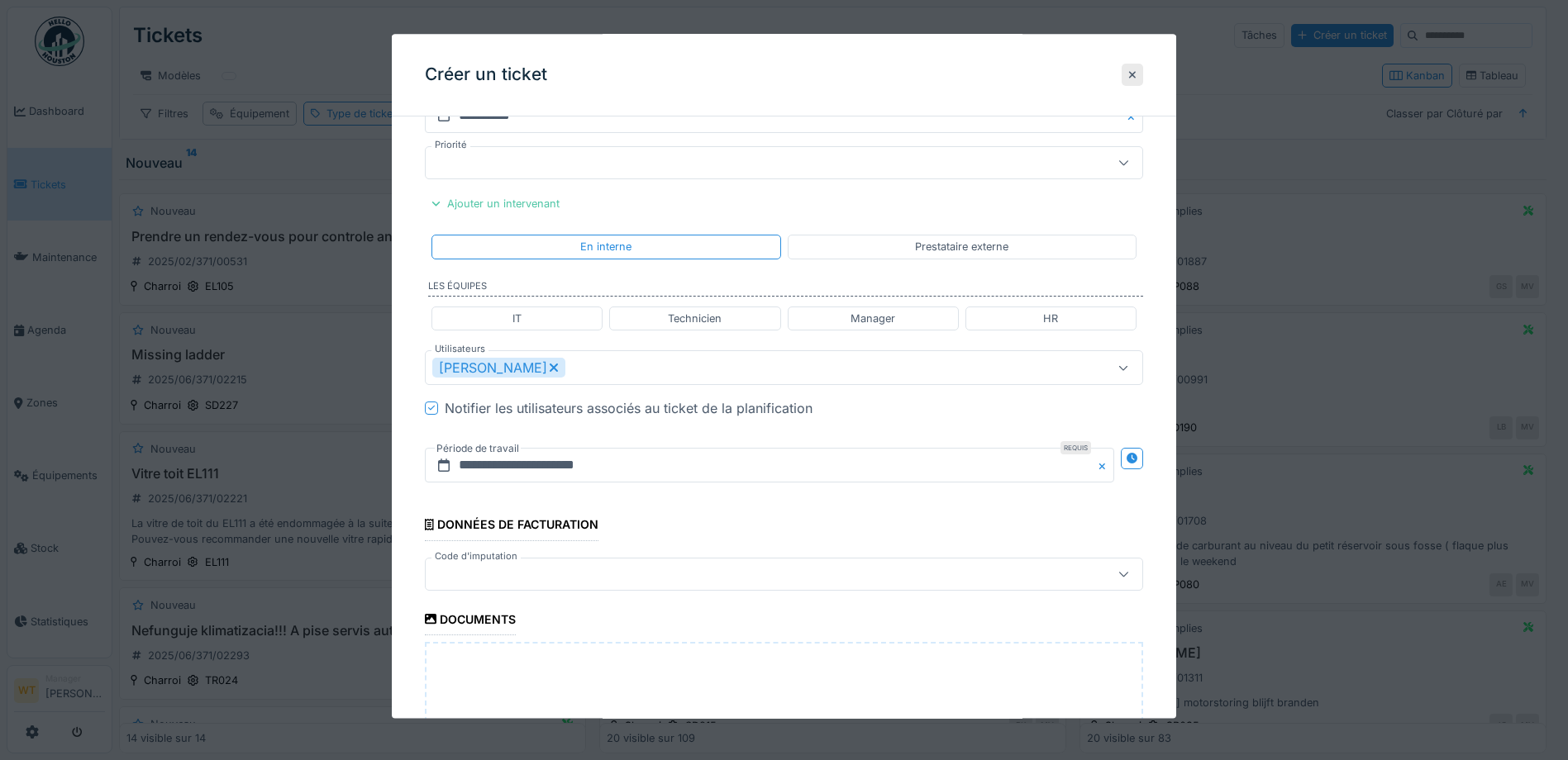 click at bounding box center [748, 574] 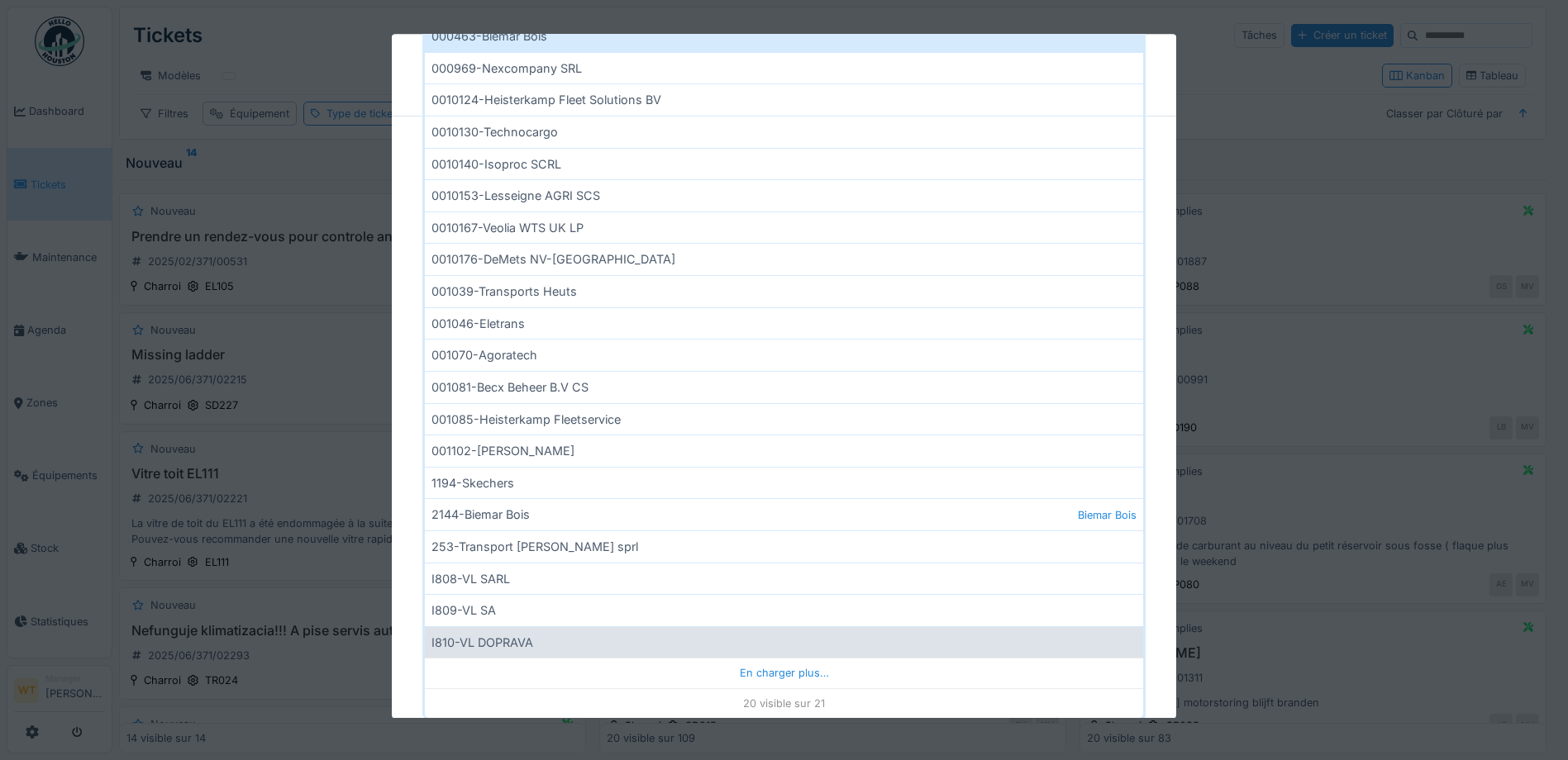 click on "I810-VL DOPRAVA" at bounding box center (784, 642) 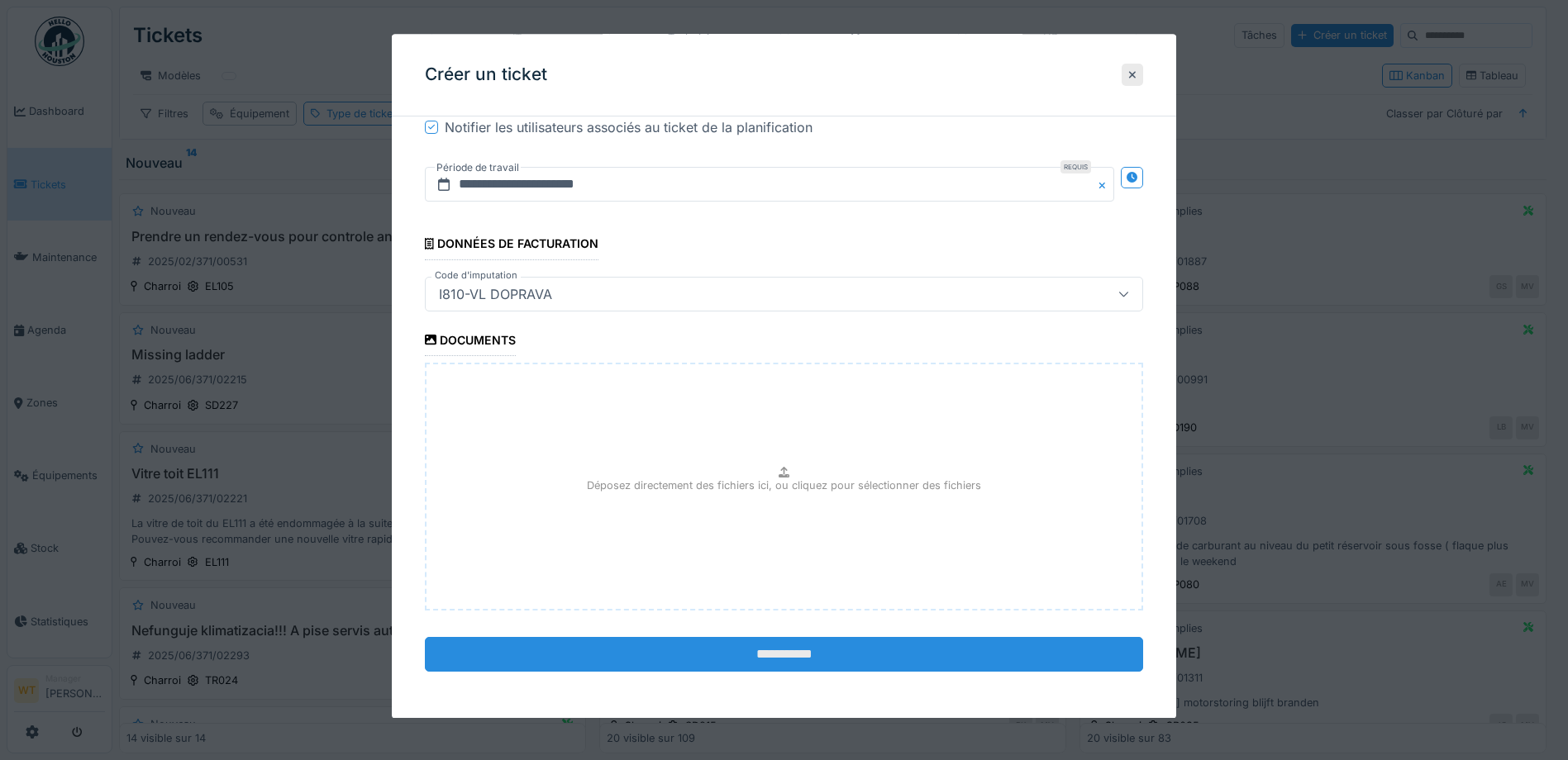 scroll, scrollTop: 1520, scrollLeft: 0, axis: vertical 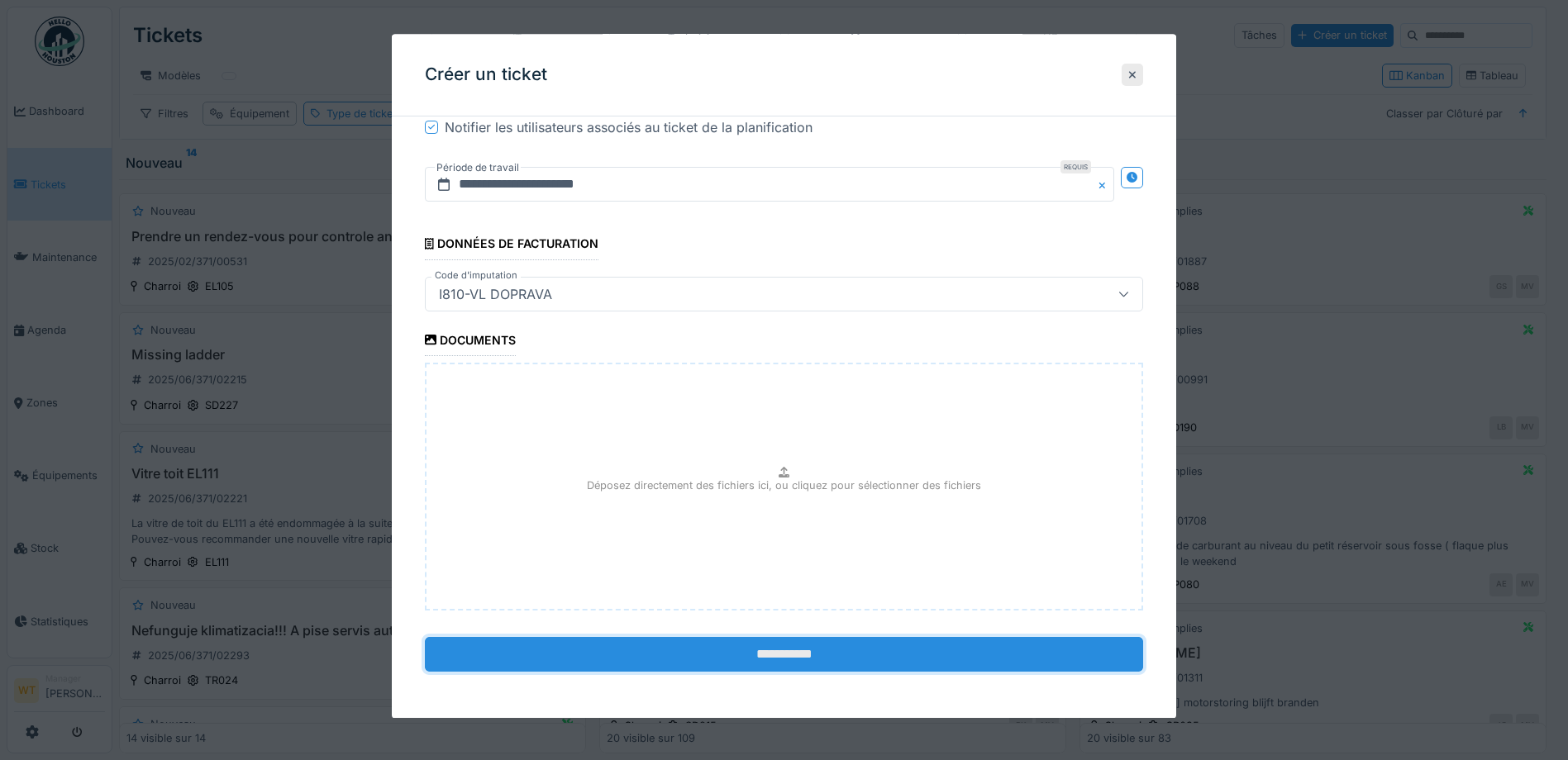click on "**********" at bounding box center [784, 654] 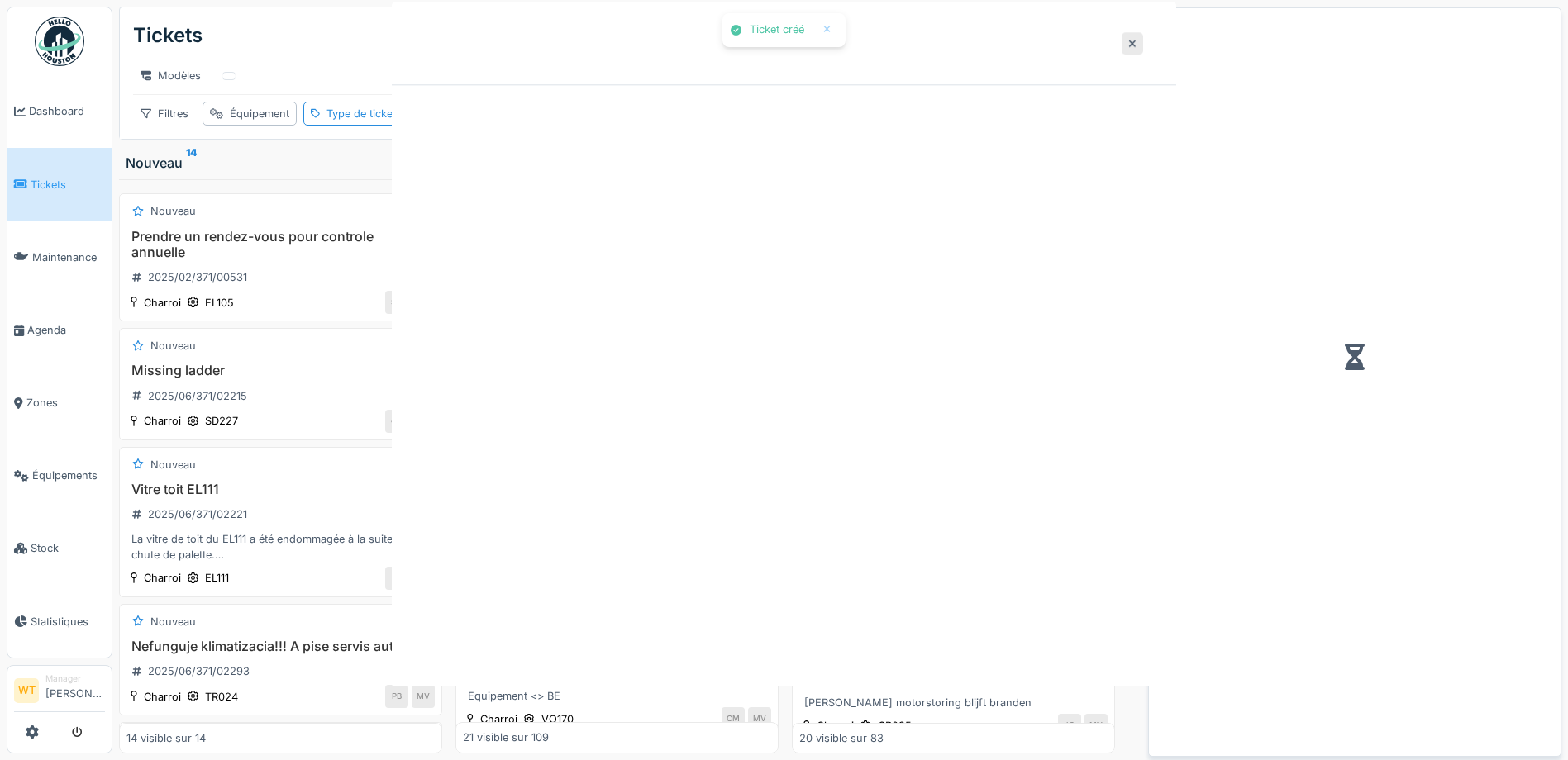scroll, scrollTop: 0, scrollLeft: 0, axis: both 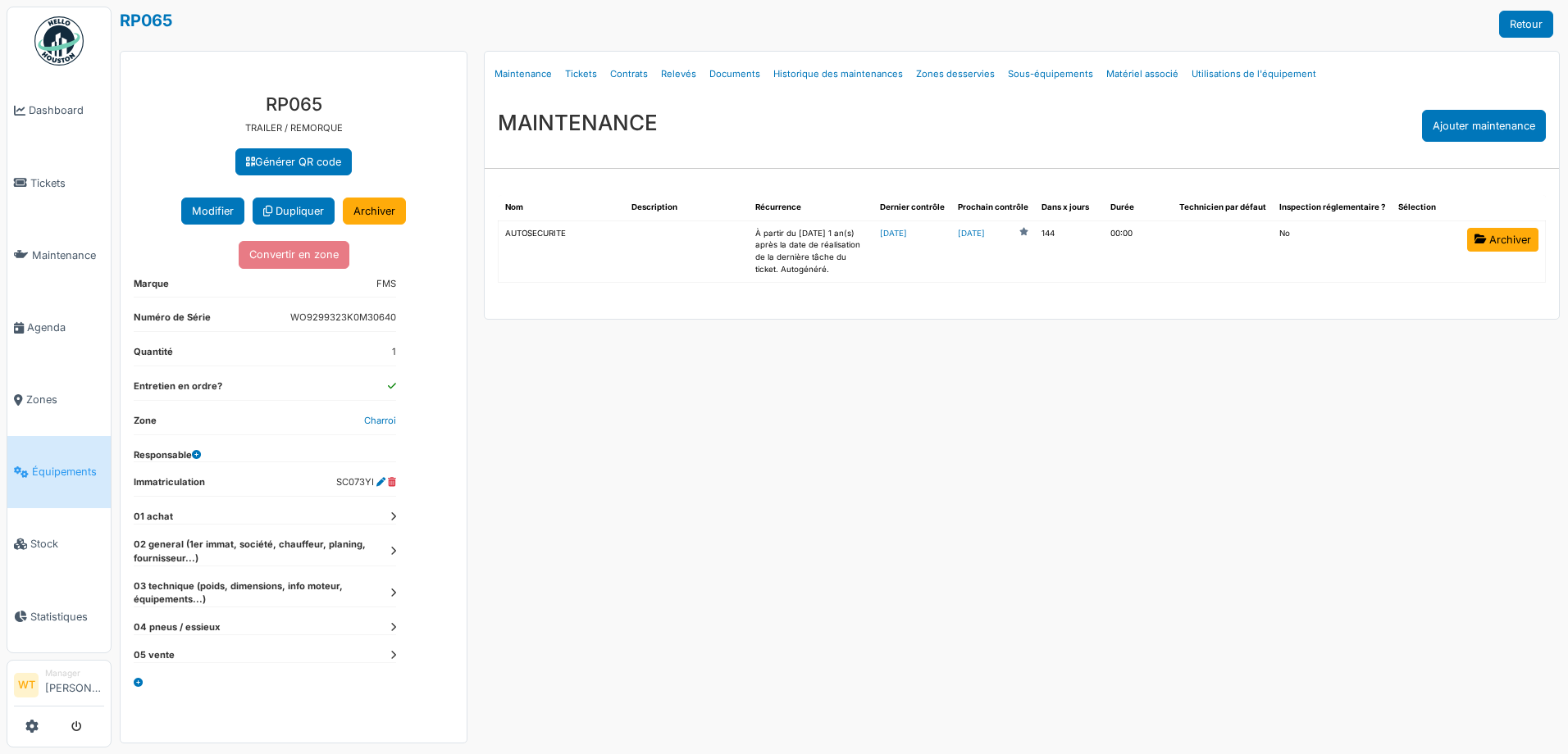 click on "Tickets" at bounding box center (581, 74) 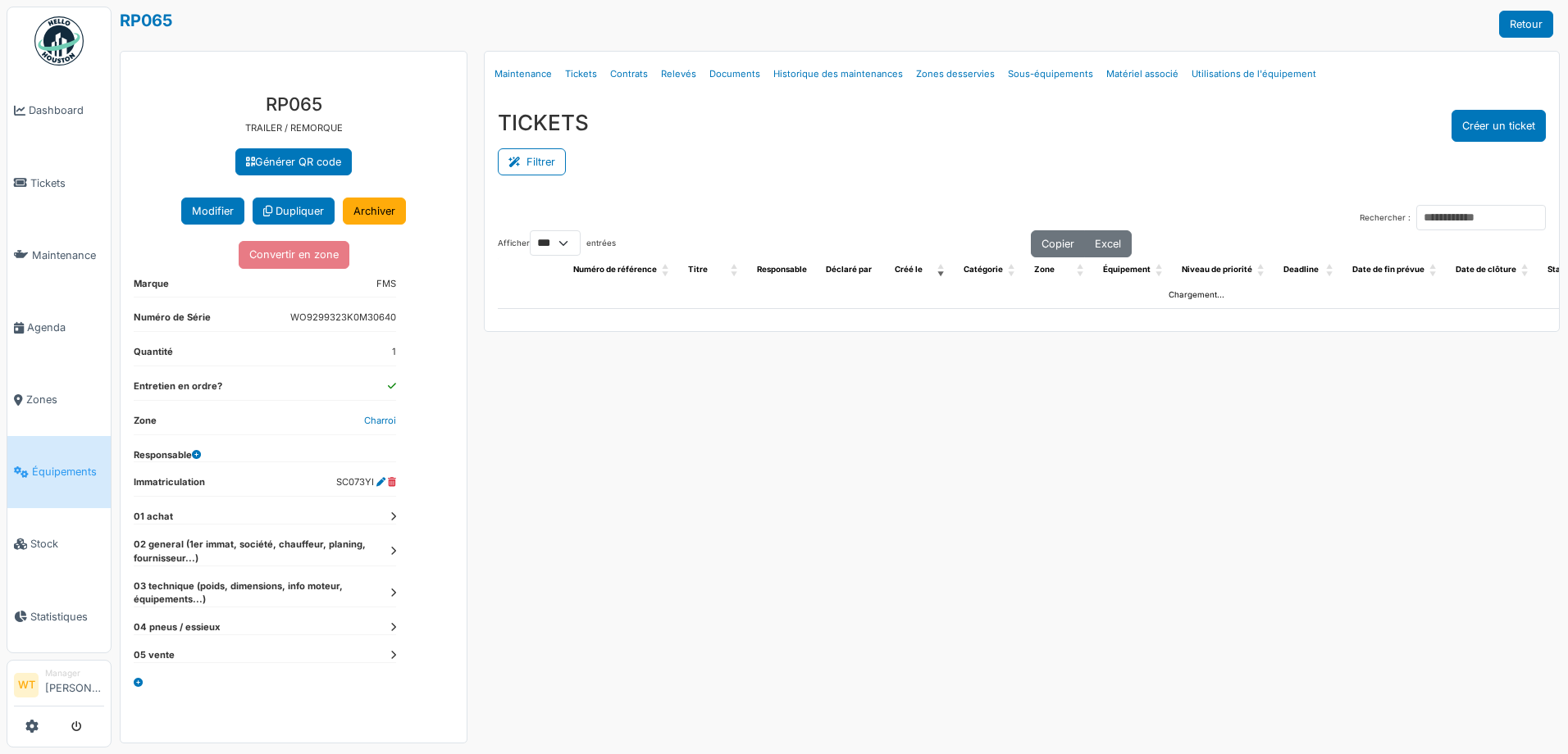 select on "***" 